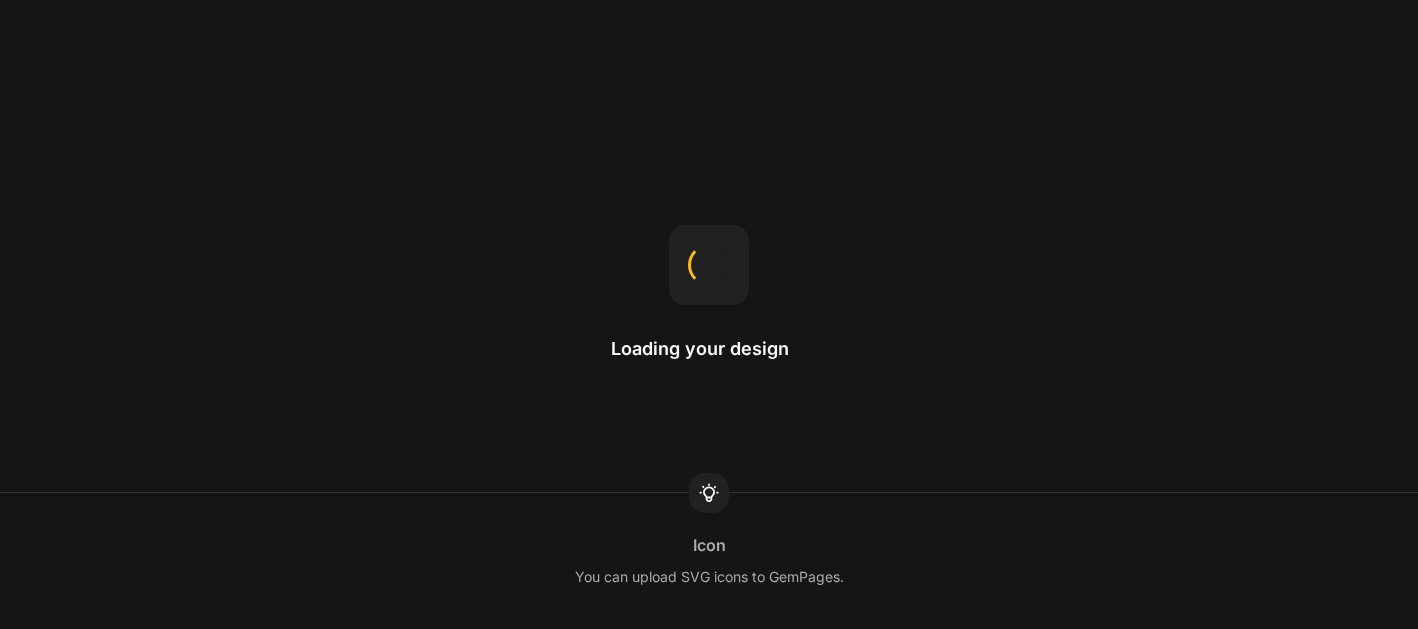 scroll, scrollTop: 0, scrollLeft: 0, axis: both 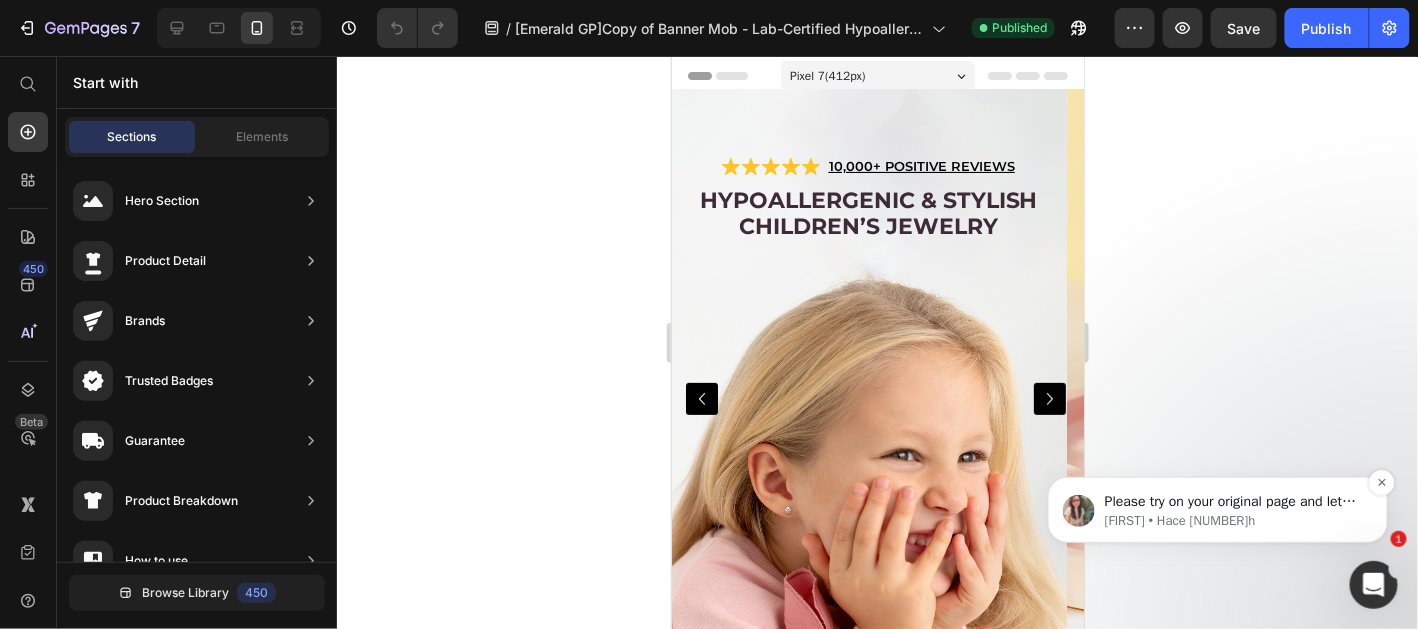 click on "Please try on your original page and let me know if it works from your end 🤗 Ann • Hace 14h" at bounding box center (1217, 509) 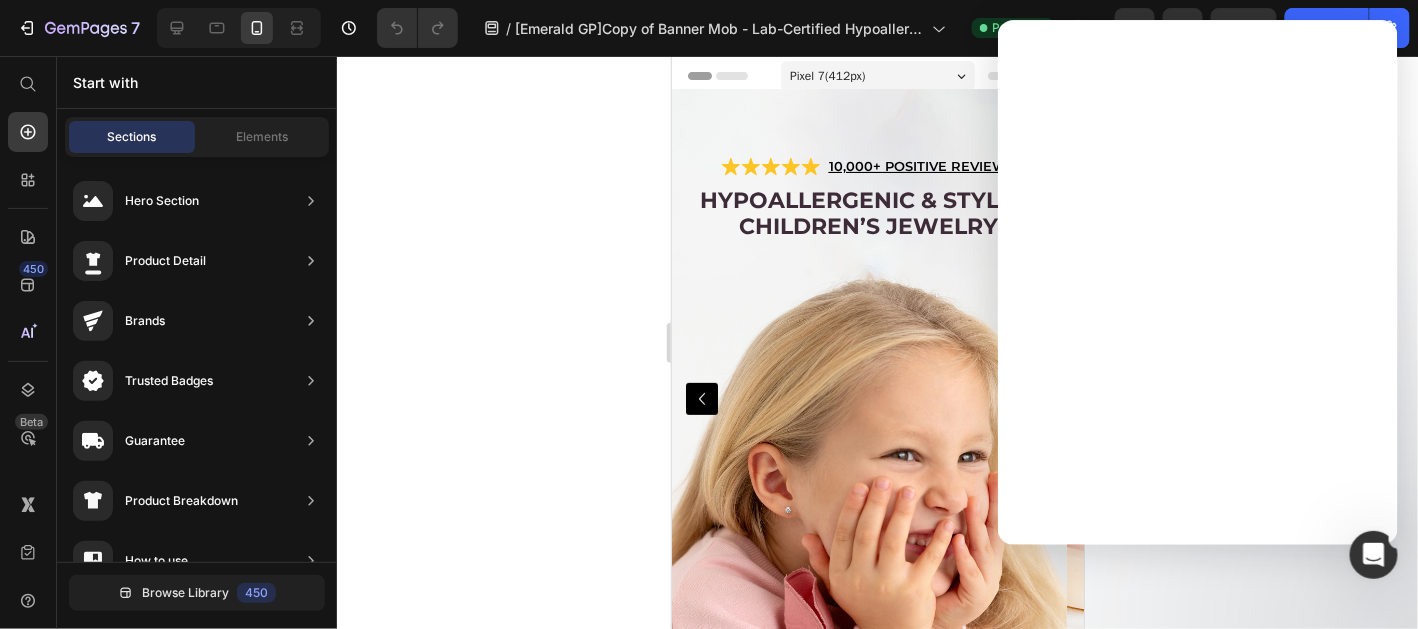 scroll, scrollTop: 0, scrollLeft: 0, axis: both 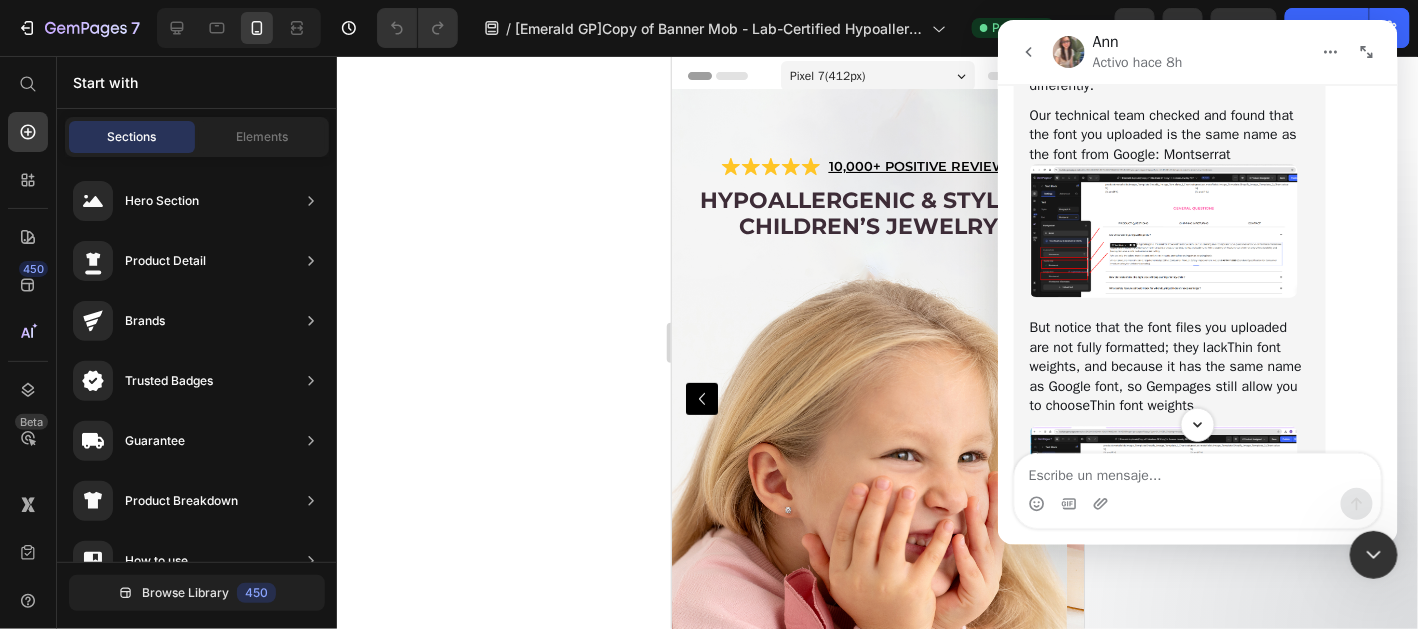 click at bounding box center (1163, 230) 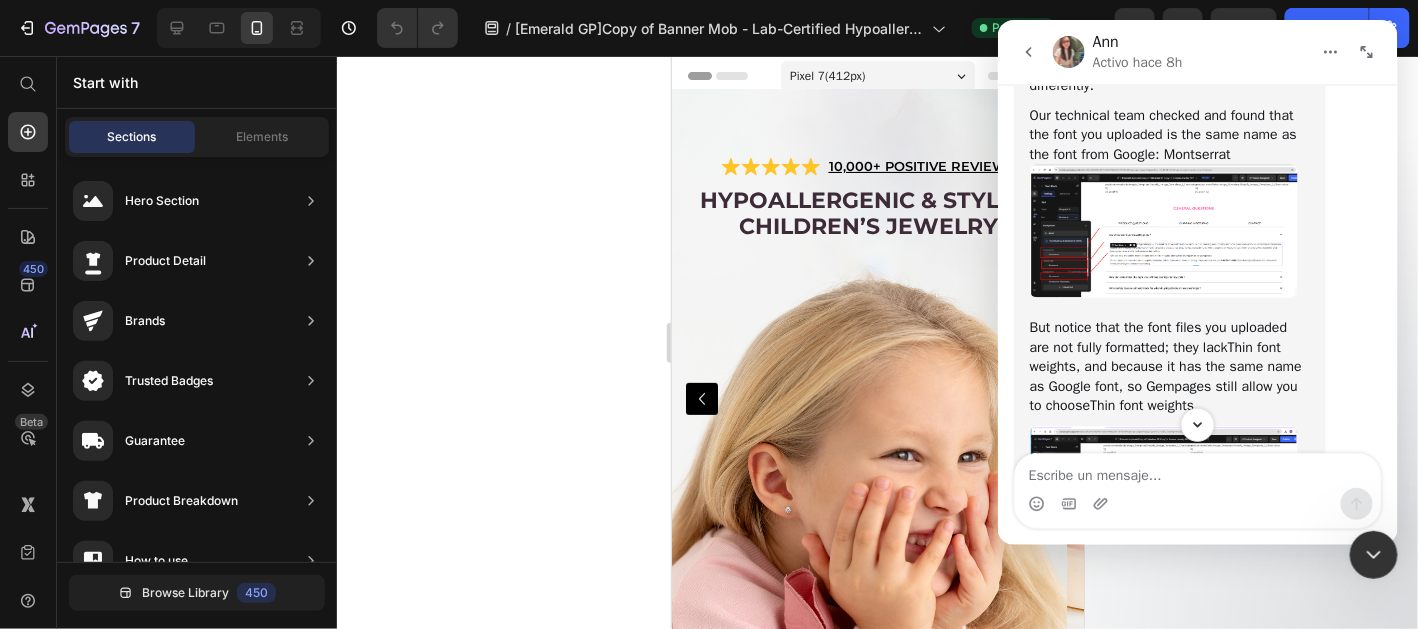 scroll, scrollTop: 0, scrollLeft: 0, axis: both 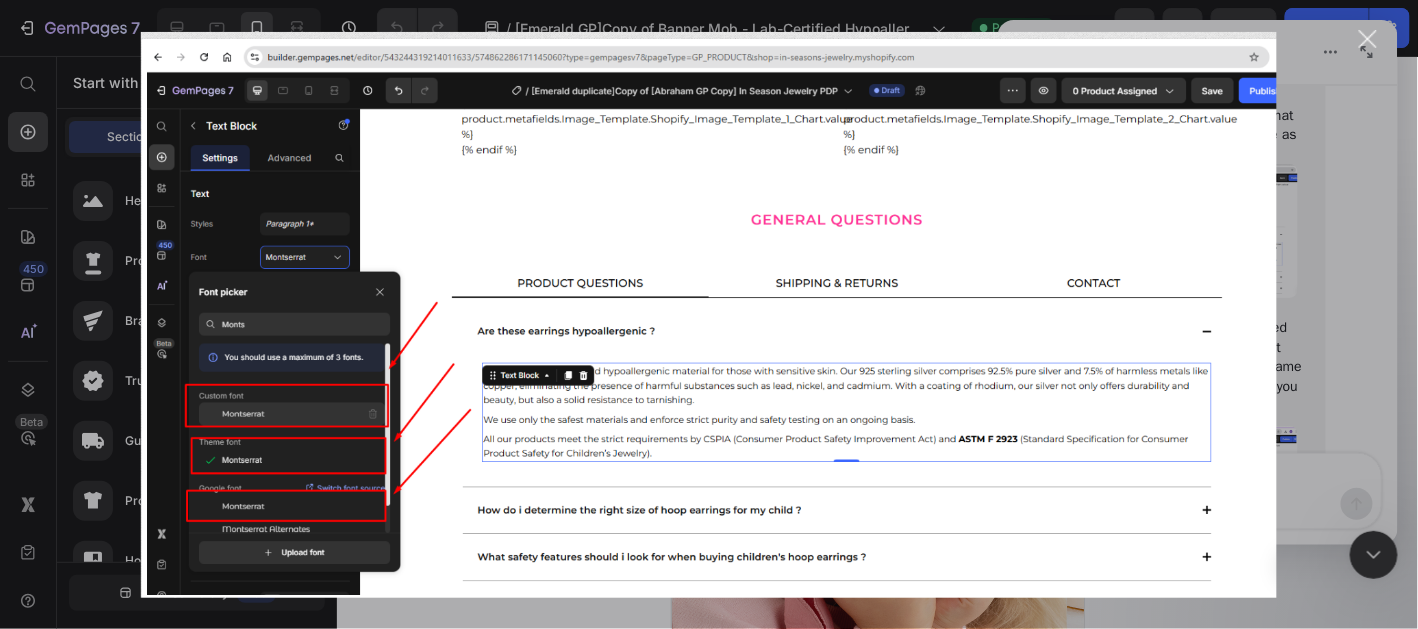 click at bounding box center [709, 314] 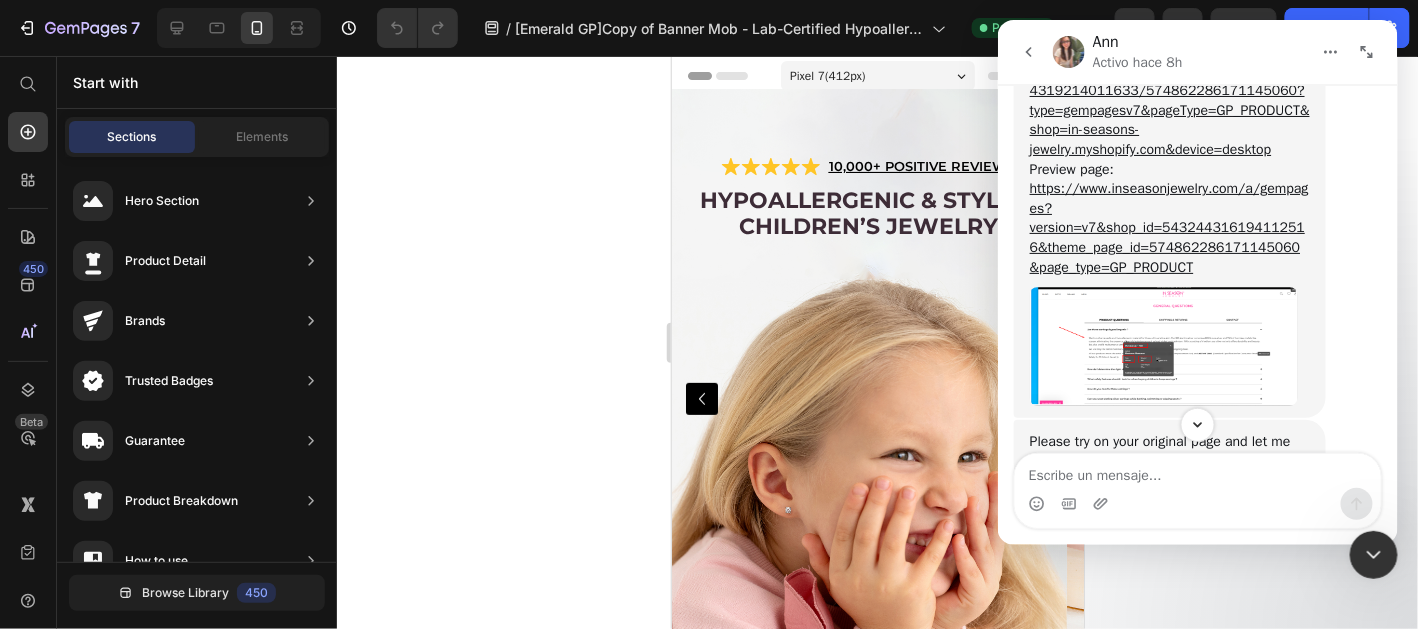 scroll, scrollTop: 8619, scrollLeft: 0, axis: vertical 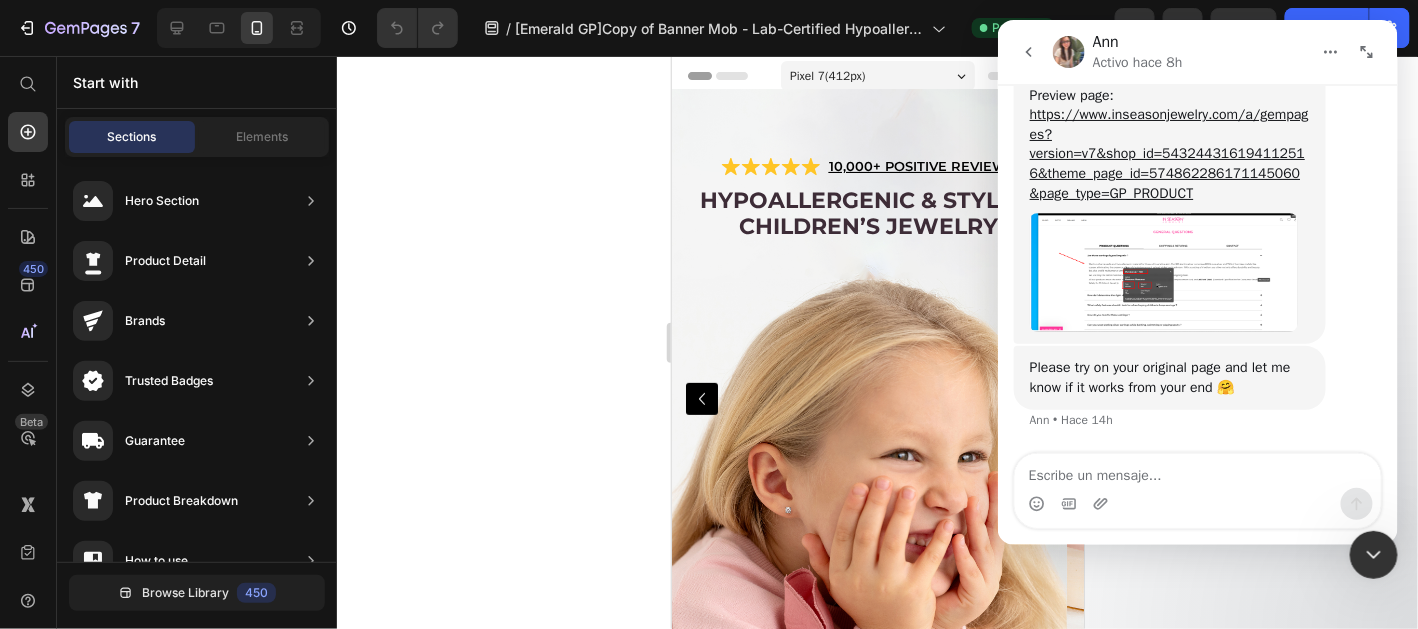 click 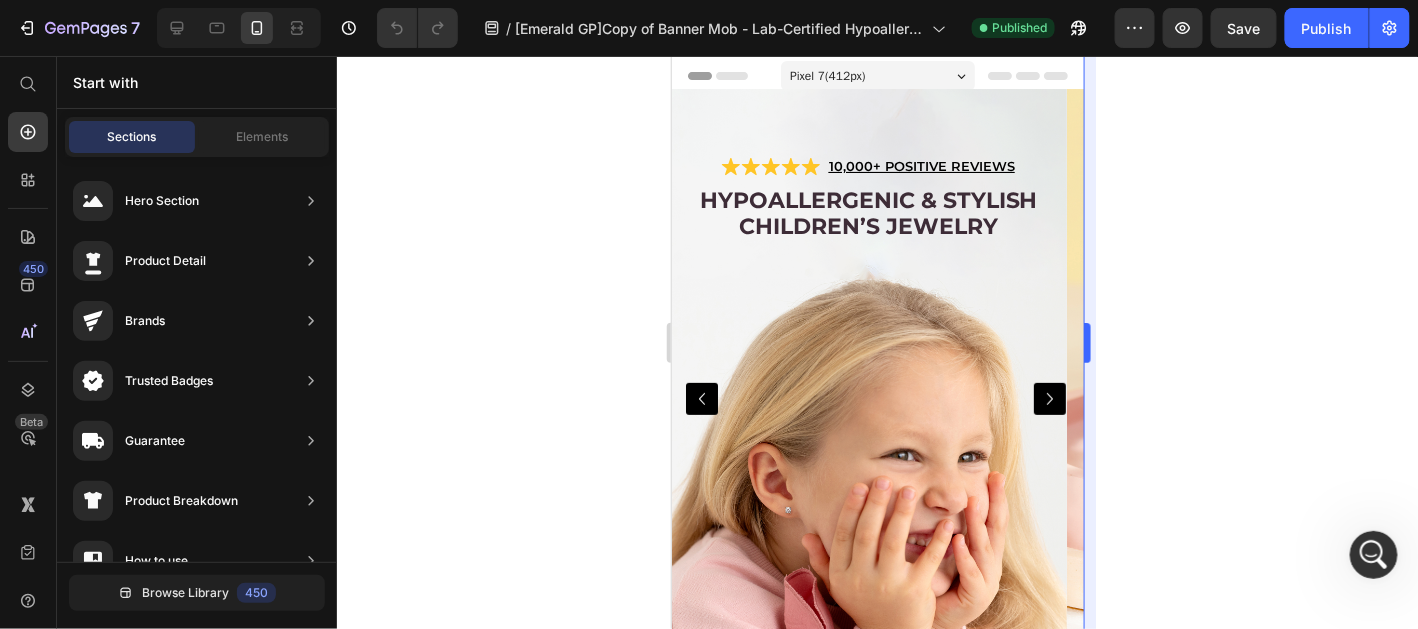 scroll, scrollTop: 0, scrollLeft: 0, axis: both 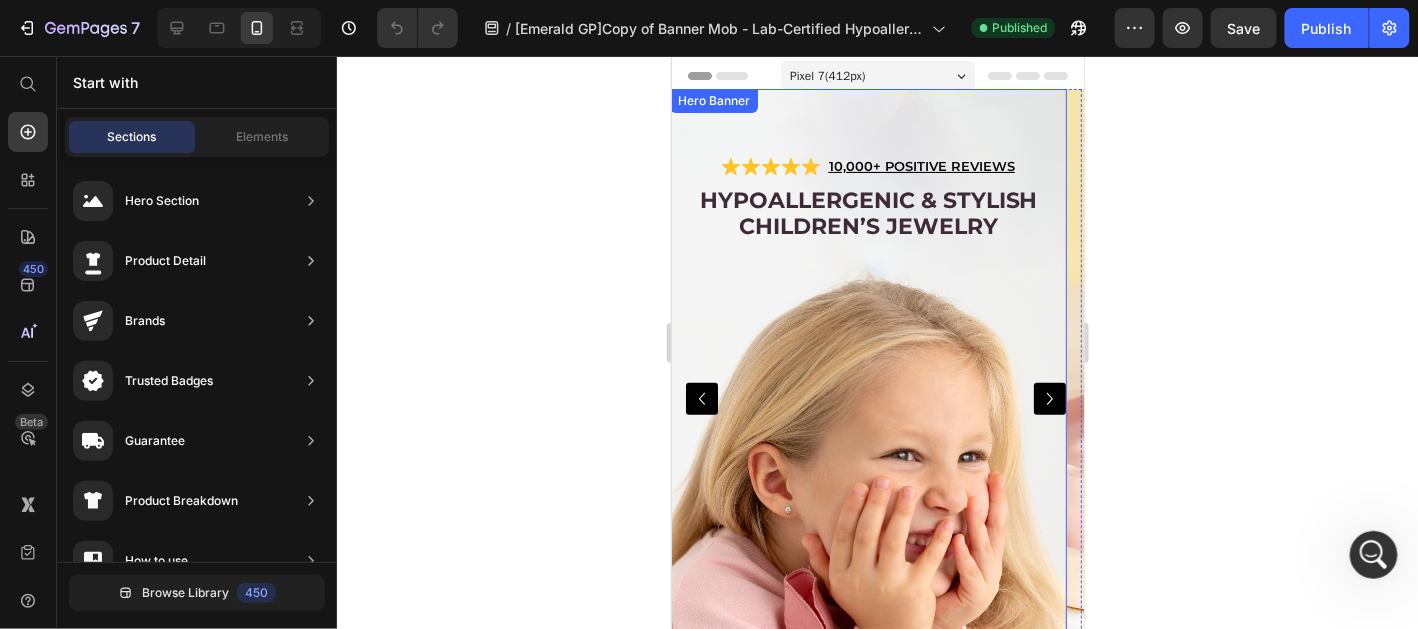 click at bounding box center [867, 398] 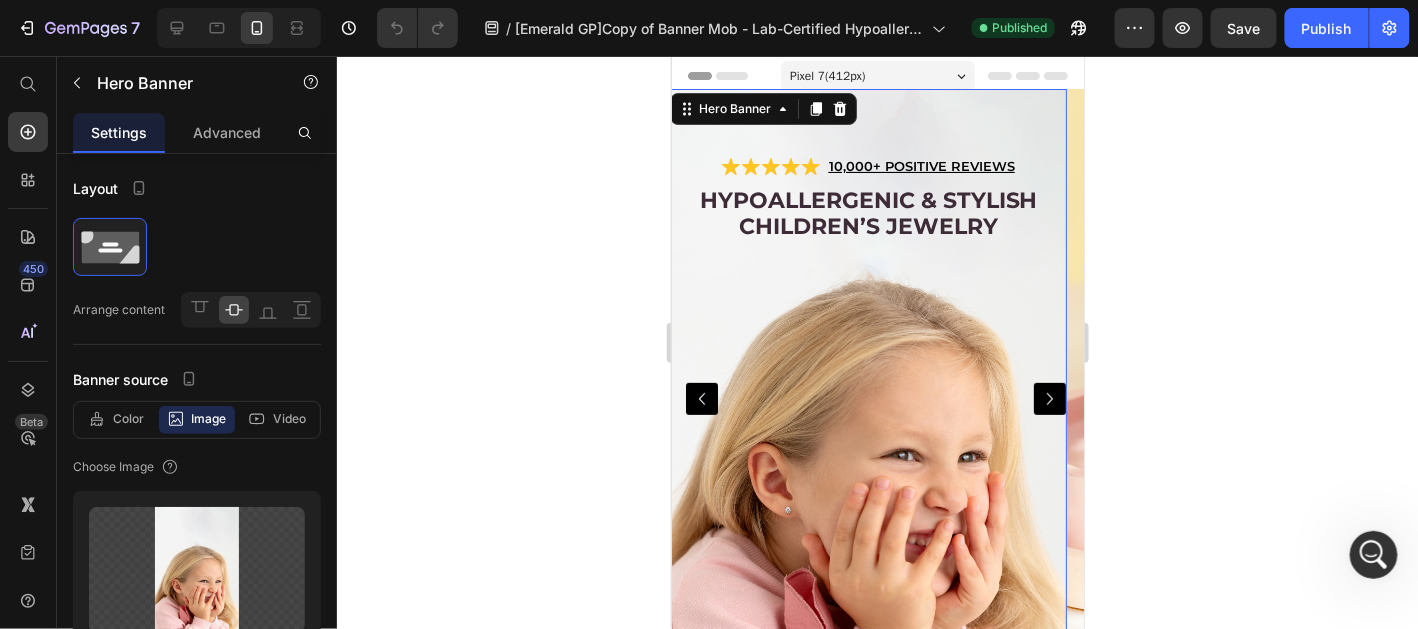 scroll, scrollTop: 8619, scrollLeft: 0, axis: vertical 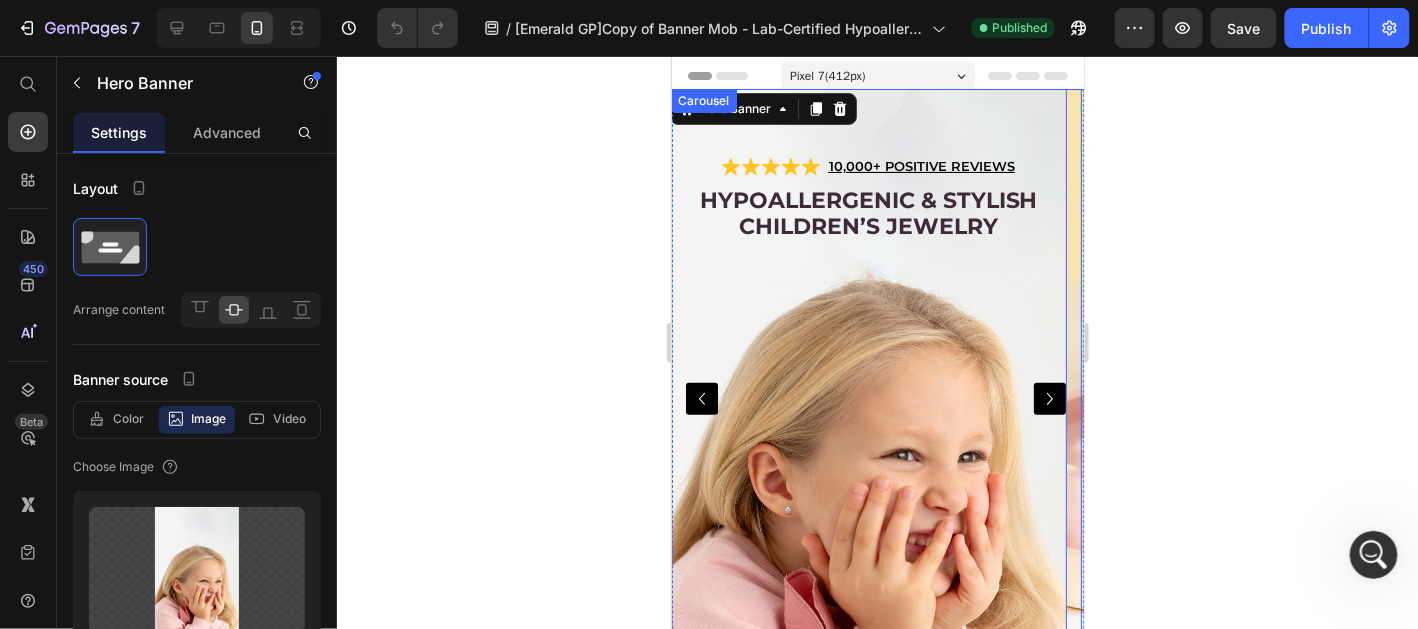 click 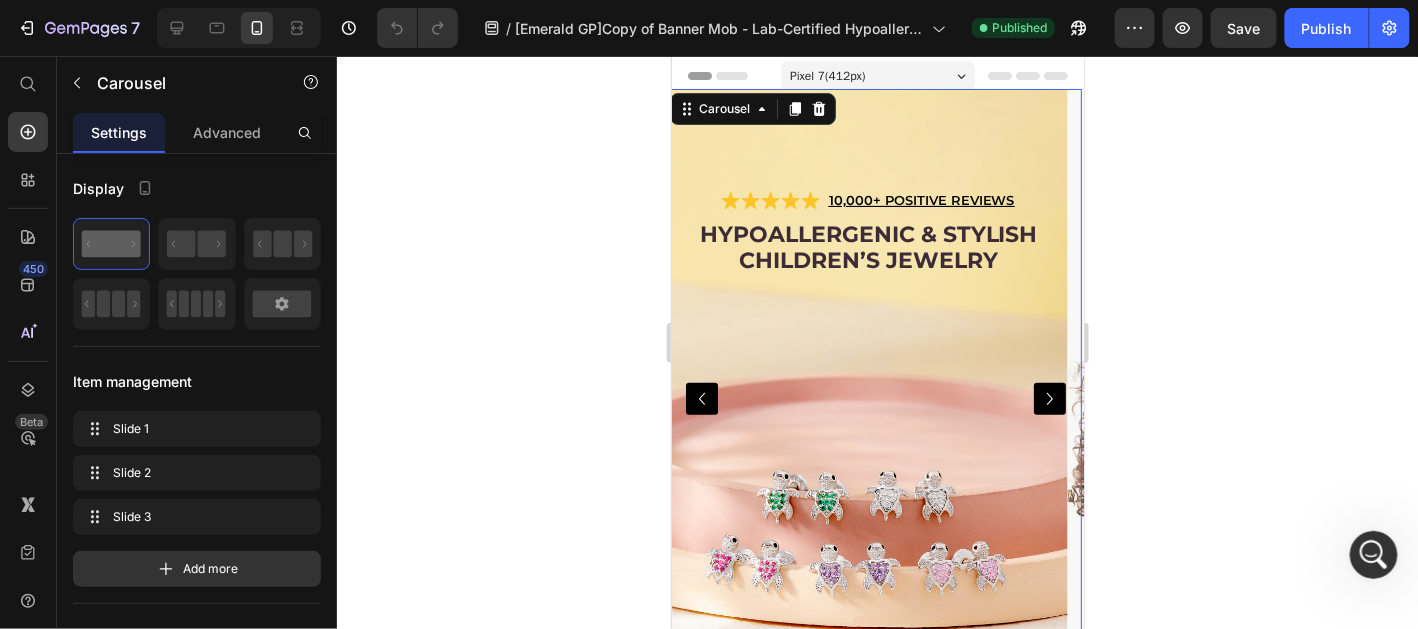 click 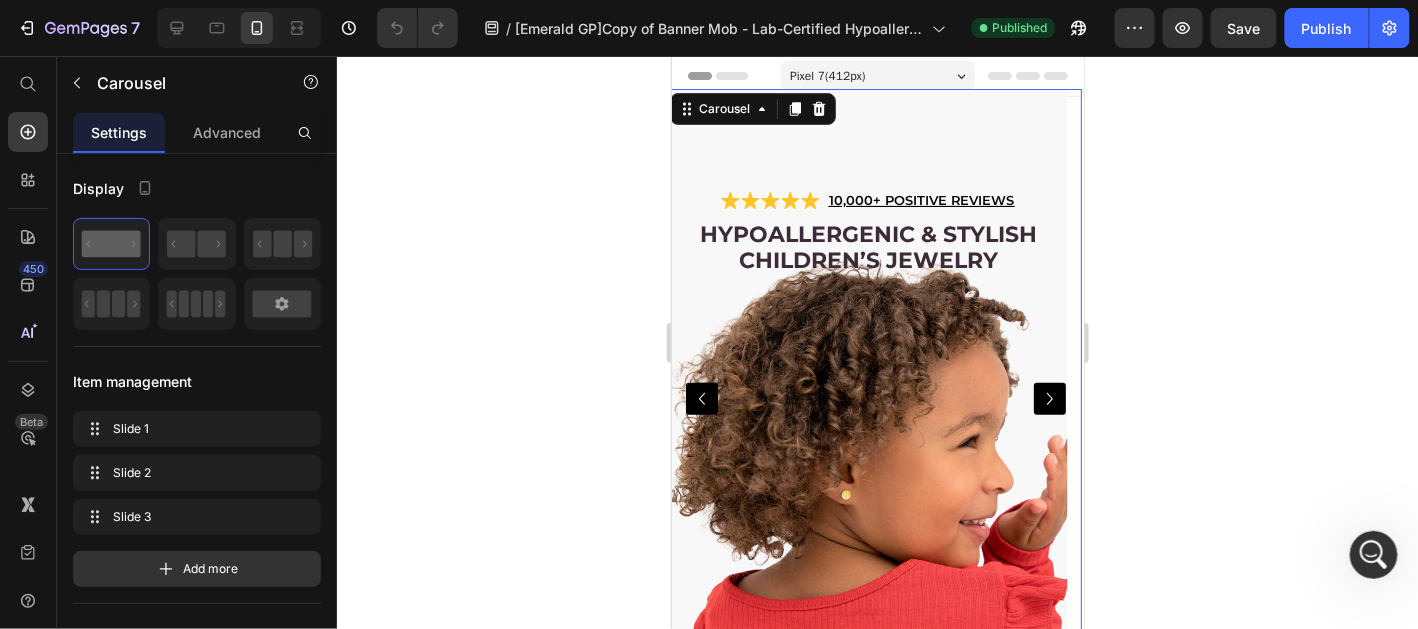 click at bounding box center (701, 398) 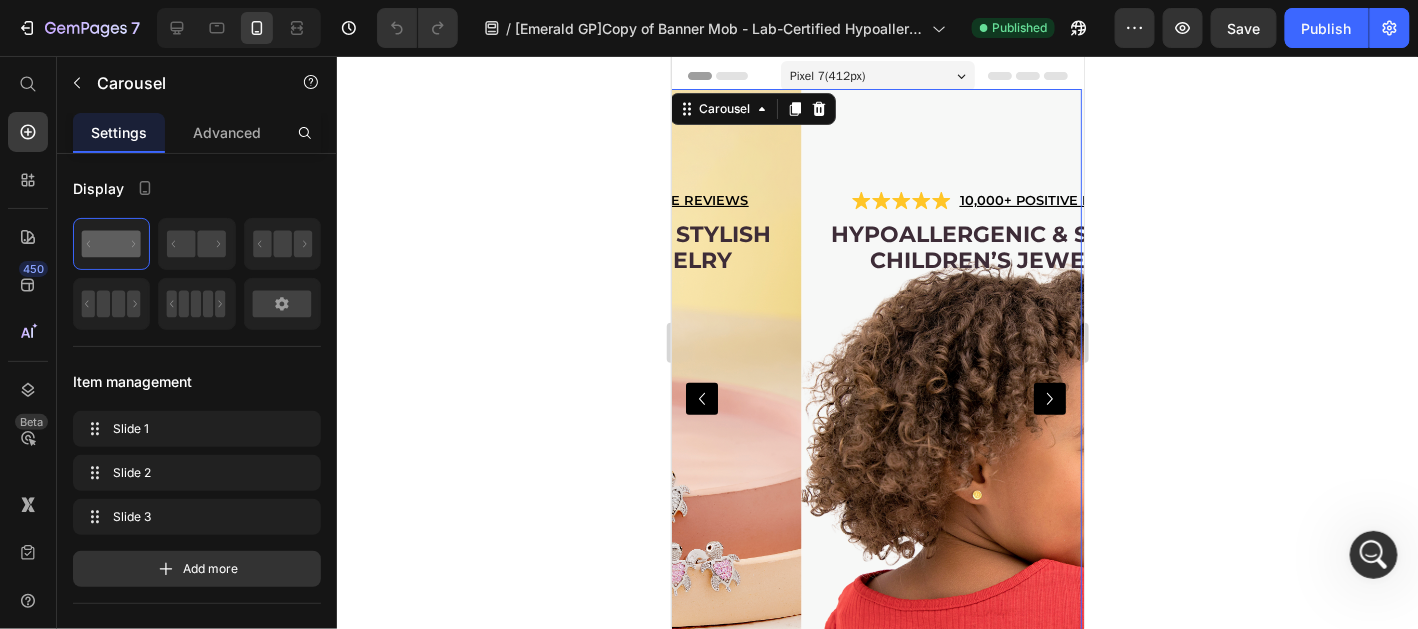click at bounding box center (701, 398) 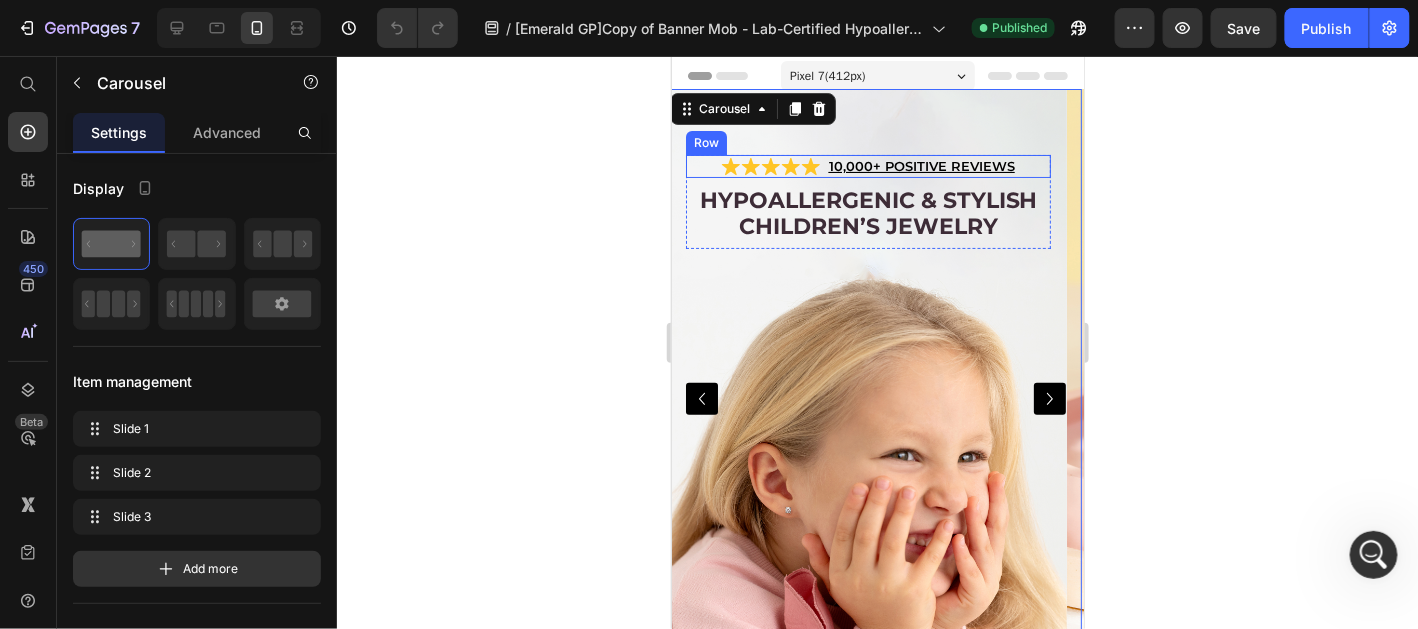 click on "Icon
Icon
Icon
Icon
Icon Icon List 10,000+ POSITIVE REVIEWS Text Block Row" at bounding box center [867, 165] 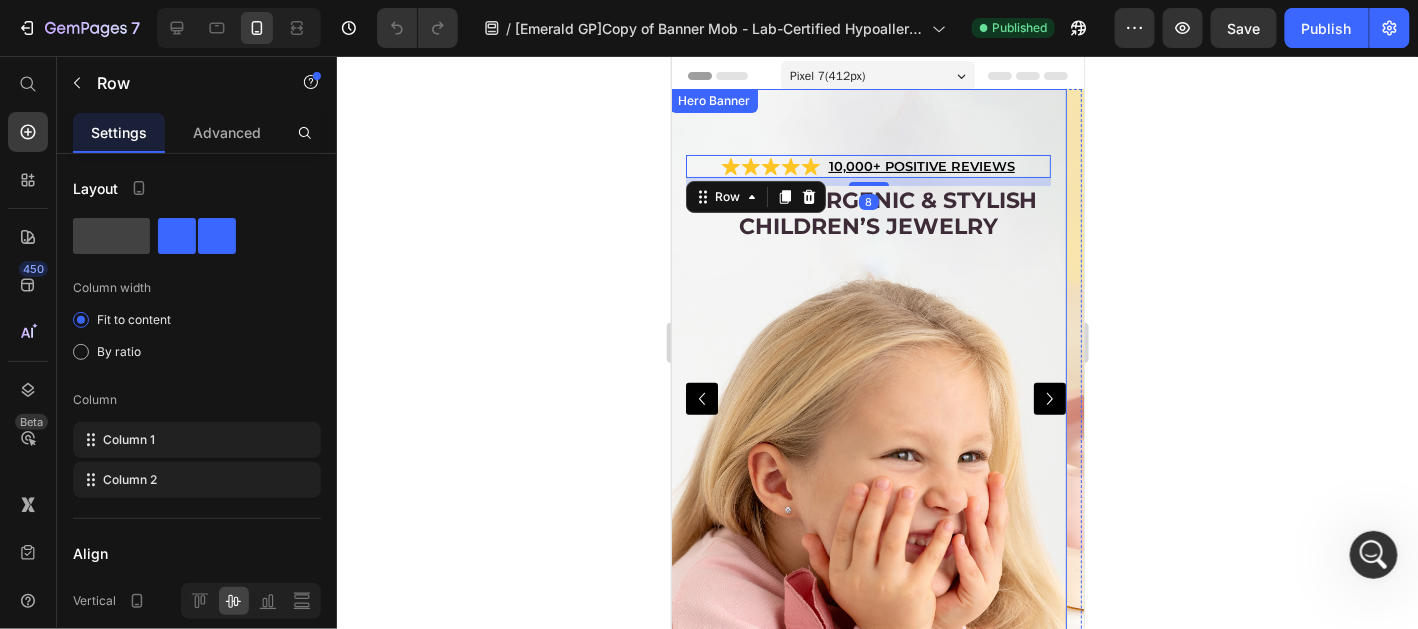 click on "Icon
Icon
Icon
Icon
Icon Icon List 10,000+ POSITIVE REVIEWS Text Block Row   8 Hypoallergenic & stylish Children’s Jewelry  Heading Row Hero Banner" at bounding box center [867, 398] 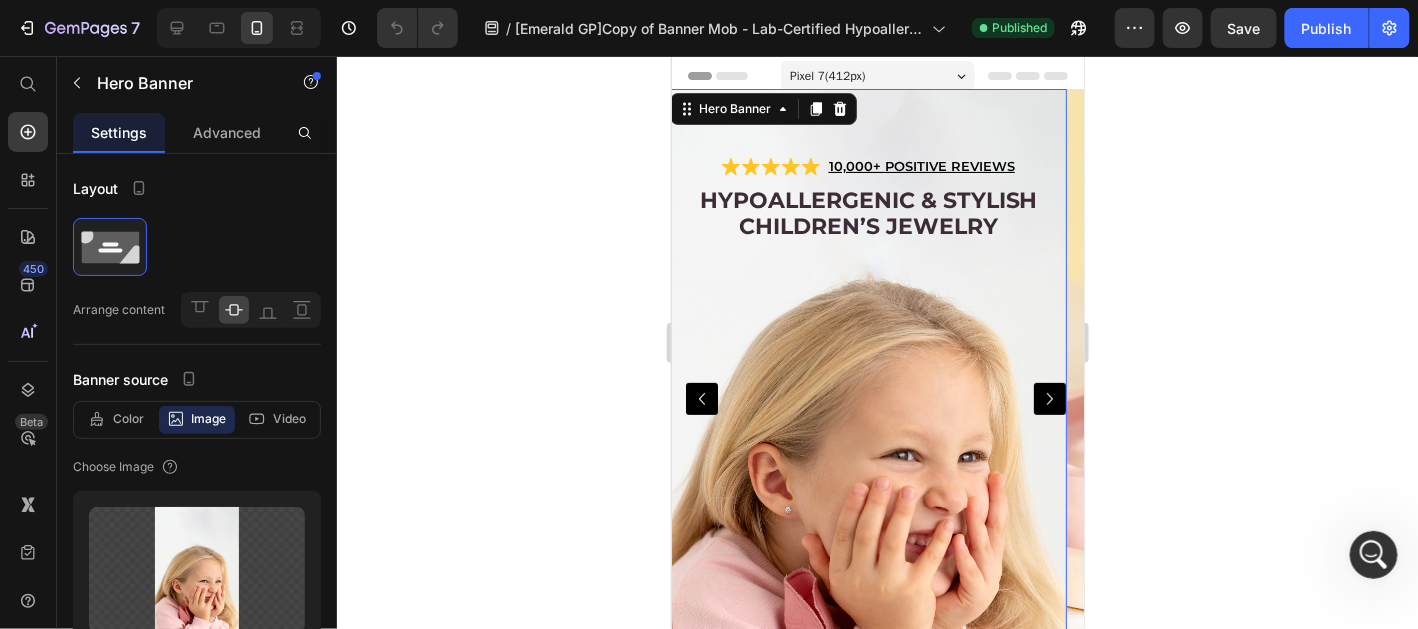 click on "Icon
Icon
Icon
Icon
Icon Icon List 10,000+ POSITIVE REVIEWS Text Block Row Hypoallergenic & stylish Children’s Jewelry  Heading Row" at bounding box center [867, 398] 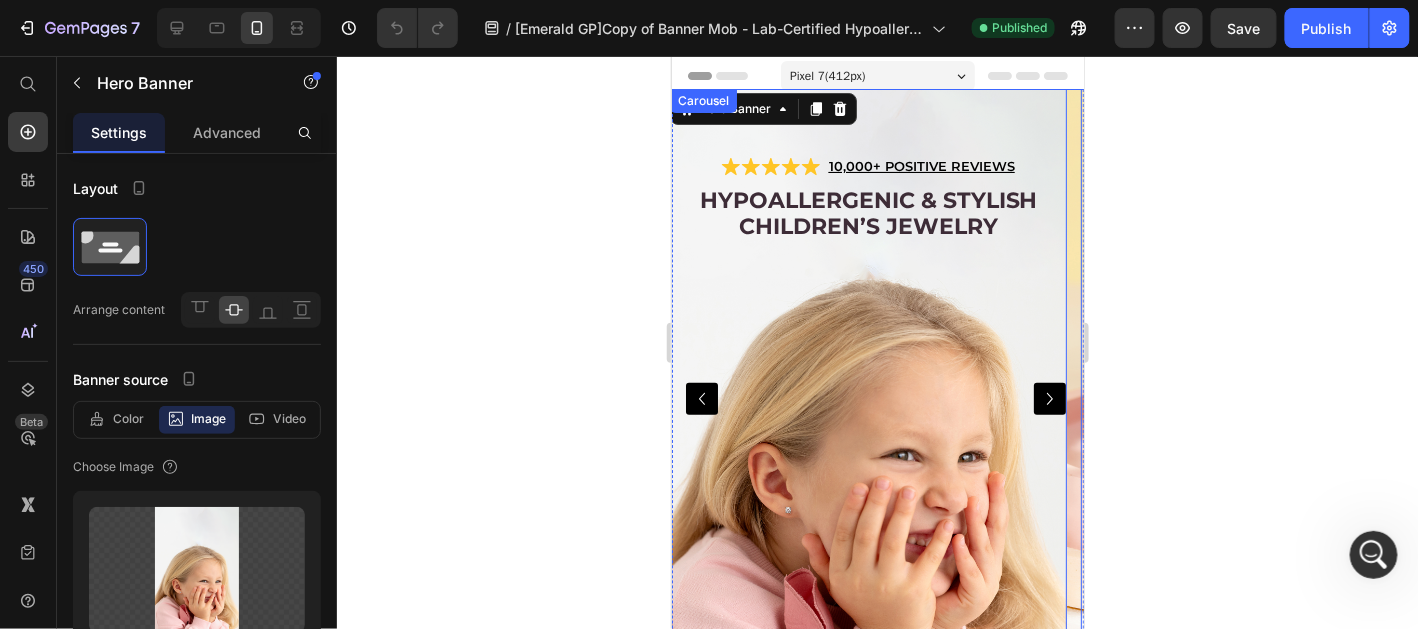 click 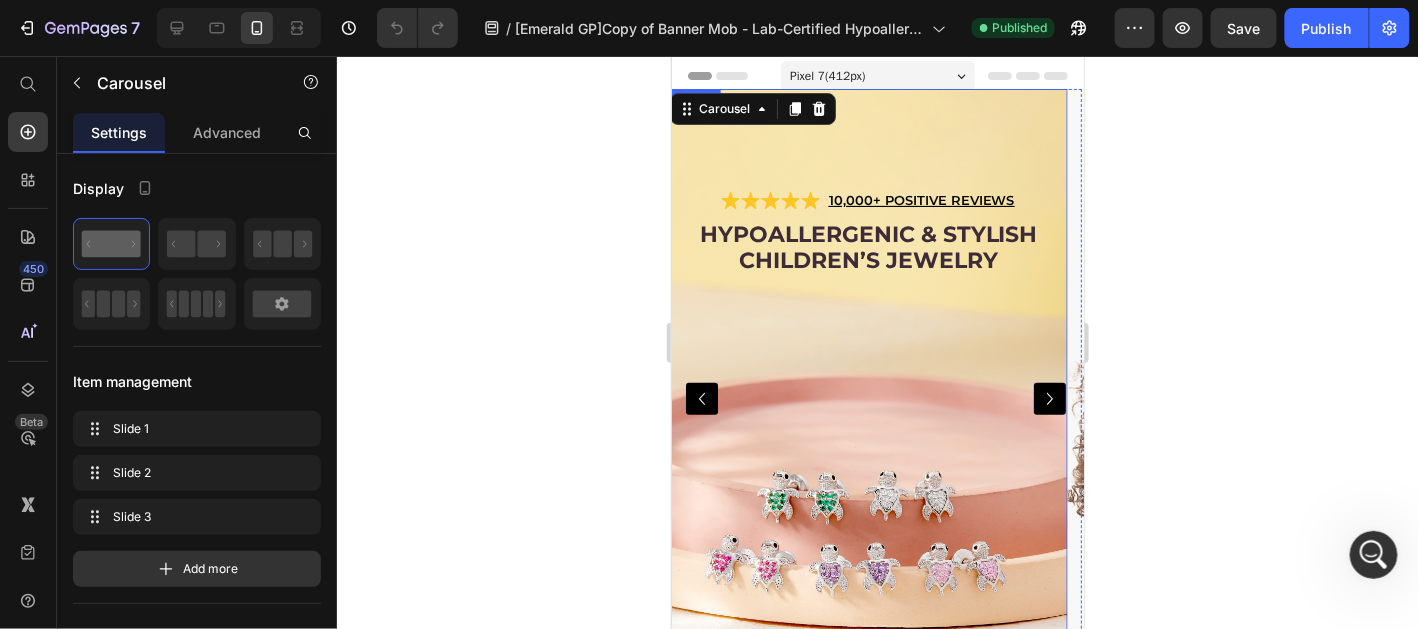 click at bounding box center [867, 398] 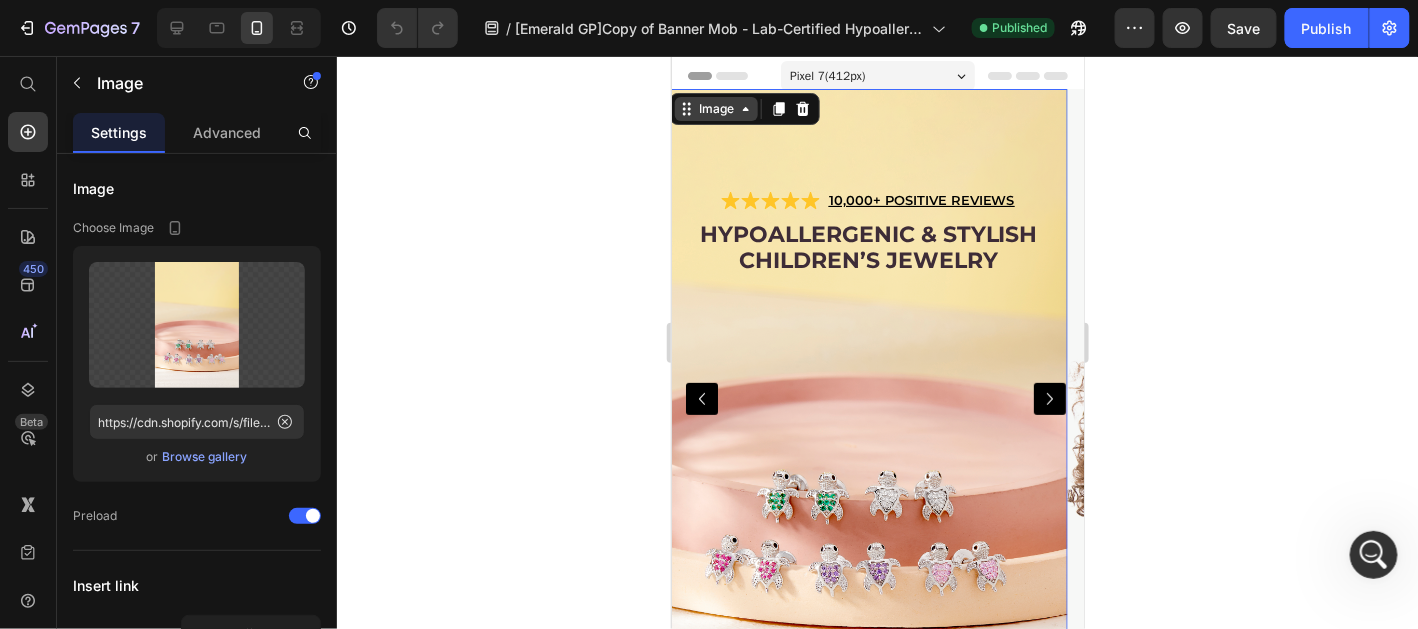 click on "Image" at bounding box center (715, 108) 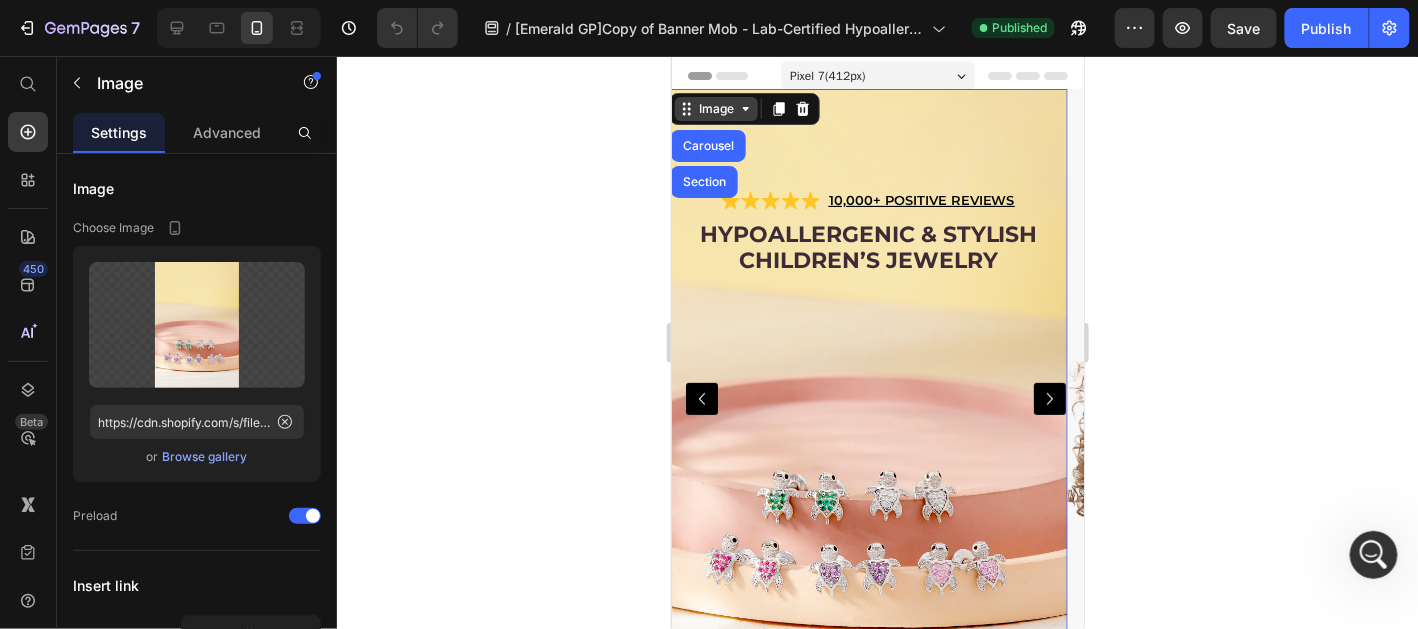 click on "Image" at bounding box center (715, 108) 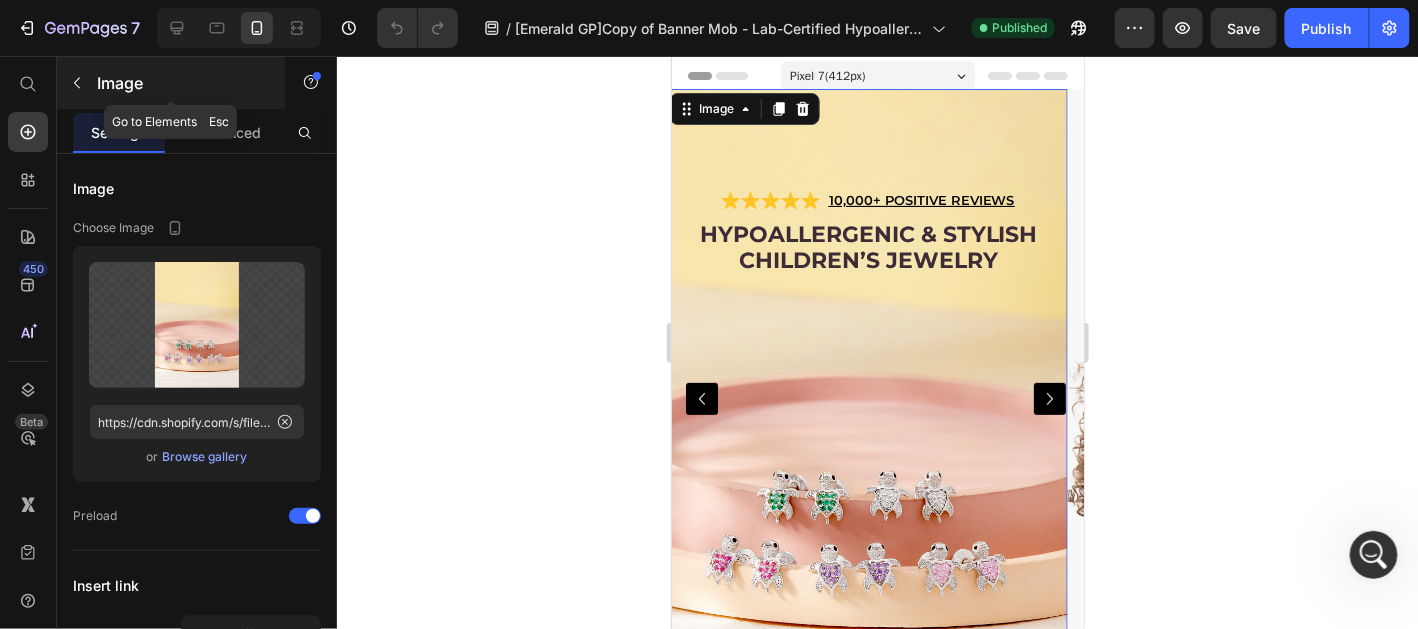 click 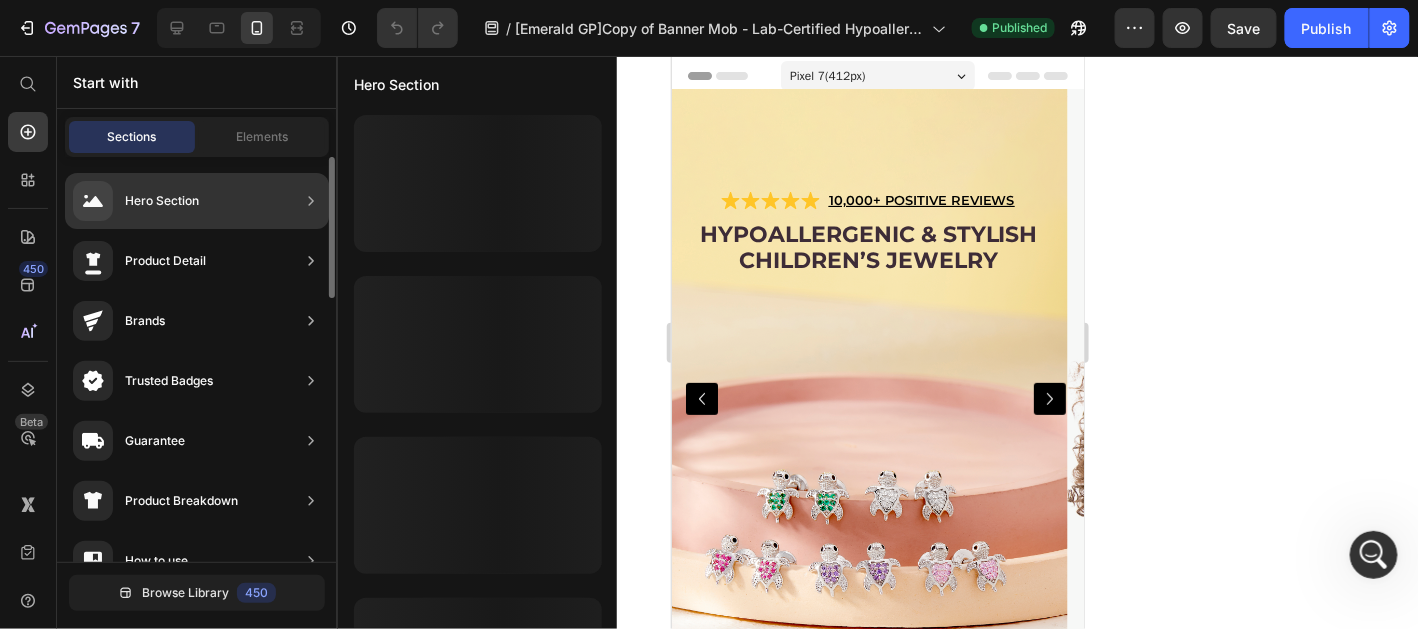 click on "Hero Section" at bounding box center [136, 201] 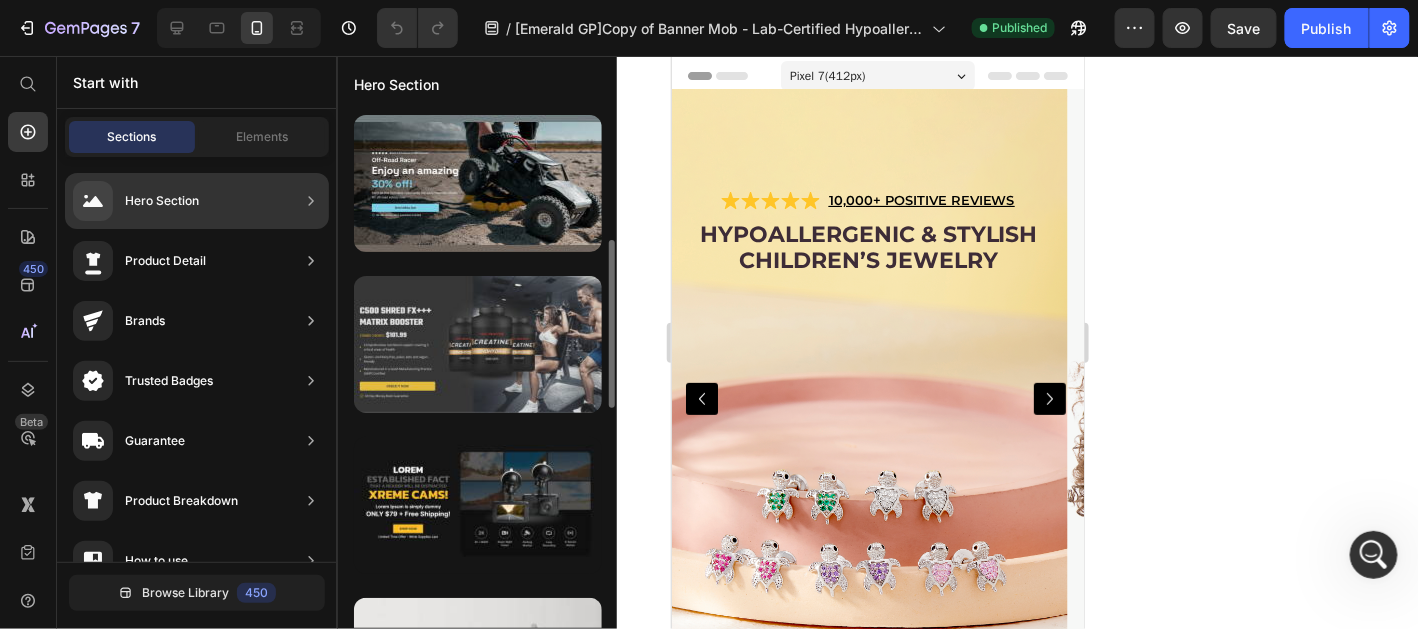 scroll, scrollTop: 99, scrollLeft: 0, axis: vertical 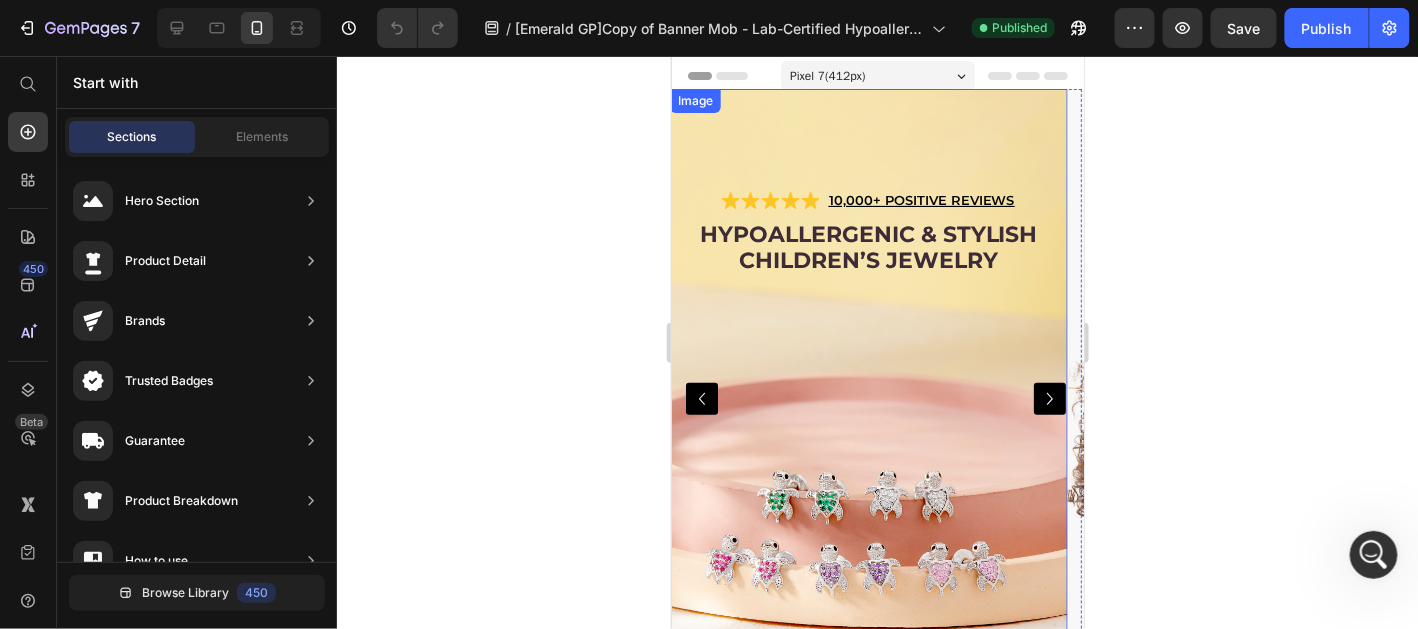 click at bounding box center (867, 398) 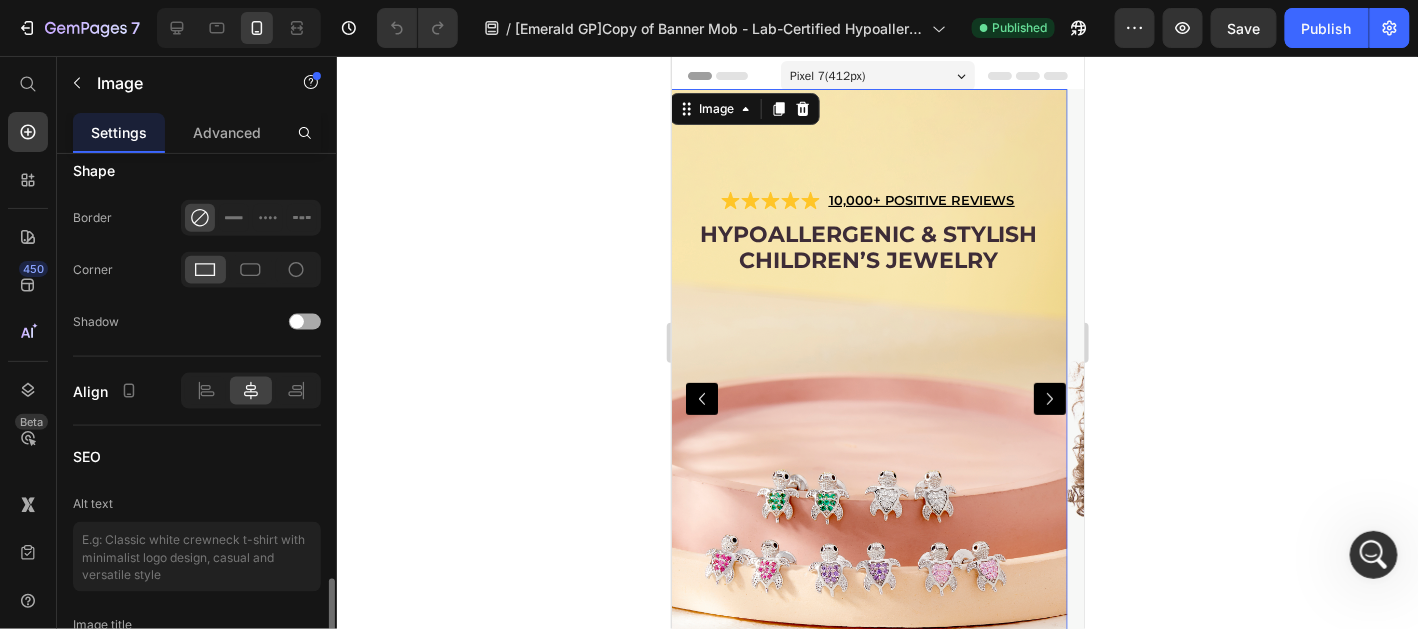 scroll, scrollTop: 937, scrollLeft: 0, axis: vertical 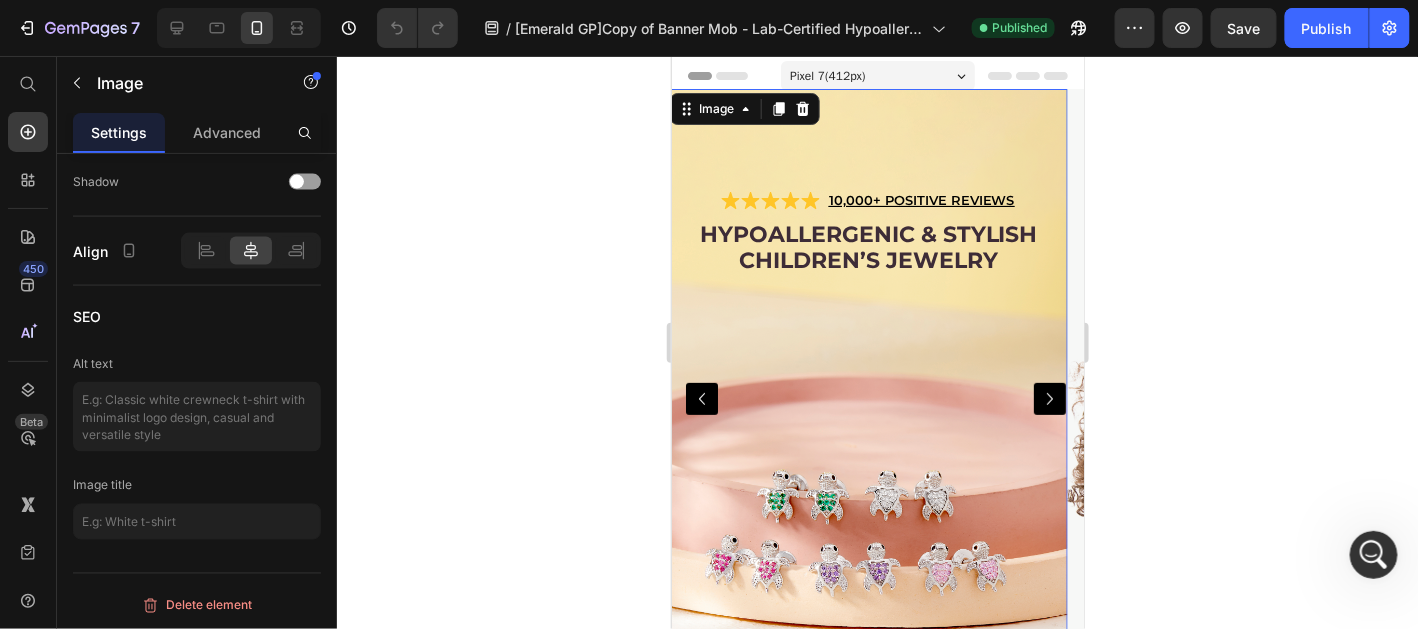 click at bounding box center [867, 398] 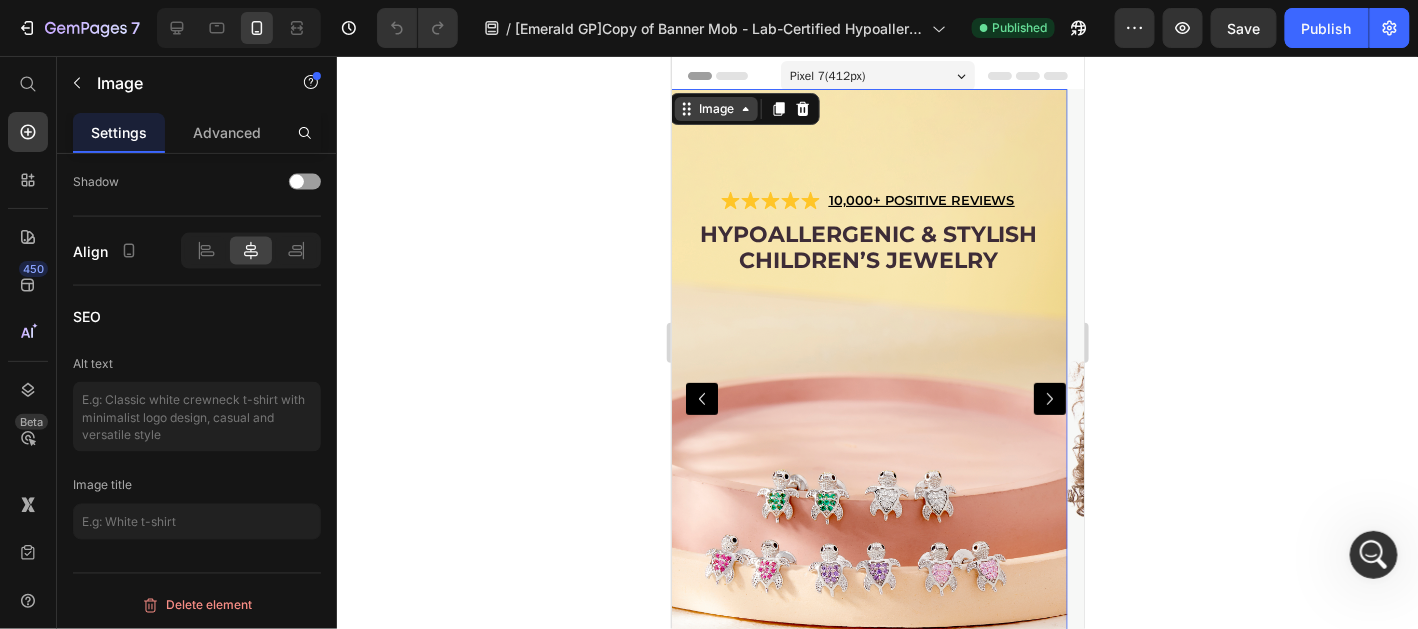 click 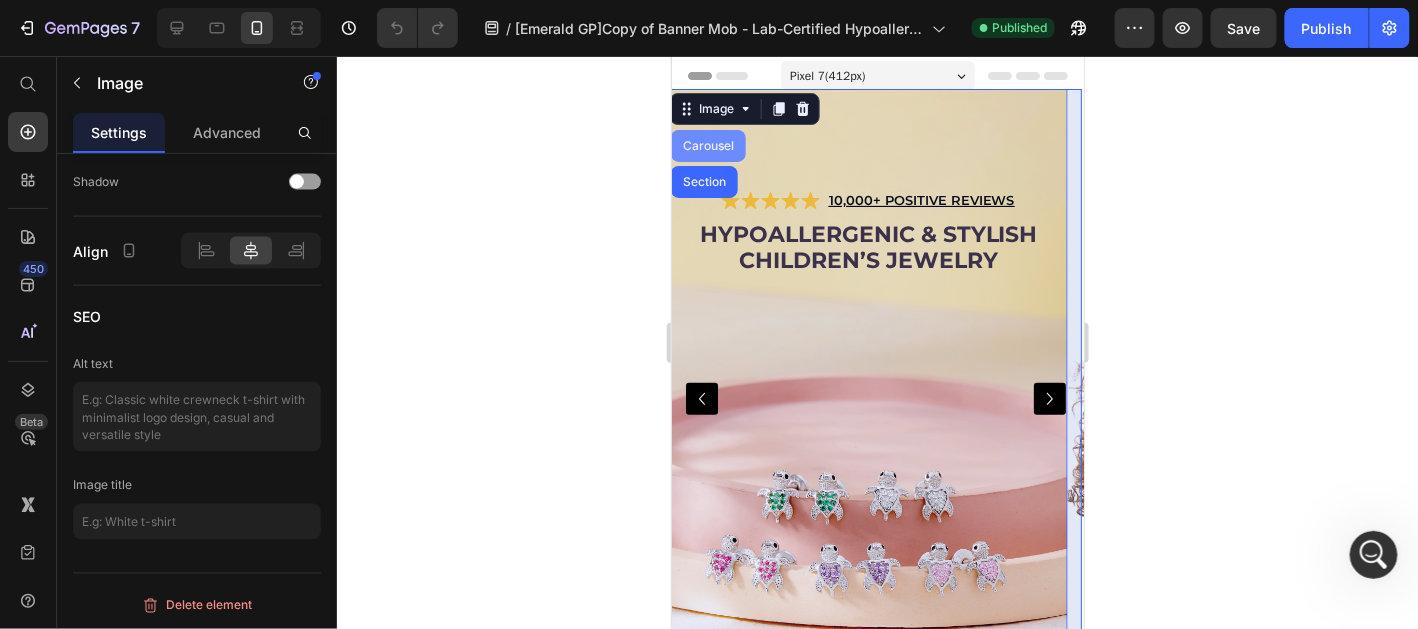 click on "Carousel" at bounding box center [707, 145] 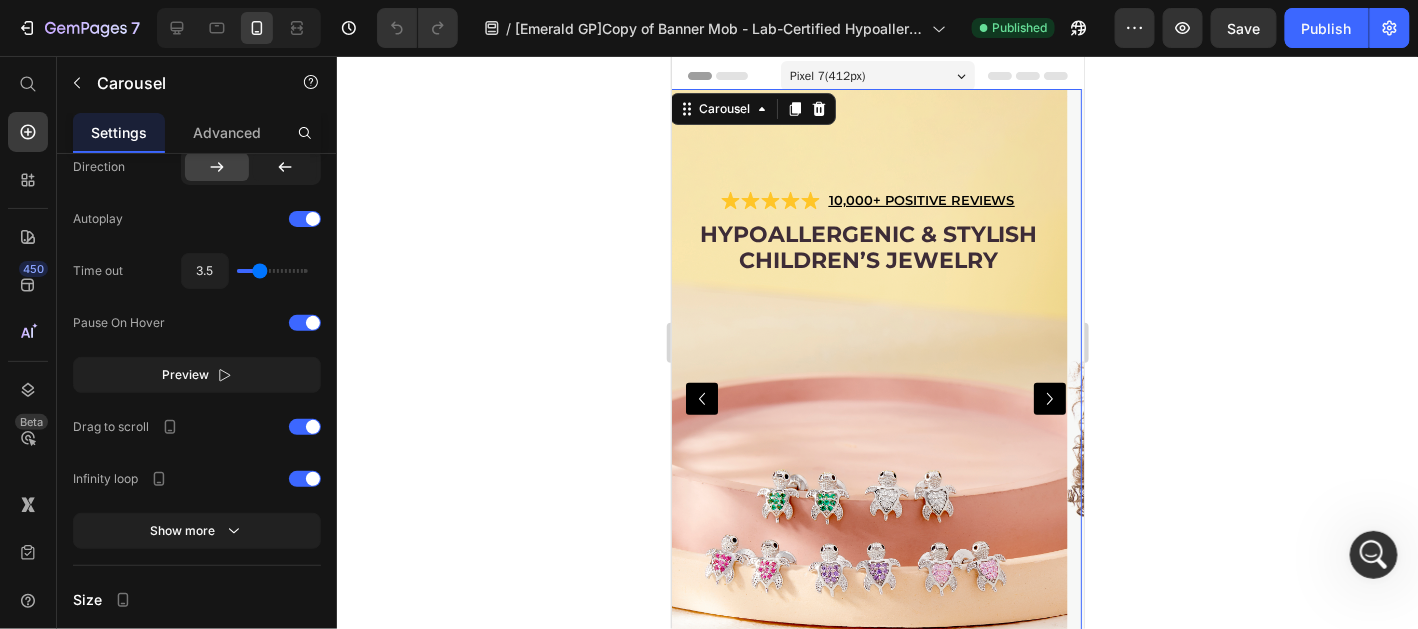 scroll, scrollTop: 0, scrollLeft: 0, axis: both 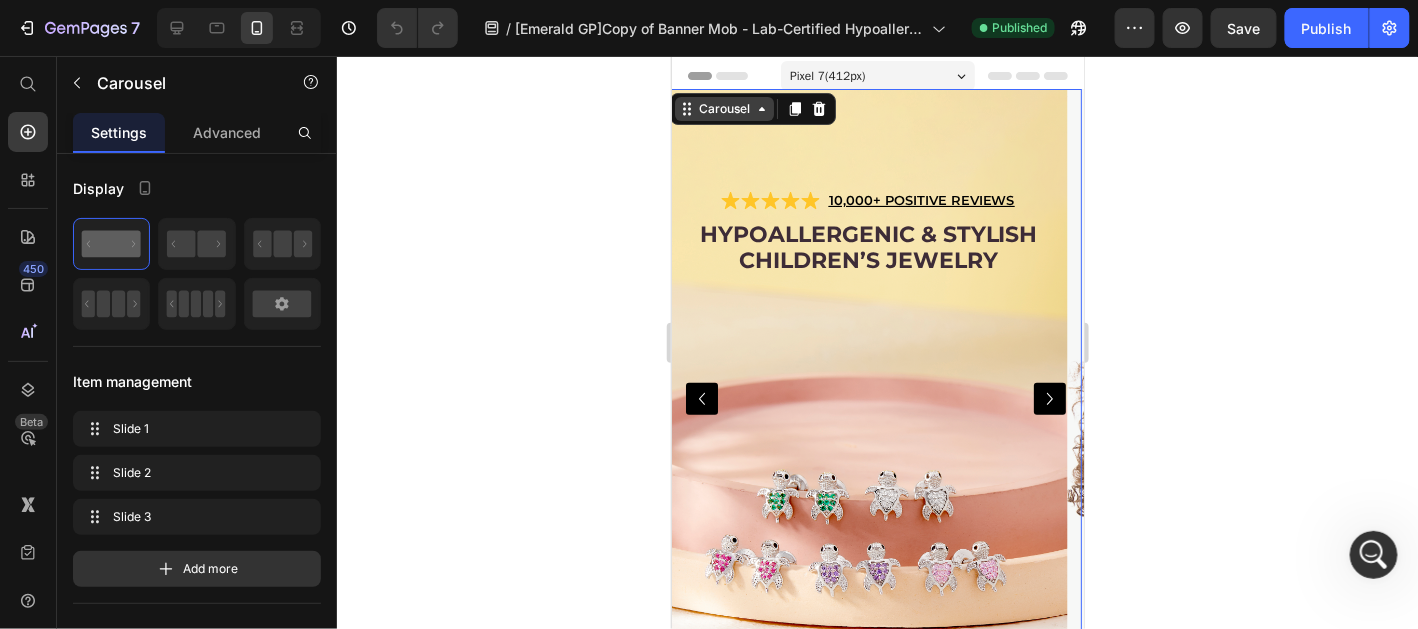 click on "Carousel" at bounding box center [723, 108] 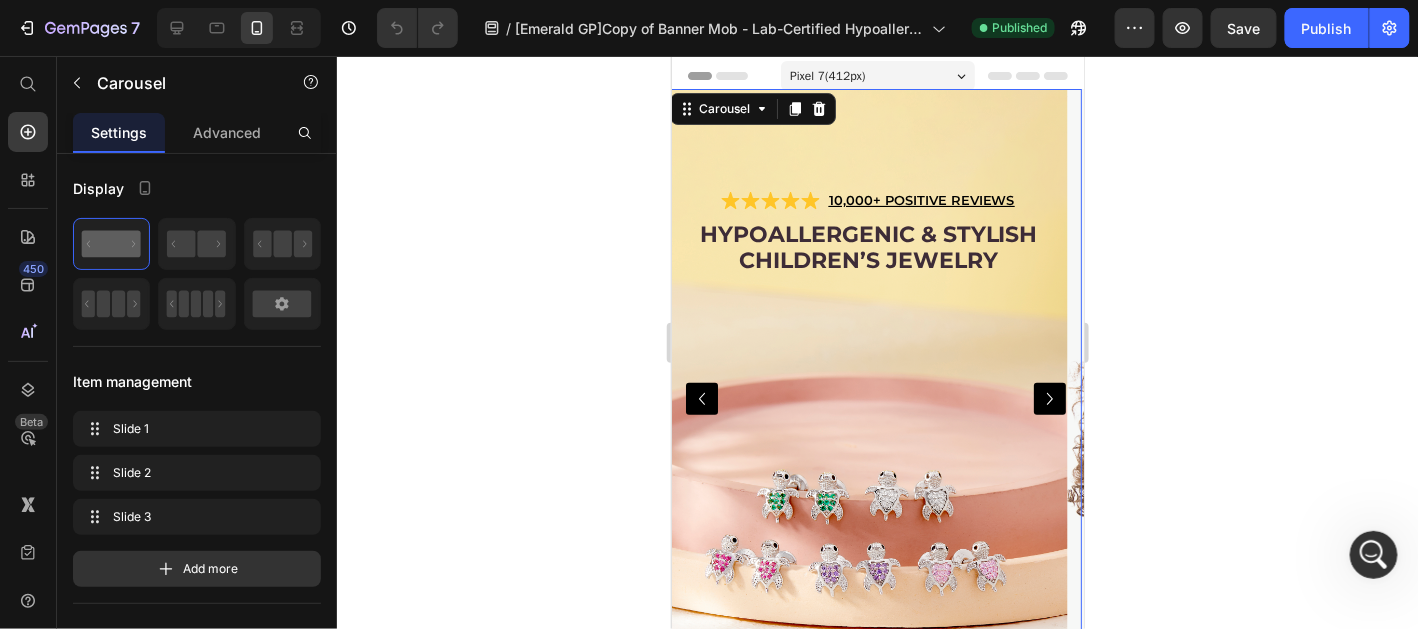 click 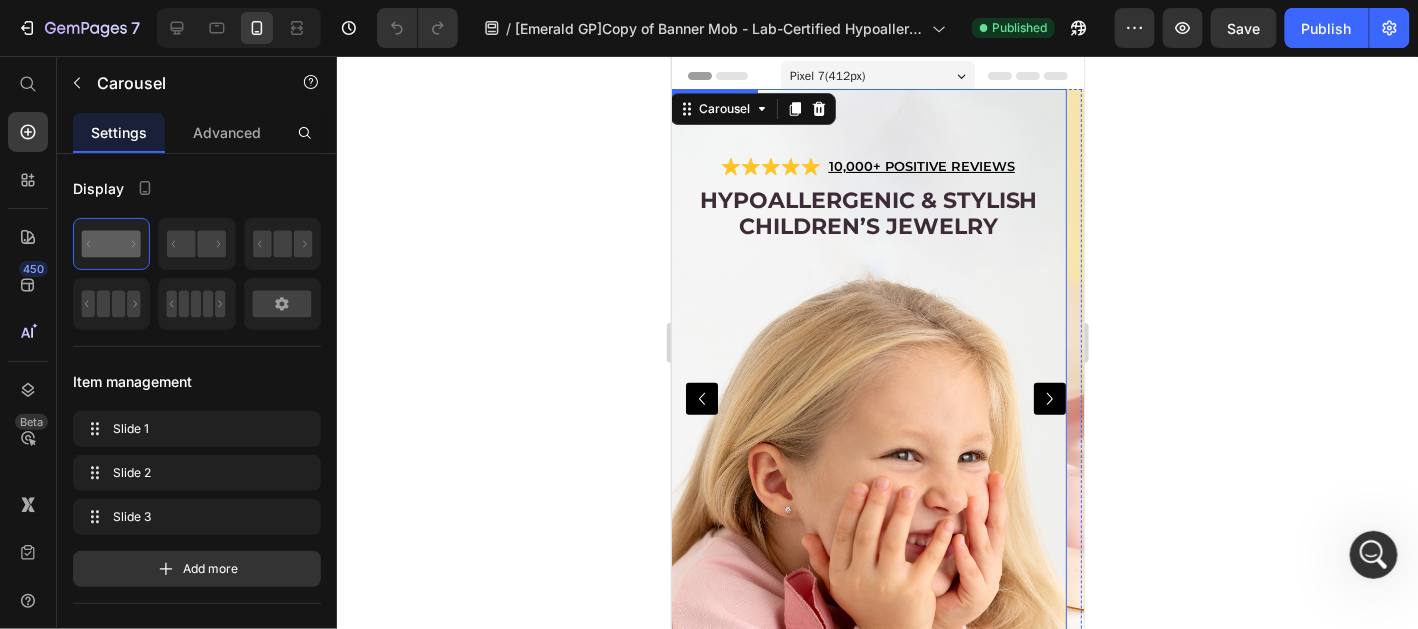click at bounding box center [867, 398] 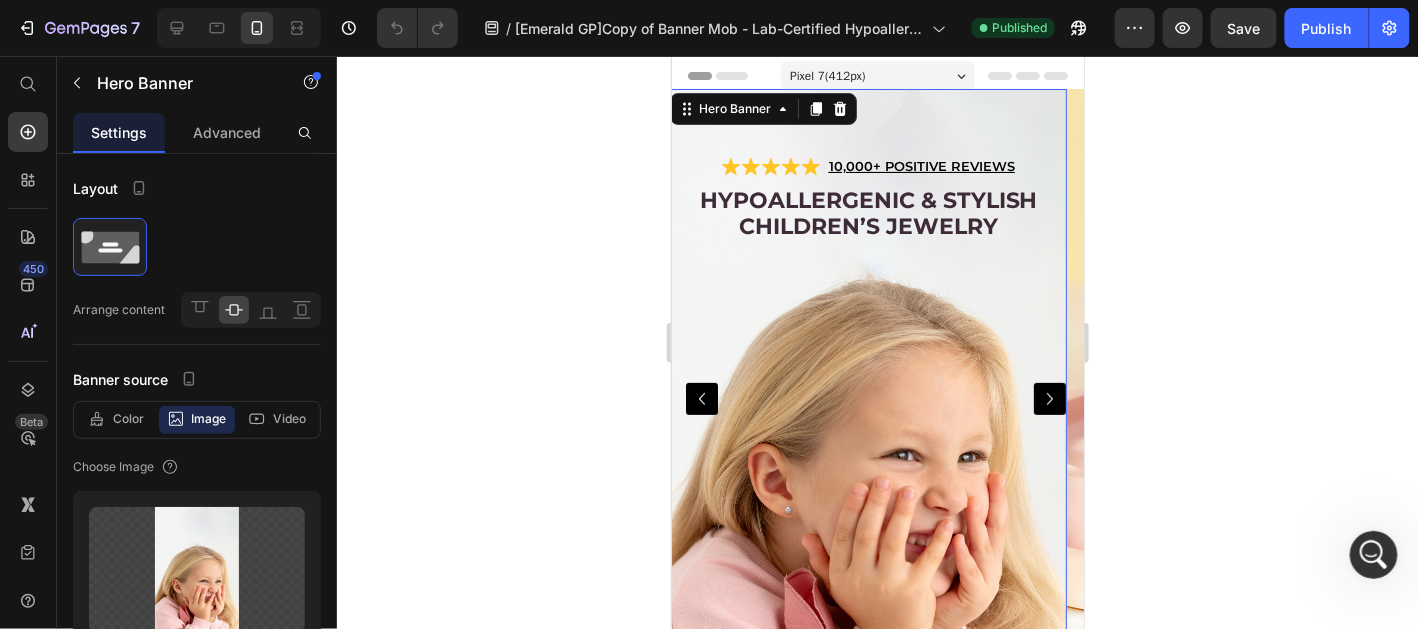 click at bounding box center (1049, 398) 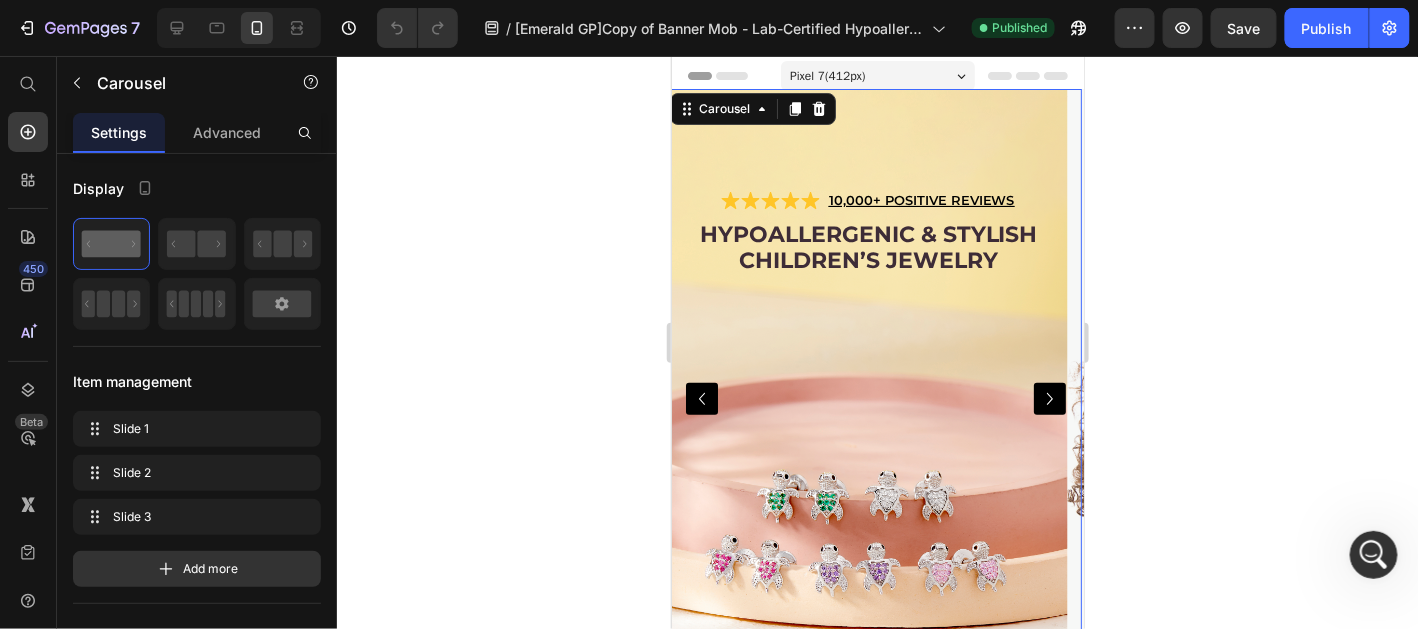 click 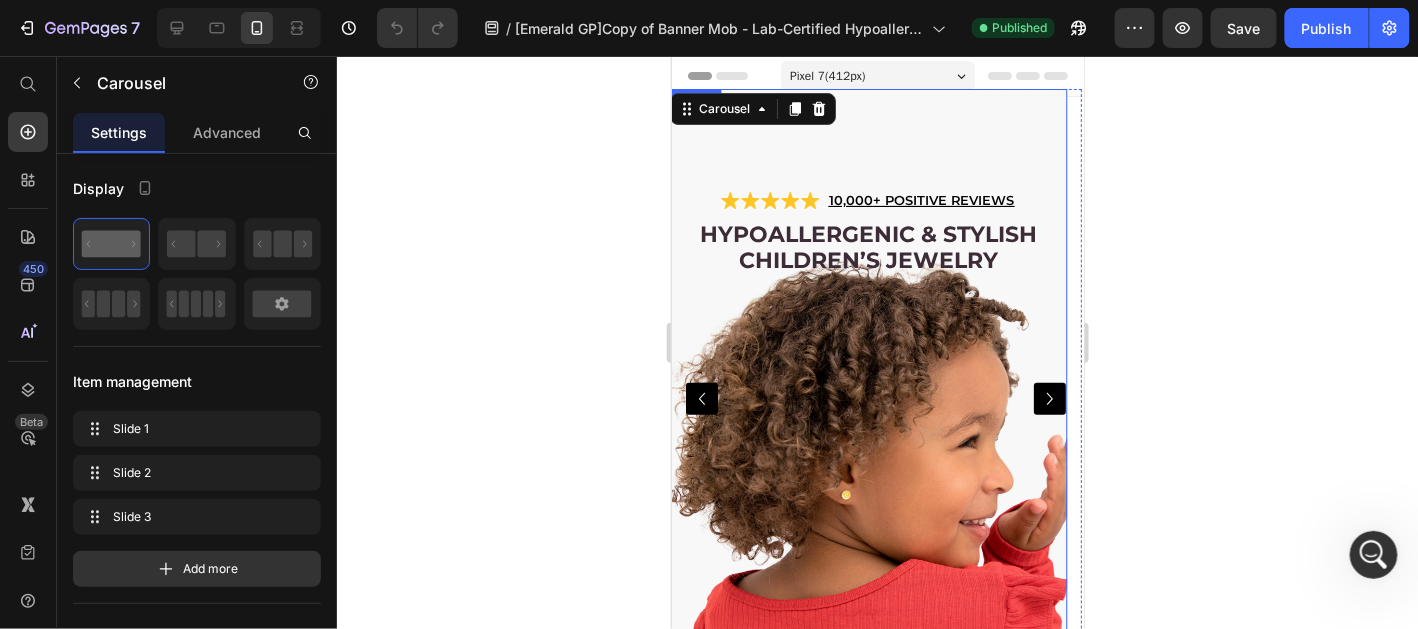 click 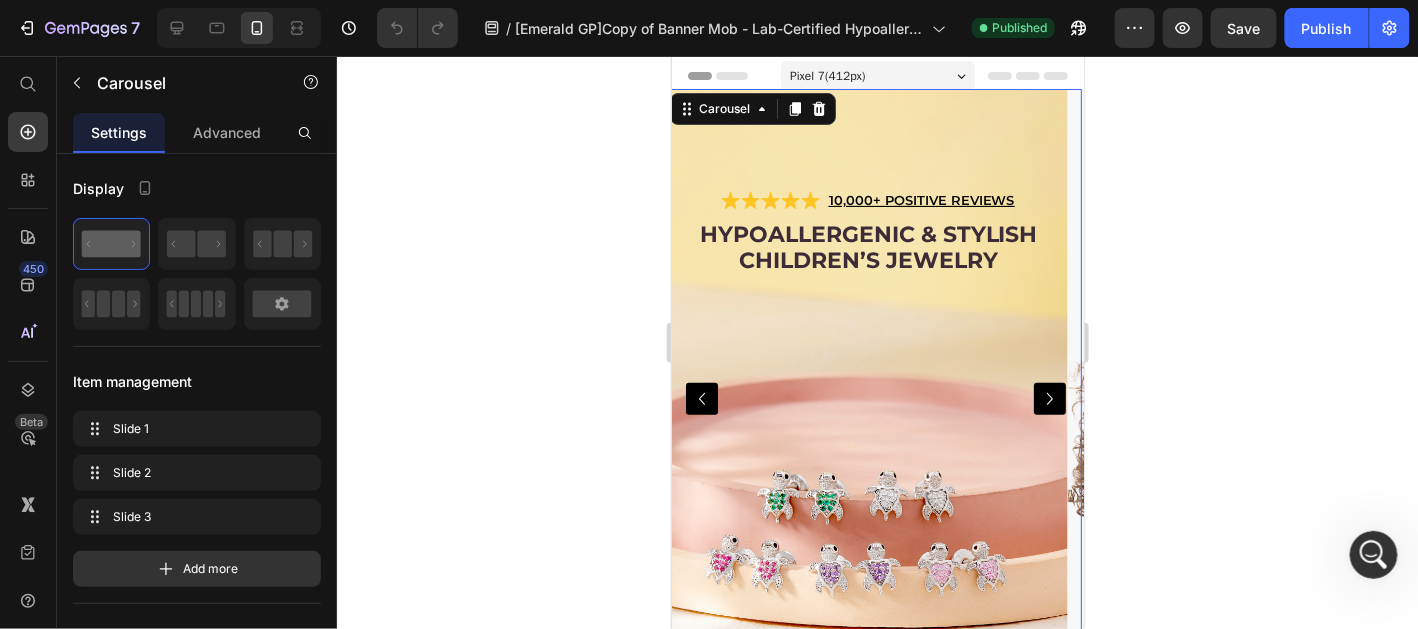 click 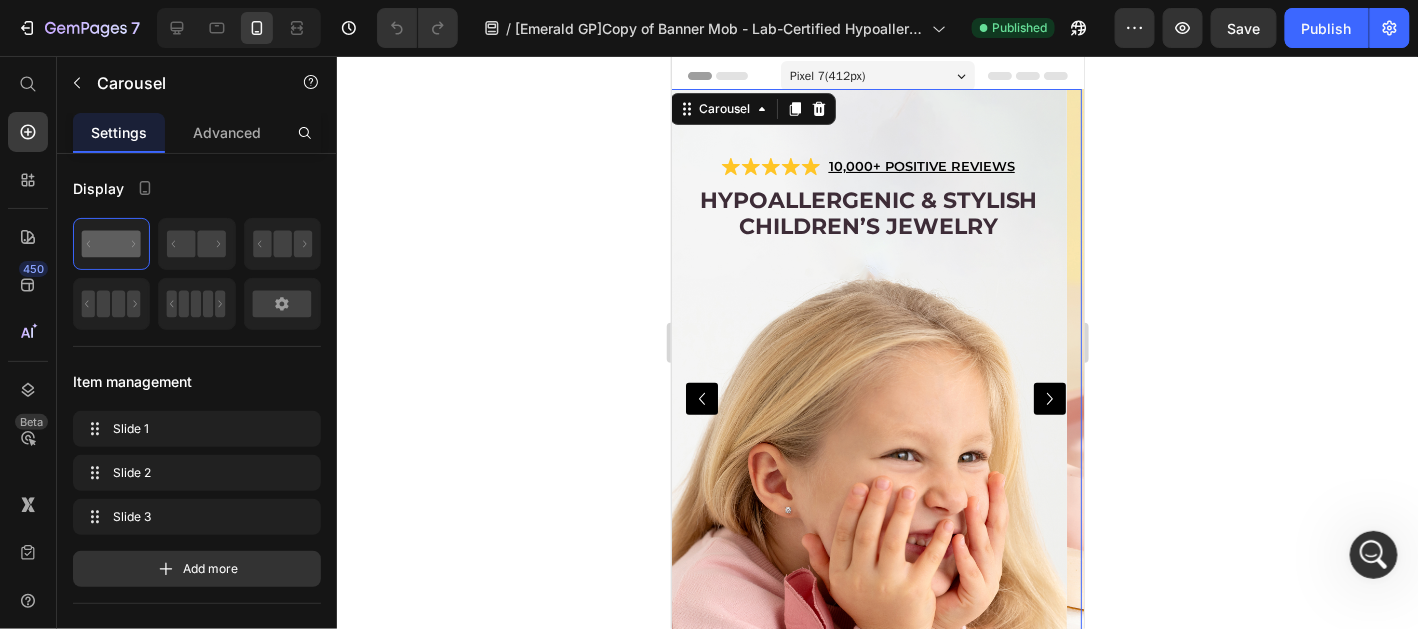 click at bounding box center (1049, 398) 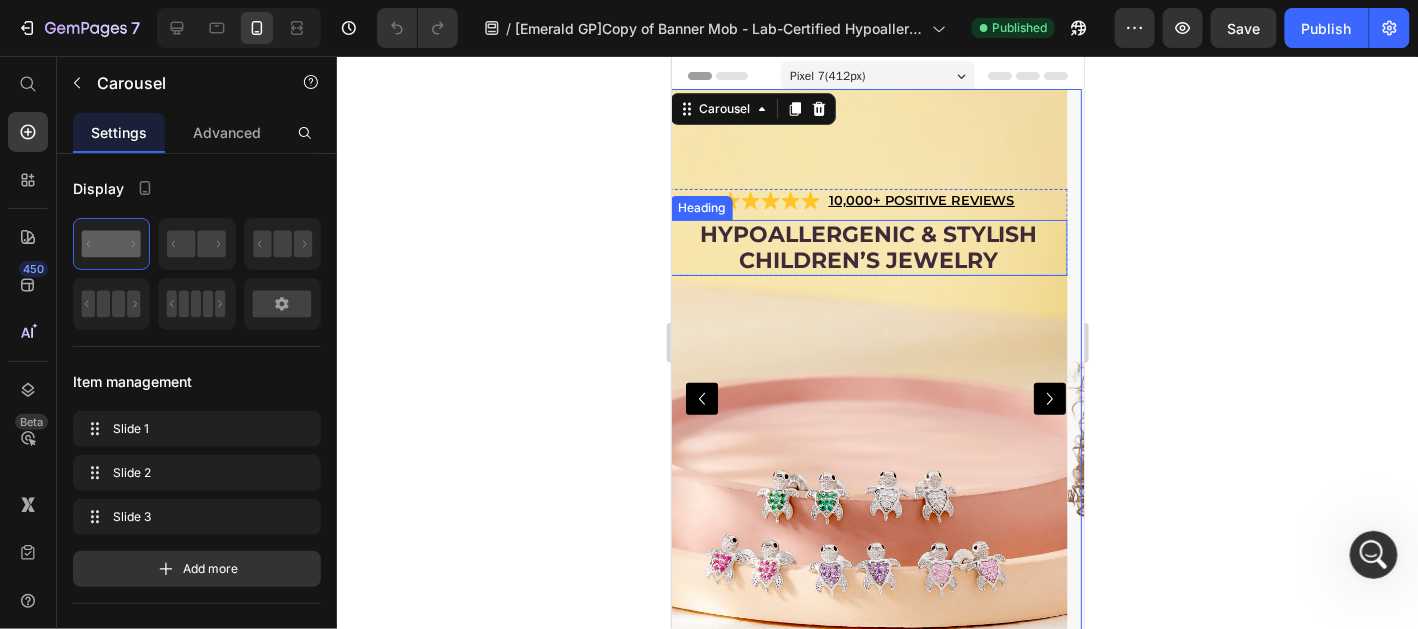 click on "Hypoallergenic & stylish Children’s Jewelry" at bounding box center (867, 247) 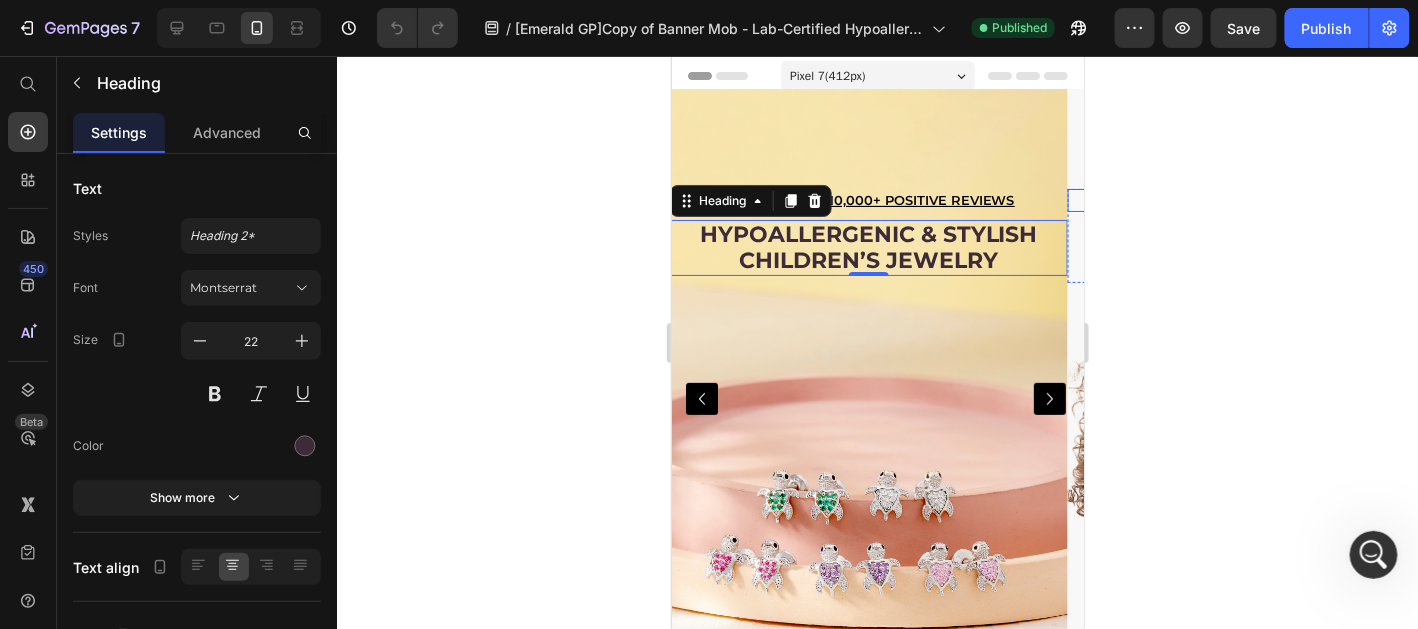 click on "Icon
Icon
Icon
Icon
Icon Icon List 10,000+ POSITIVE REVIEWS Text Block Row" at bounding box center (1264, 199) 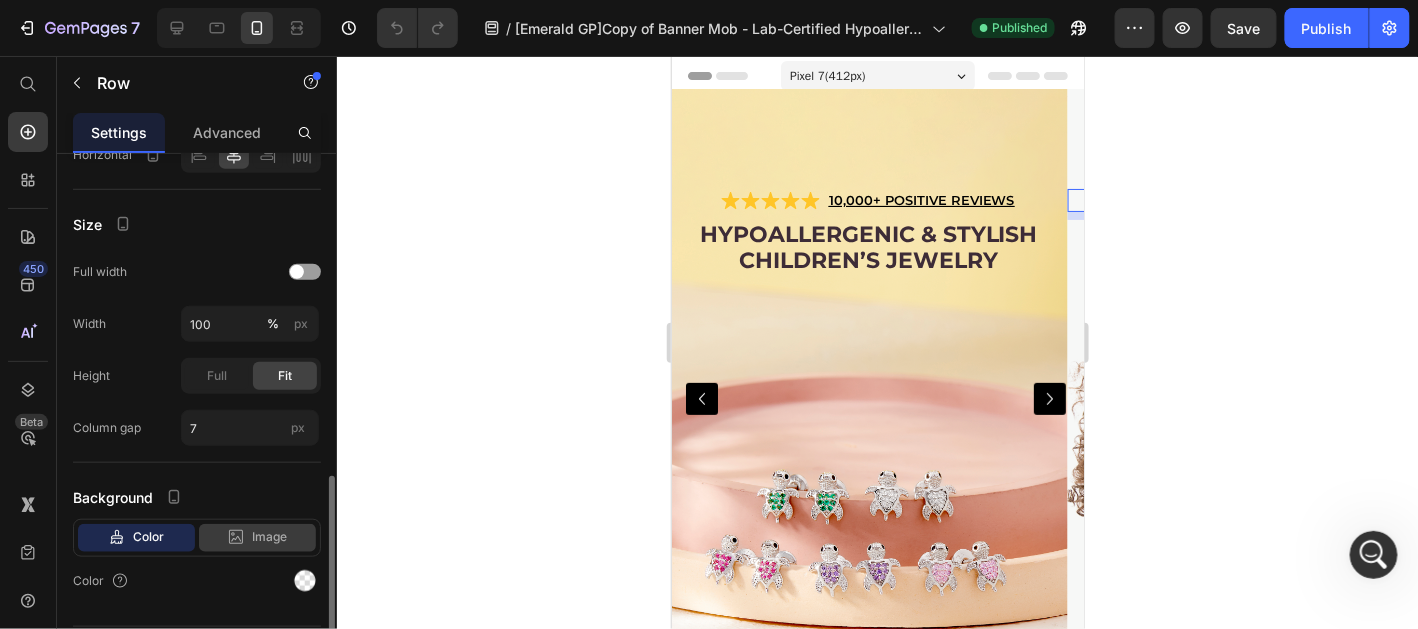 scroll, scrollTop: 550, scrollLeft: 0, axis: vertical 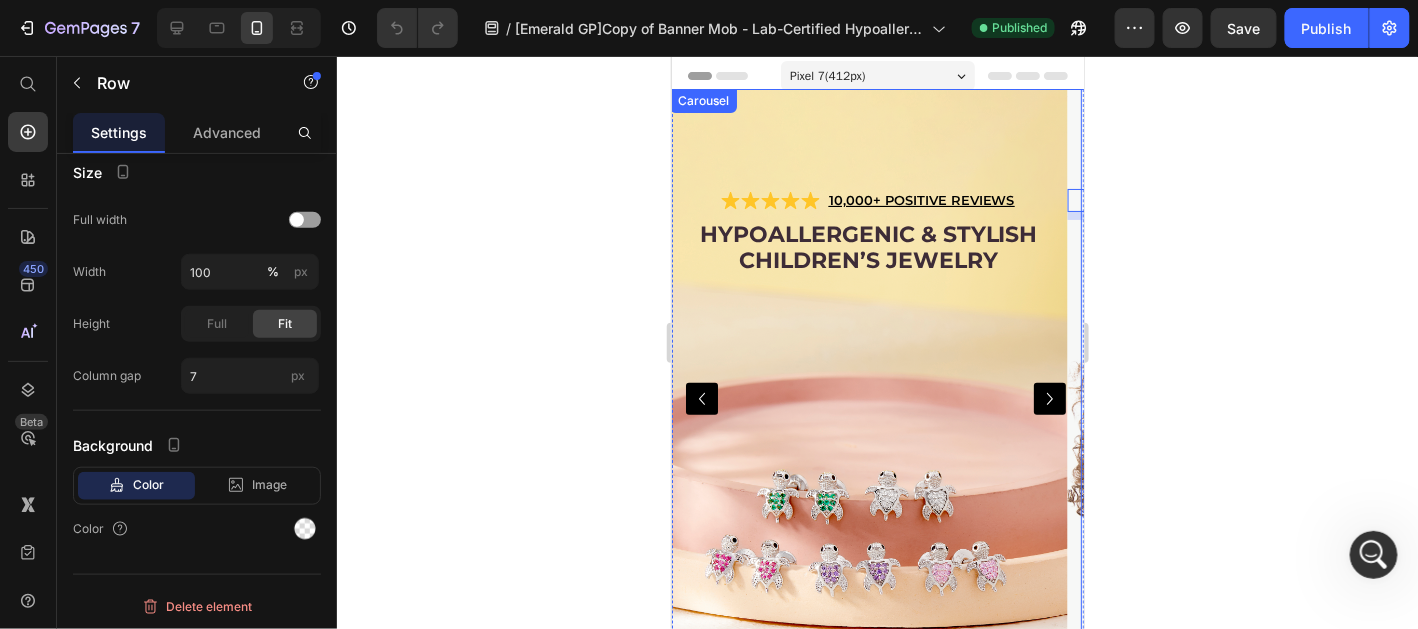 click 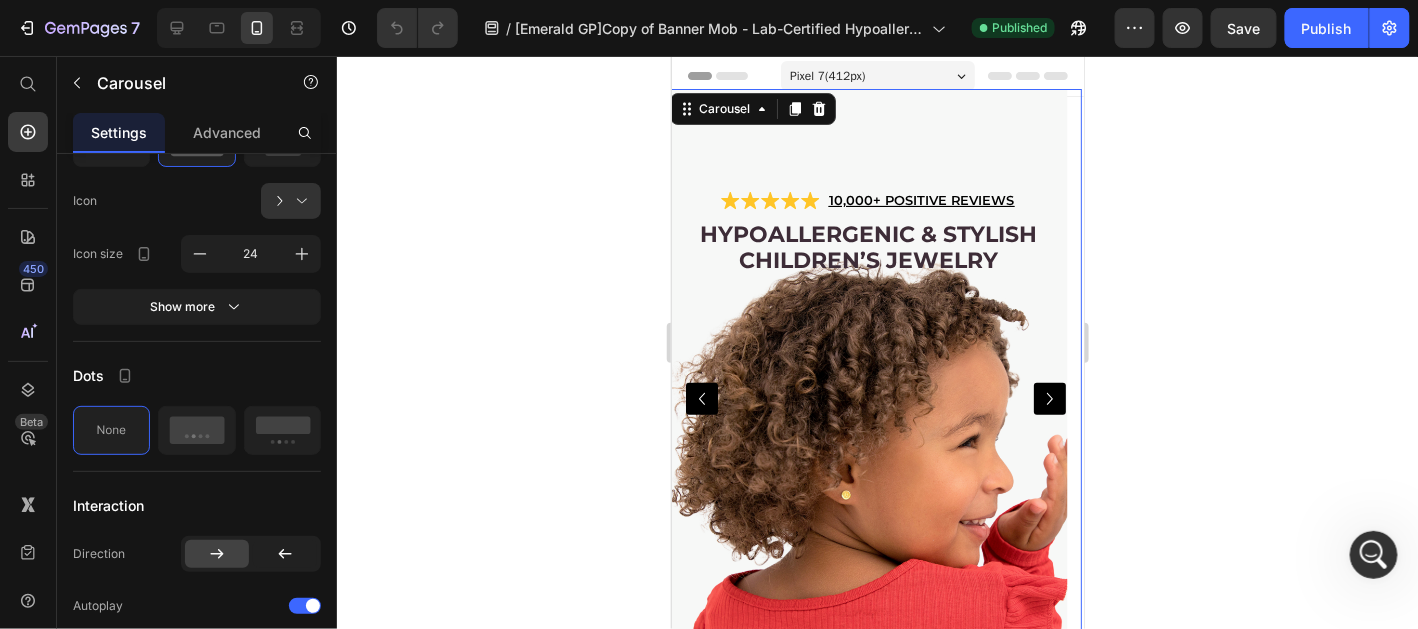 scroll, scrollTop: 0, scrollLeft: 0, axis: both 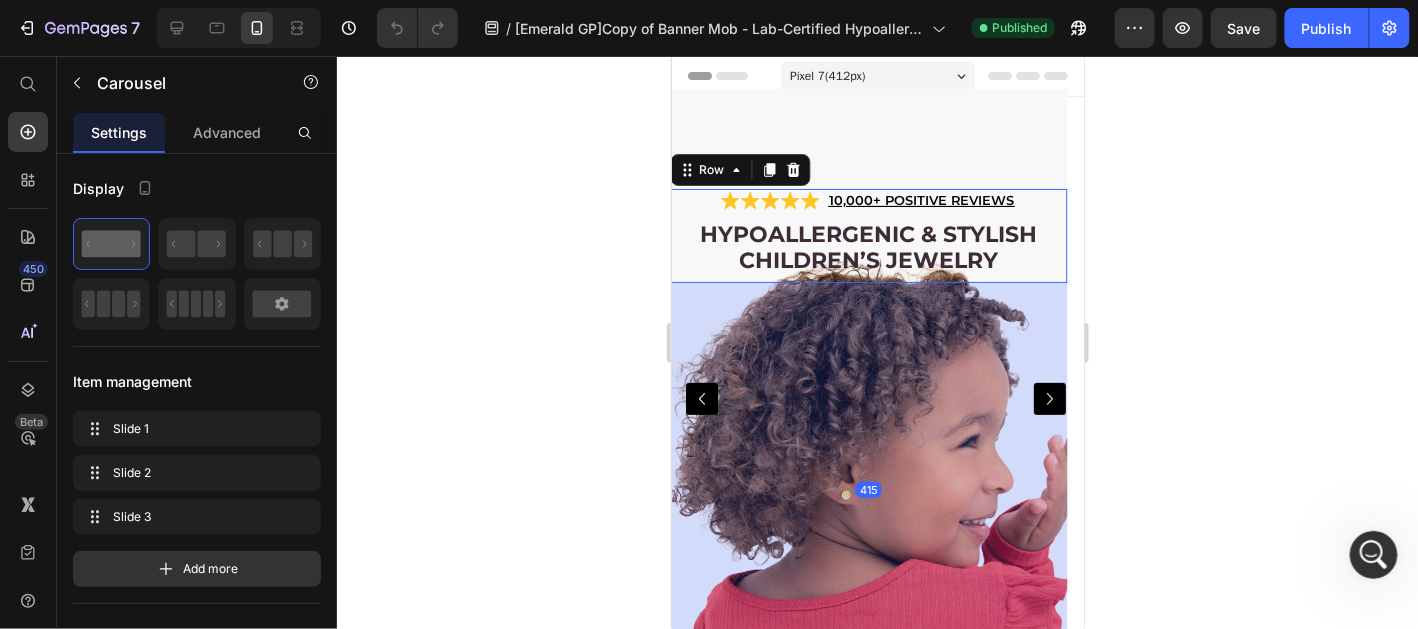 click on "Icon
Icon
Icon
Icon
Icon Icon List 10,000+ POSITIVE REVIEWS Text Block Row Hypoallergenic & stylish Children’s Jewelry  Heading Row   415" at bounding box center (867, 235) 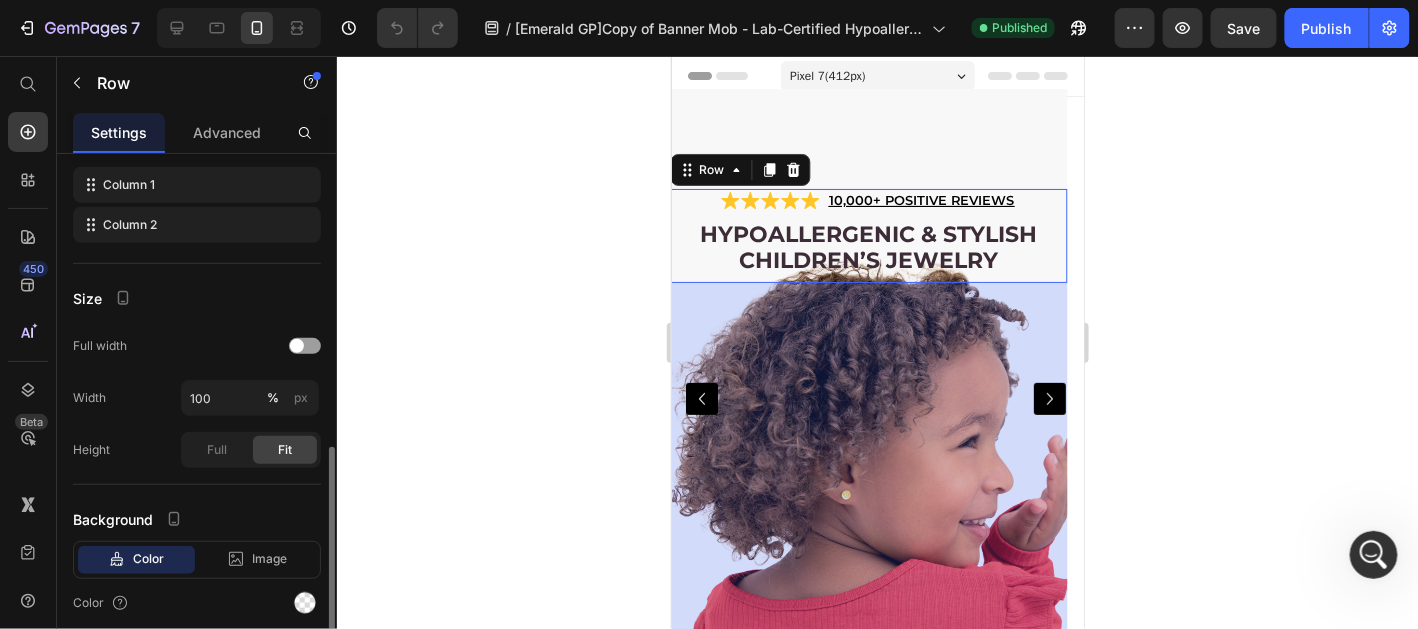 scroll, scrollTop: 373, scrollLeft: 0, axis: vertical 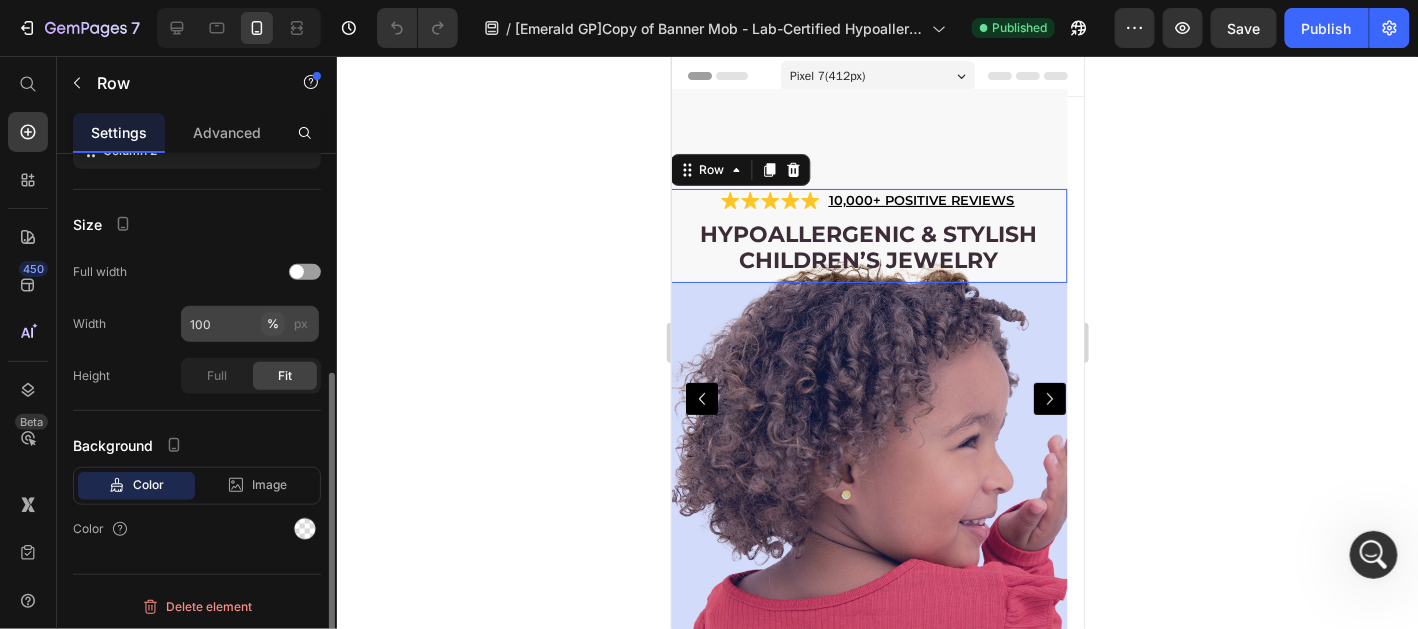 click on "%" 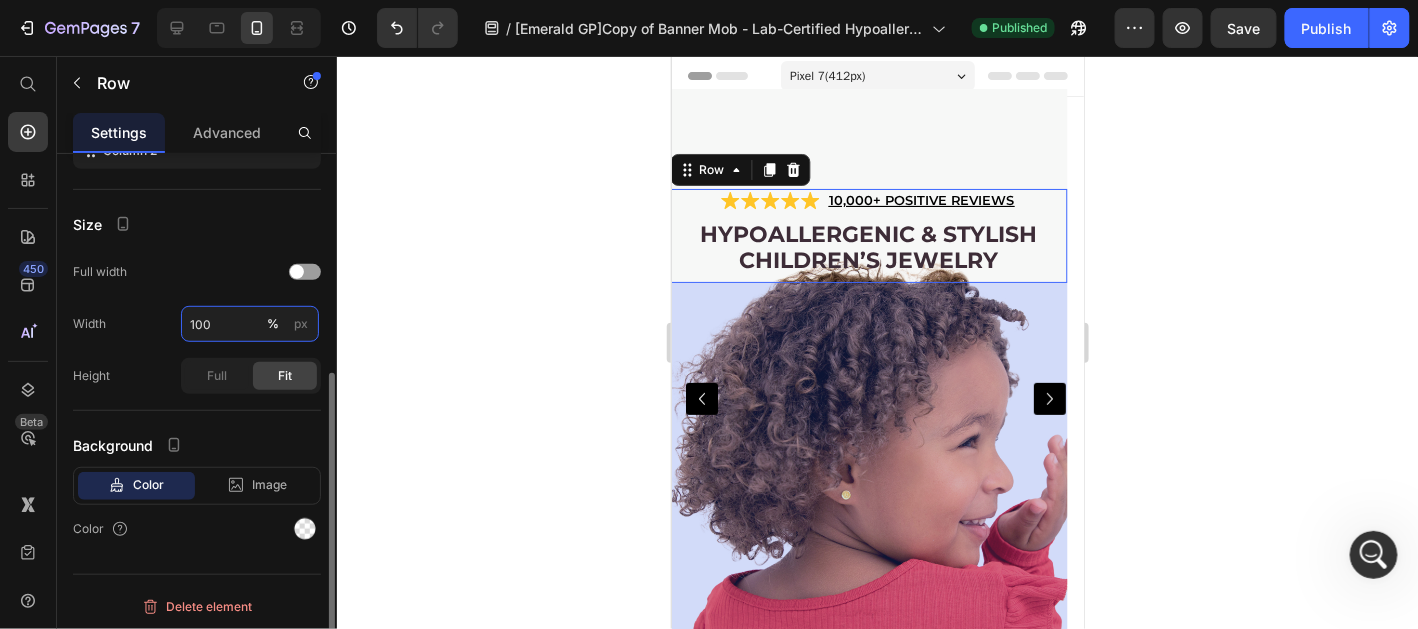 click on "100" at bounding box center (250, 324) 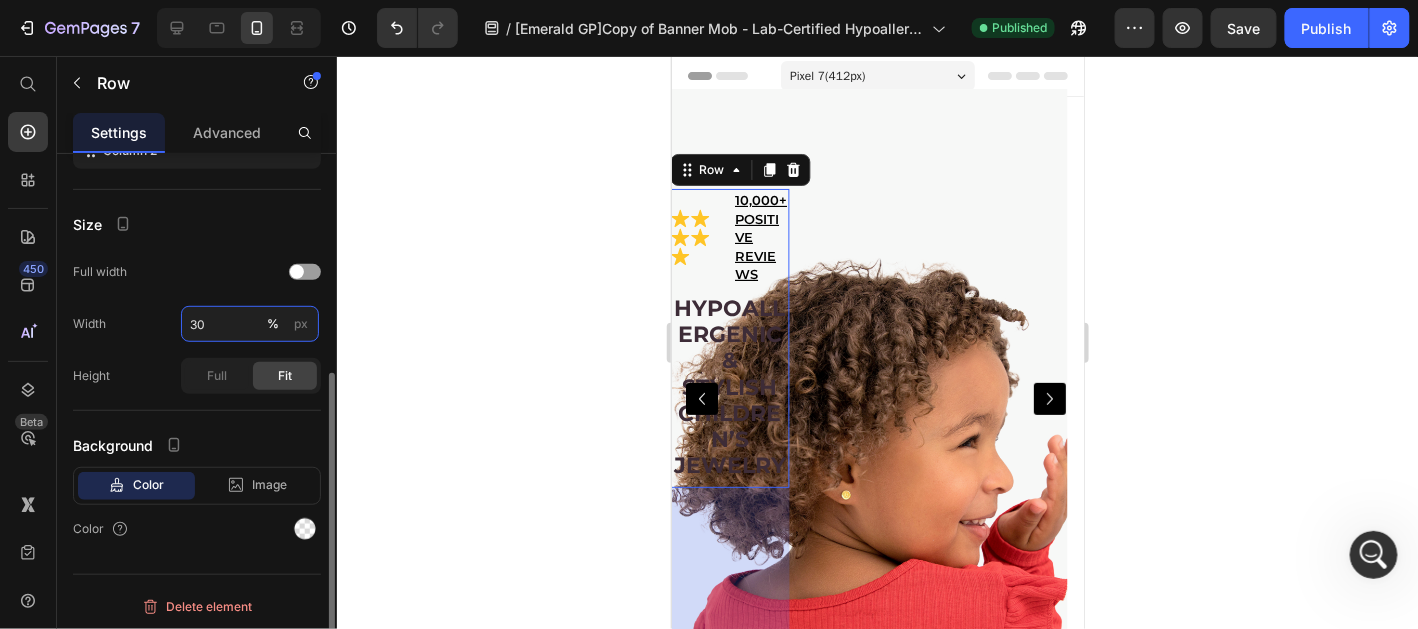 drag, startPoint x: 232, startPoint y: 319, endPoint x: 160, endPoint y: 311, distance: 72.443085 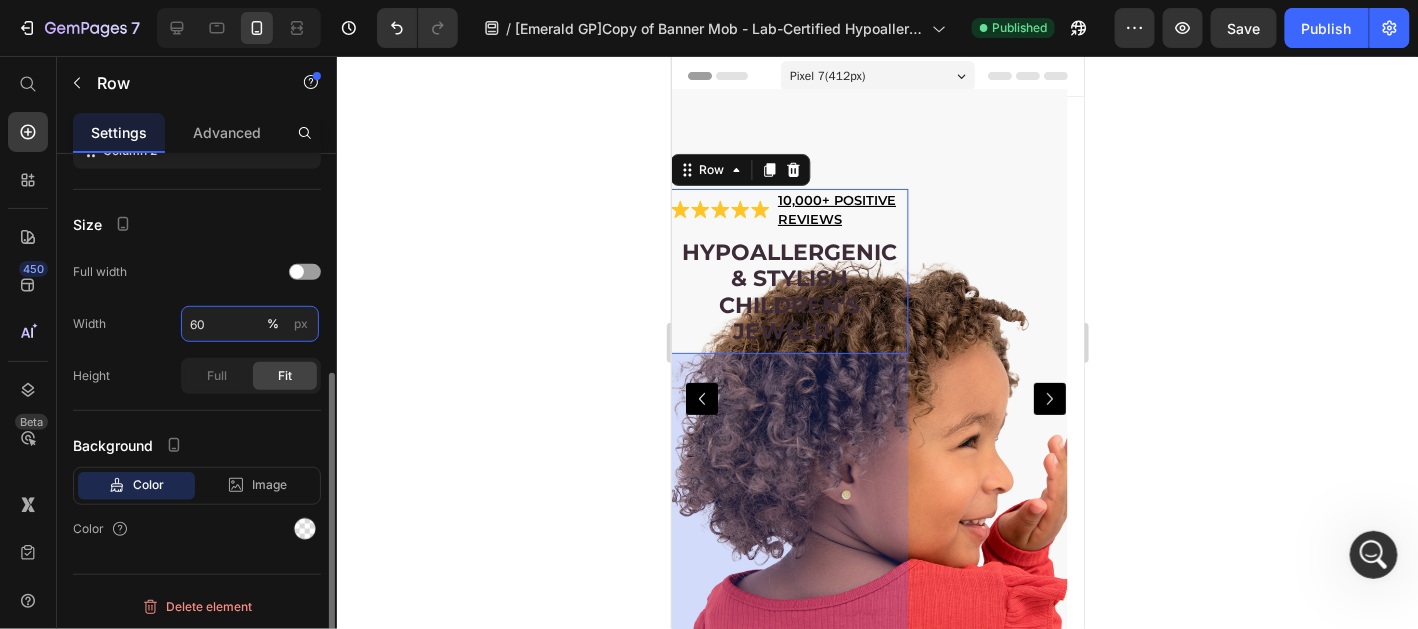 drag, startPoint x: 224, startPoint y: 319, endPoint x: 159, endPoint y: 313, distance: 65.27634 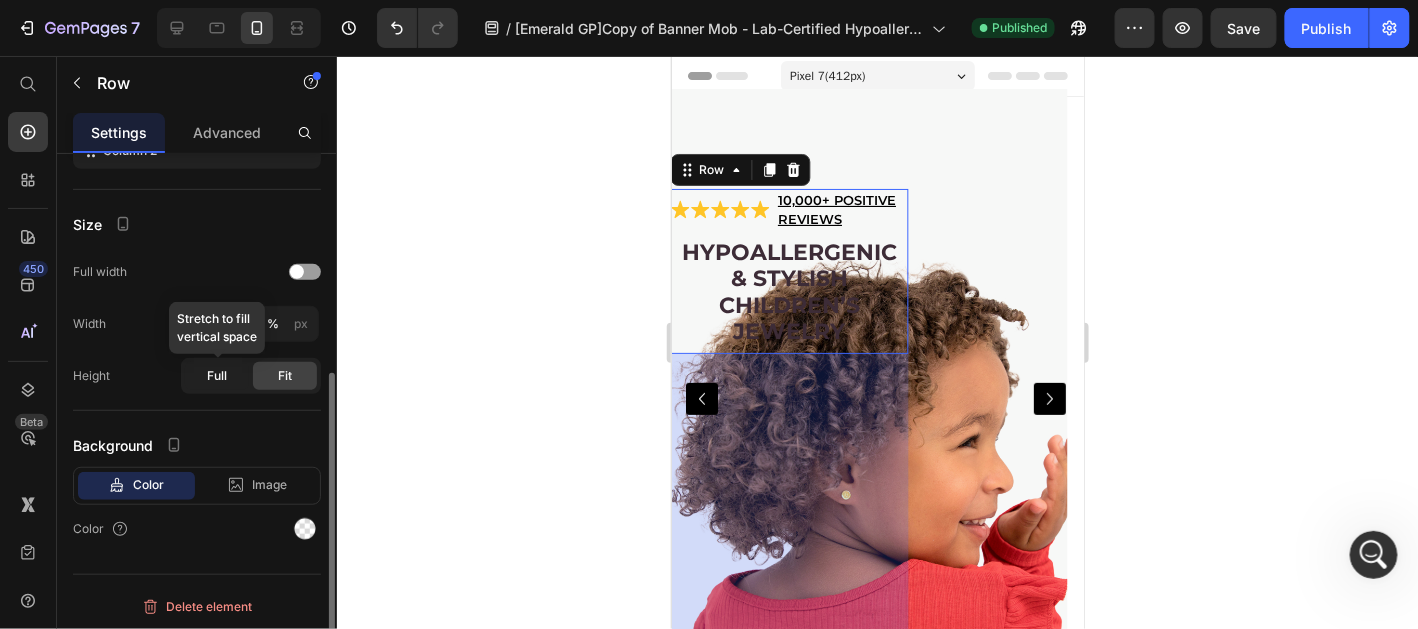 click on "Full" 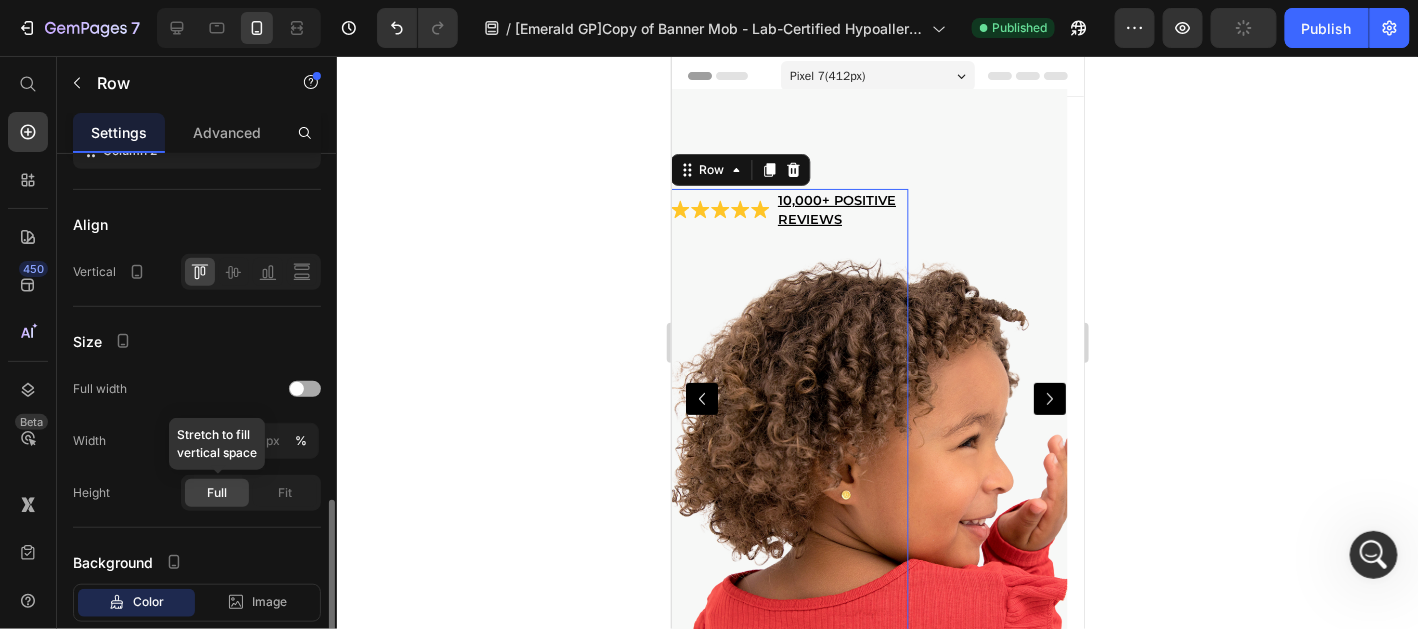 scroll, scrollTop: 473, scrollLeft: 0, axis: vertical 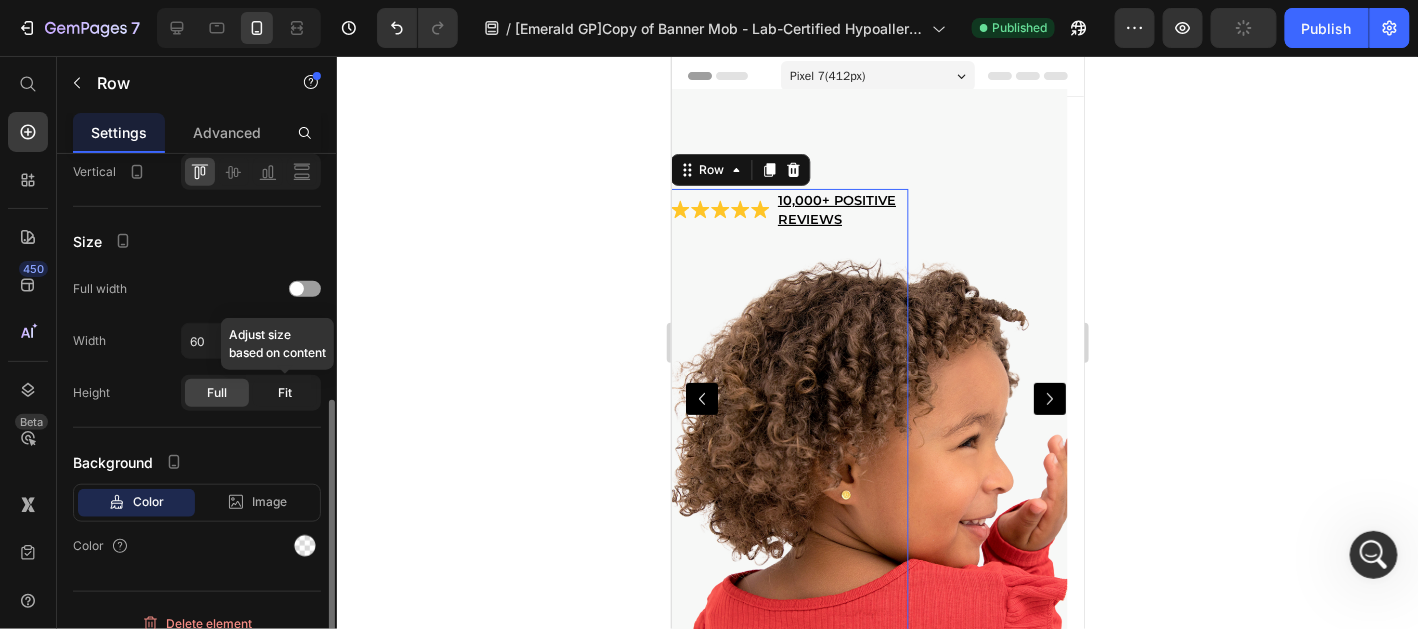 click on "Fit" 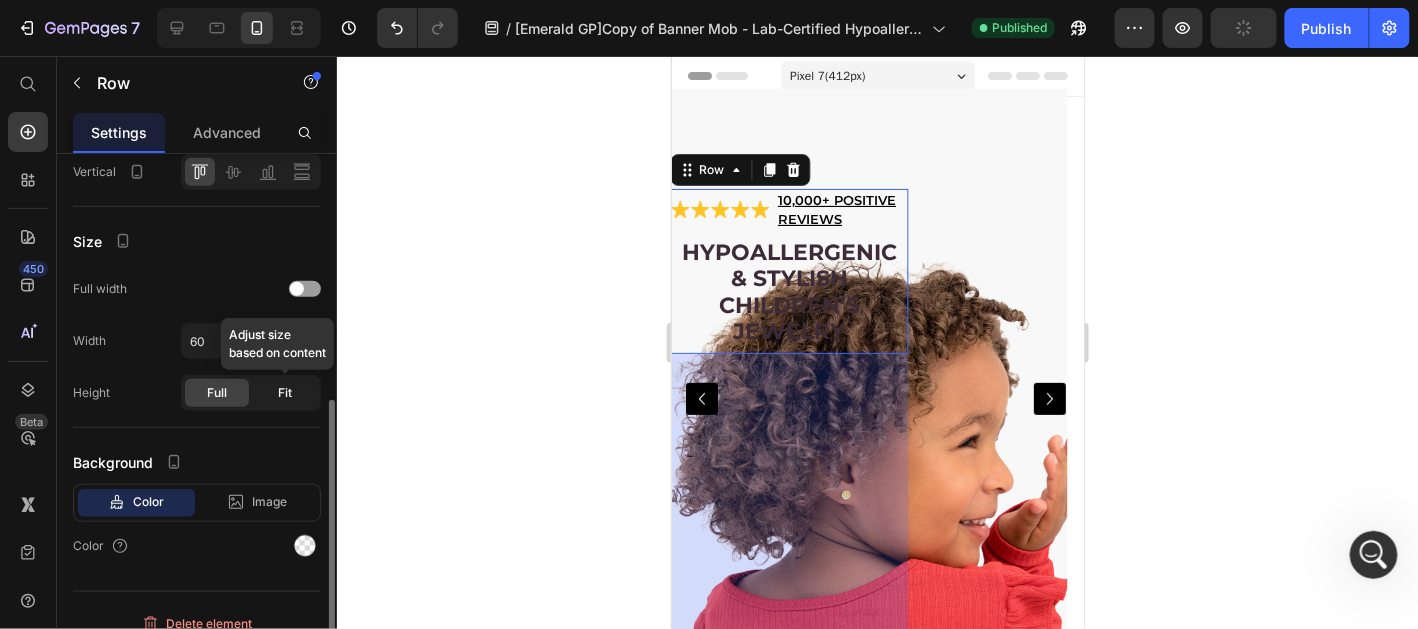 scroll, scrollTop: 373, scrollLeft: 0, axis: vertical 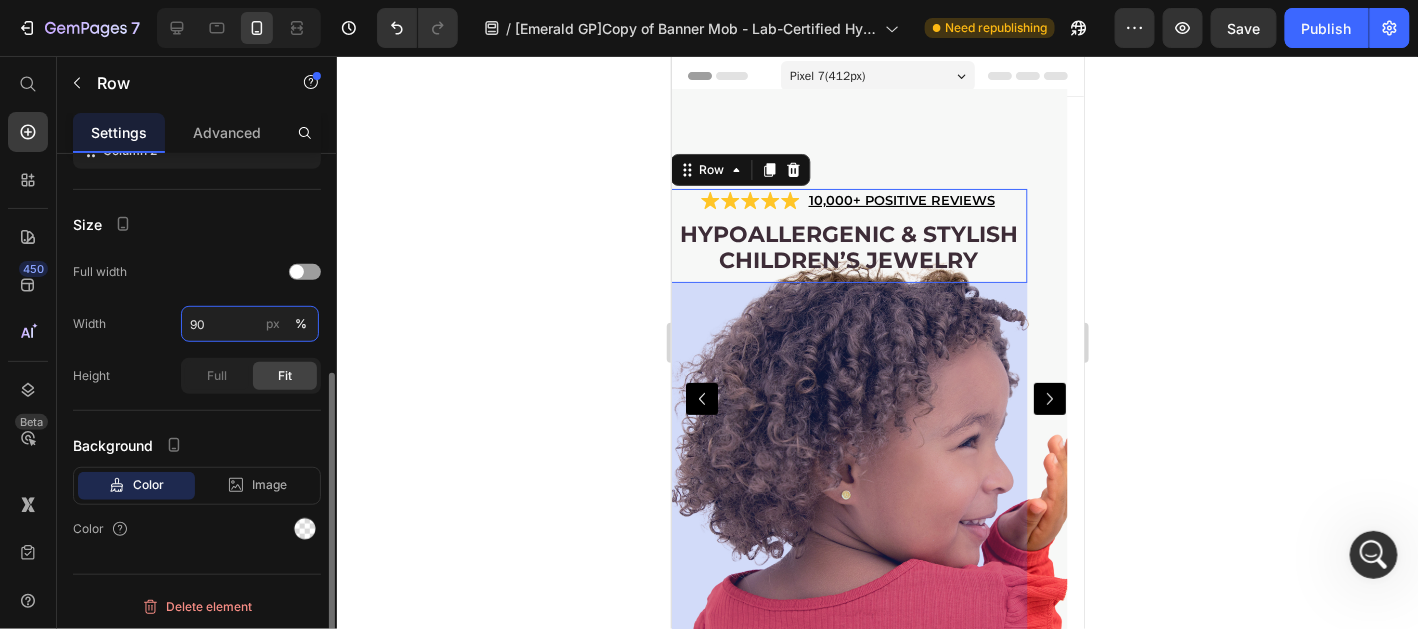 drag, startPoint x: 217, startPoint y: 316, endPoint x: 148, endPoint y: 313, distance: 69.065186 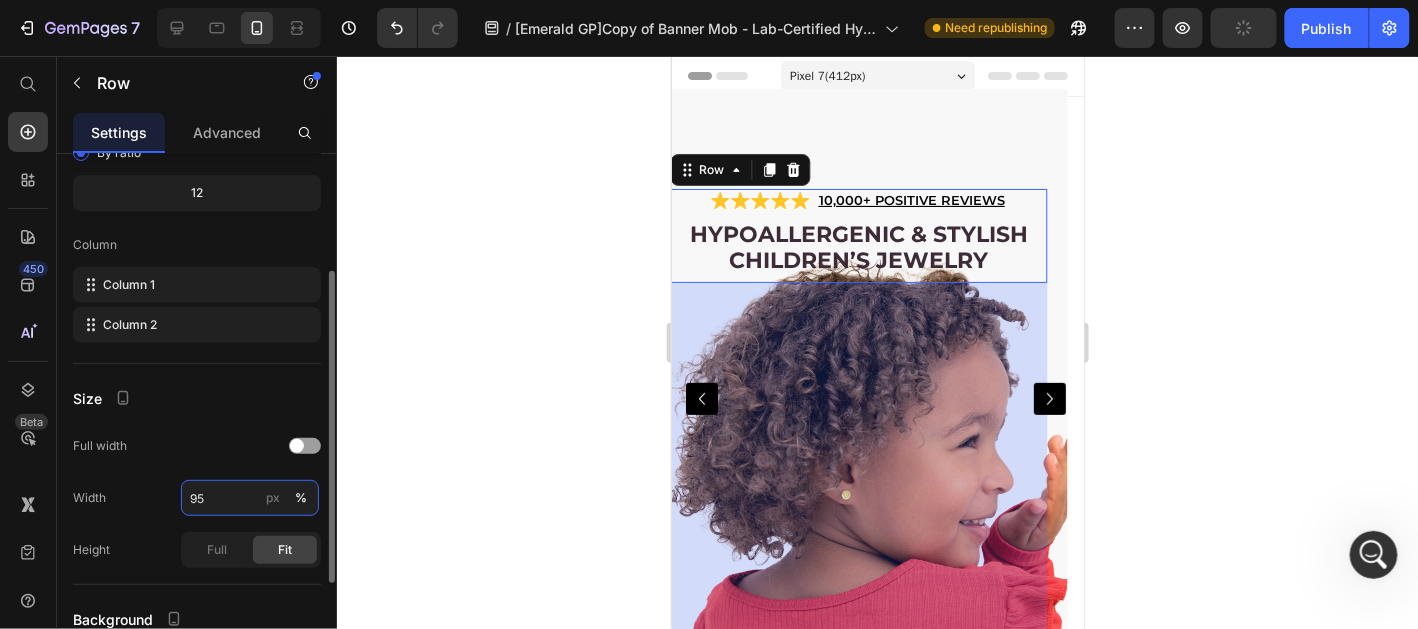 scroll, scrollTop: 373, scrollLeft: 0, axis: vertical 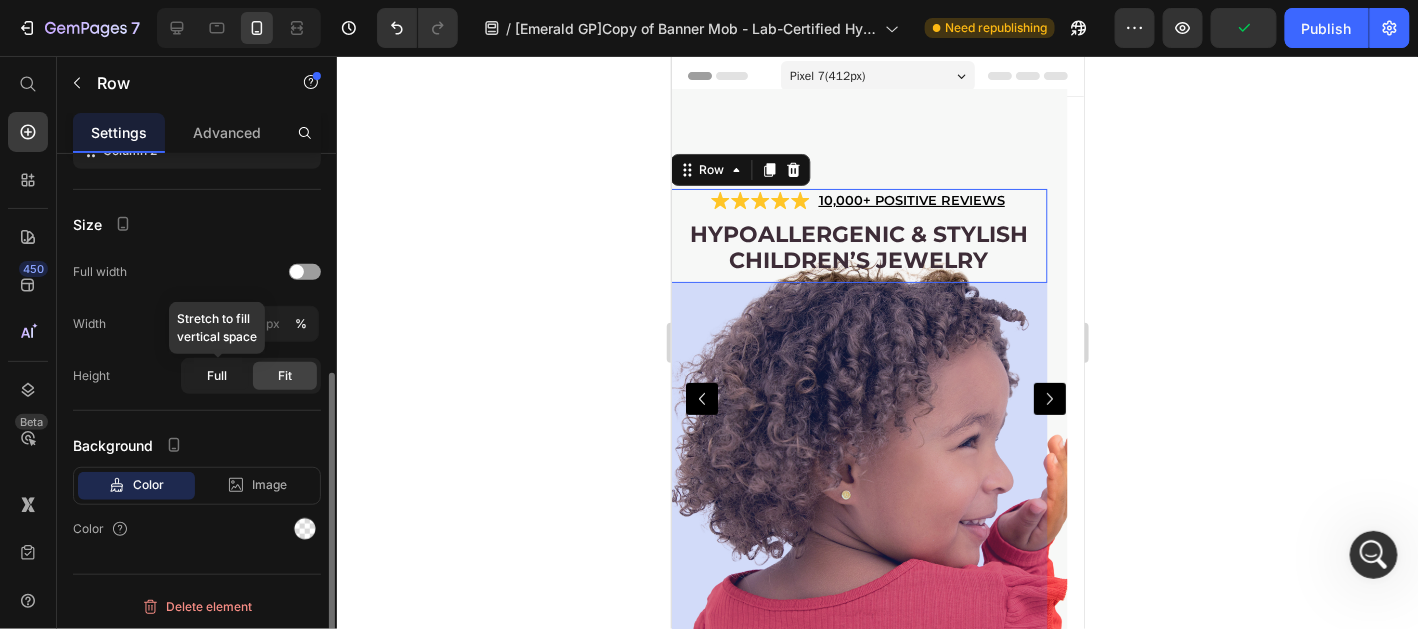 click on "Full" 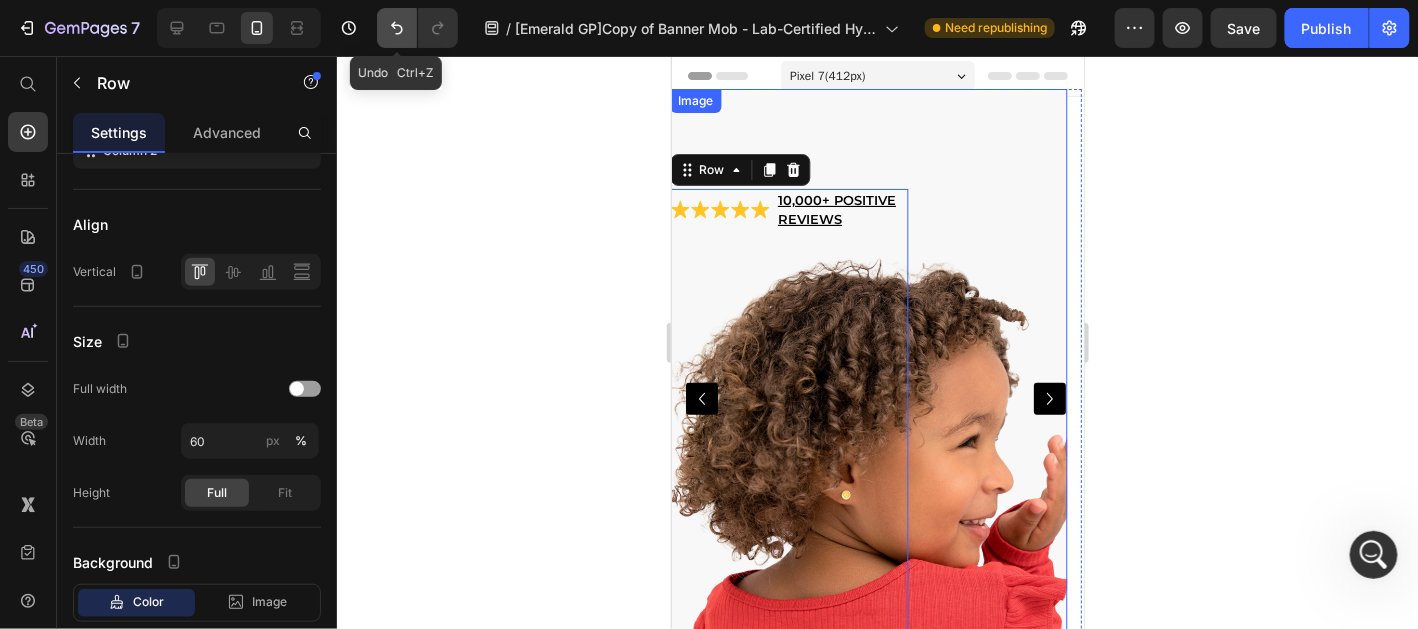 click 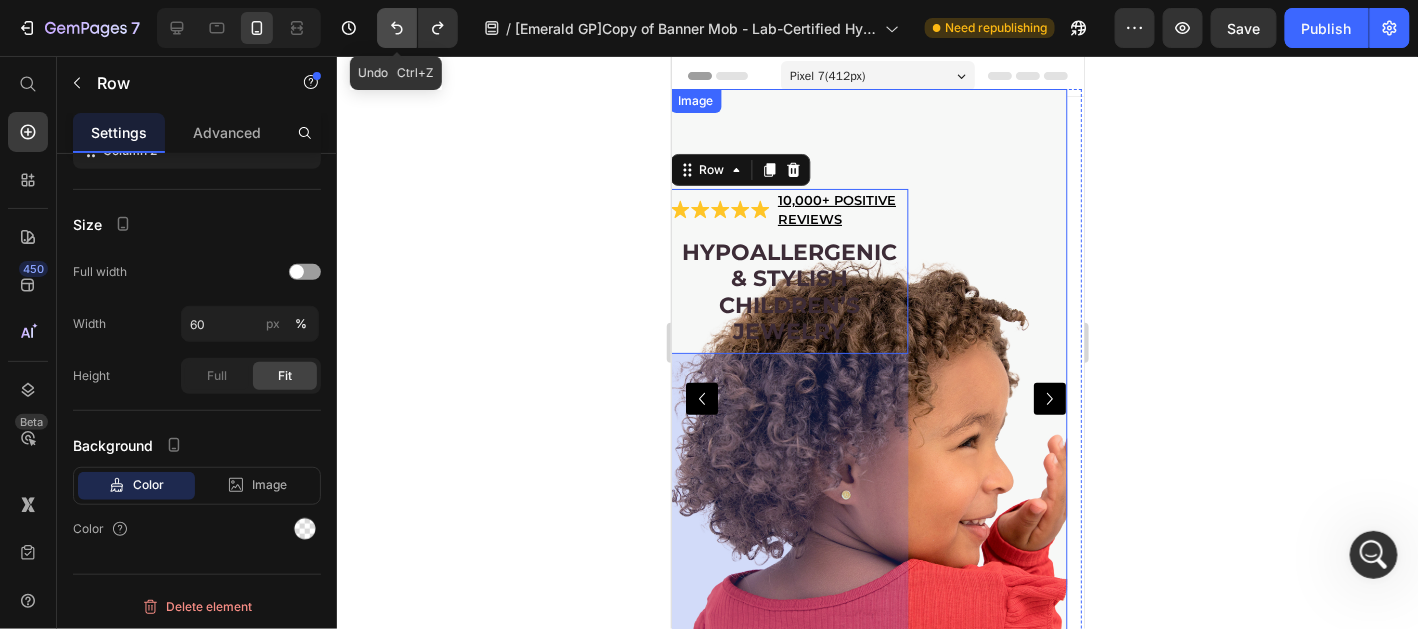 click 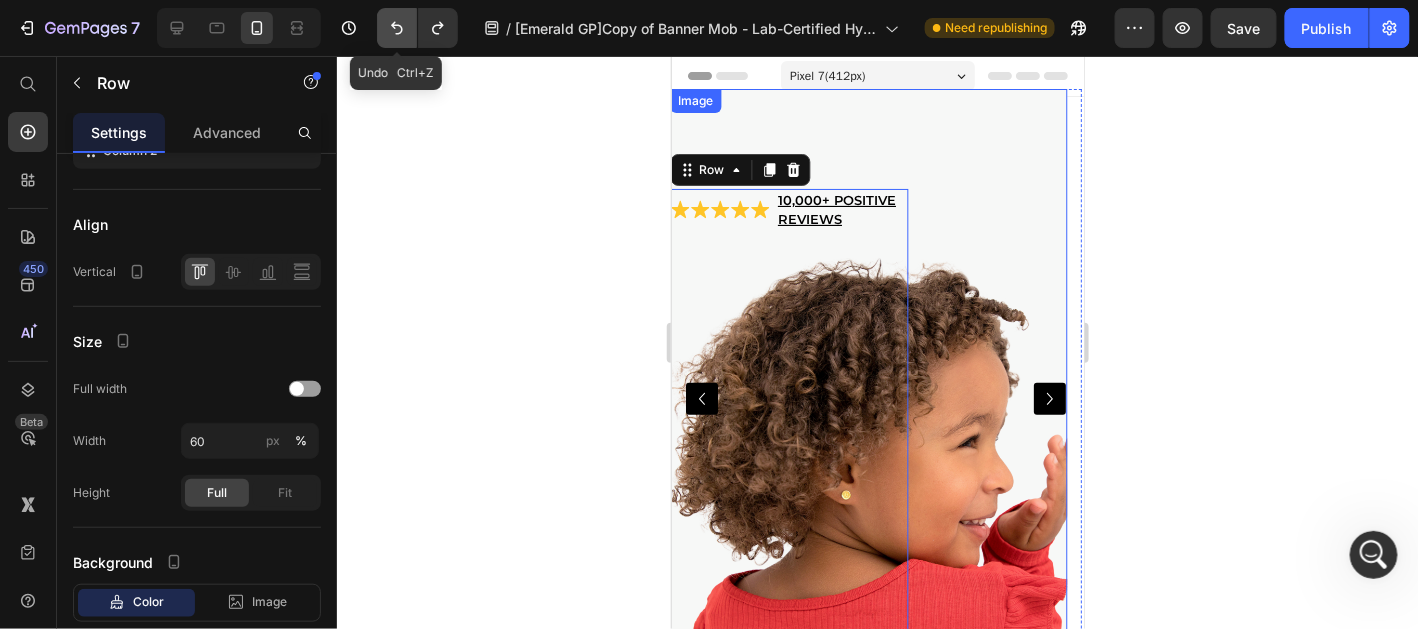 click 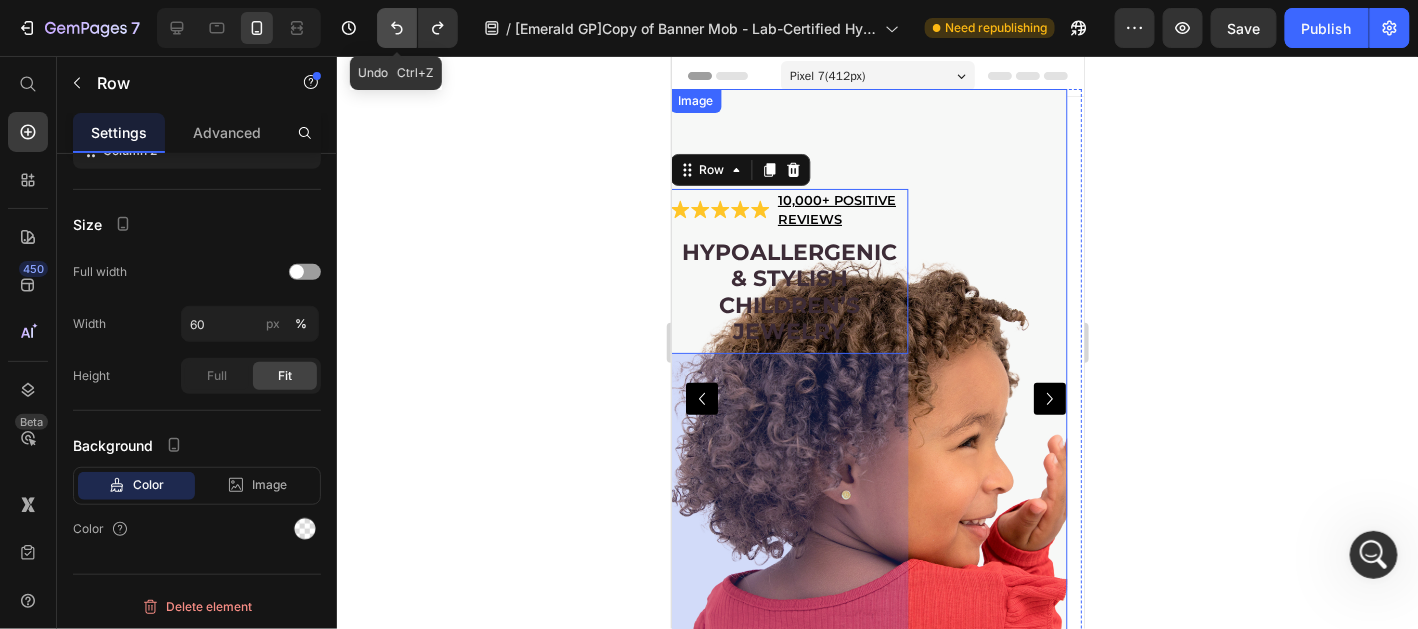 click 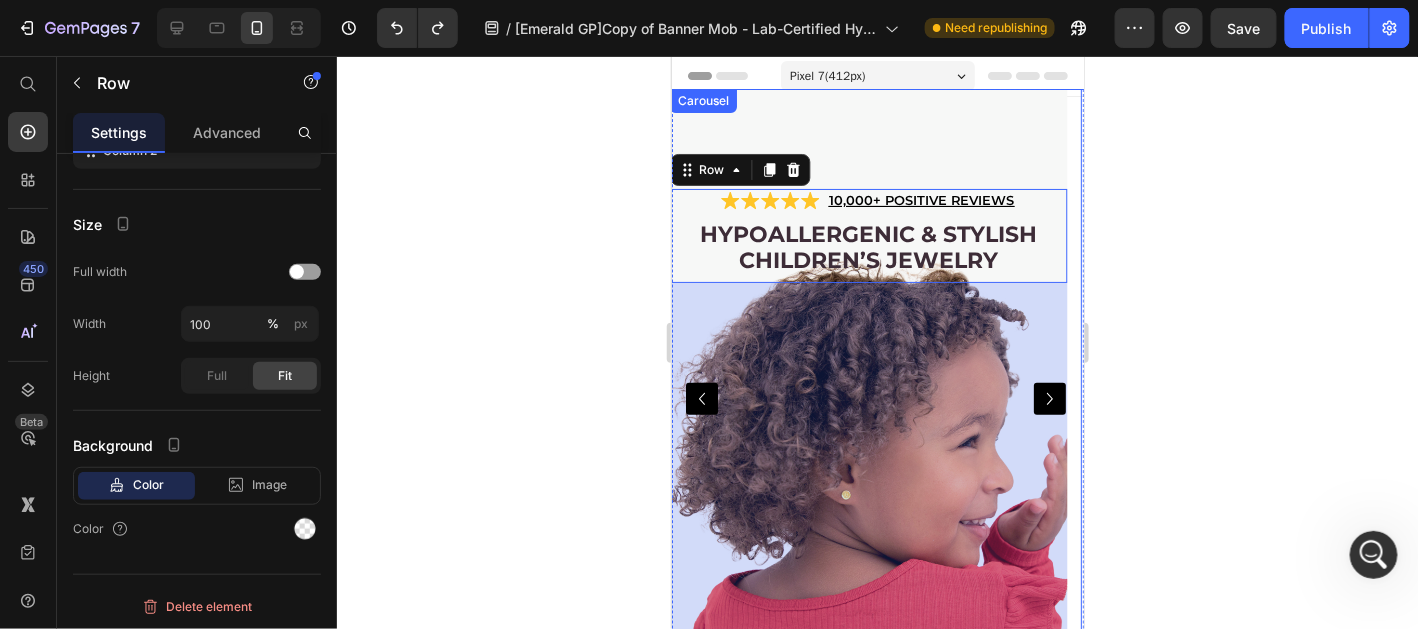 click 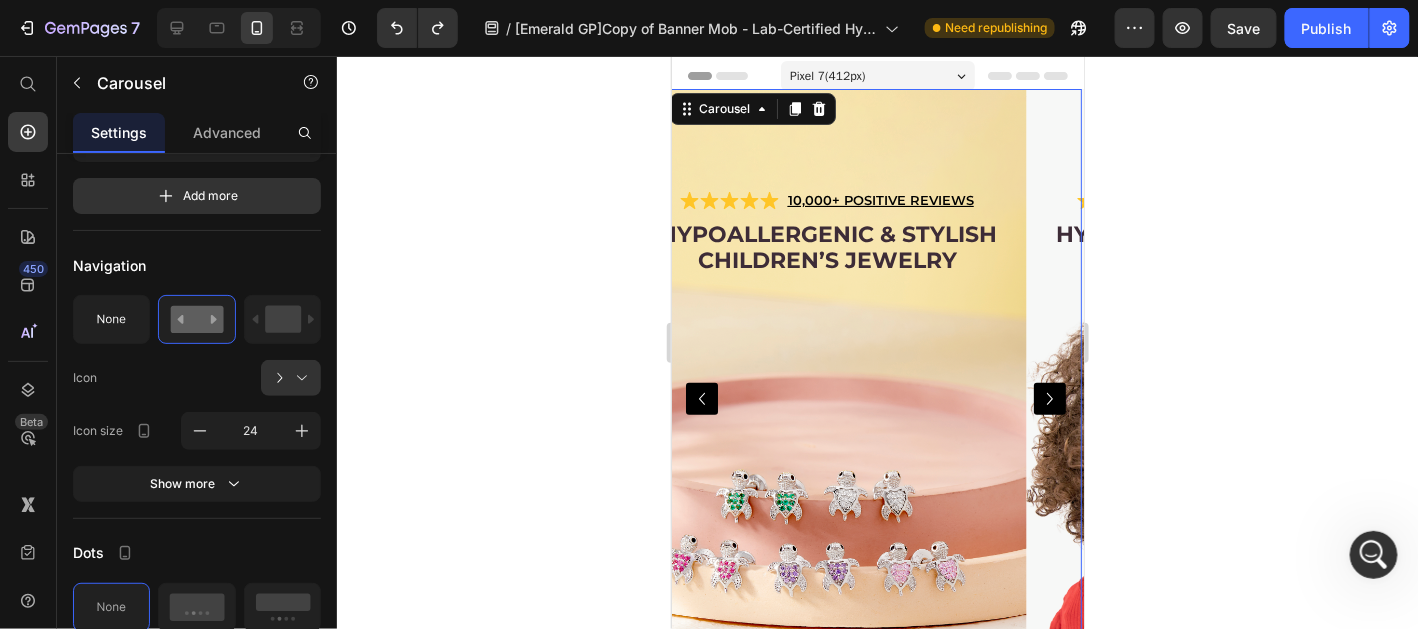 scroll, scrollTop: 0, scrollLeft: 0, axis: both 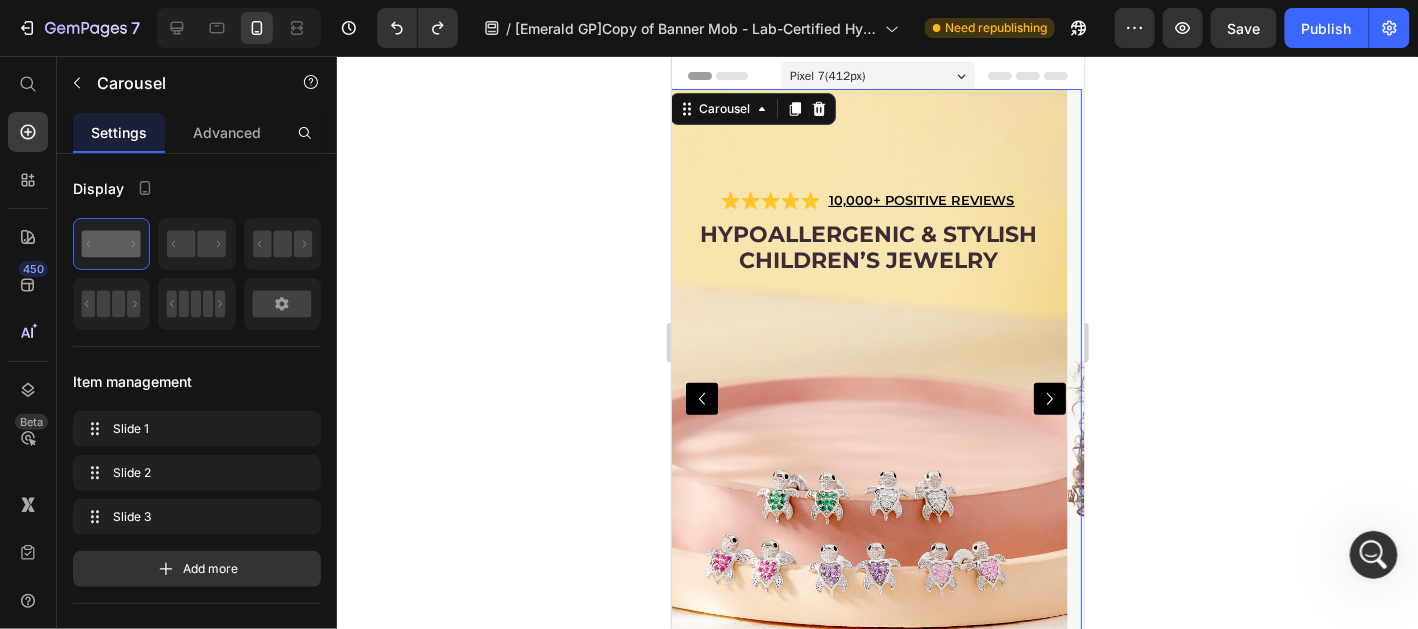 click 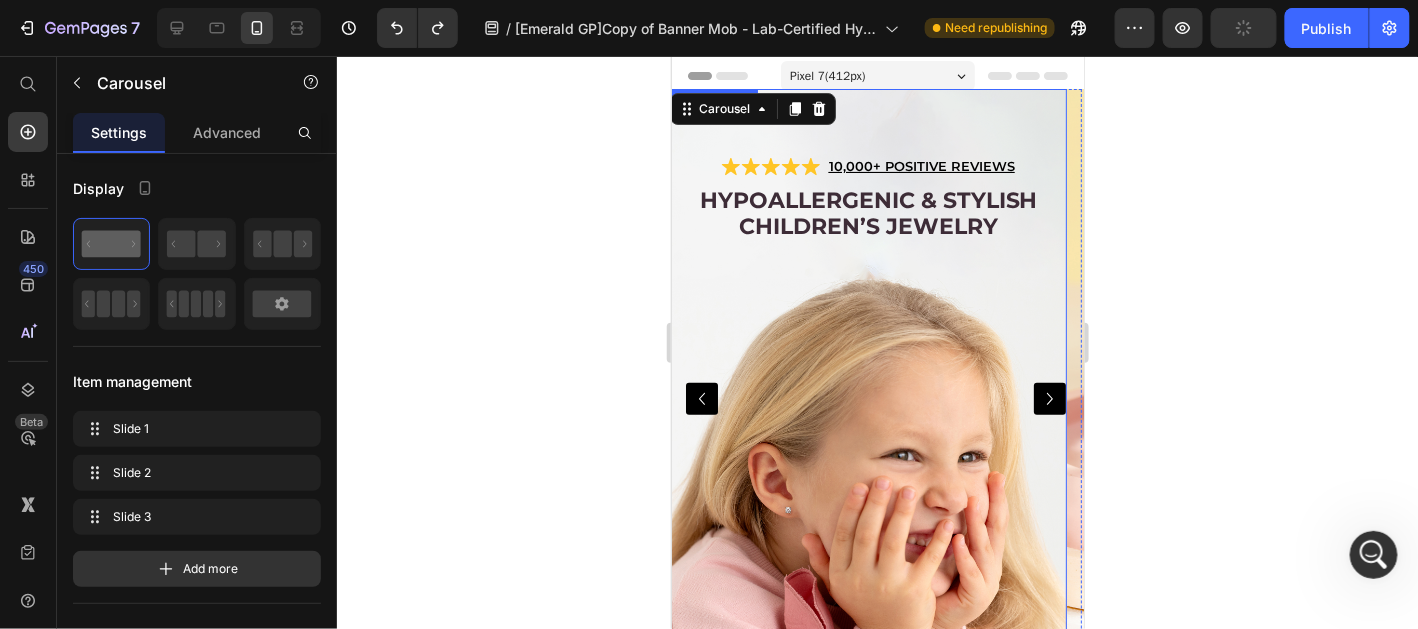 click at bounding box center [867, 398] 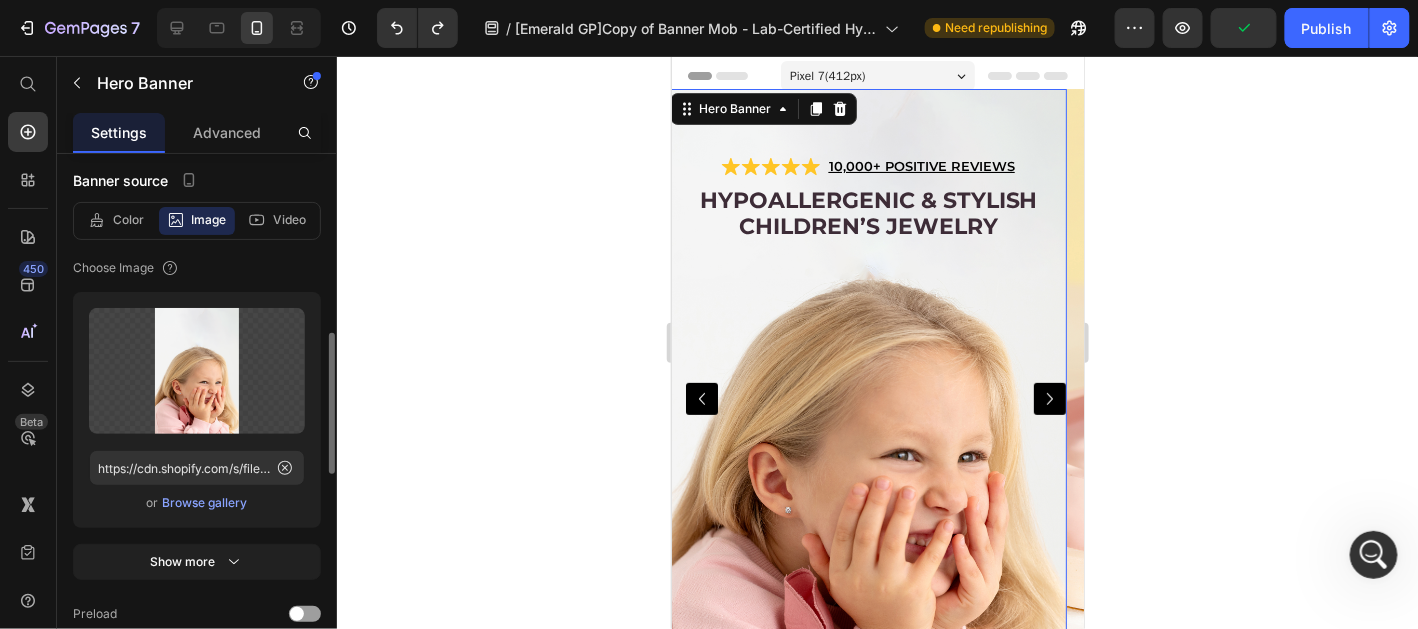 scroll, scrollTop: 299, scrollLeft: 0, axis: vertical 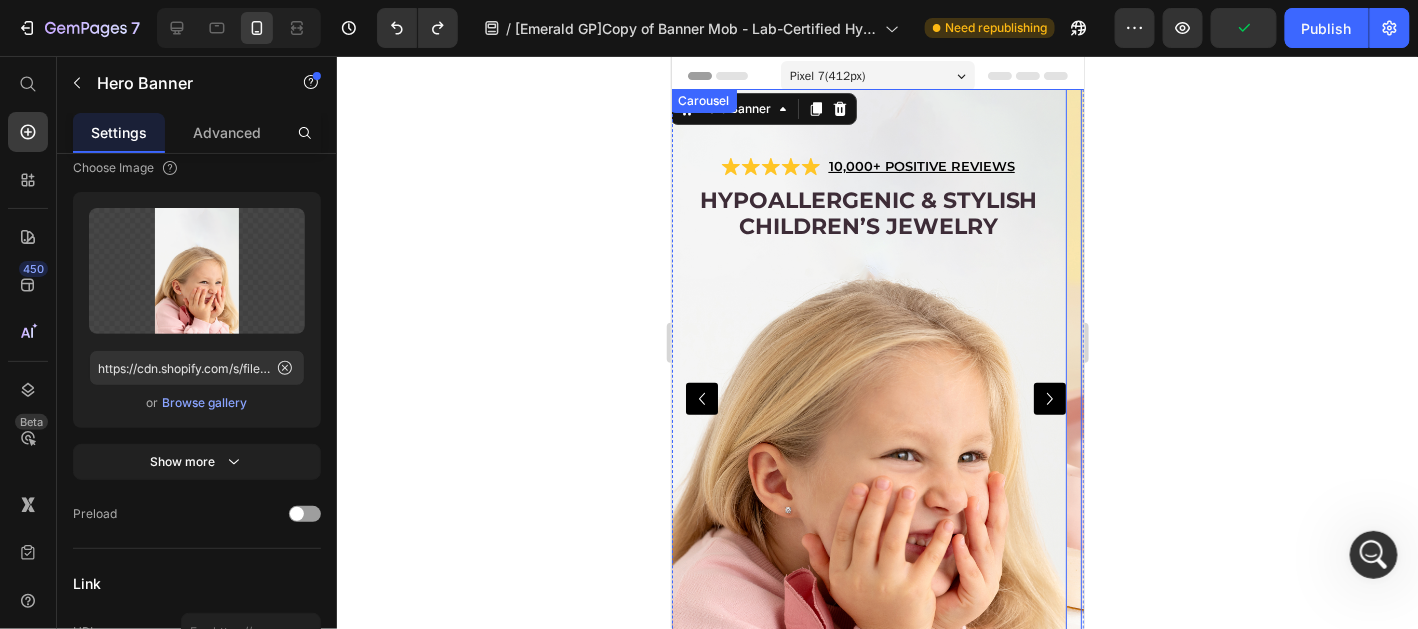 click 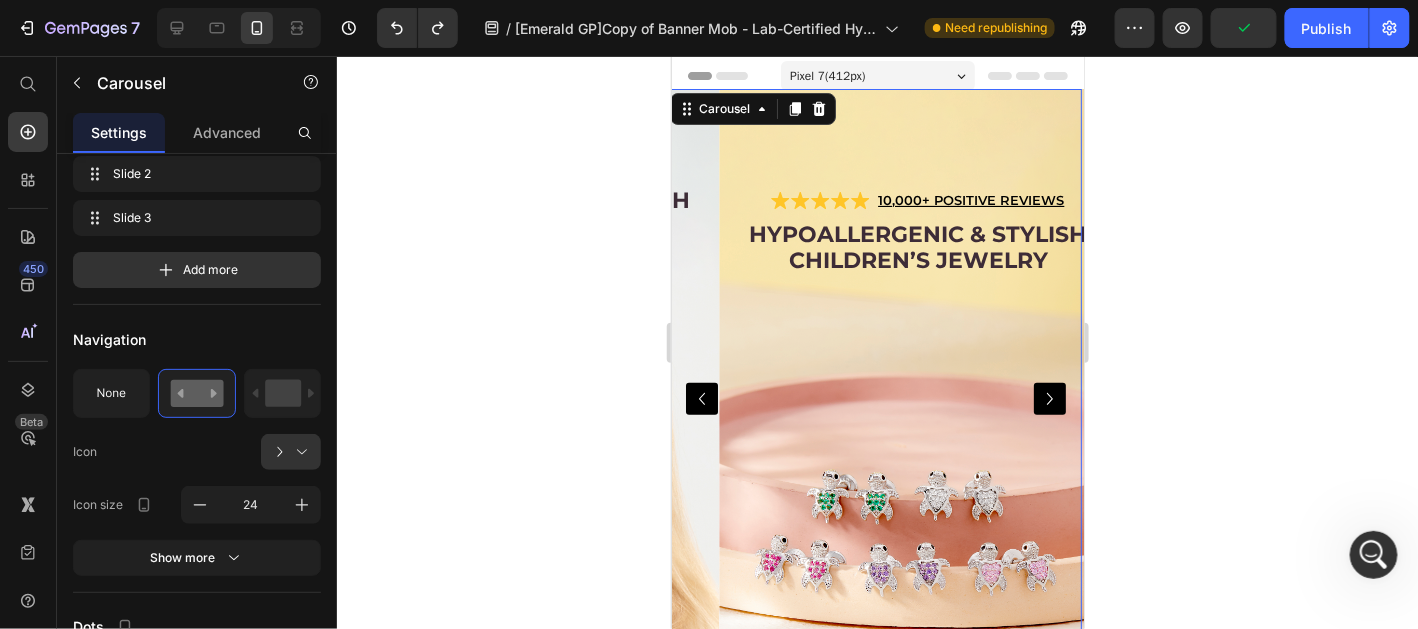 scroll, scrollTop: 0, scrollLeft: 0, axis: both 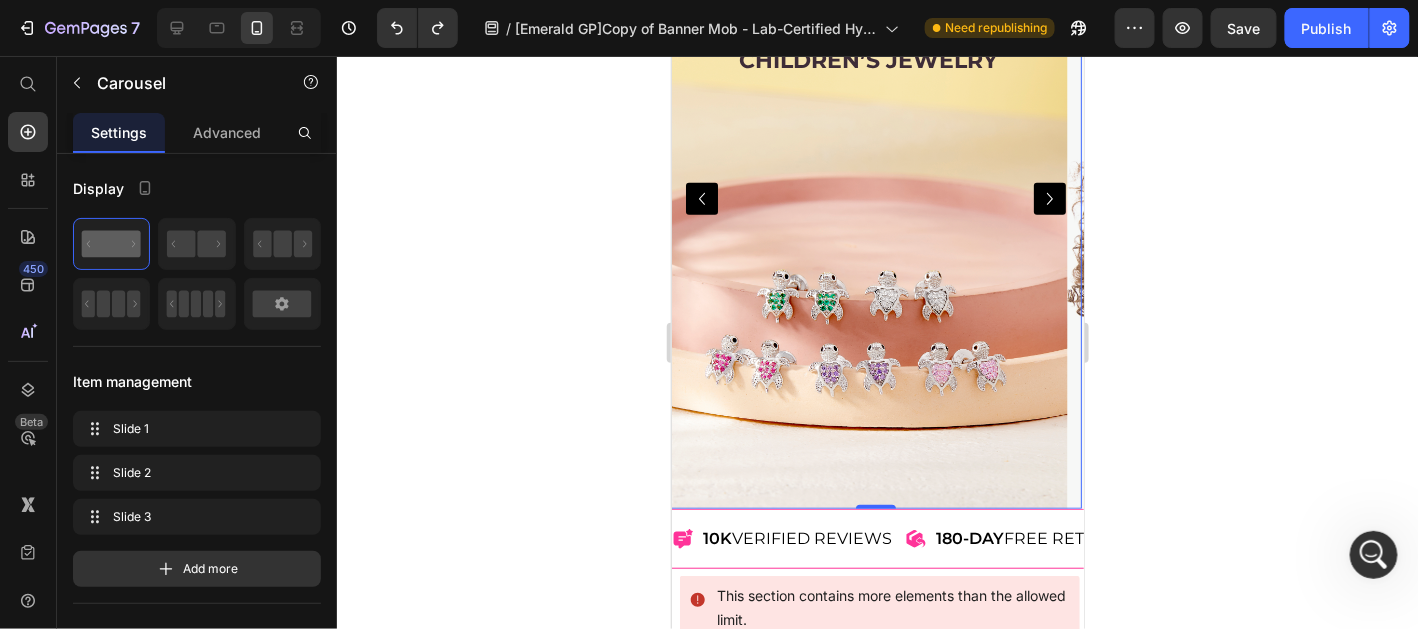 click 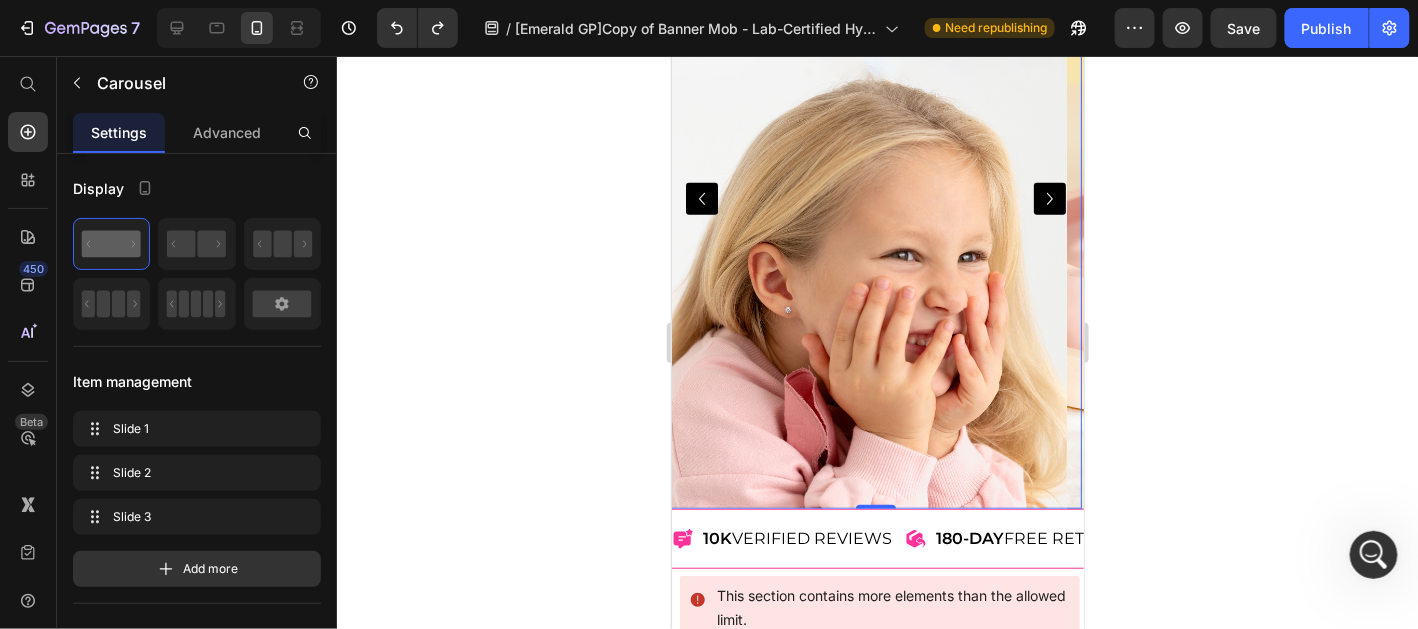 click at bounding box center (1049, 198) 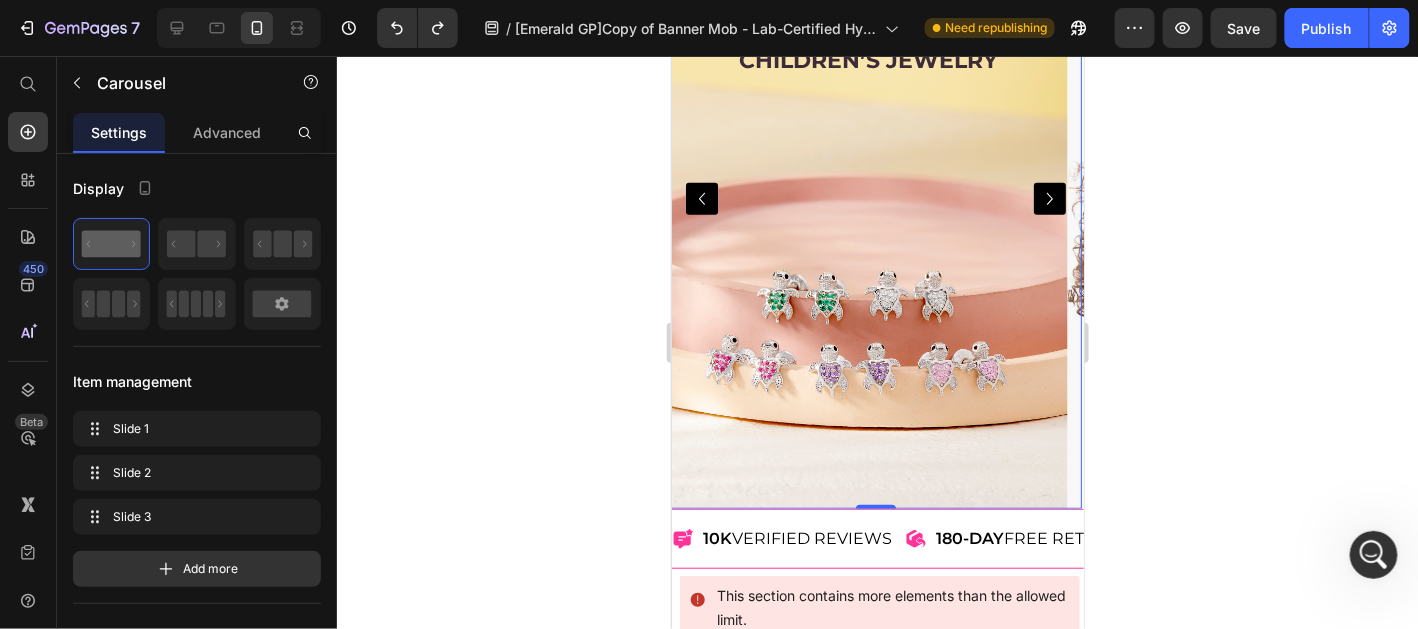 click at bounding box center (1049, 198) 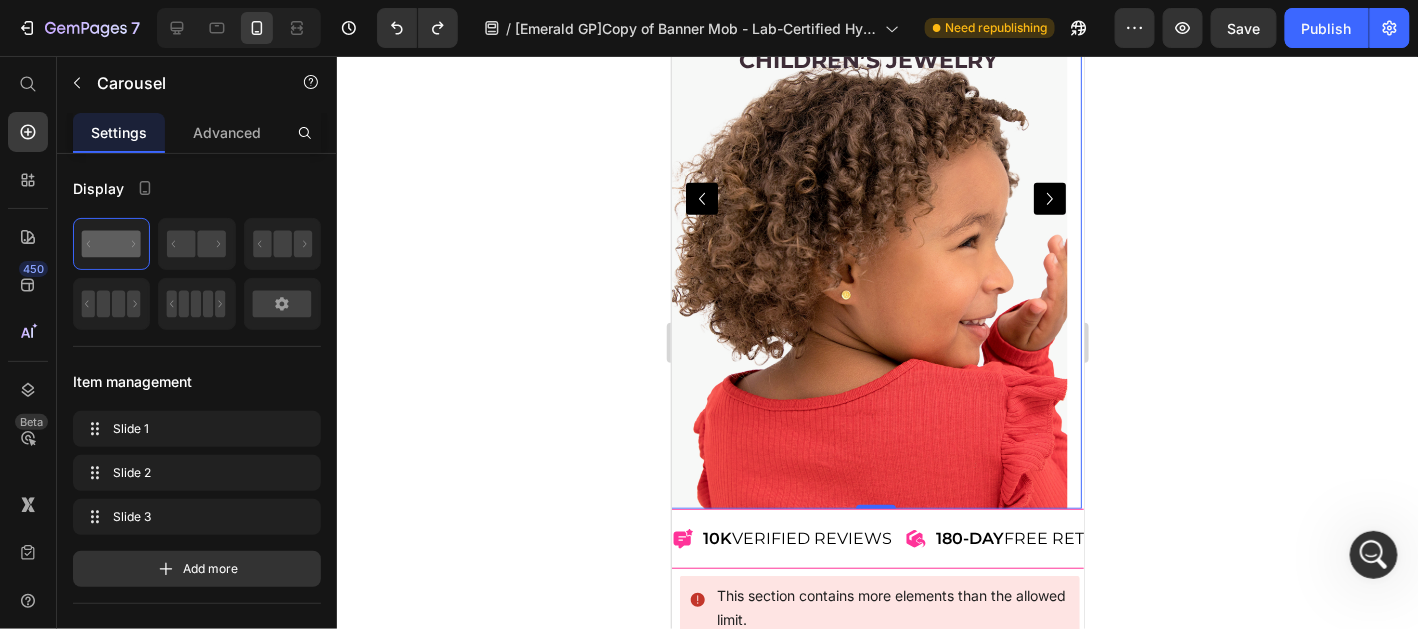 click at bounding box center [867, 198] 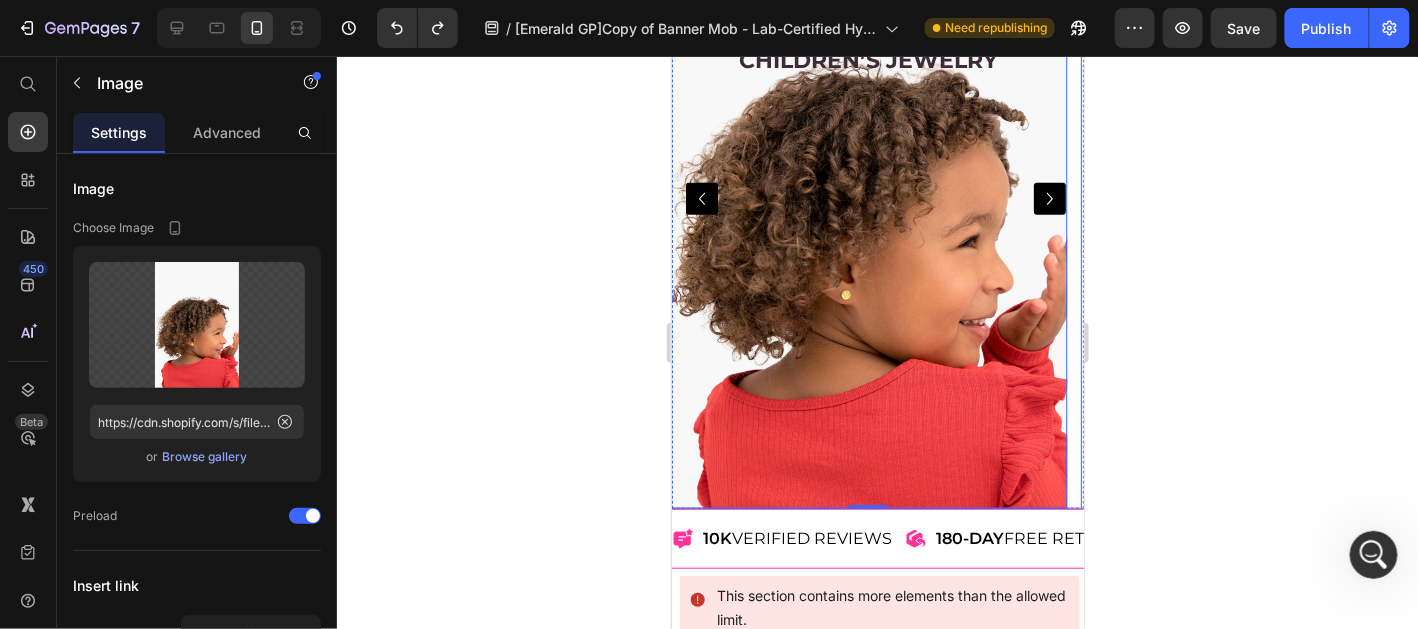 click at bounding box center [701, 198] 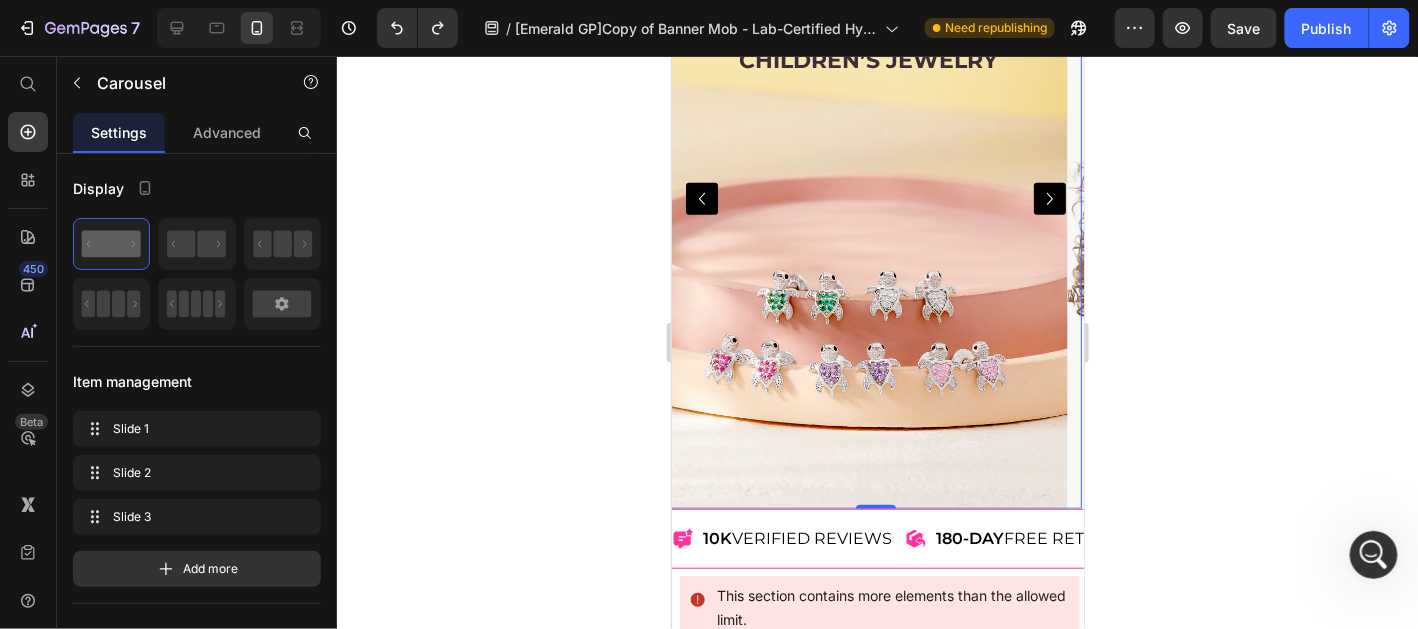 click at bounding box center (701, 198) 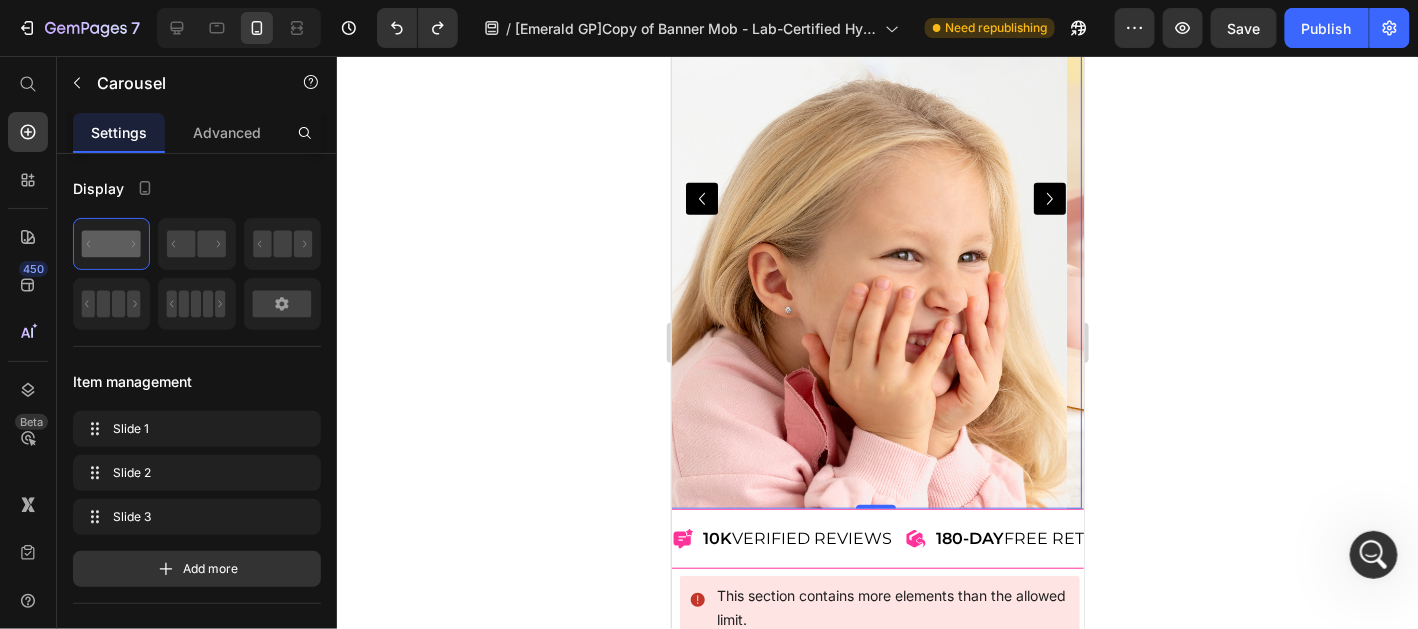 click at bounding box center [867, 198] 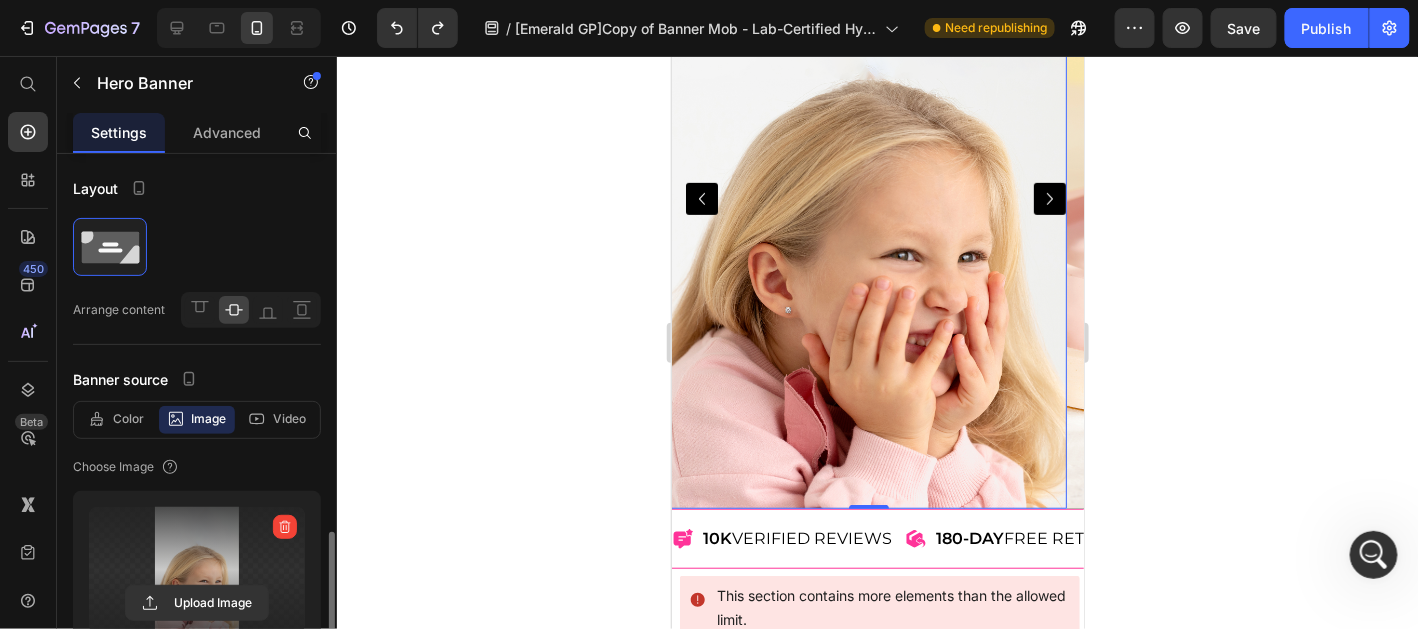 scroll, scrollTop: 398, scrollLeft: 0, axis: vertical 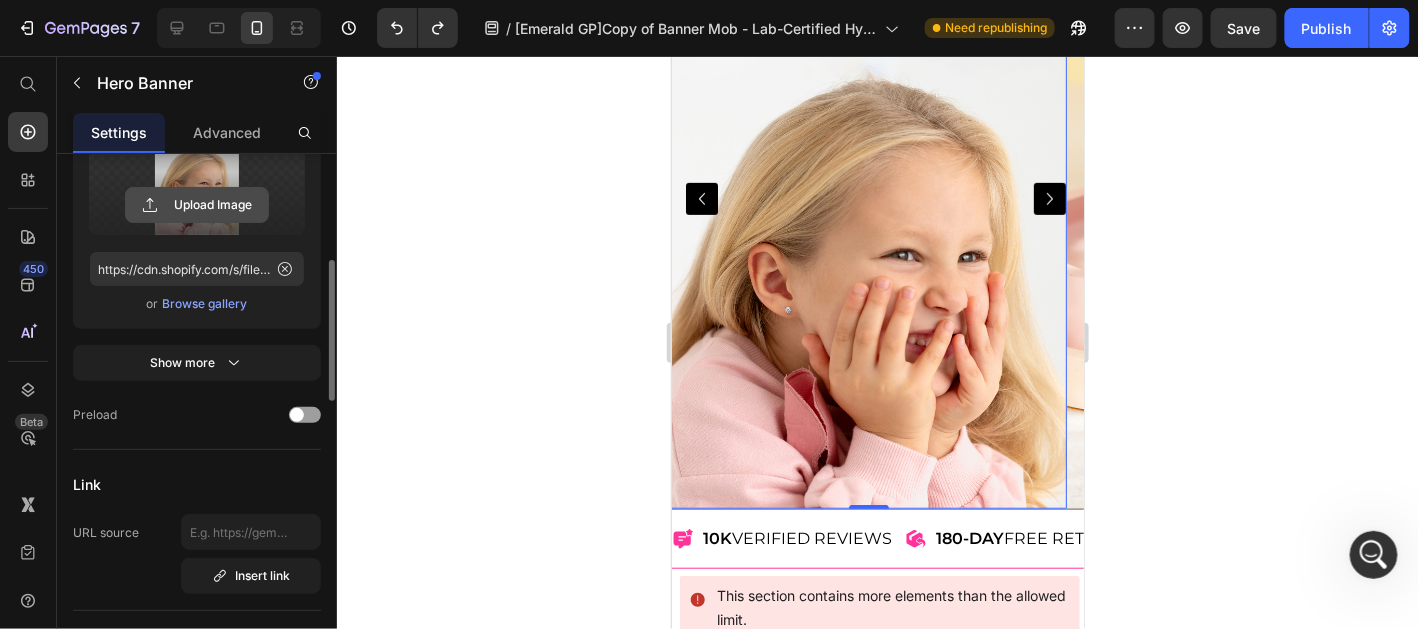 click 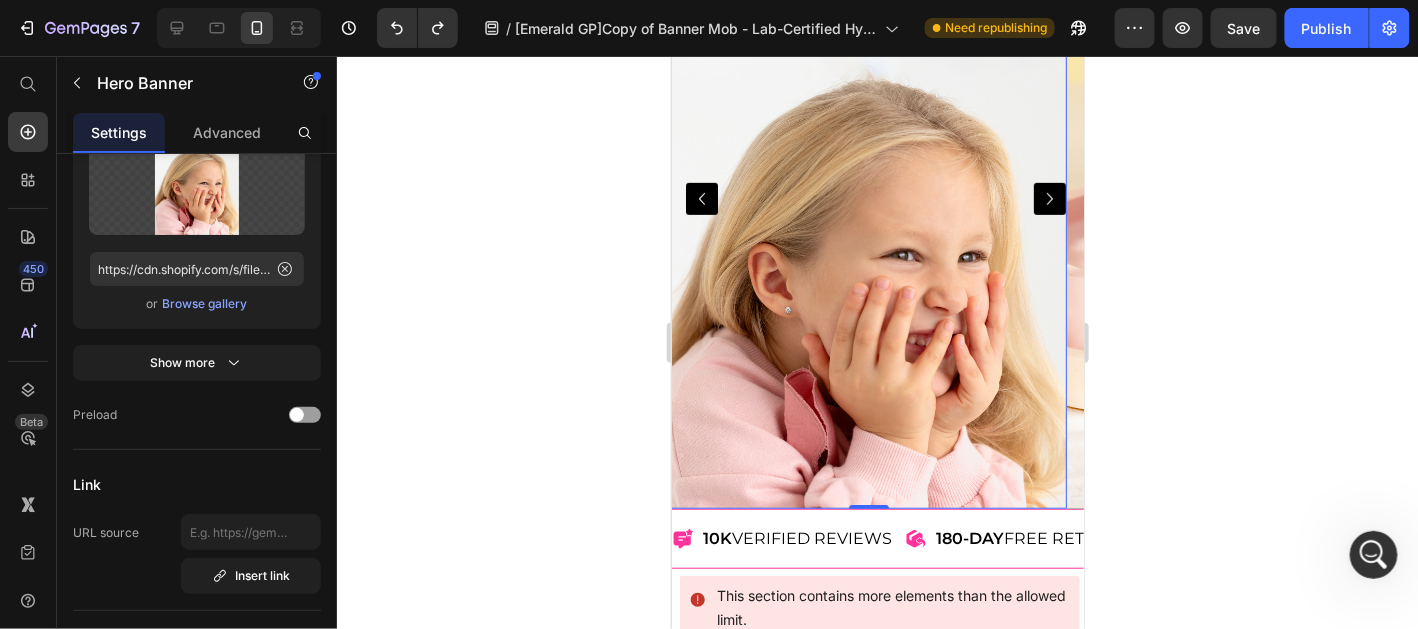 click at bounding box center (867, 198) 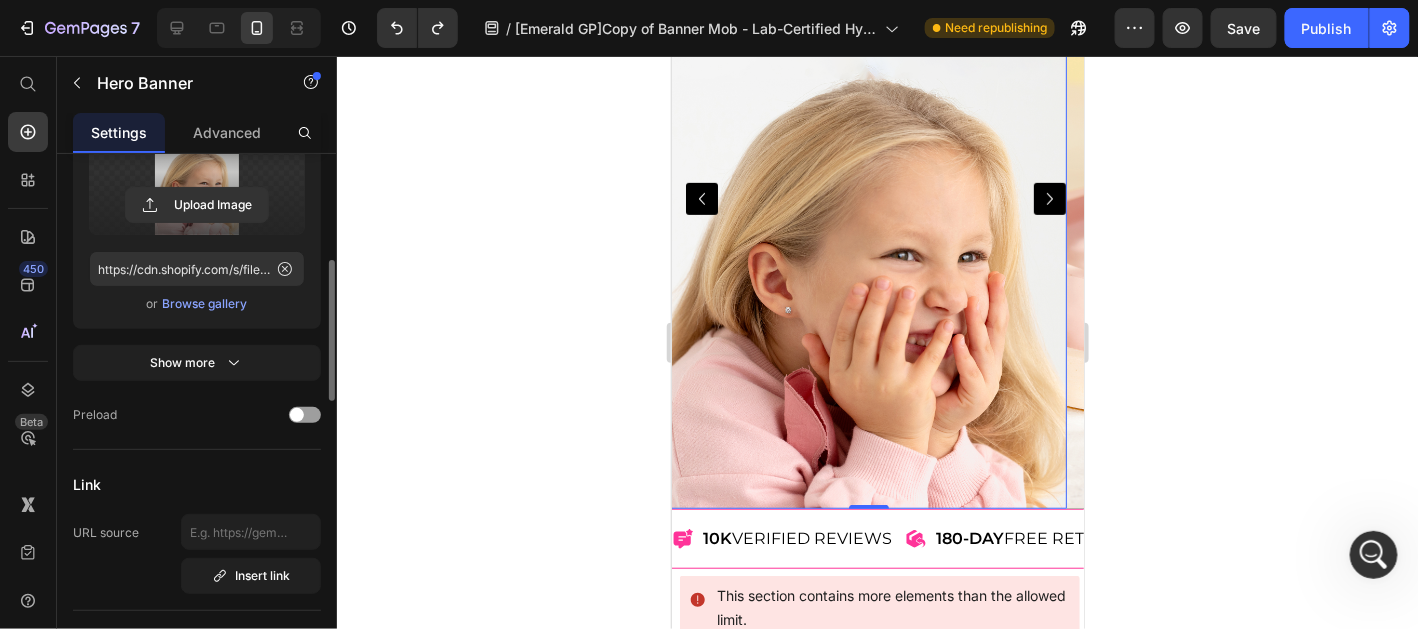 scroll, scrollTop: 0, scrollLeft: 0, axis: both 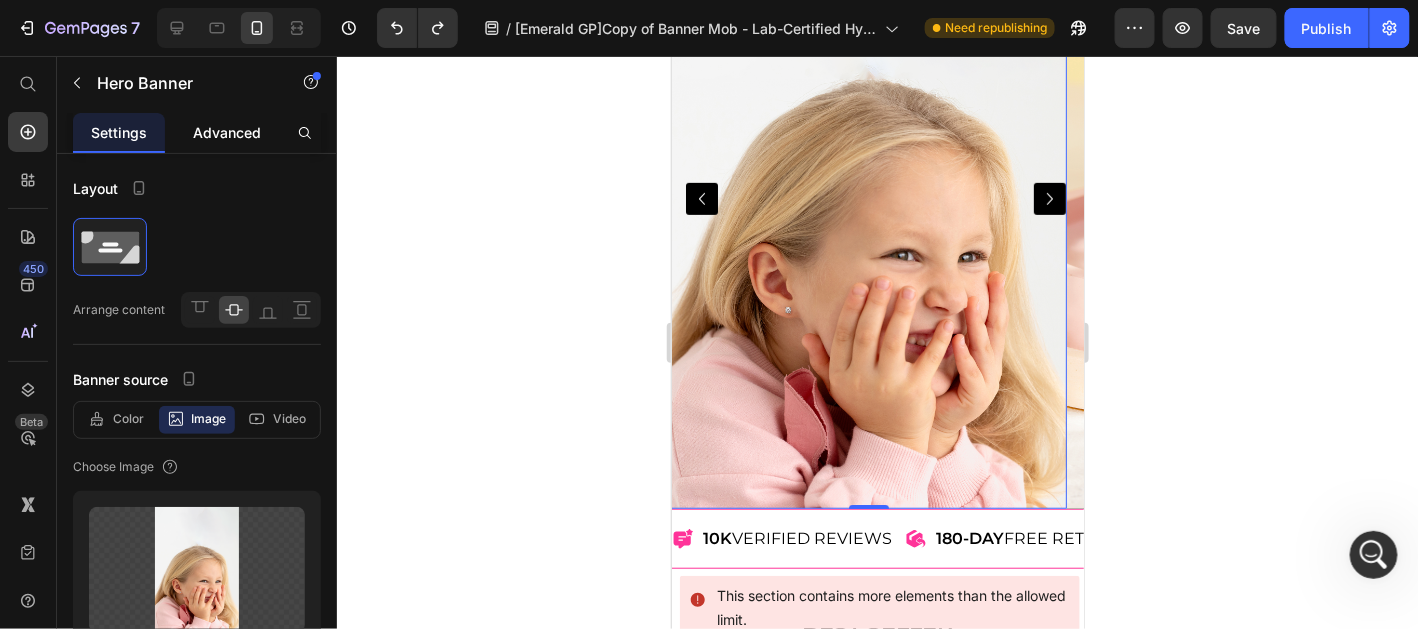click on "Advanced" at bounding box center [227, 132] 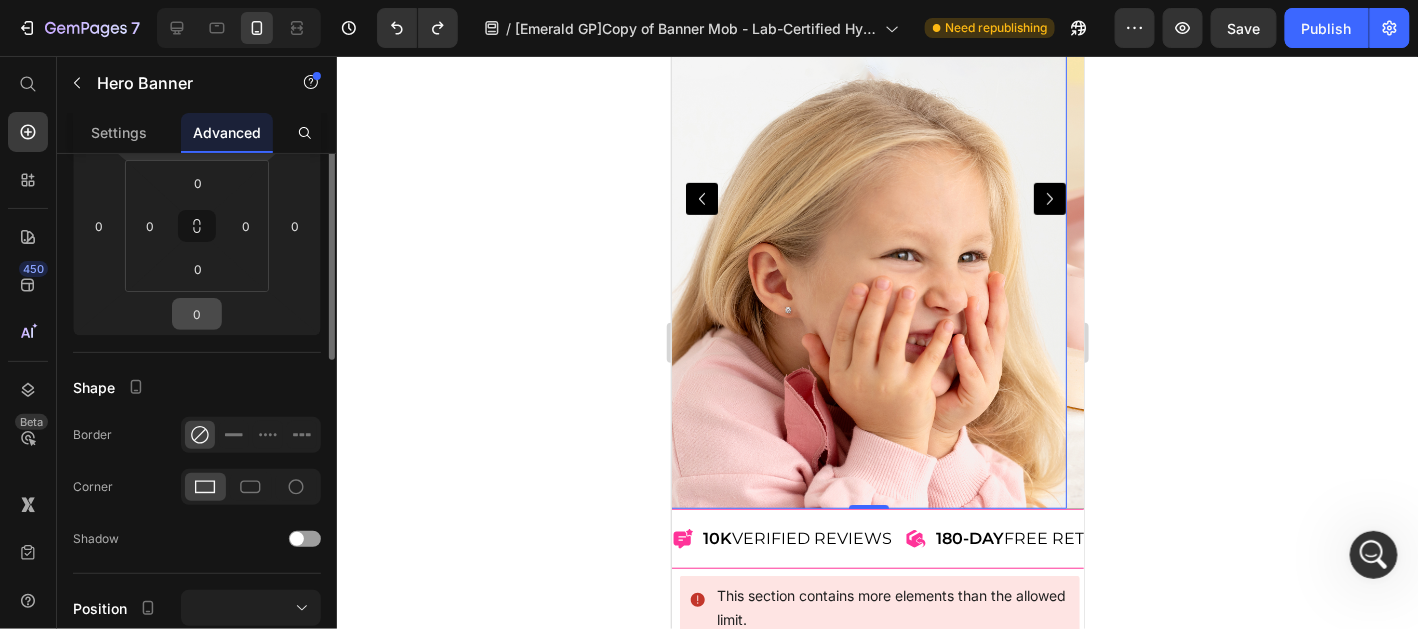 scroll, scrollTop: 498, scrollLeft: 0, axis: vertical 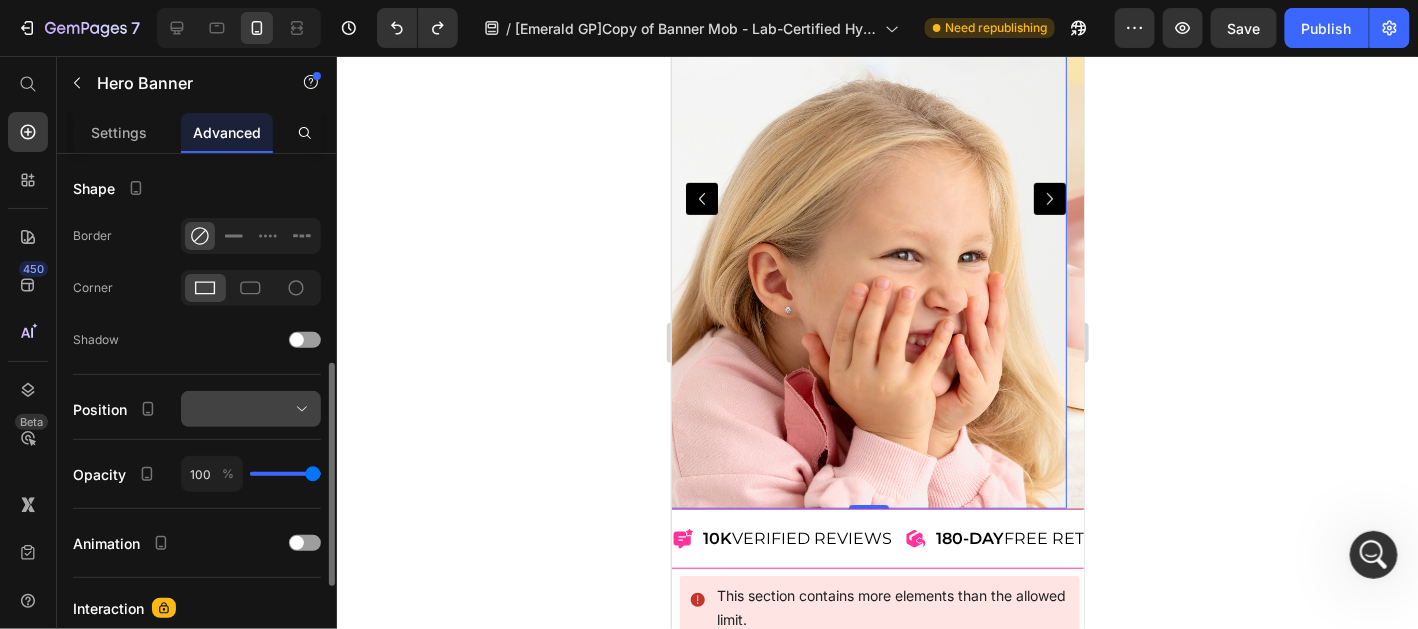 click at bounding box center [251, 409] 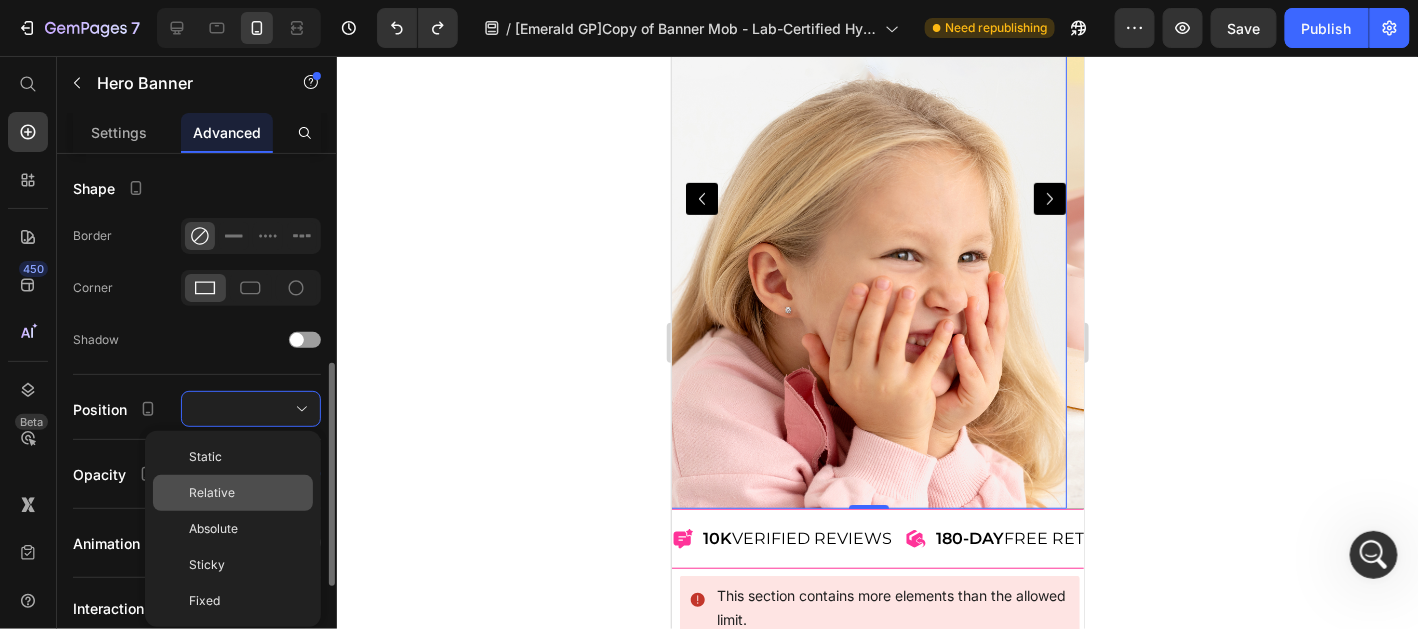 click on "Relative" at bounding box center [247, 493] 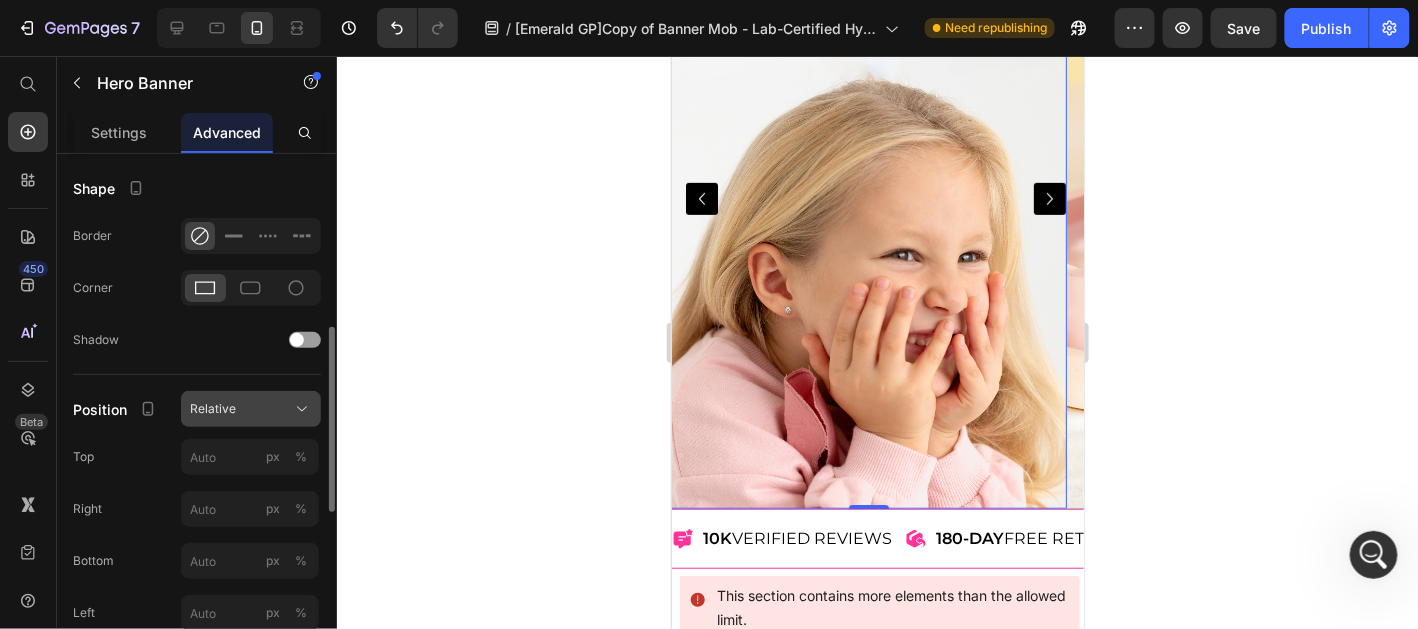 click on "Relative" 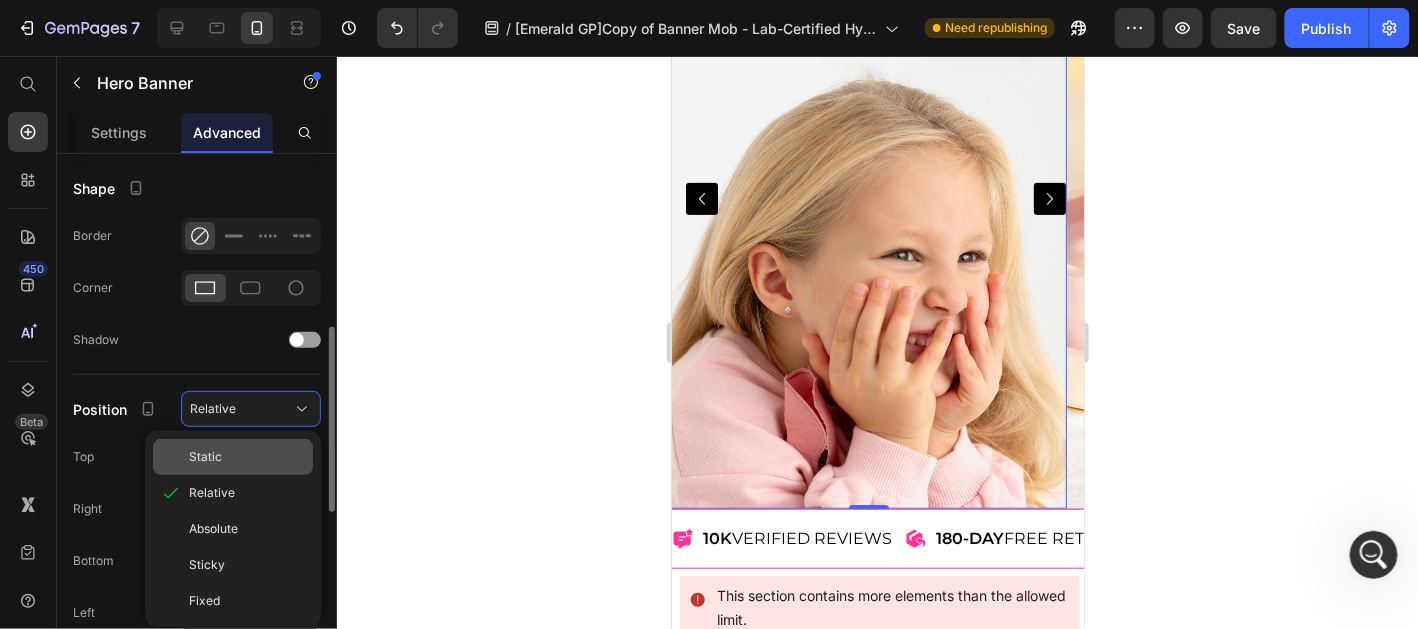 click on "Static" at bounding box center [247, 457] 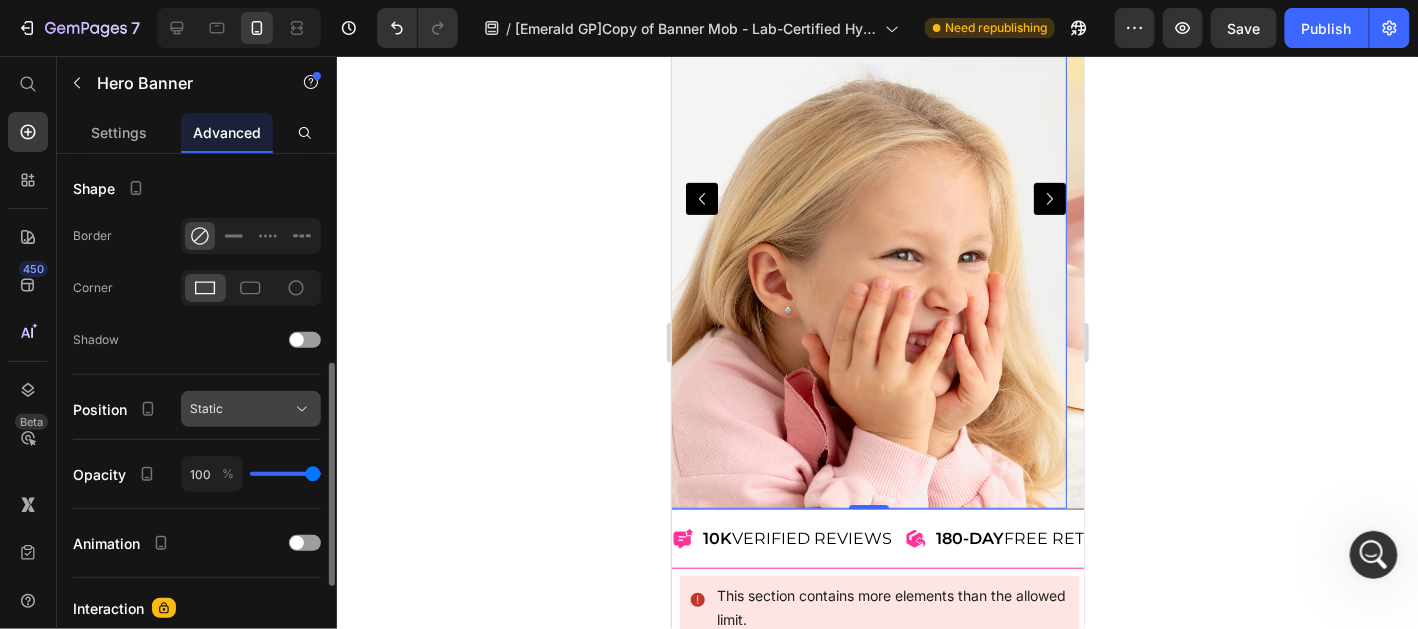 click on "Static" 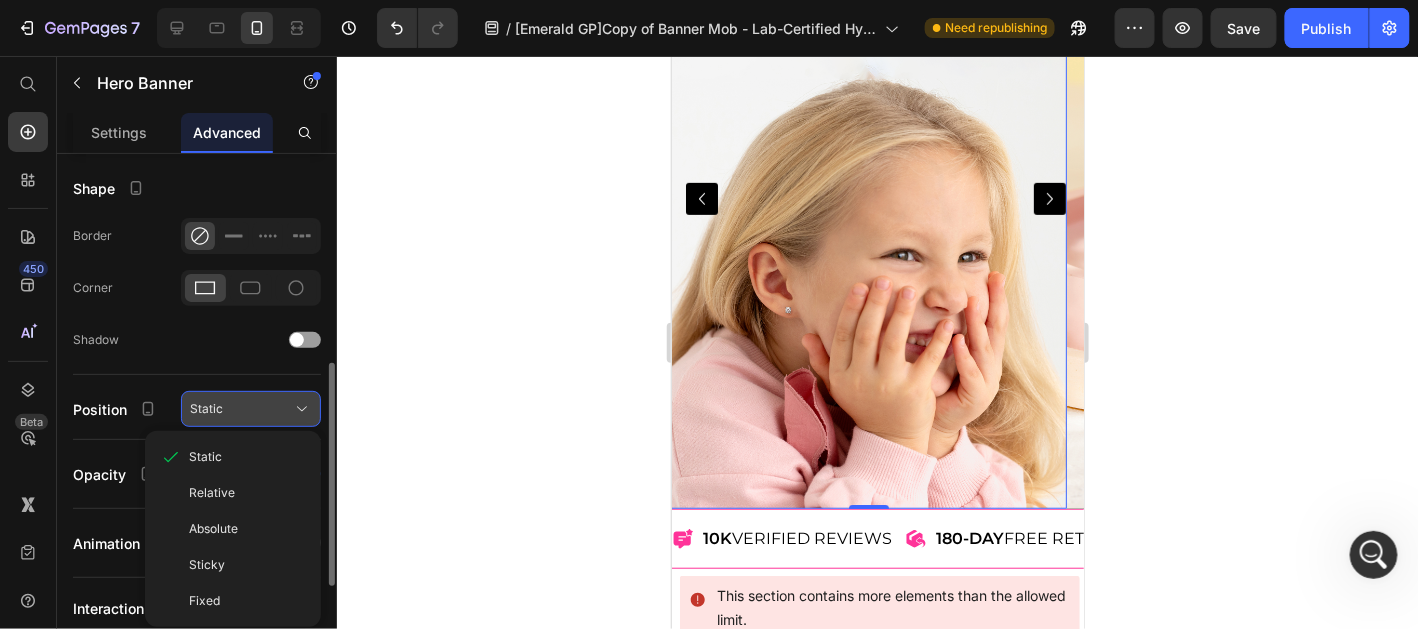 scroll, scrollTop: 598, scrollLeft: 0, axis: vertical 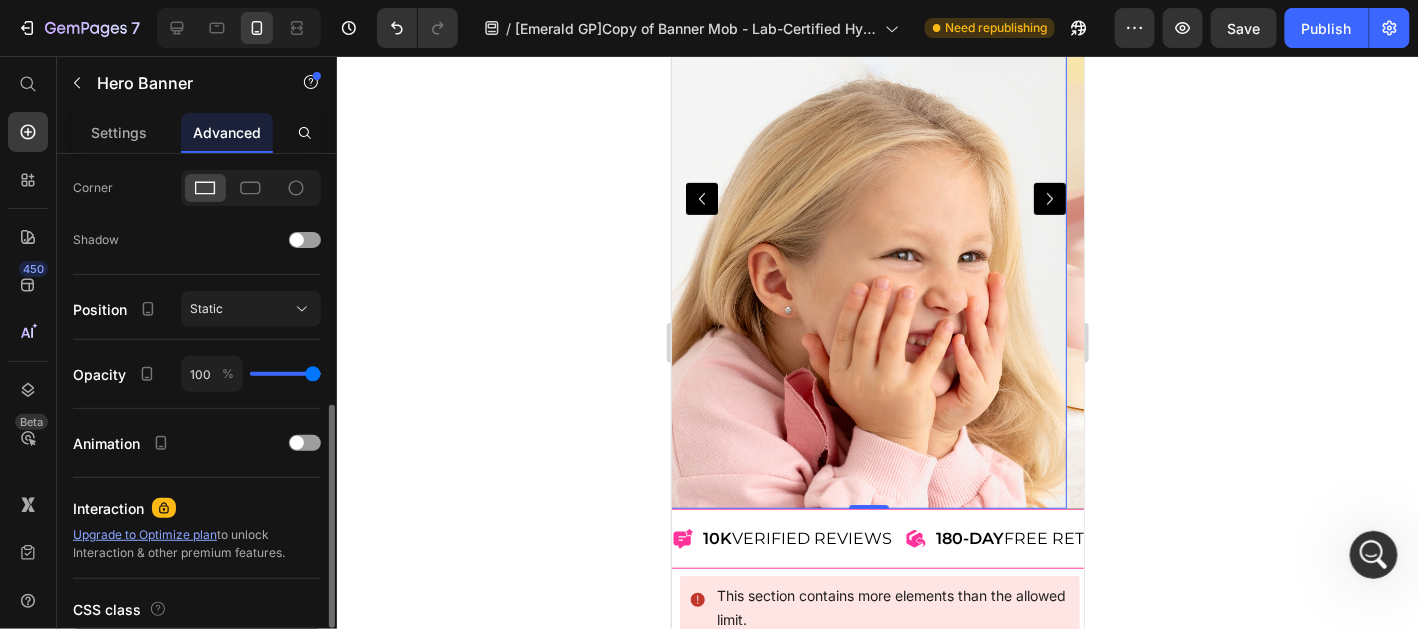 click 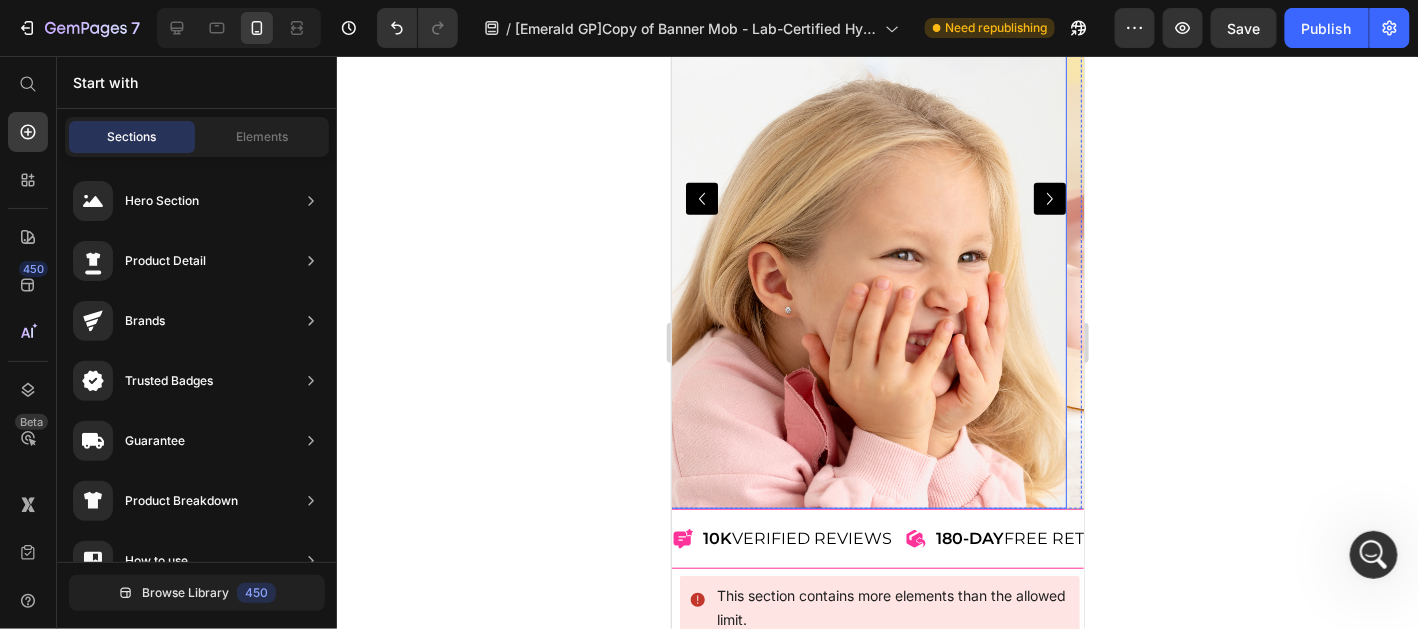 click at bounding box center (867, 198) 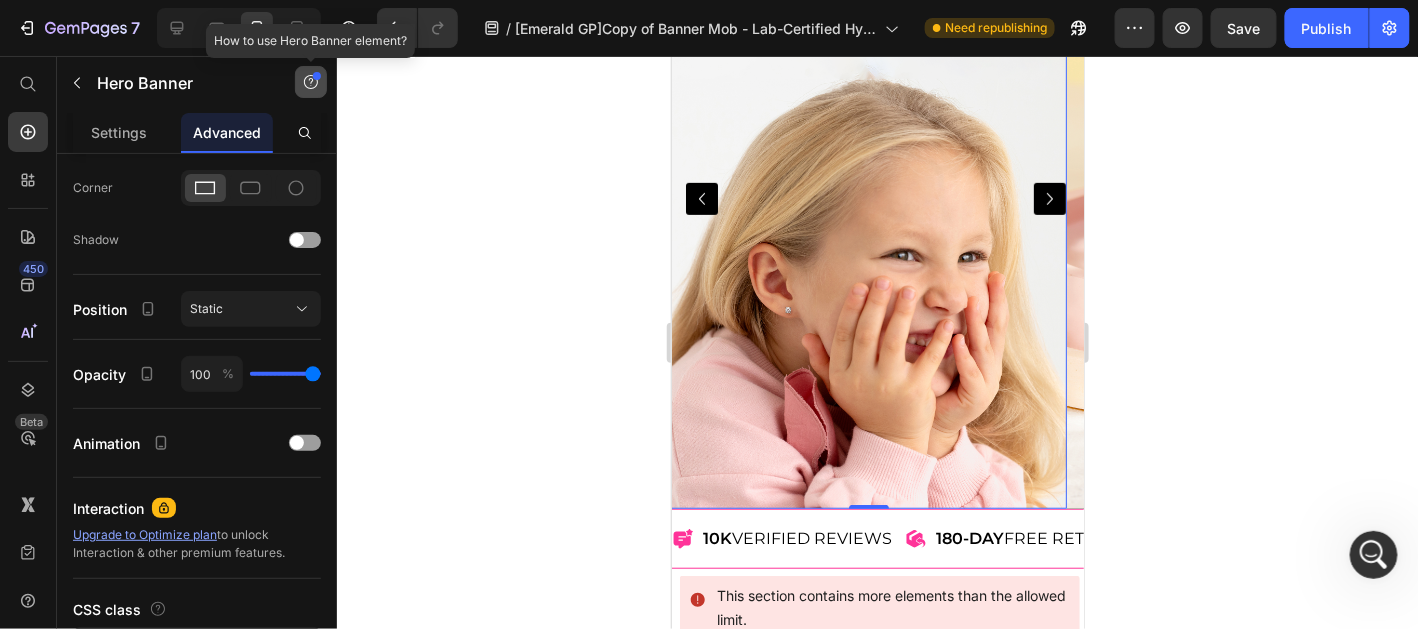 click 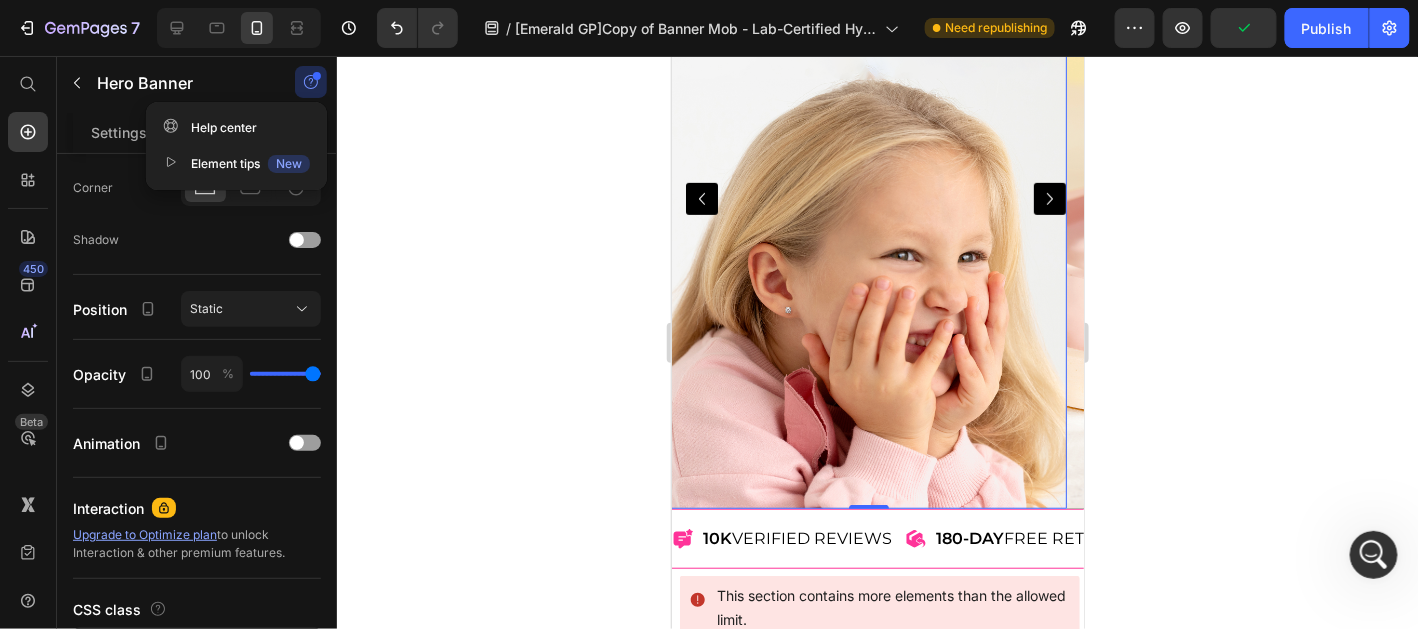 click 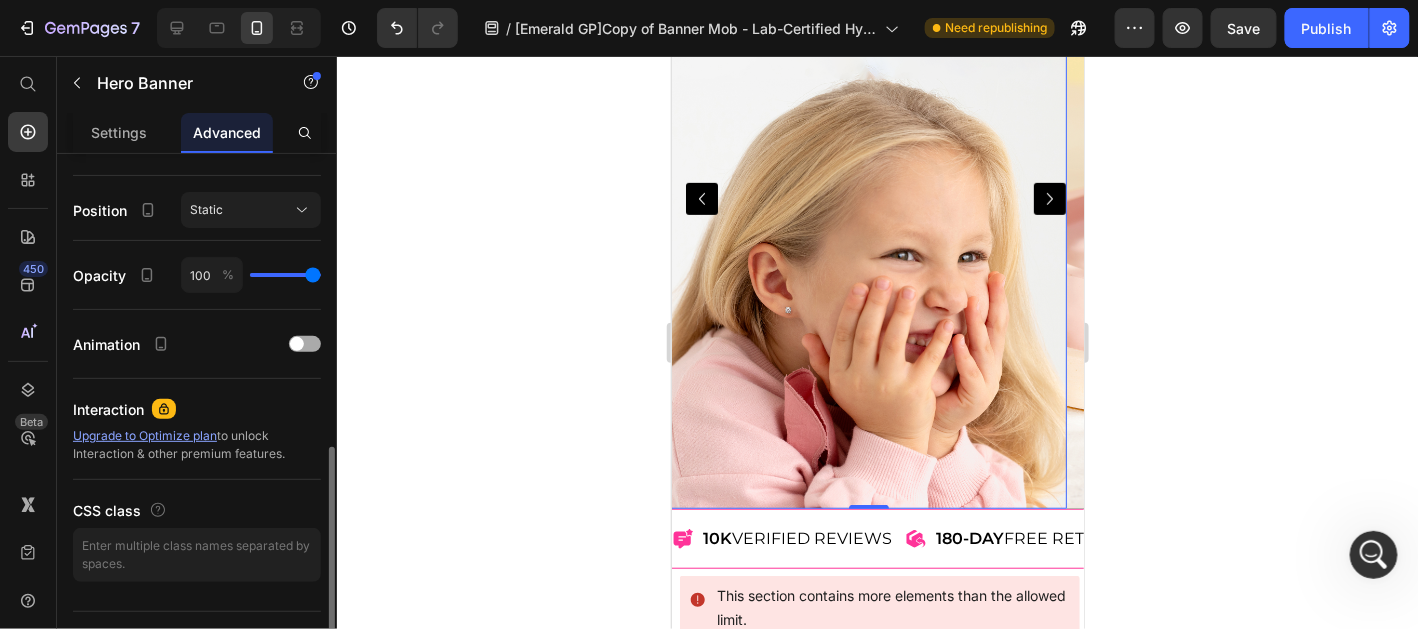 scroll, scrollTop: 734, scrollLeft: 0, axis: vertical 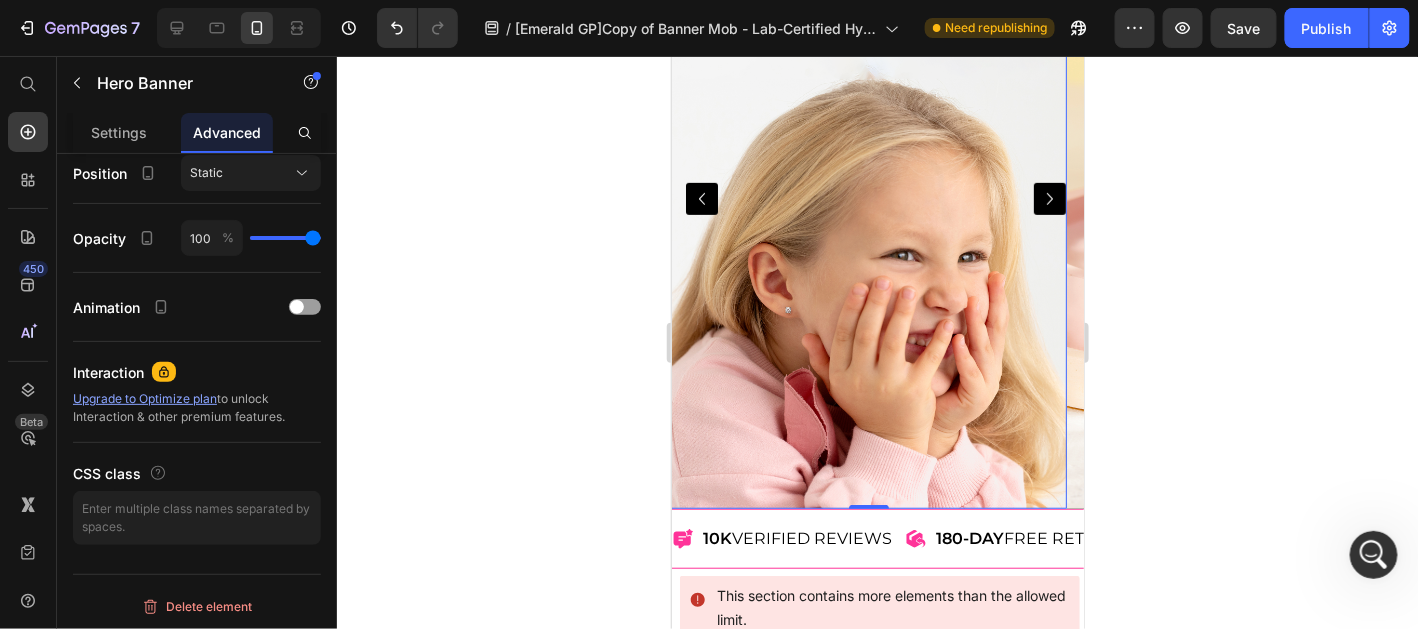 click at bounding box center (867, 198) 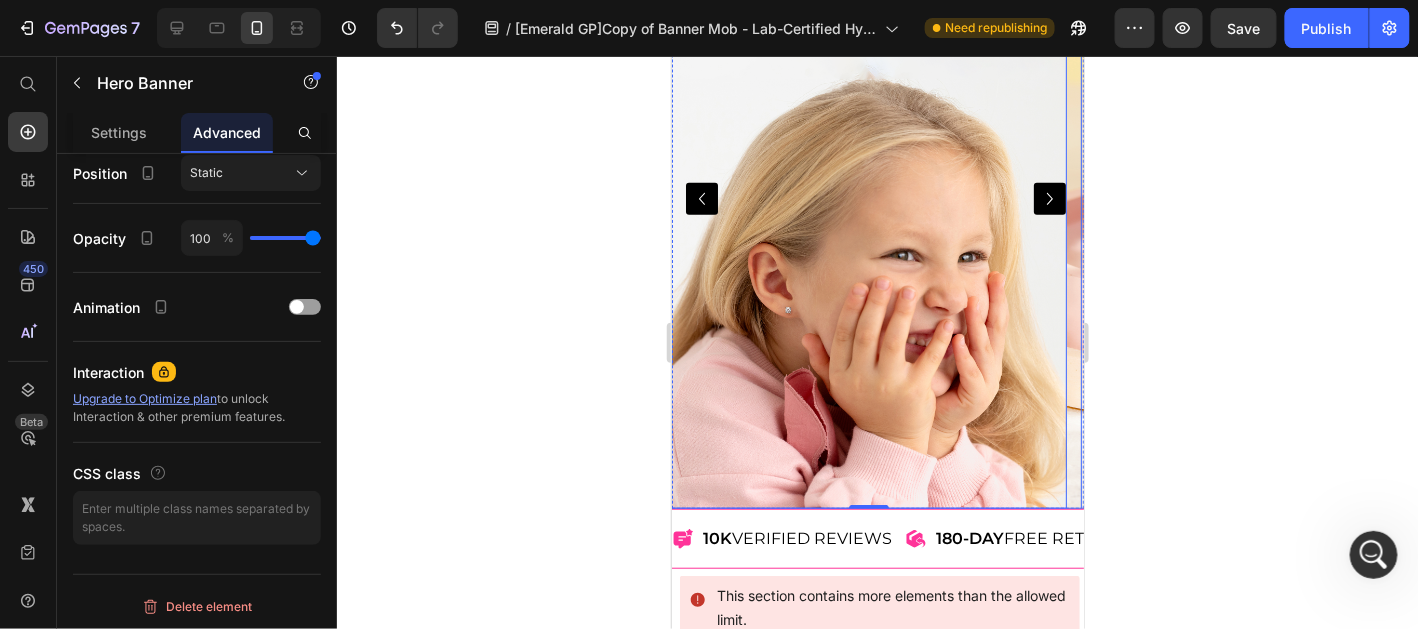 click 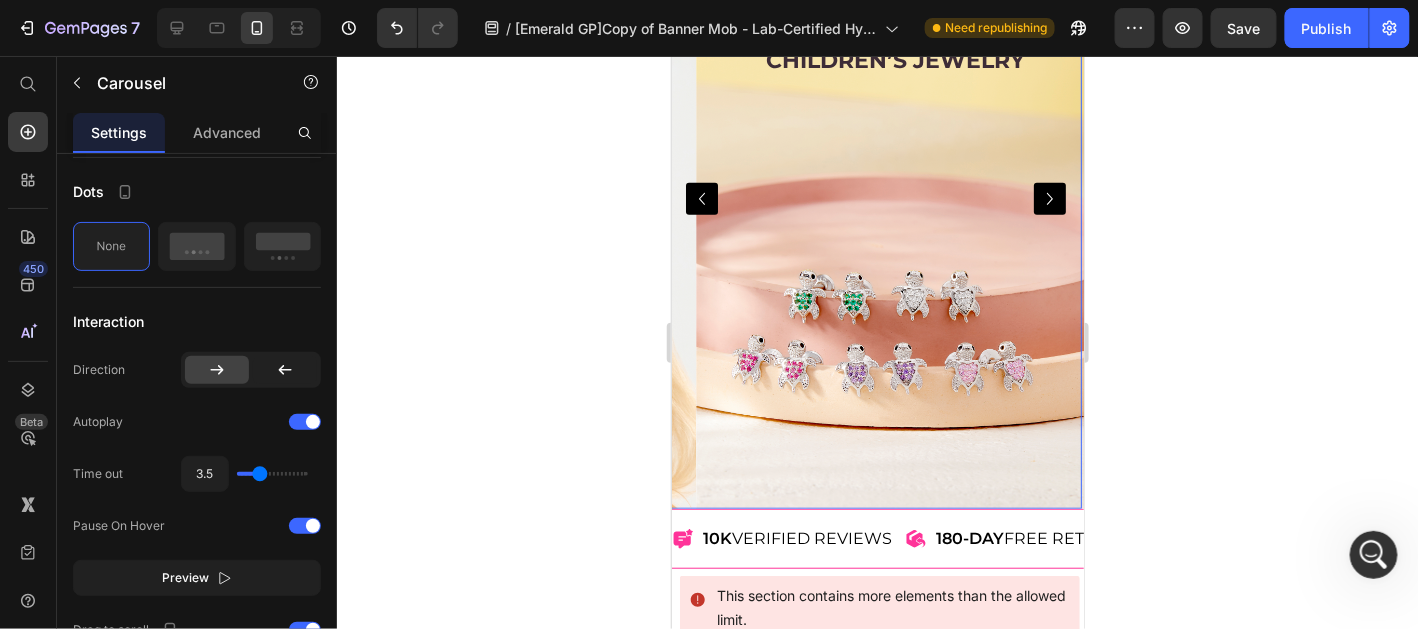 scroll, scrollTop: 0, scrollLeft: 0, axis: both 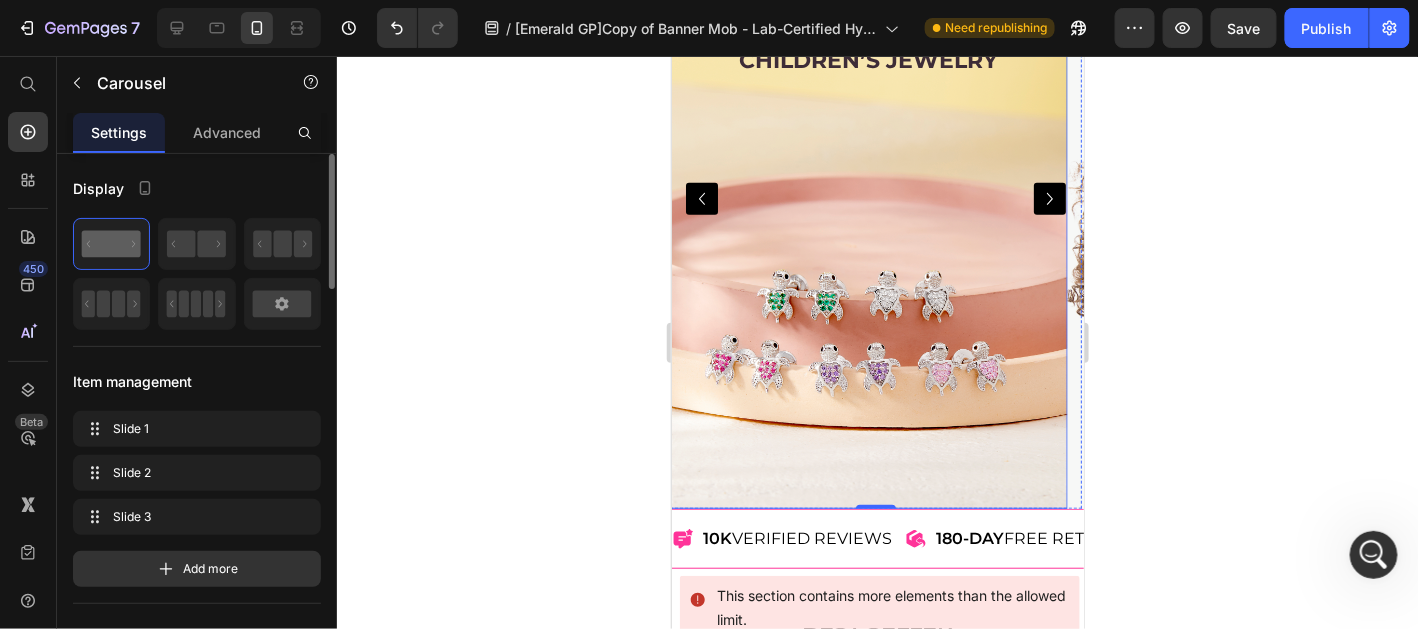 click at bounding box center [867, 198] 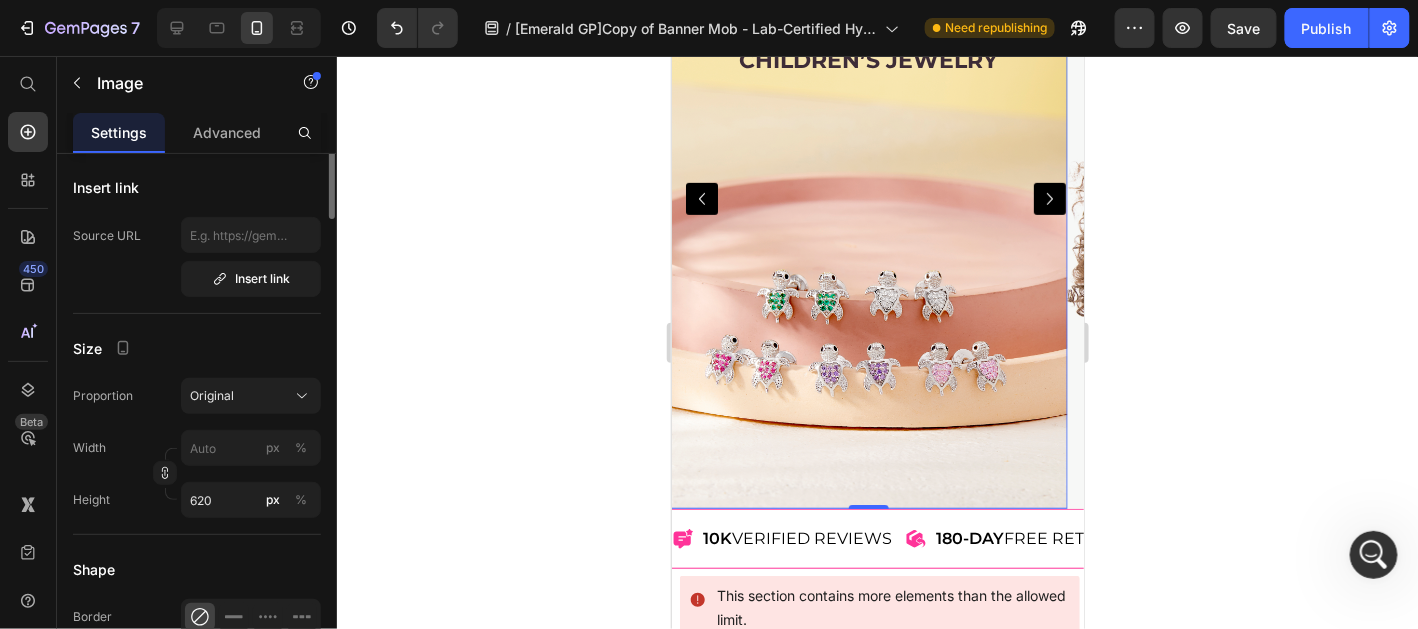 scroll, scrollTop: 498, scrollLeft: 0, axis: vertical 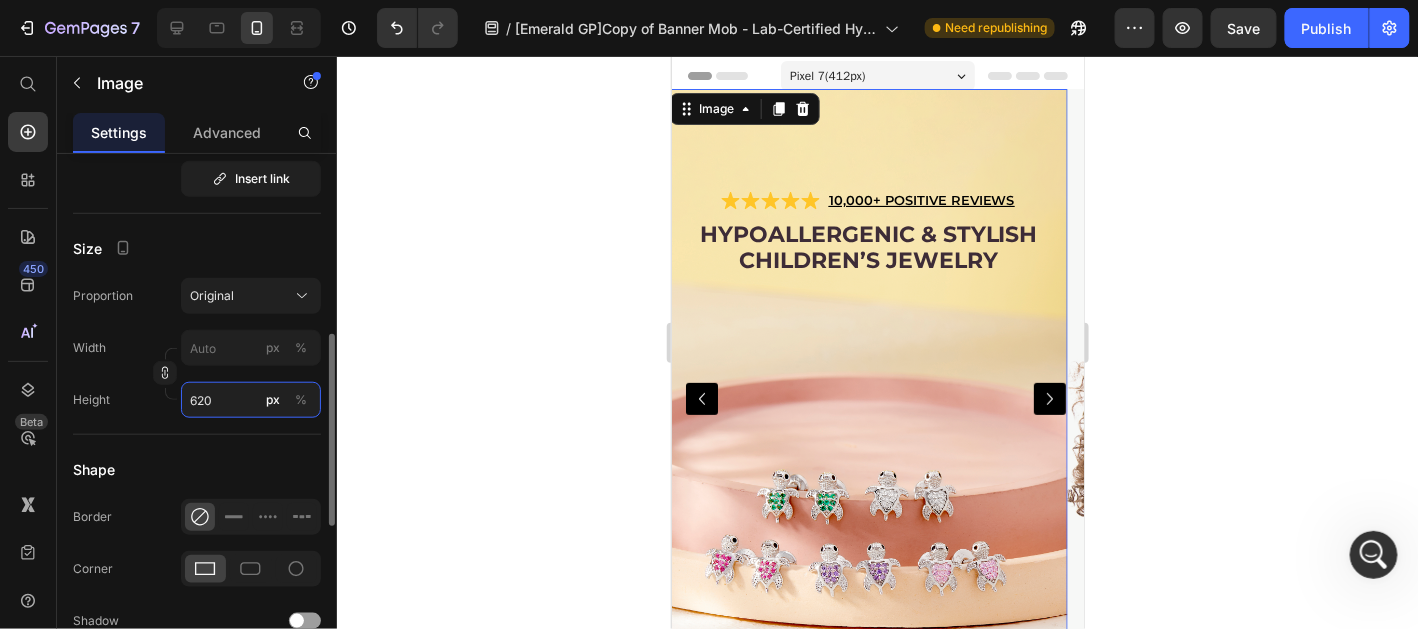 click on "620" at bounding box center (251, 400) 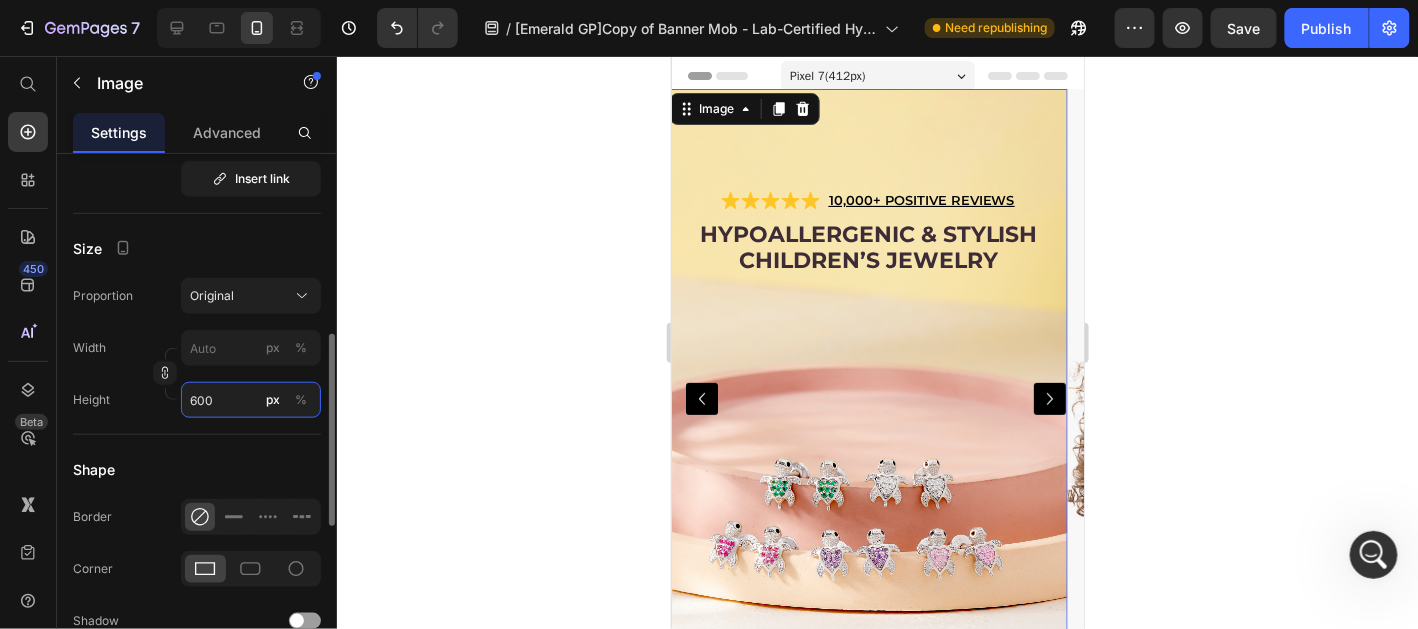 drag, startPoint x: 225, startPoint y: 392, endPoint x: 84, endPoint y: 382, distance: 141.35417 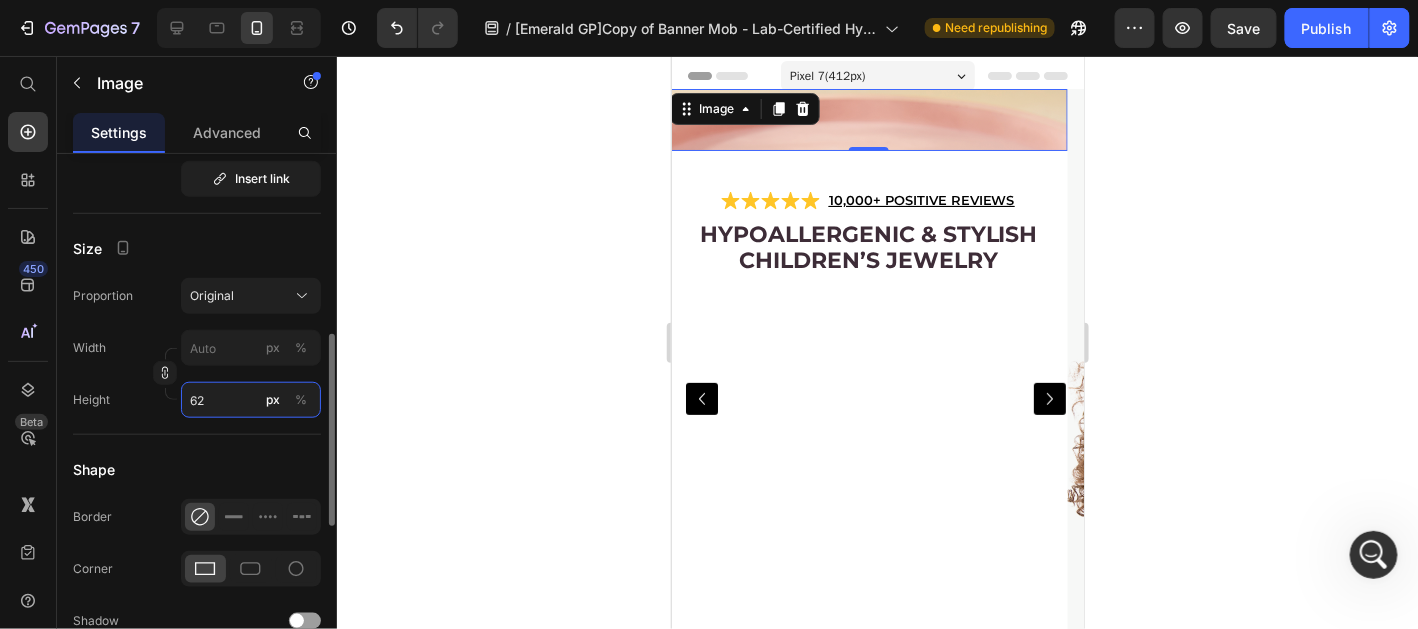 type on "620" 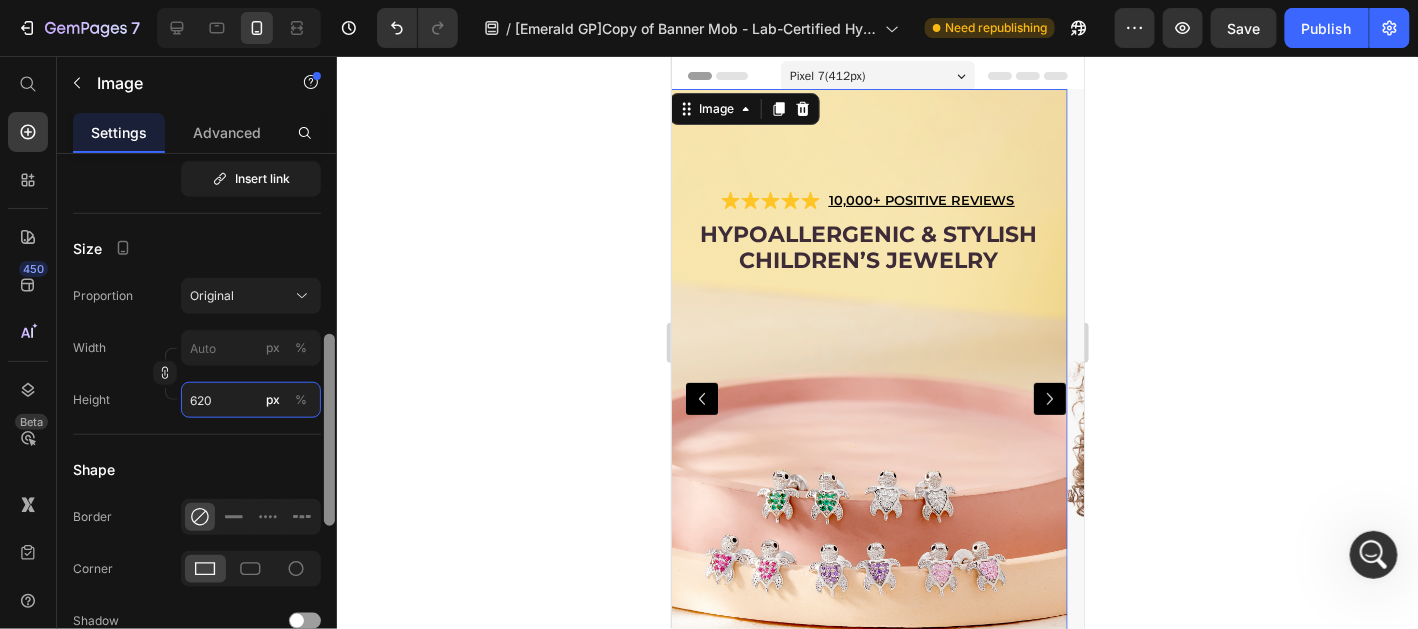 scroll, scrollTop: 598, scrollLeft: 0, axis: vertical 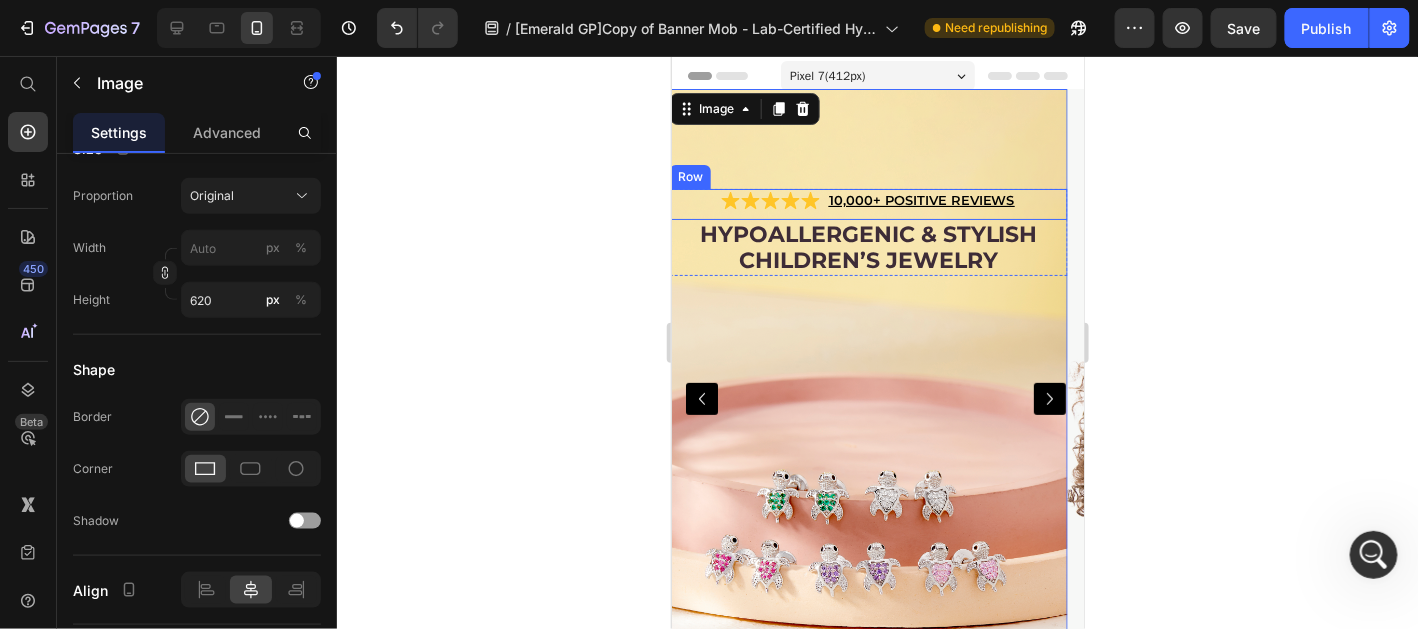 click on "Icon
Icon
Icon
Icon
Icon Icon List 10,000+ POSITIVE REVIEWS Text Block Row" at bounding box center [867, 199] 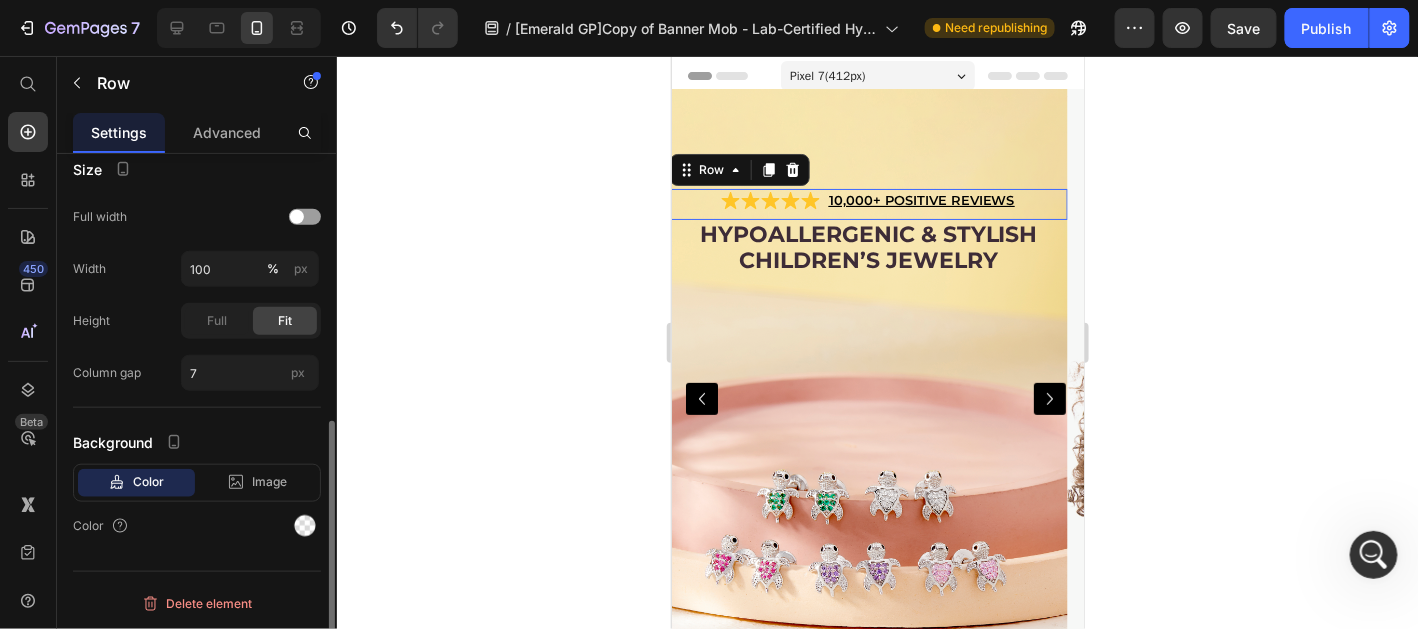 scroll, scrollTop: 0, scrollLeft: 0, axis: both 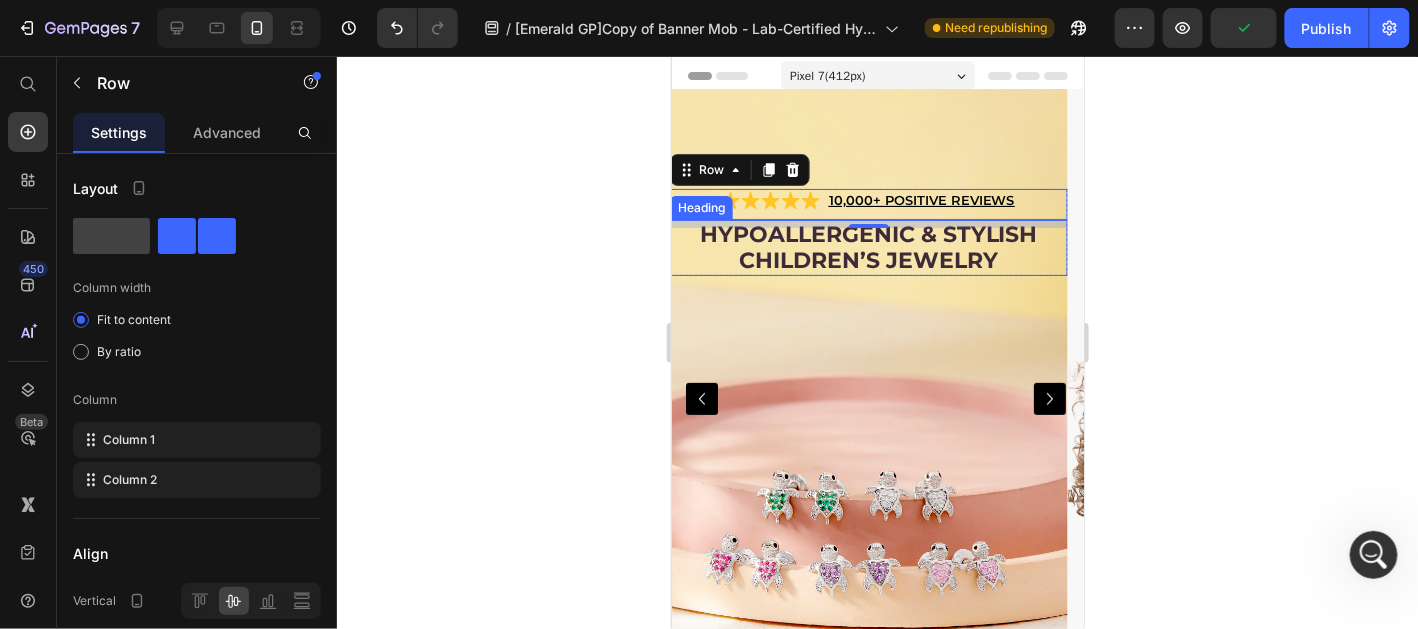 click on "Hypoallergenic & stylish Children’s Jewelry" at bounding box center (867, 247) 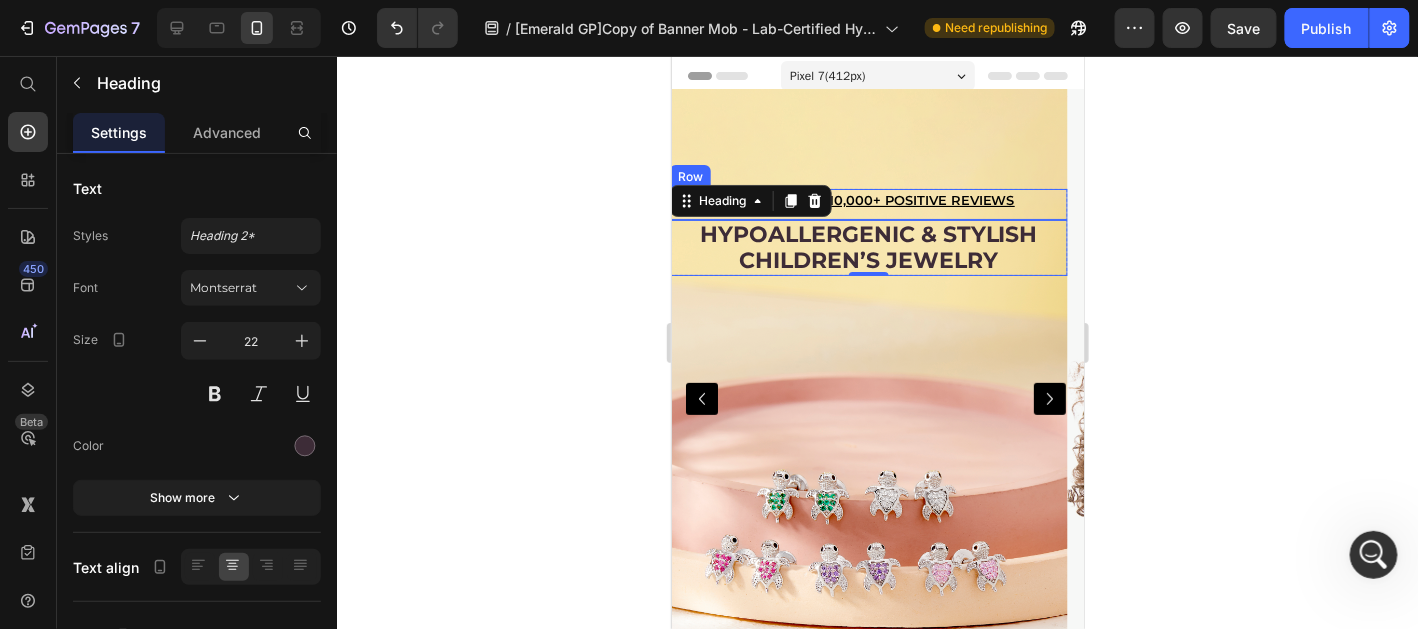 click on "Icon
Icon
Icon
Icon
Icon Icon List 10,000+ POSITIVE REVIEWS Text Block Row" at bounding box center [867, 199] 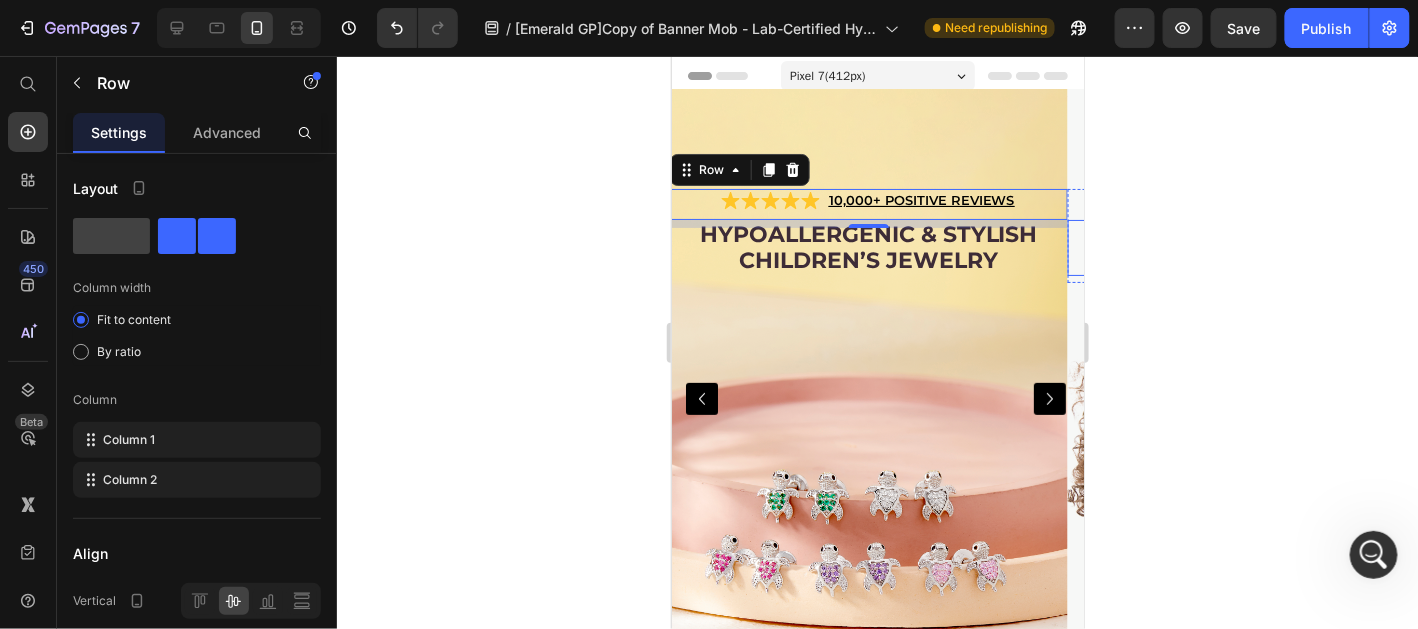 click on "Hypoallergenic & stylish Children’s Jewelry" at bounding box center [1264, 247] 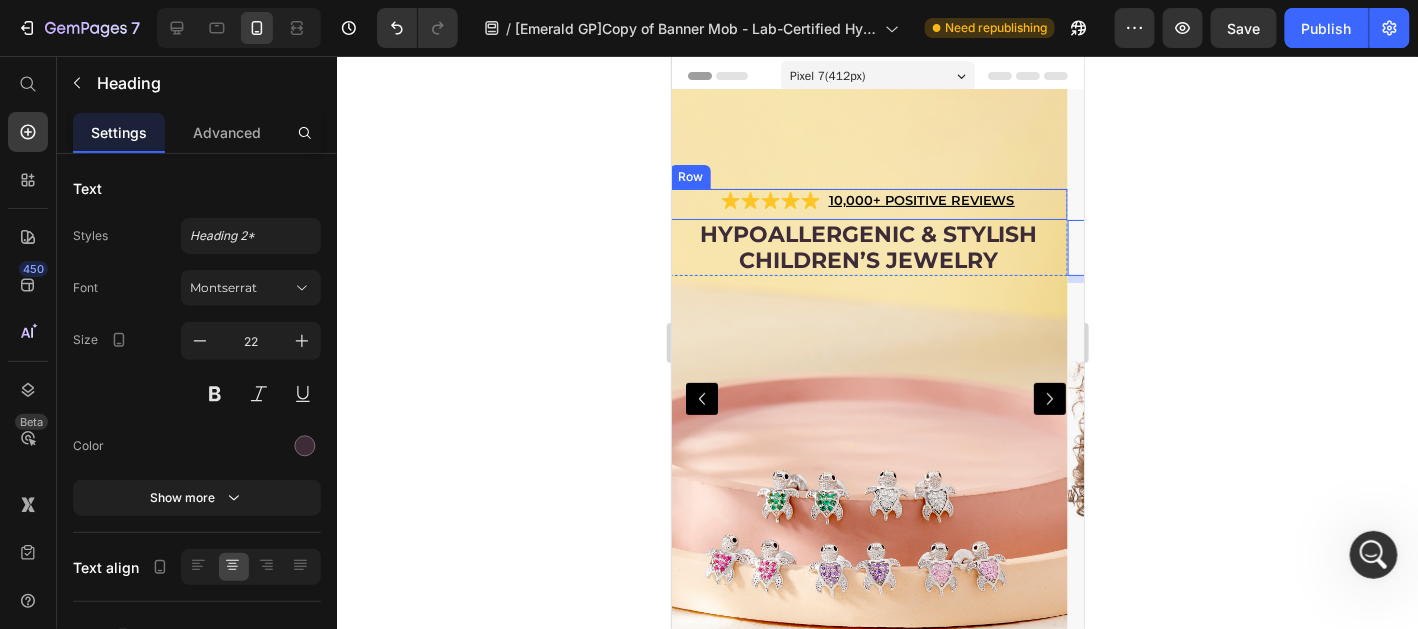 click on "Icon
Icon
Icon
Icon
Icon Icon List 10,000+ POSITIVE REVIEWS Text Block Row" at bounding box center (867, 199) 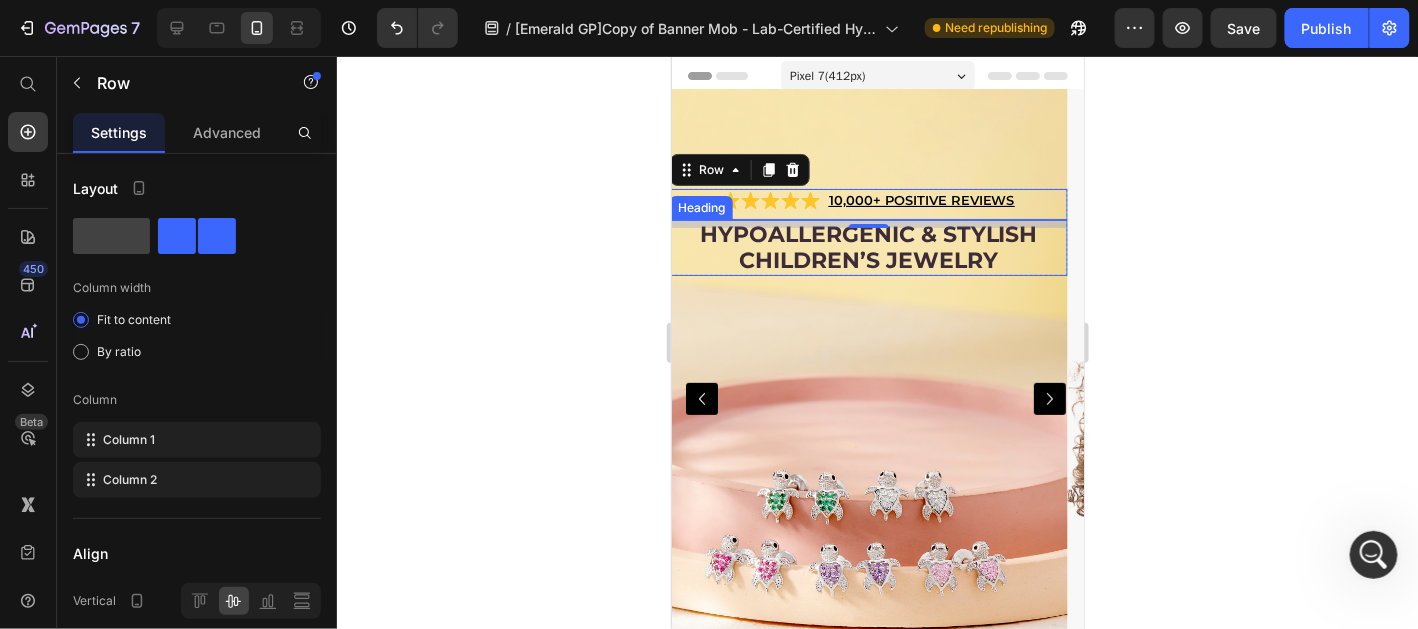 click on "Hypoallergenic & stylish Children’s Jewelry" at bounding box center (867, 247) 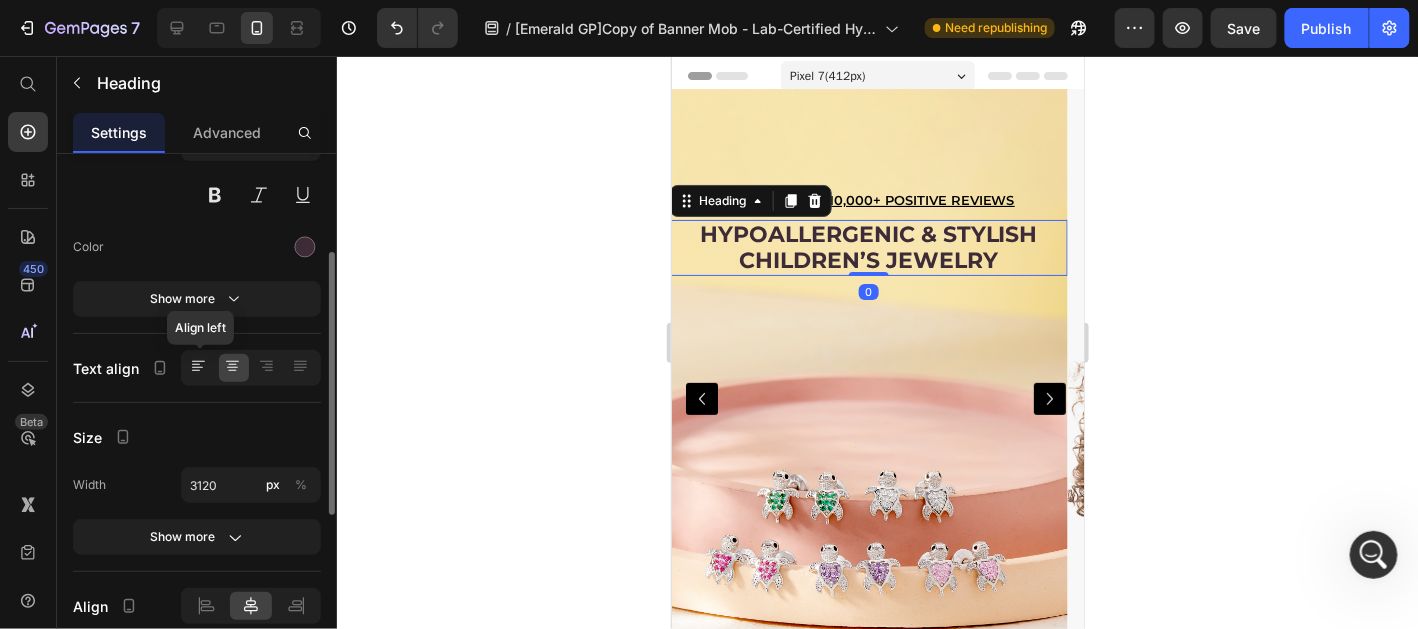 scroll, scrollTop: 299, scrollLeft: 0, axis: vertical 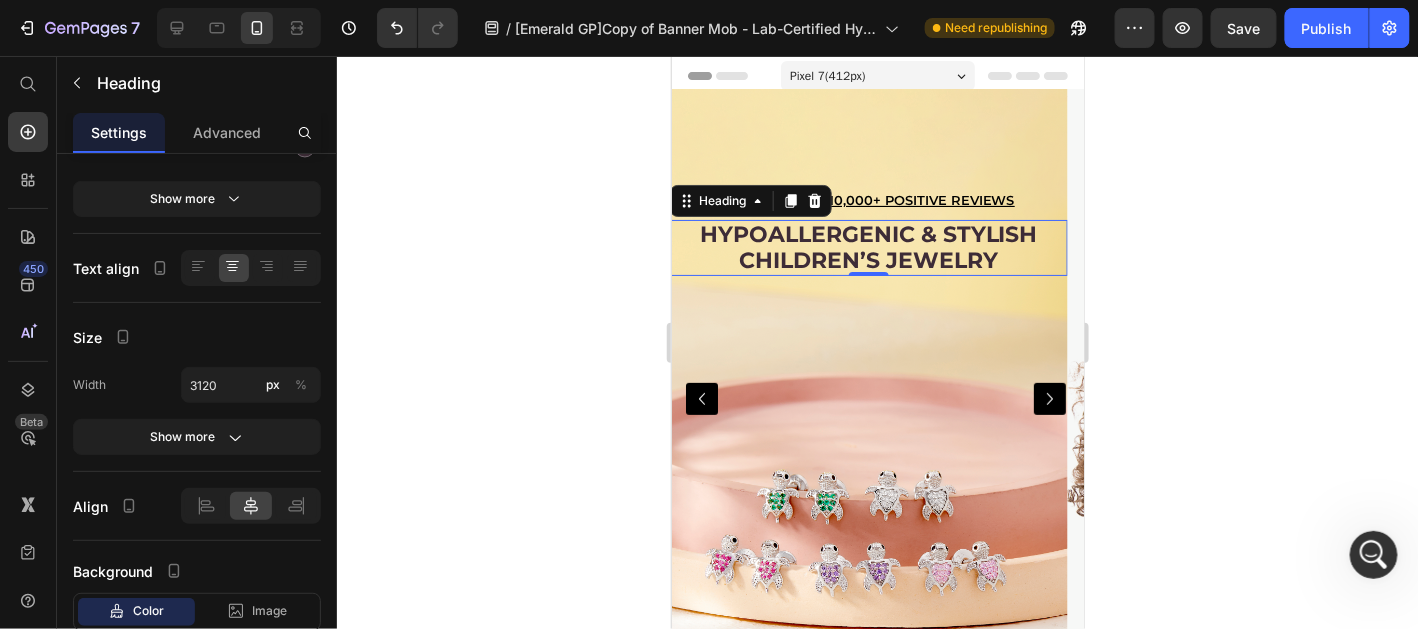 click on "Hypoallergenic & stylish Children’s Jewelry" at bounding box center [867, 247] 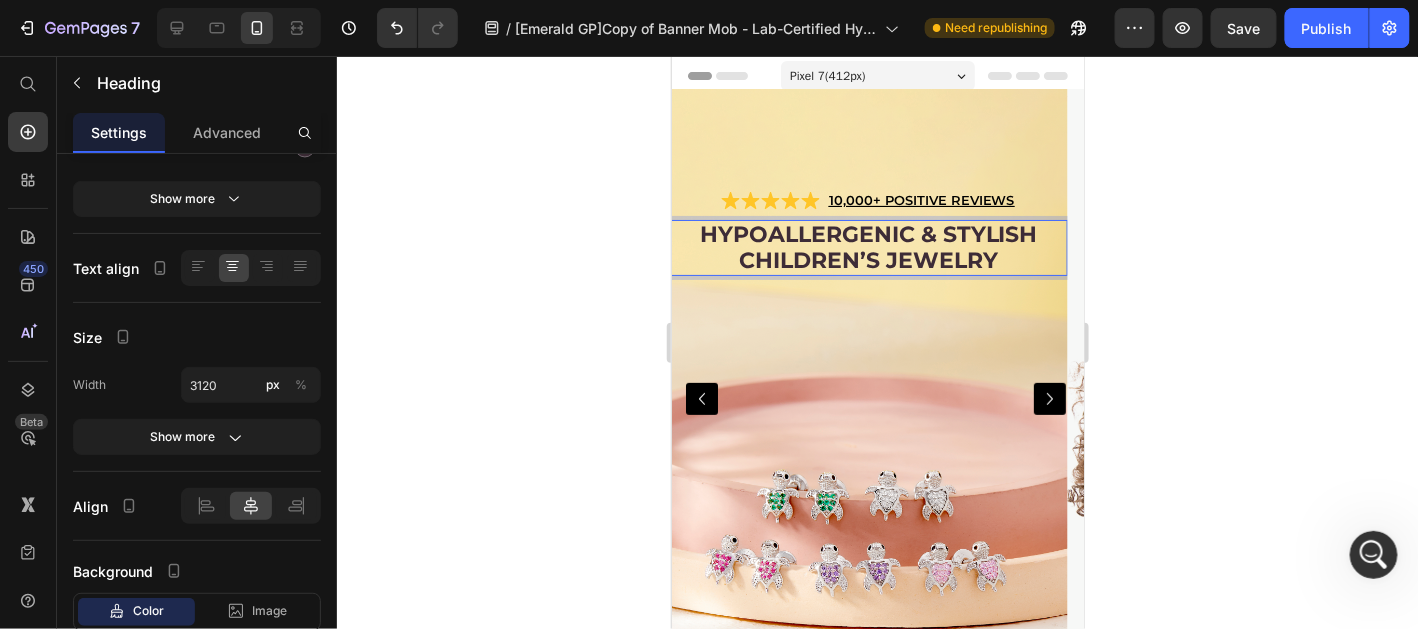 click on "Hypoallergenic & stylish Children’s Jewelry" at bounding box center (867, 247) 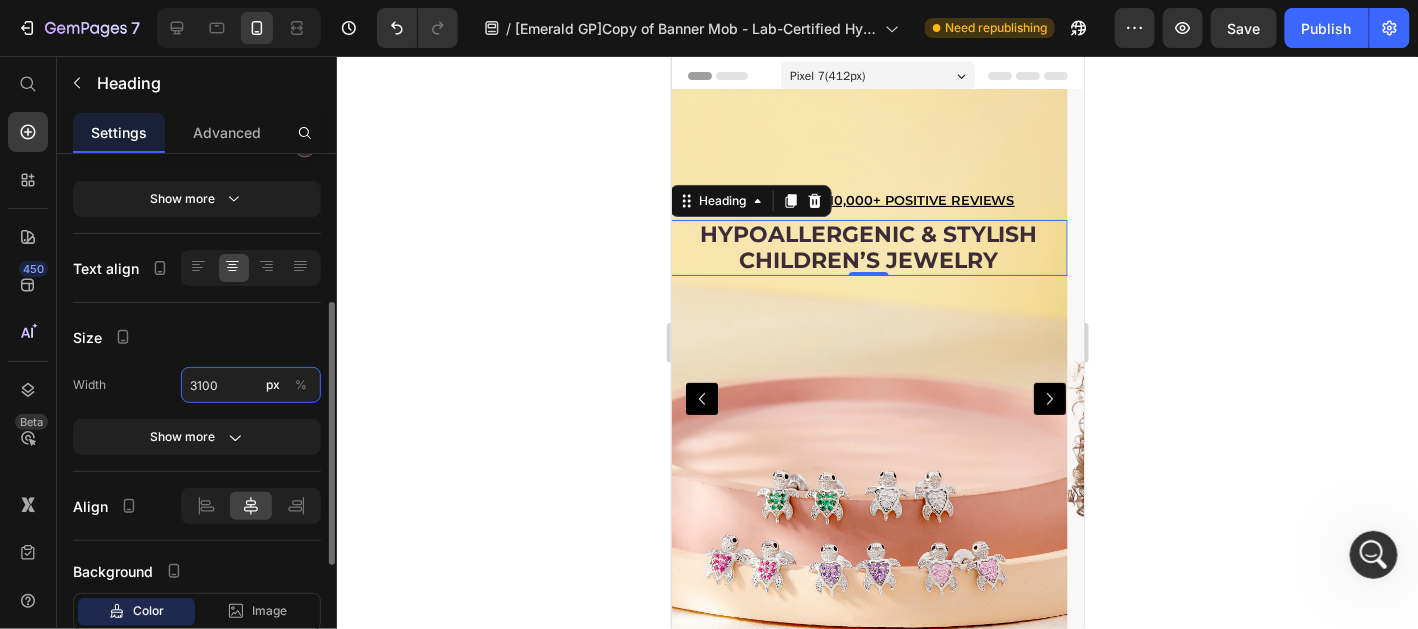 drag, startPoint x: 229, startPoint y: 377, endPoint x: 116, endPoint y: 363, distance: 113.86395 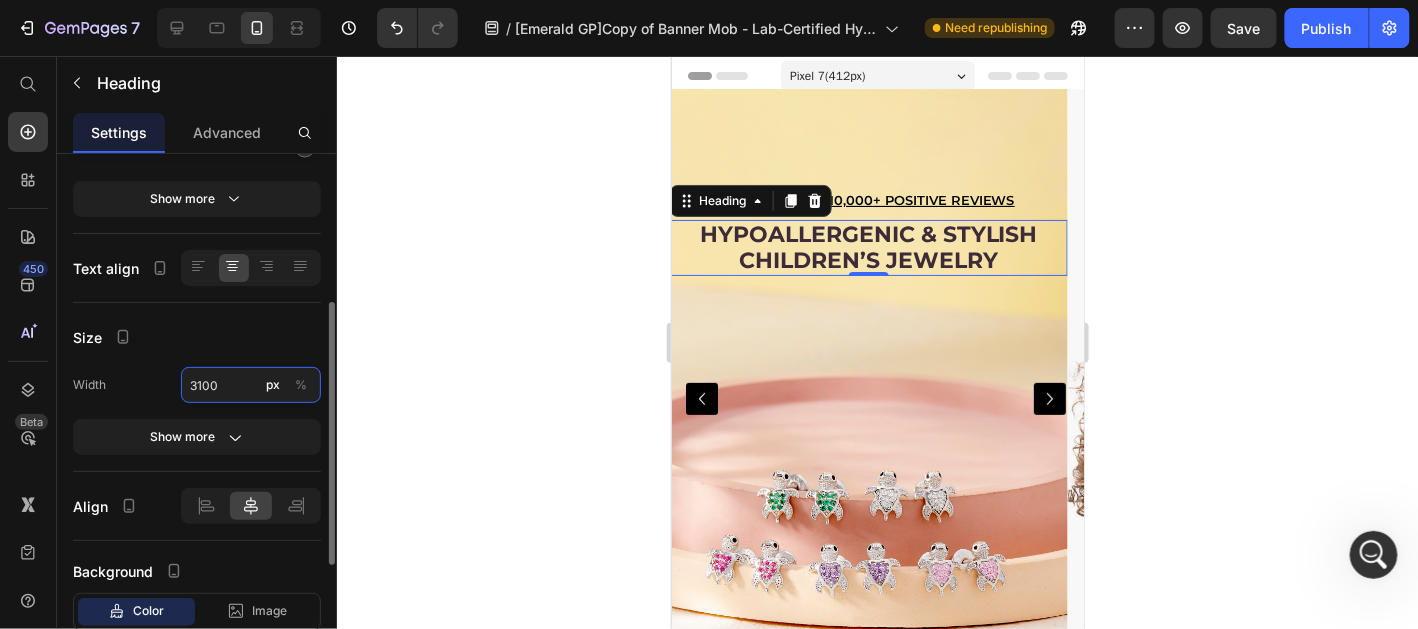 click on "Size Width 3100 px % Show more" 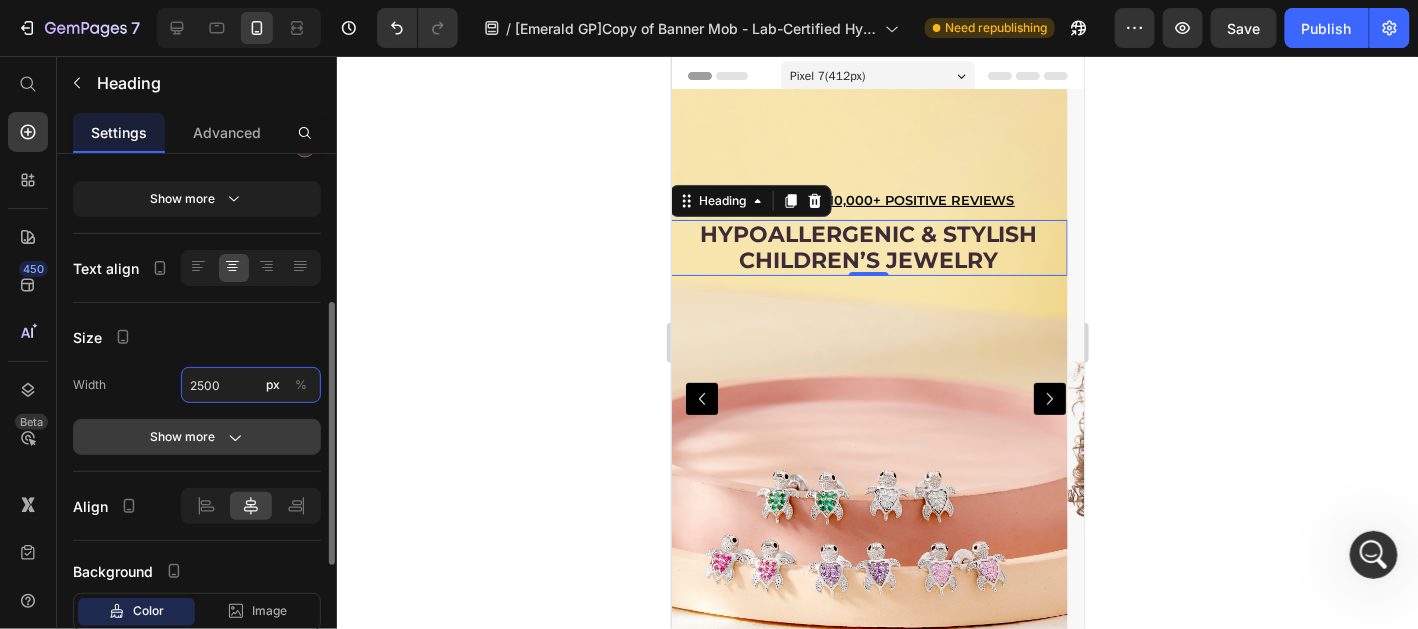 type on "2500" 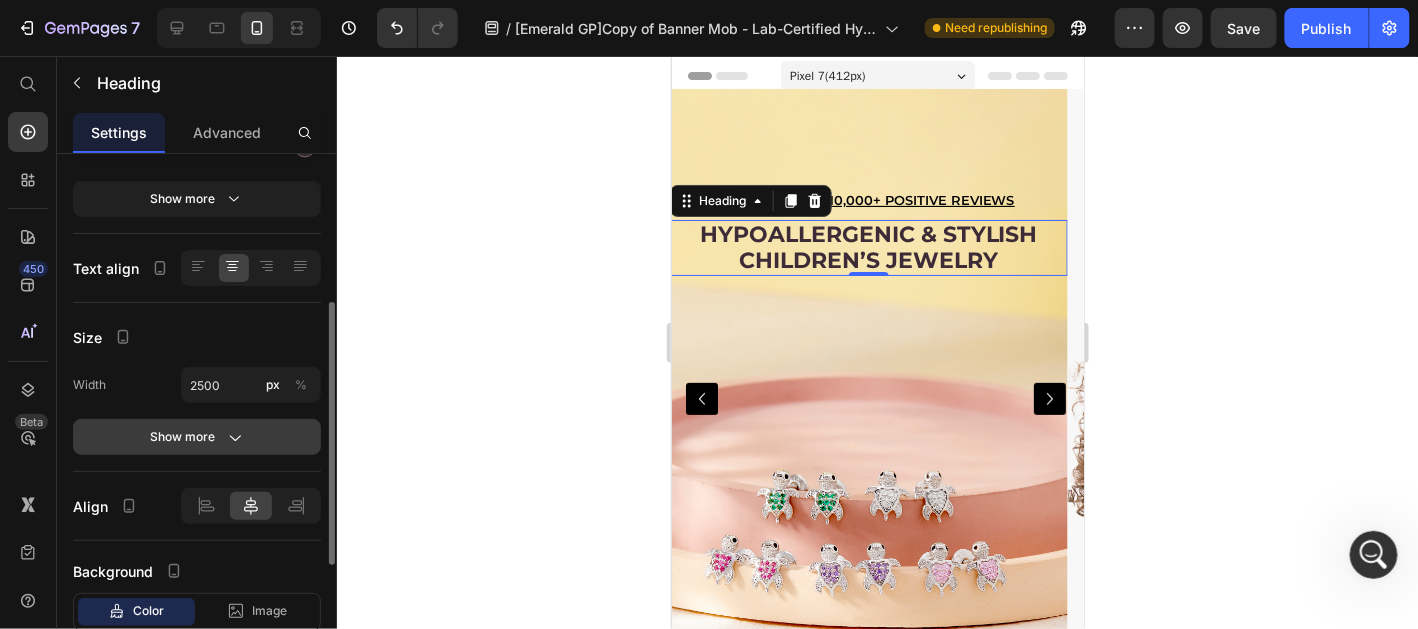 click 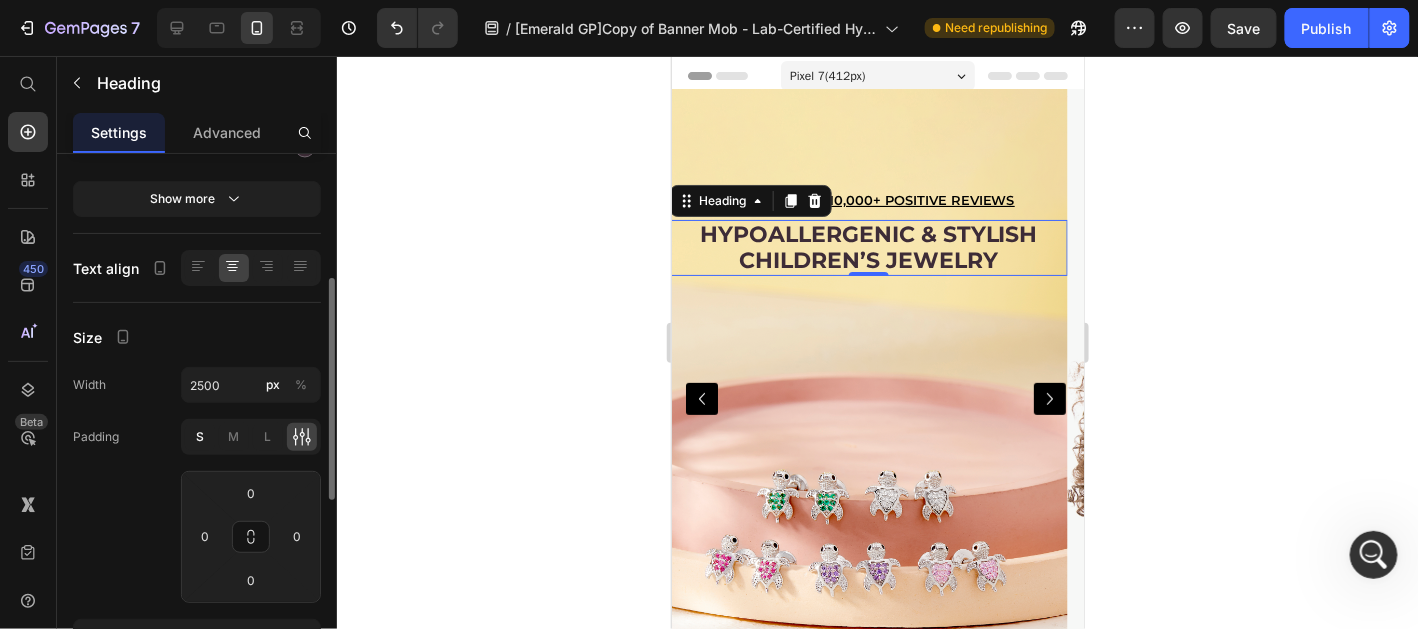 click on "S" 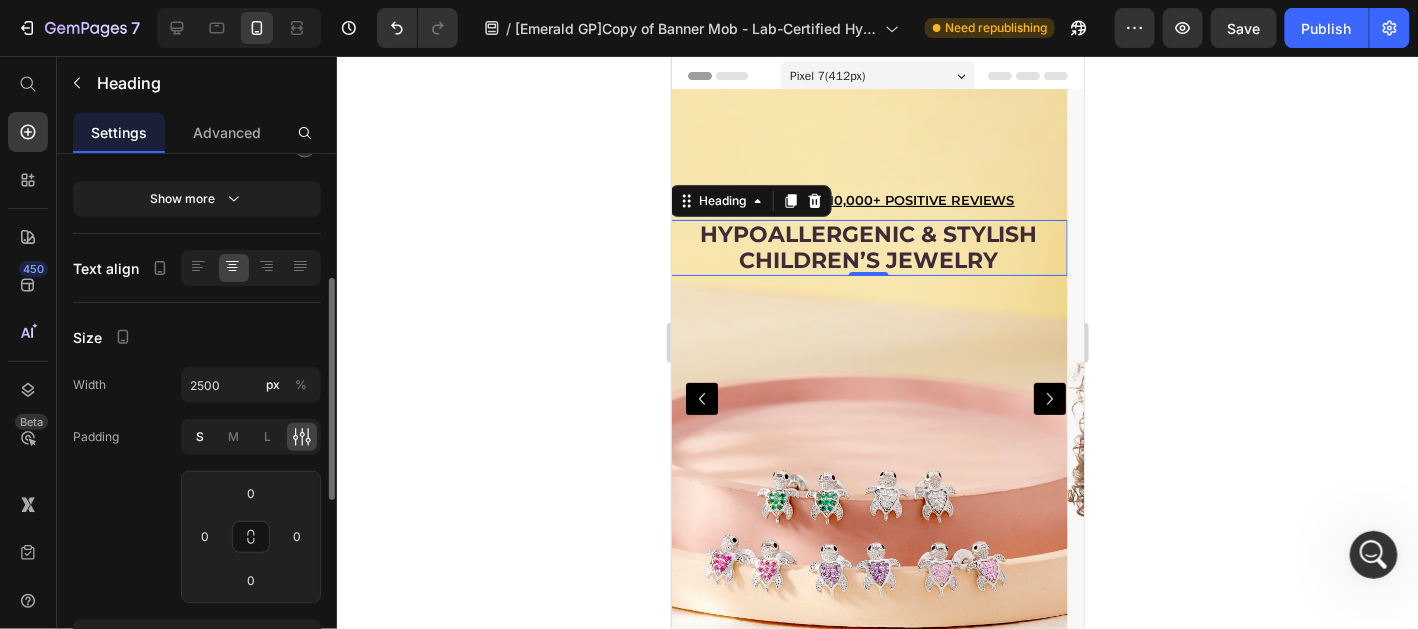 type on "4" 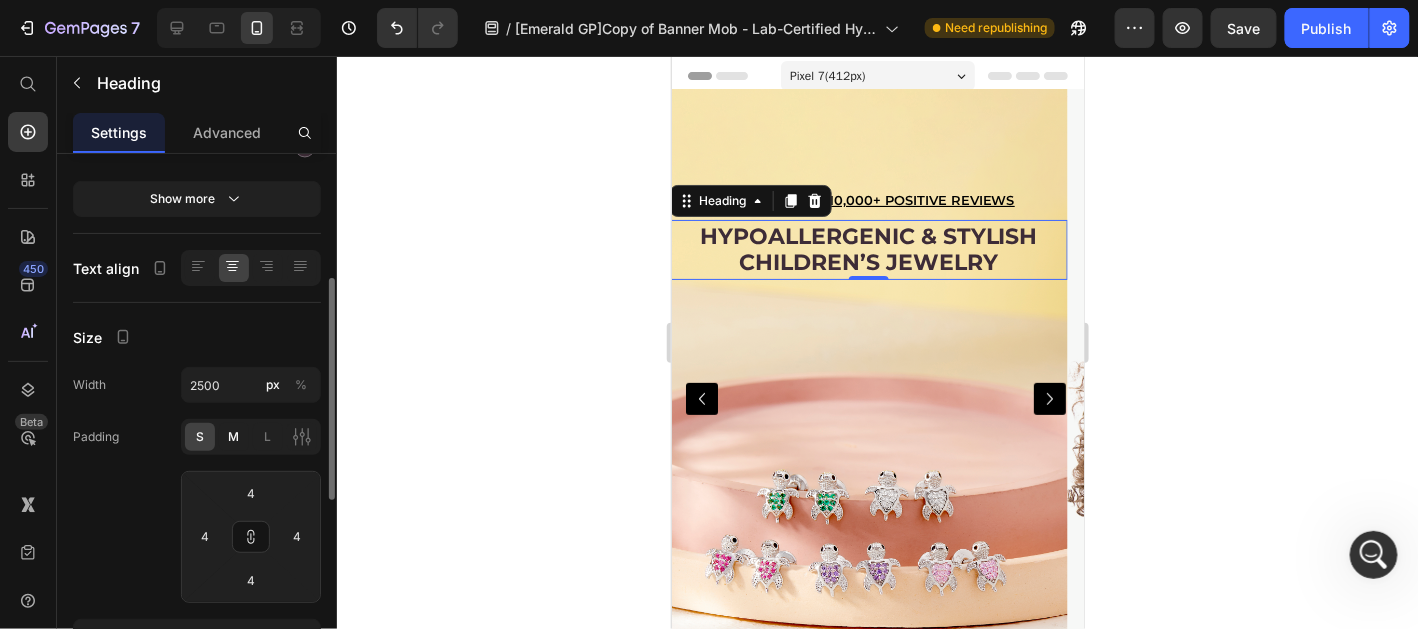 click on "M" 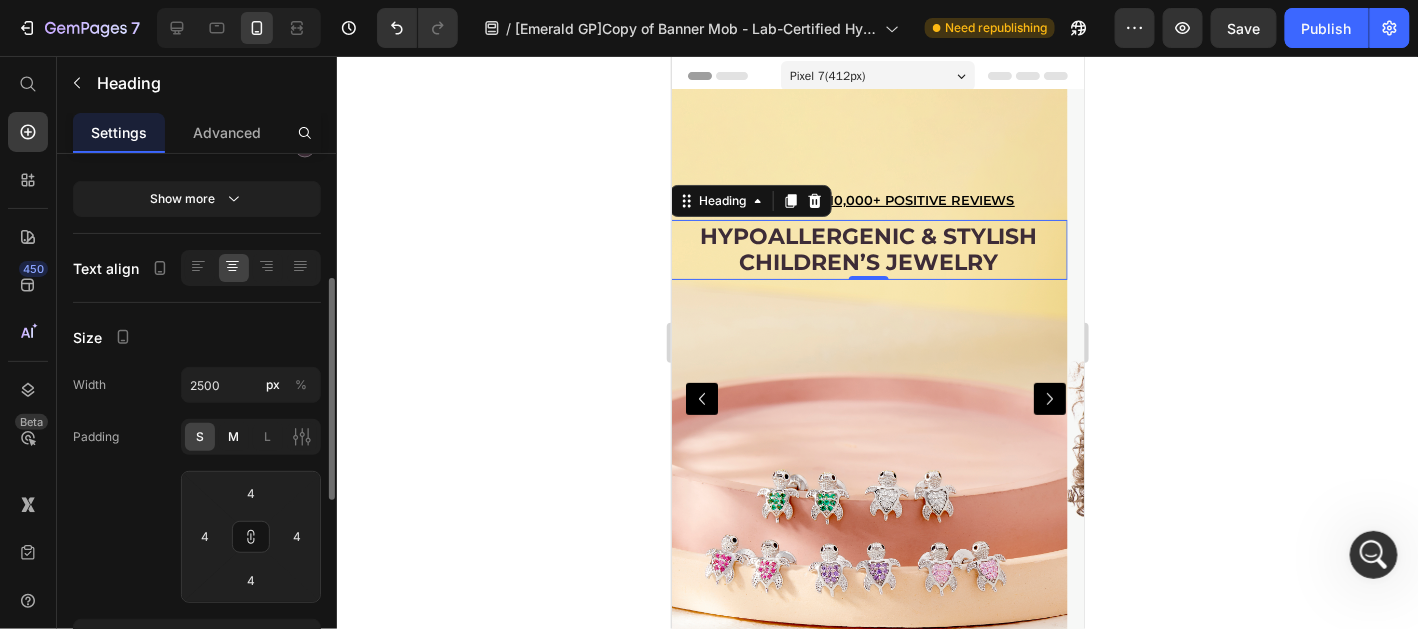 type on "8" 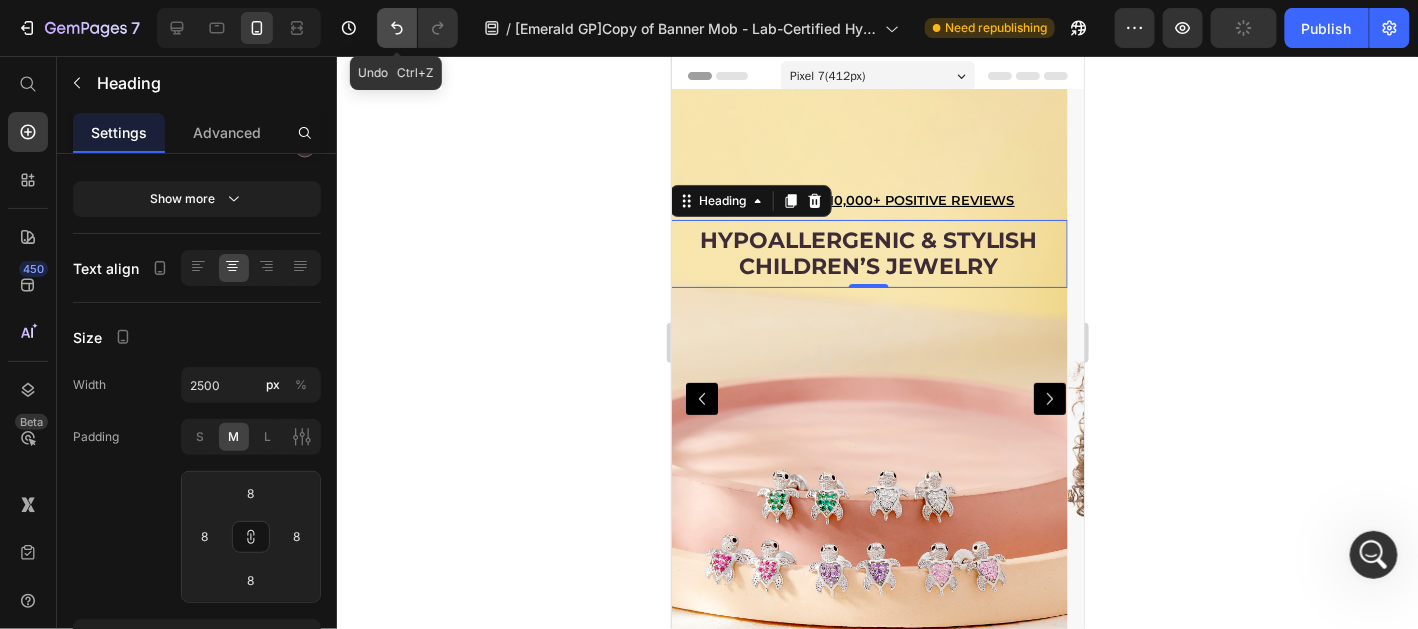 click 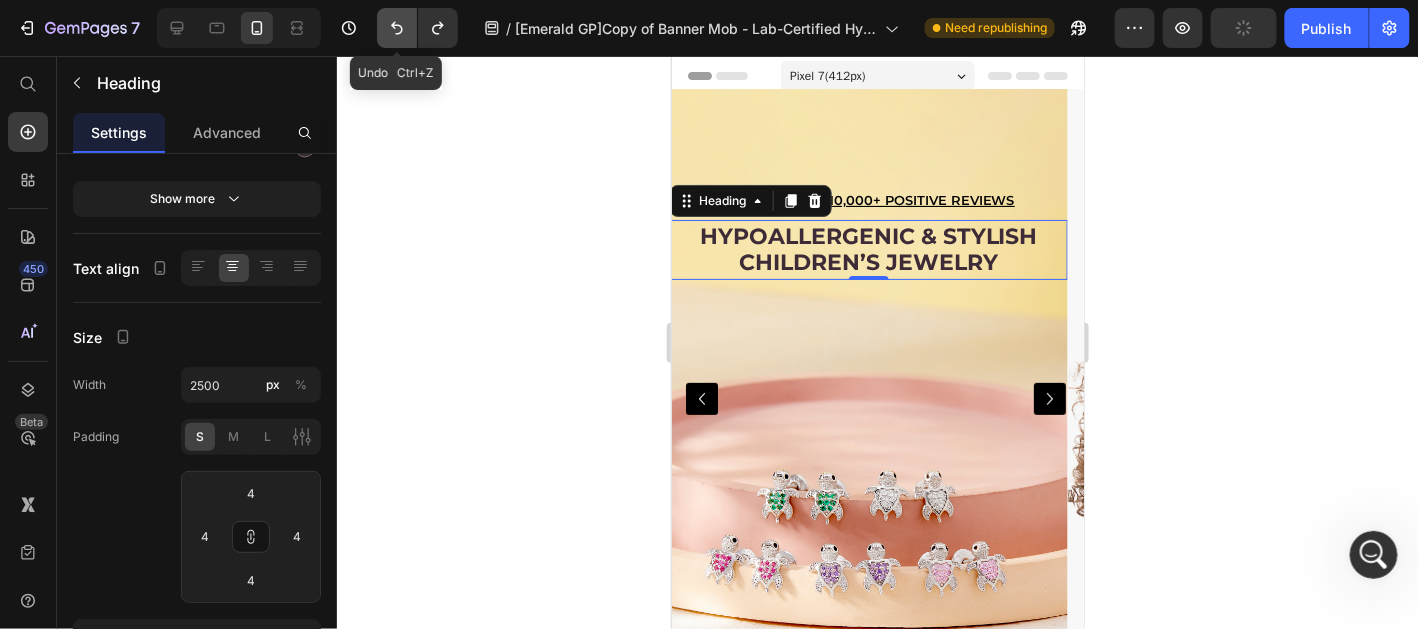click 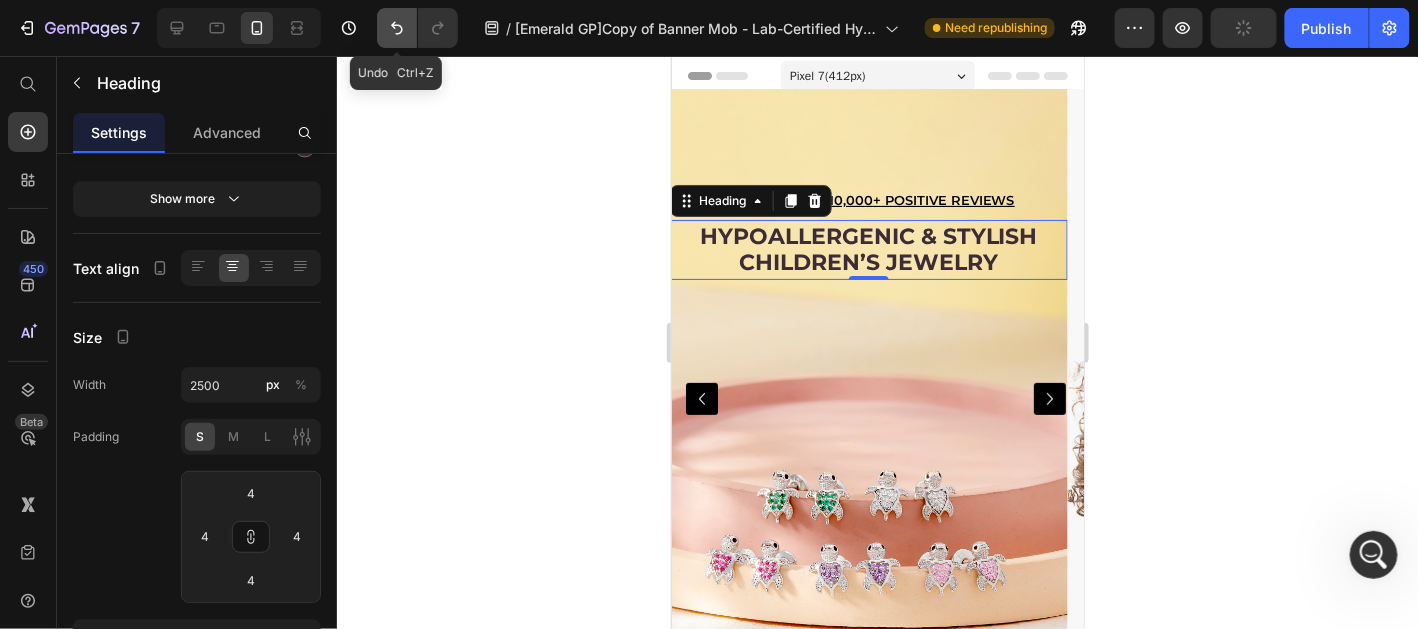 click 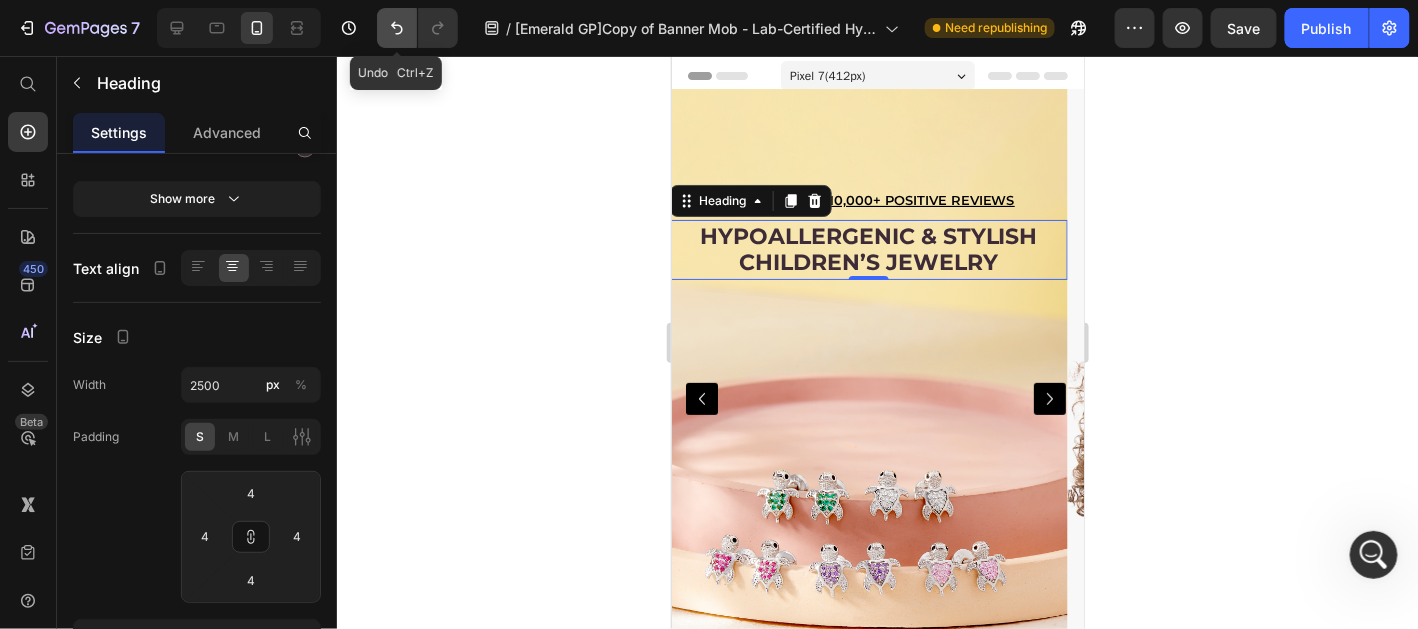 click 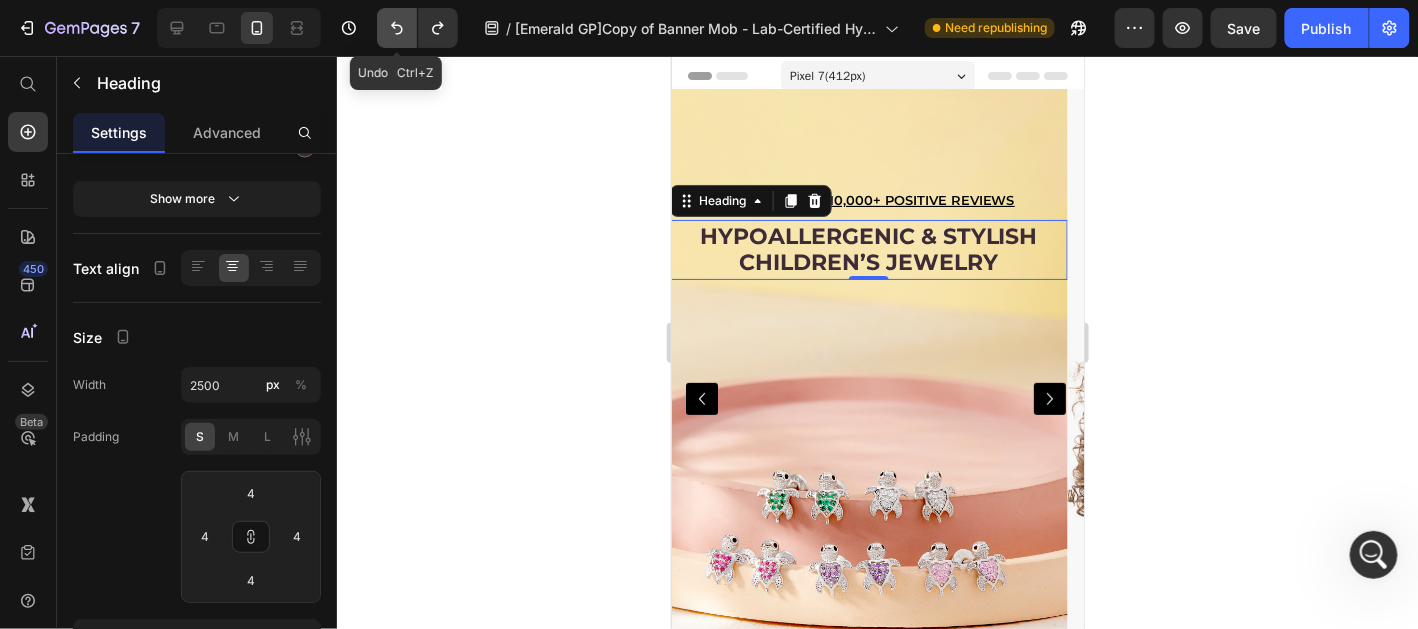 click 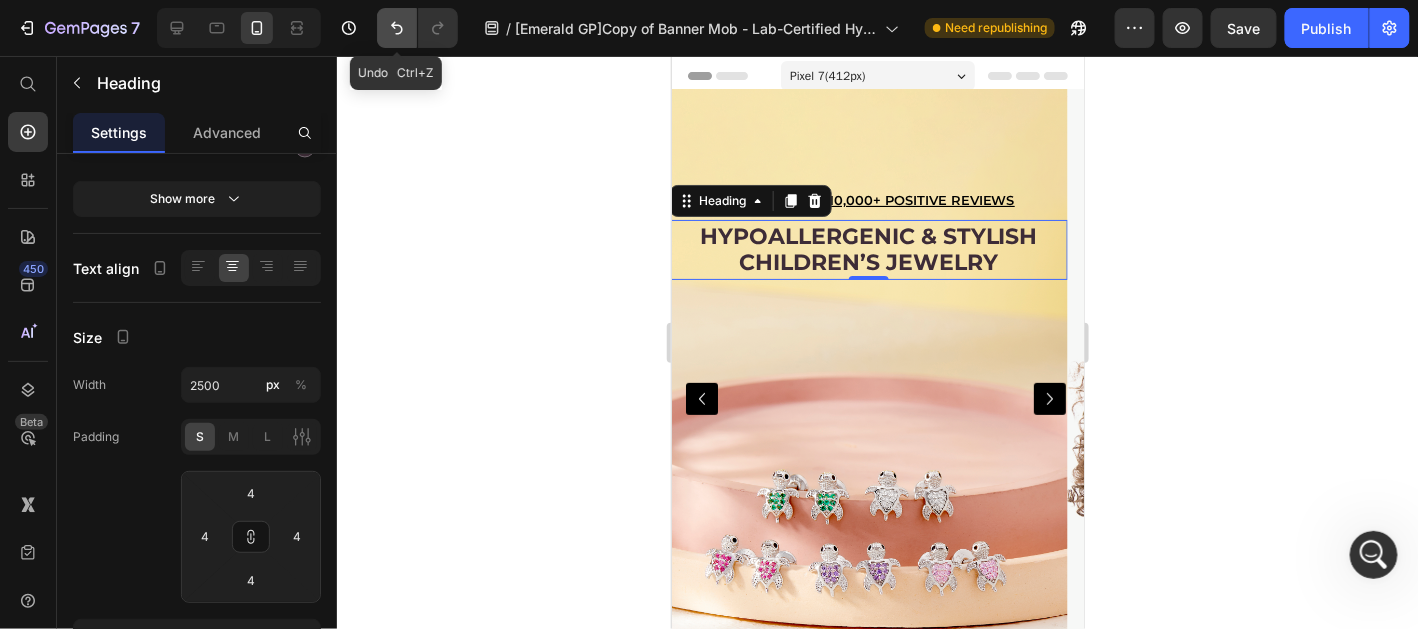 click 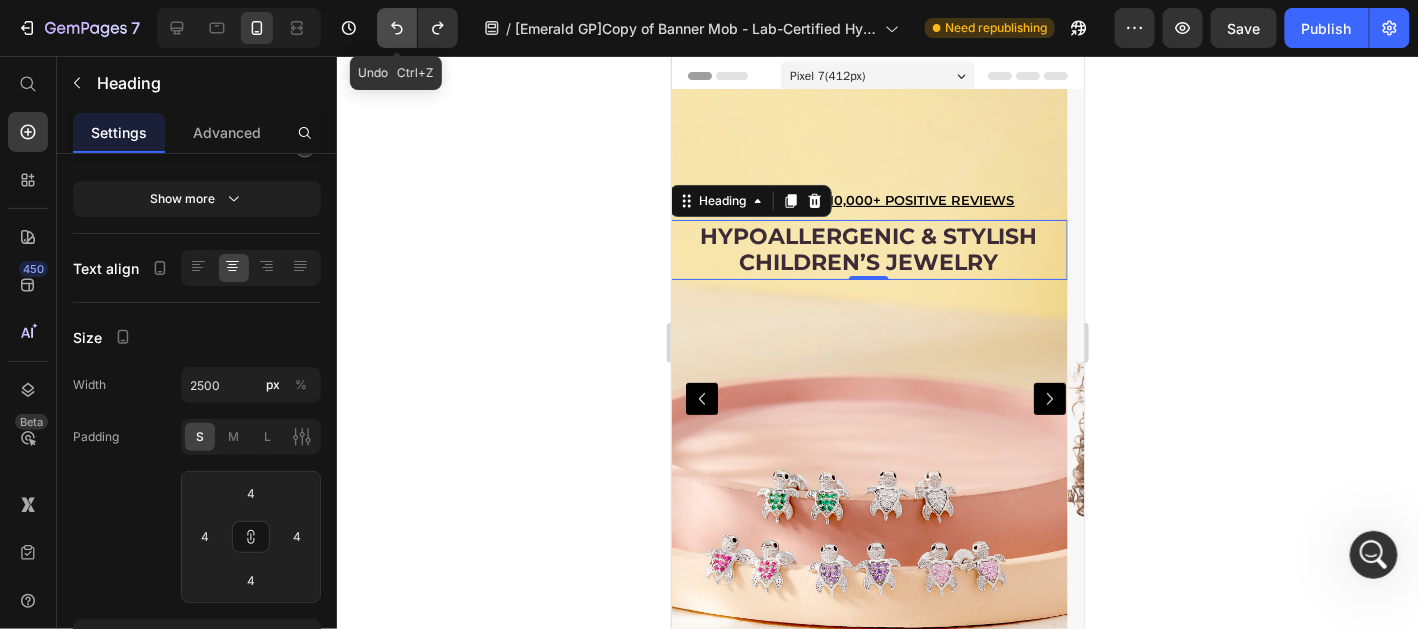 click 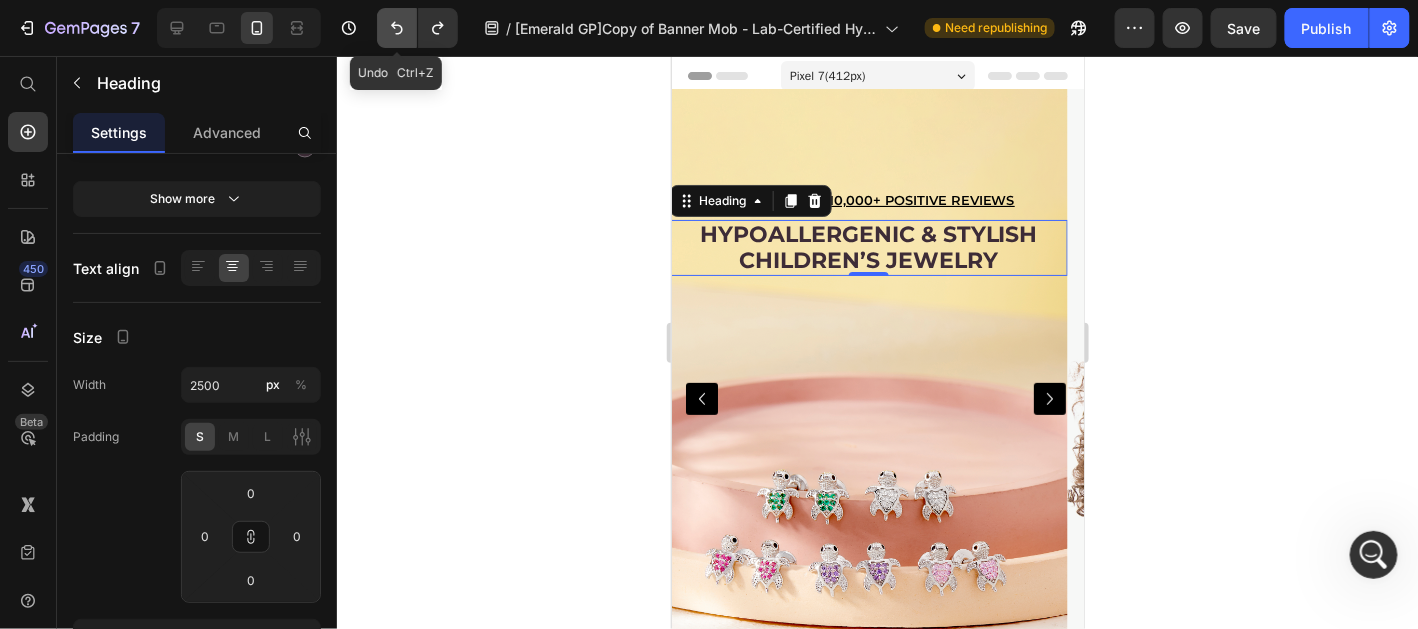 click 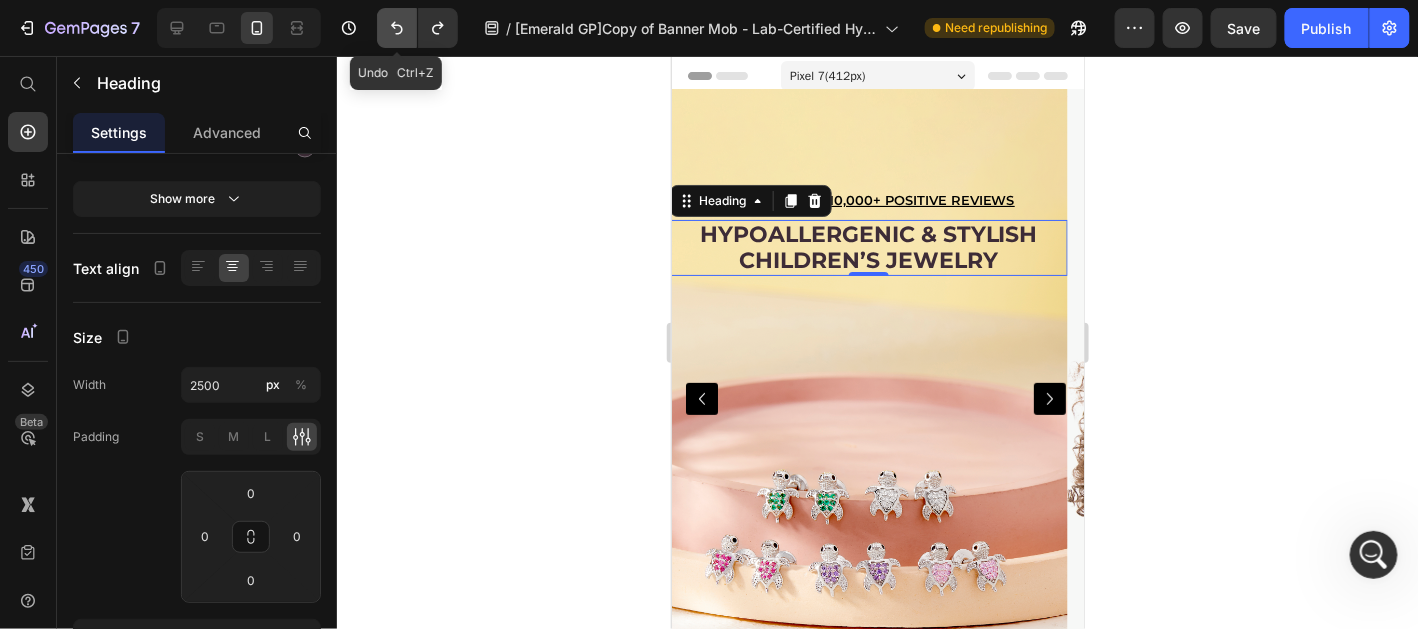 click 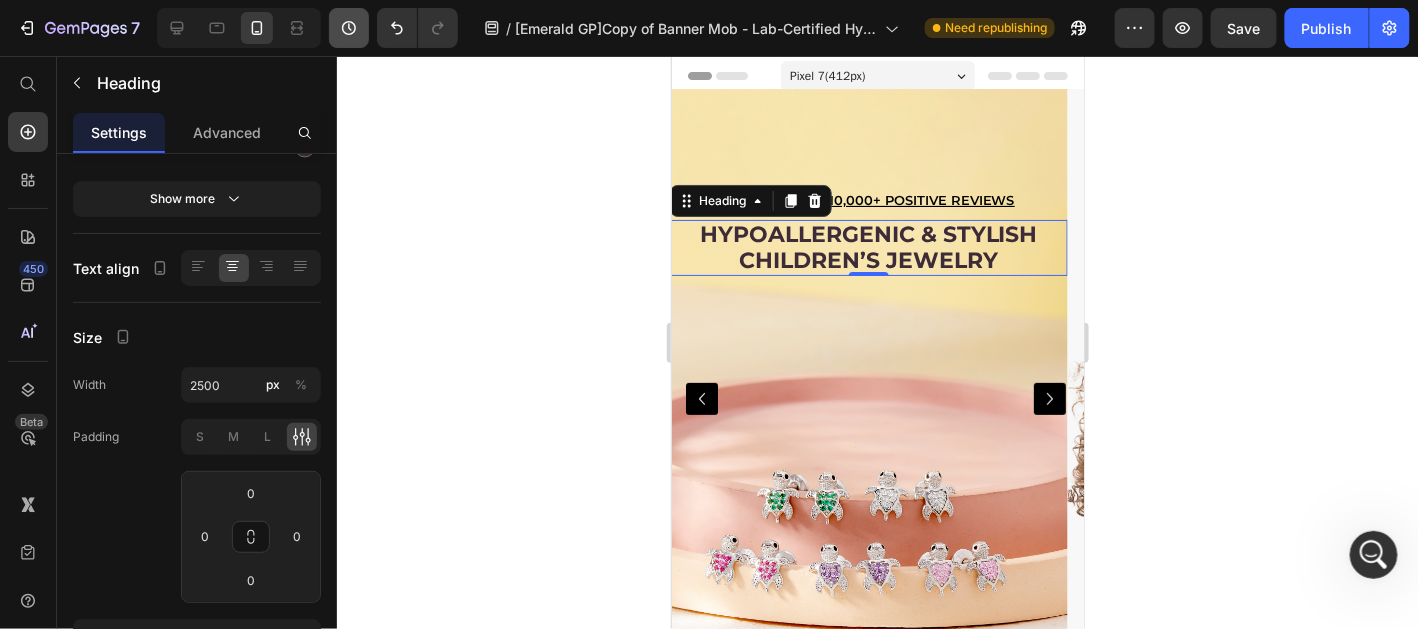 drag, startPoint x: 375, startPoint y: 28, endPoint x: 365, endPoint y: 34, distance: 11.661903 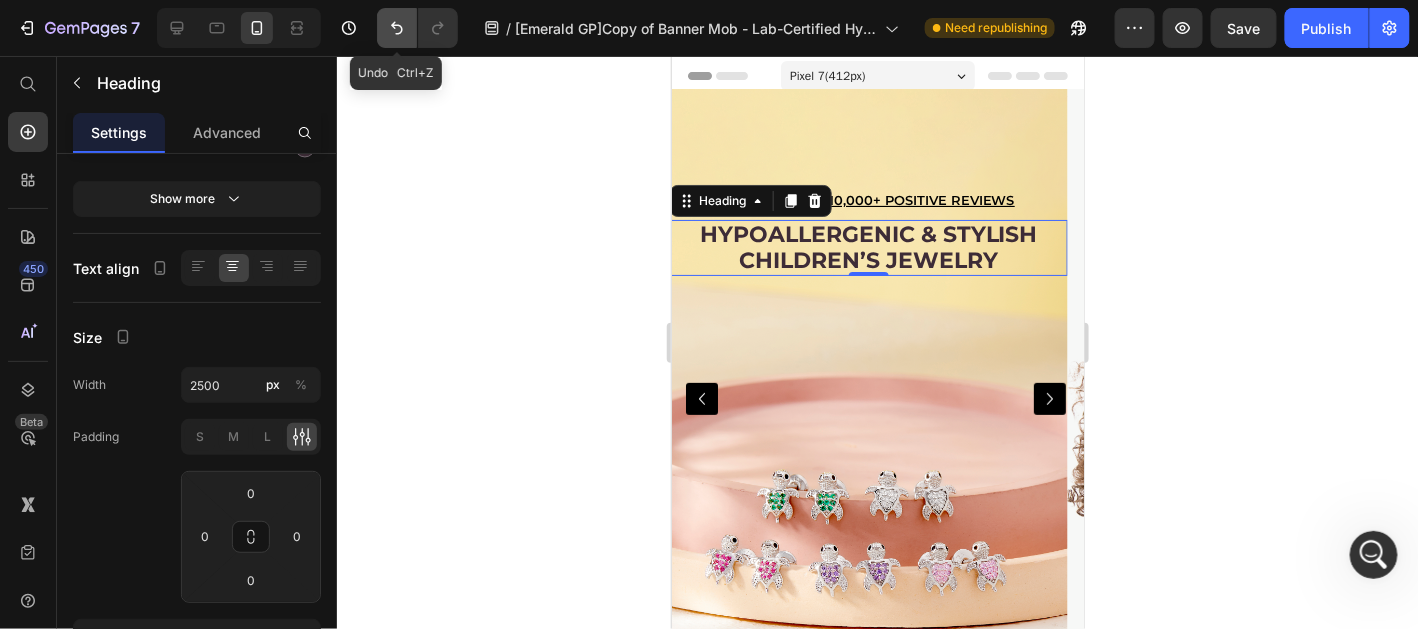 click 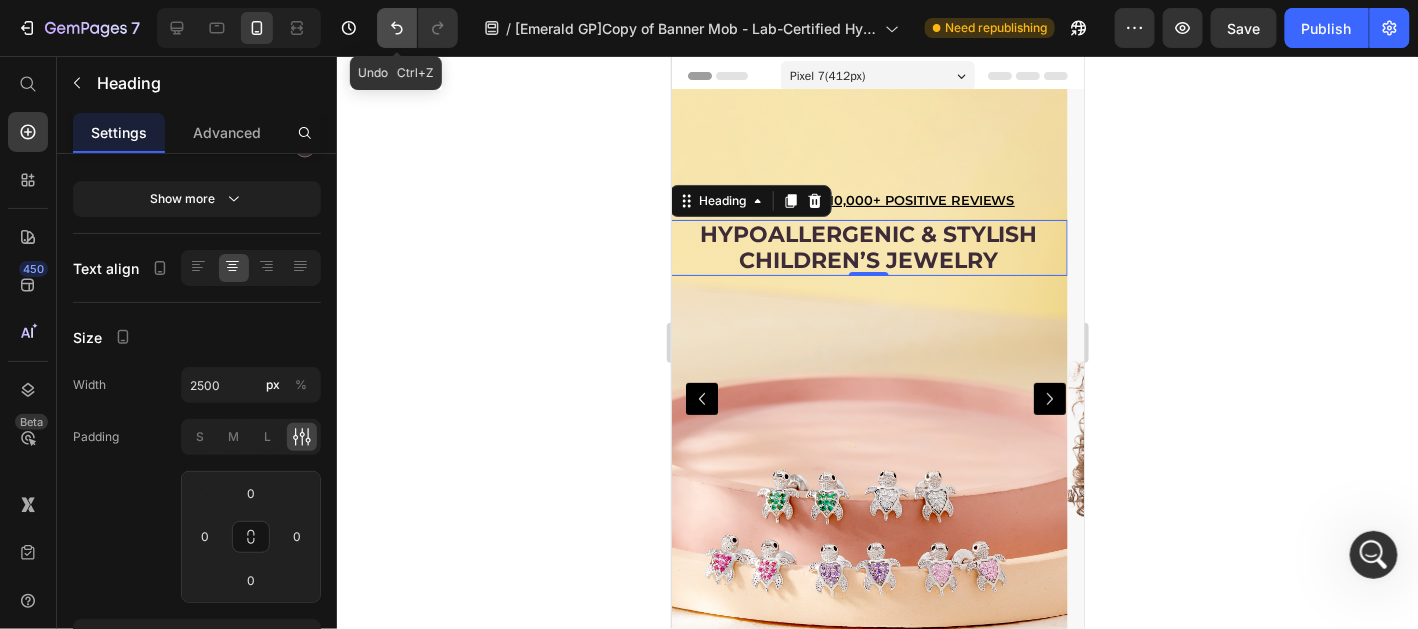 click 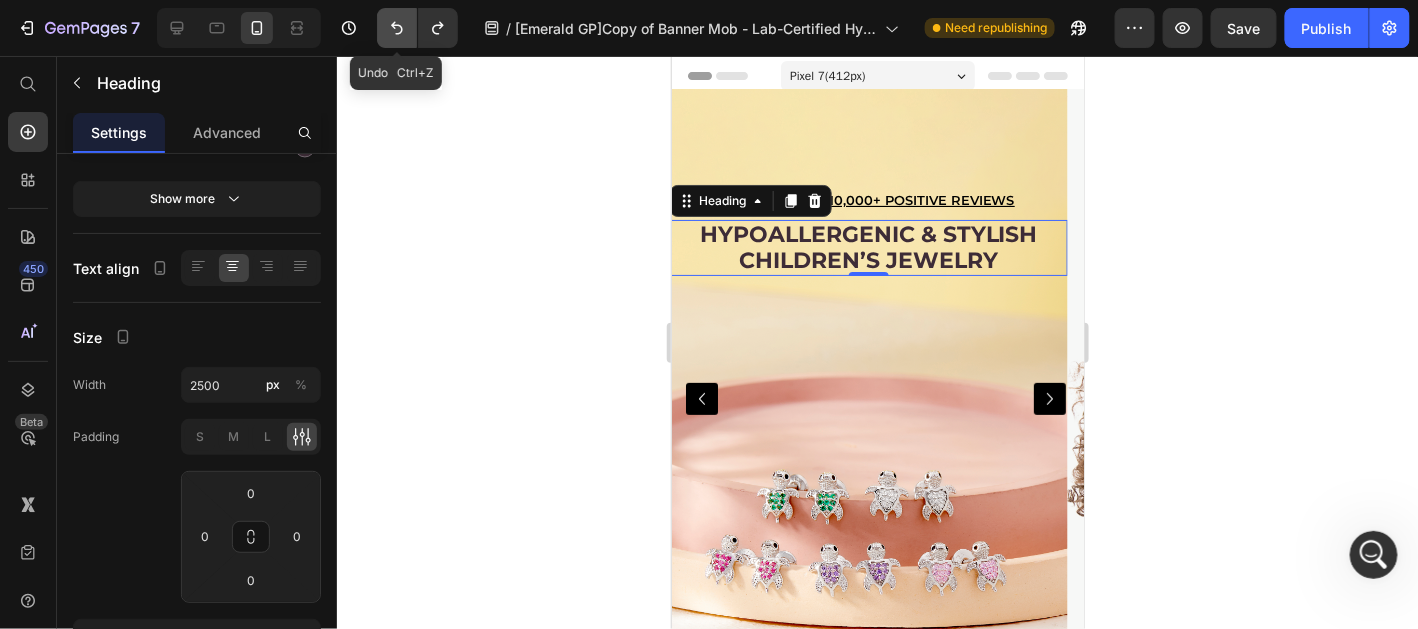 click 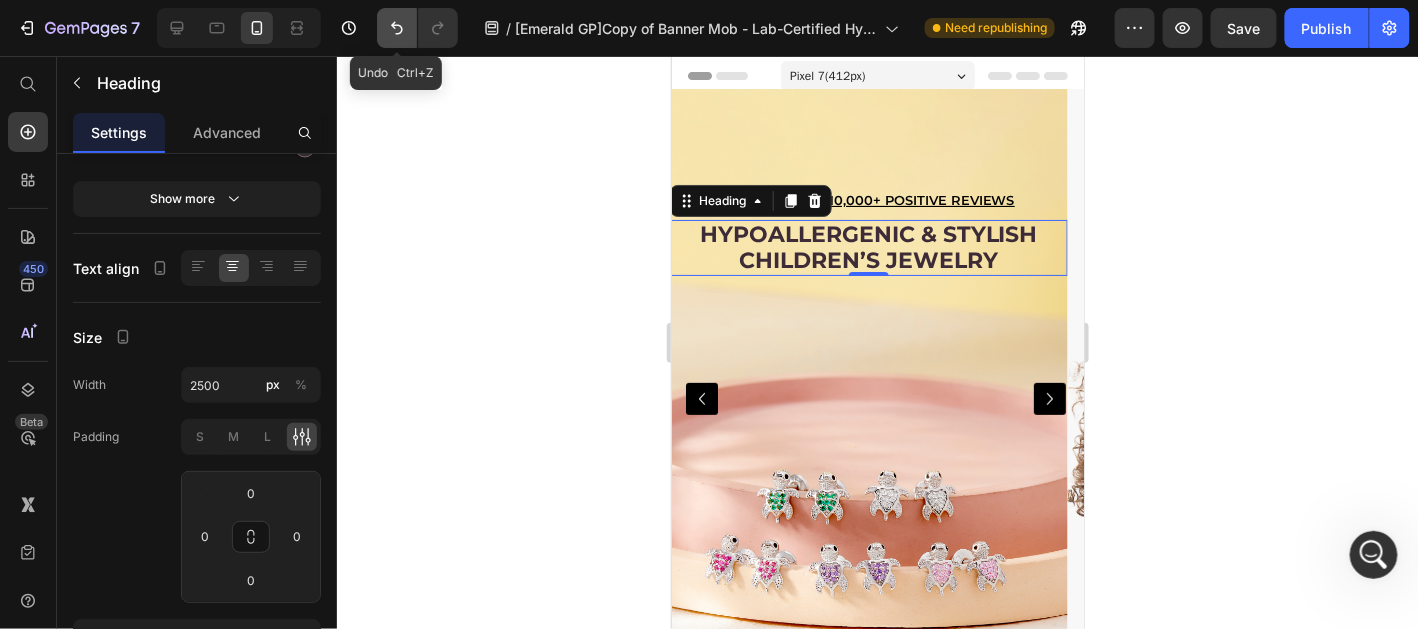 click 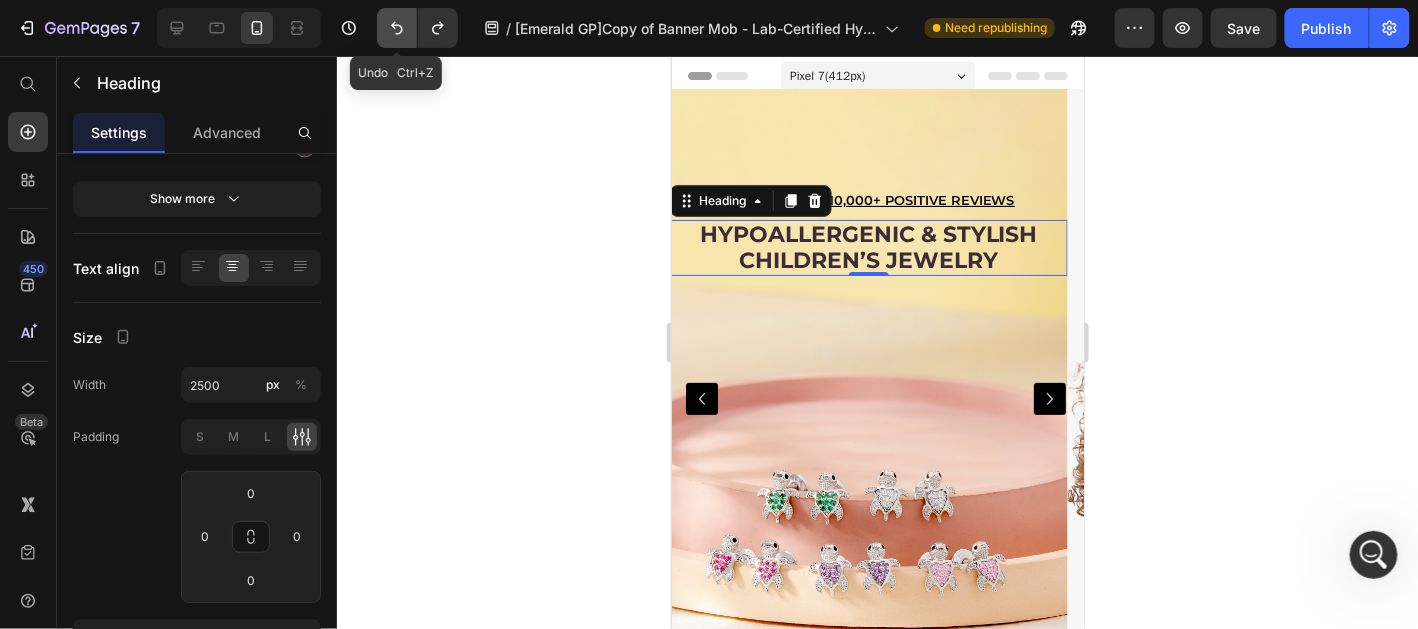 click 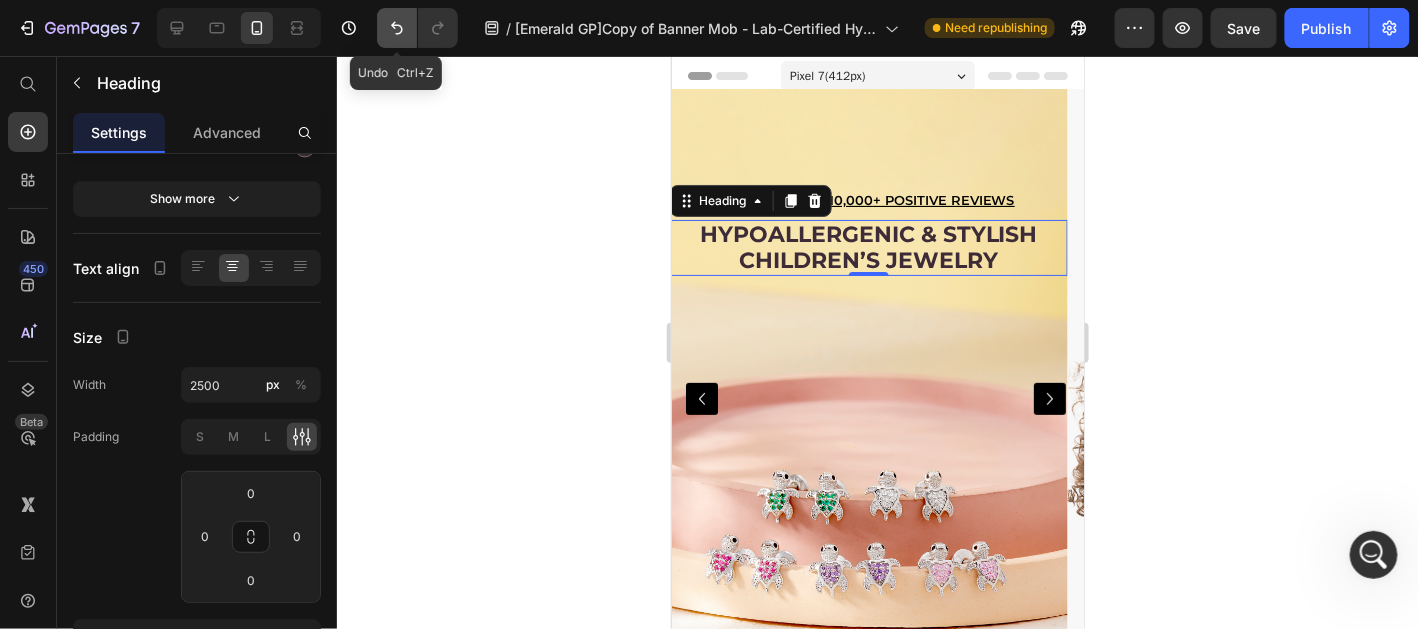 click 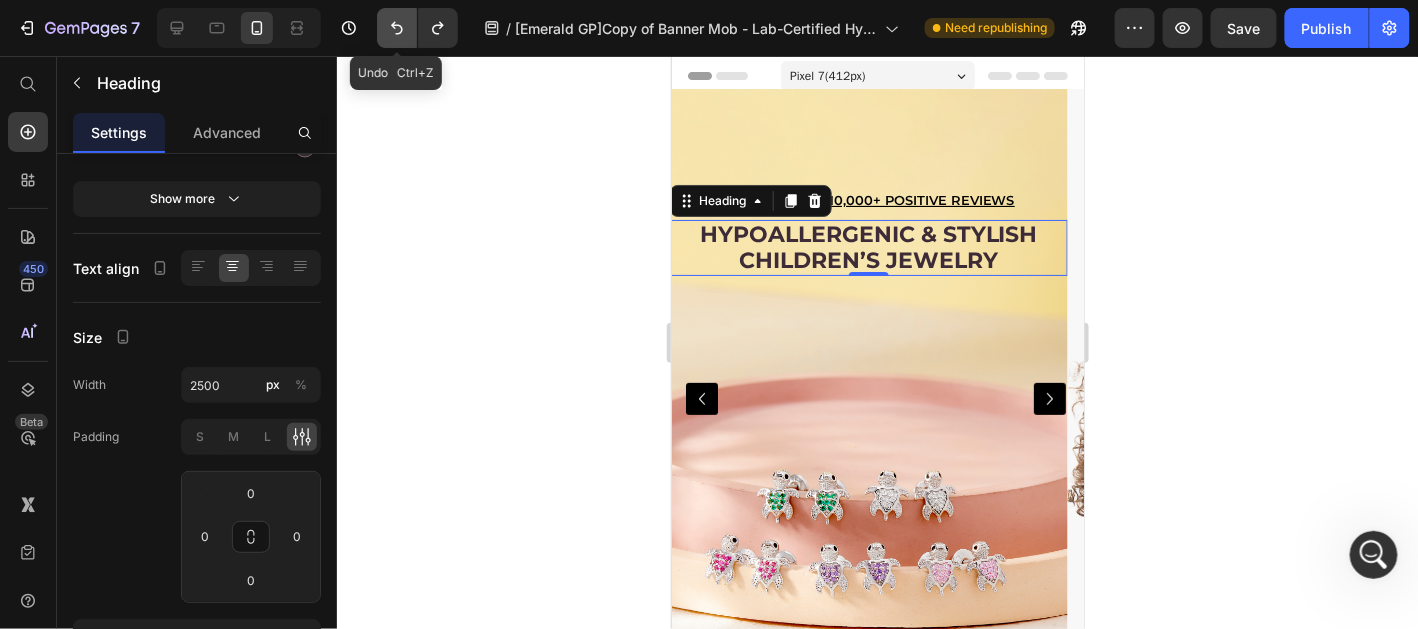 click 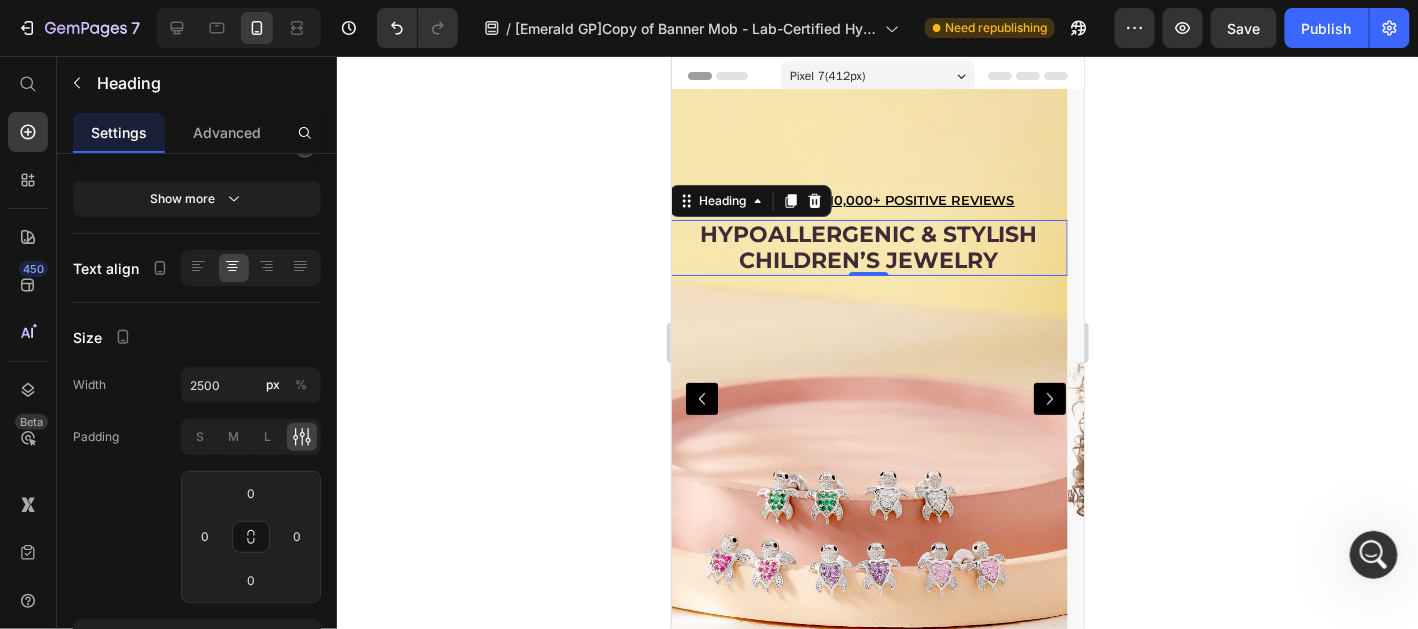 click at bounding box center [867, 398] 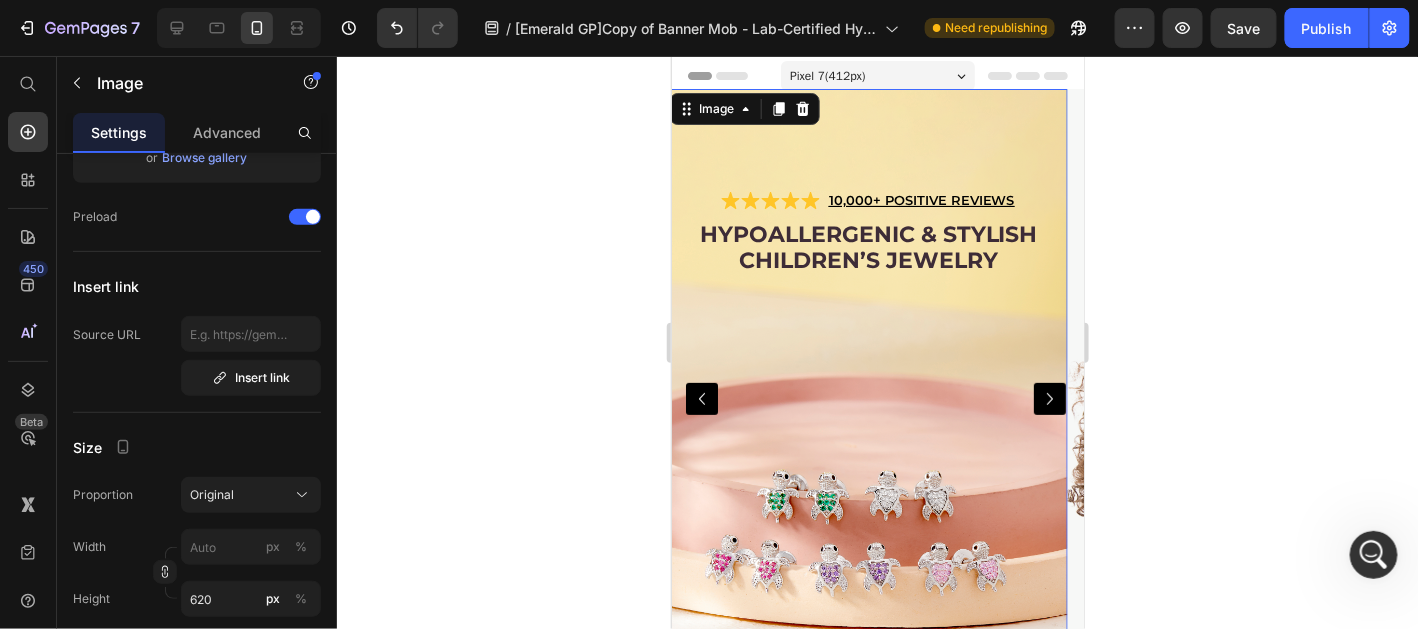 scroll, scrollTop: 0, scrollLeft: 0, axis: both 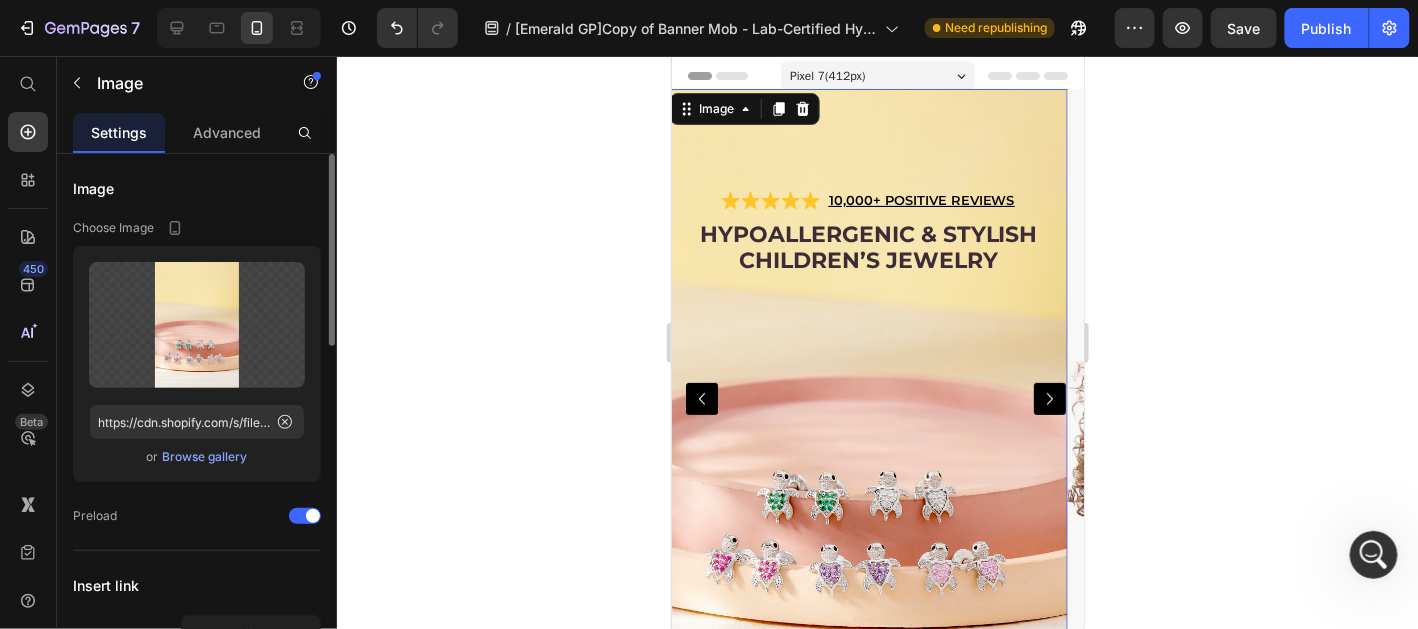 click on "Hypoallergenic & stylish Children’s Jewelry" at bounding box center (867, 247) 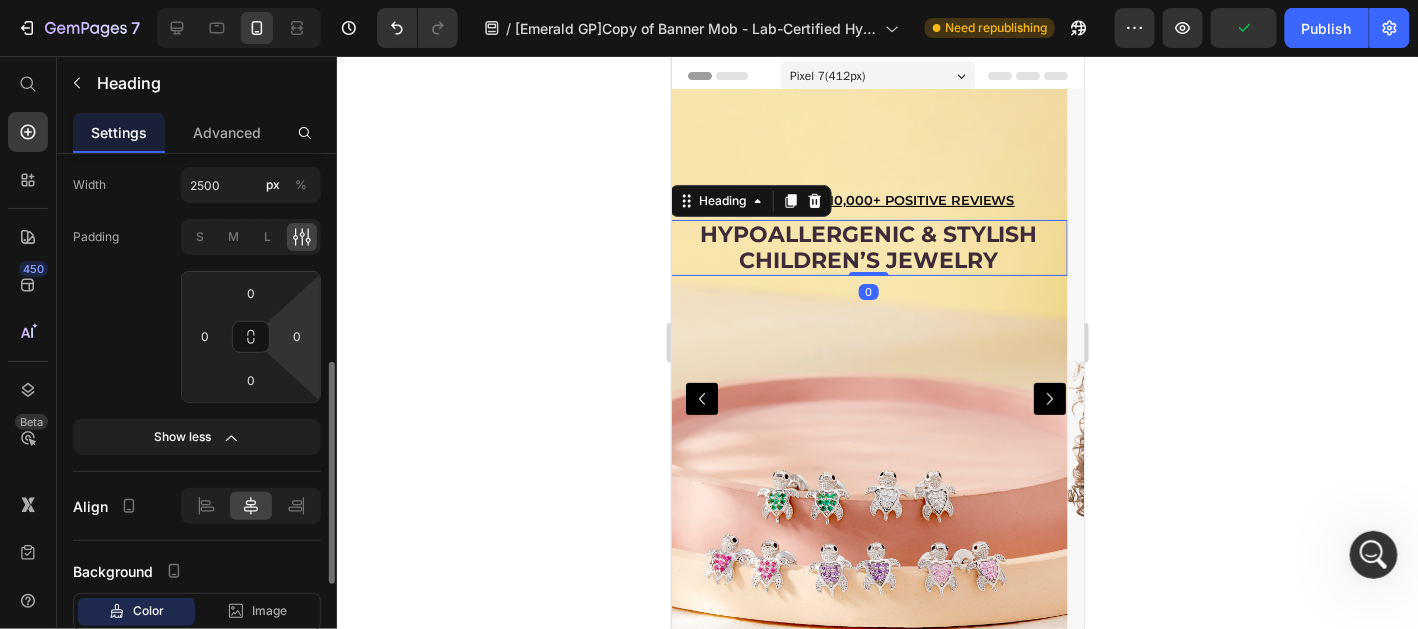 scroll, scrollTop: 741, scrollLeft: 0, axis: vertical 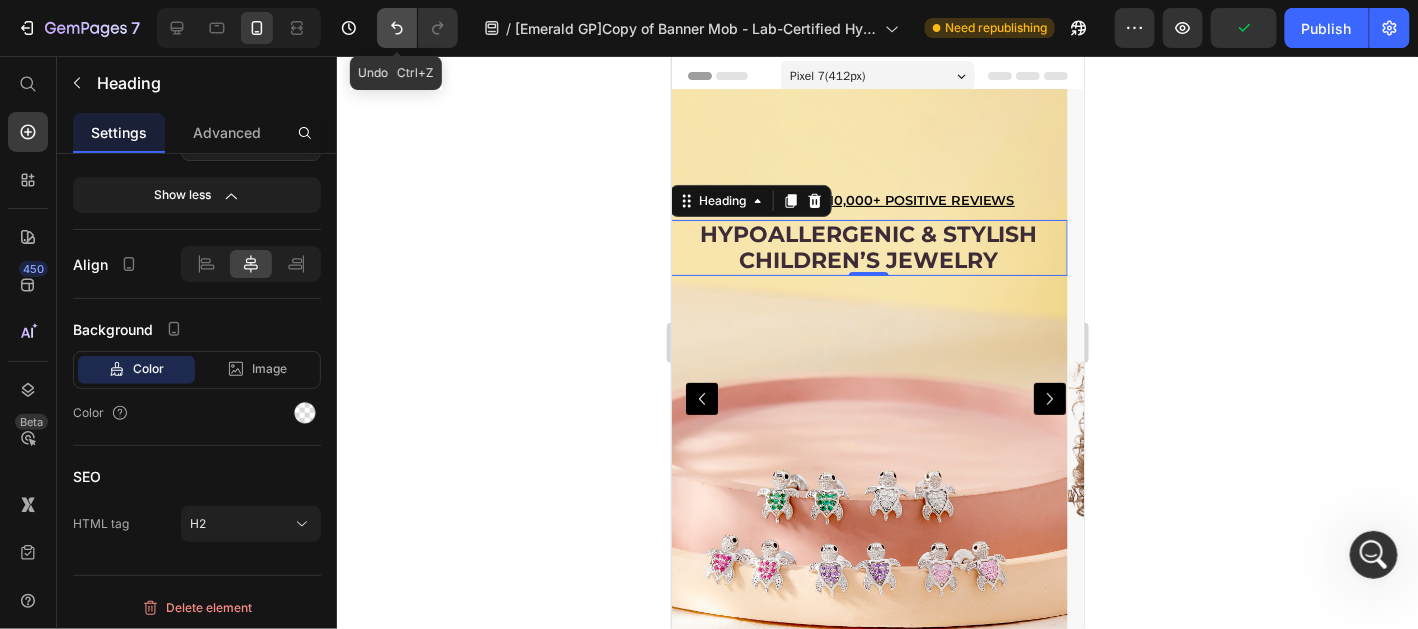 click 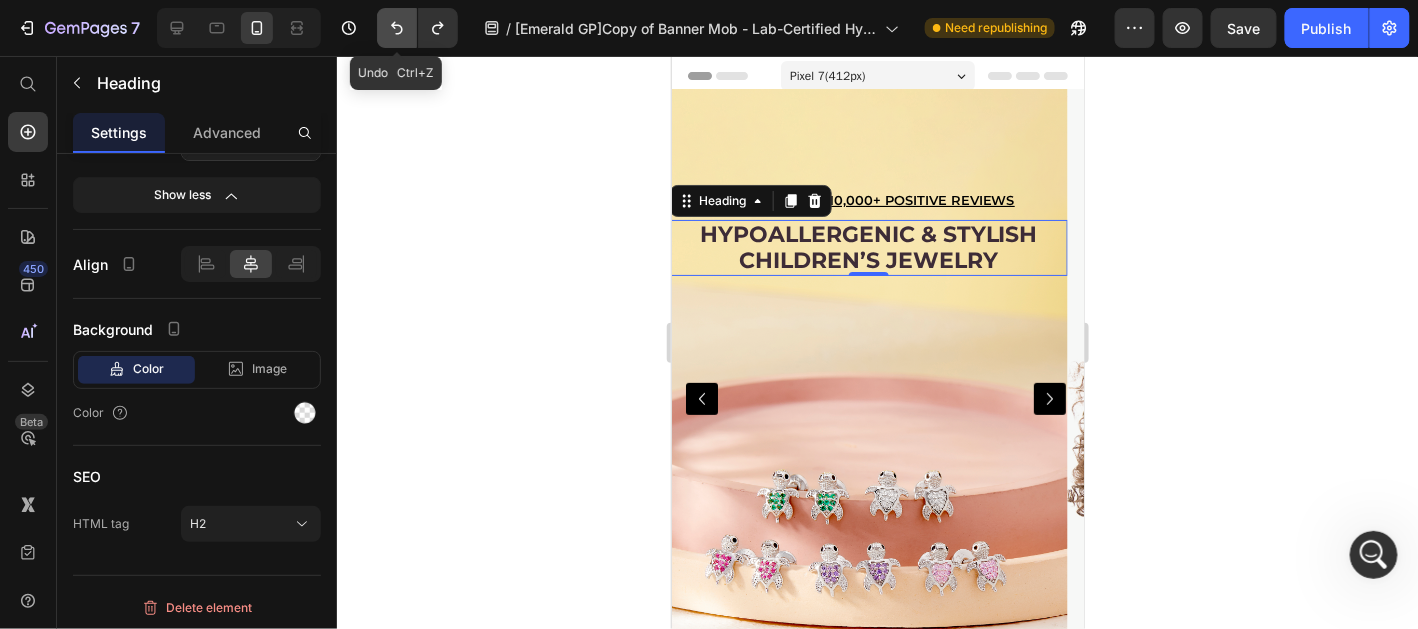 click 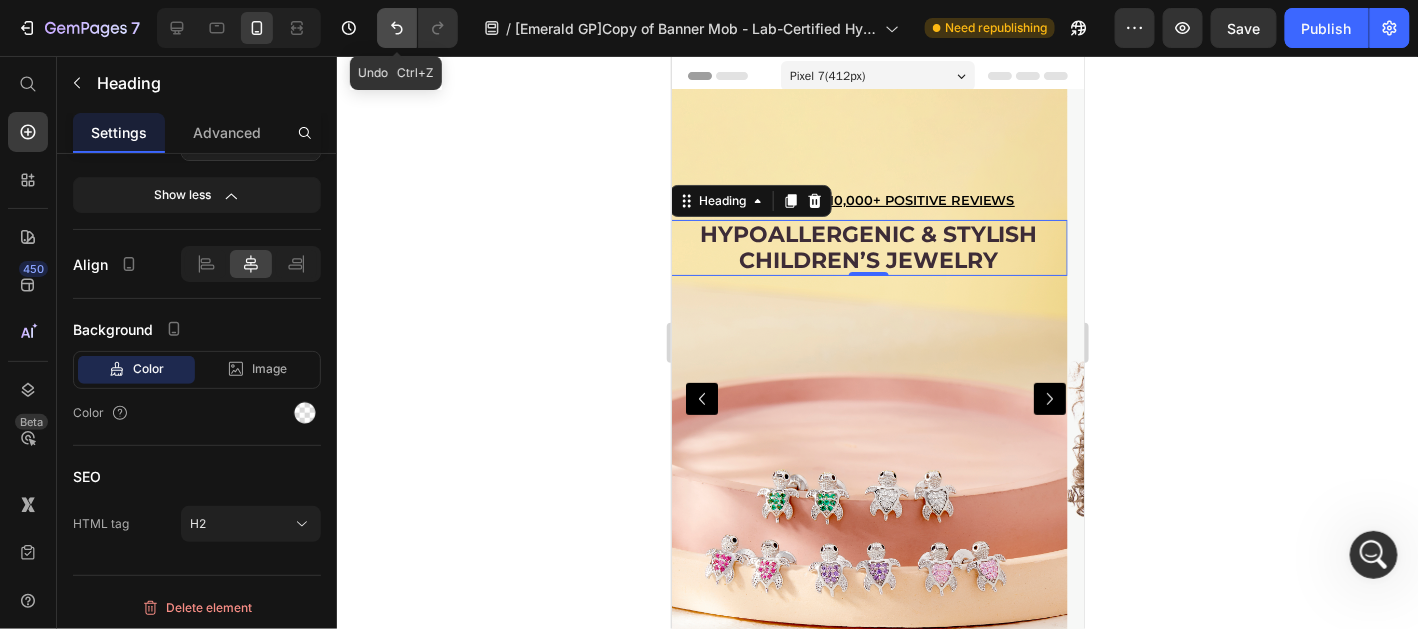click 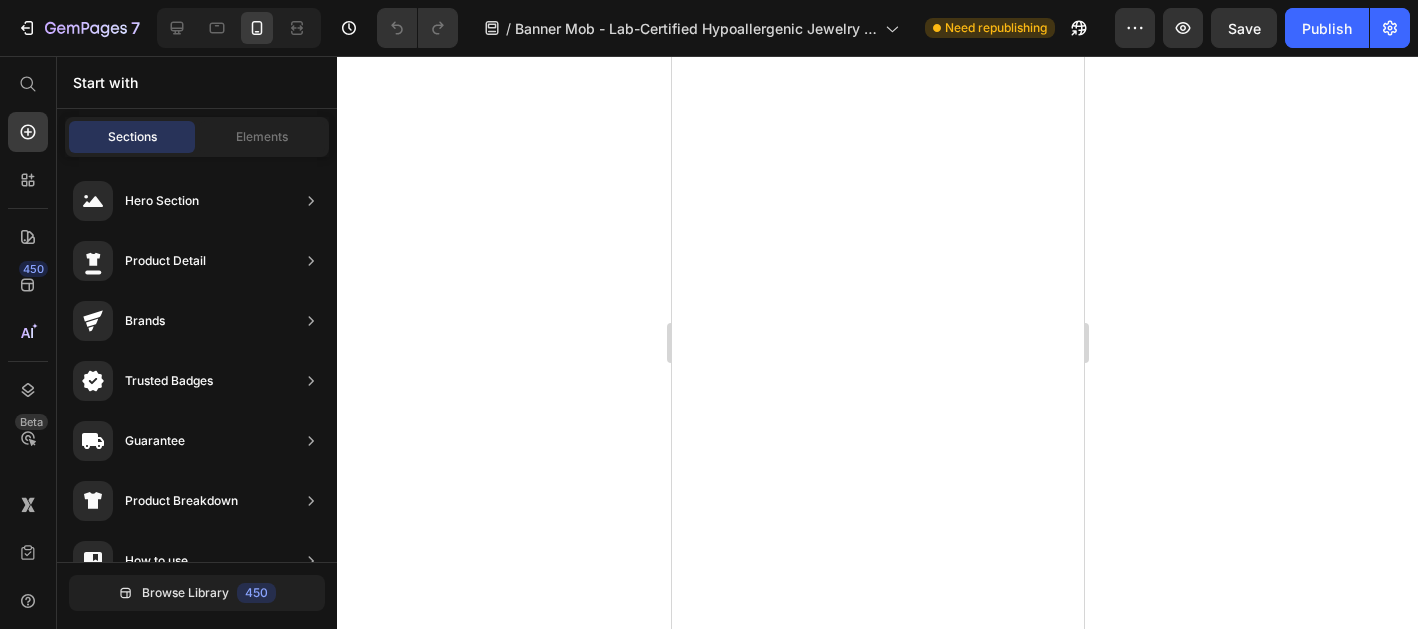 scroll, scrollTop: 0, scrollLeft: 0, axis: both 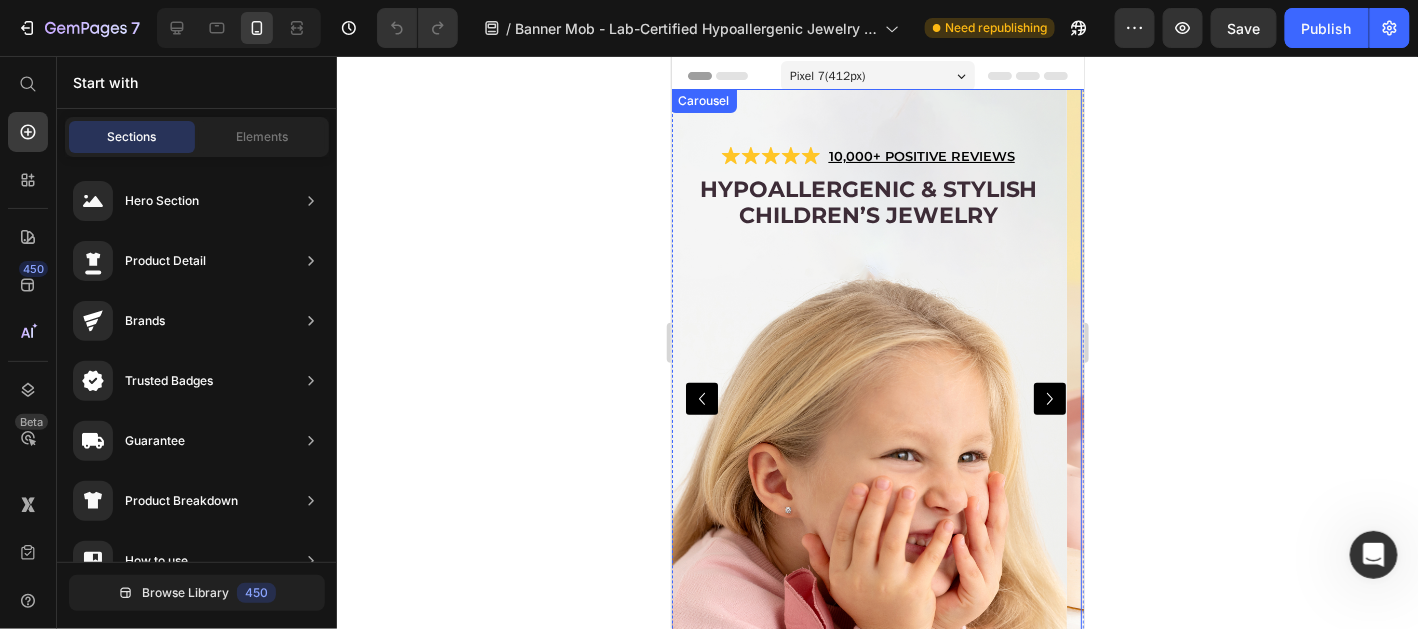 click 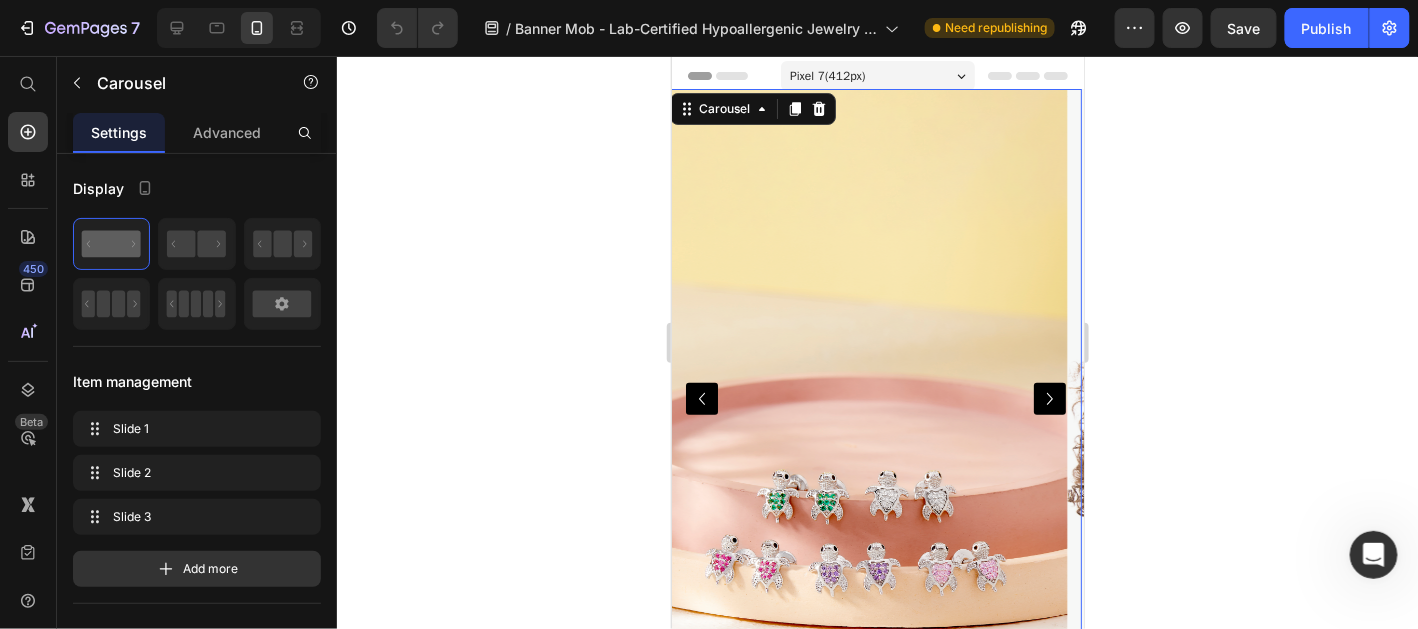 click 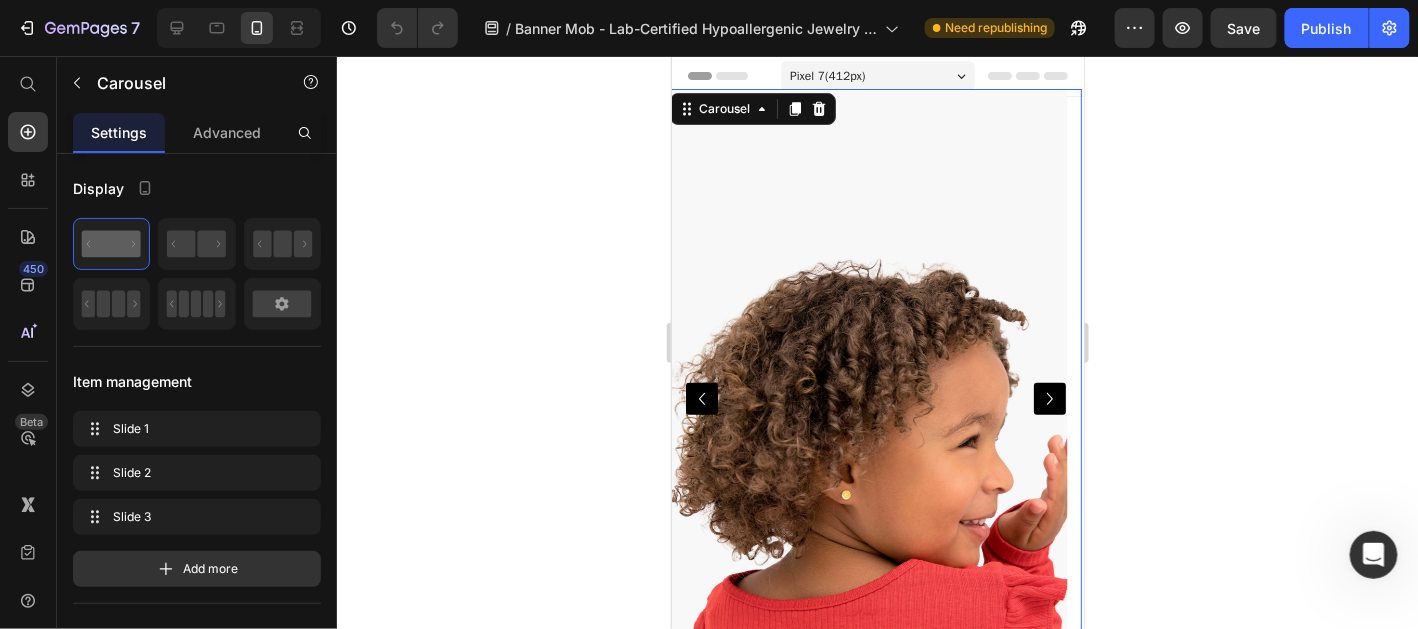 click at bounding box center [701, 398] 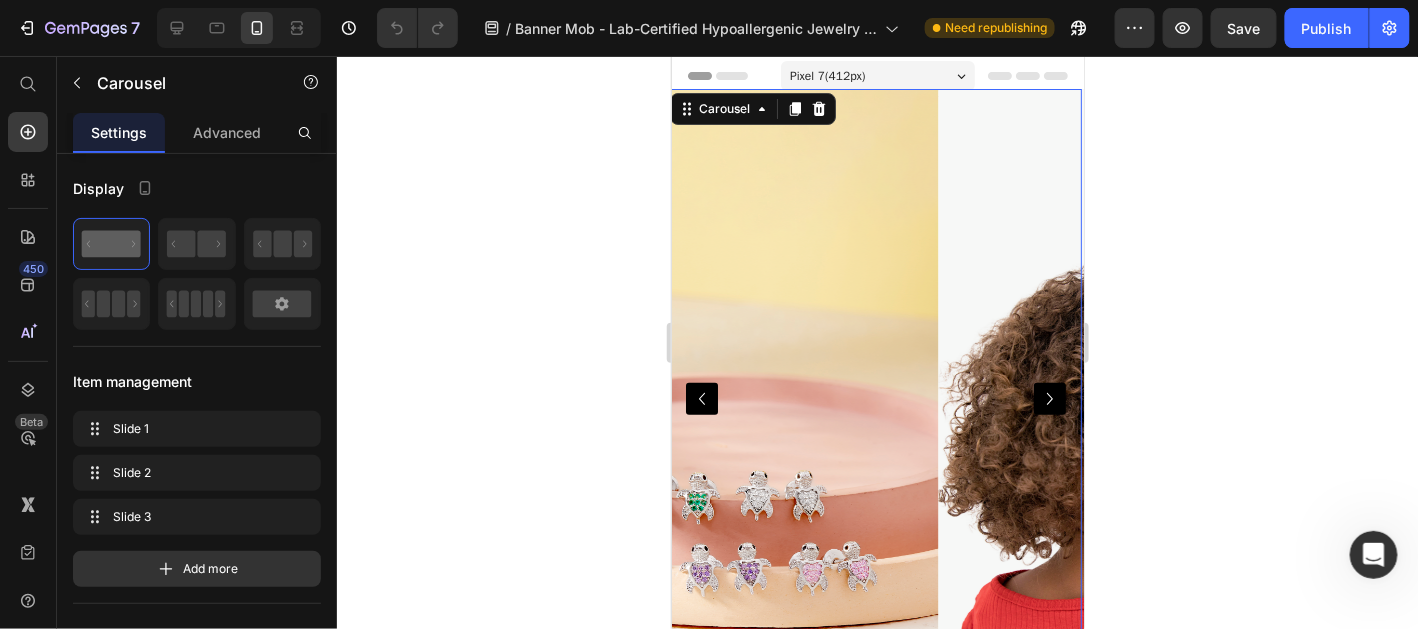 click 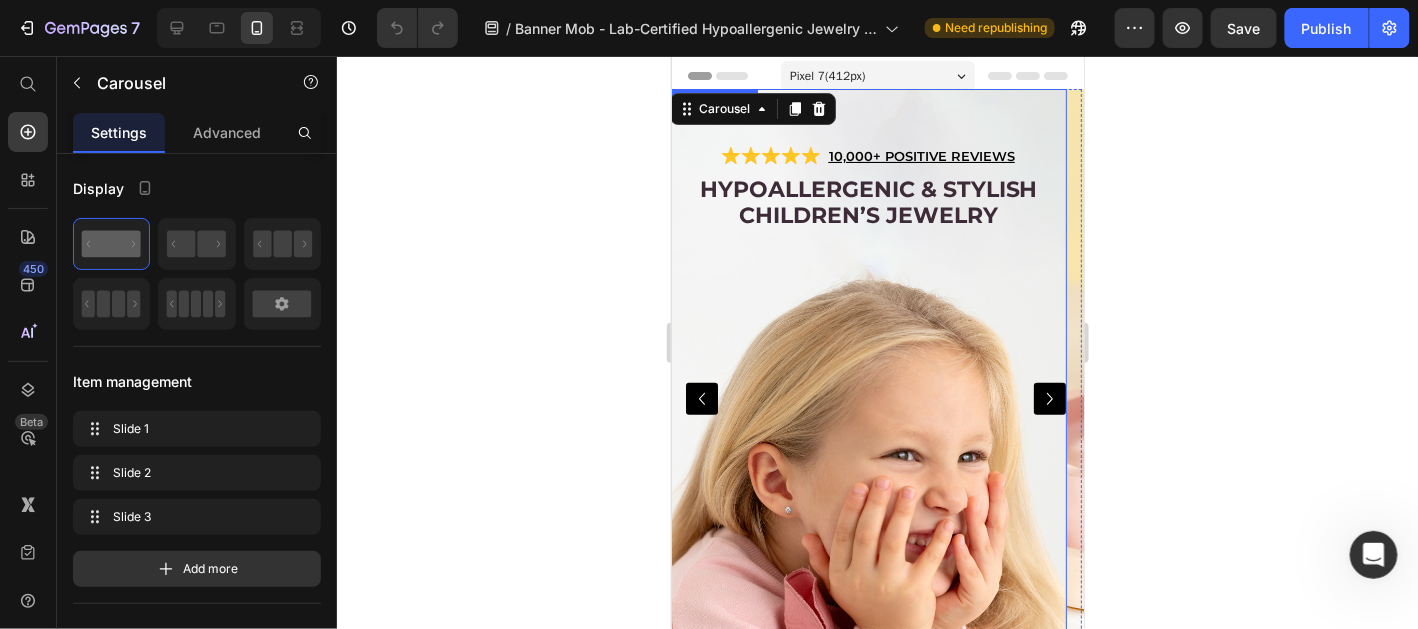 click on "Icon
Icon
Icon
Icon
Icon Icon List 10,000+ POSITIVE REVIEWS Text Block Row Hypoallergenic & stylish Children’s Jewelry  Heading Row" at bounding box center [867, 398] 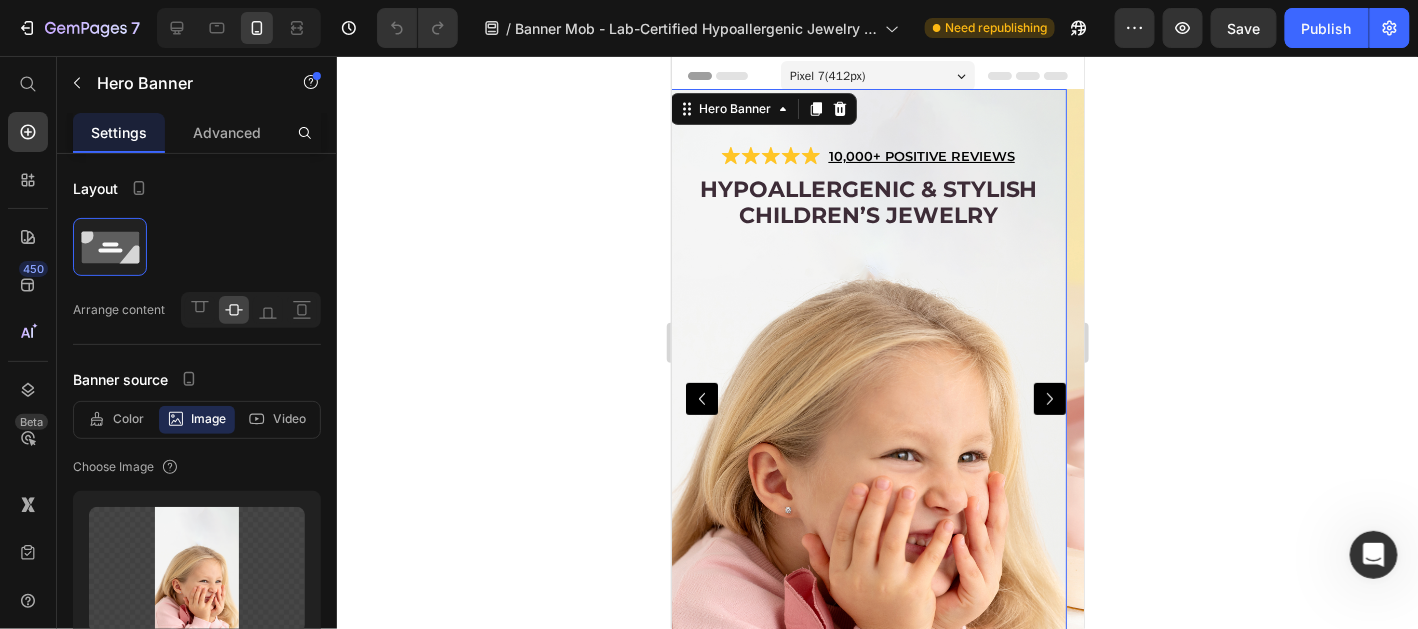 click 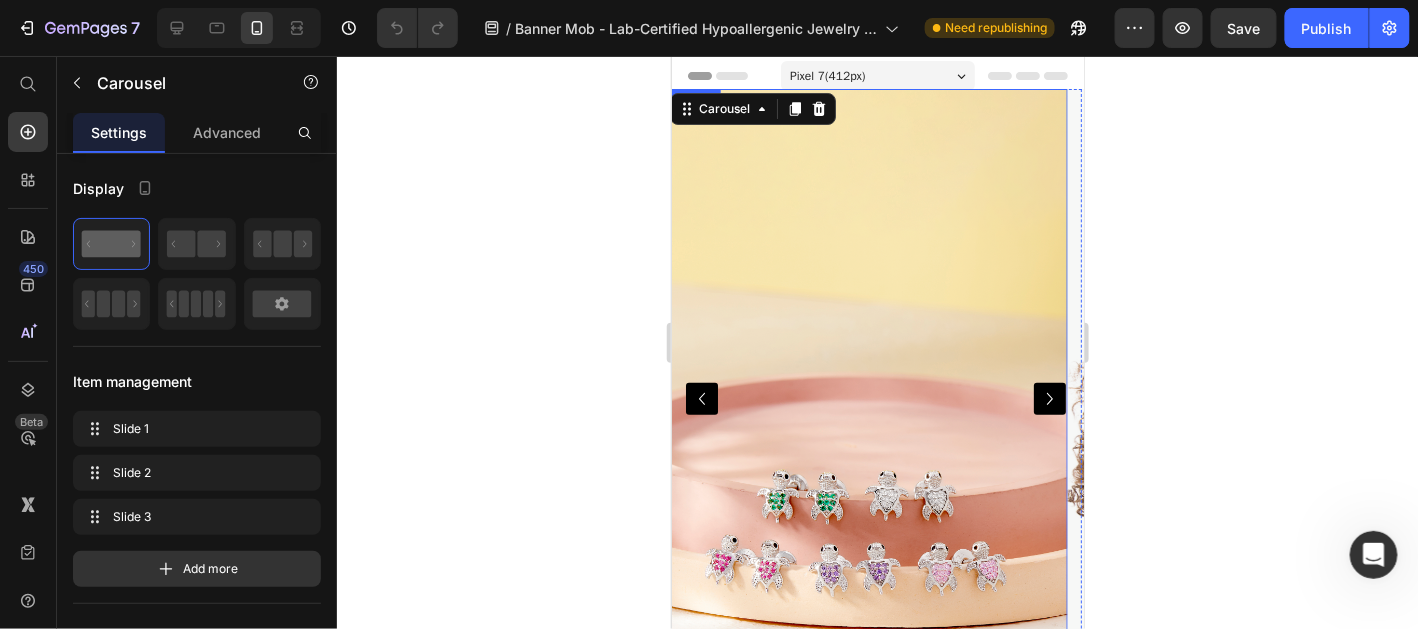 click at bounding box center (867, 398) 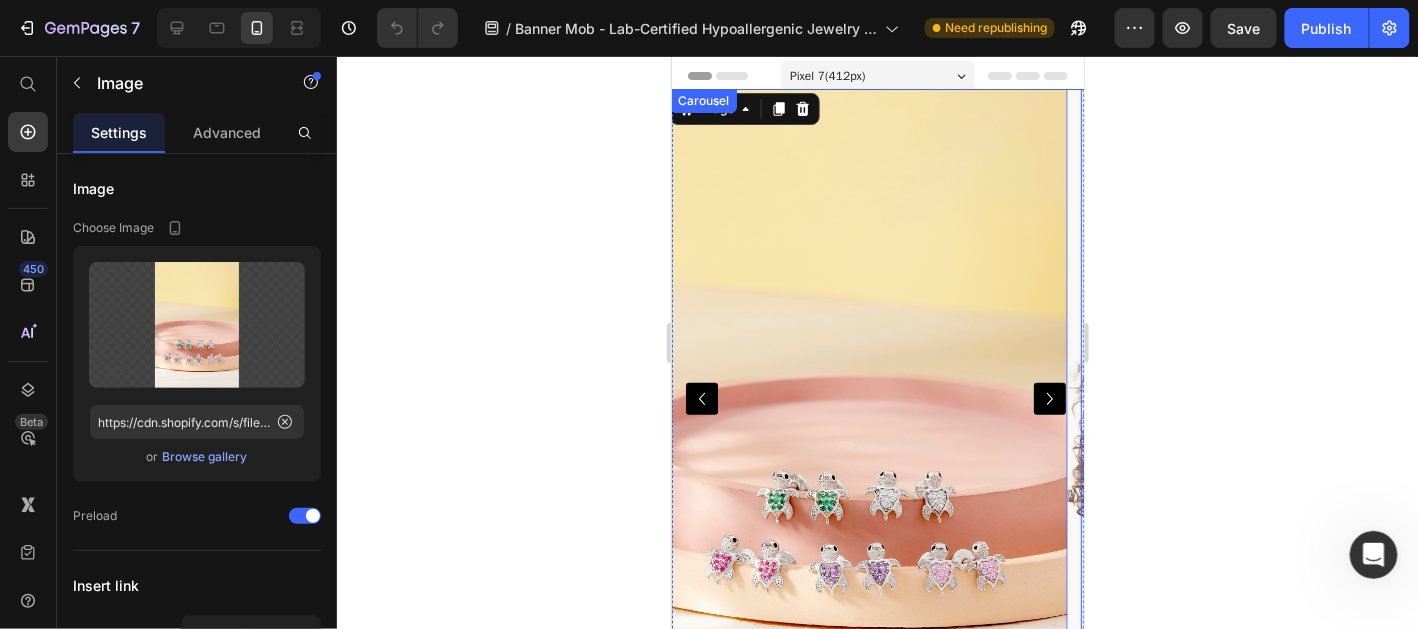 click 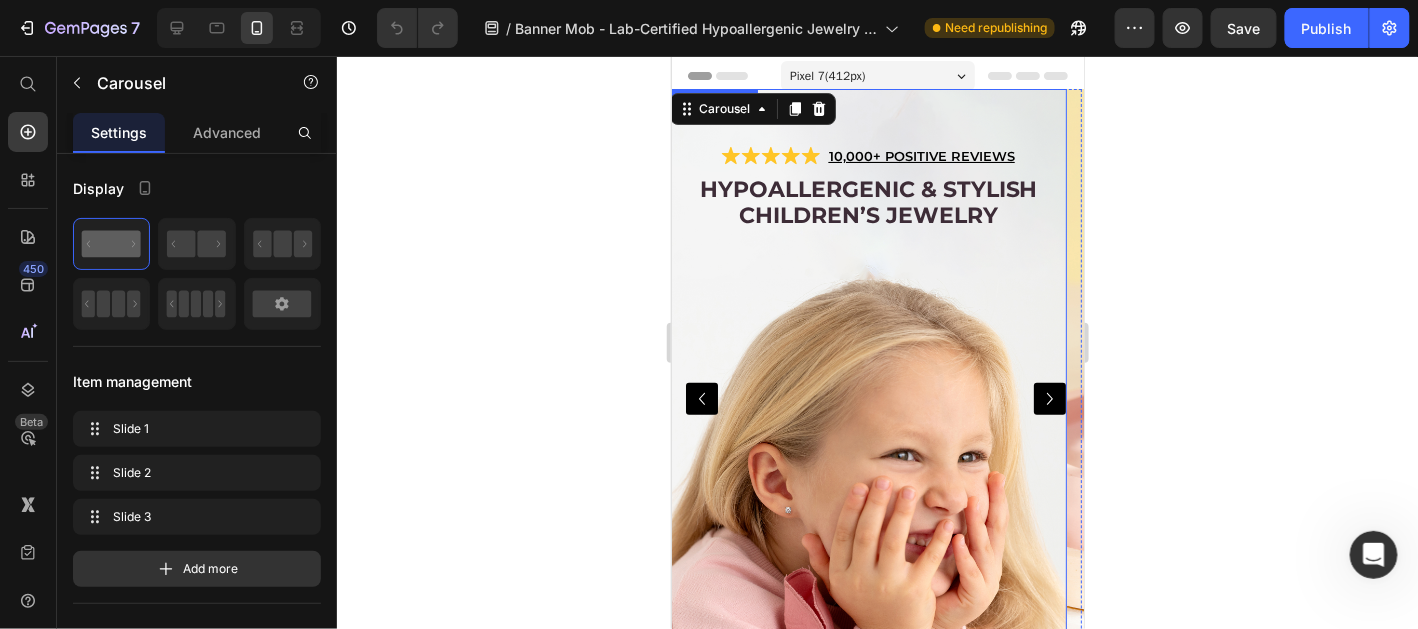 click on "Icon
Icon
Icon
Icon
Icon Icon List 10,000+ POSITIVE REVIEWS Text Block Row Hypoallergenic & stylish Children’s Jewelry  Heading Row" at bounding box center (867, 398) 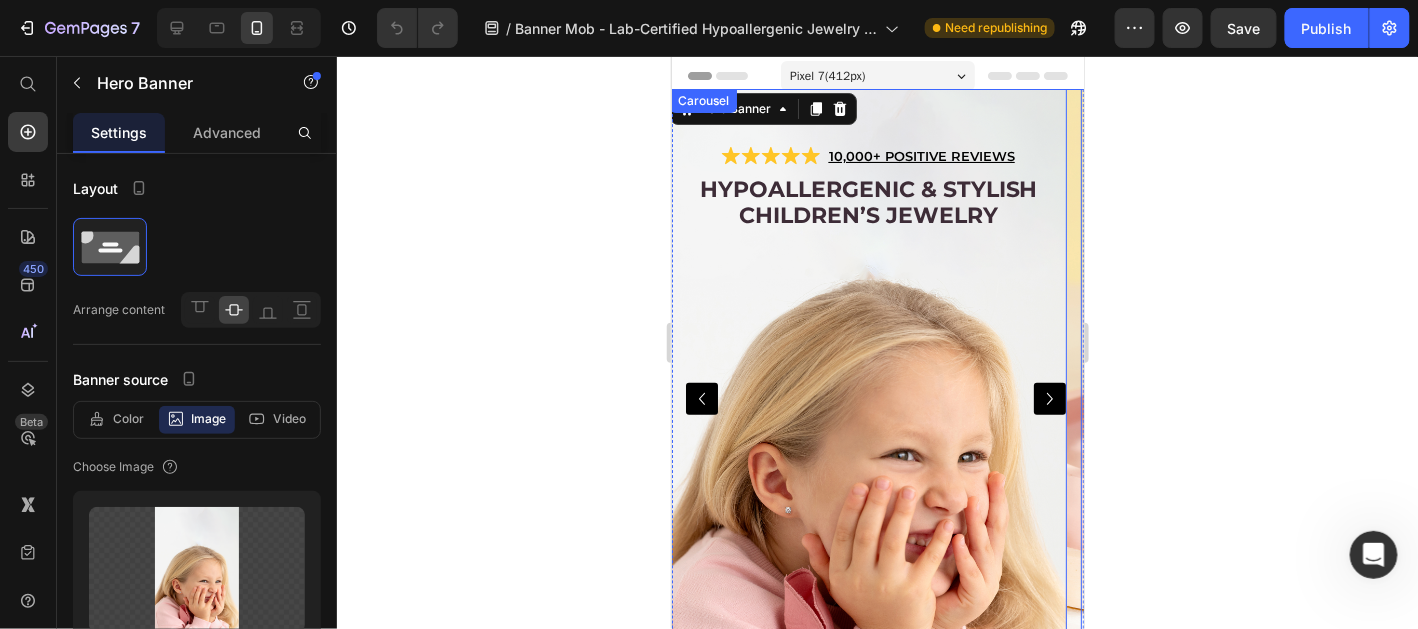 click 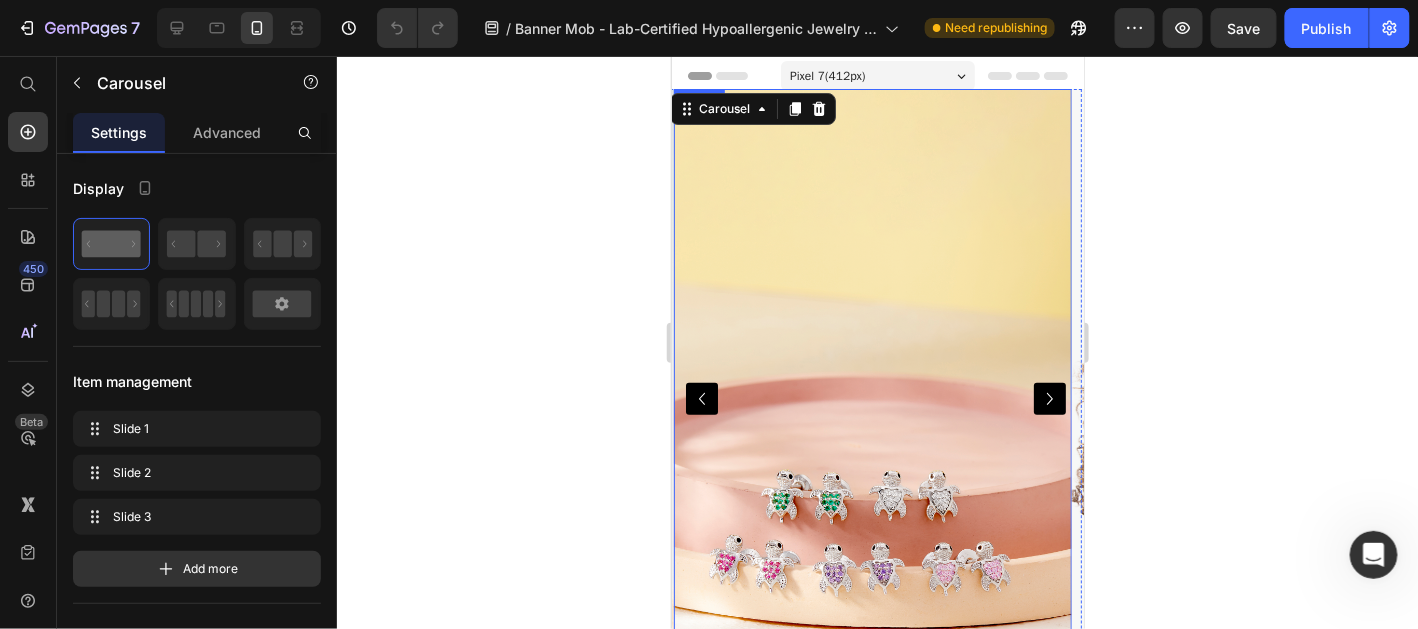 click at bounding box center (871, 398) 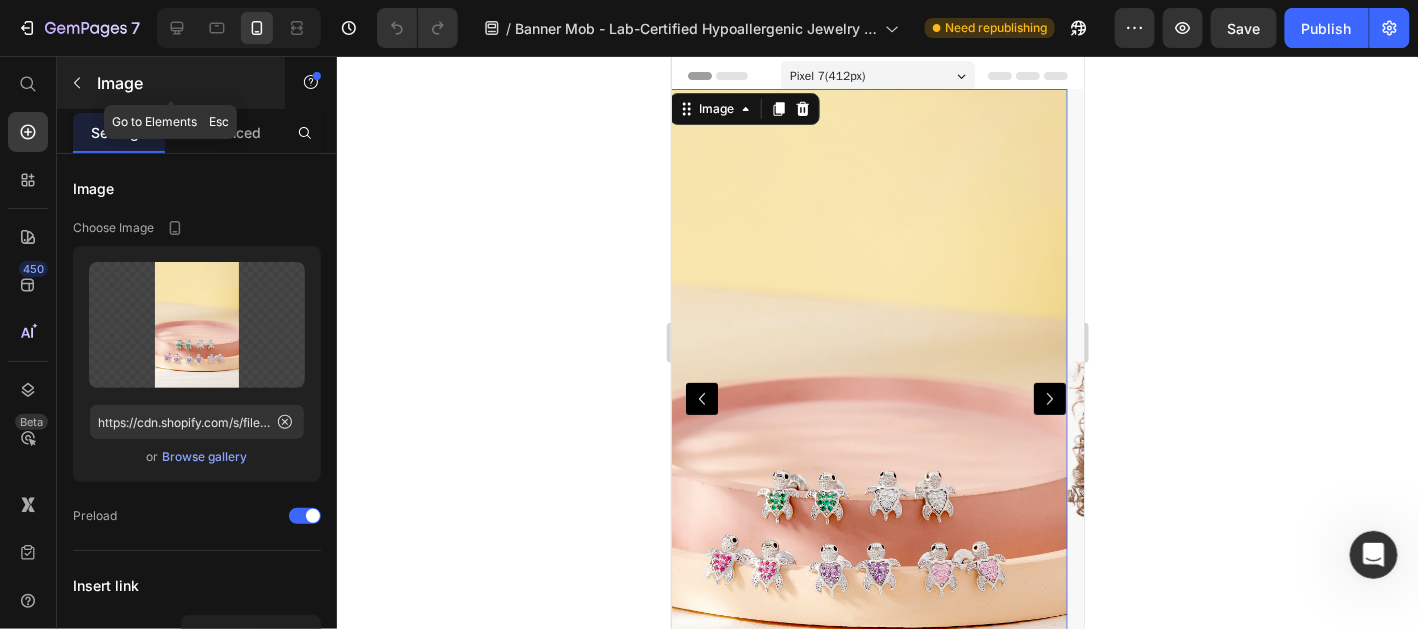 click 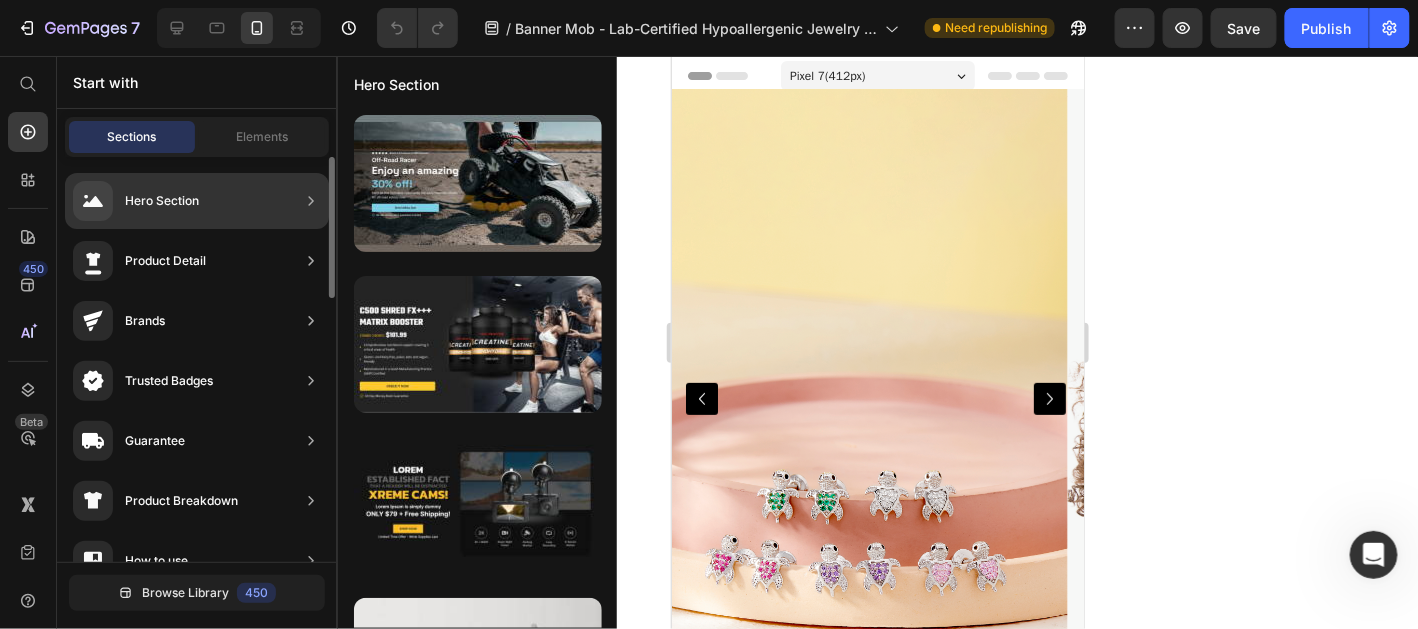 click on "Hero Section" at bounding box center (136, 201) 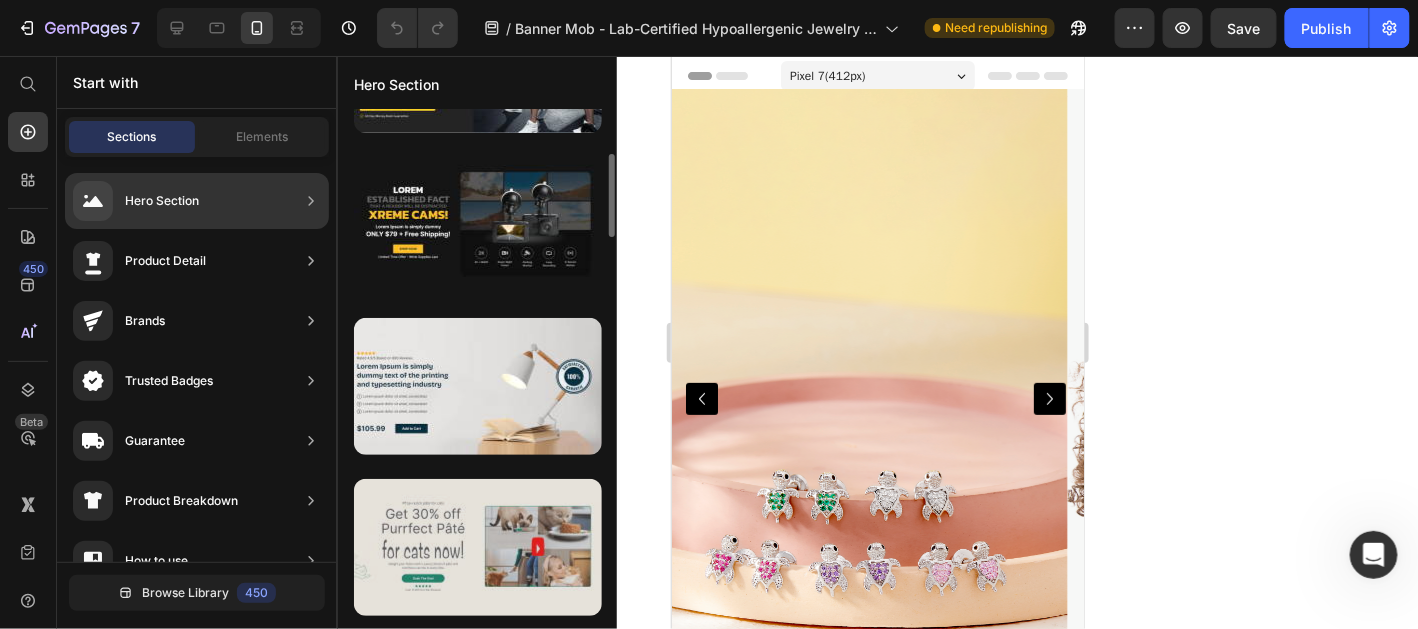 scroll, scrollTop: 0, scrollLeft: 0, axis: both 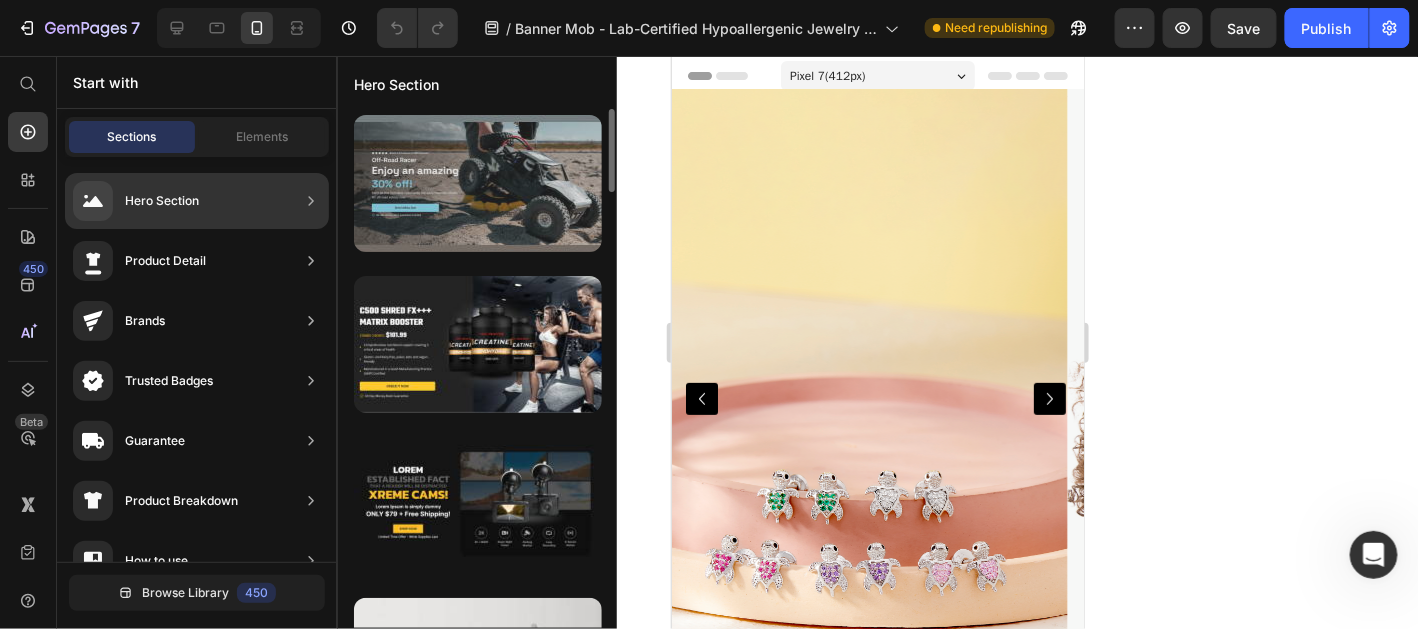click at bounding box center [478, 183] 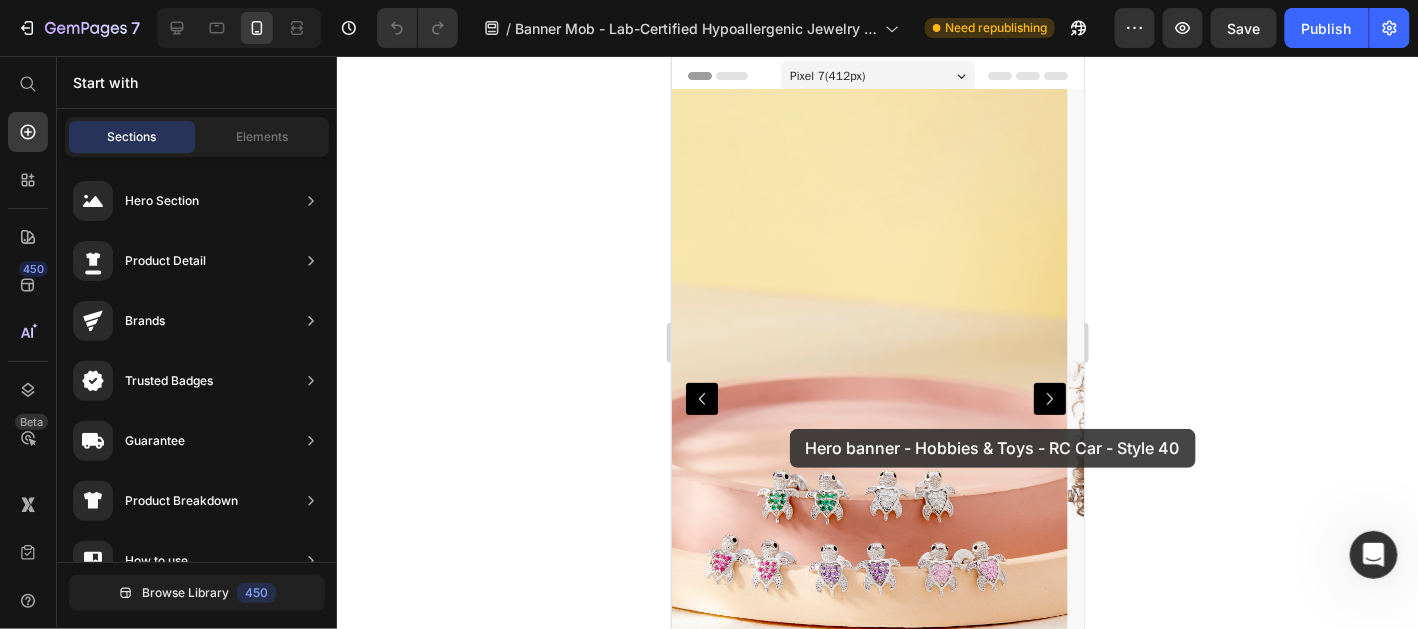 drag, startPoint x: 1142, startPoint y: 244, endPoint x: 789, endPoint y: 428, distance: 398.07663 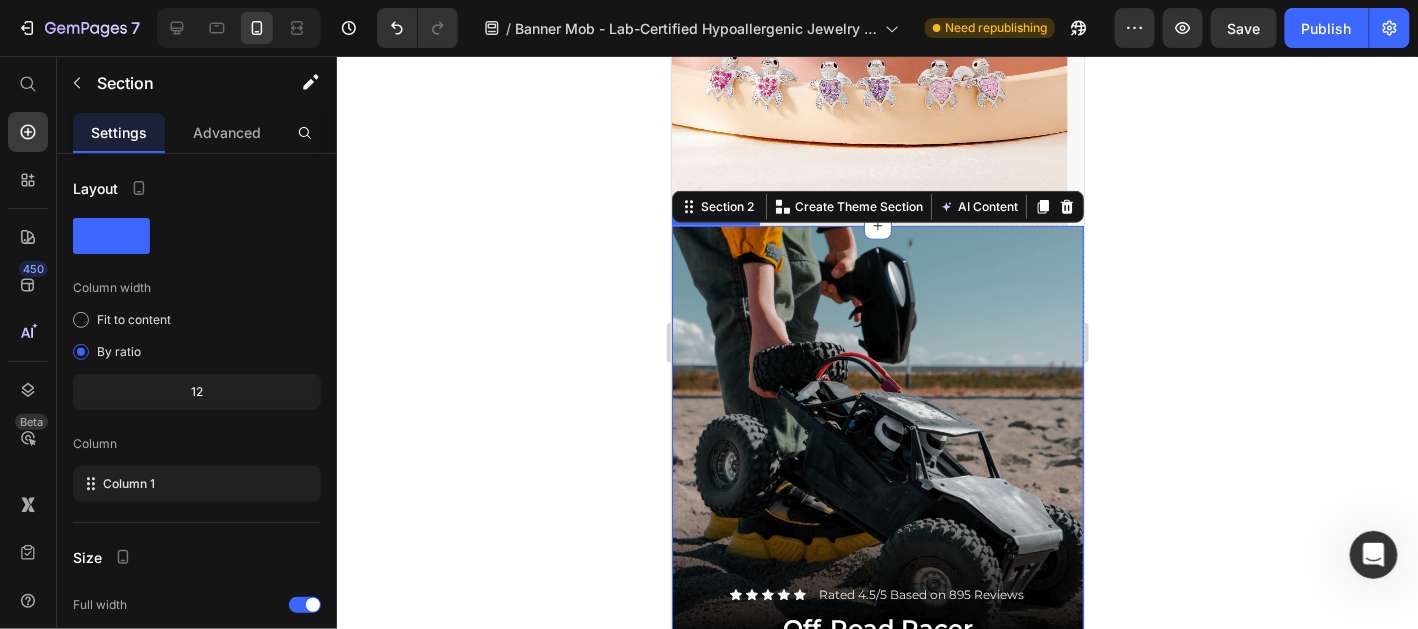 scroll, scrollTop: 482, scrollLeft: 0, axis: vertical 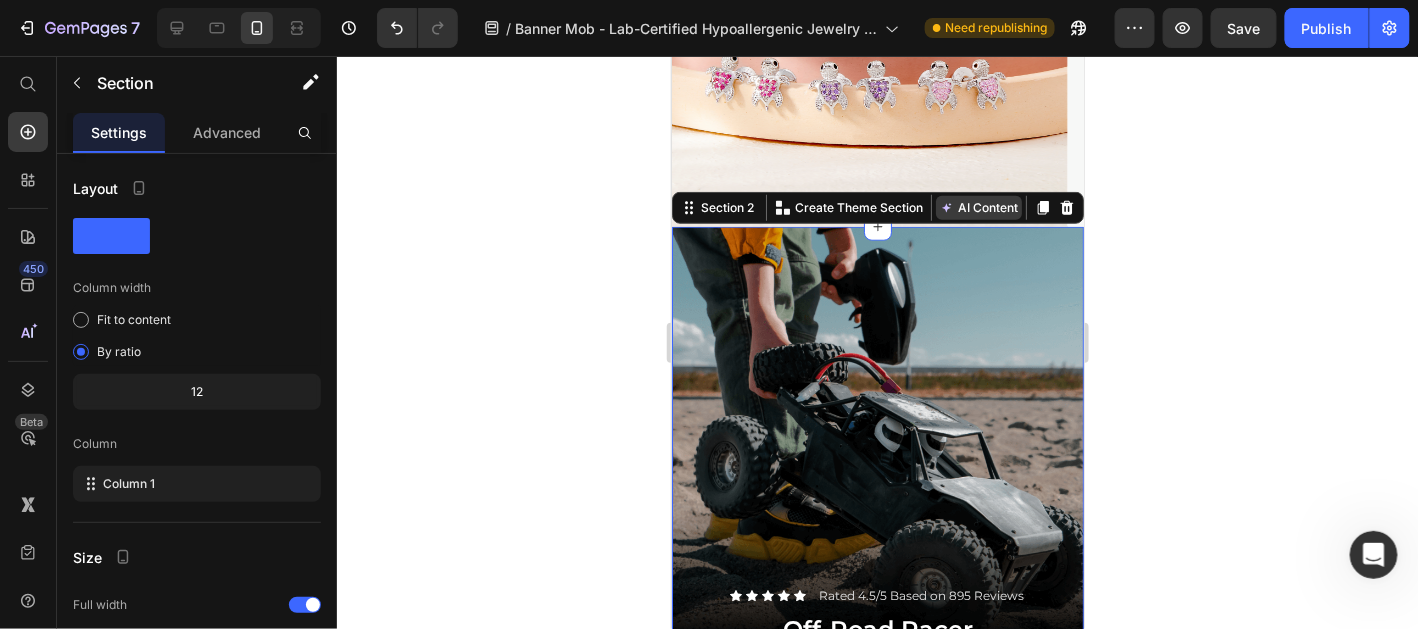 click on "AI Content" at bounding box center [978, 207] 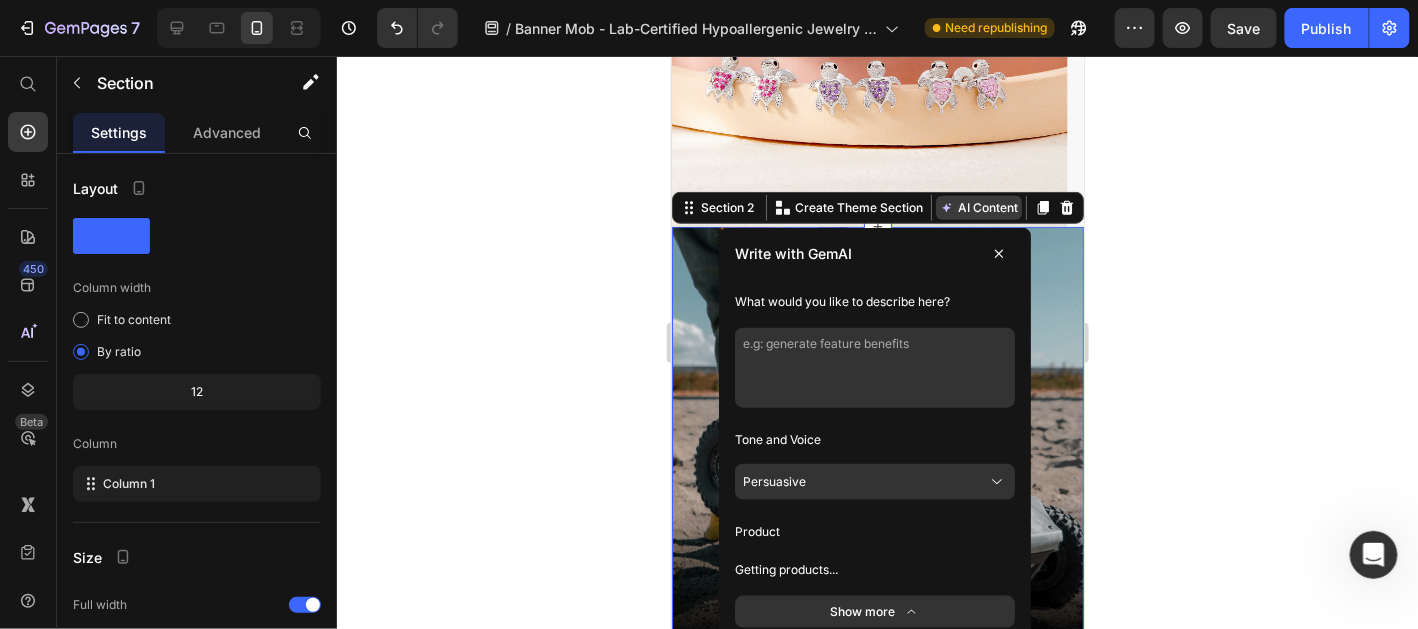click on "AI Content" at bounding box center [978, 207] 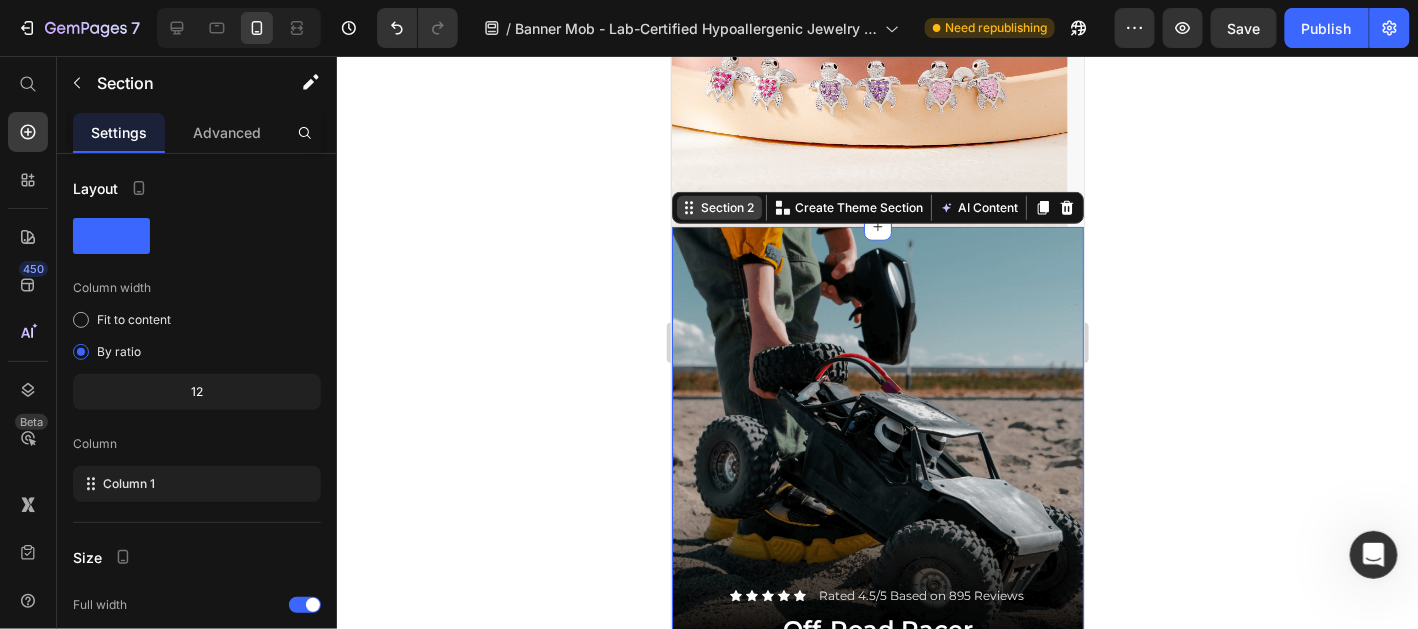 click on "Section 2" at bounding box center [726, 207] 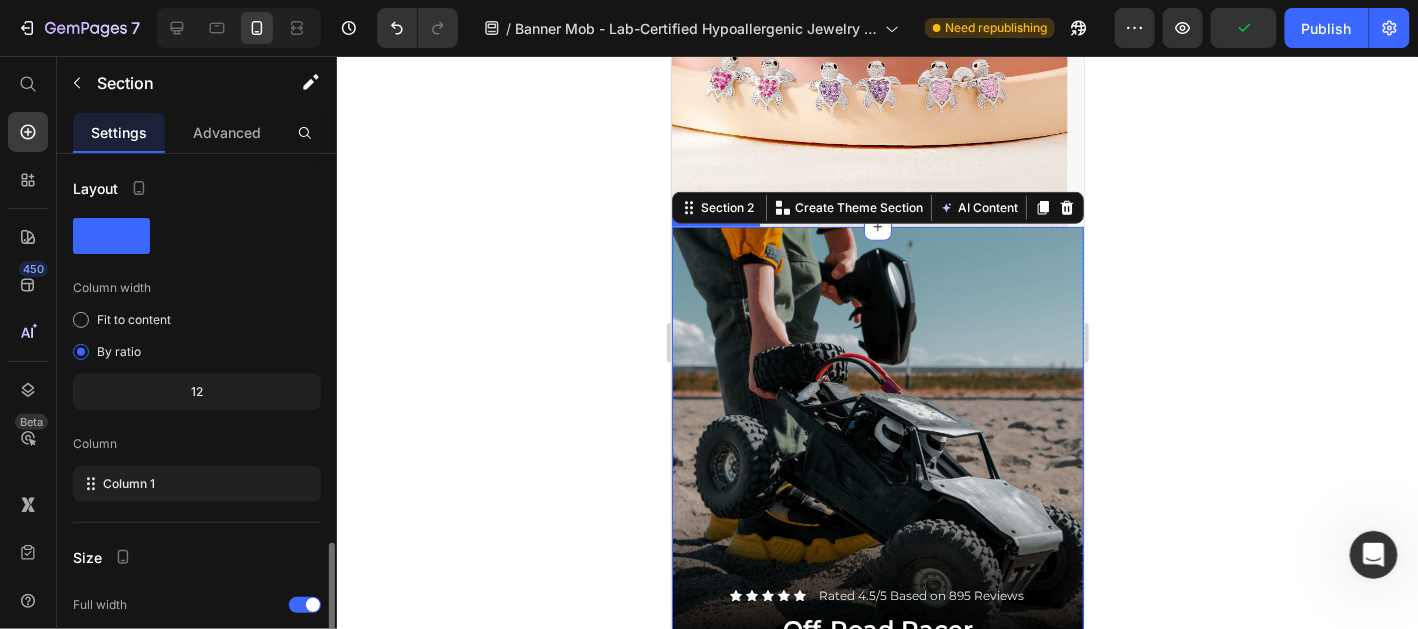 scroll, scrollTop: 229, scrollLeft: 0, axis: vertical 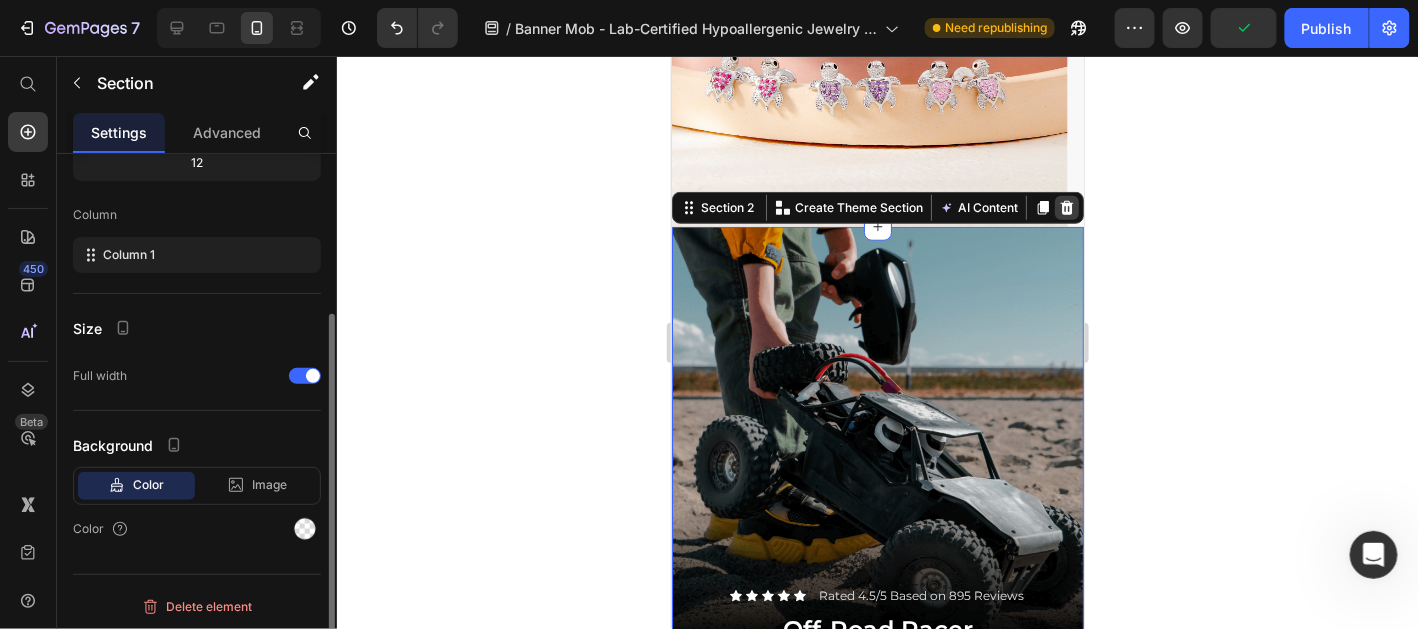 click 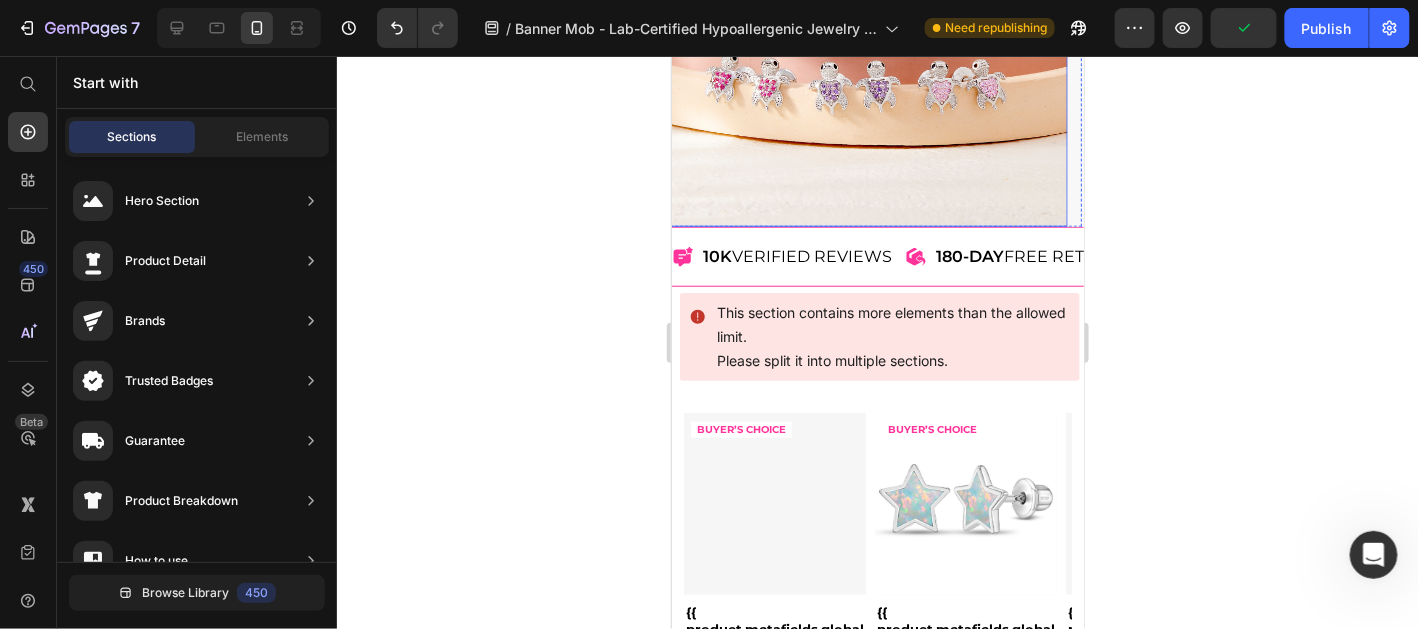 scroll, scrollTop: 0, scrollLeft: 0, axis: both 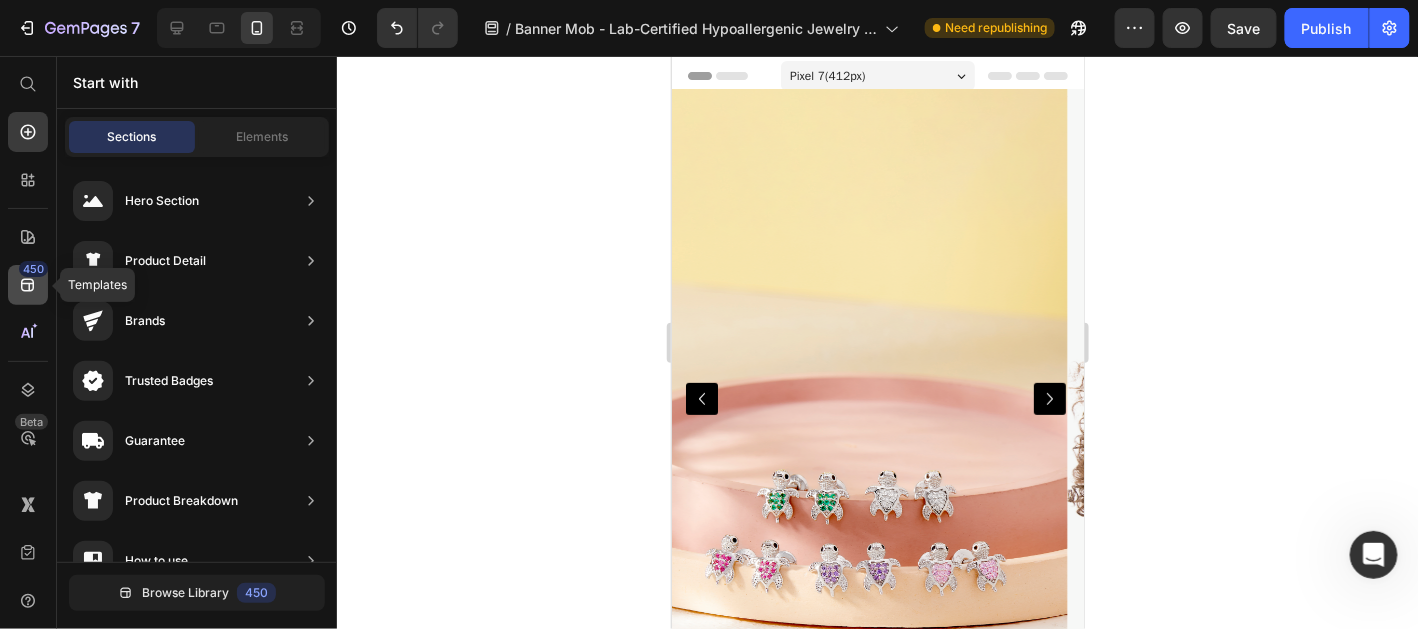click on "450" at bounding box center (33, 269) 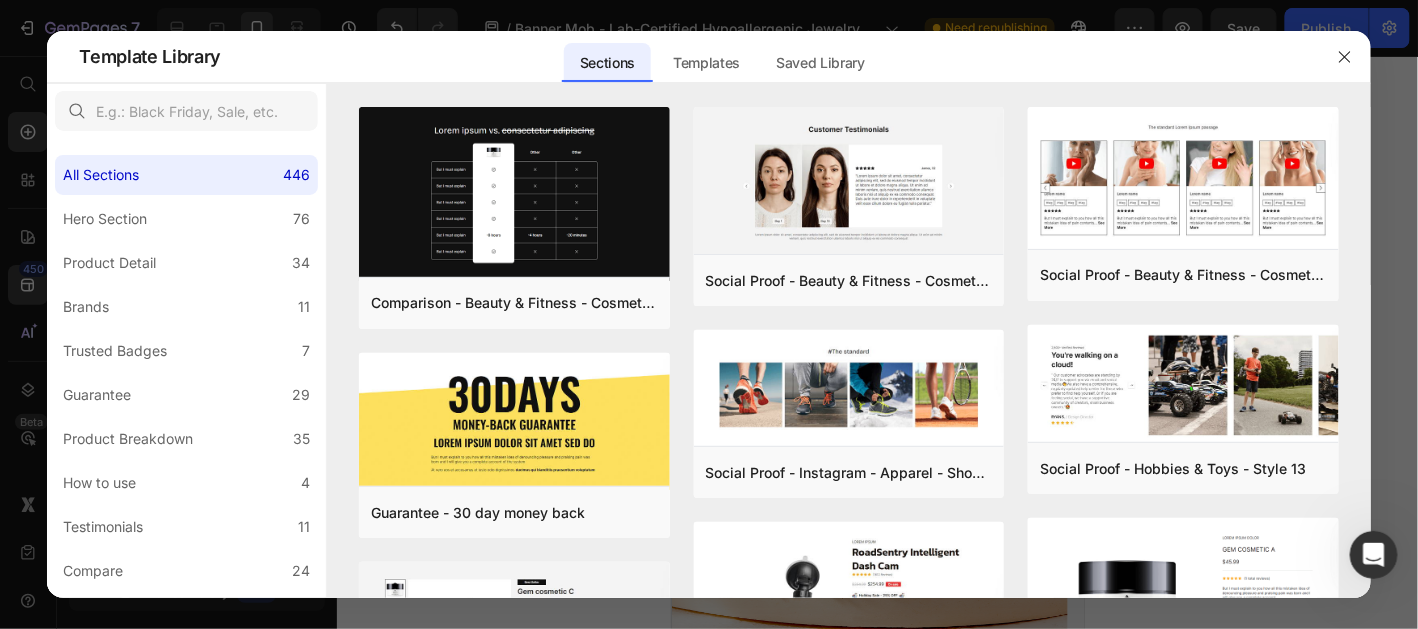 click at bounding box center (709, 314) 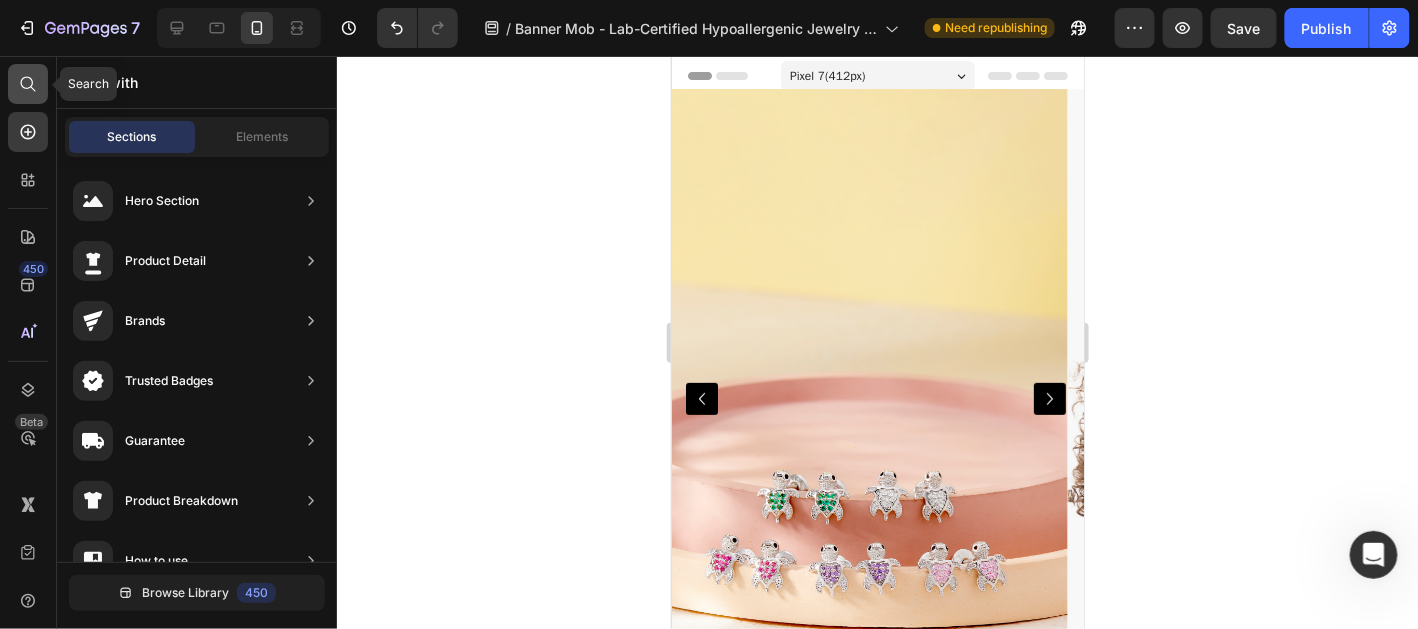 click 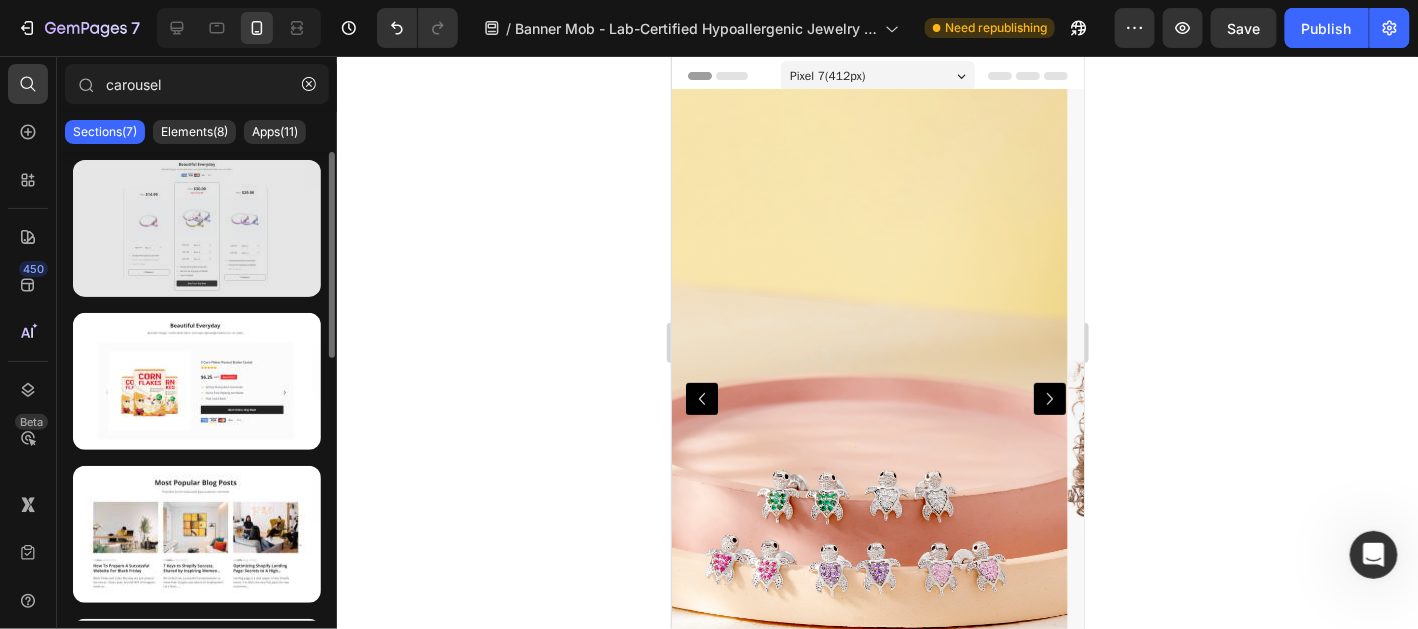 type on "carousel" 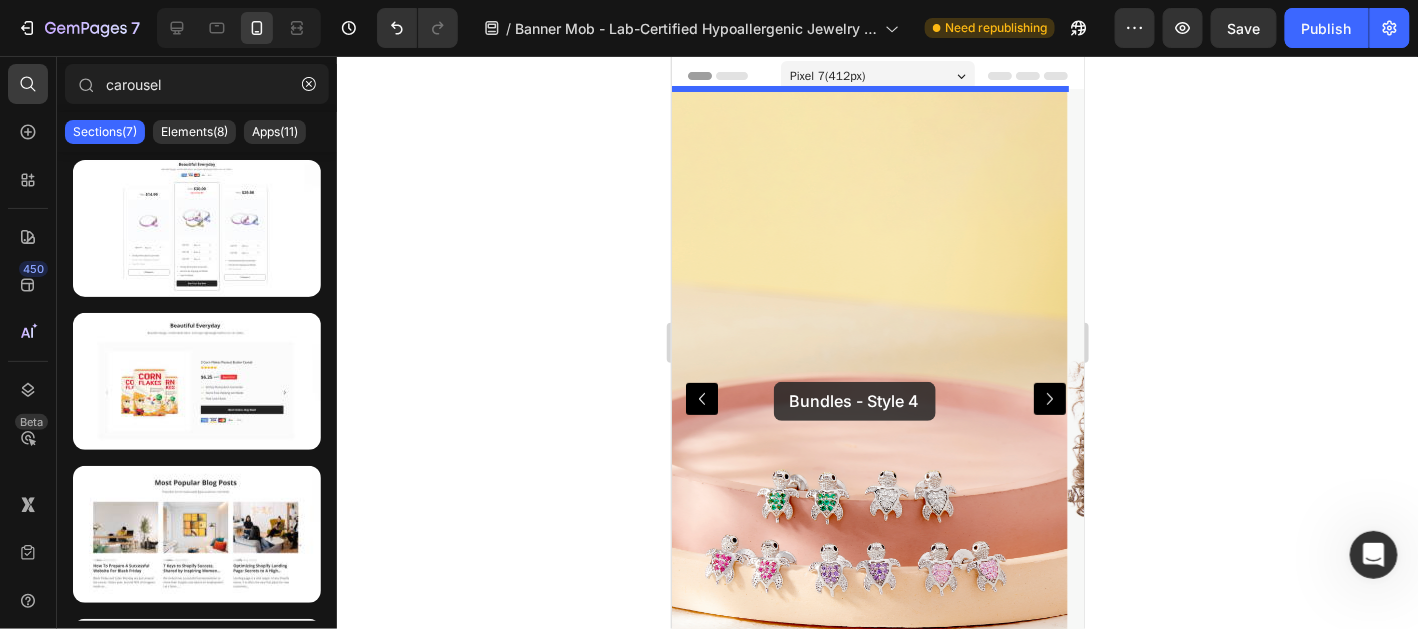 drag, startPoint x: 871, startPoint y: 287, endPoint x: 809, endPoint y: 381, distance: 112.60551 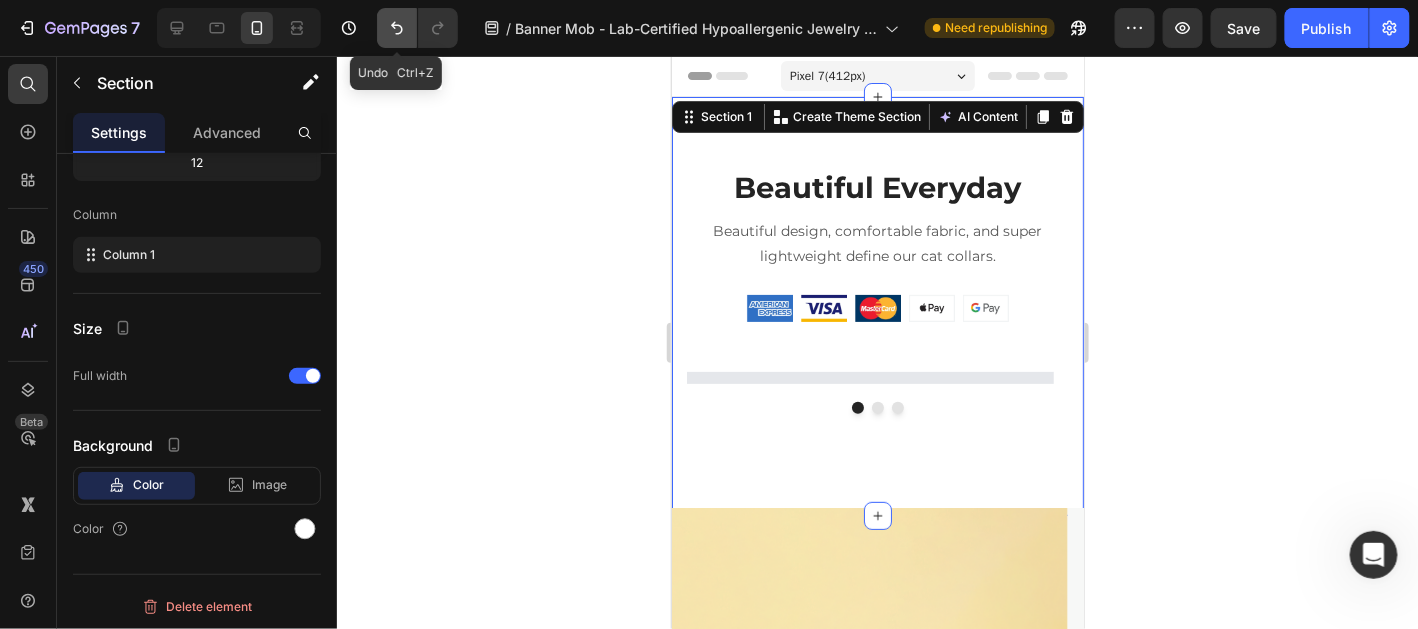 click 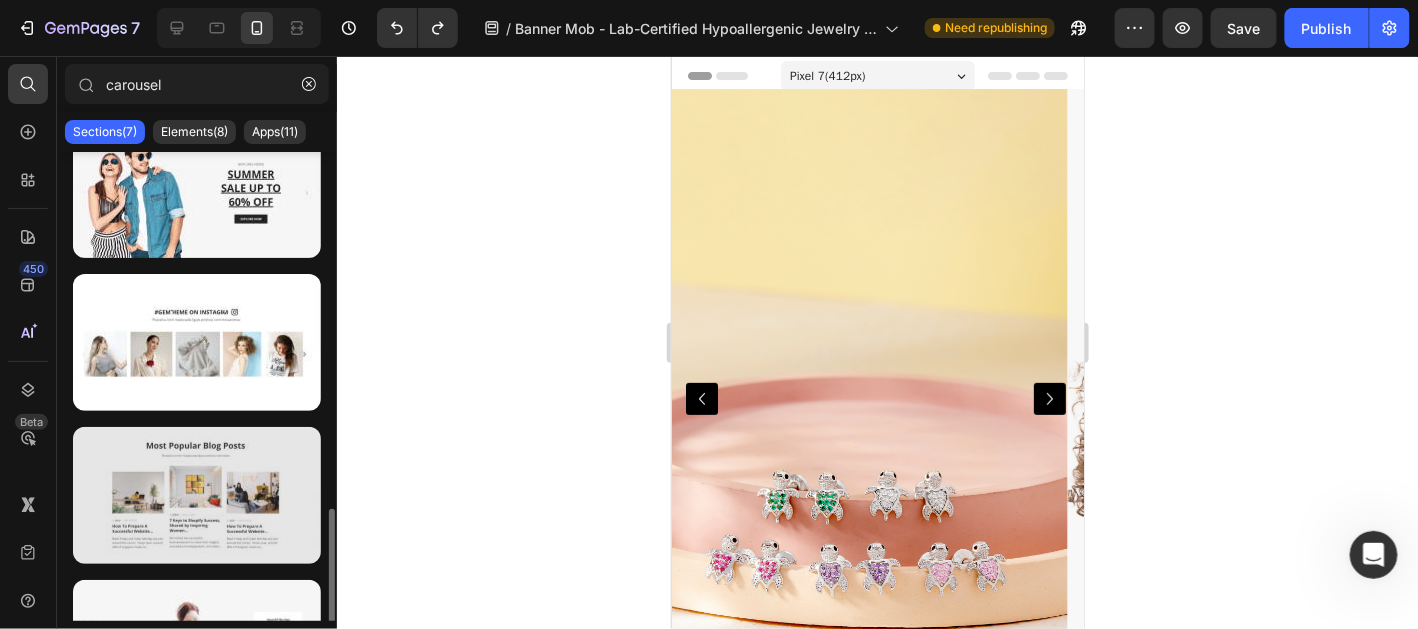 scroll, scrollTop: 593, scrollLeft: 0, axis: vertical 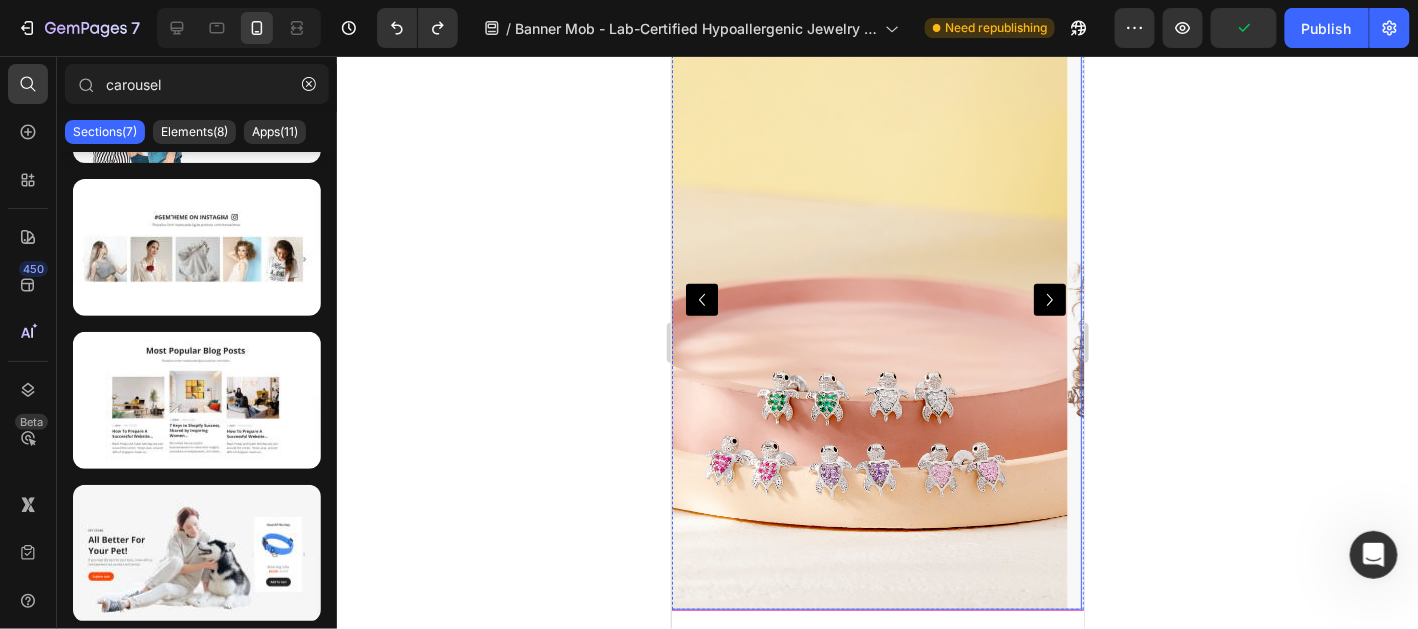 click 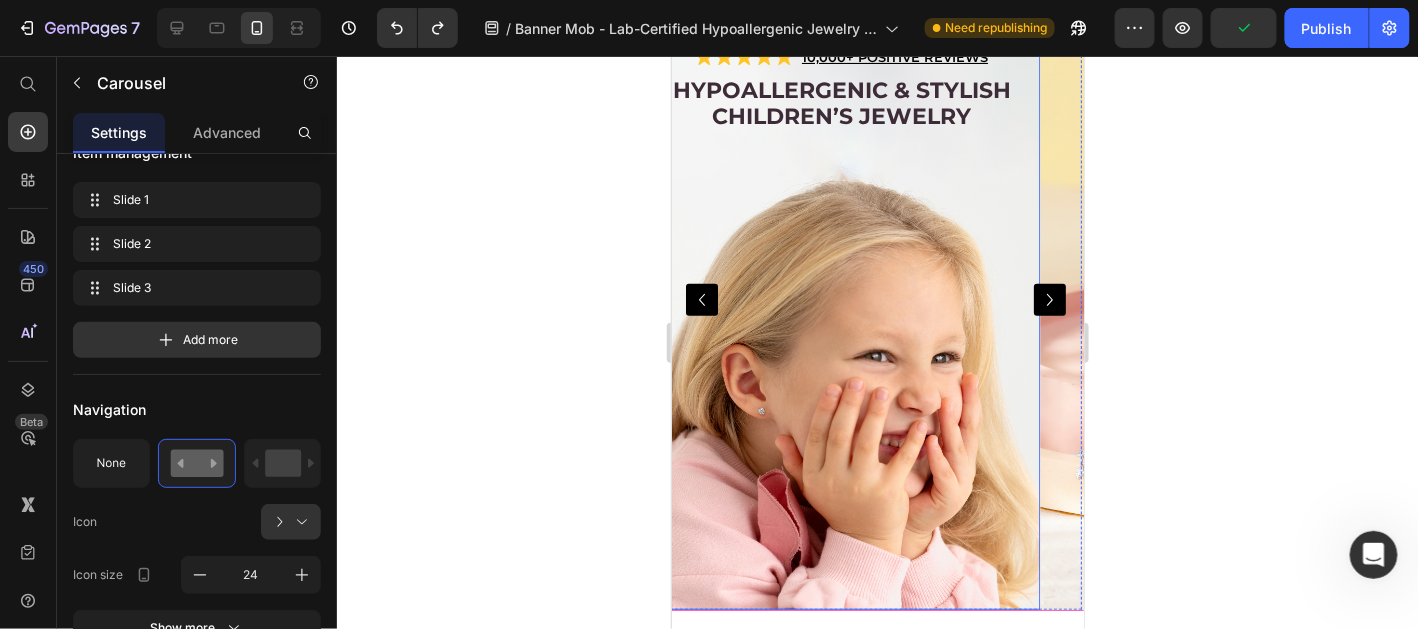scroll, scrollTop: 0, scrollLeft: 0, axis: both 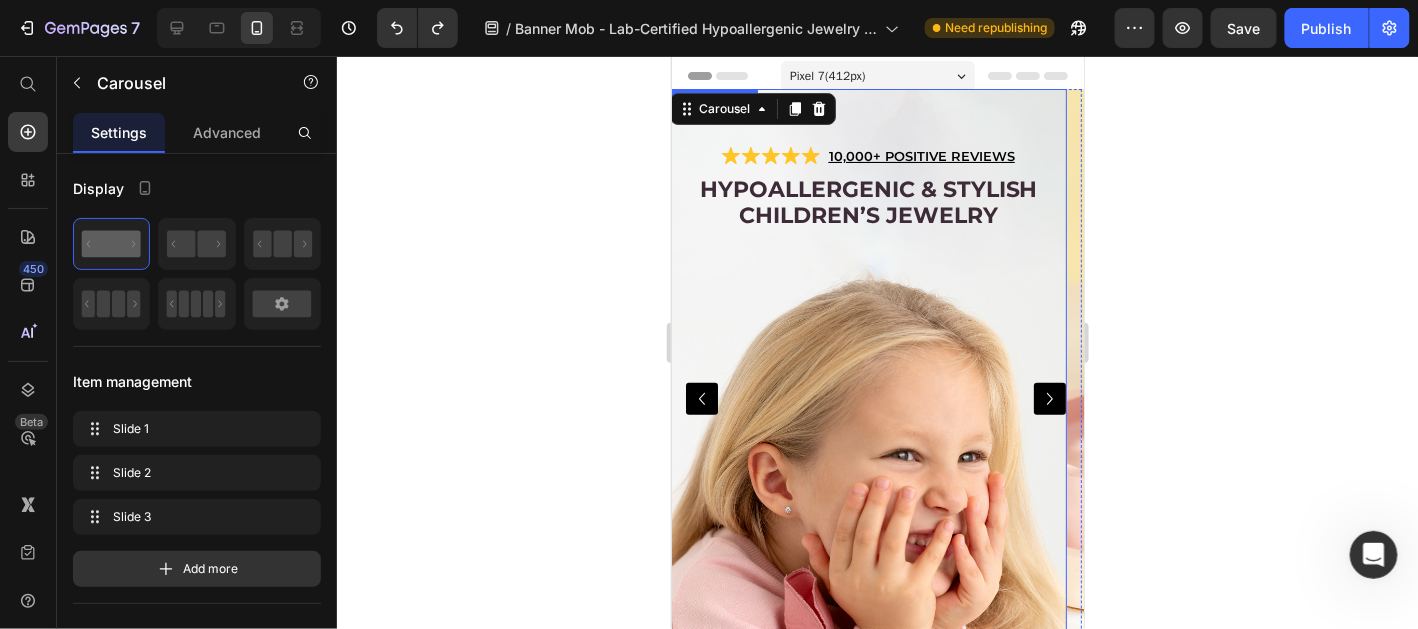 click at bounding box center (867, 398) 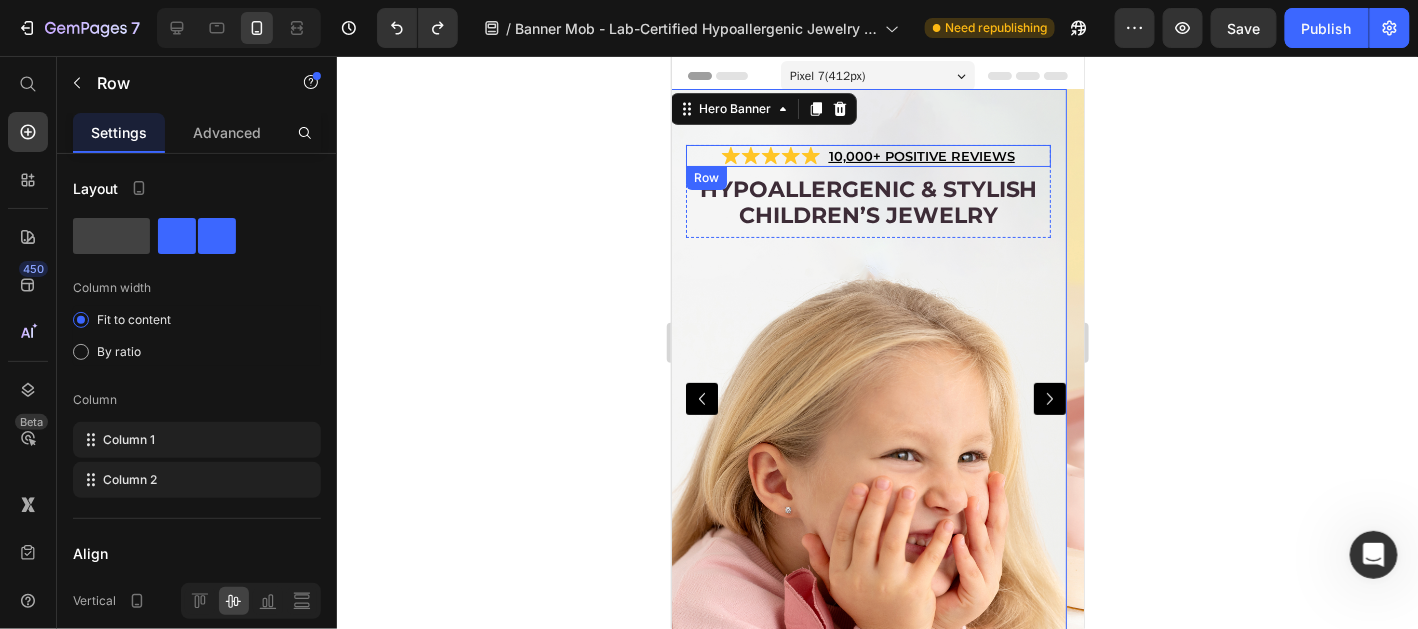 click on "Icon
Icon
Icon
Icon
Icon Icon List 10,000+ POSITIVE REVIEWS Text Block Row" at bounding box center [867, 155] 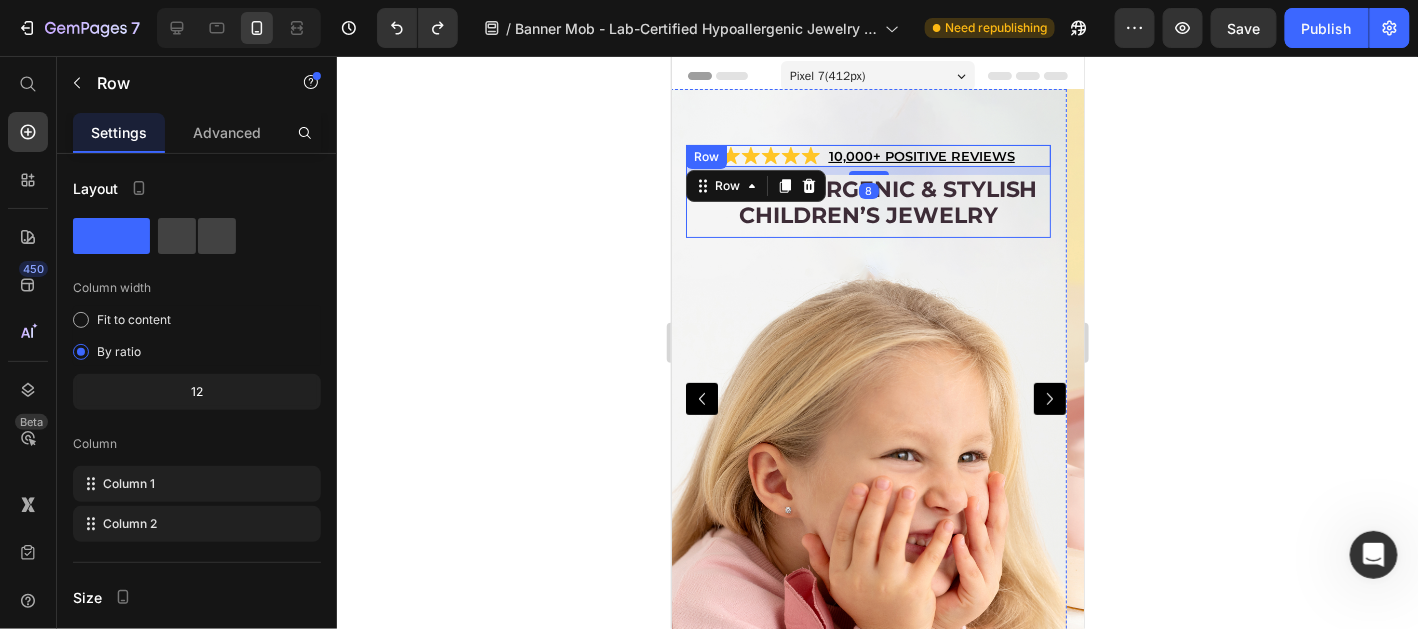 click on "Icon
Icon
Icon
Icon
Icon Icon List 10,000+ POSITIVE REVIEWS Text Block Row   8 Hypoallergenic & stylish Children’s Jewelry  Heading Row" at bounding box center [867, 191] 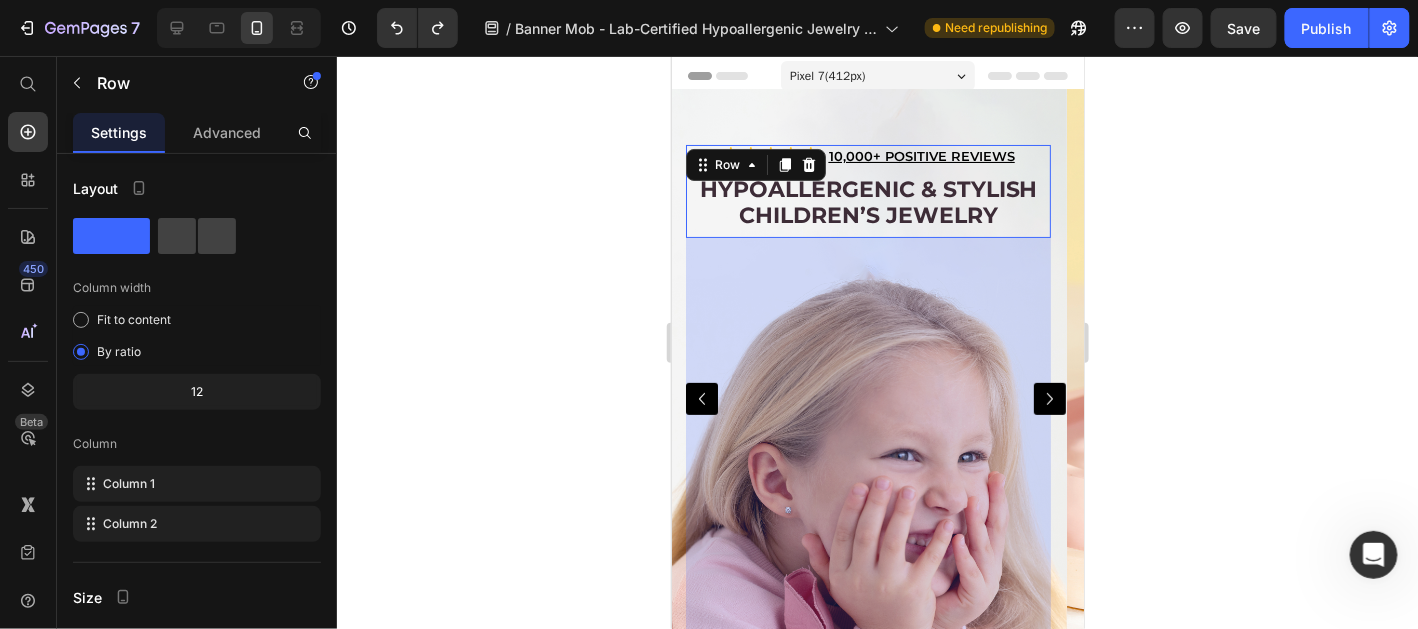 click on "Hypoallergenic & stylish Children’s Jewelry  Heading" at bounding box center [867, 205] 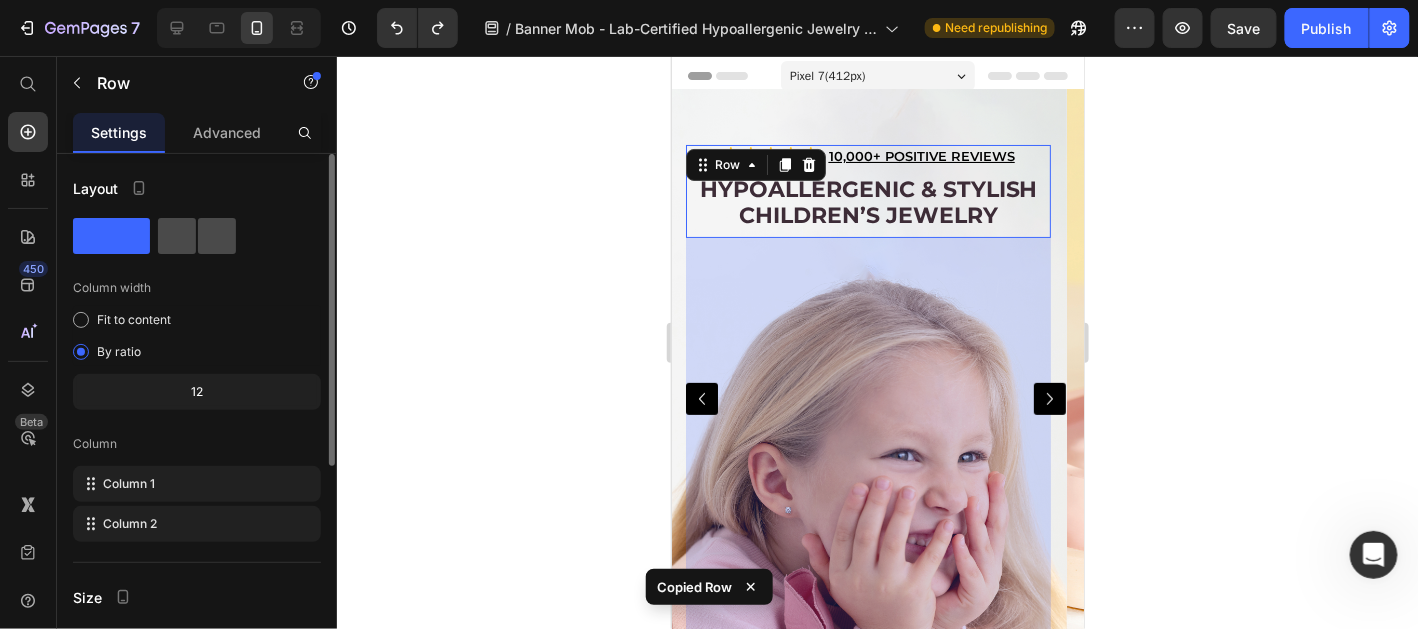 click 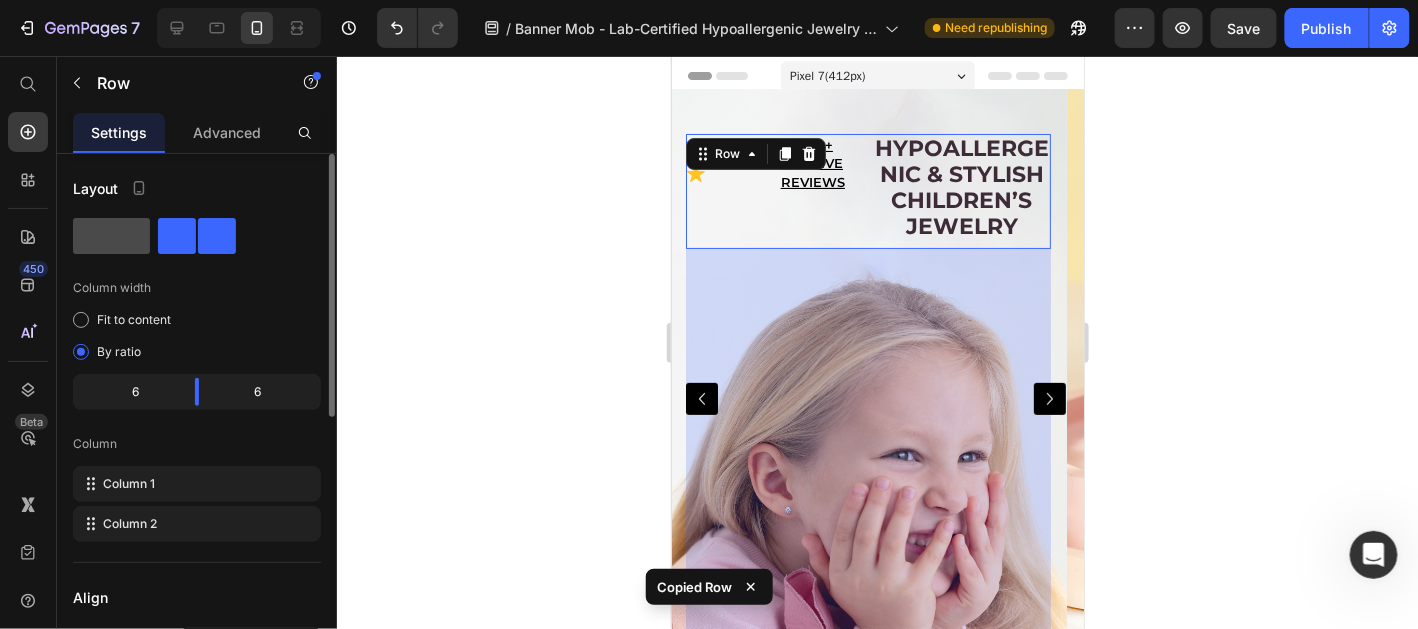 click 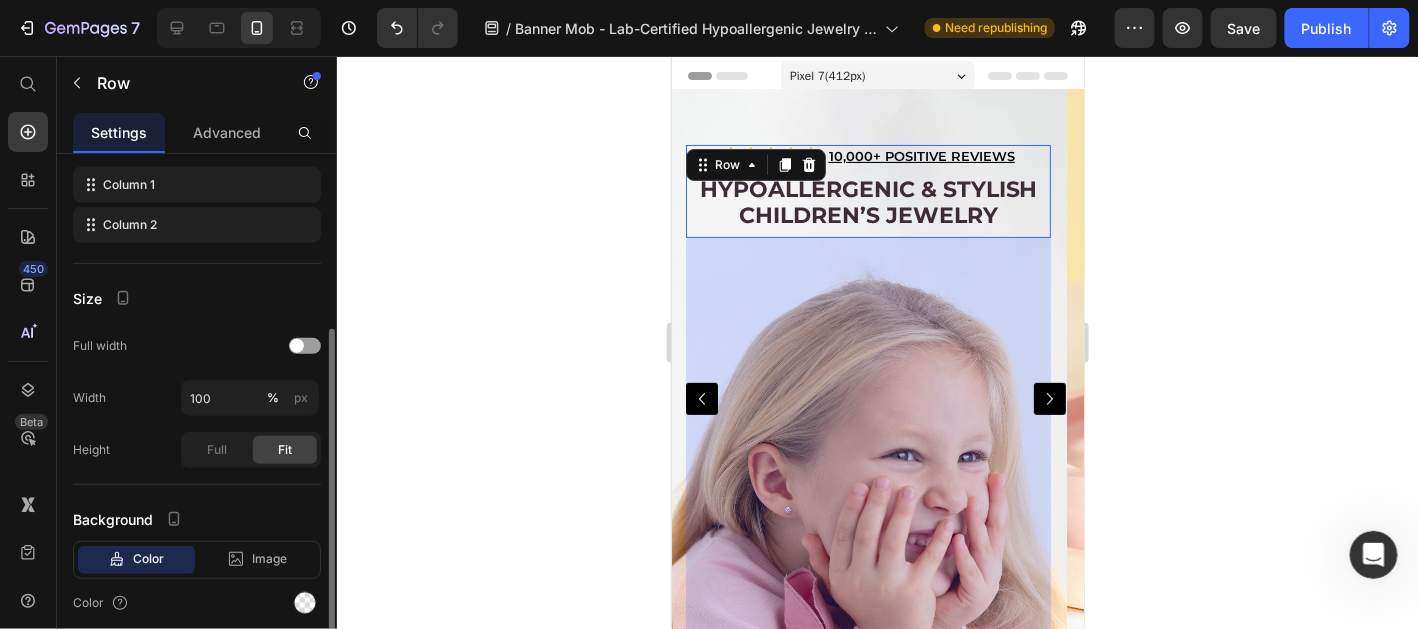 scroll, scrollTop: 373, scrollLeft: 0, axis: vertical 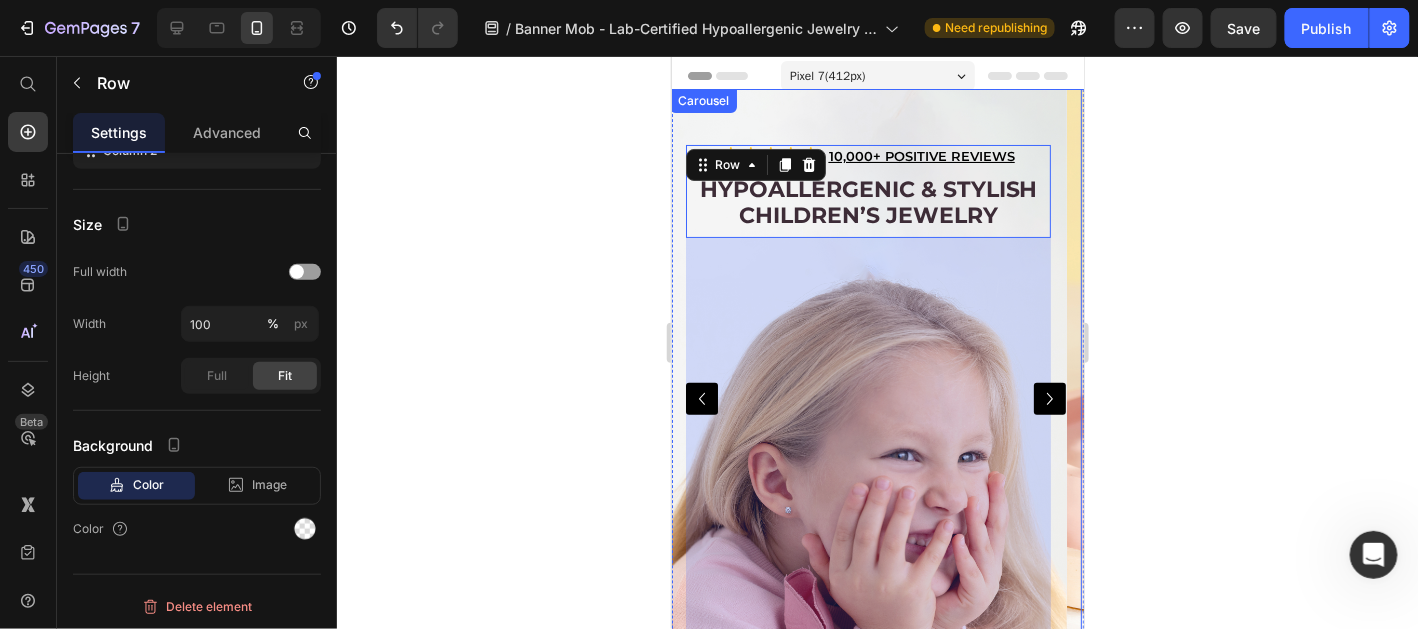 click 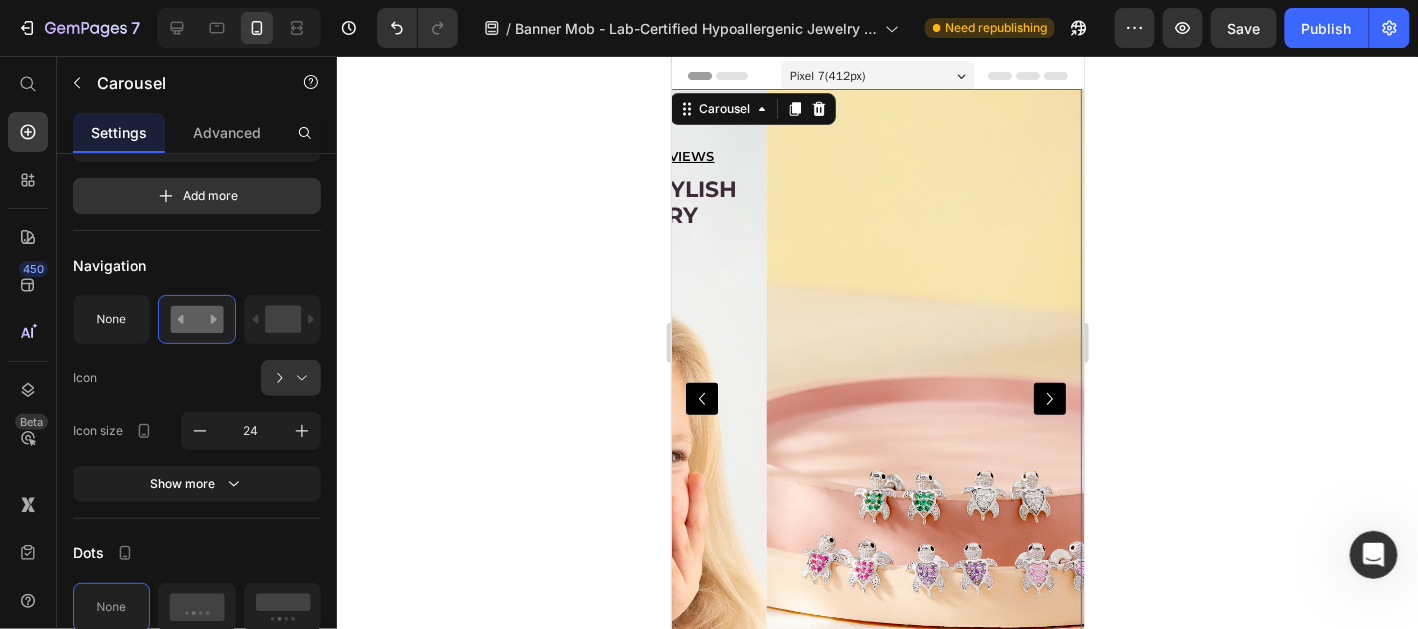 scroll, scrollTop: 0, scrollLeft: 0, axis: both 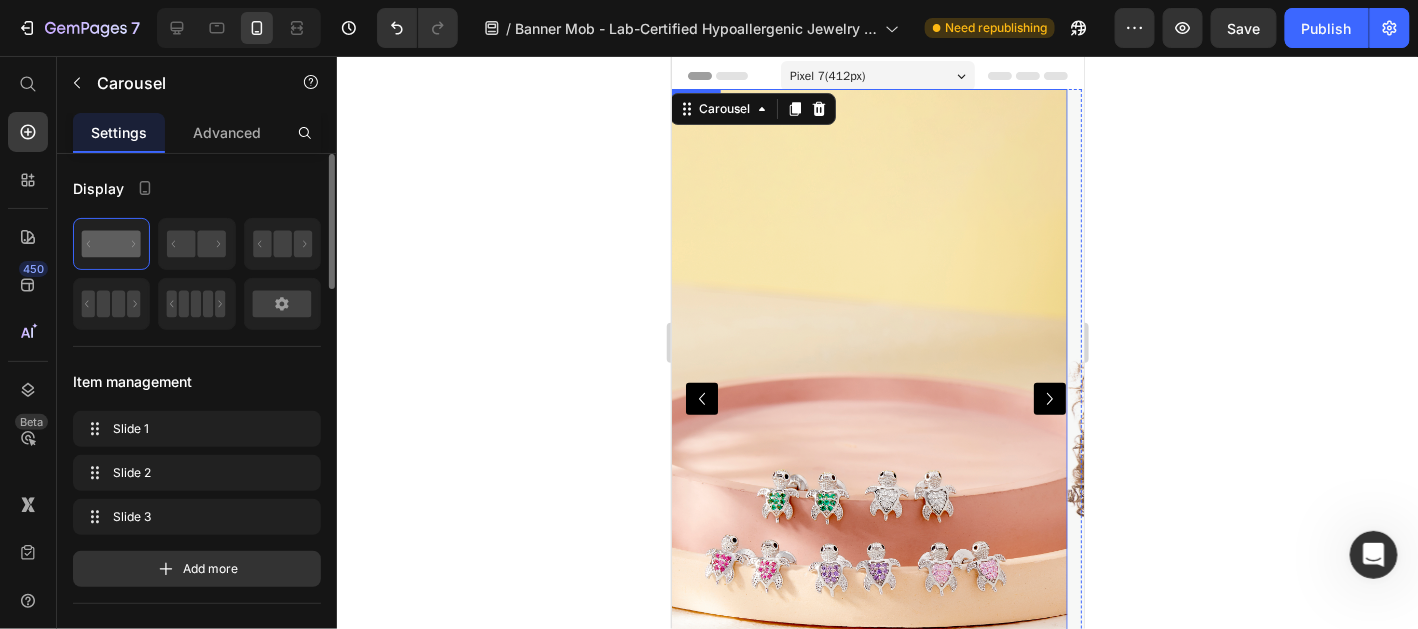 click at bounding box center (867, 398) 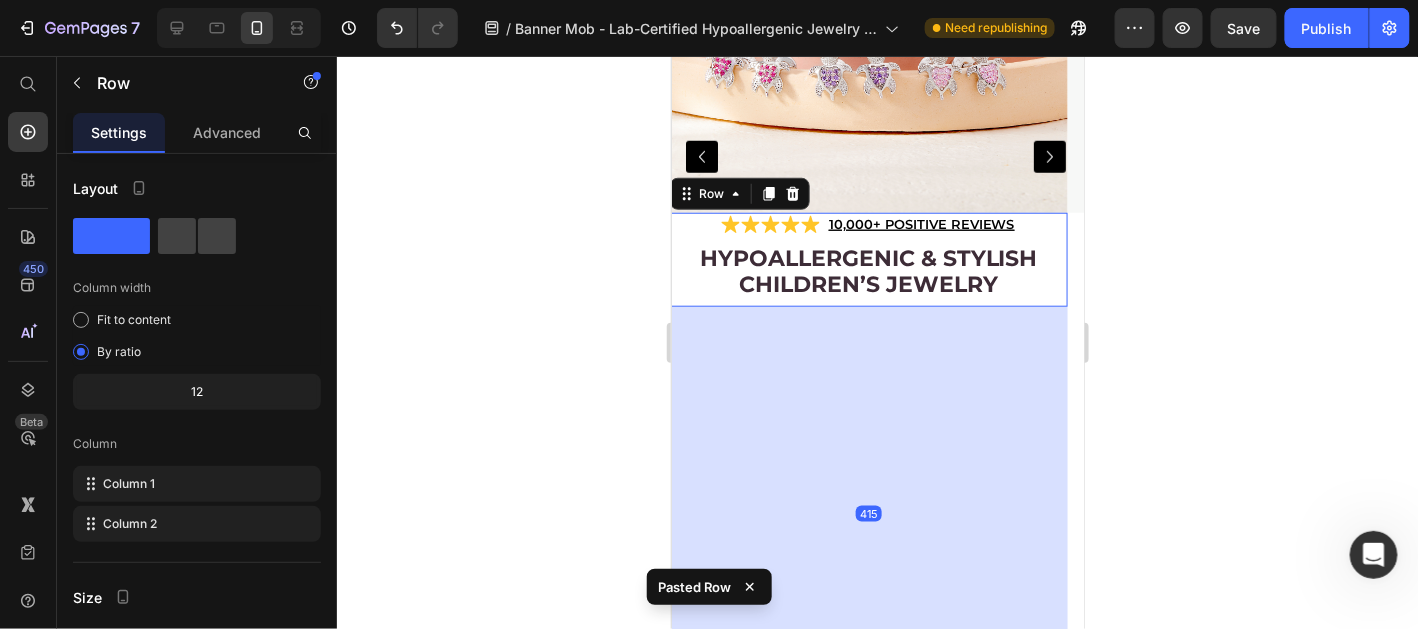 scroll, scrollTop: 482, scrollLeft: 0, axis: vertical 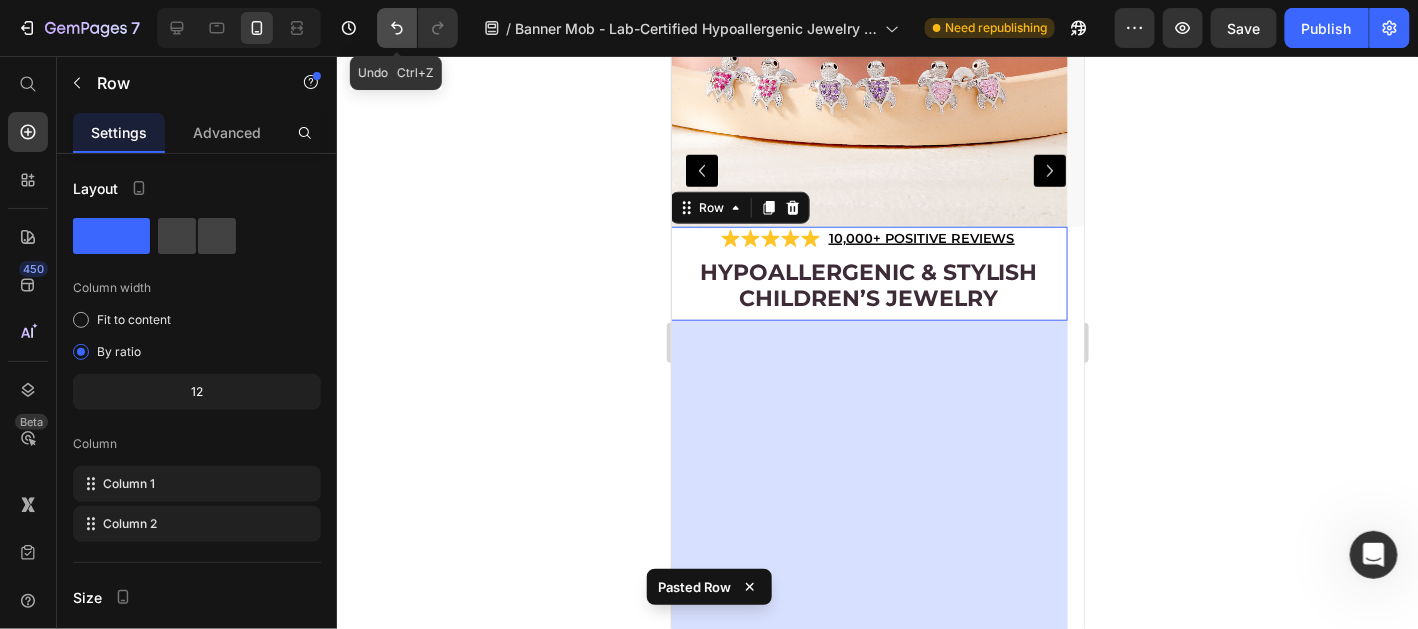 click 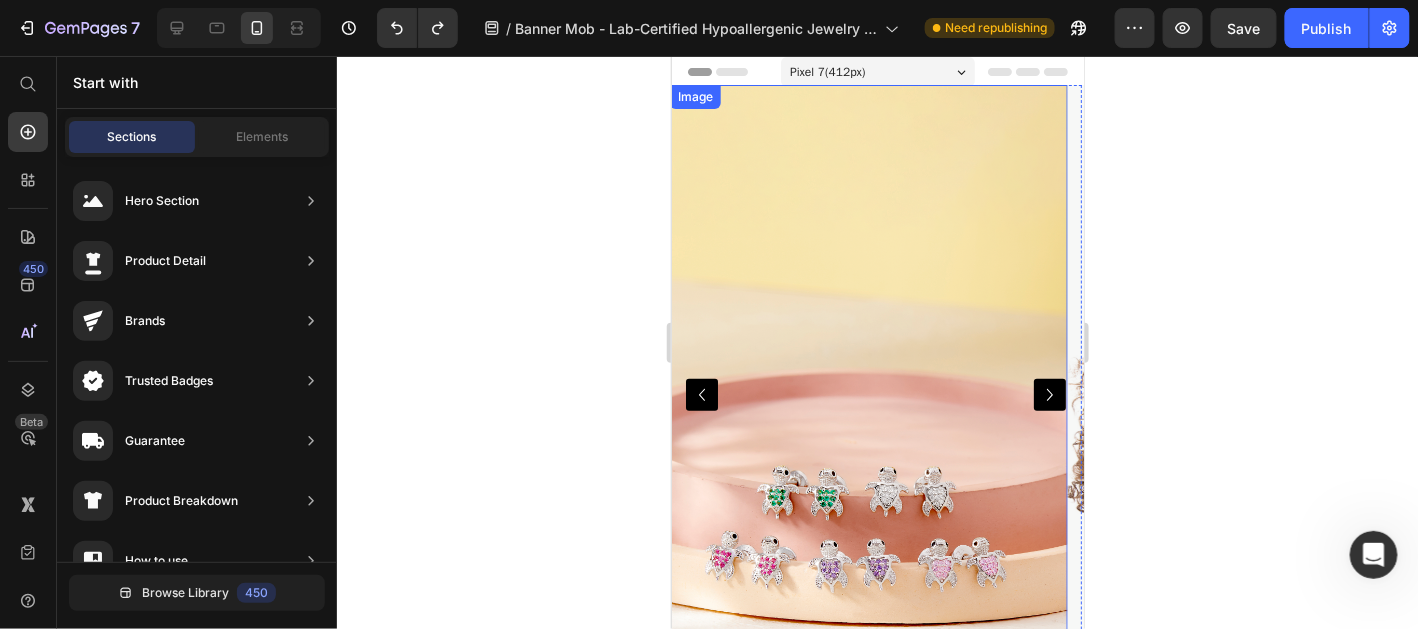scroll, scrollTop: 0, scrollLeft: 0, axis: both 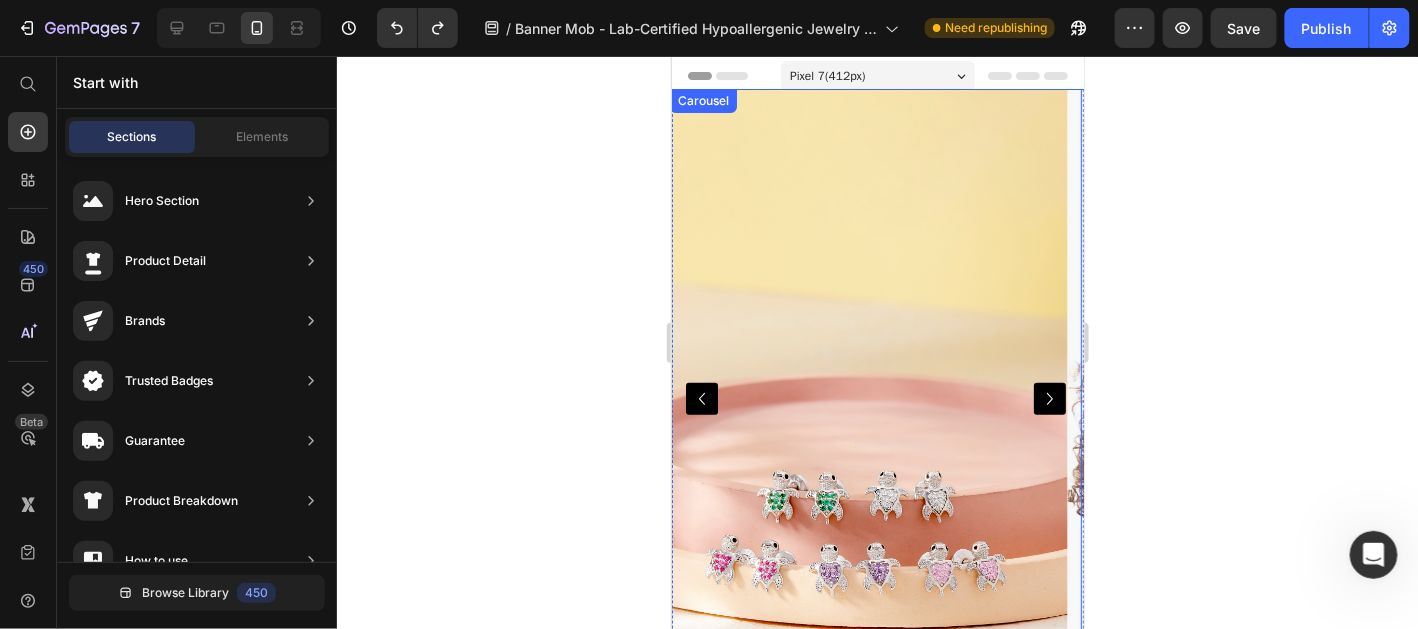 click 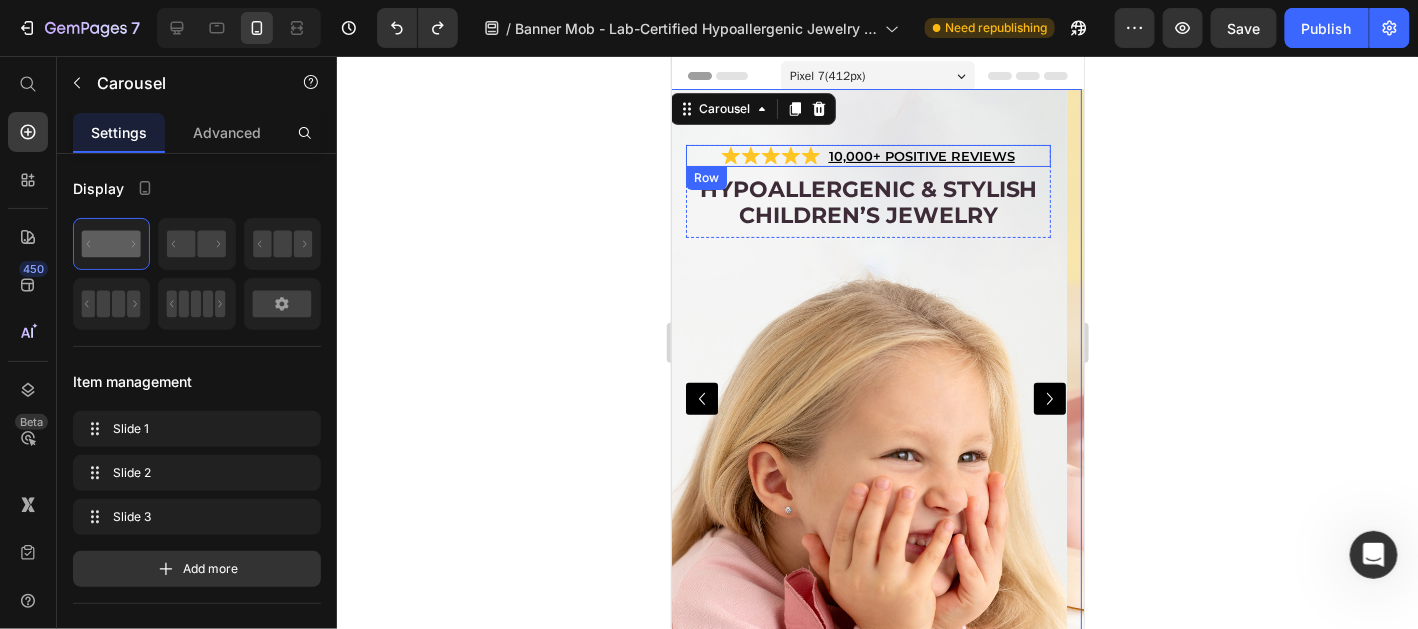 click on "Icon
Icon
Icon
Icon
Icon Icon List 10,000+ POSITIVE REVIEWS Text Block Row" at bounding box center [867, 155] 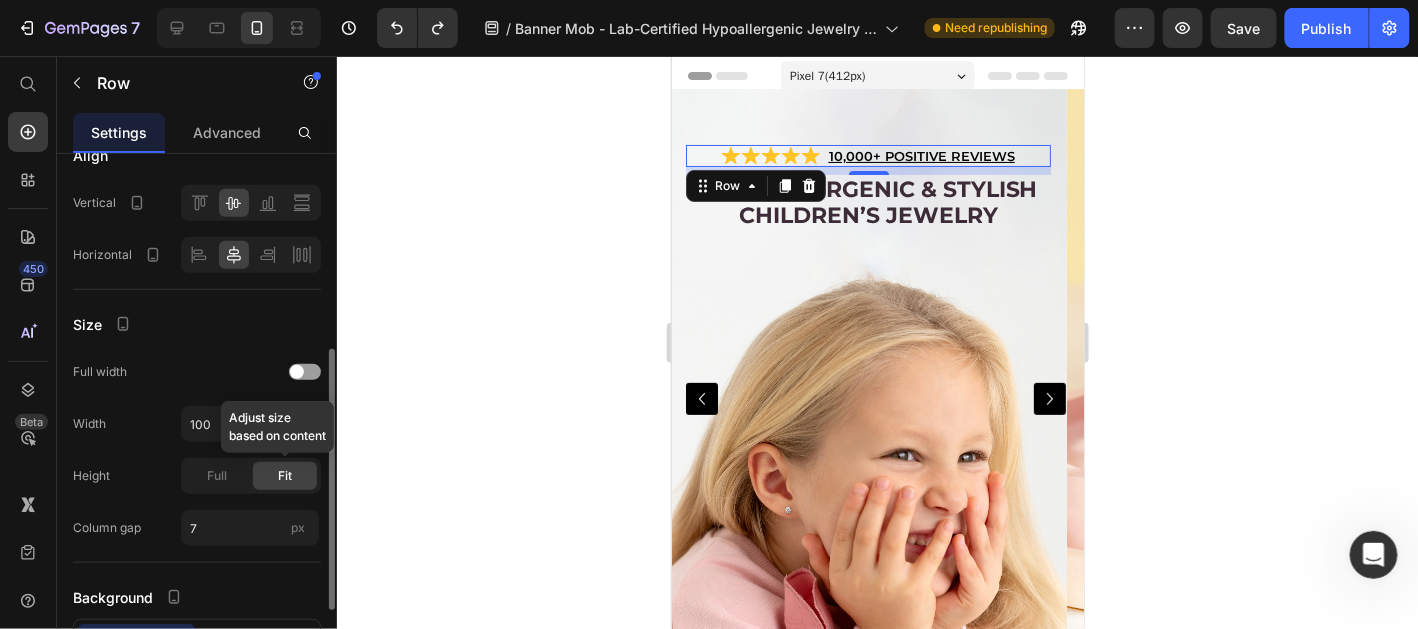 scroll, scrollTop: 550, scrollLeft: 0, axis: vertical 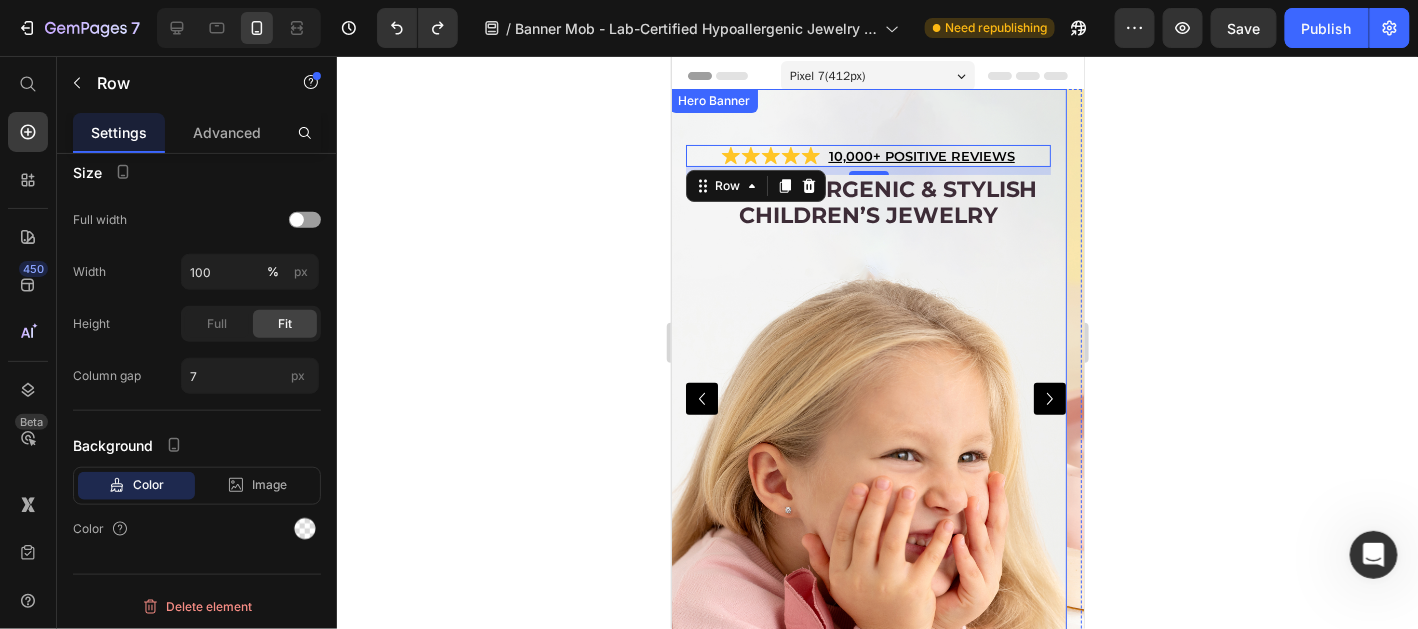 click on "Icon
Icon
Icon
Icon
Icon Icon List 10,000+ POSITIVE REVIEWS Text Block Row   8 Hypoallergenic & stylish Children’s Jewelry  Heading Row" at bounding box center (867, 398) 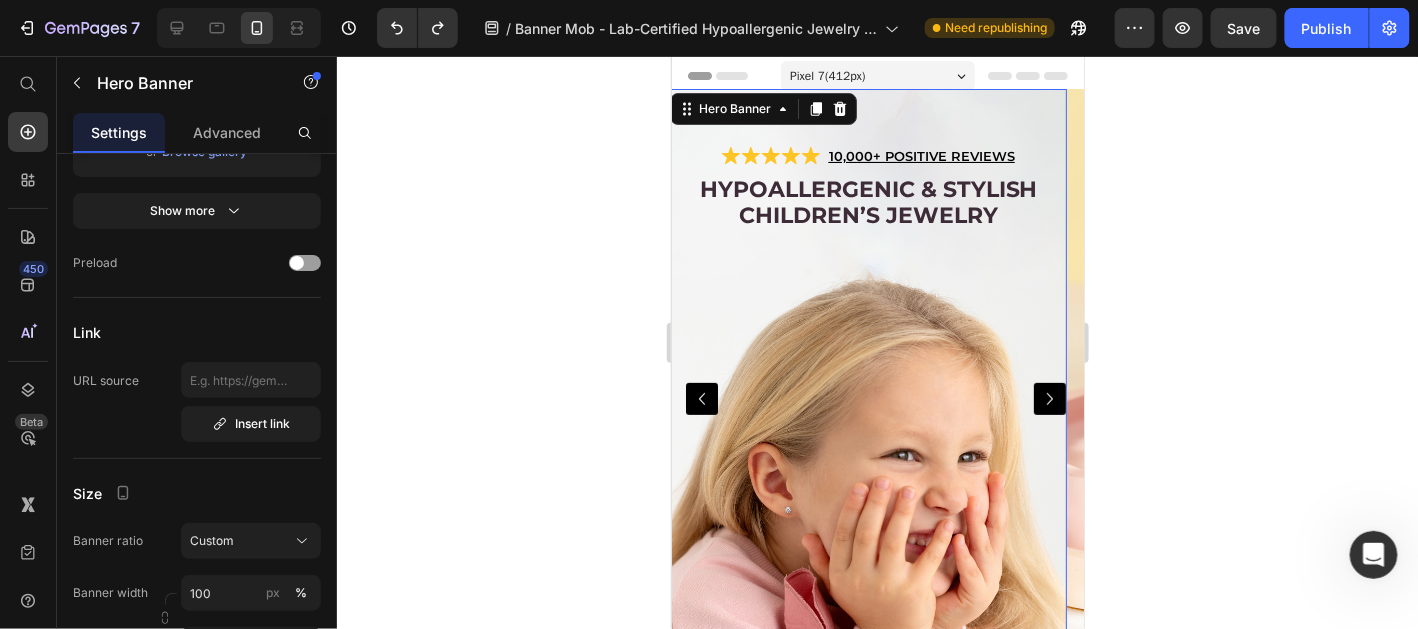 scroll, scrollTop: 0, scrollLeft: 0, axis: both 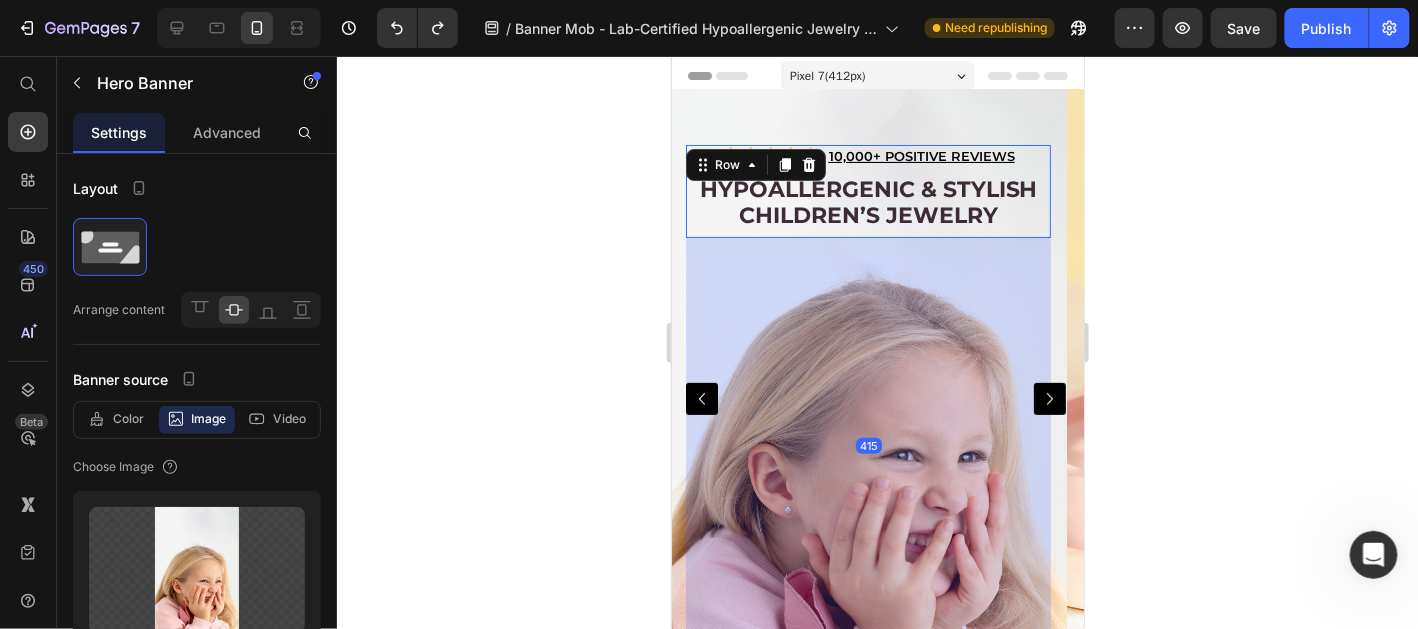 click on "Hypoallergenic & stylish Children’s Jewelry  Heading" at bounding box center [867, 205] 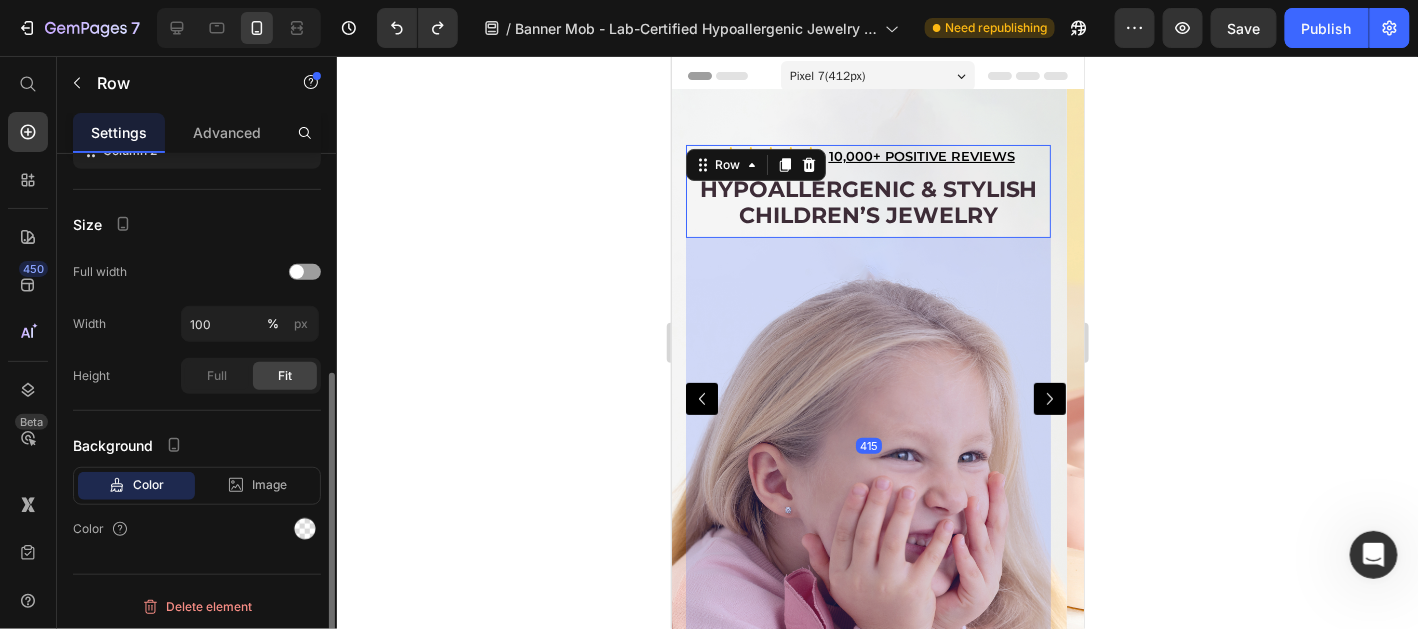 scroll, scrollTop: 0, scrollLeft: 0, axis: both 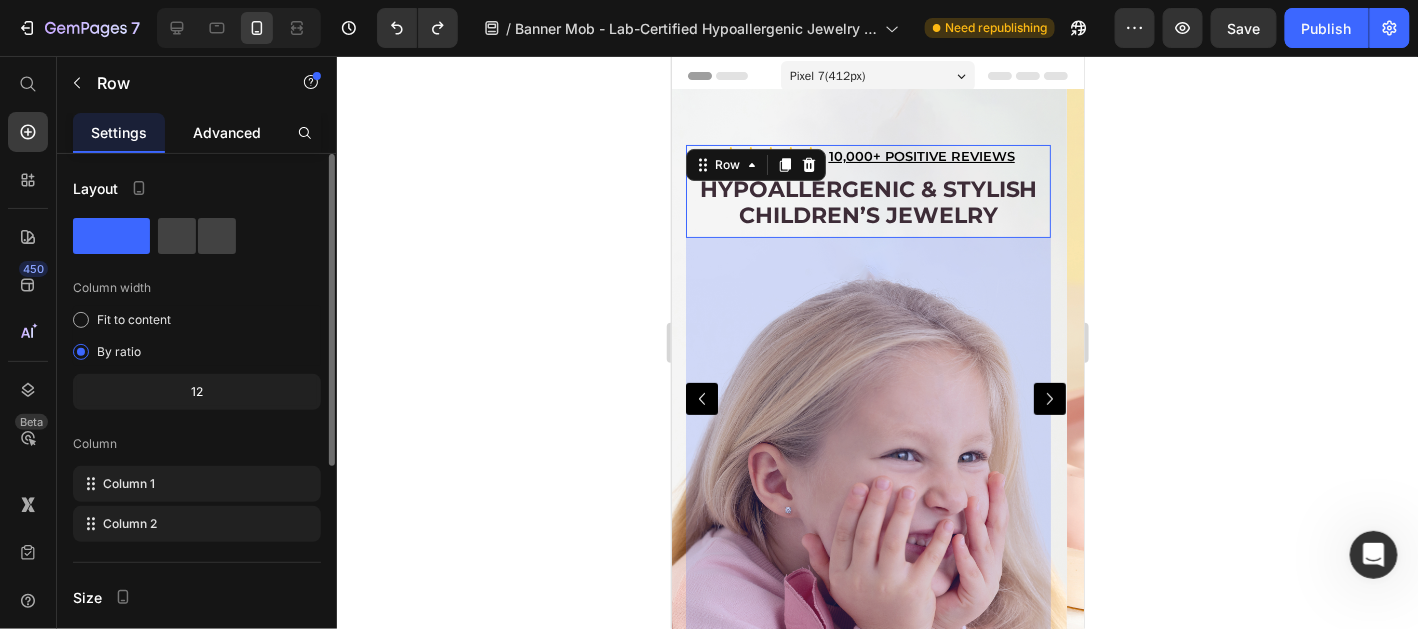 click on "Advanced" at bounding box center (227, 132) 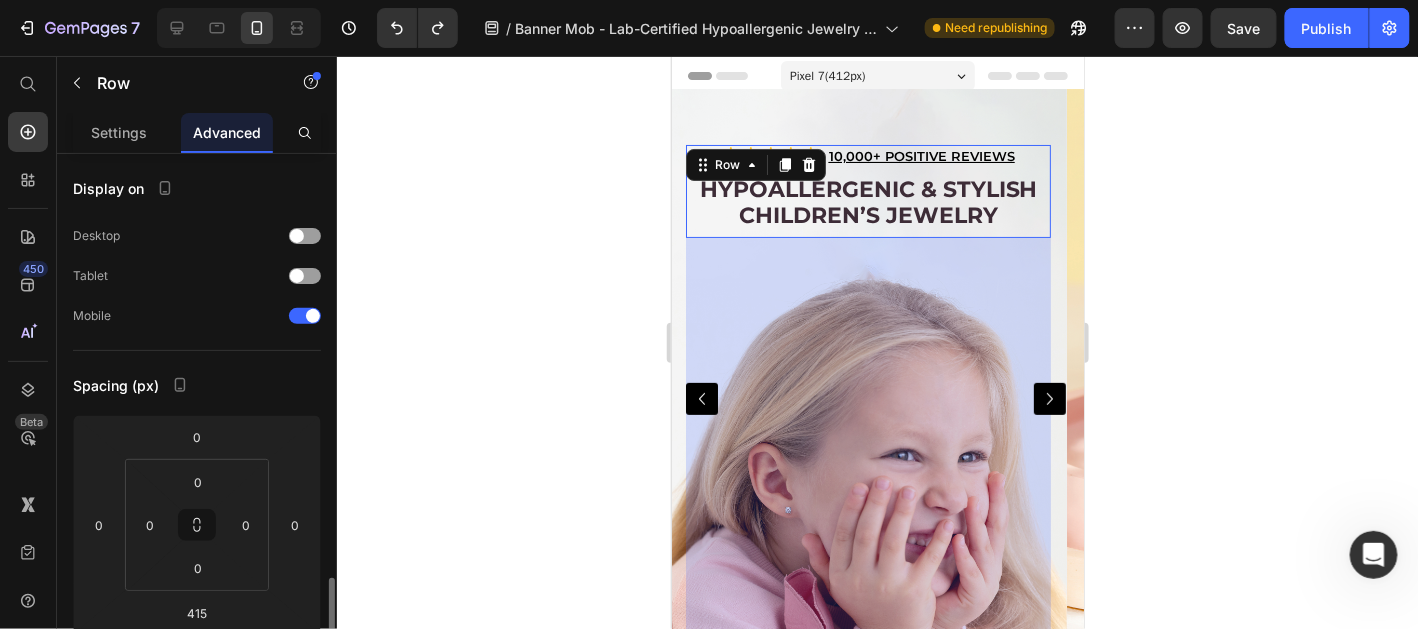 scroll, scrollTop: 299, scrollLeft: 0, axis: vertical 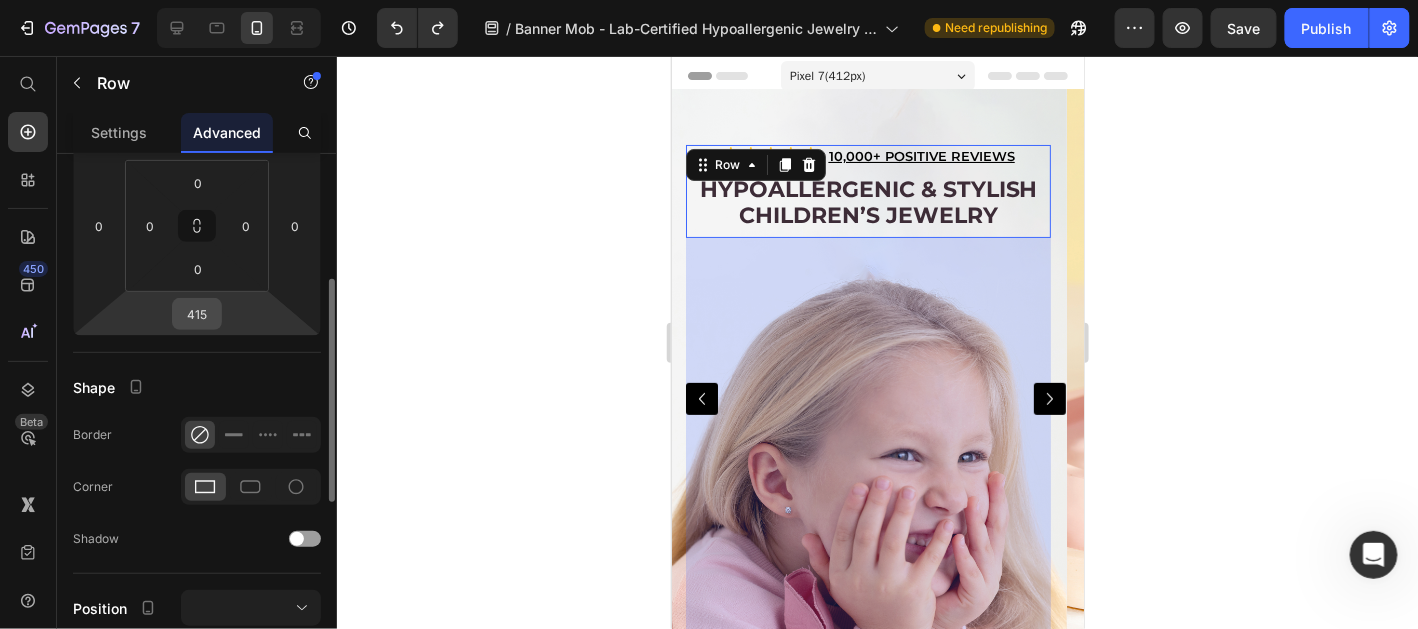 click on "415" at bounding box center (197, 314) 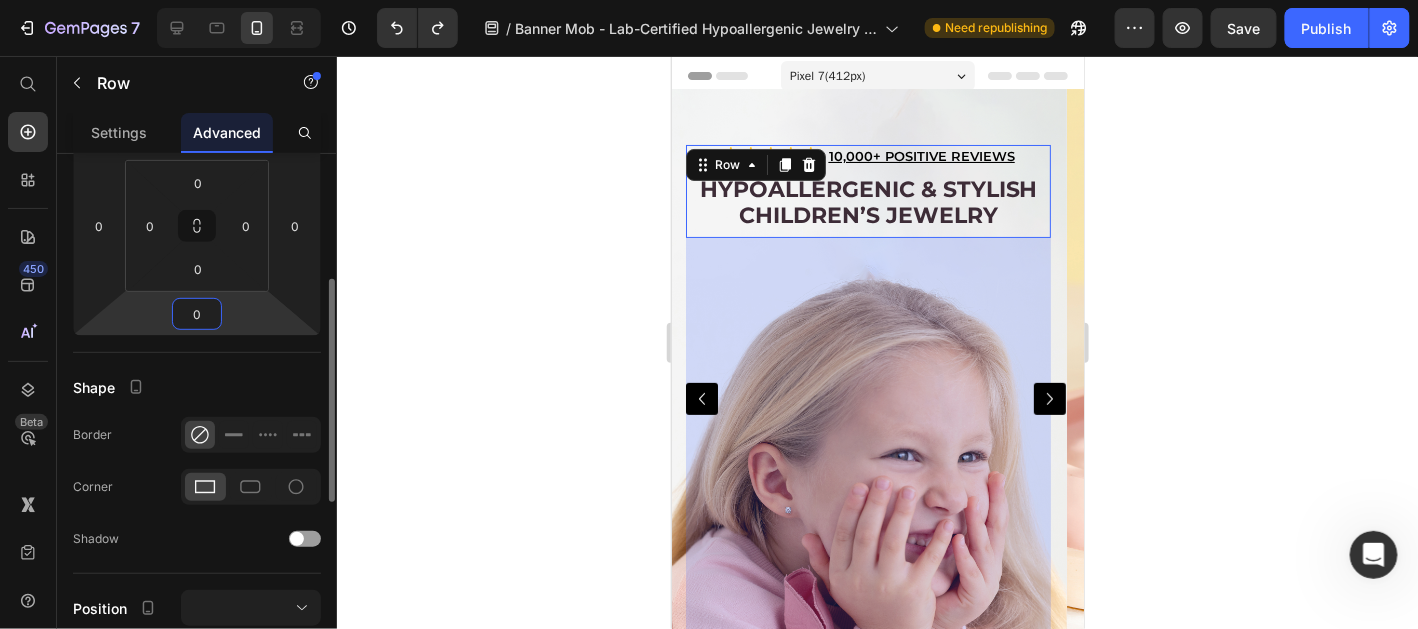 type on "0" 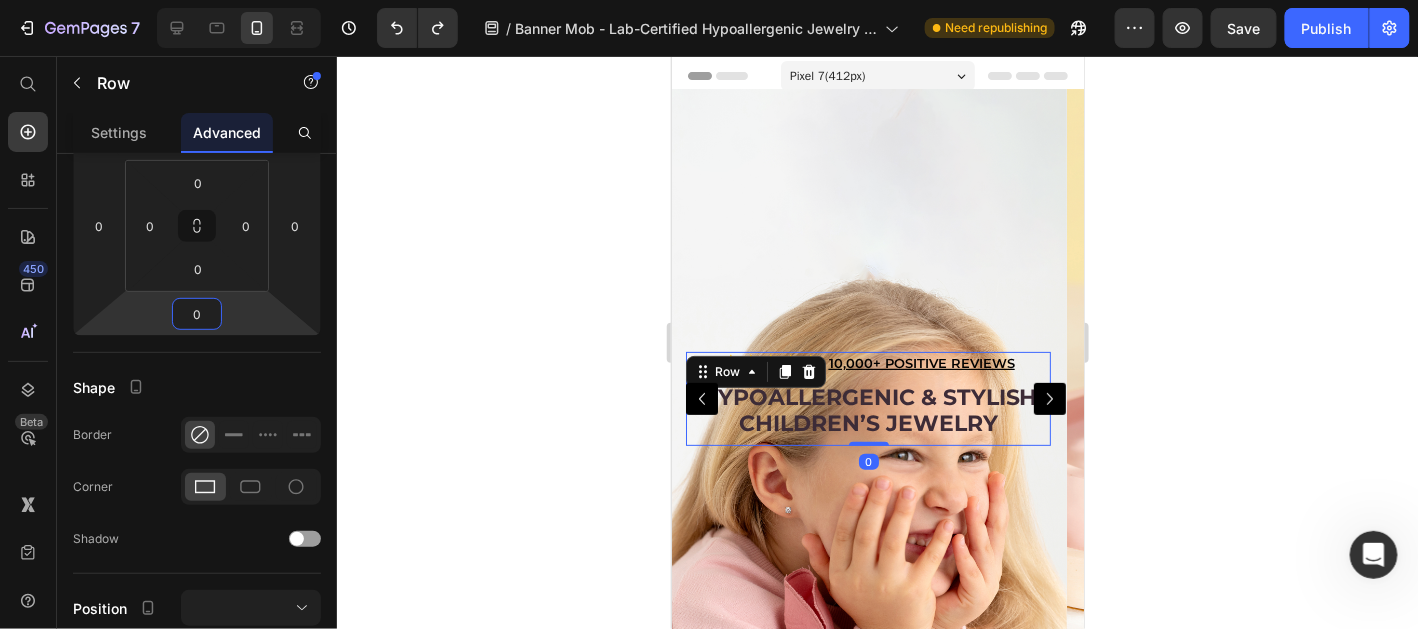 click 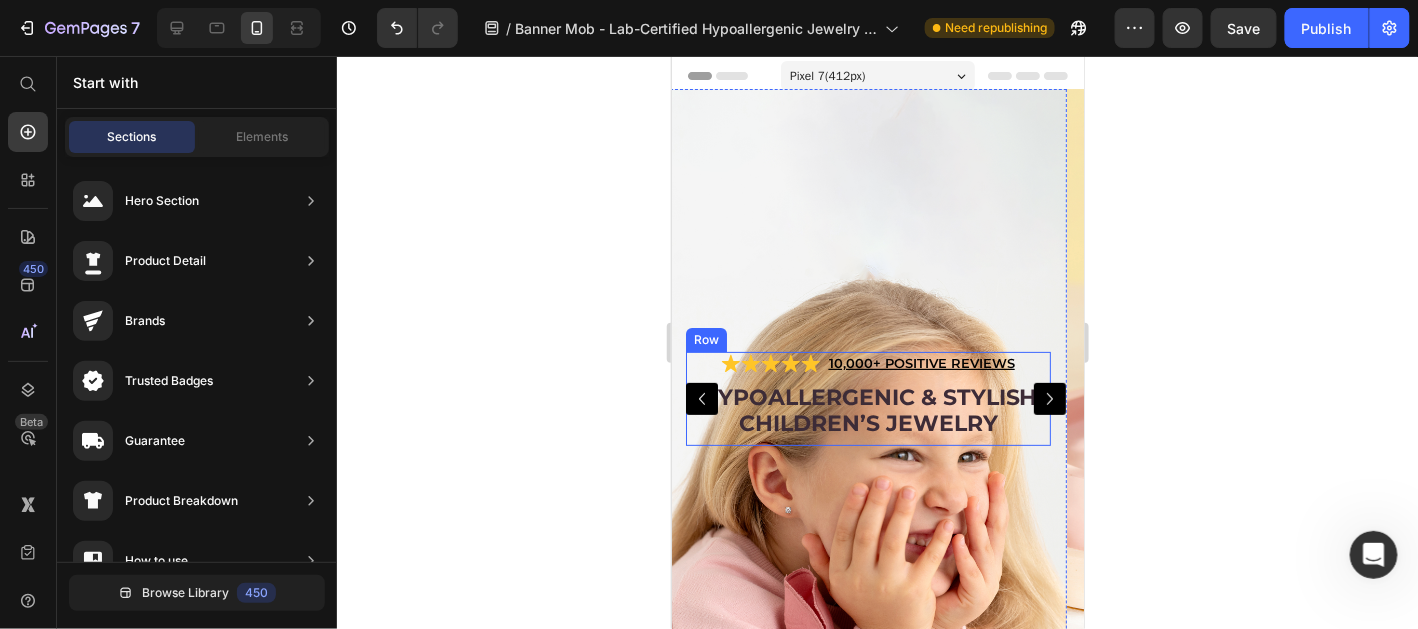 click on "Hypoallergenic & stylish Children’s Jewelry  Heading" at bounding box center [867, 413] 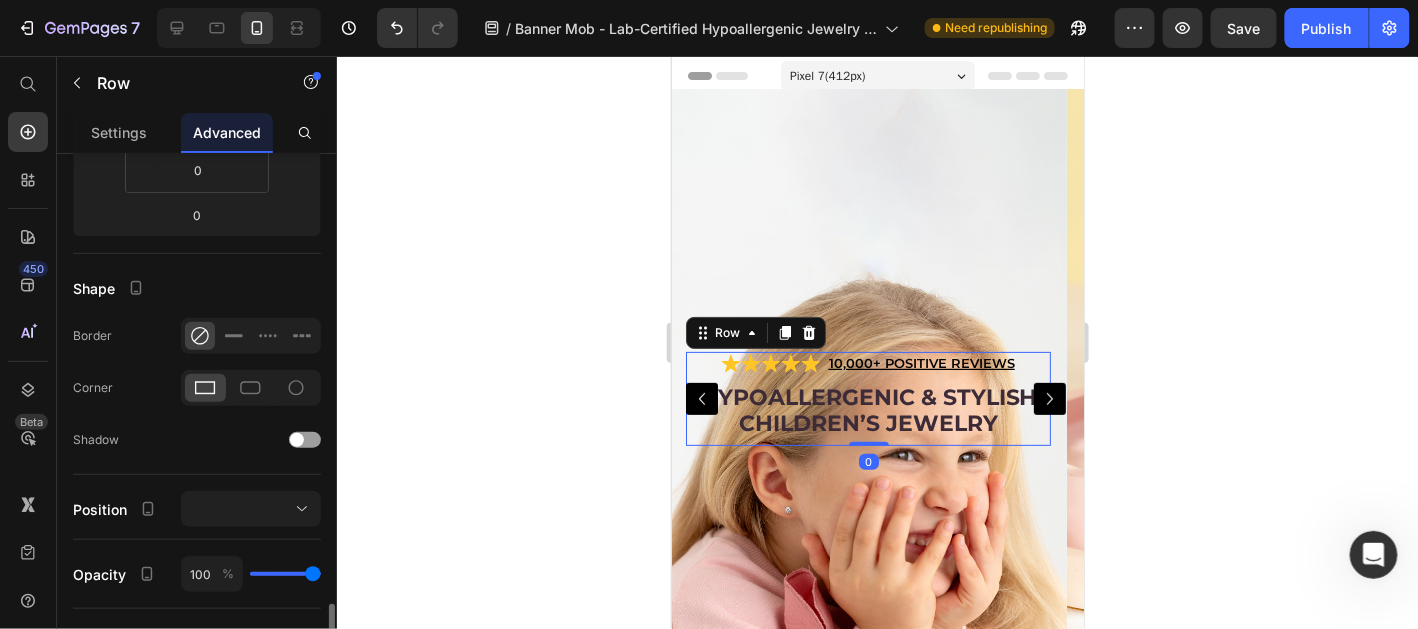 scroll, scrollTop: 597, scrollLeft: 0, axis: vertical 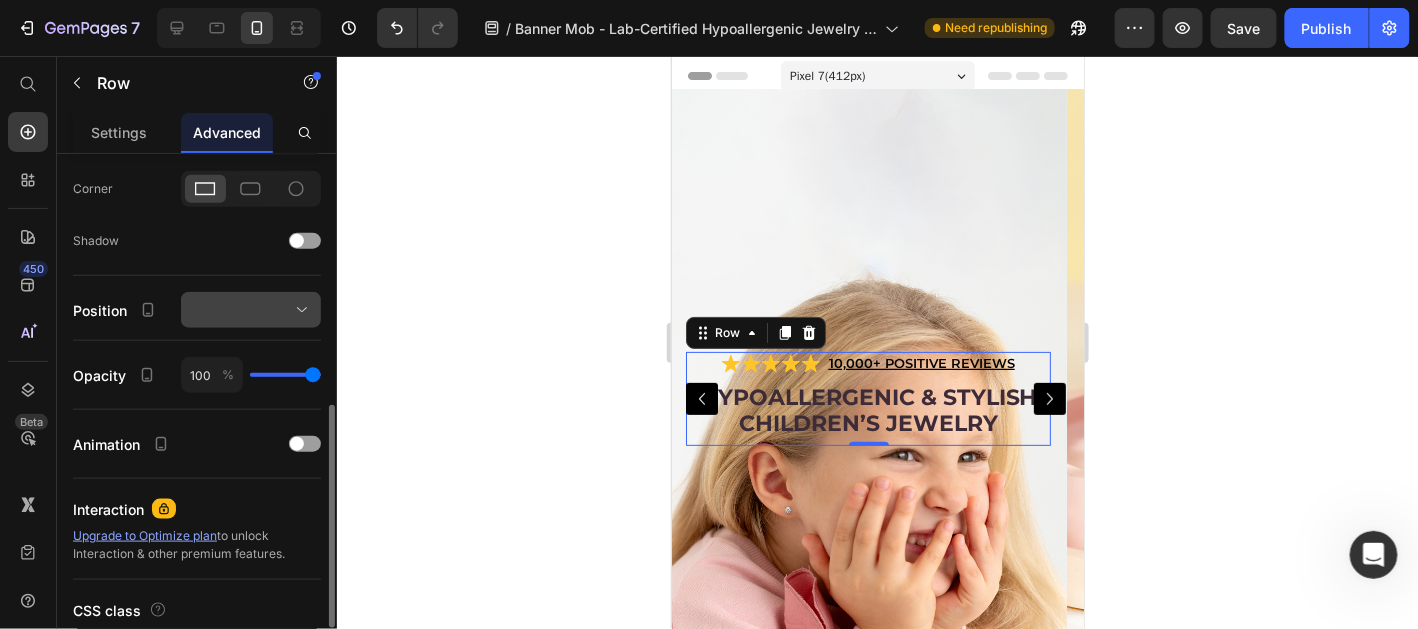 click at bounding box center [251, 310] 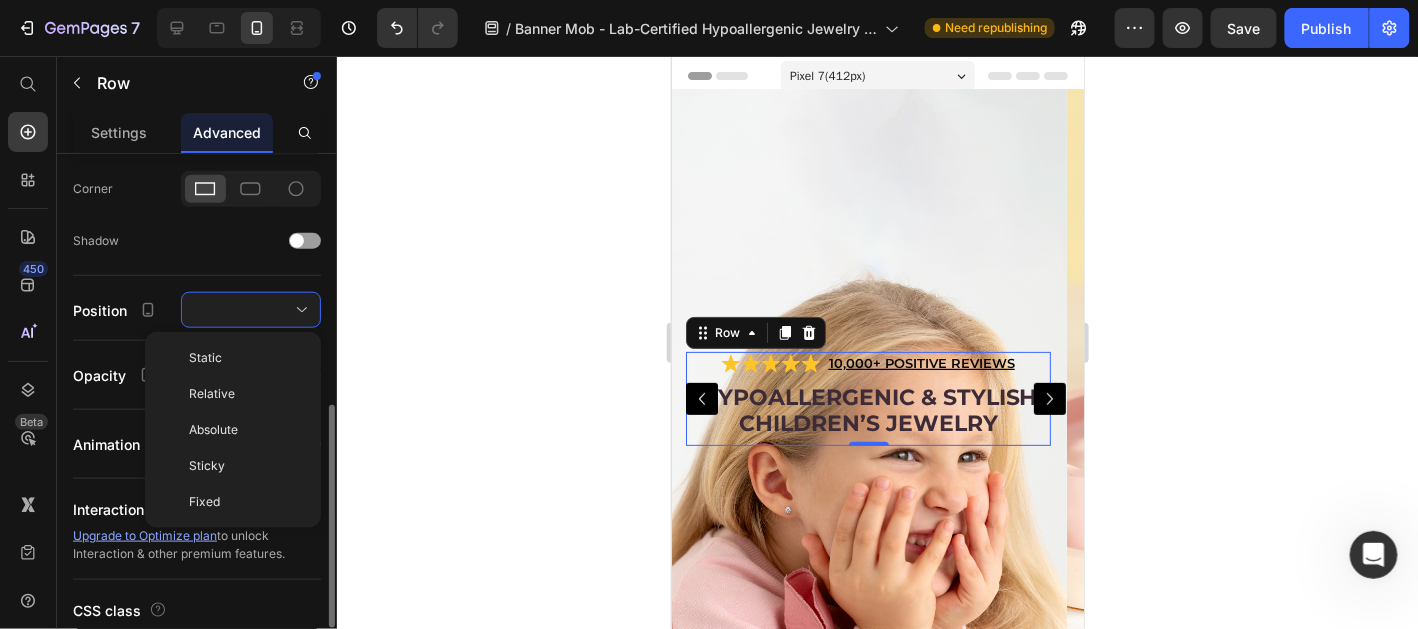 click on "Static" at bounding box center [247, 358] 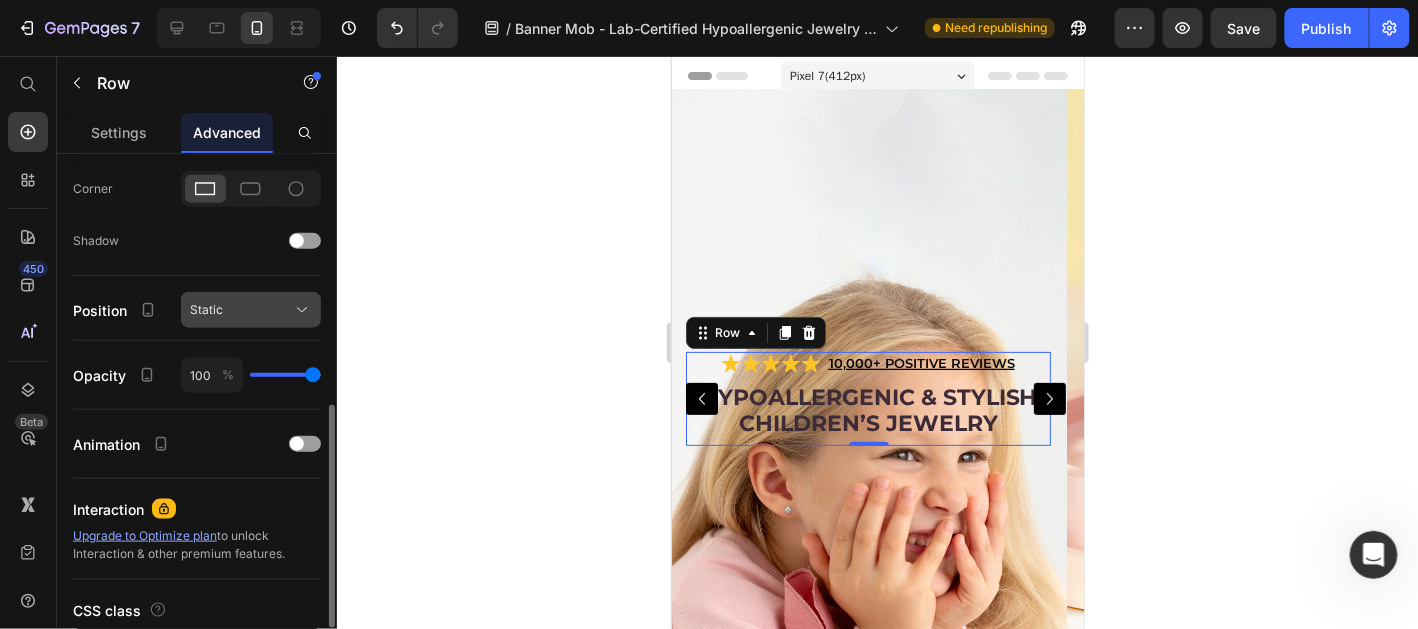 click on "Static" 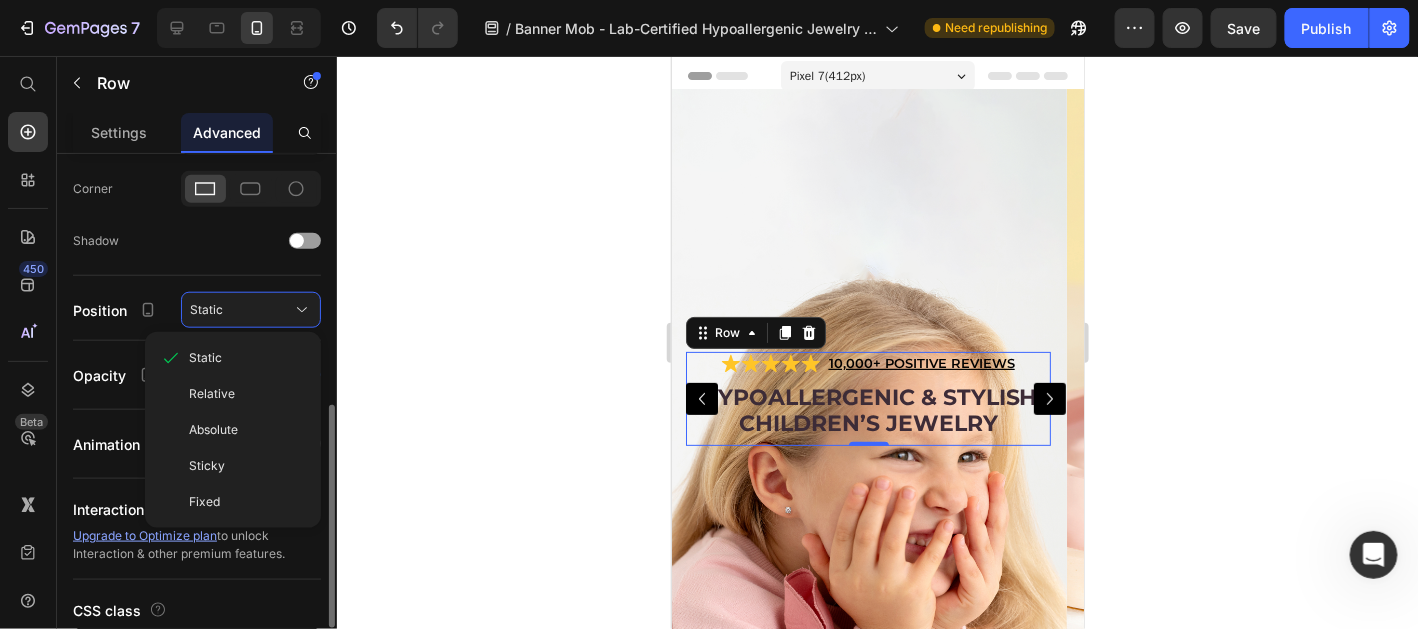 click on "Relative" at bounding box center [247, 394] 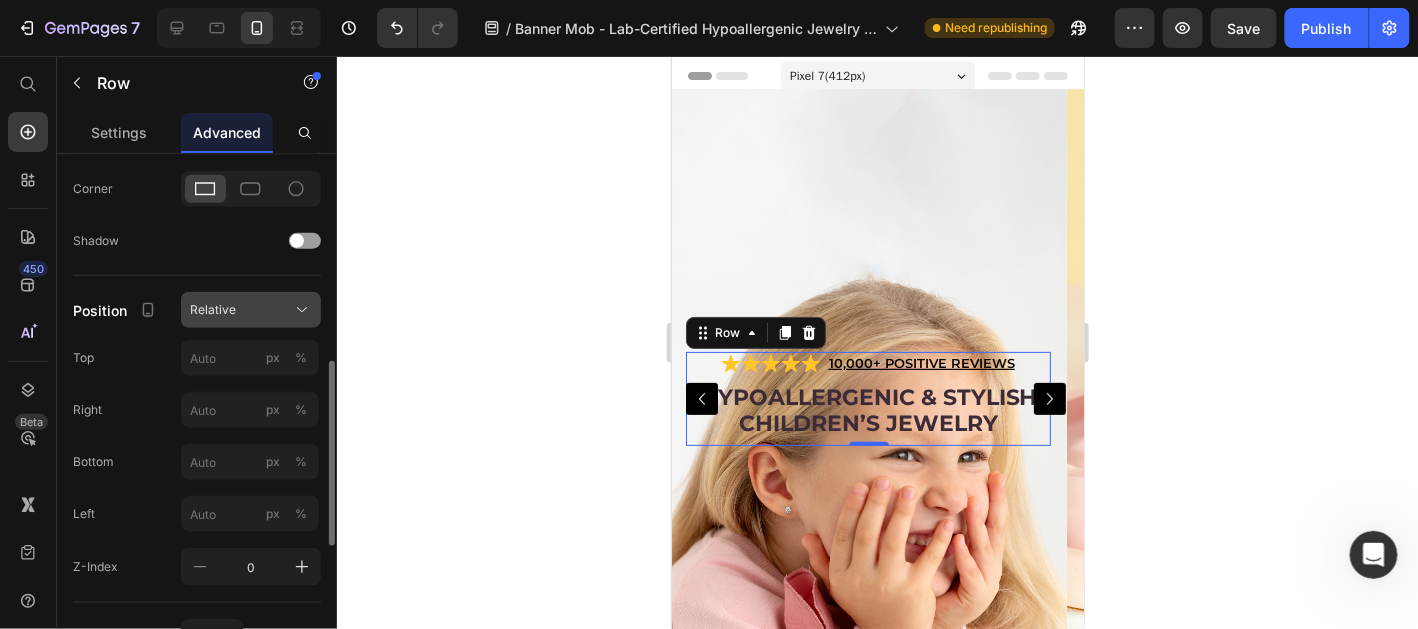 click on "Relative" 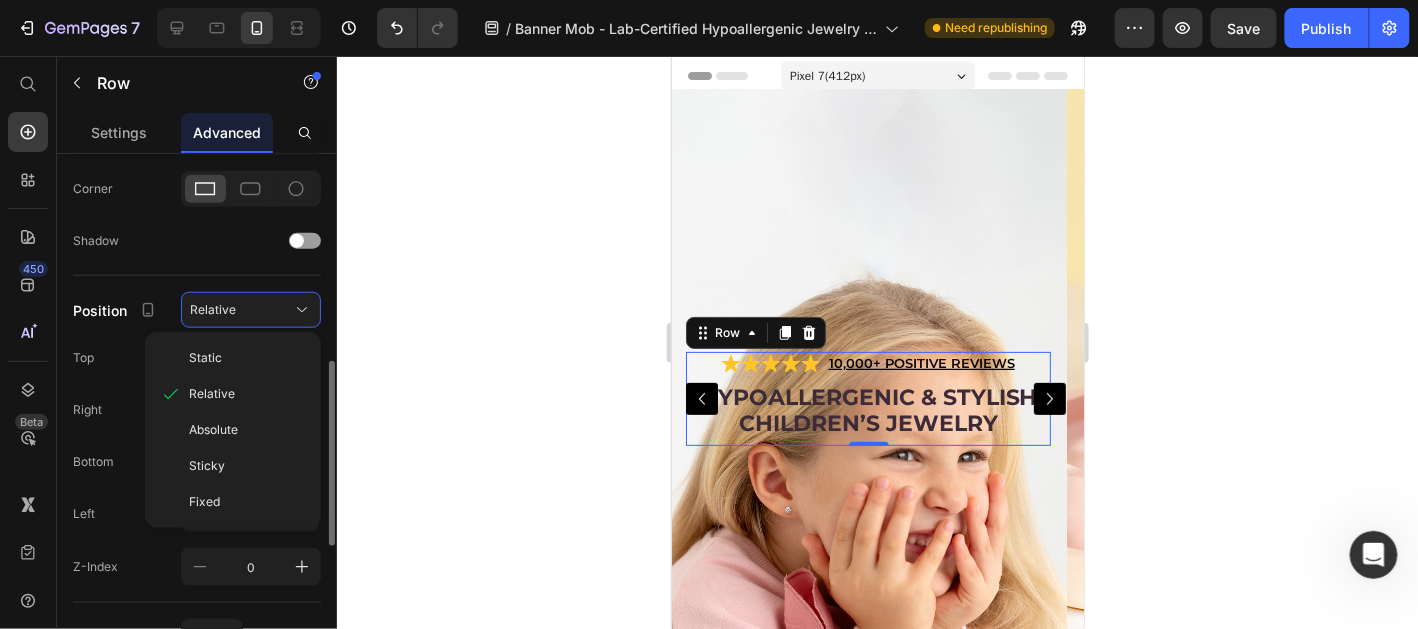 click on "Absolute" at bounding box center [247, 430] 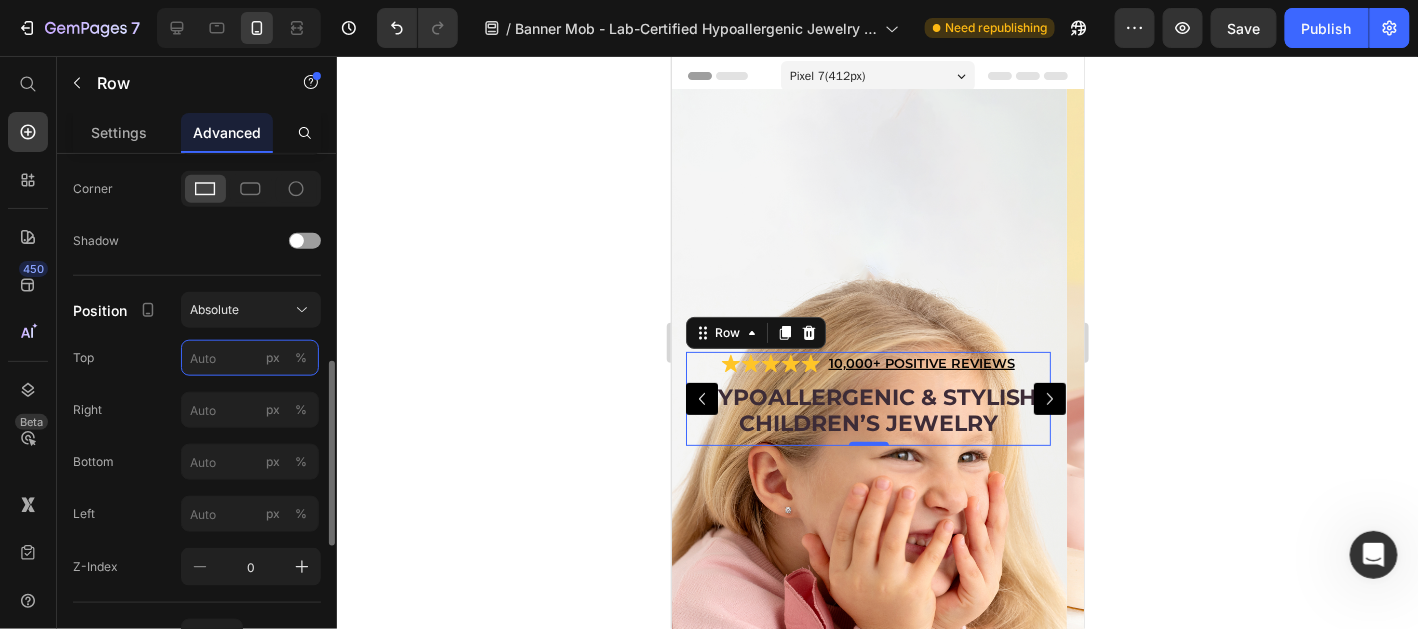 click on "px %" at bounding box center (250, 358) 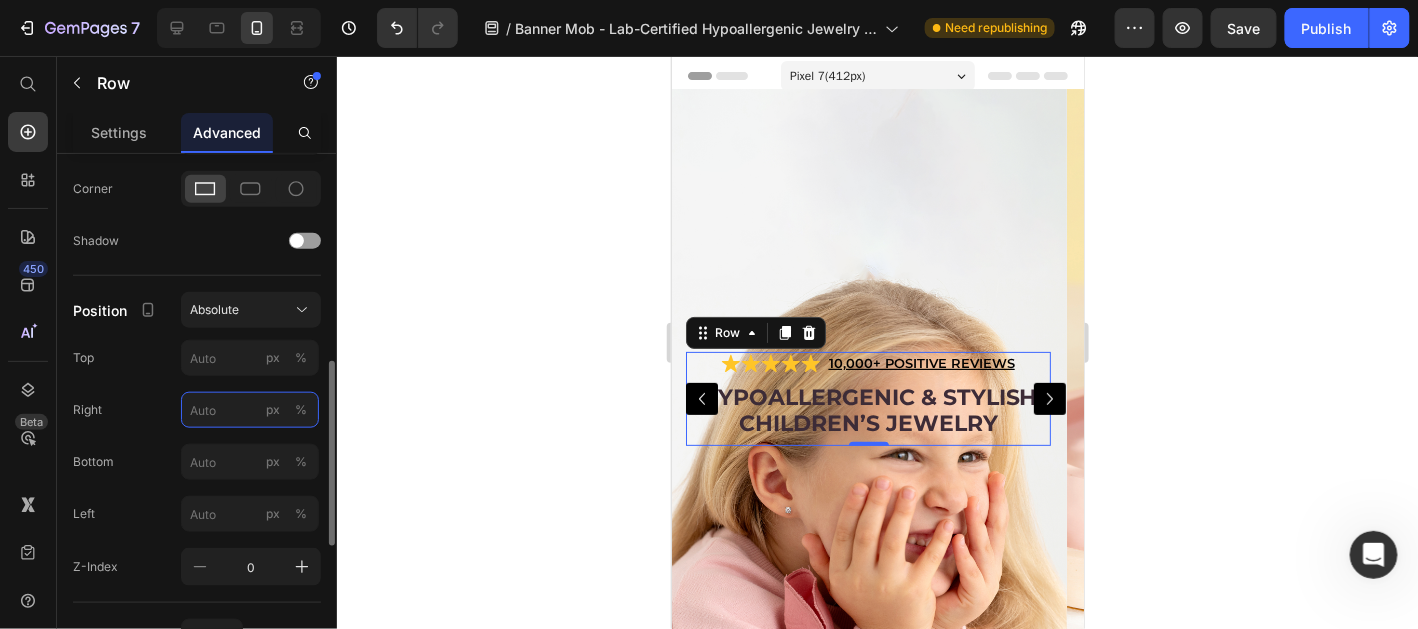 click on "px %" at bounding box center (250, 410) 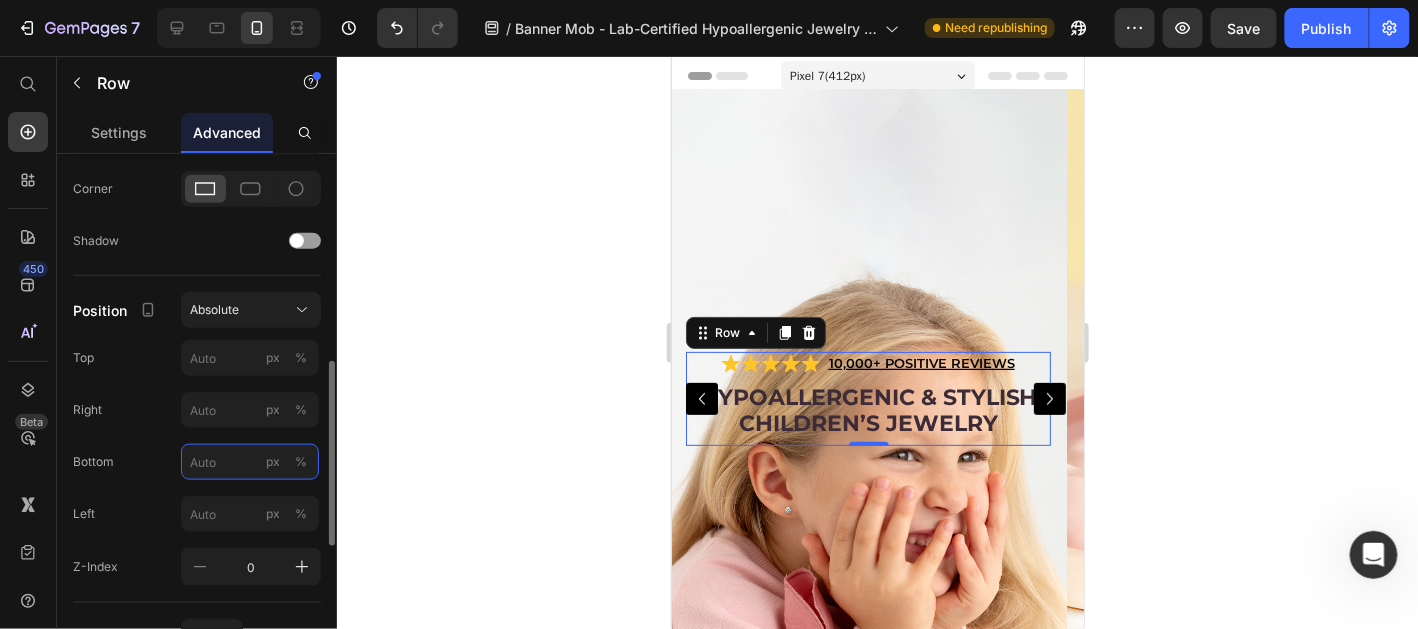 click on "px %" at bounding box center [250, 462] 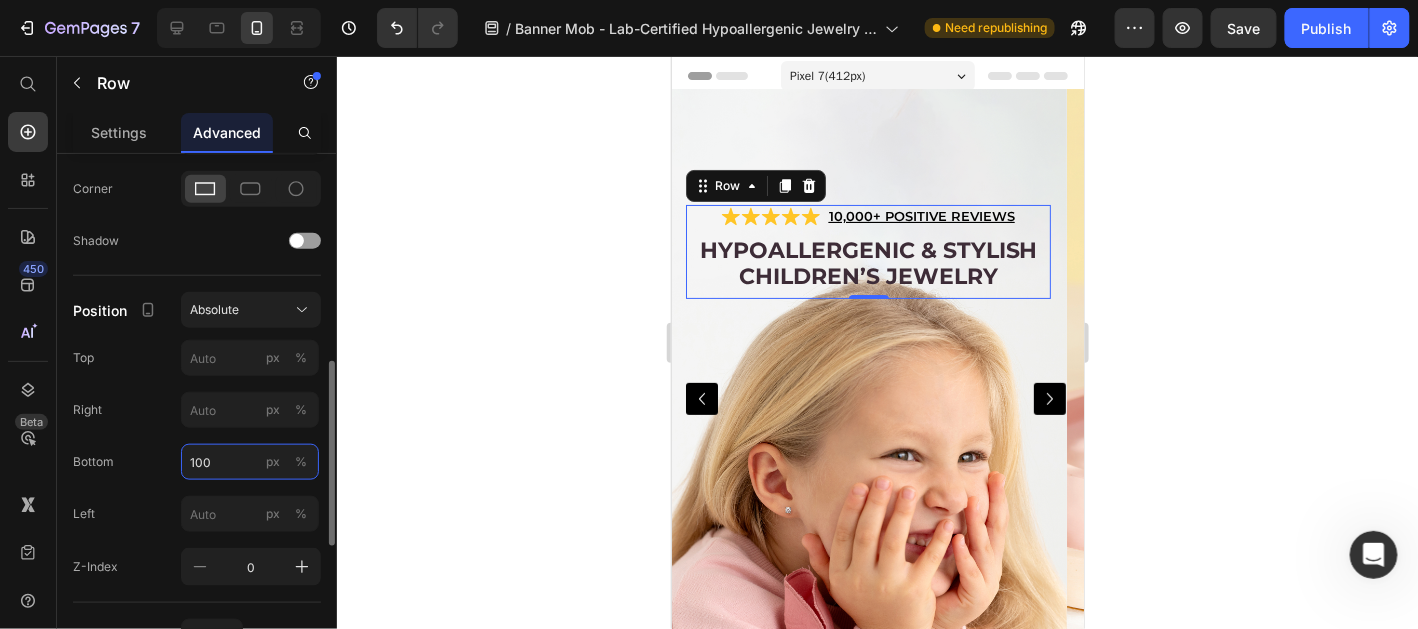 drag, startPoint x: 229, startPoint y: 457, endPoint x: 93, endPoint y: 445, distance: 136.52838 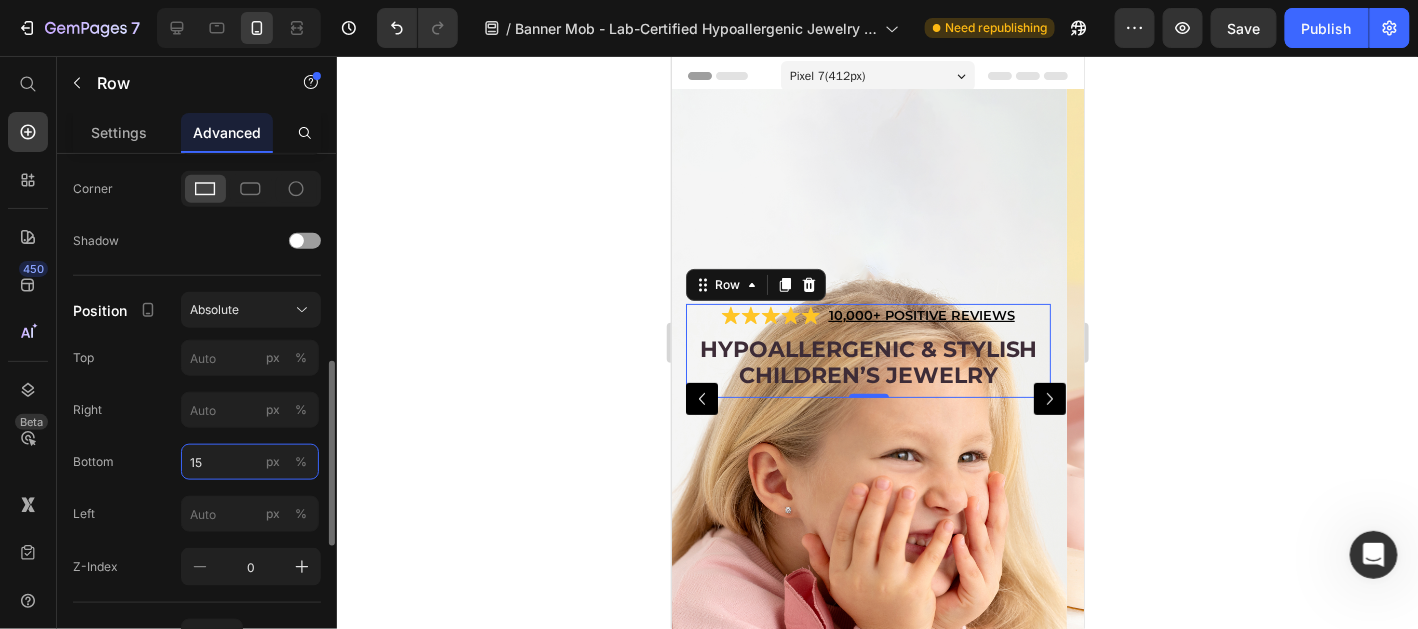 type on "150" 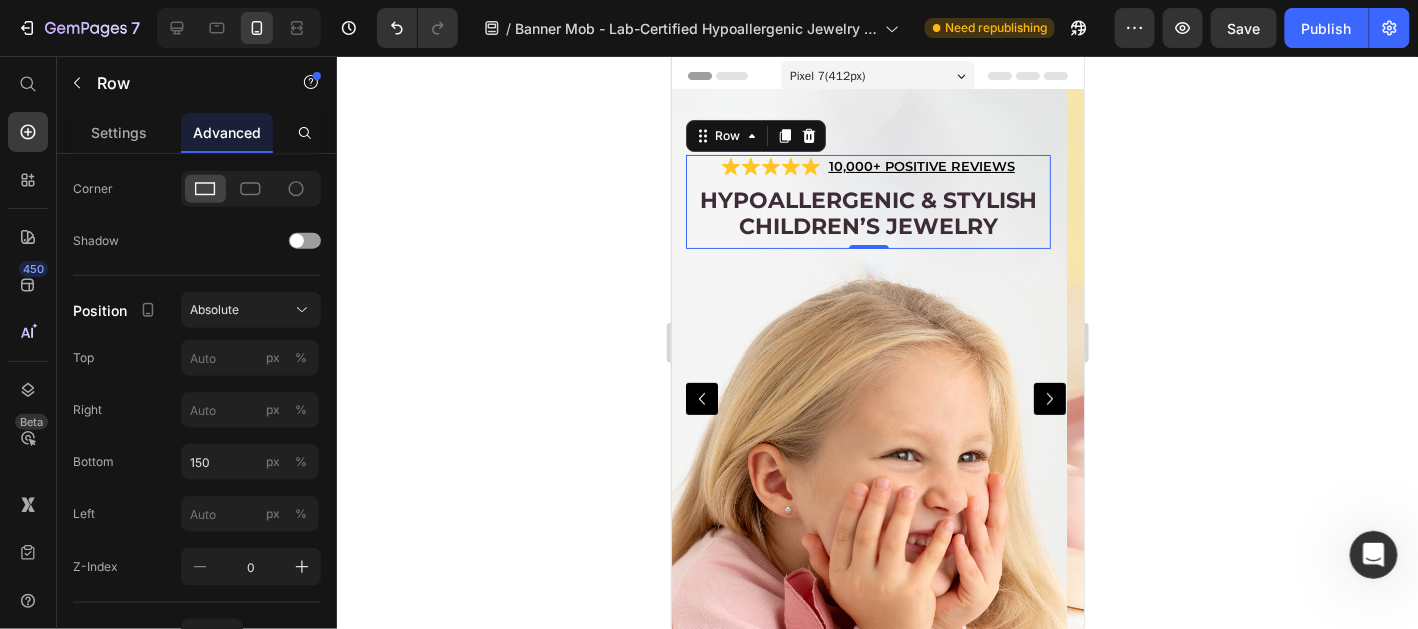 click 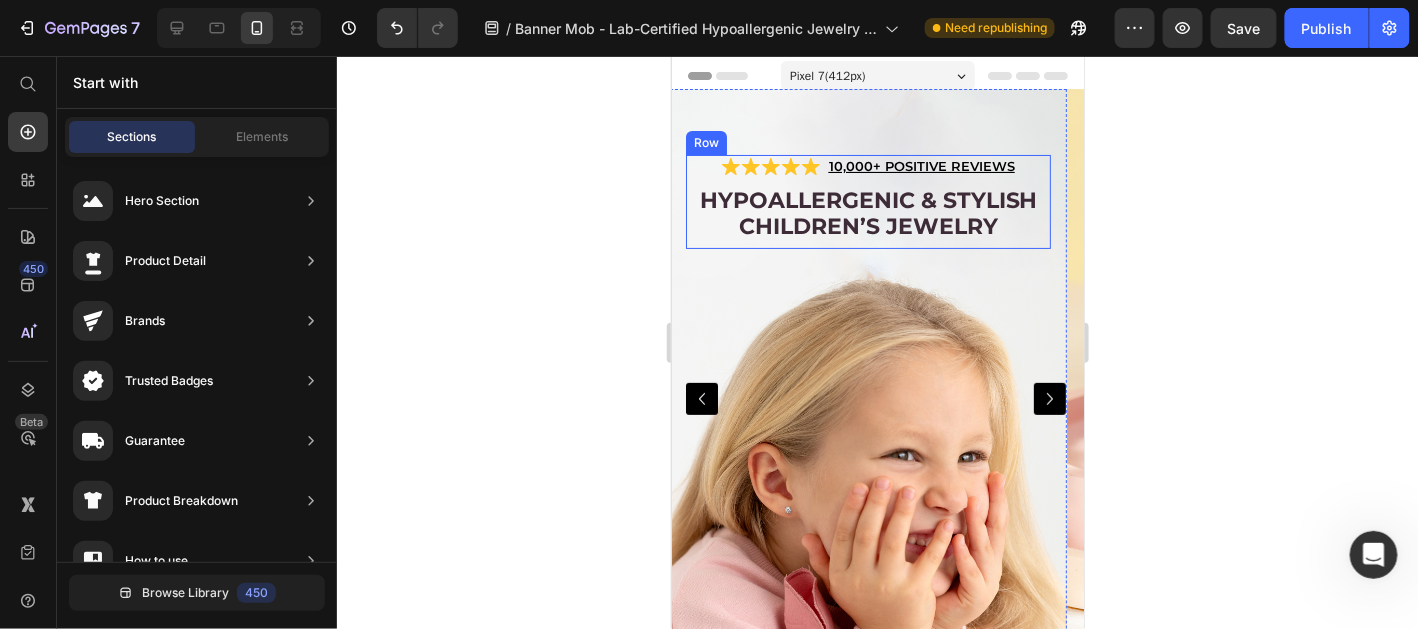 click on "Hypoallergenic & stylish Children’s Jewelry  Heading" at bounding box center [867, 216] 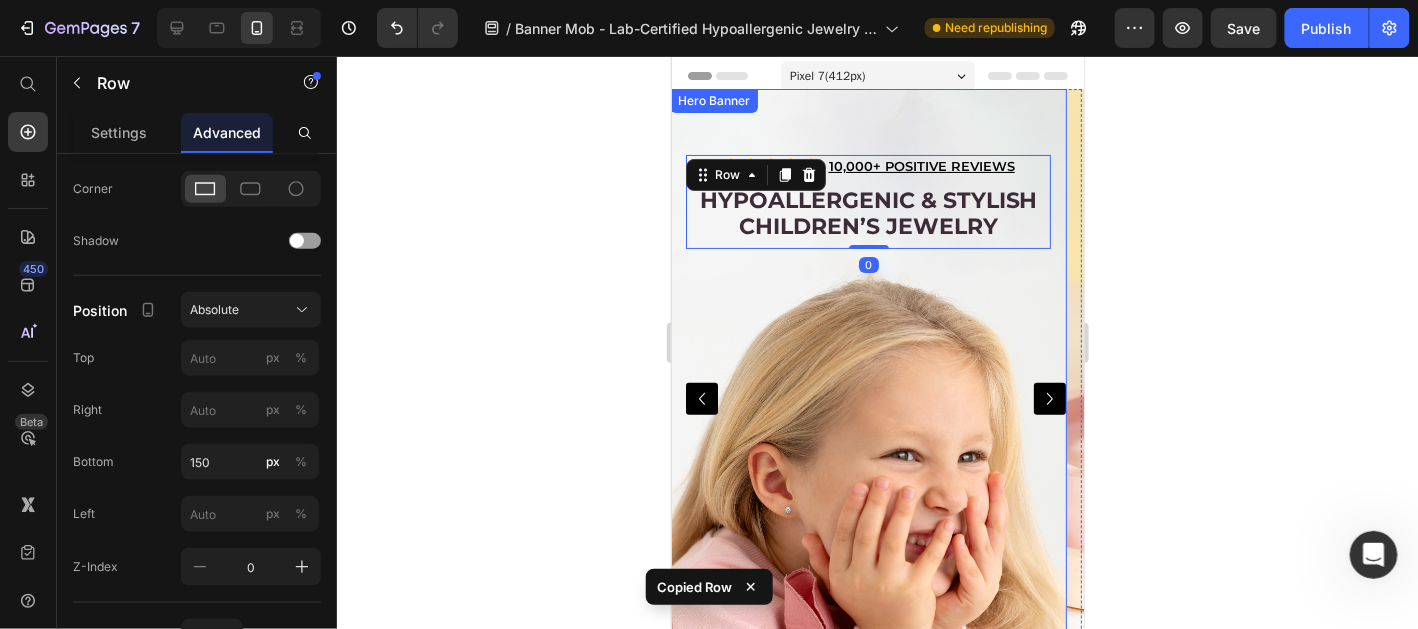 click 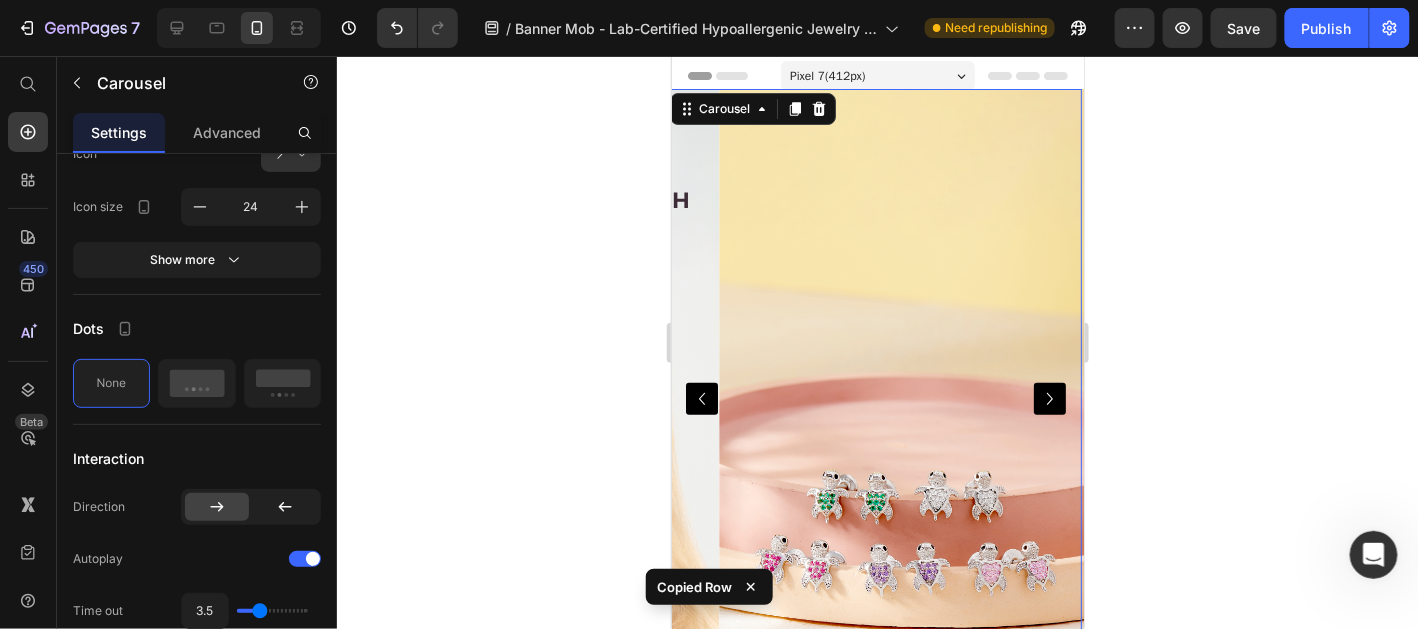 scroll, scrollTop: 0, scrollLeft: 0, axis: both 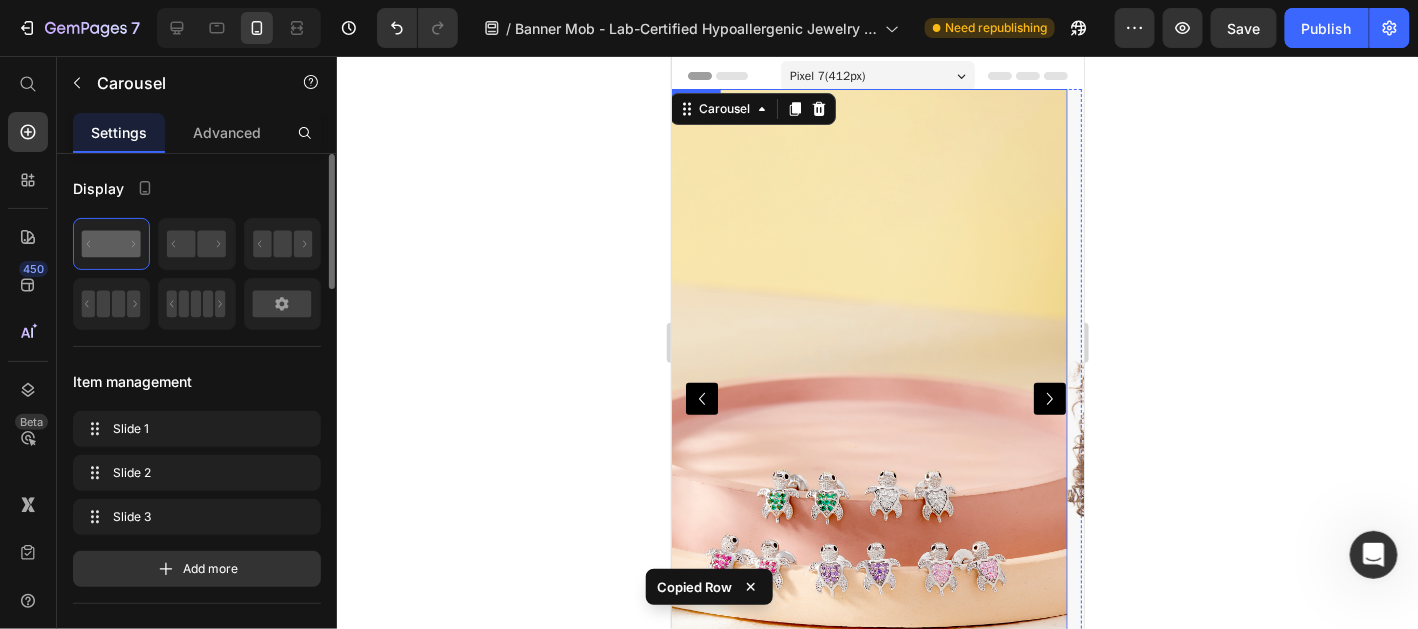 click at bounding box center [867, 398] 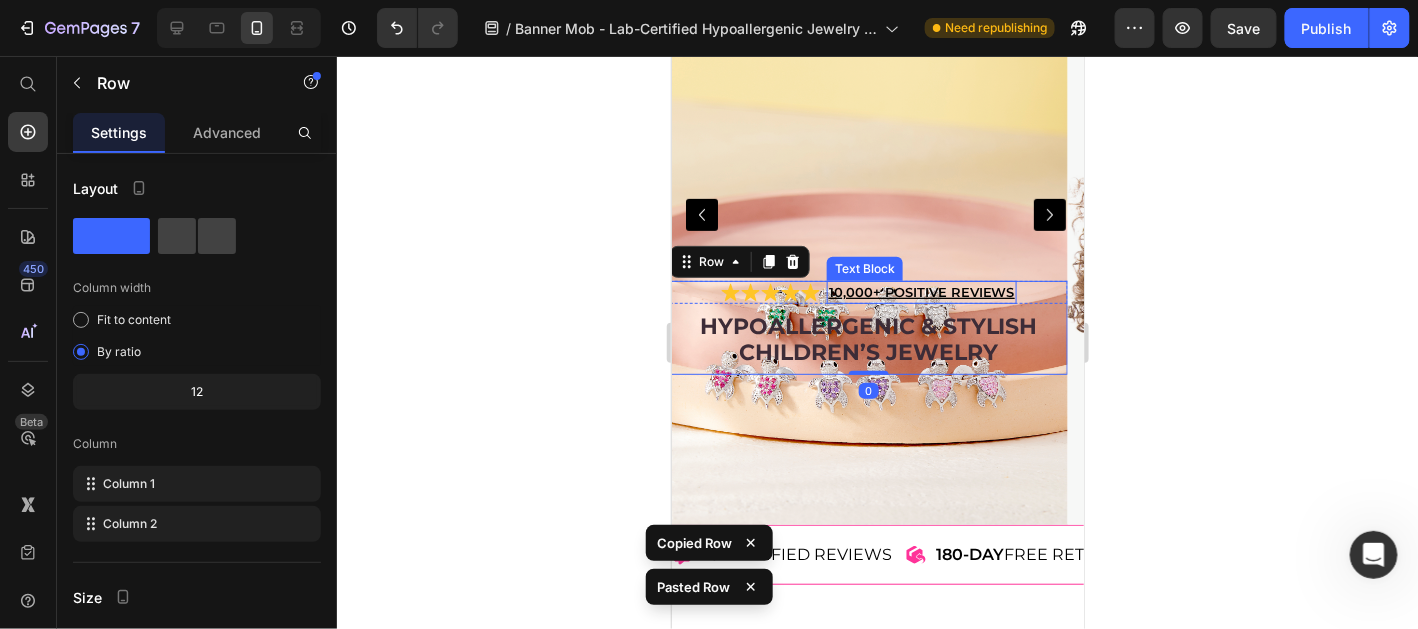 scroll, scrollTop: 200, scrollLeft: 0, axis: vertical 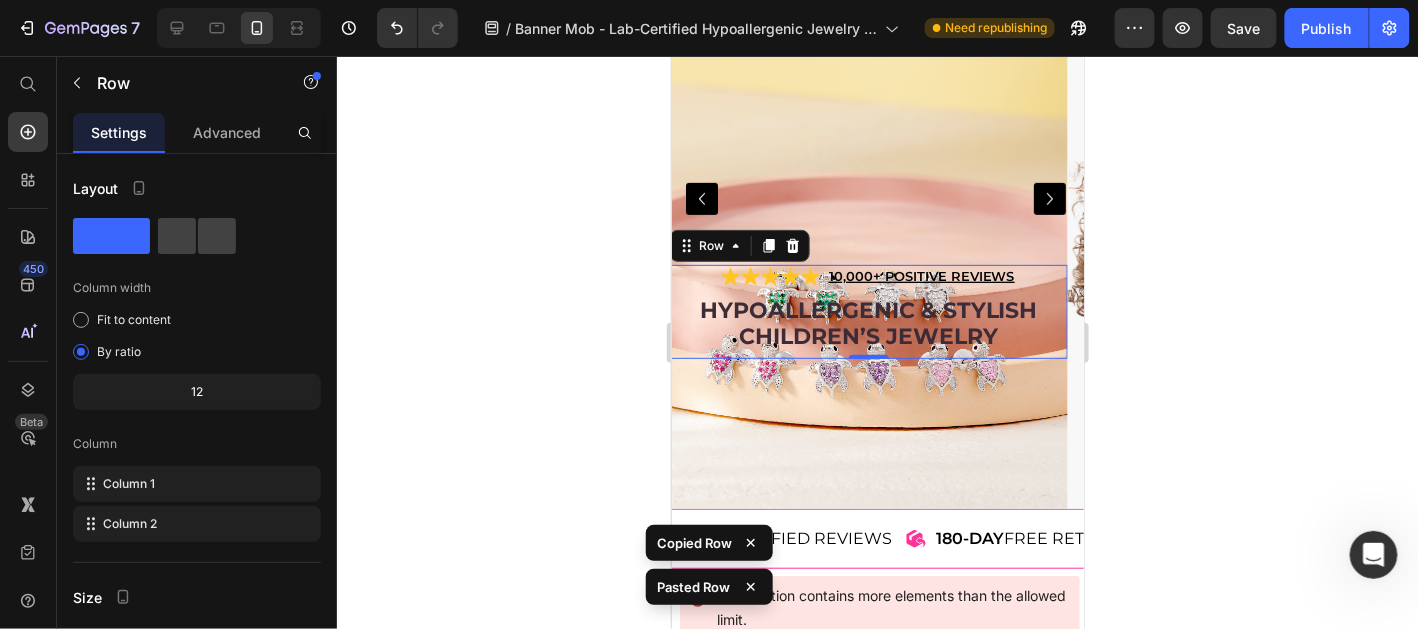 click on "Hypoallergenic & stylish Children’s Jewelry  Heading" at bounding box center [867, 326] 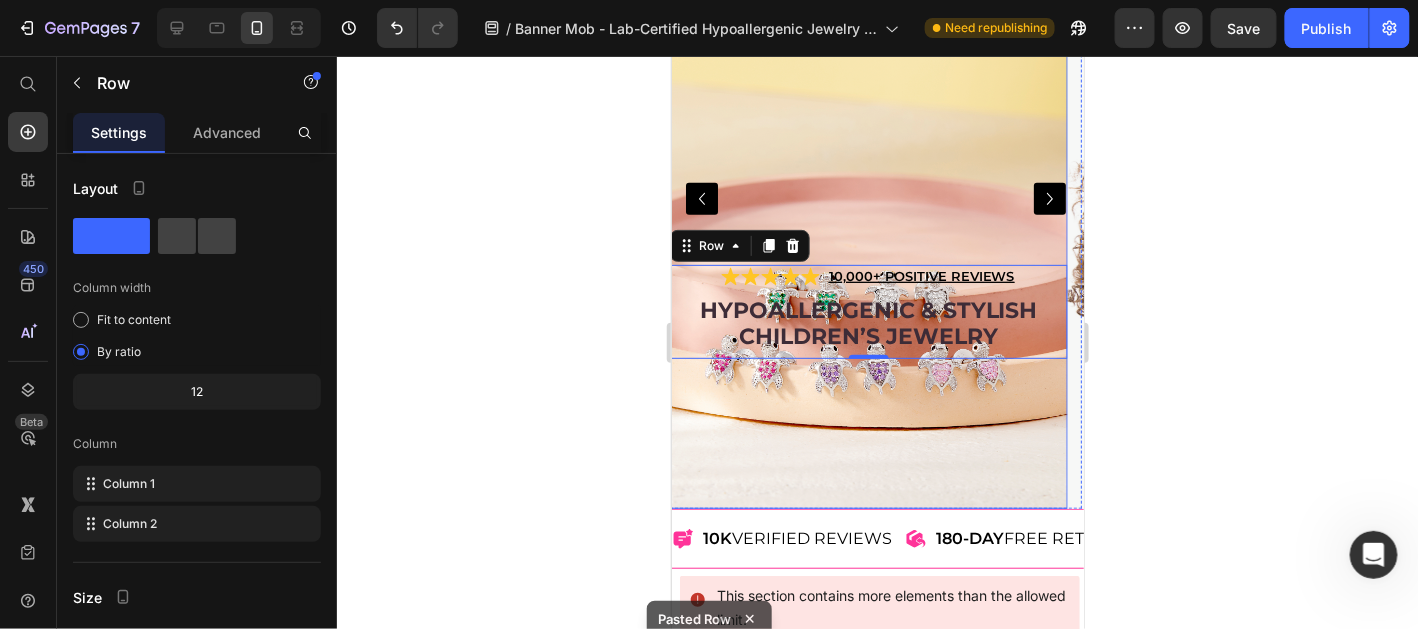 click 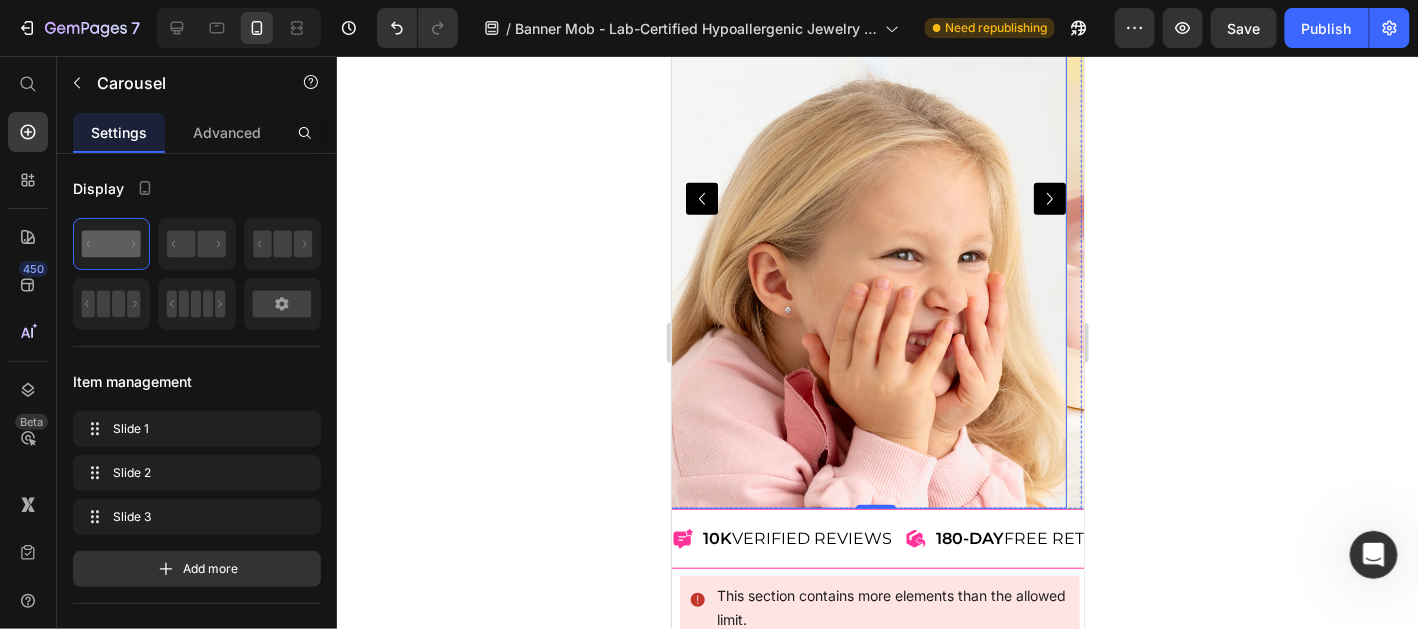 scroll, scrollTop: 0, scrollLeft: 0, axis: both 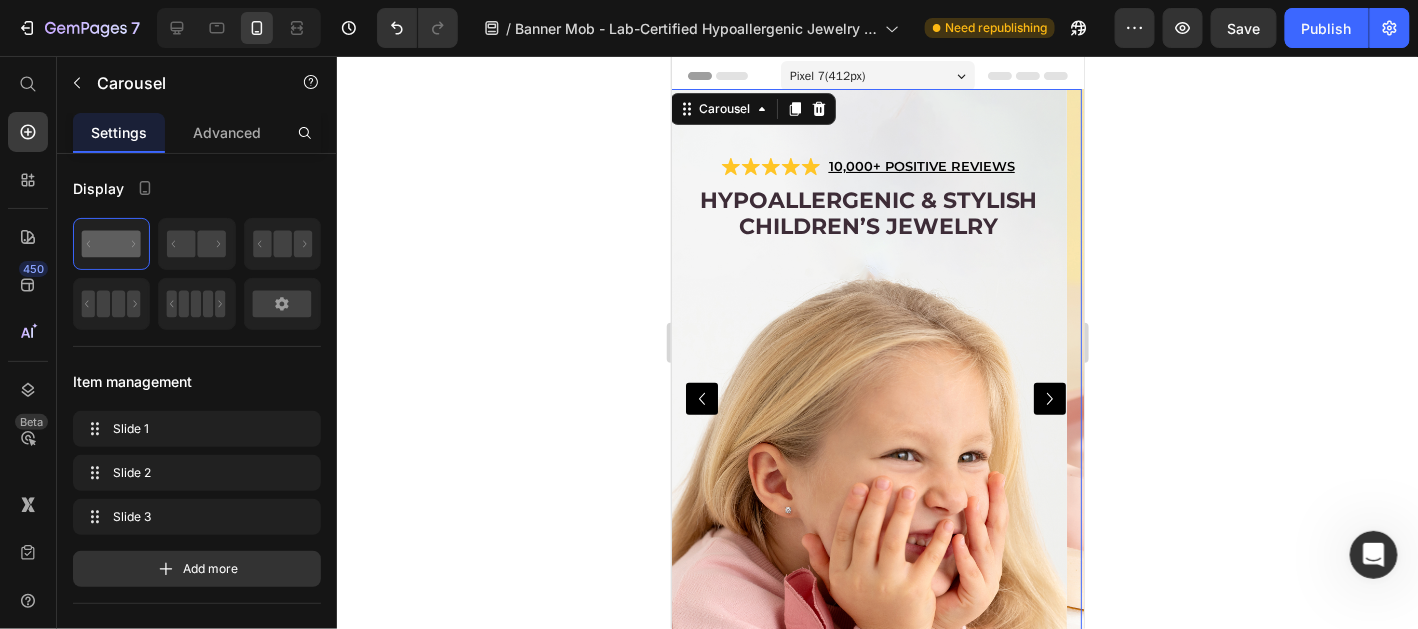 click 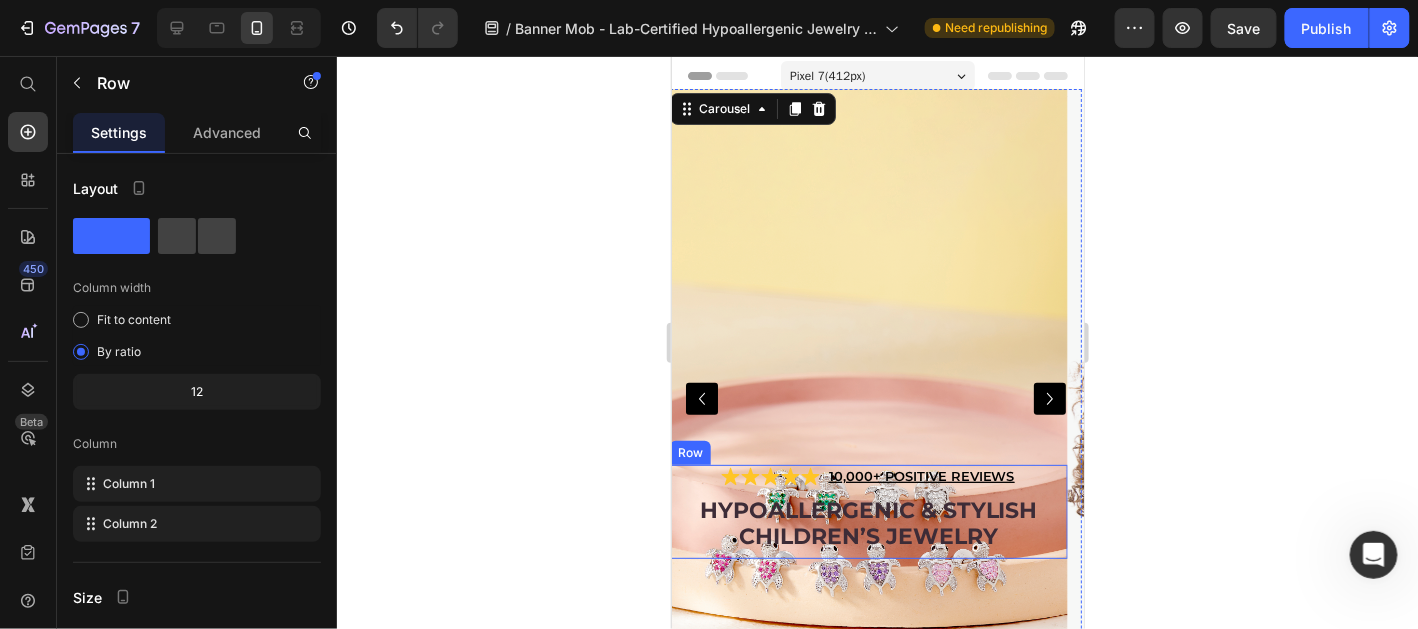 click on "Hypoallergenic & stylish Children’s Jewelry  Heading" at bounding box center (867, 526) 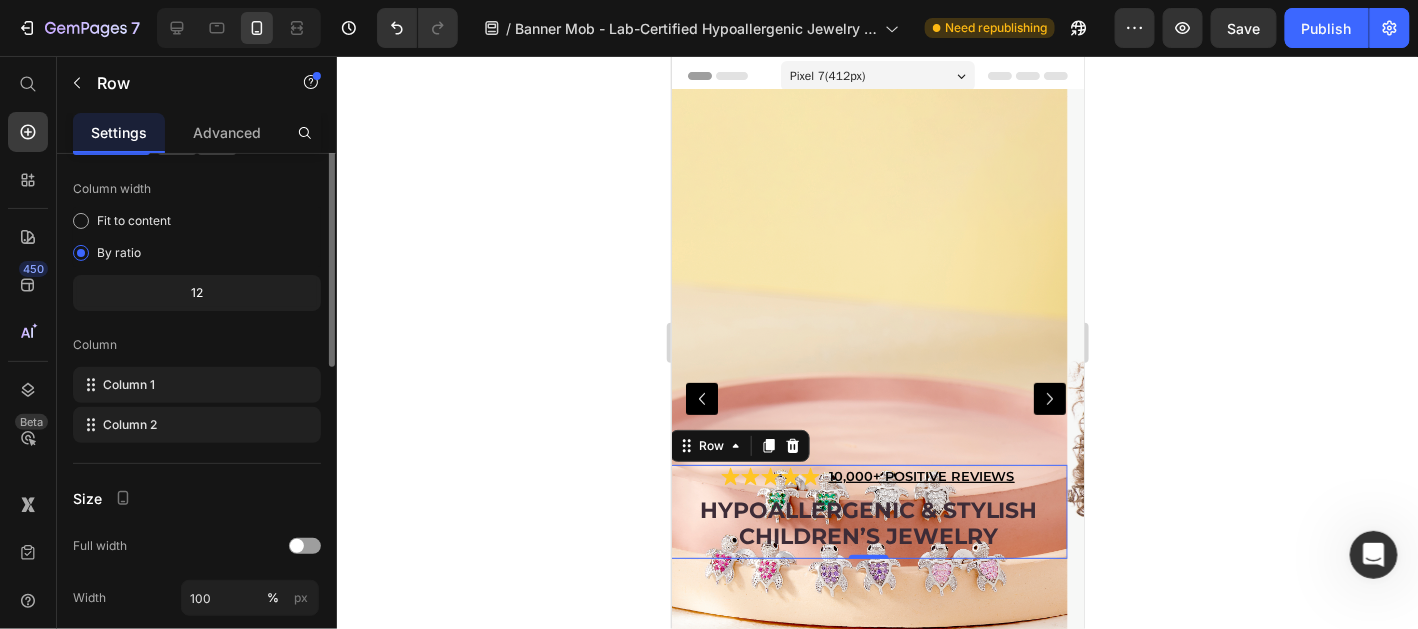 scroll, scrollTop: 0, scrollLeft: 0, axis: both 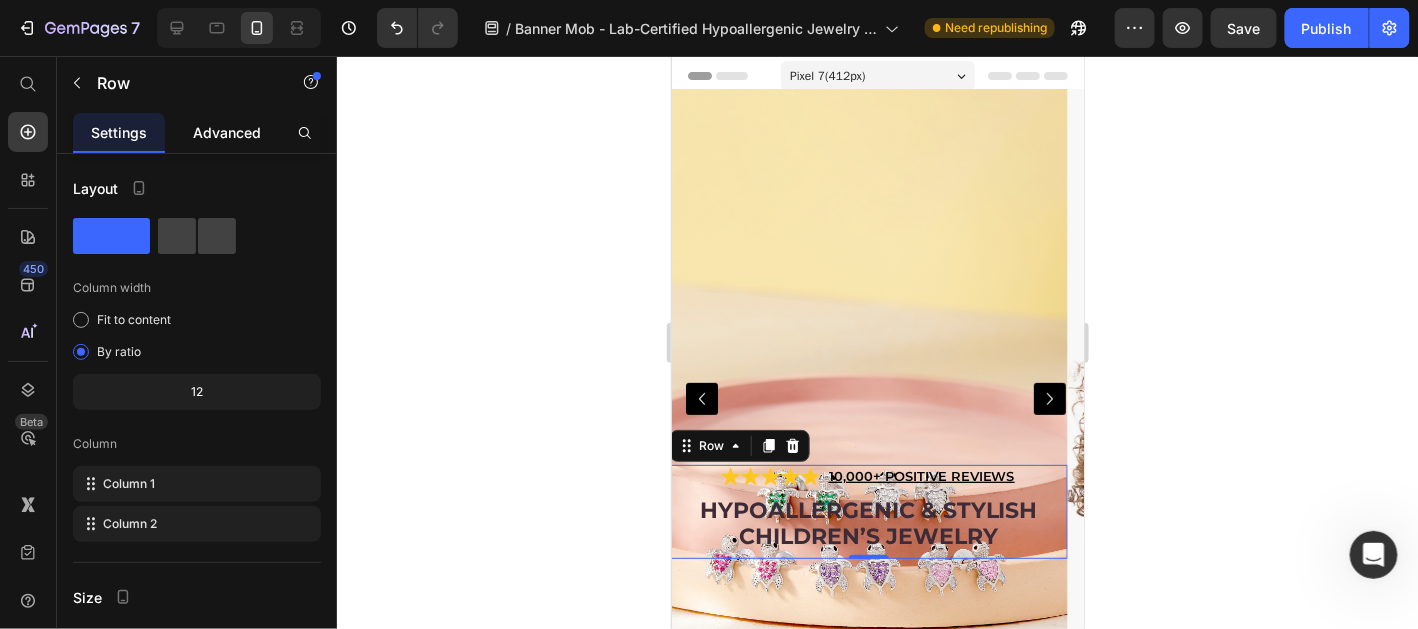 click on "Advanced" at bounding box center (227, 132) 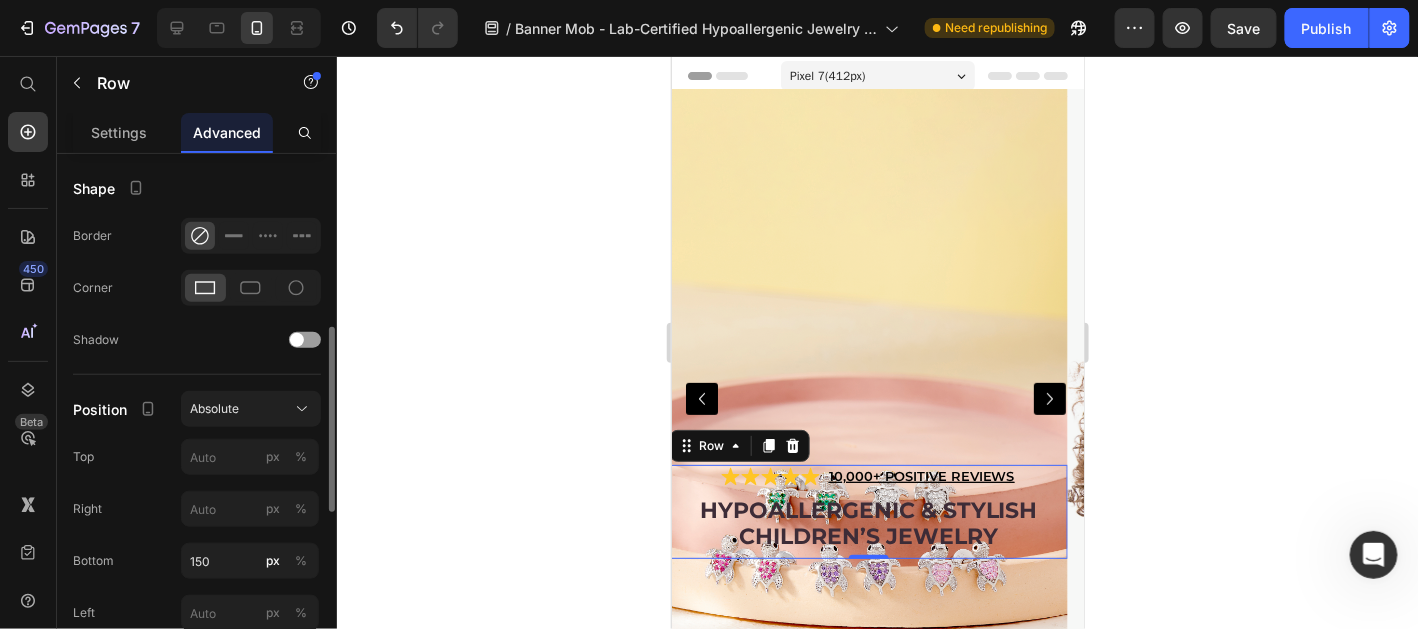 scroll, scrollTop: 598, scrollLeft: 0, axis: vertical 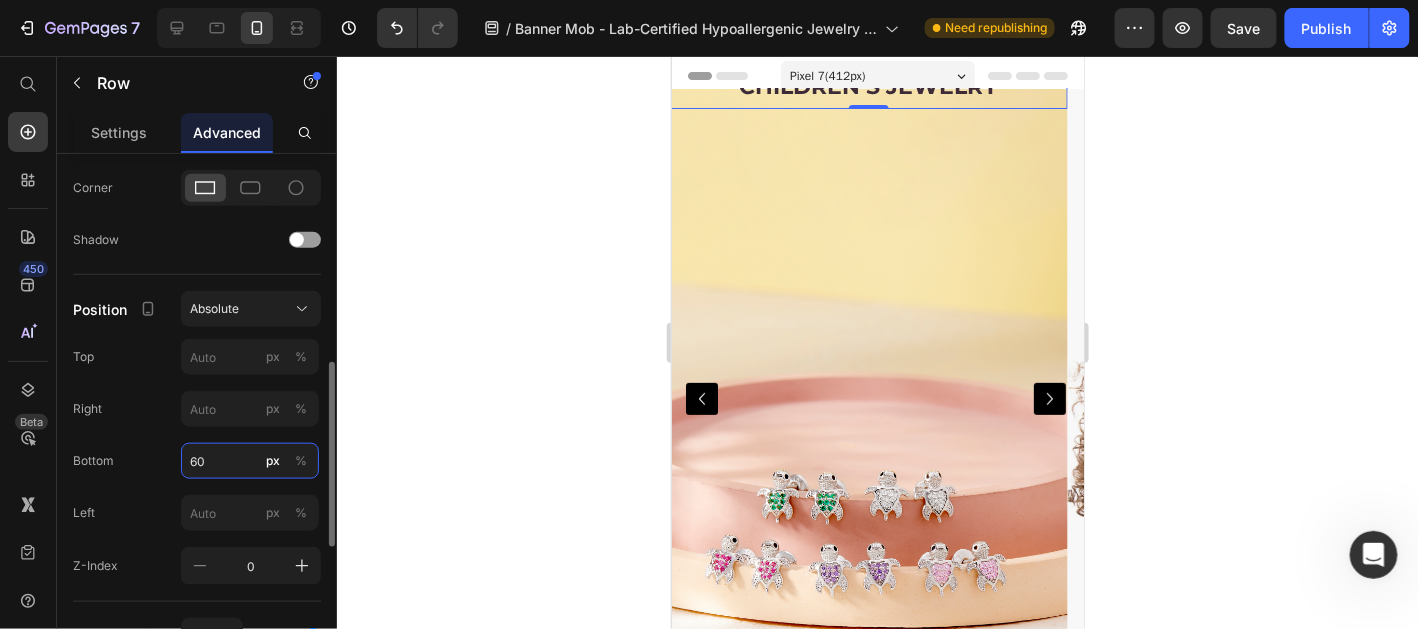 type on "6" 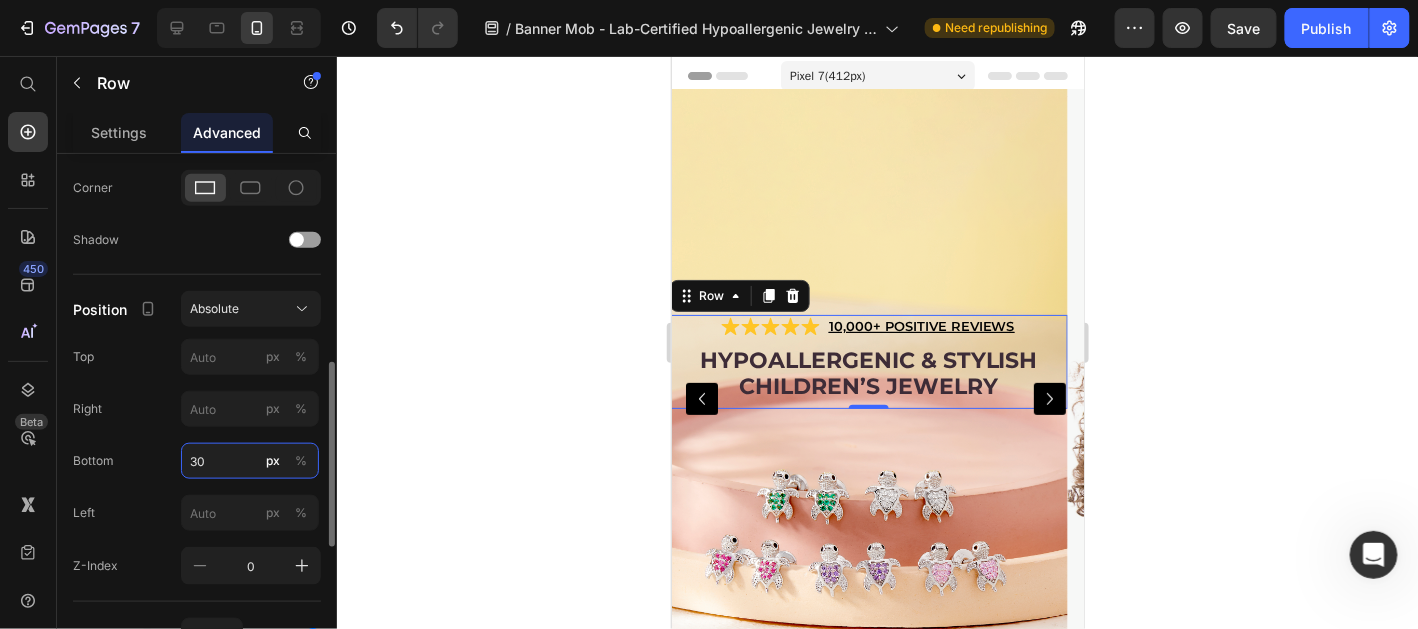 type on "3" 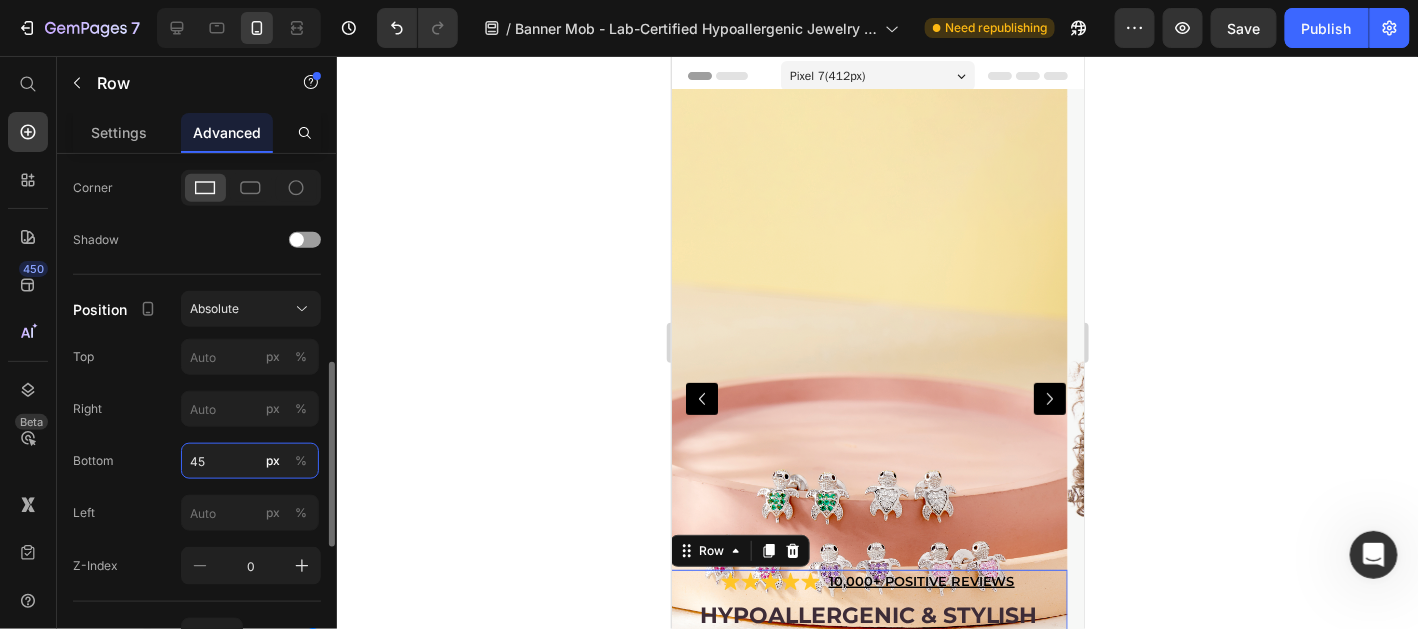 type on "450" 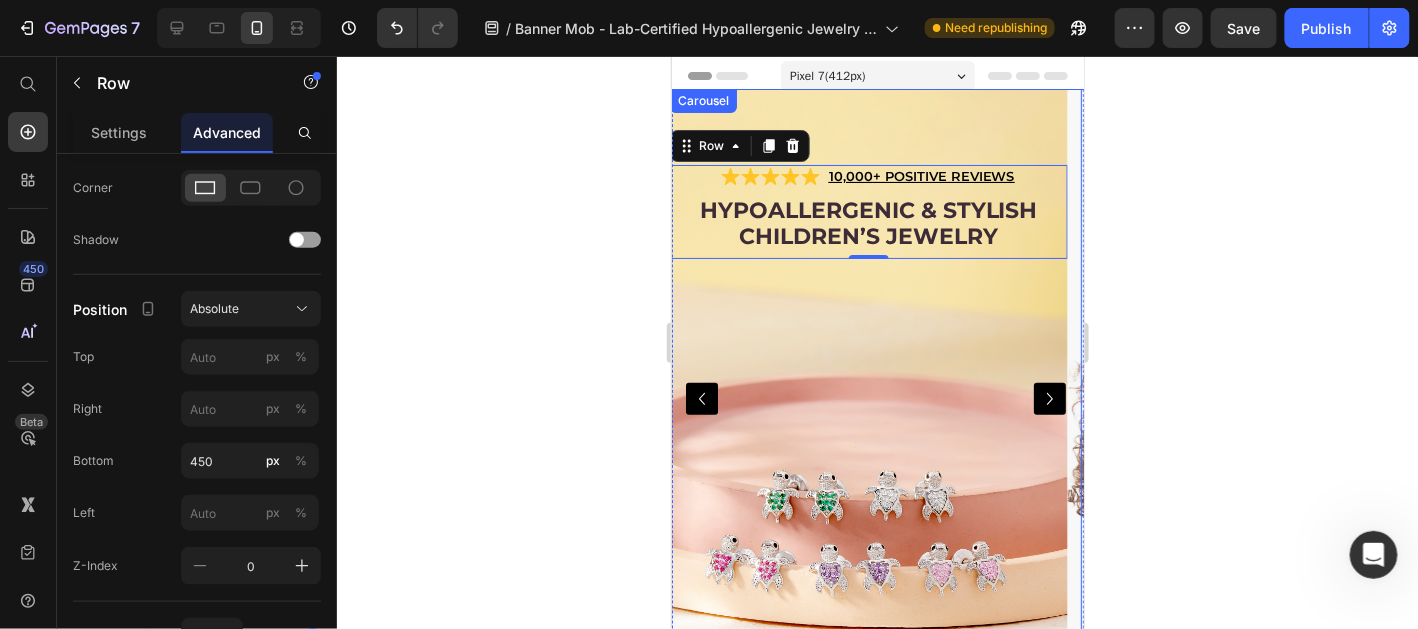 click 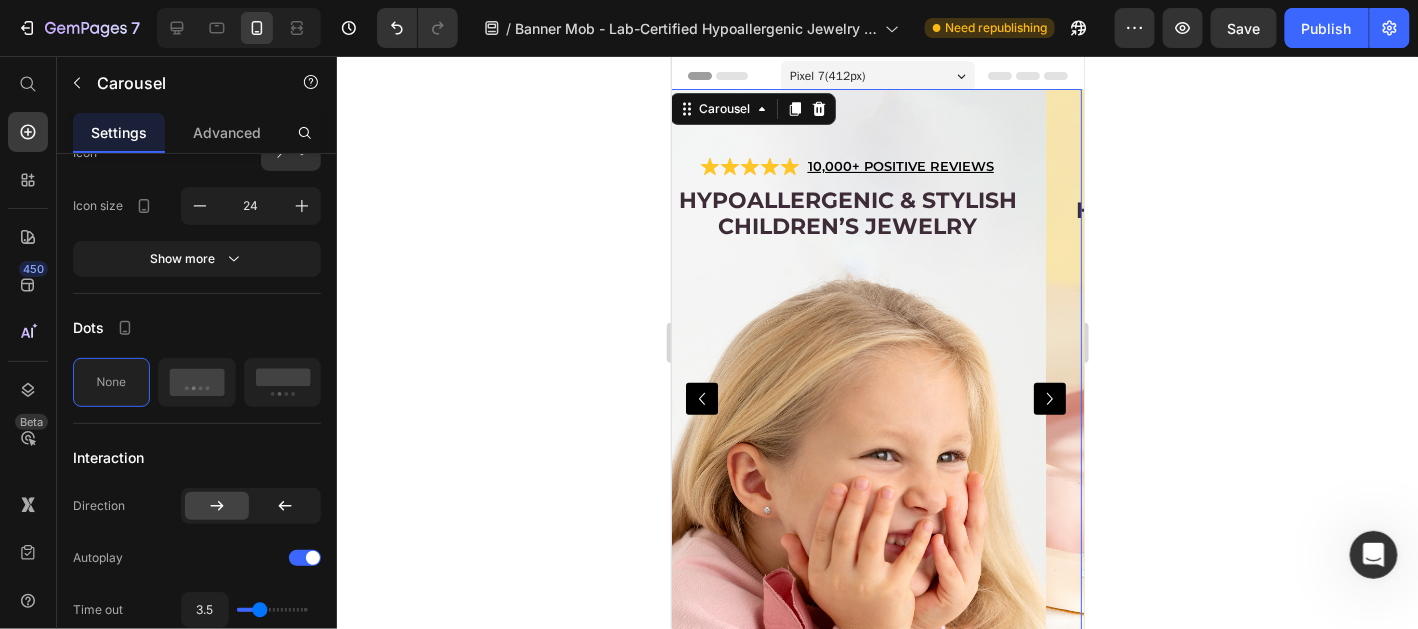 scroll, scrollTop: 0, scrollLeft: 0, axis: both 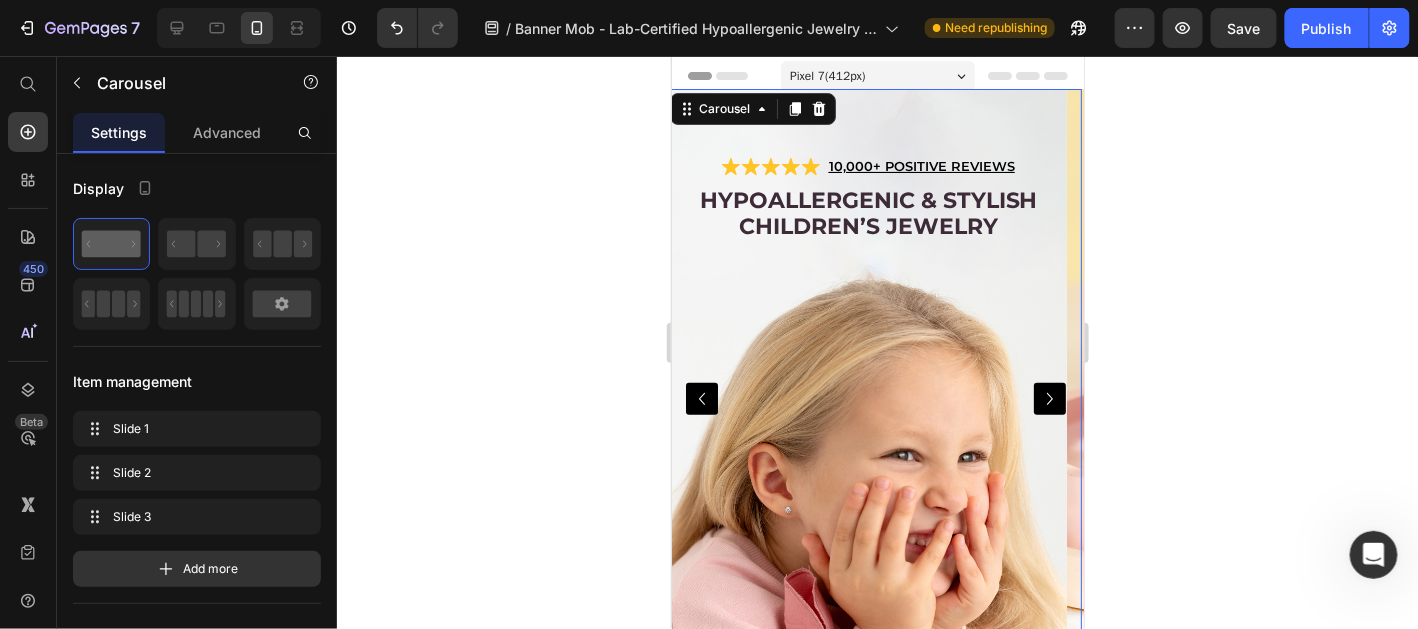 click 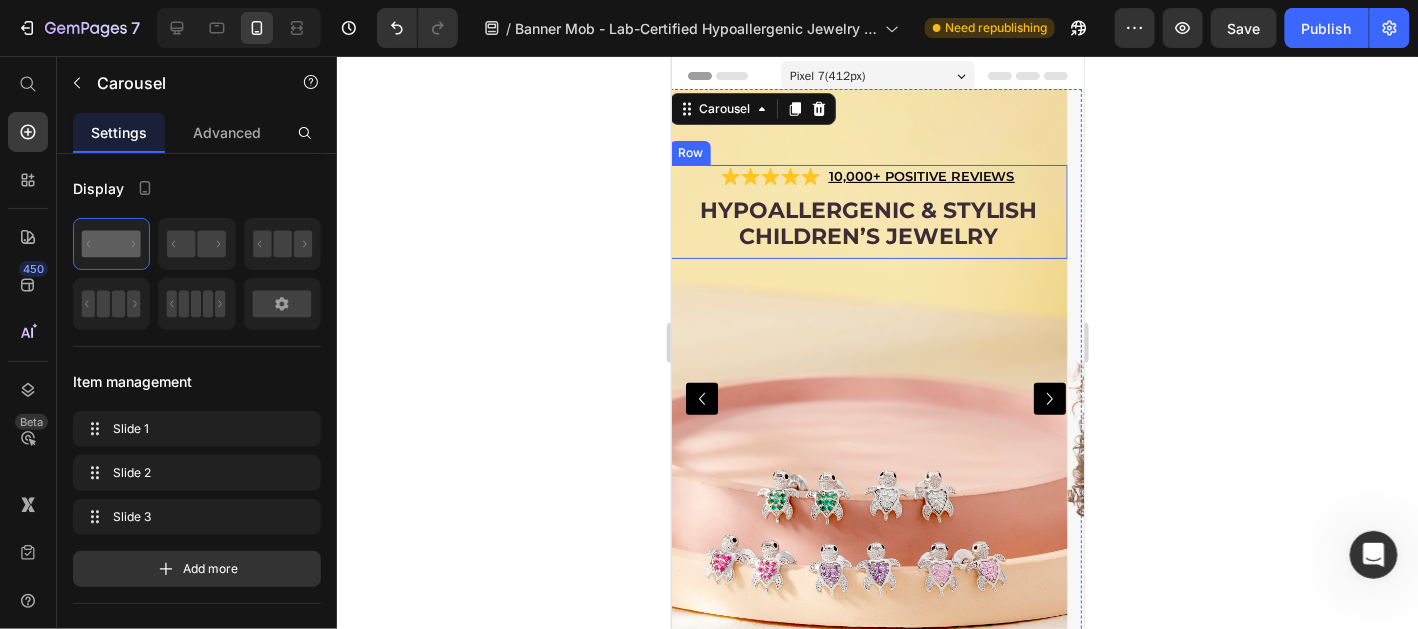click on "Hypoallergenic & stylish Children’s Jewelry  Heading" at bounding box center [867, 226] 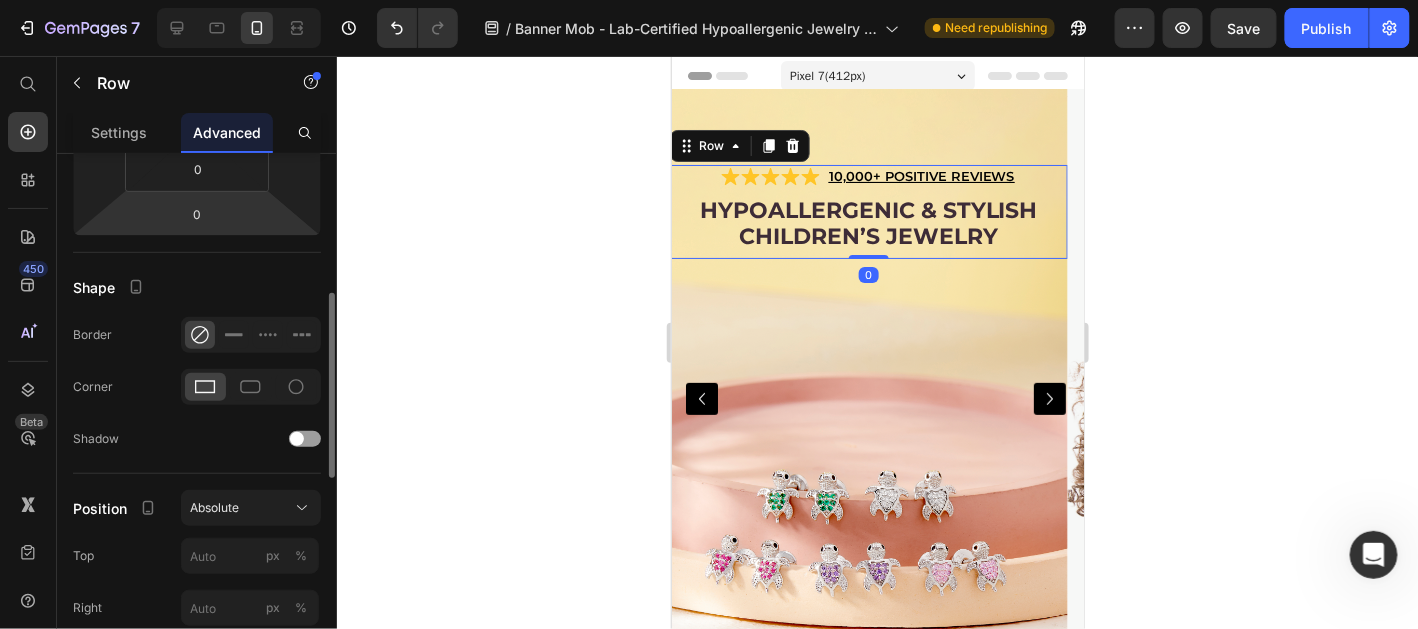 scroll, scrollTop: 598, scrollLeft: 0, axis: vertical 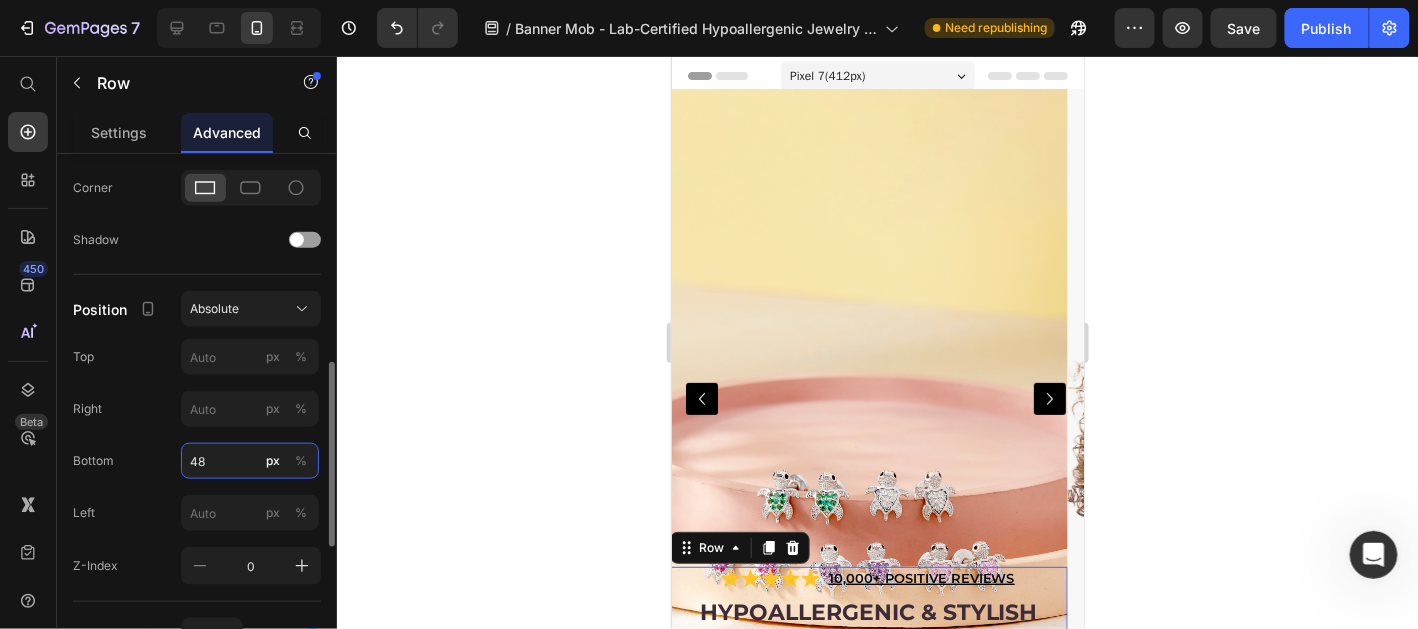 type on "480" 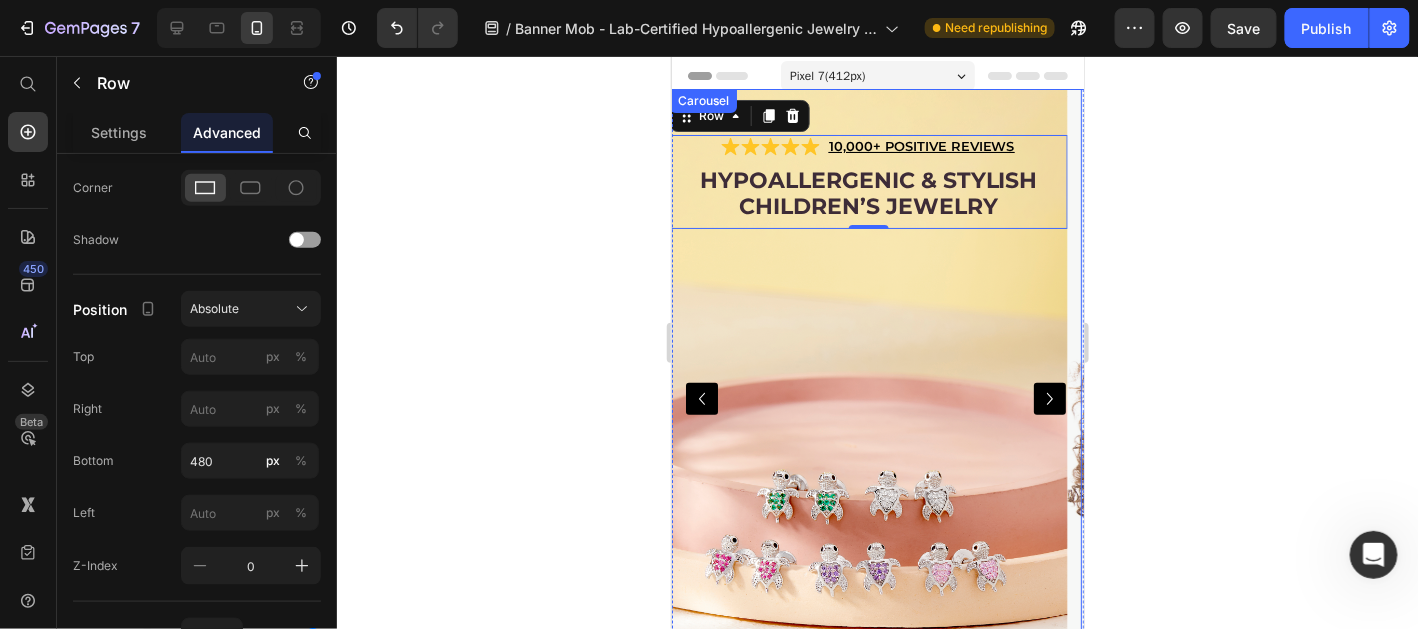 click 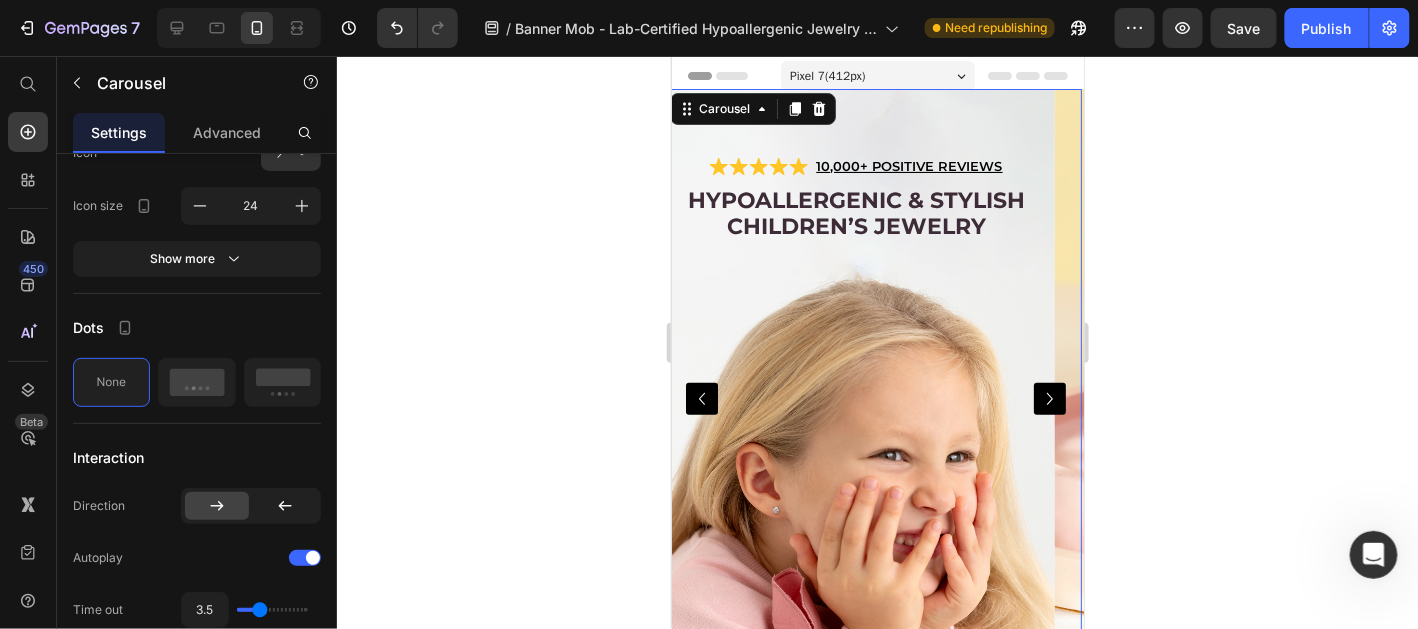 scroll, scrollTop: 0, scrollLeft: 0, axis: both 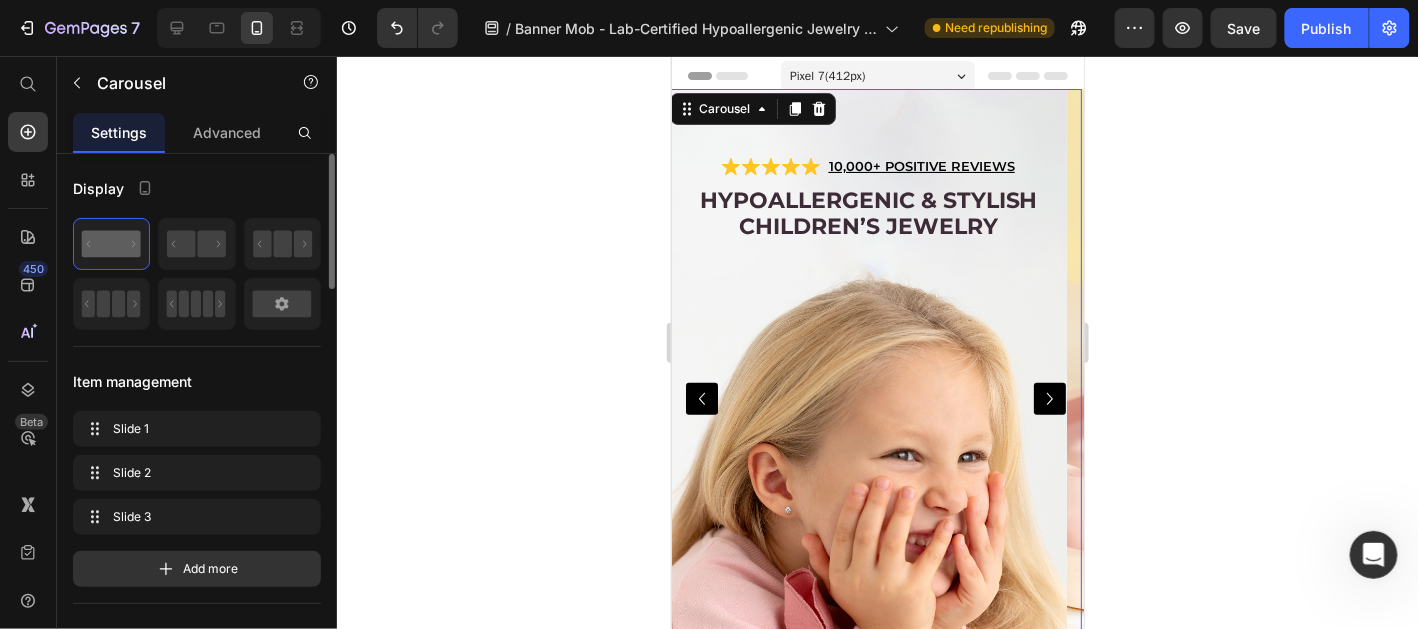 click 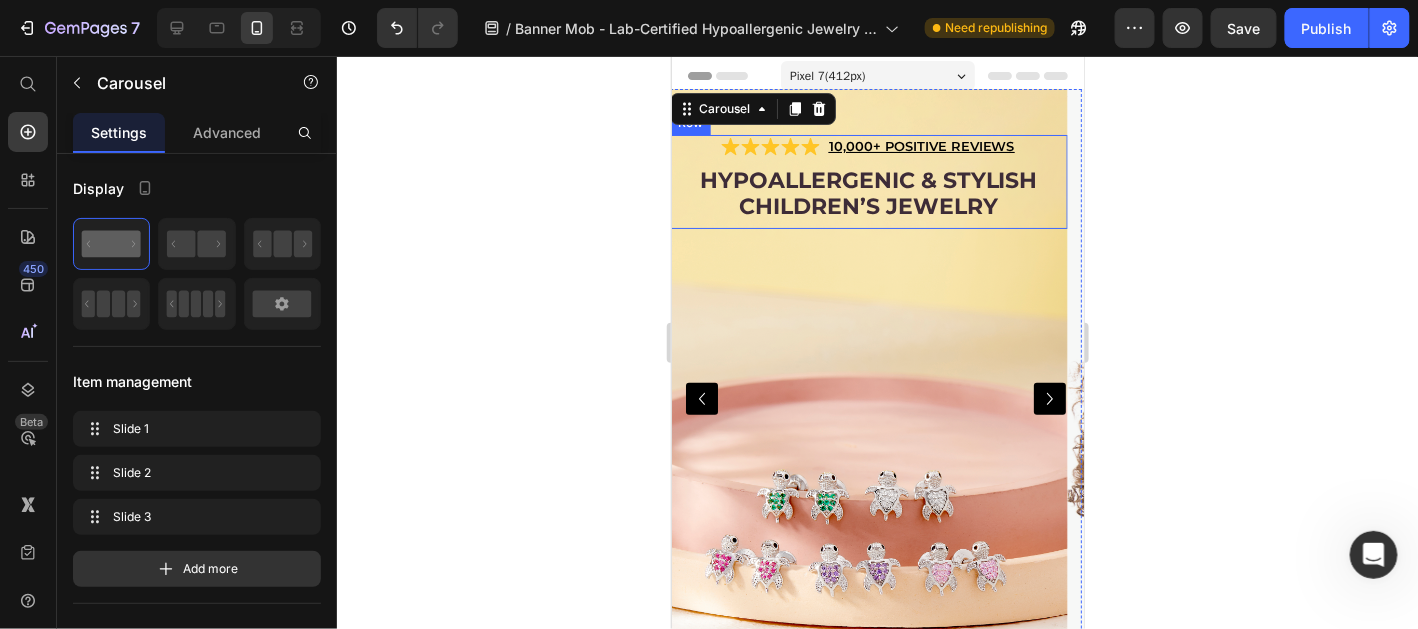 click on "Hypoallergenic & stylish Children’s Jewelry  Heading" at bounding box center (867, 196) 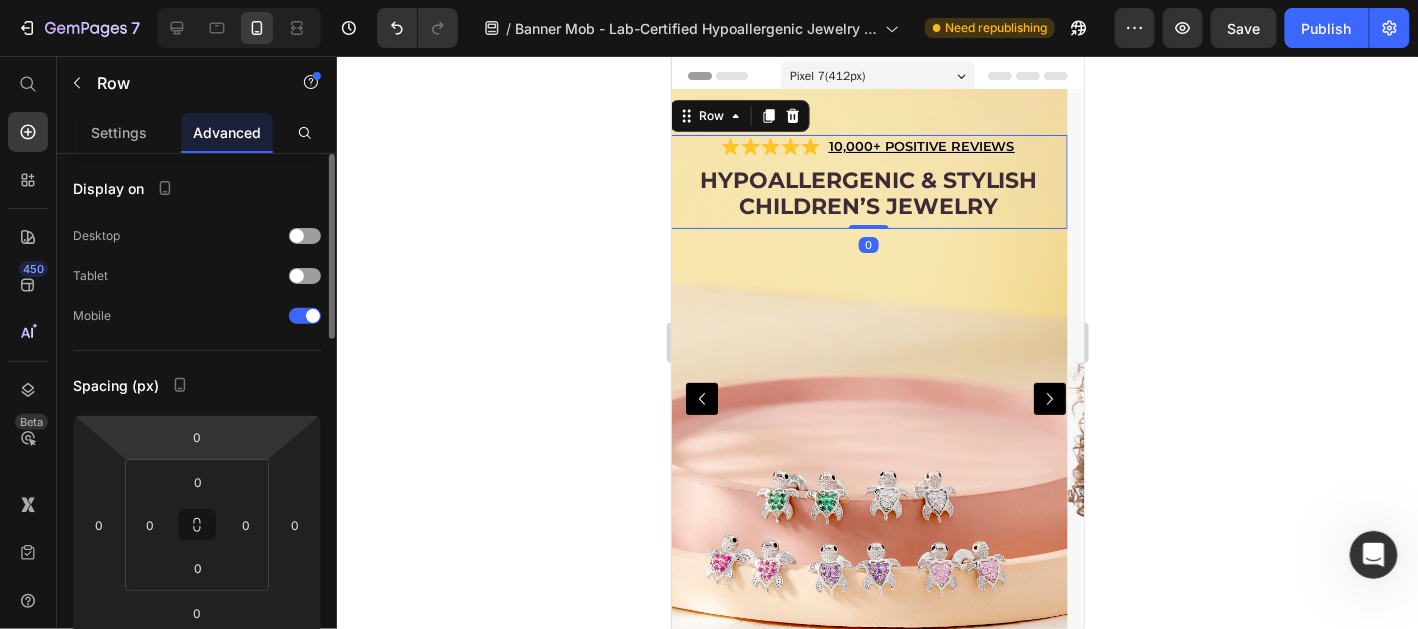 scroll, scrollTop: 697, scrollLeft: 0, axis: vertical 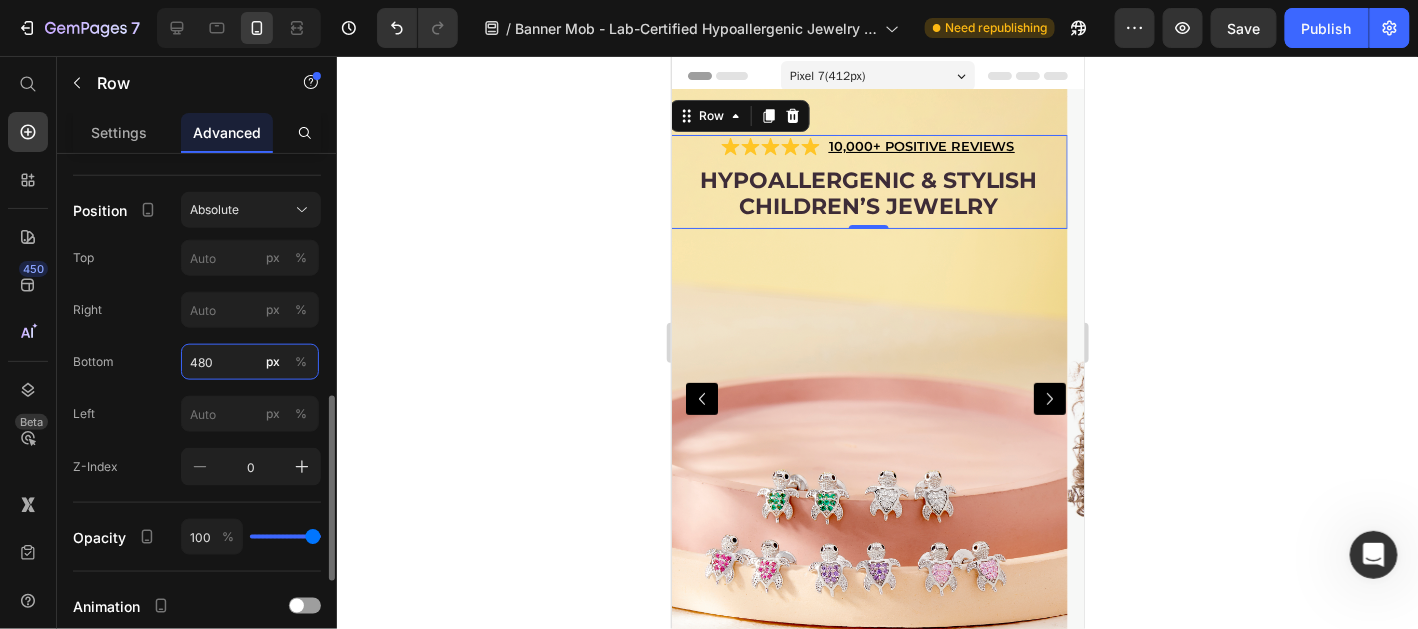 click on "480" at bounding box center [250, 362] 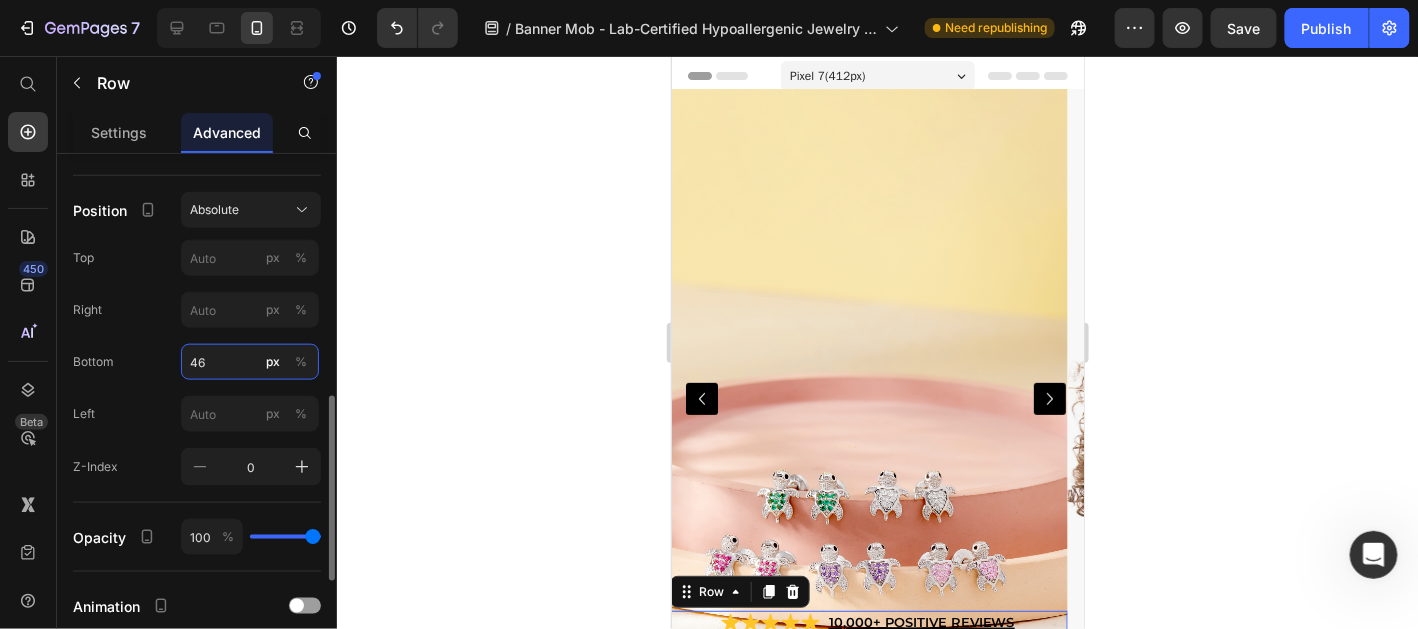 type on "460" 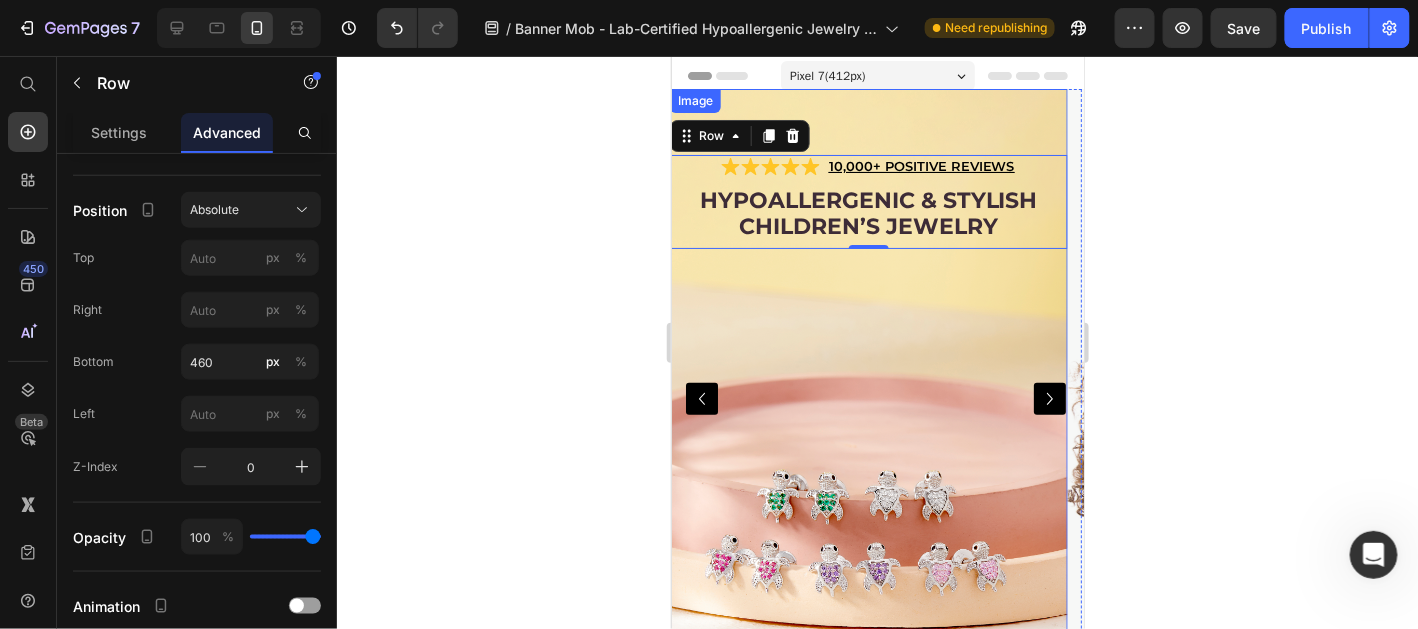 click 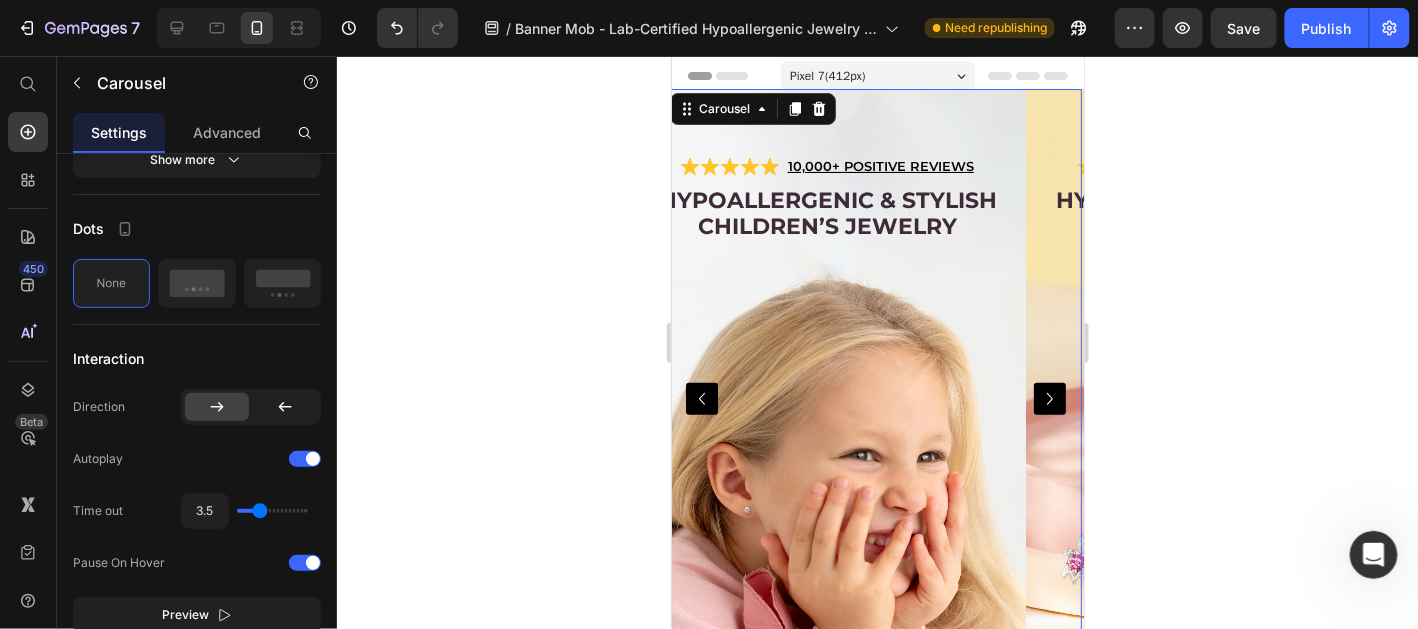 scroll, scrollTop: 0, scrollLeft: 0, axis: both 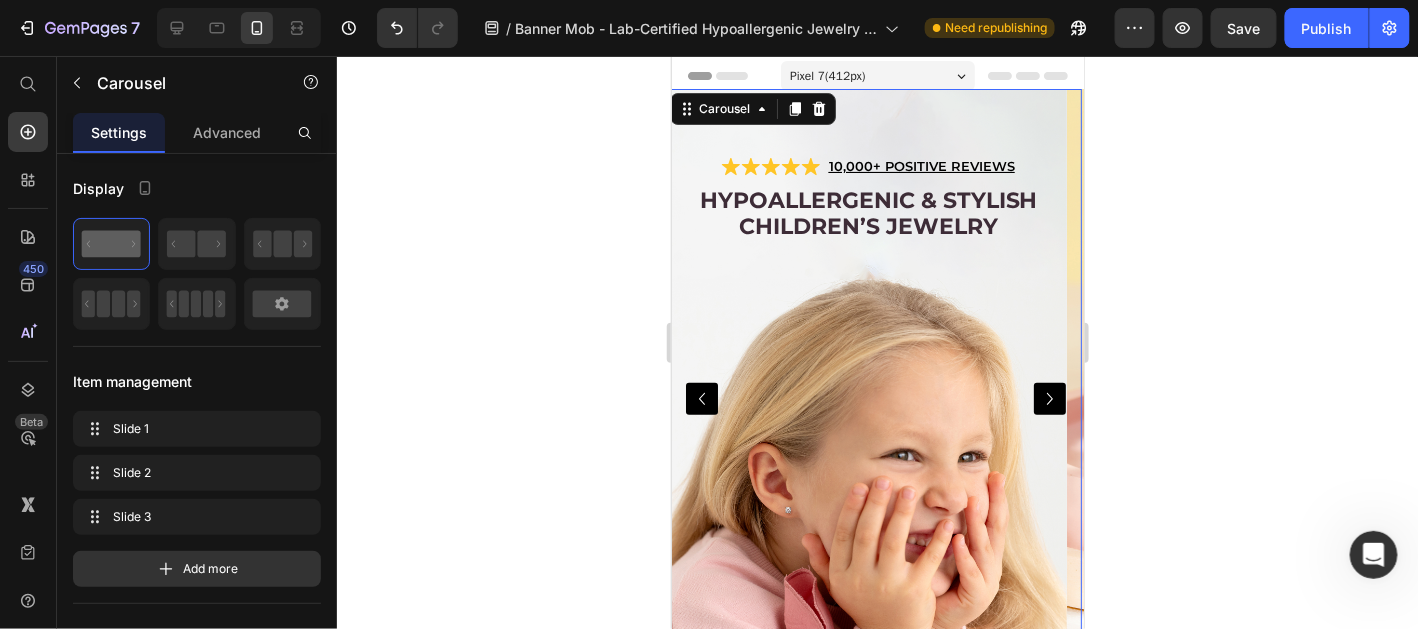 click at bounding box center [1049, 398] 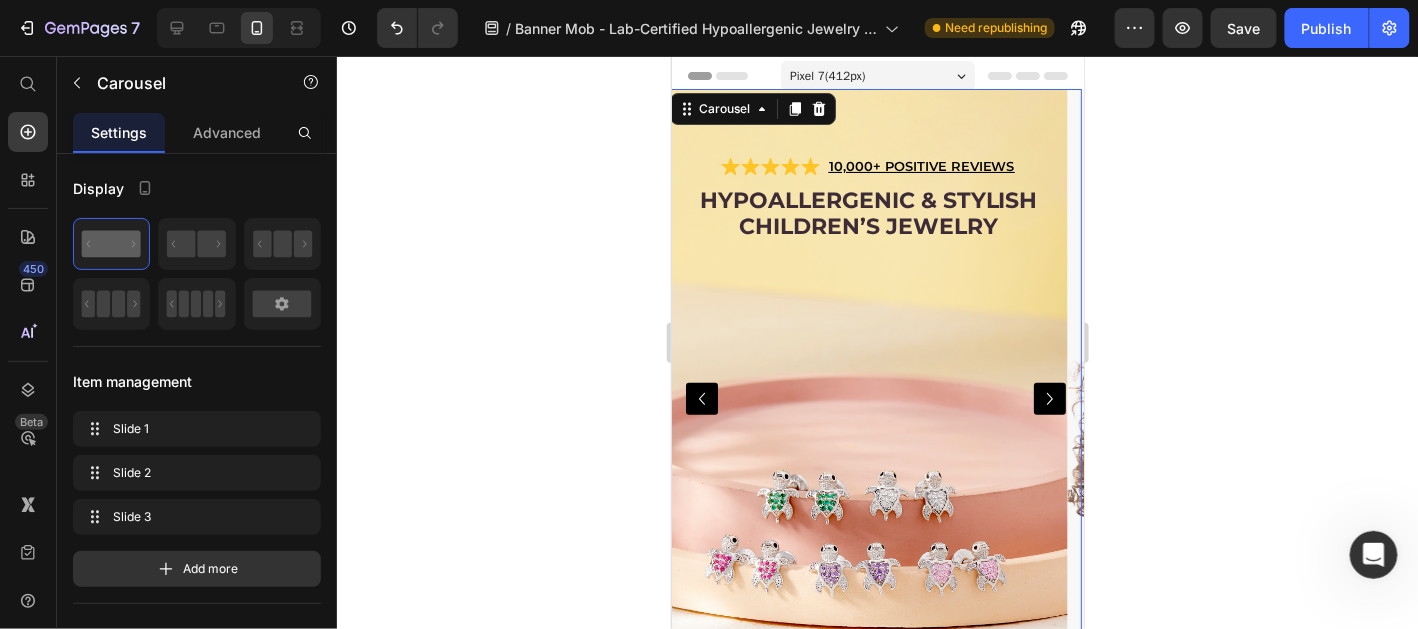 click 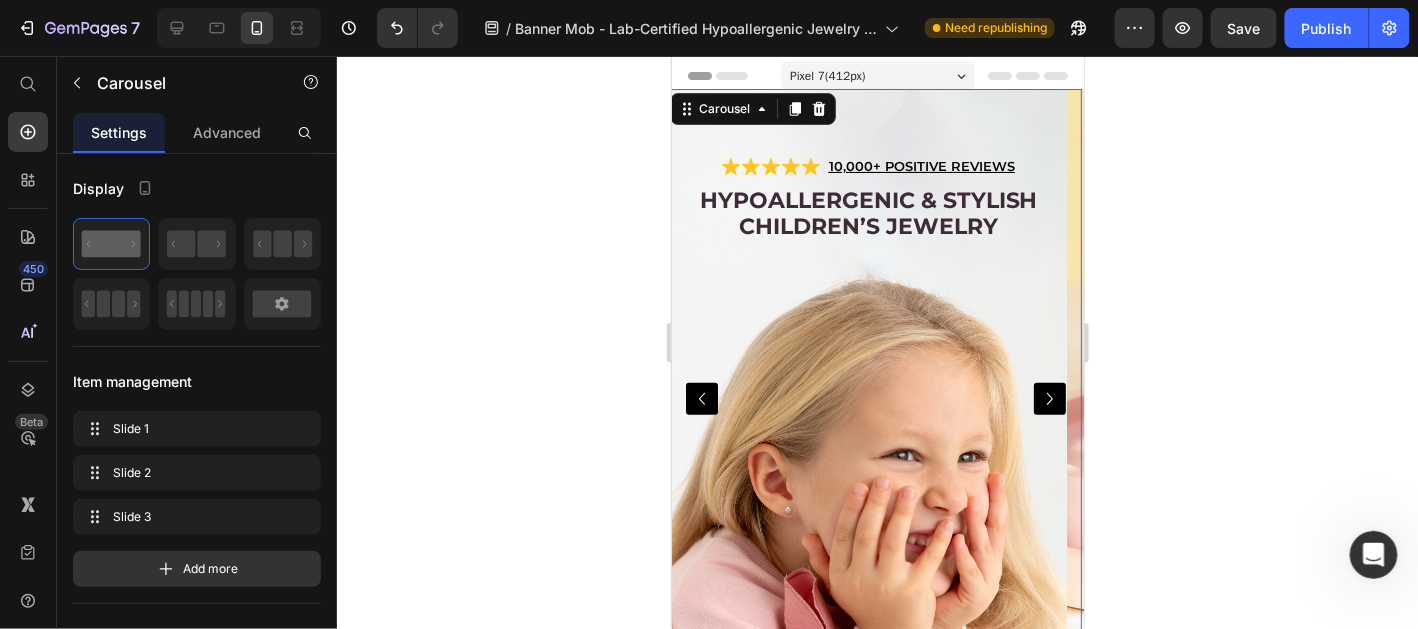 click 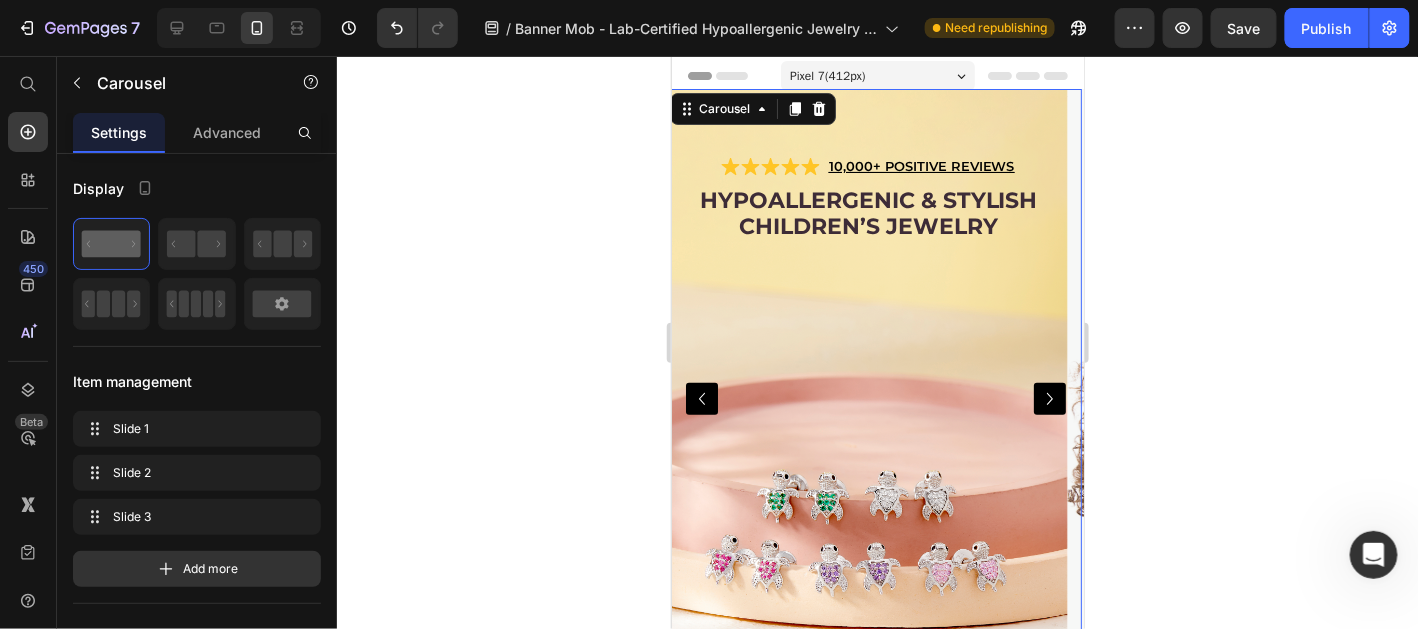 click 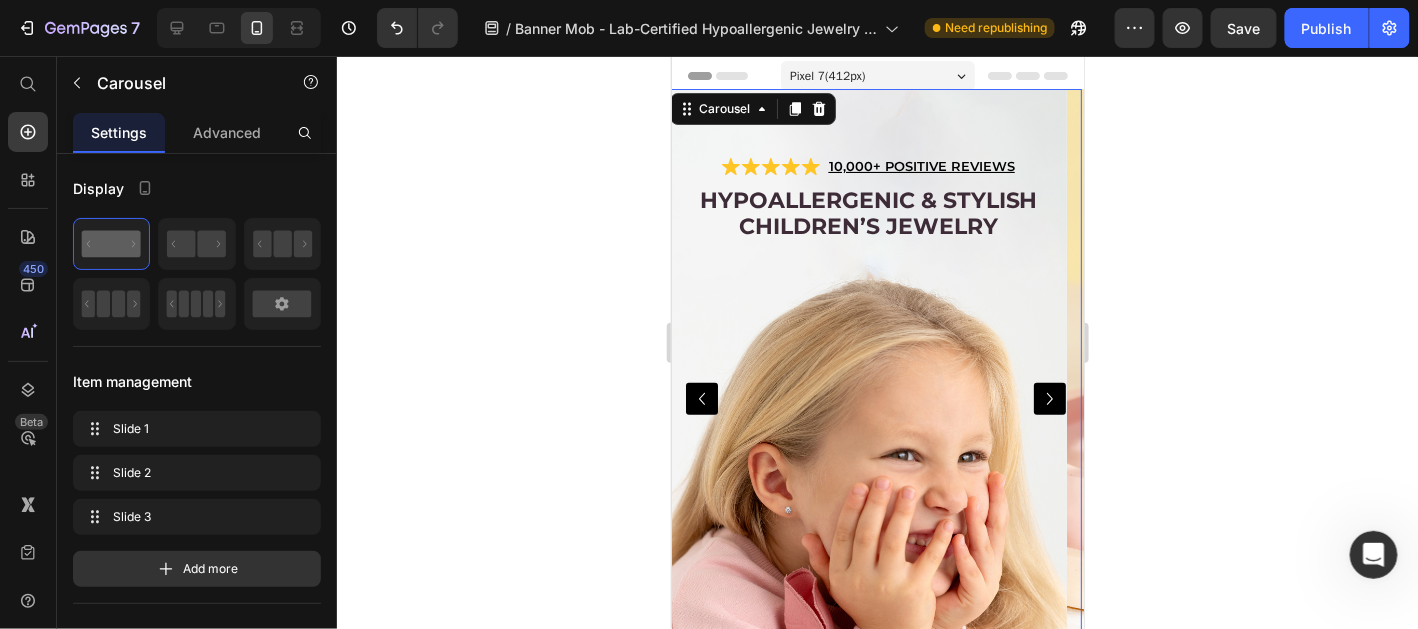 click 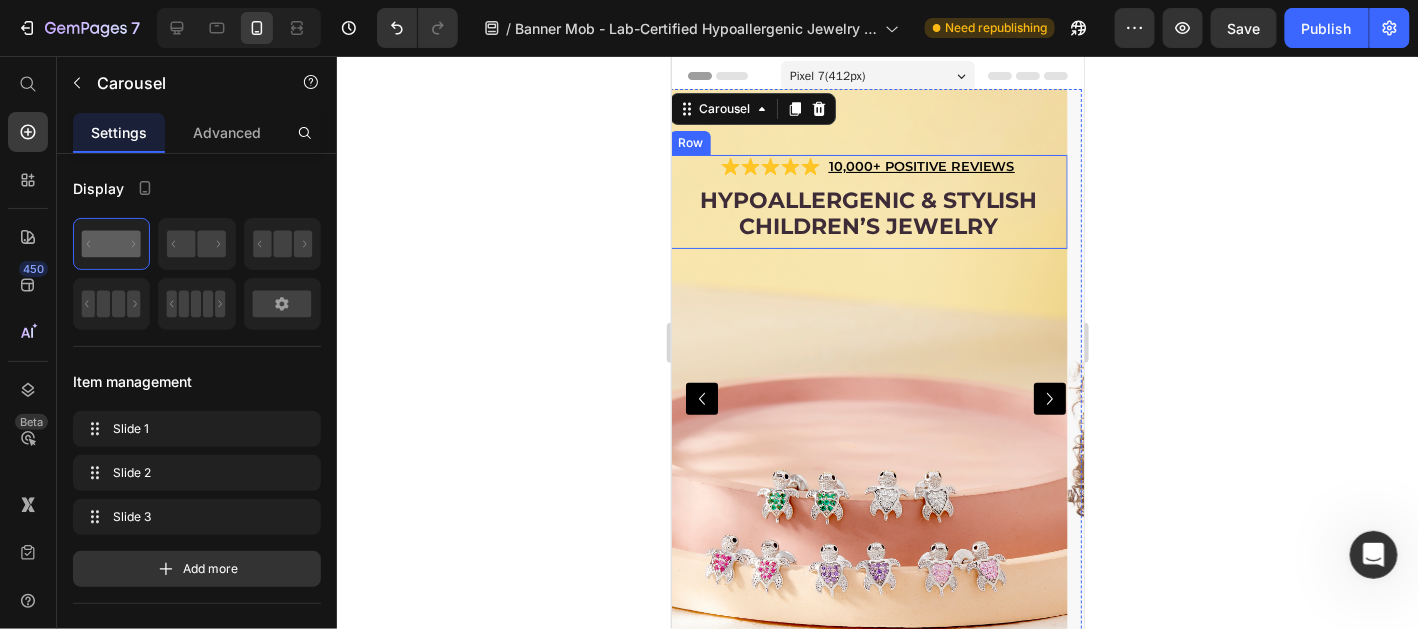click on "Hypoallergenic & stylish Children’s Jewelry  Heading" at bounding box center (867, 216) 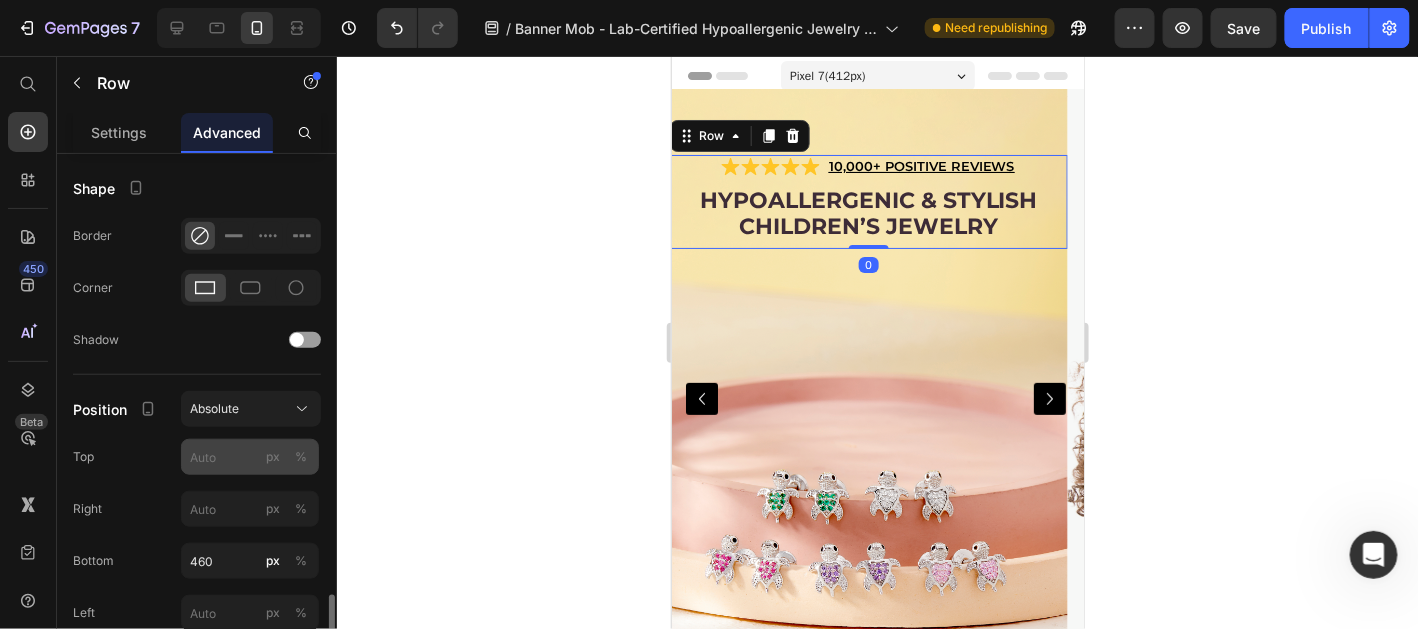 scroll, scrollTop: 697, scrollLeft: 0, axis: vertical 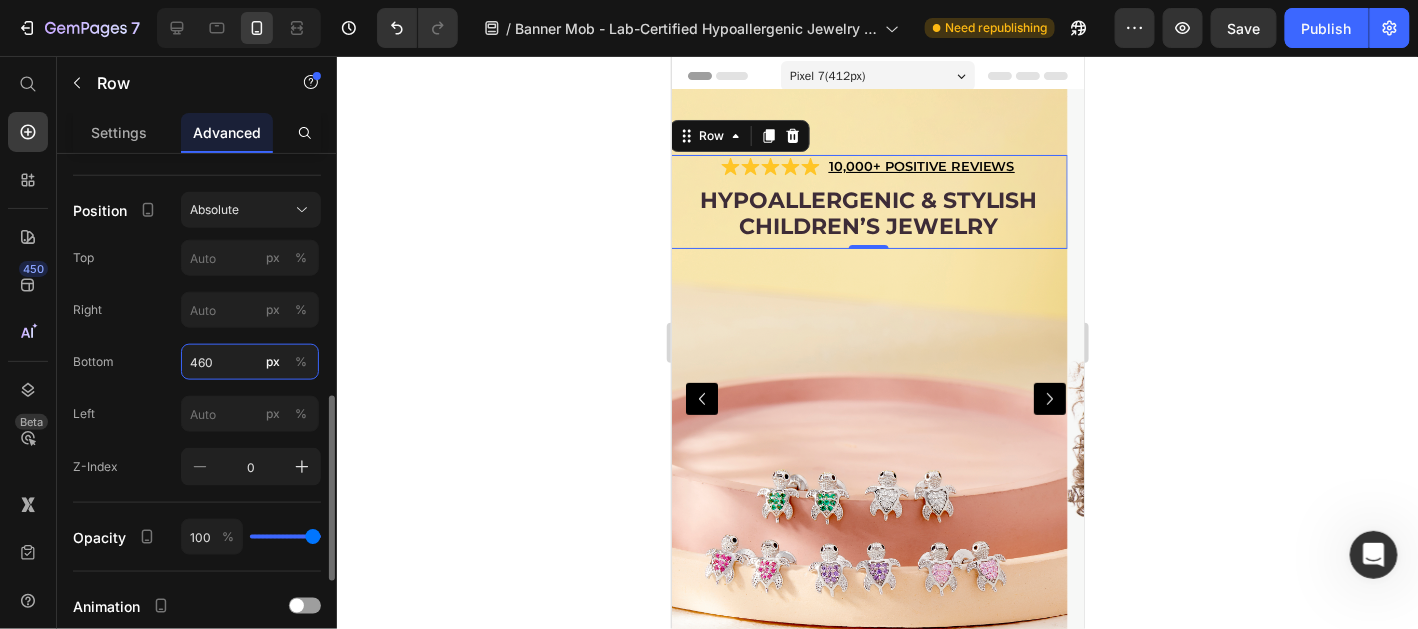 click on "460" at bounding box center [250, 362] 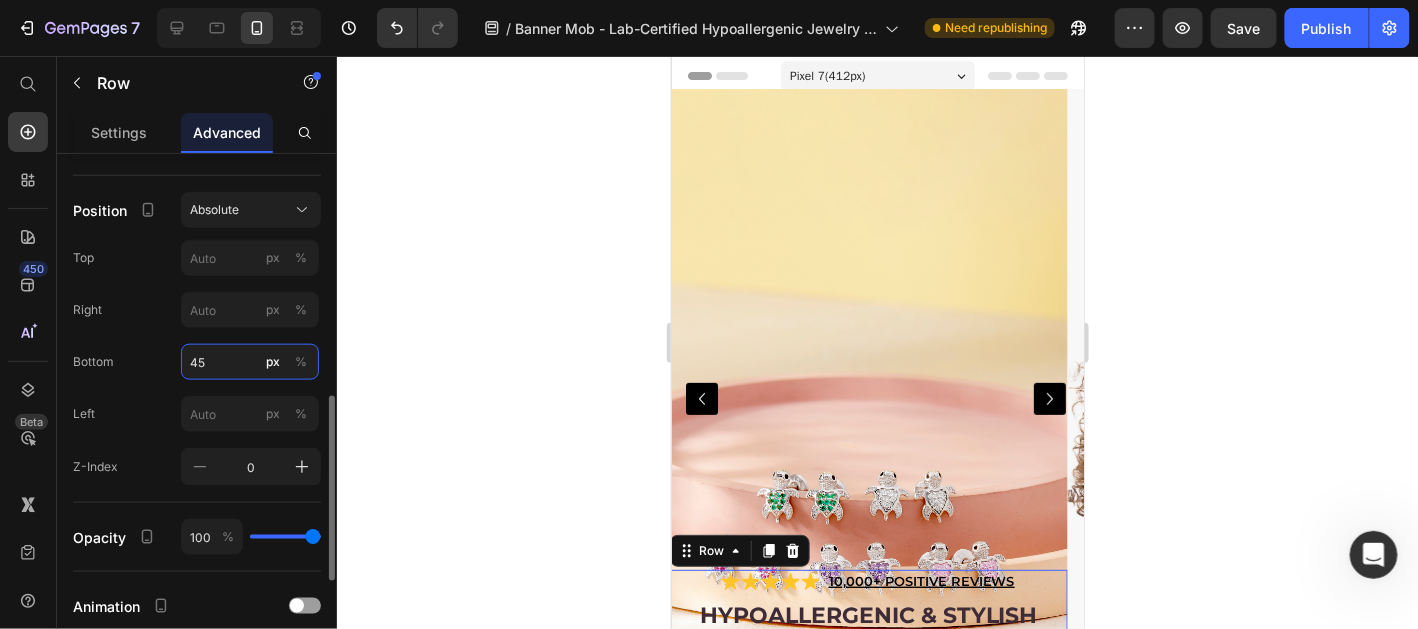 type on "455" 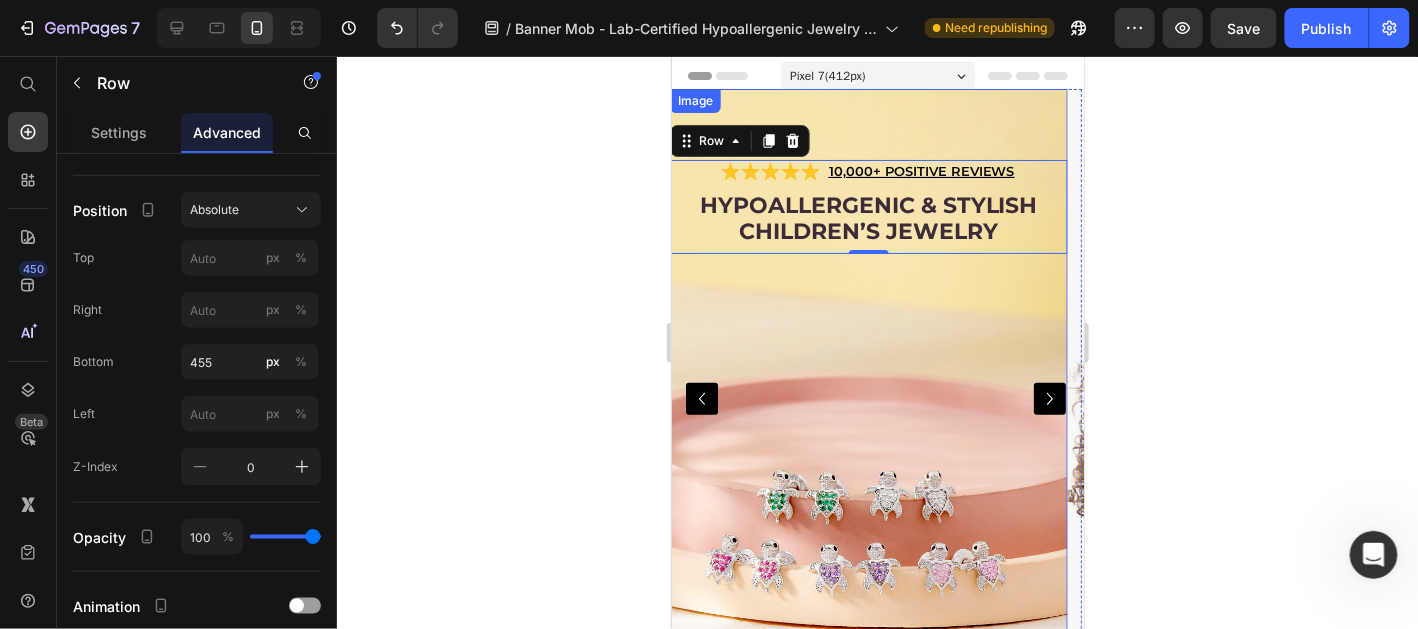 click 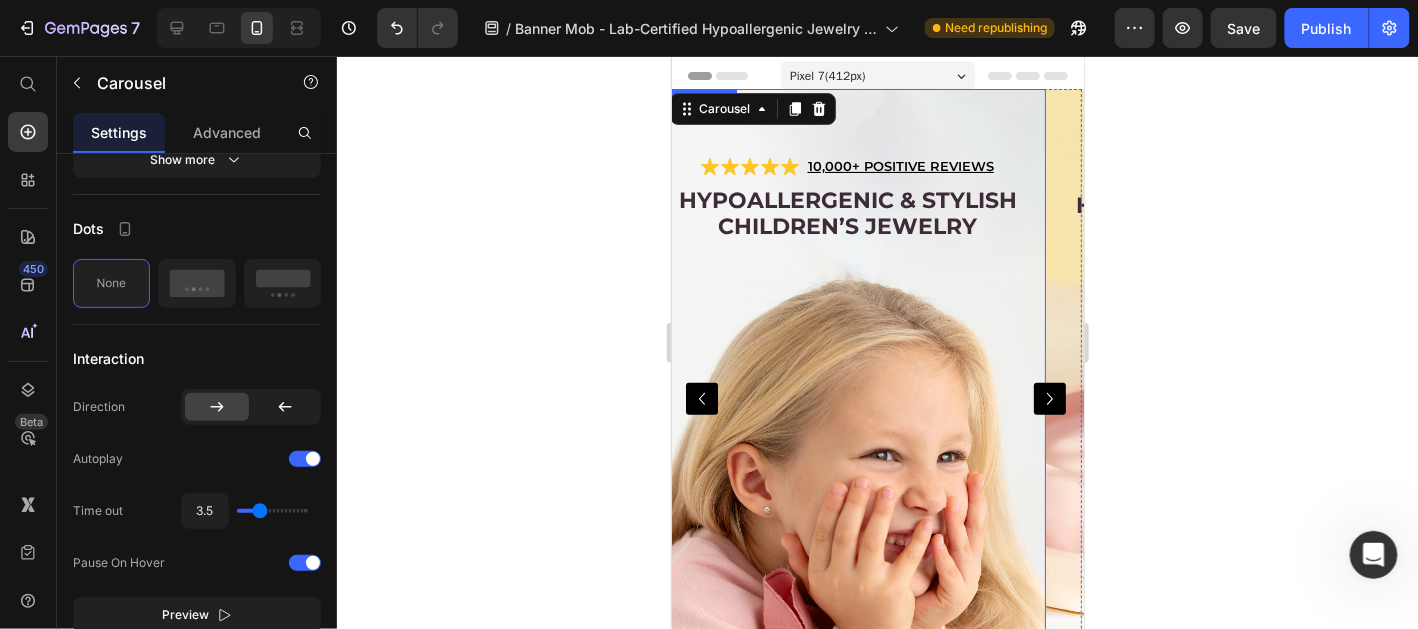 scroll, scrollTop: 0, scrollLeft: 0, axis: both 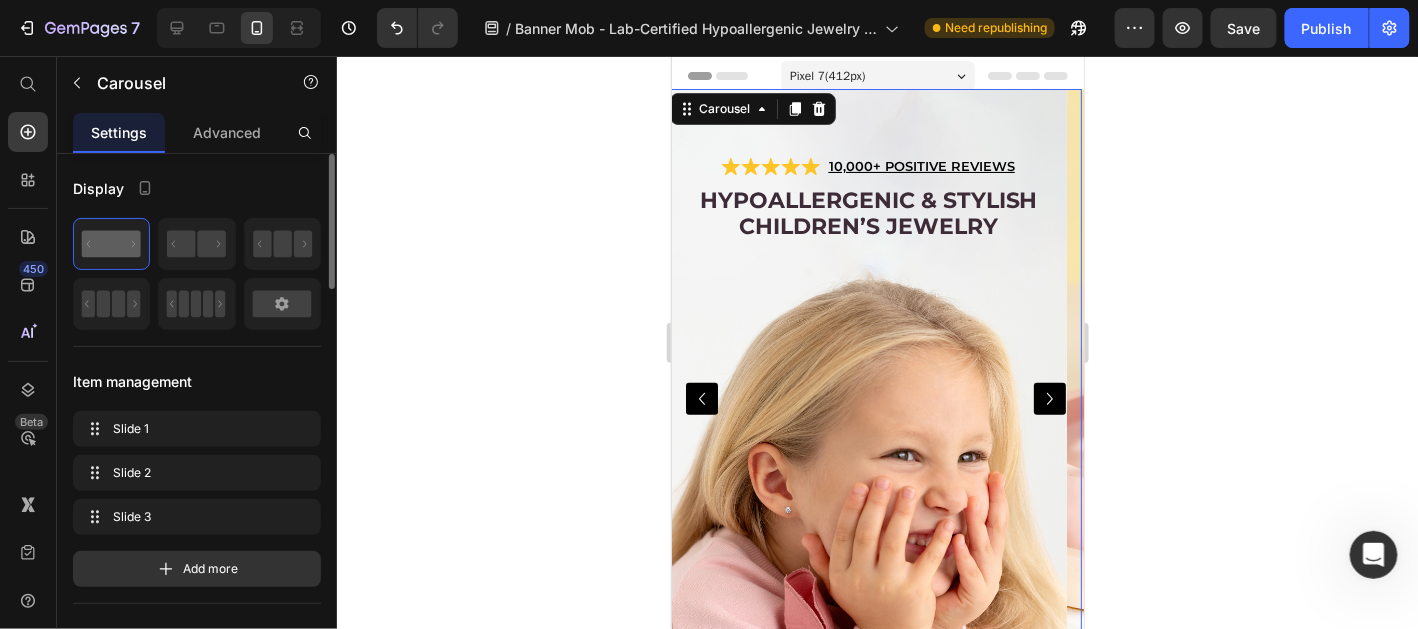 click 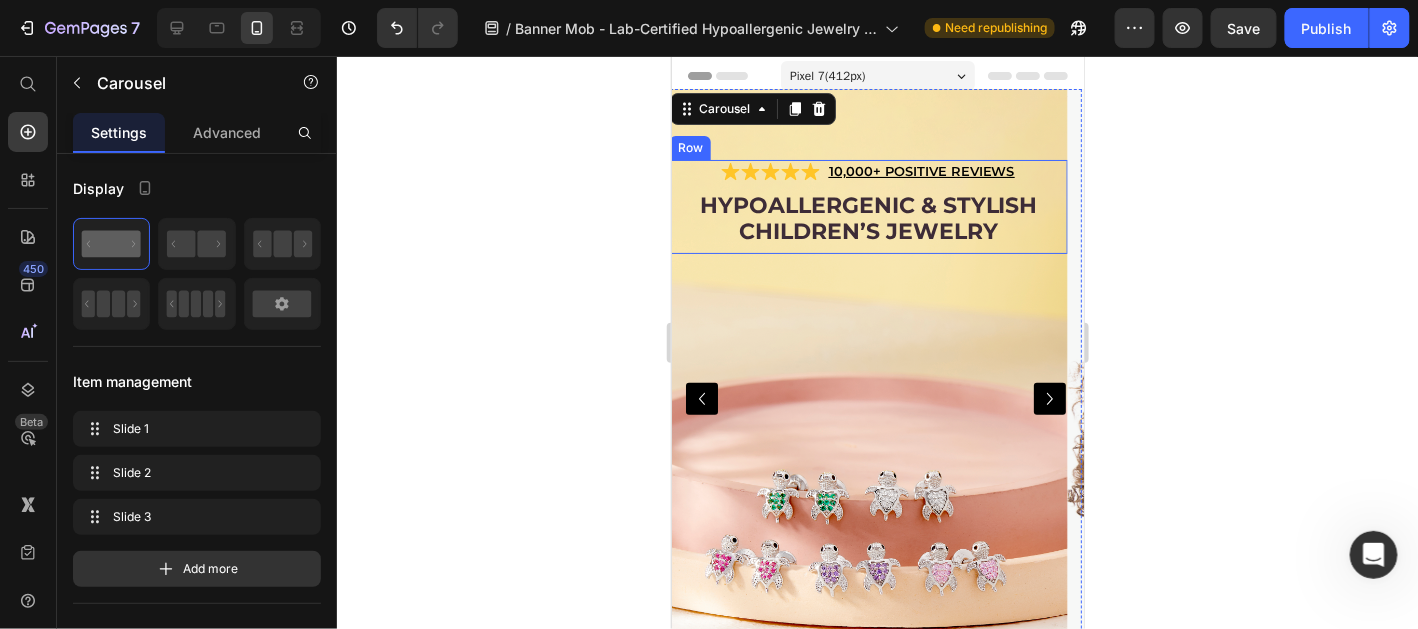click on "Hypoallergenic & stylish Children’s Jewelry  Heading" at bounding box center [867, 221] 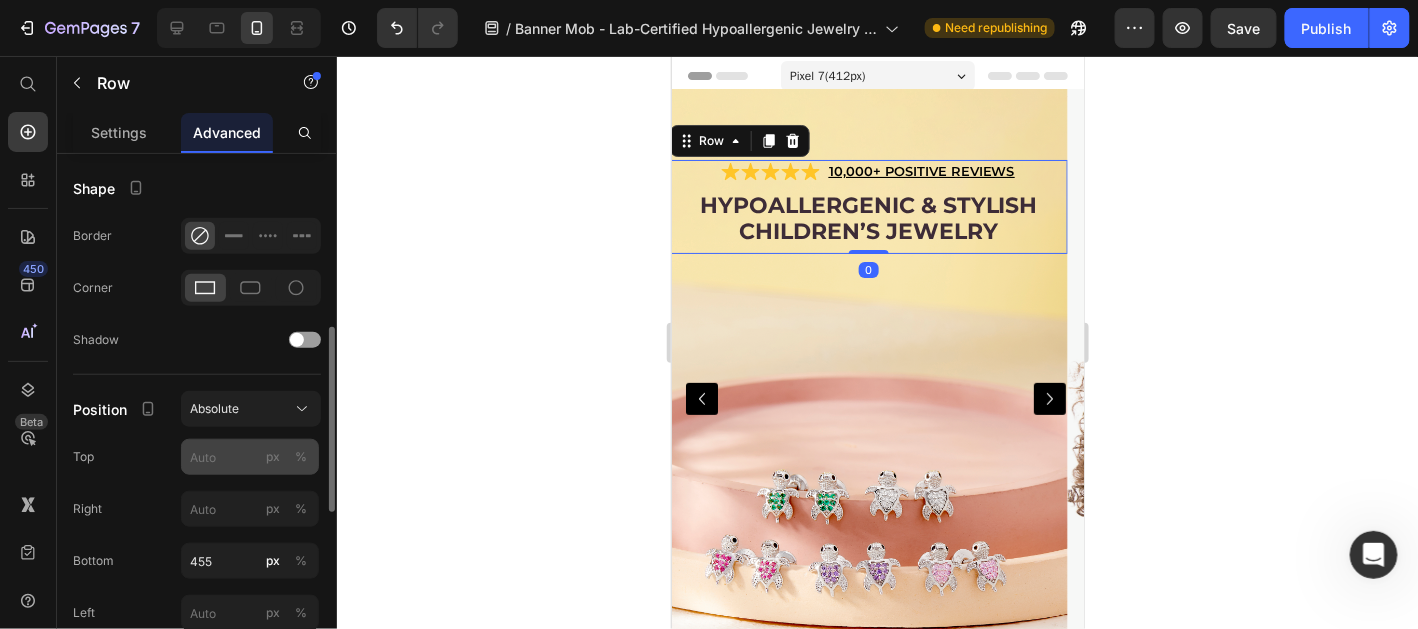 scroll, scrollTop: 598, scrollLeft: 0, axis: vertical 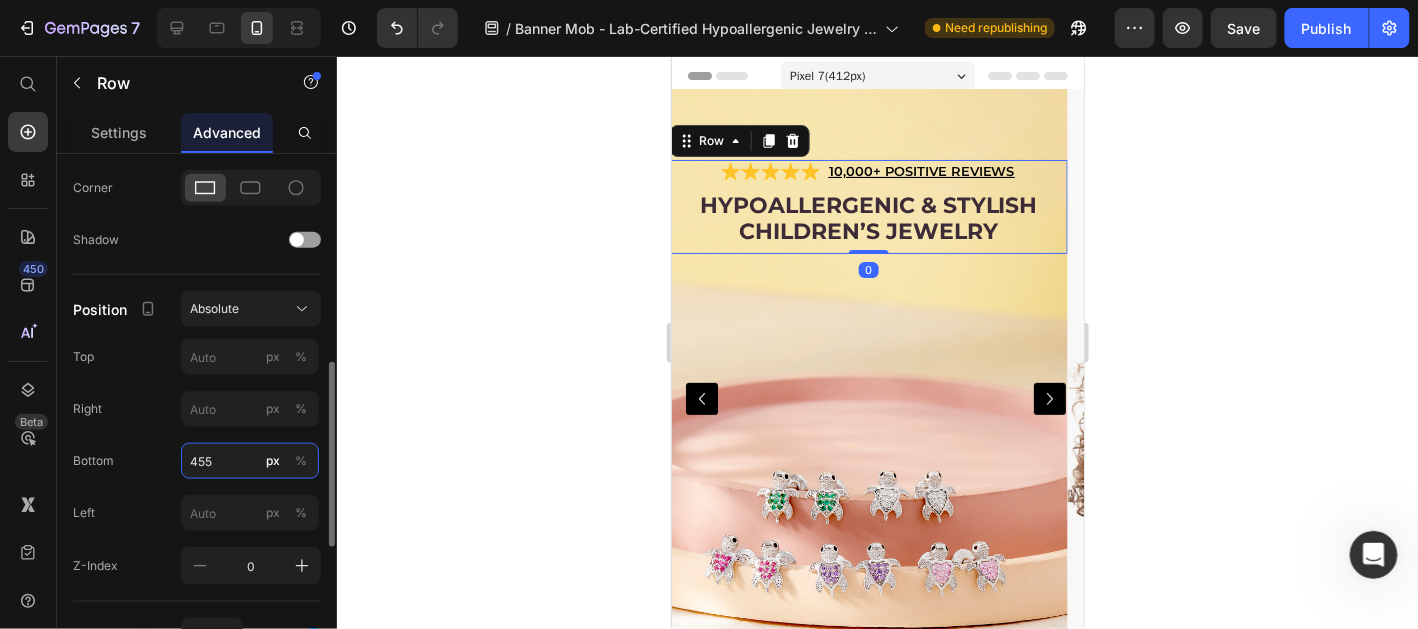 click on "455" at bounding box center [250, 461] 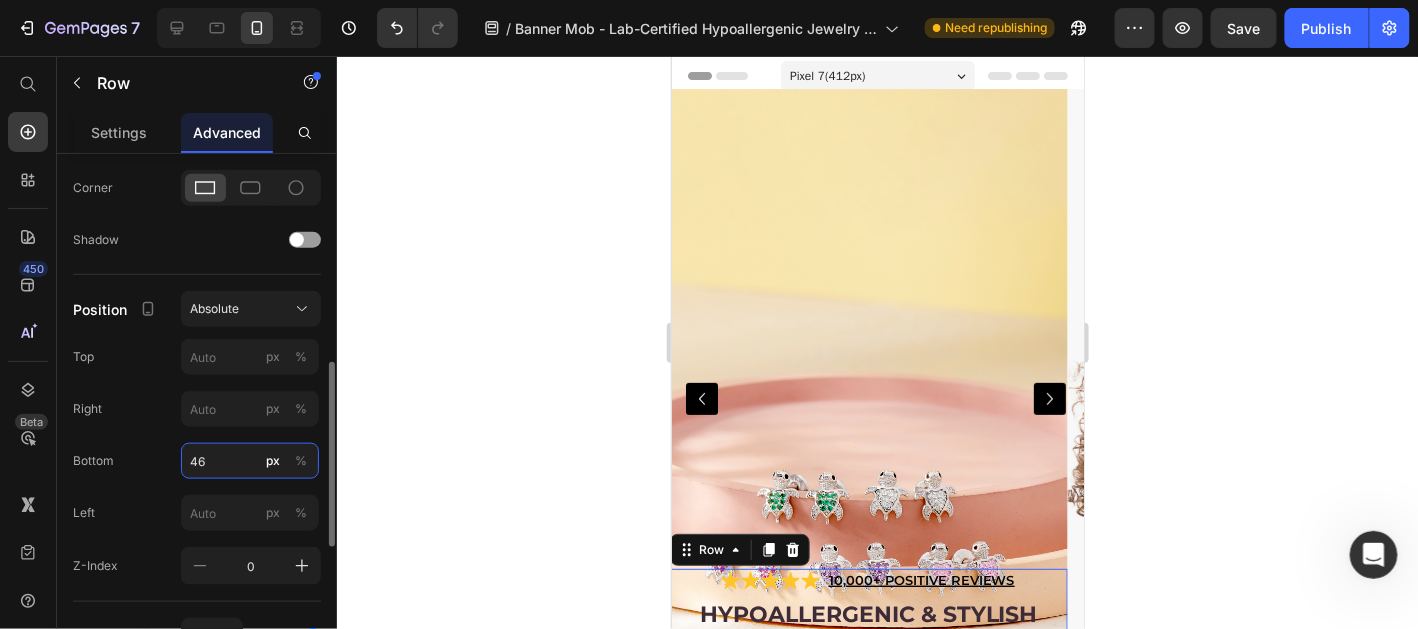 type on "460" 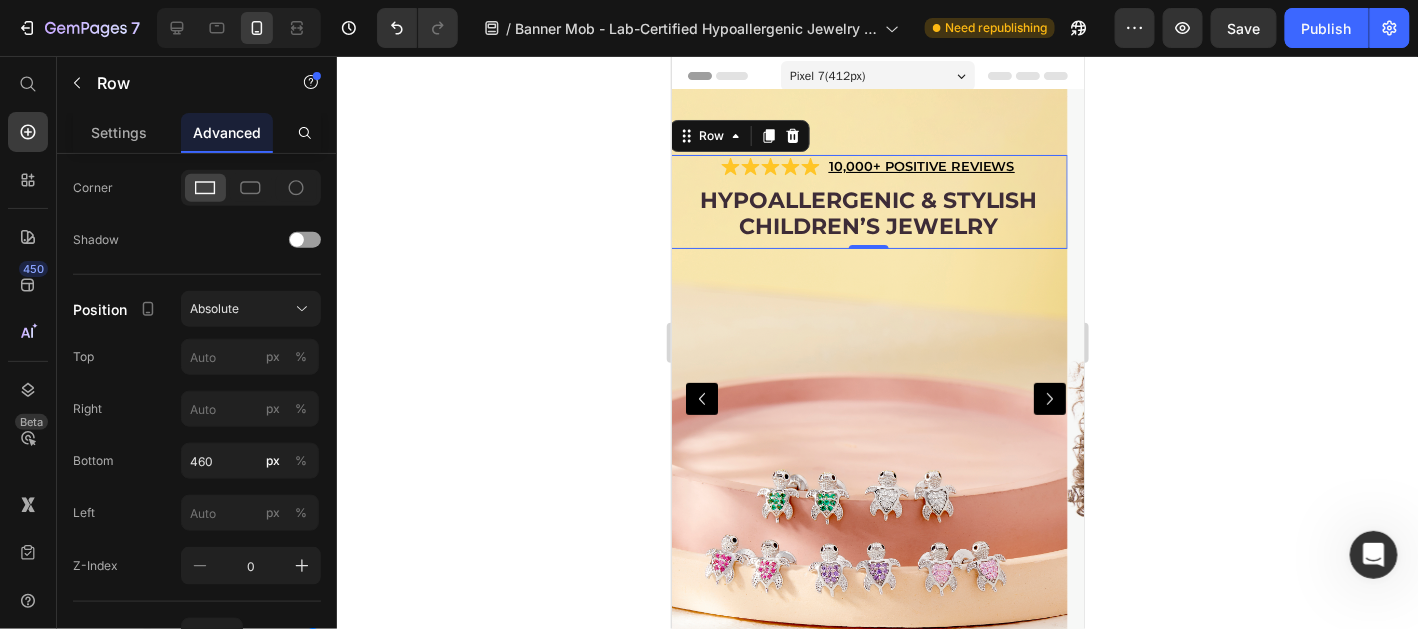 click 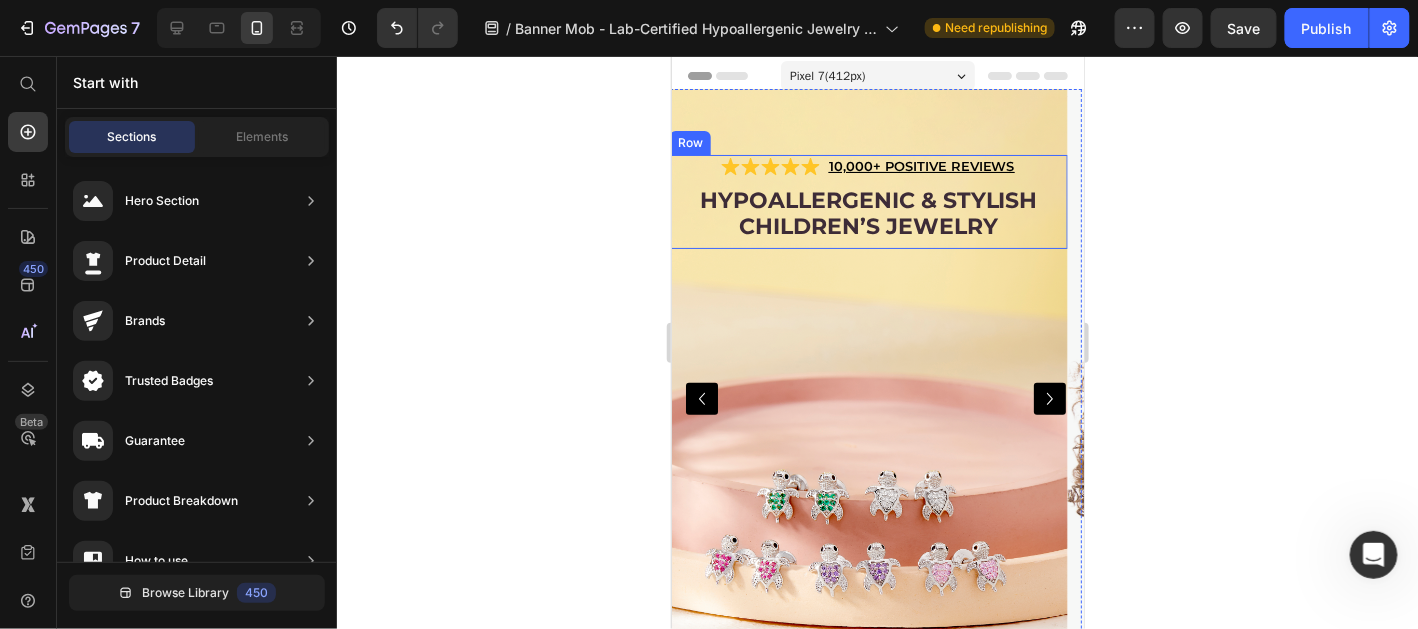click on "Hypoallergenic & stylish Children’s Jewelry  Heading" at bounding box center [867, 216] 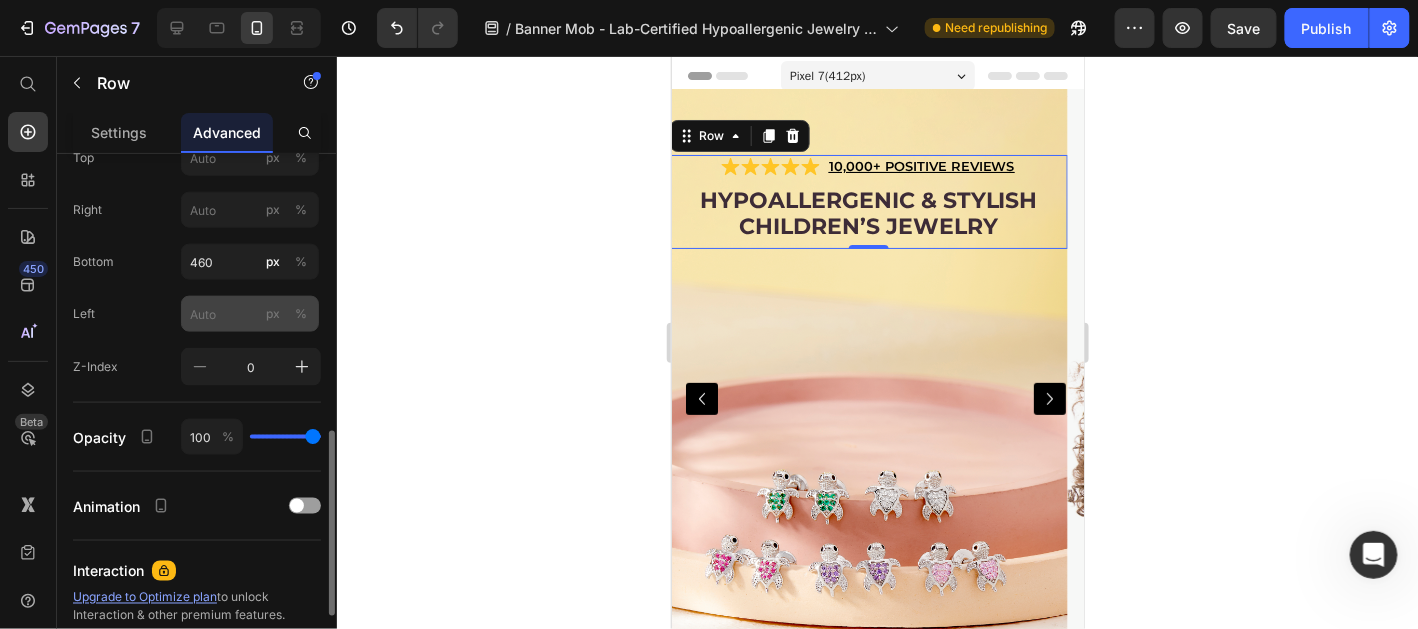 scroll, scrollTop: 995, scrollLeft: 0, axis: vertical 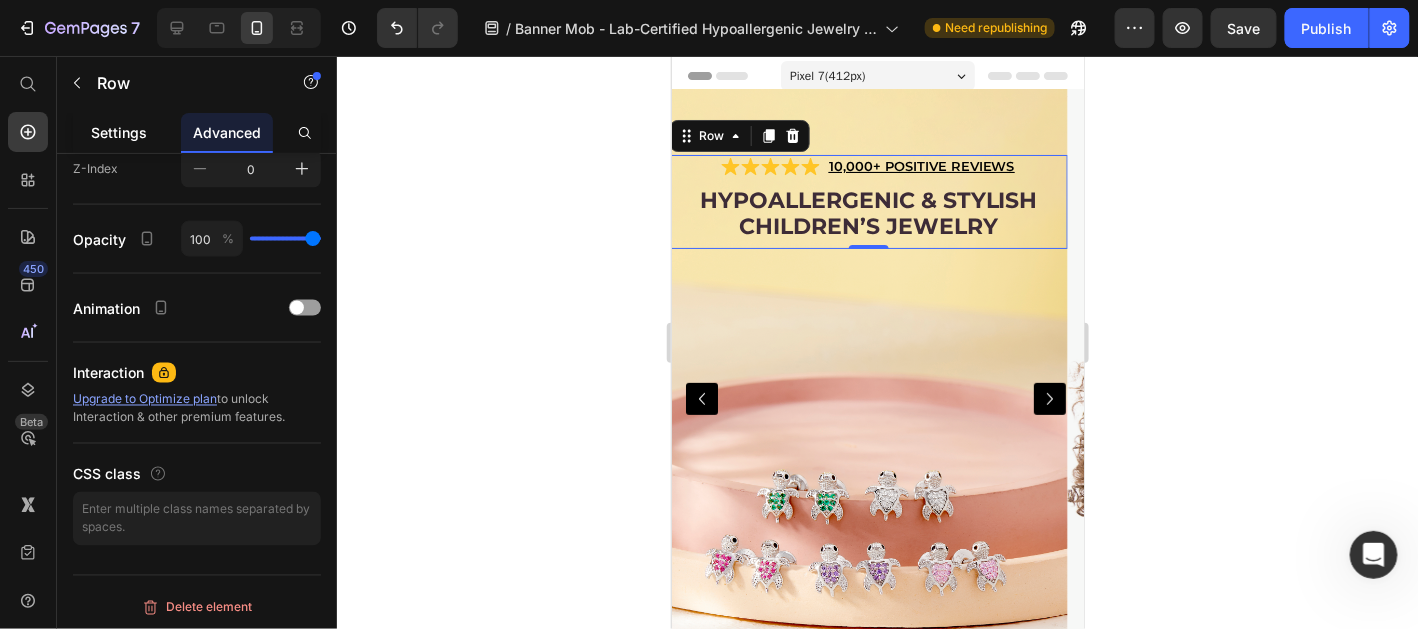 click on "Settings" 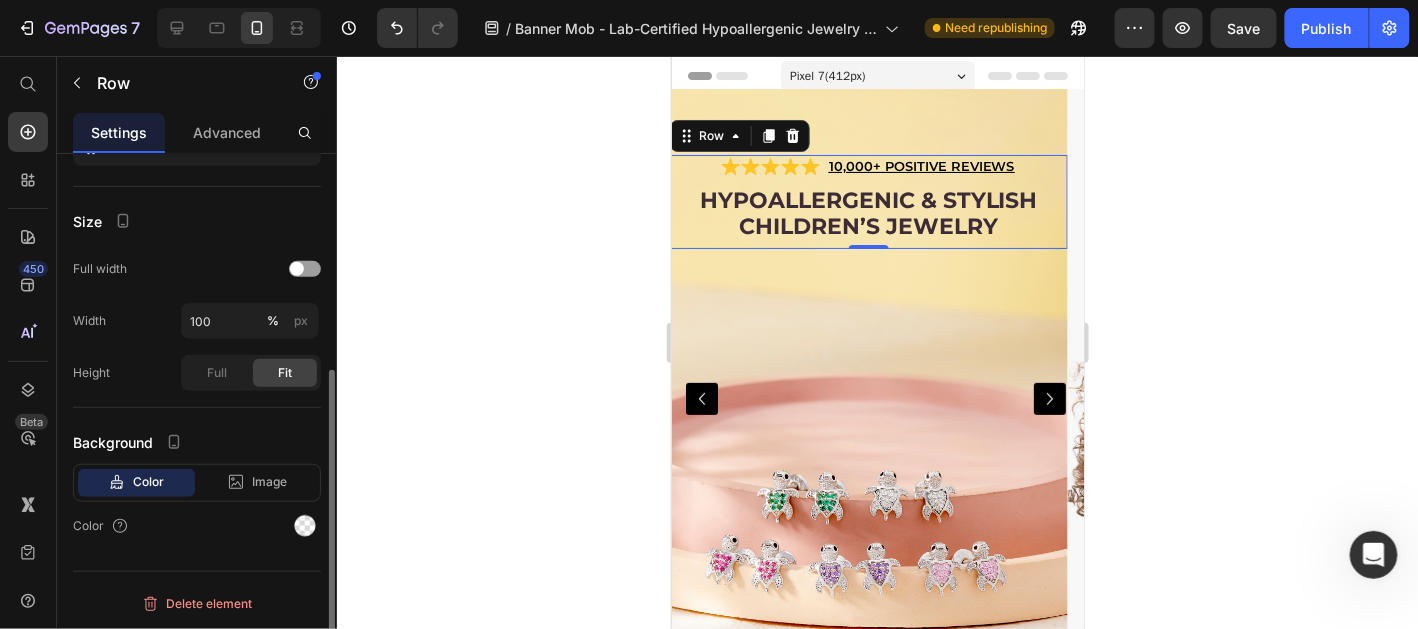 scroll, scrollTop: 0, scrollLeft: 0, axis: both 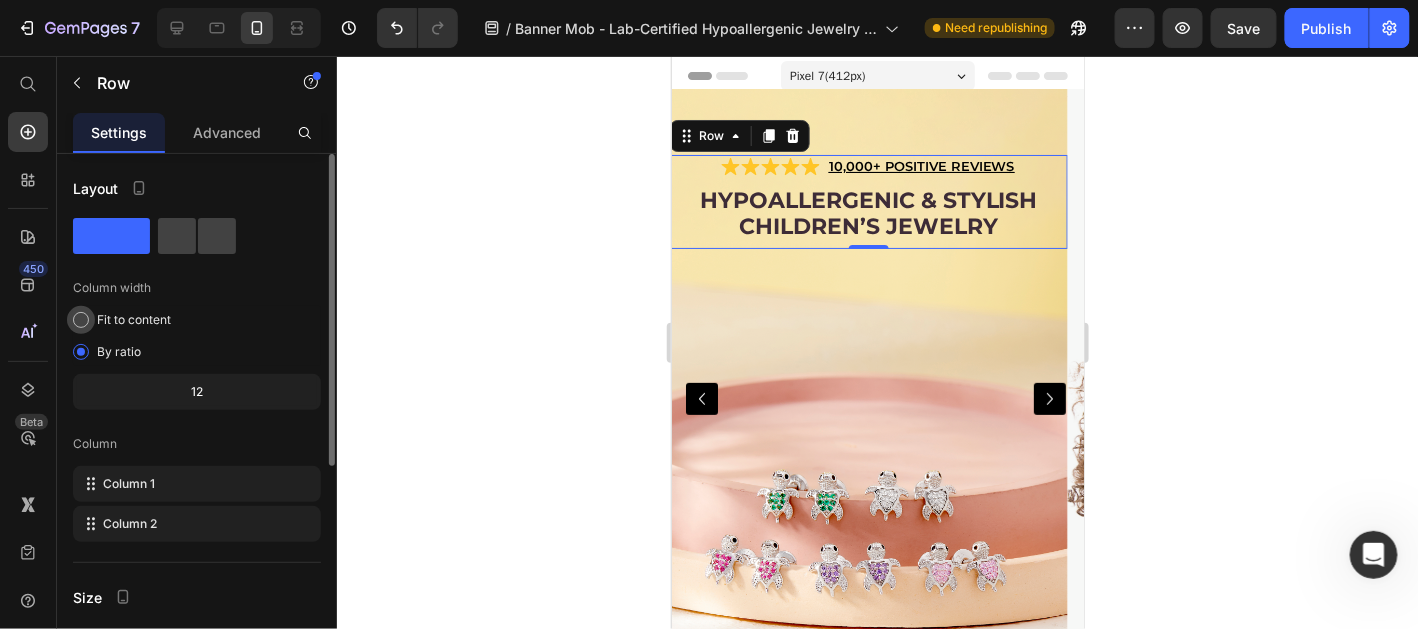 click on "Fit to content" at bounding box center [134, 320] 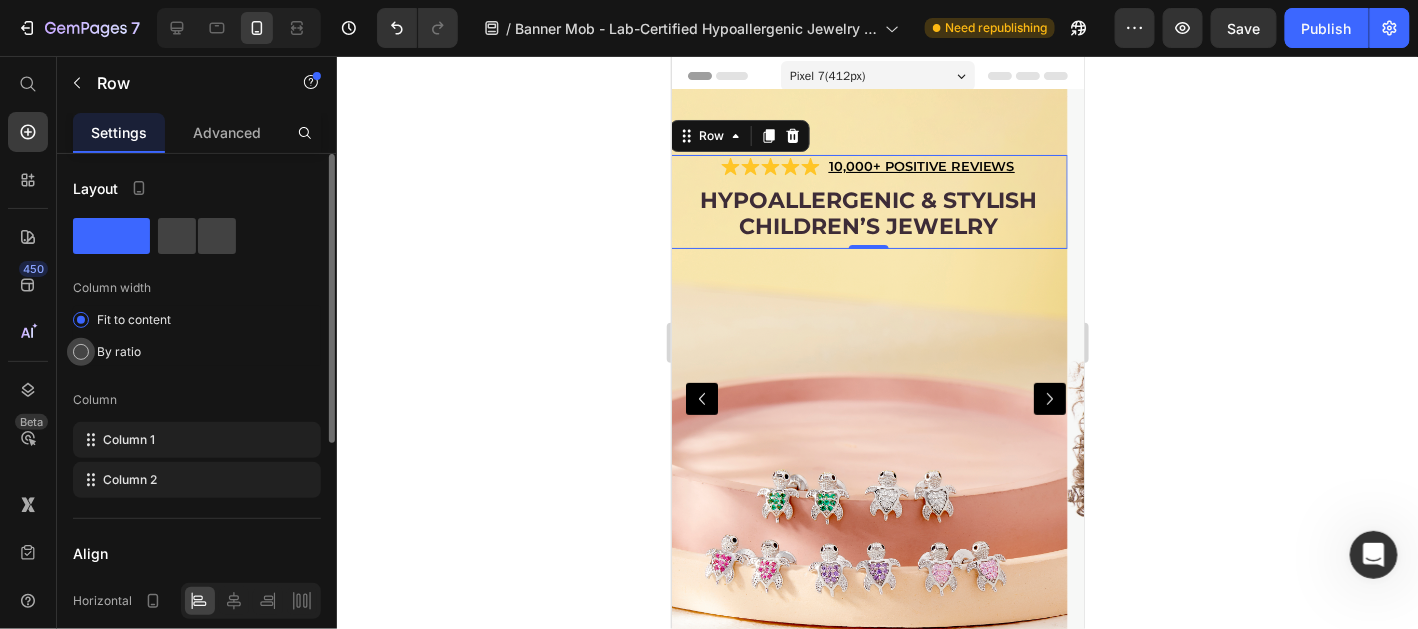 click on "By ratio" at bounding box center (119, 352) 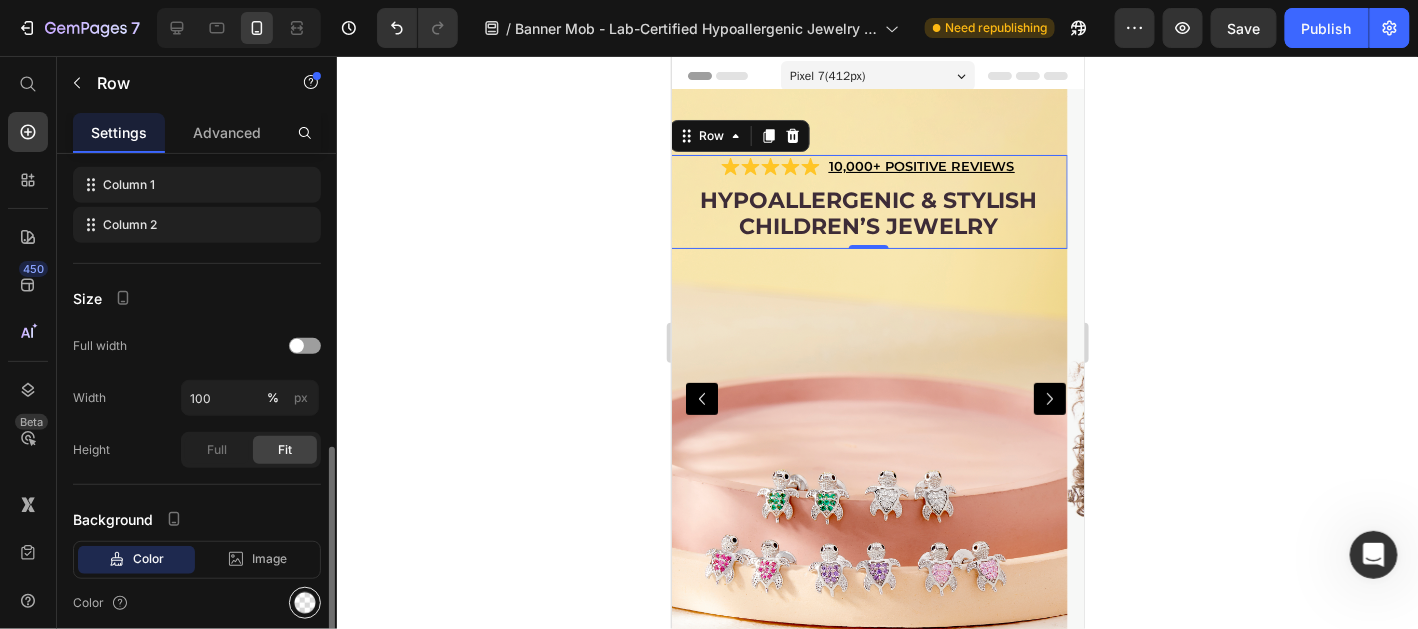 scroll, scrollTop: 373, scrollLeft: 0, axis: vertical 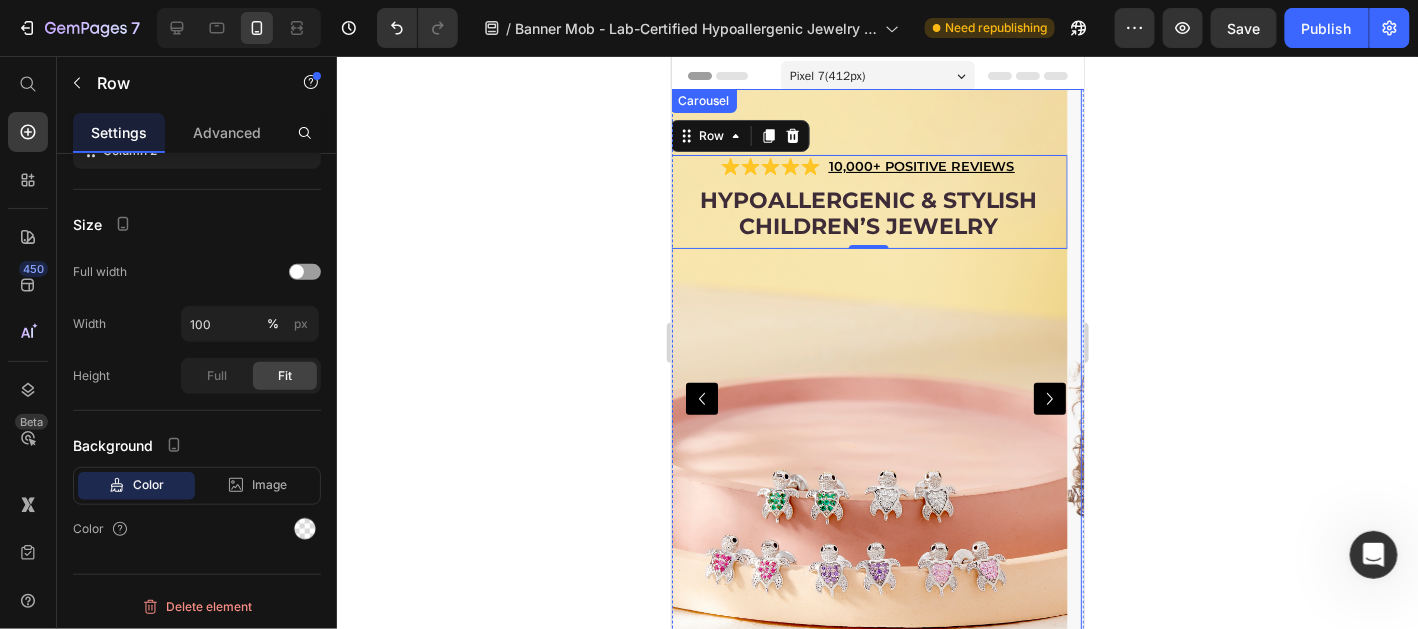 click 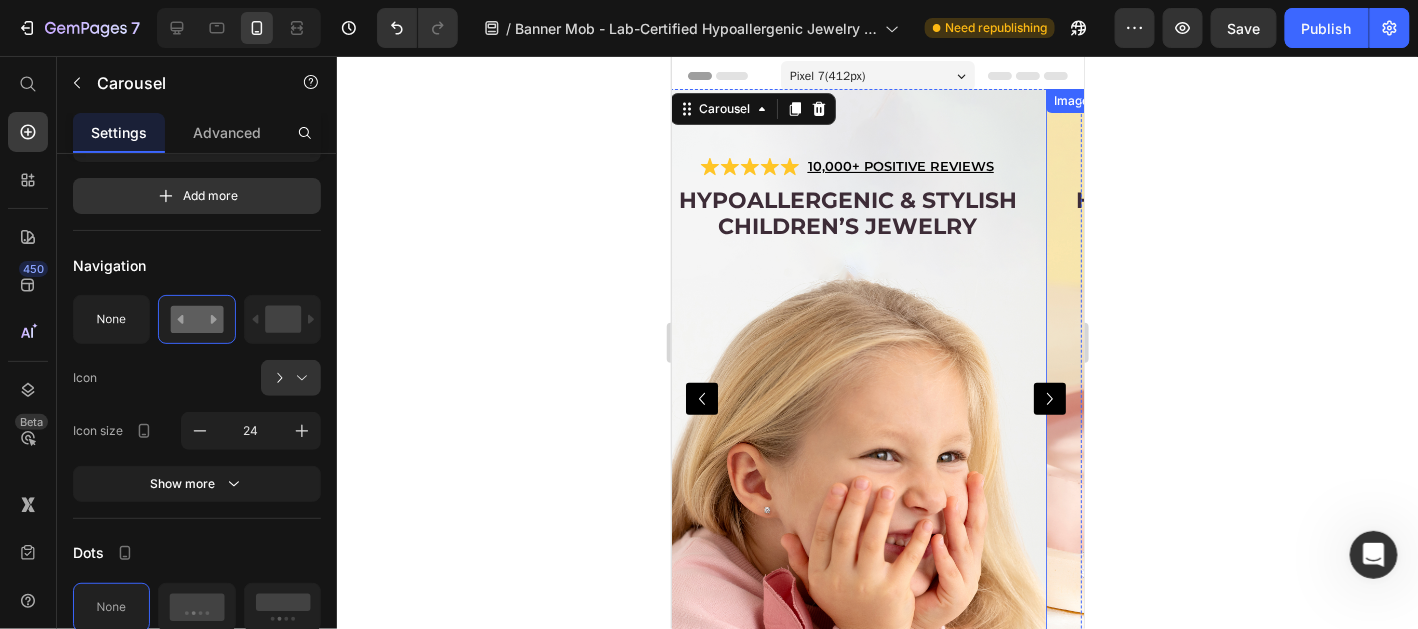 scroll, scrollTop: 0, scrollLeft: 0, axis: both 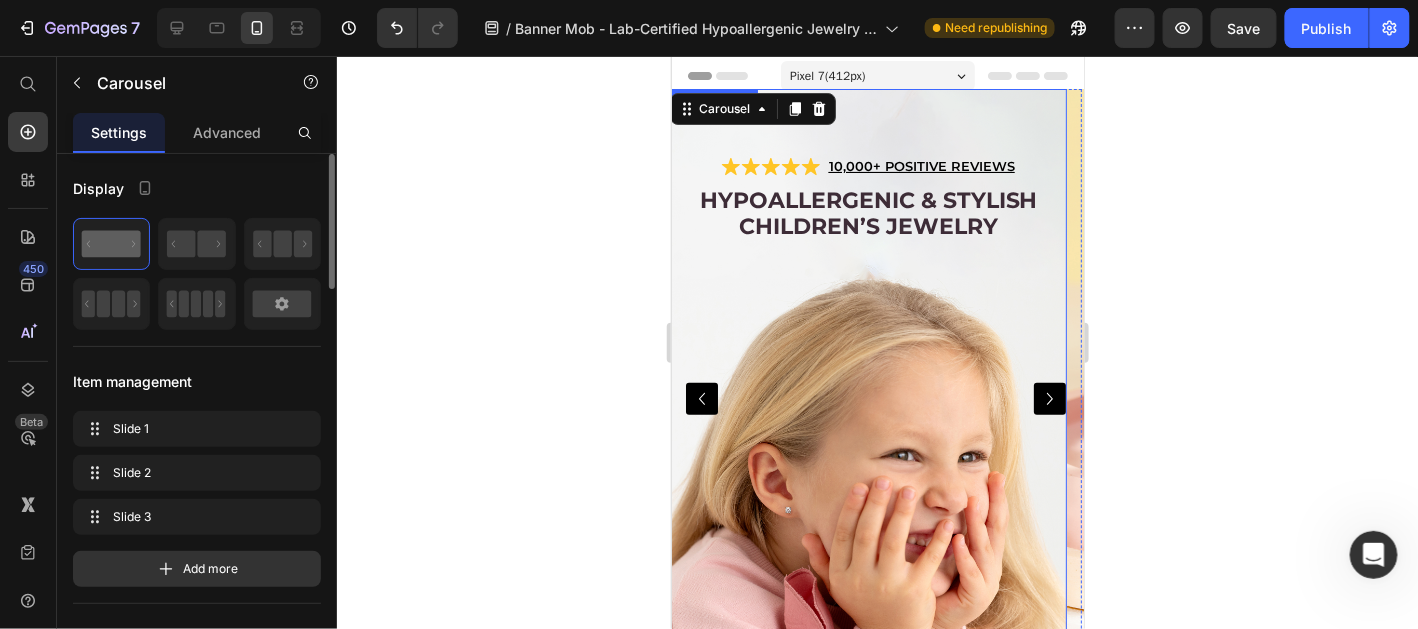 click 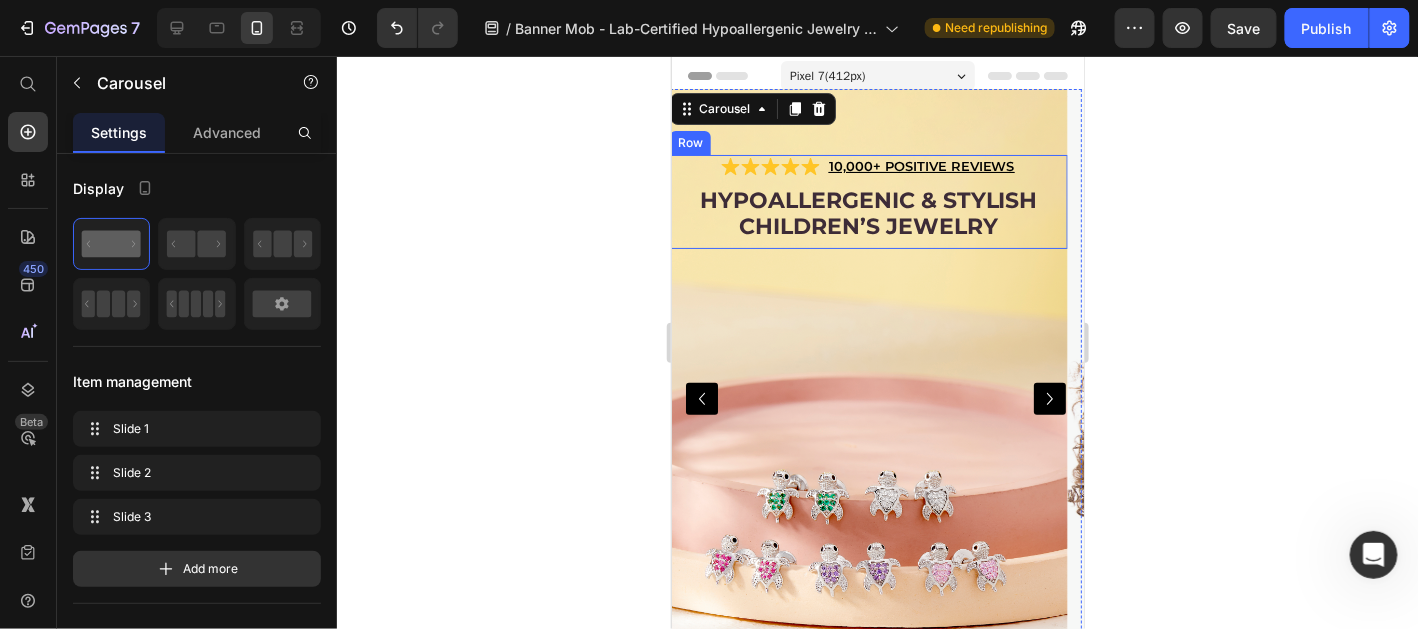 click on "Hypoallergenic & stylish Children’s Jewelry  Heading" at bounding box center (867, 216) 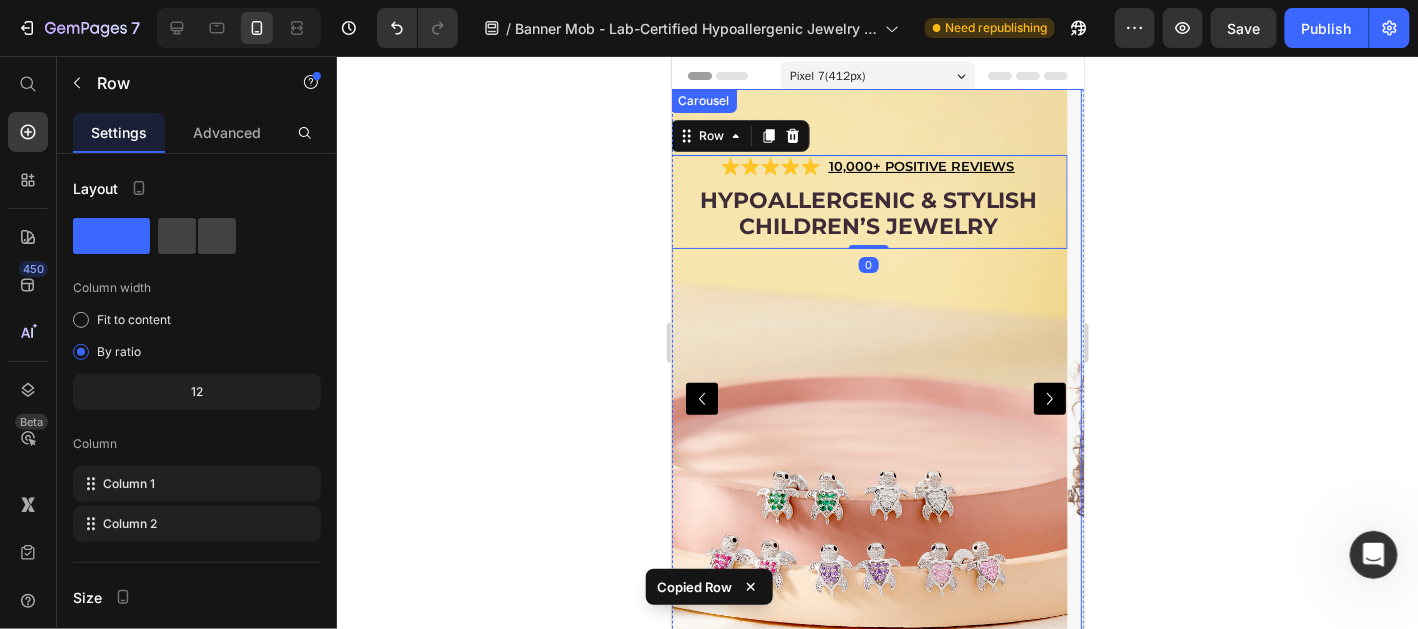 click 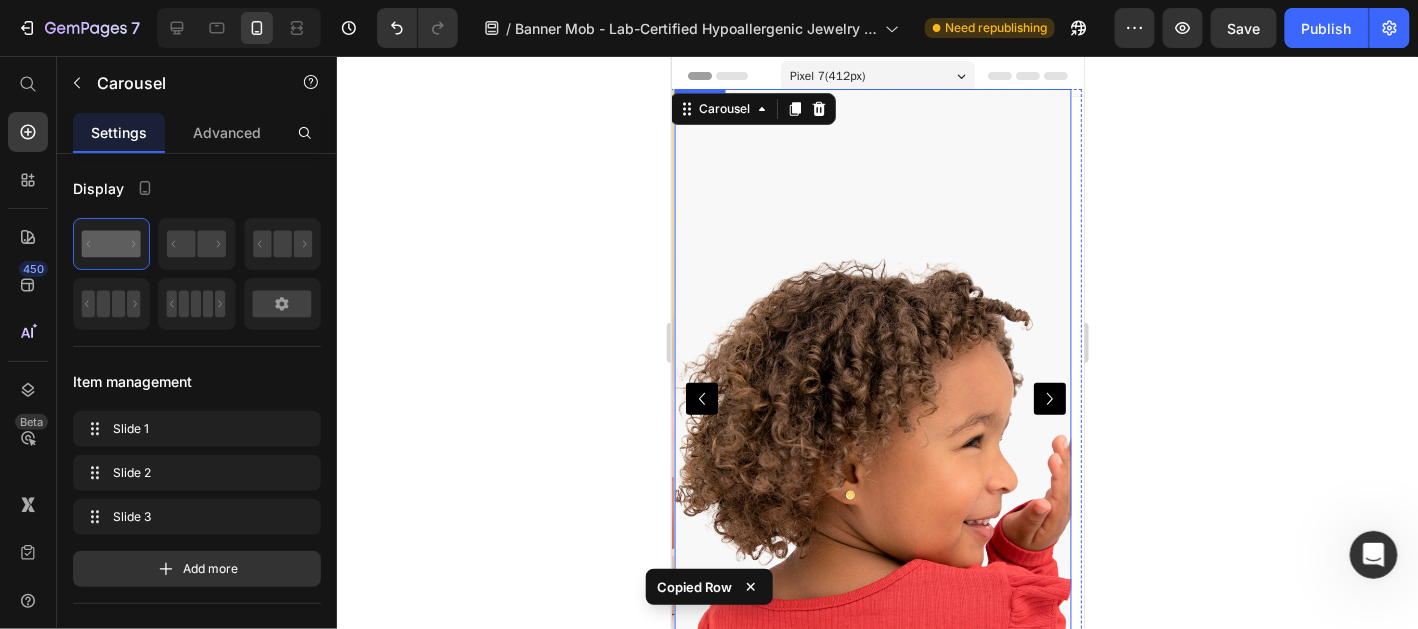 click at bounding box center [871, 398] 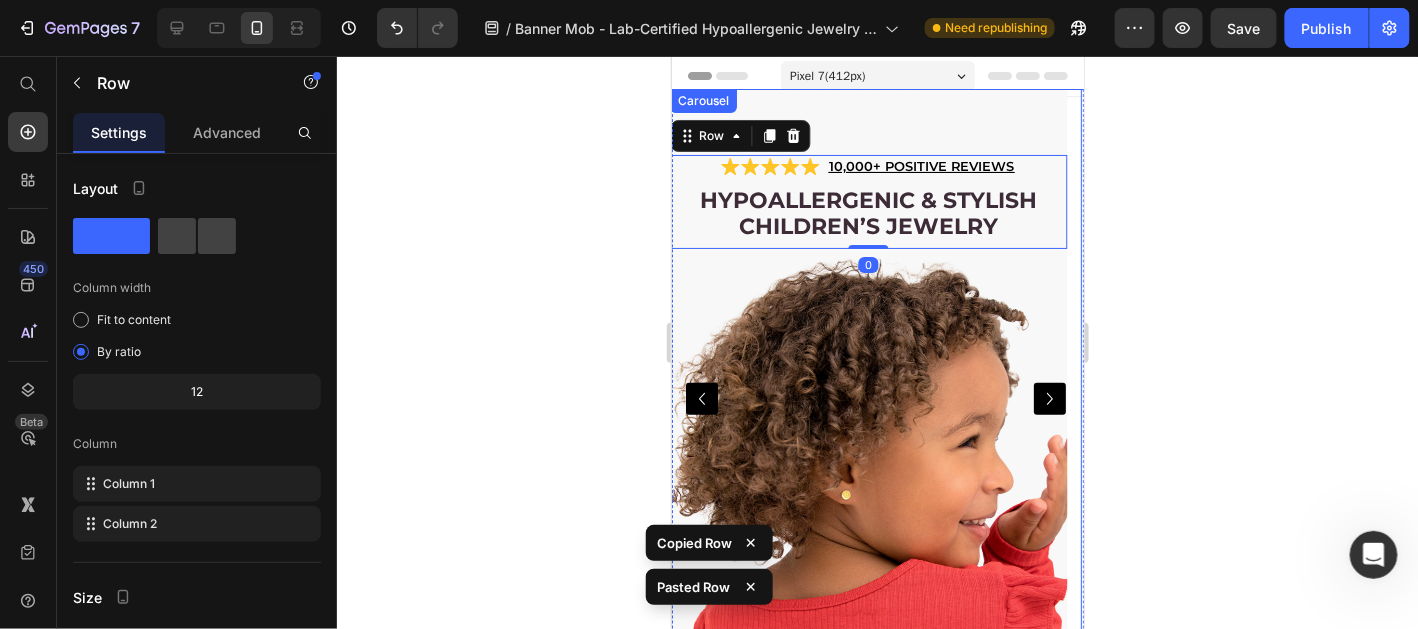click 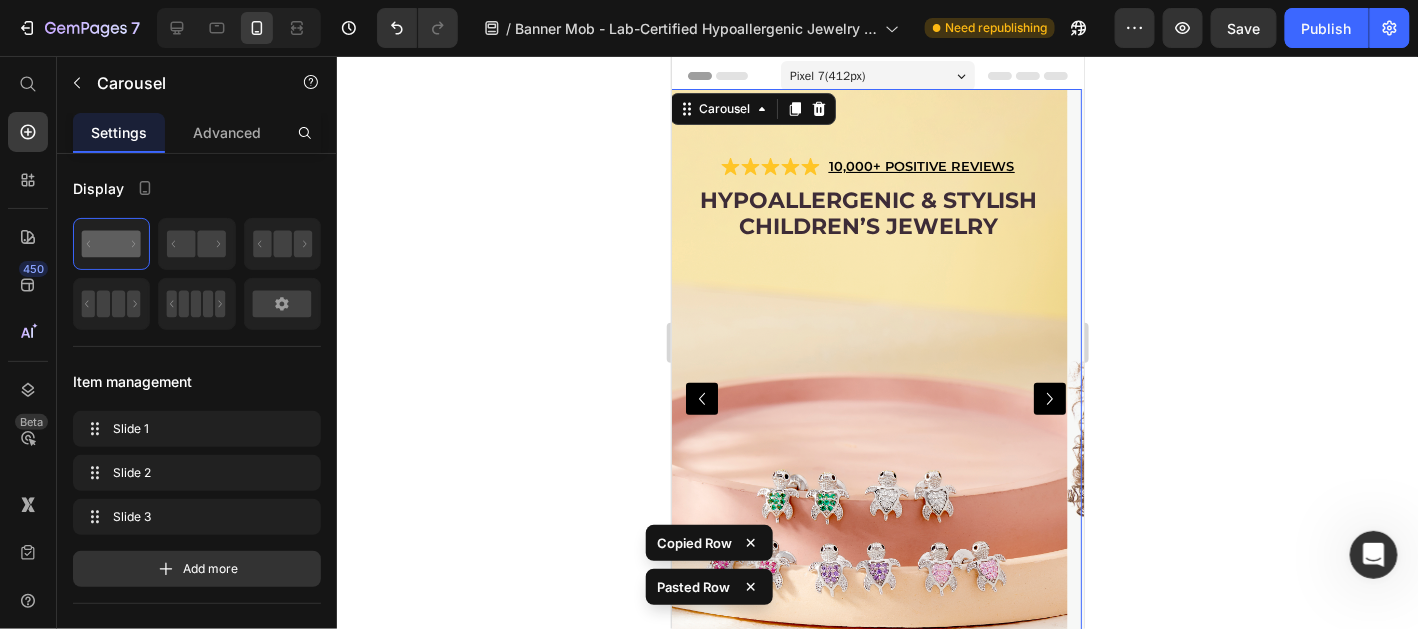 click 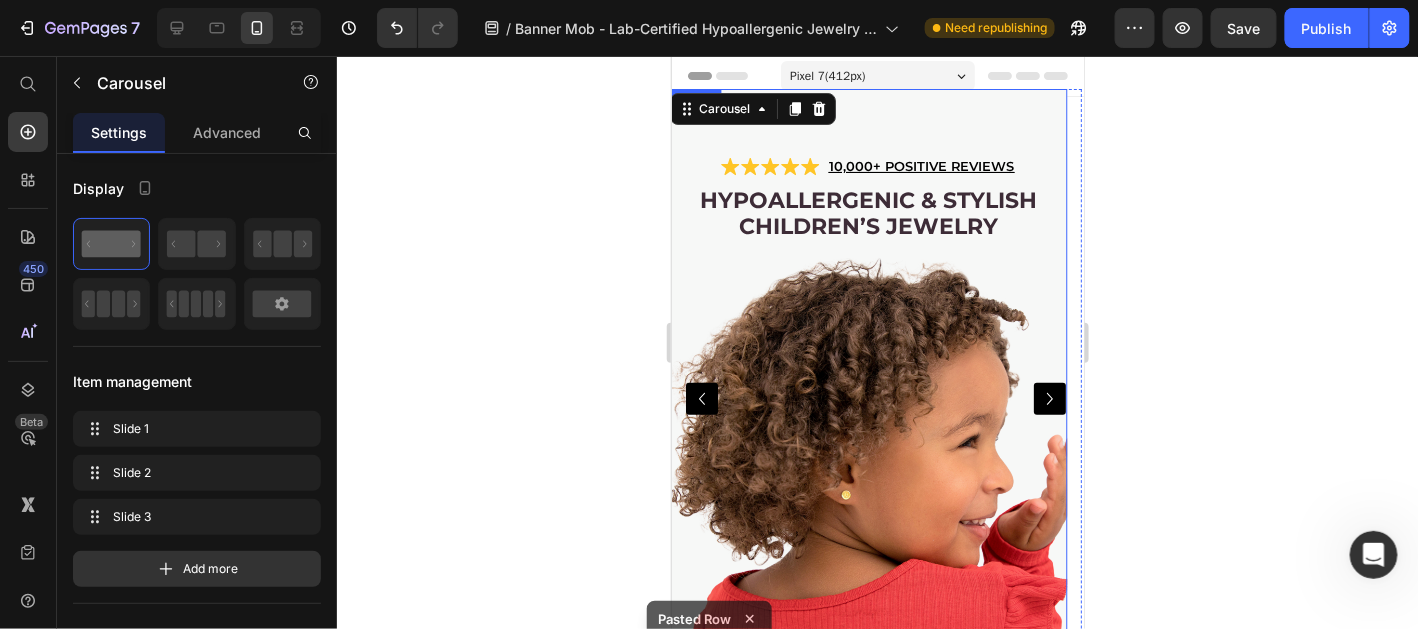 click at bounding box center (701, 398) 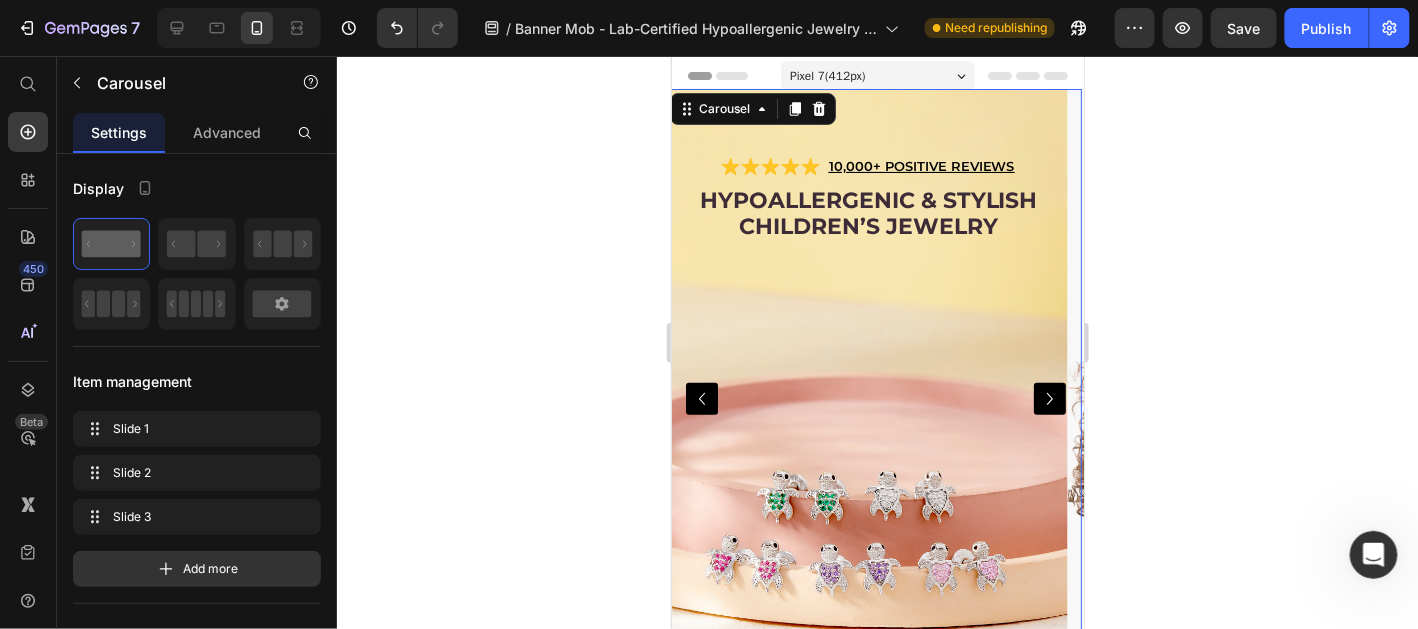 click 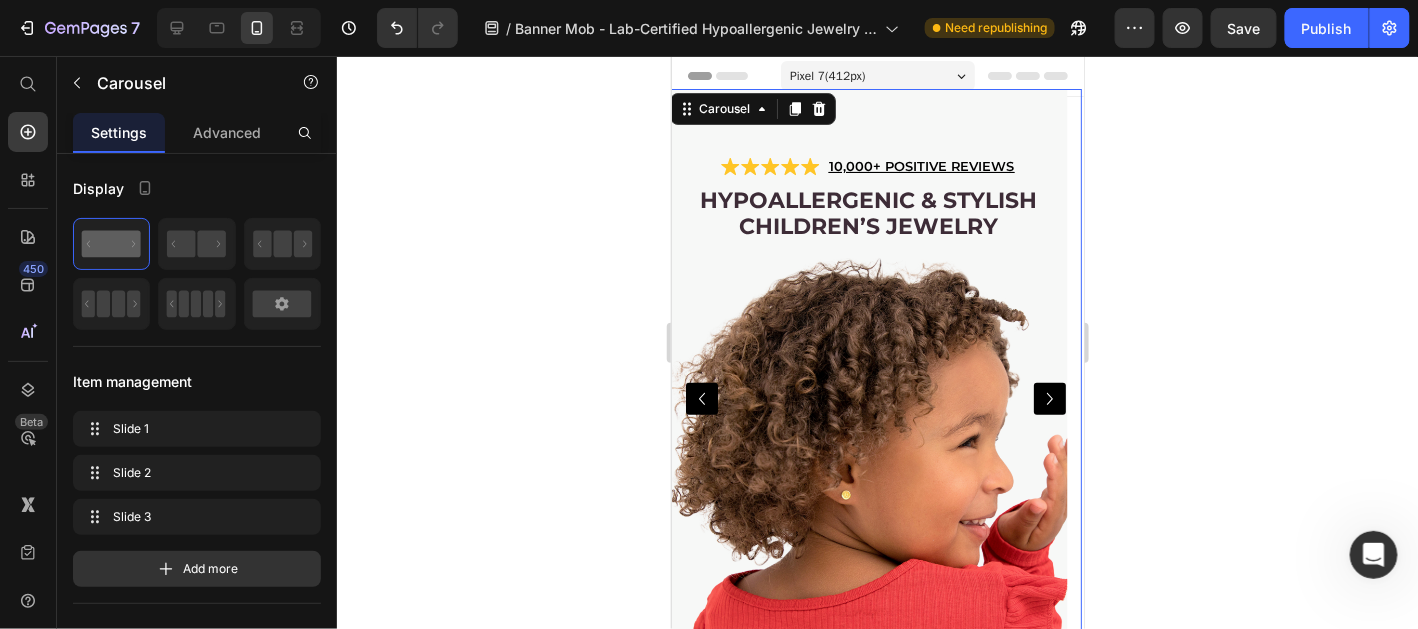 click 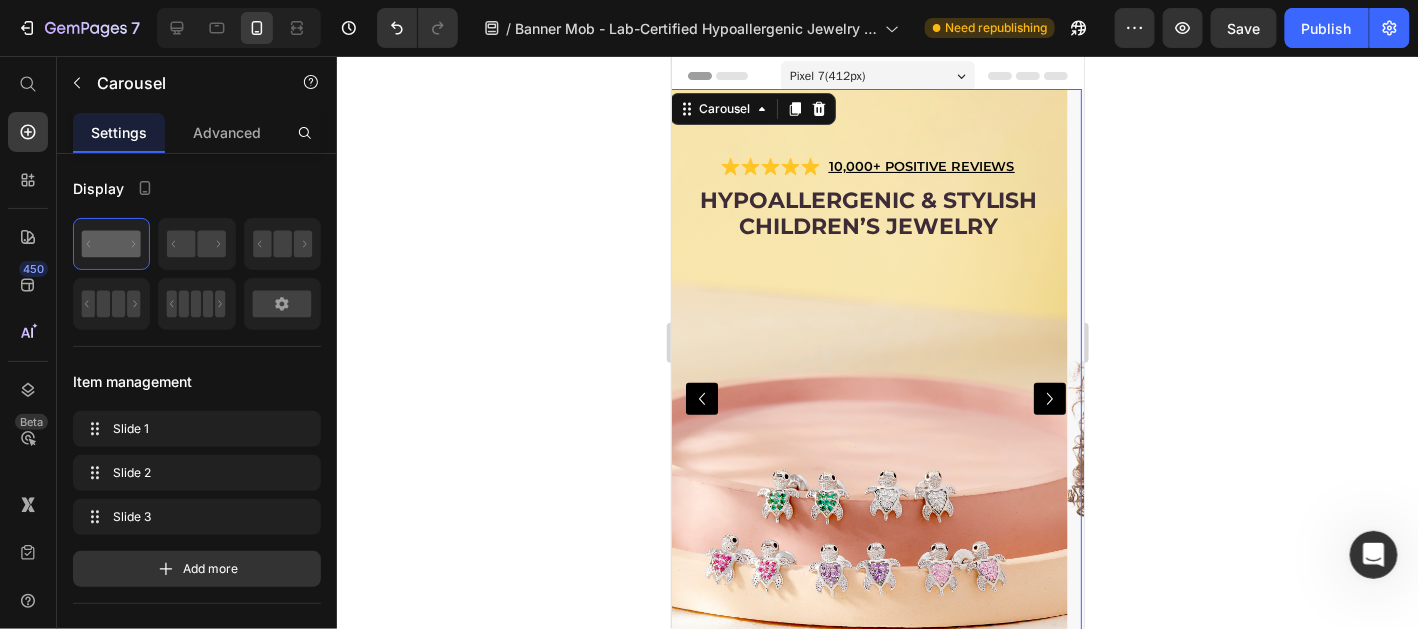 click 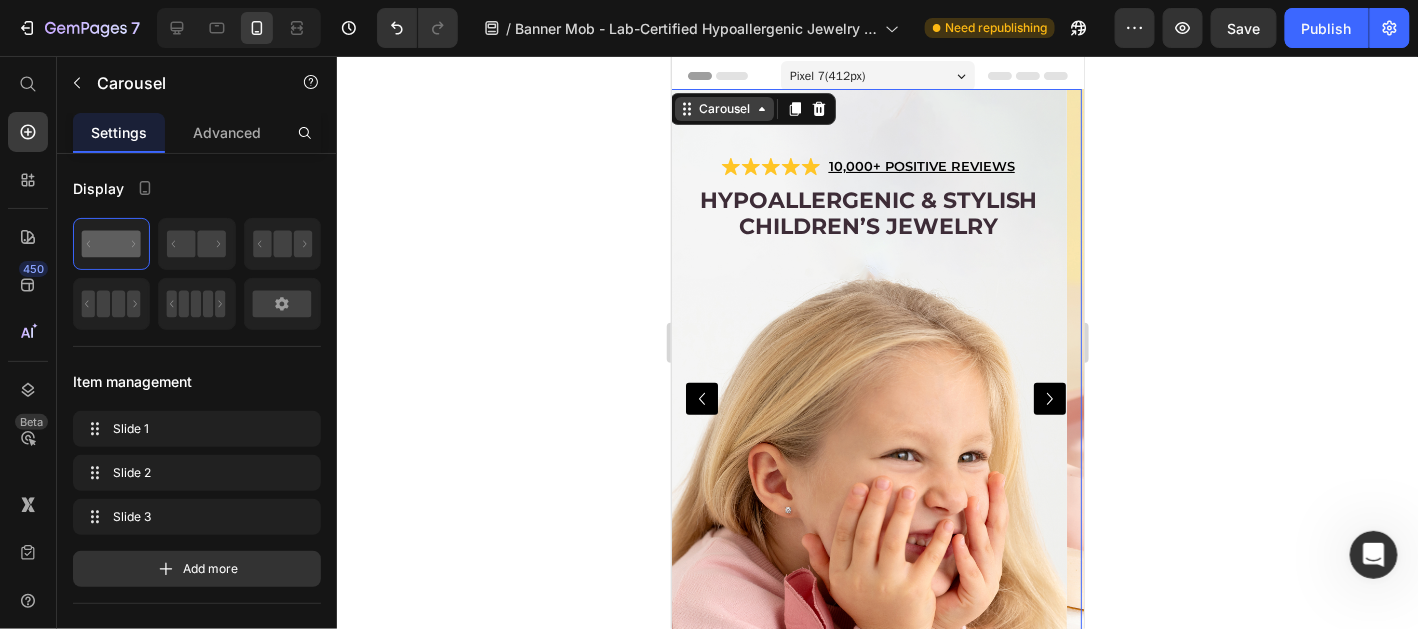 click on "Carousel" at bounding box center [723, 108] 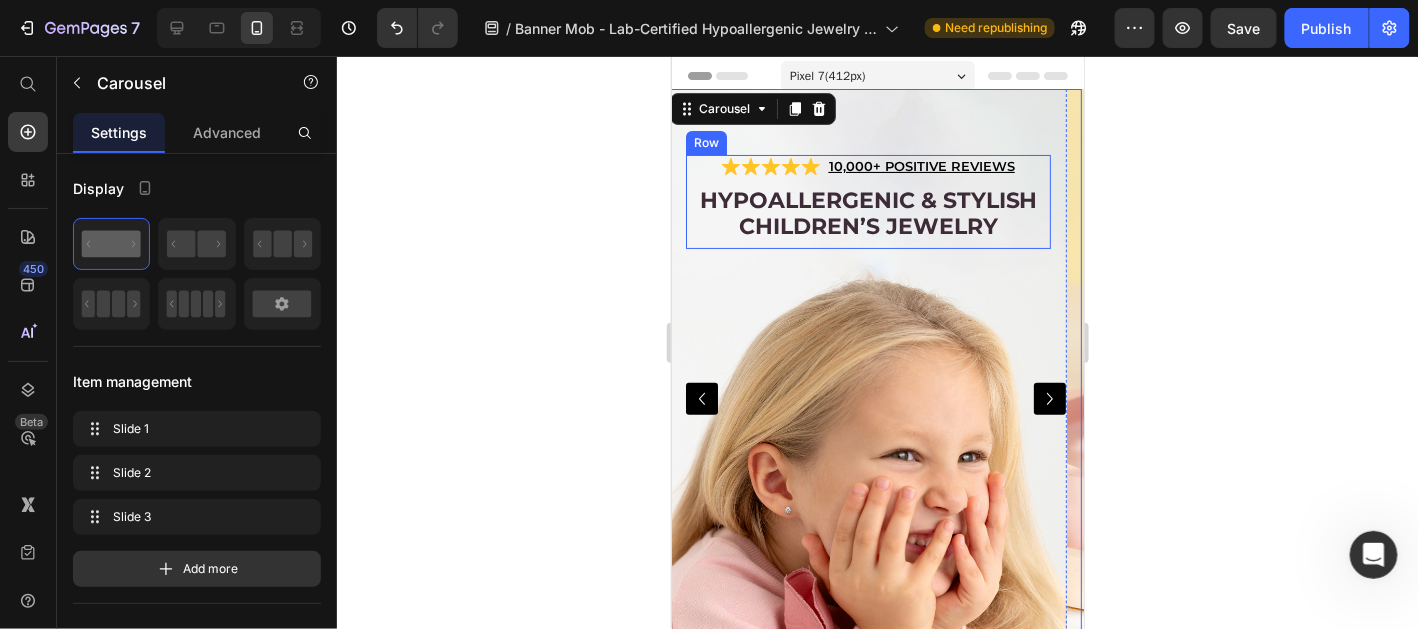 click on "Hypoallergenic & stylish Children’s Jewelry" at bounding box center (867, 213) 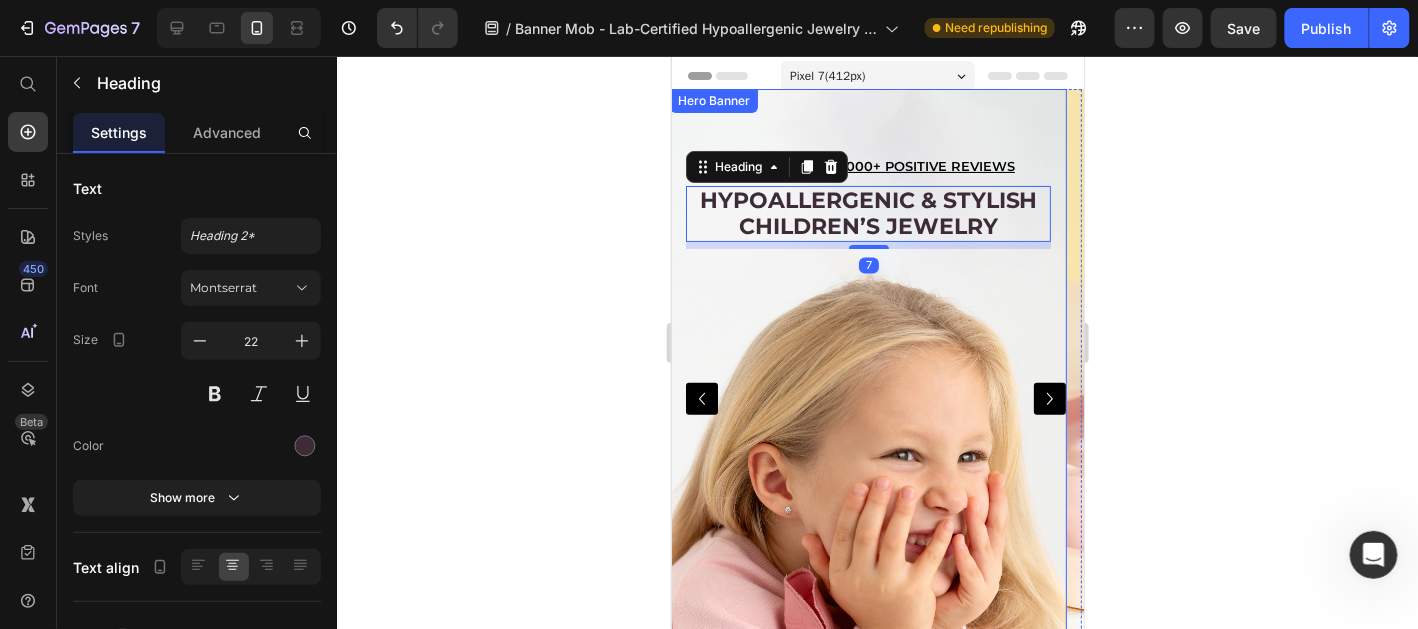click at bounding box center (867, 398) 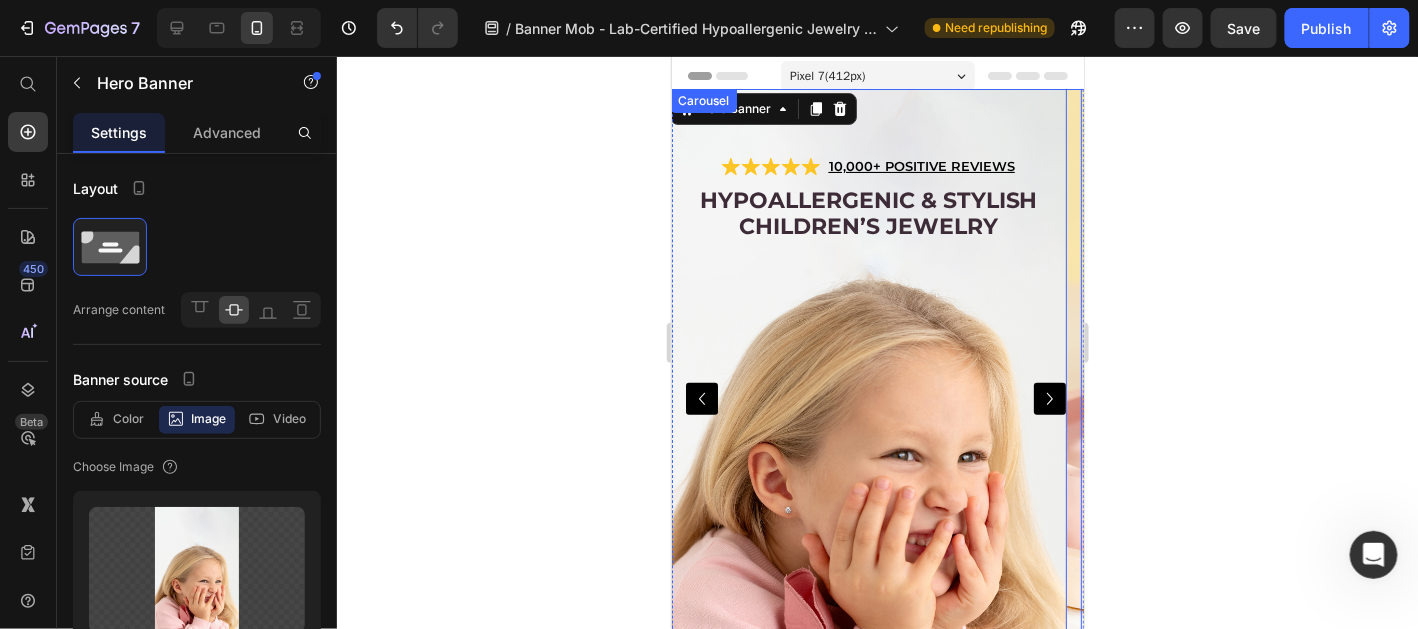 click 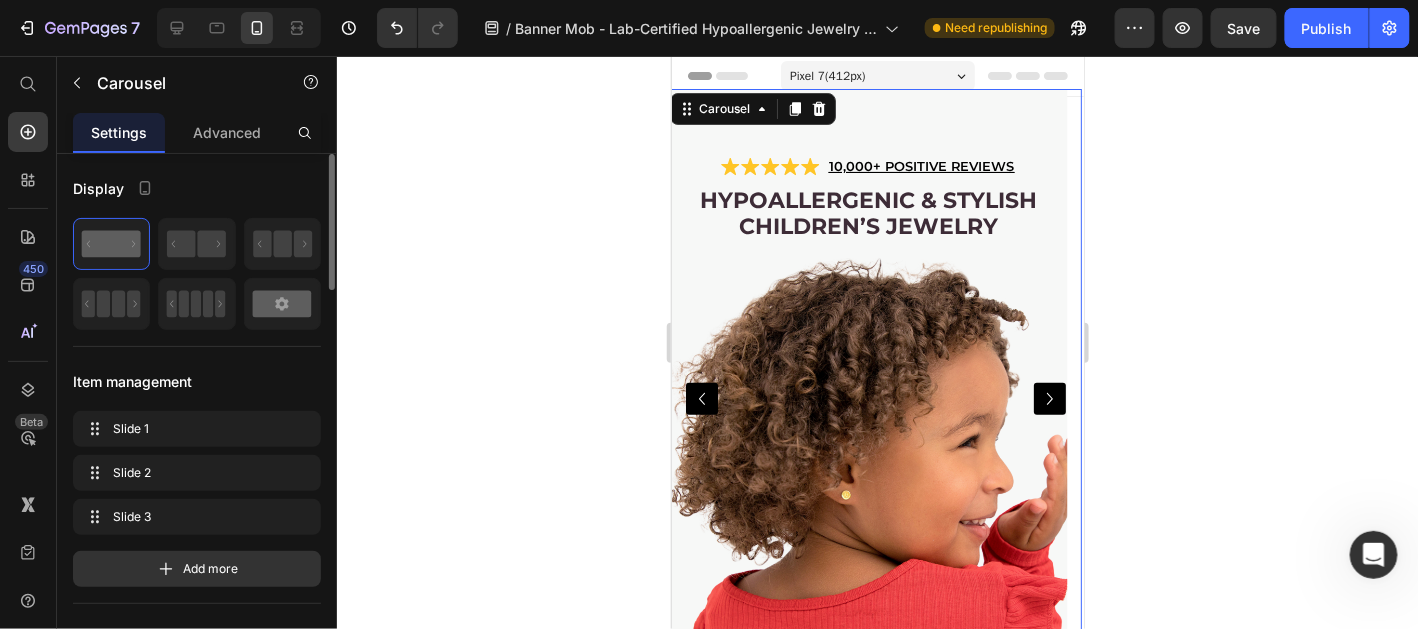 click 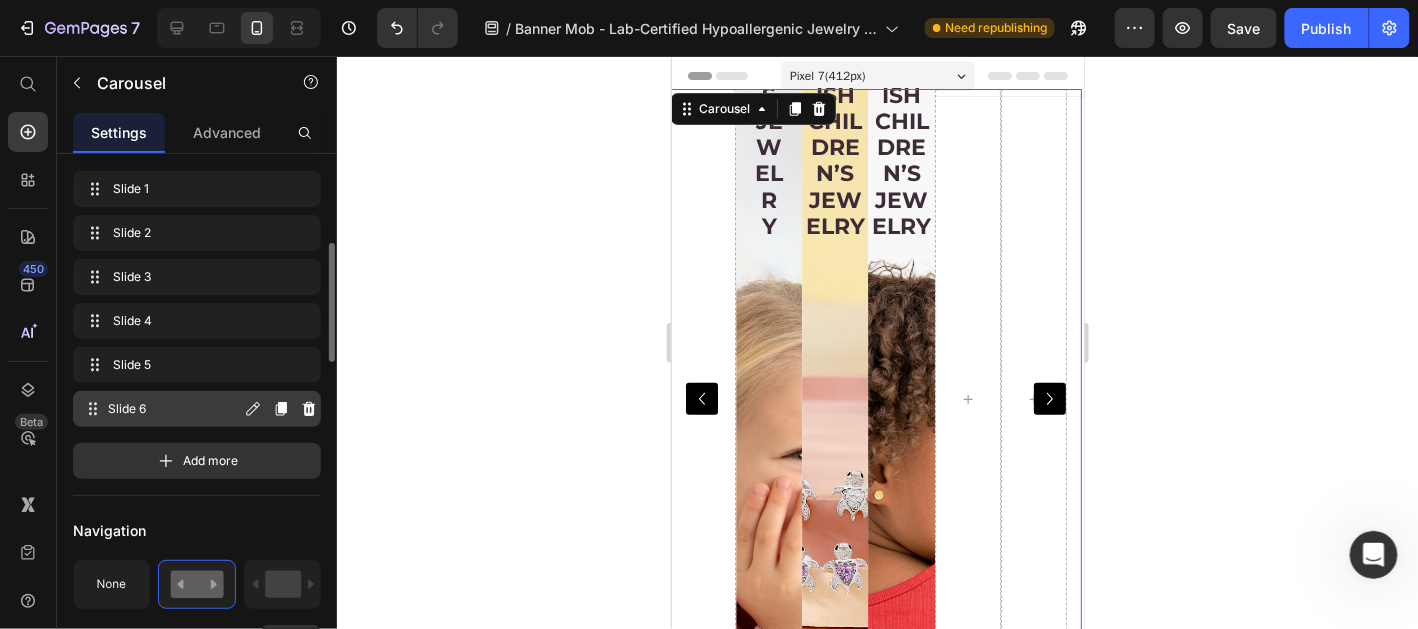 scroll, scrollTop: 498, scrollLeft: 0, axis: vertical 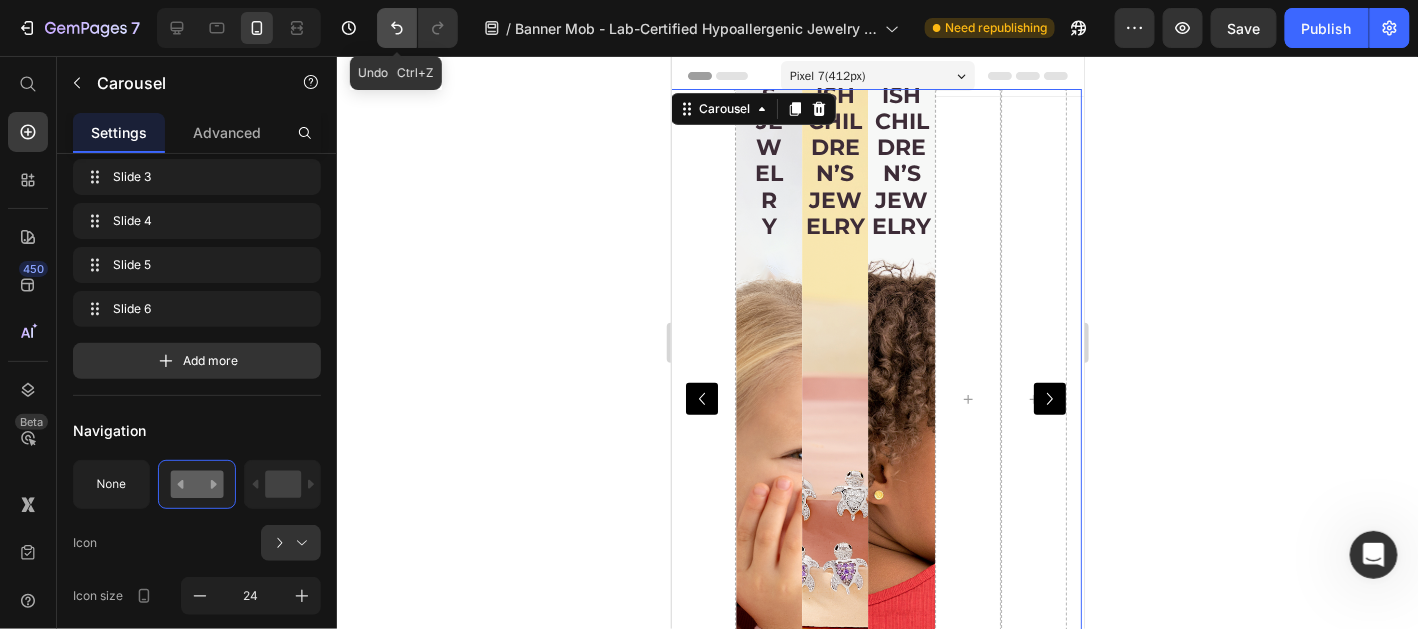 click 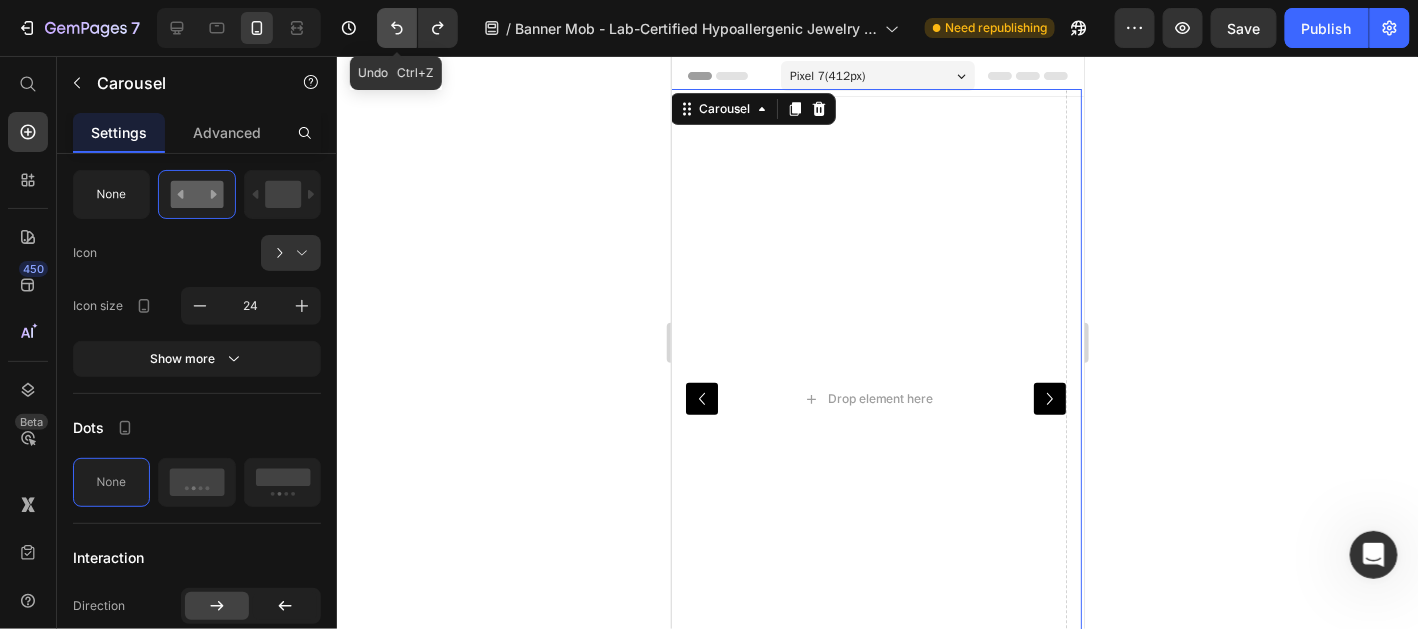 click 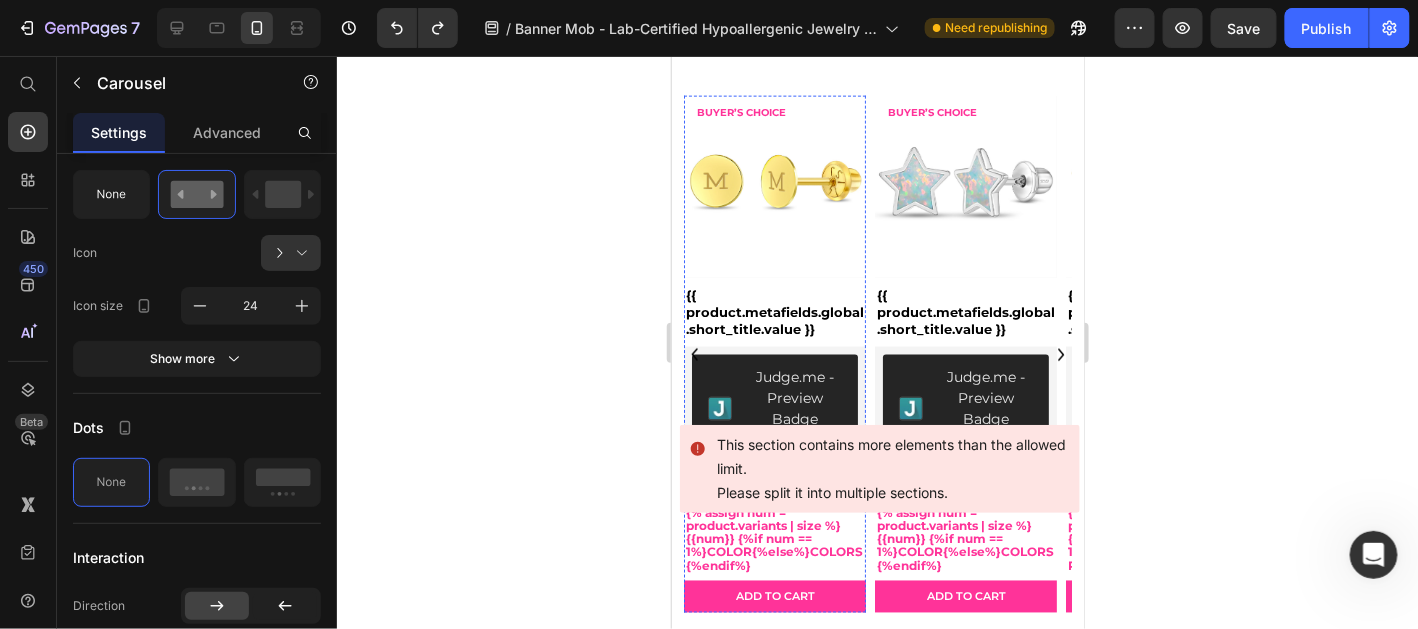 scroll, scrollTop: 0, scrollLeft: 0, axis: both 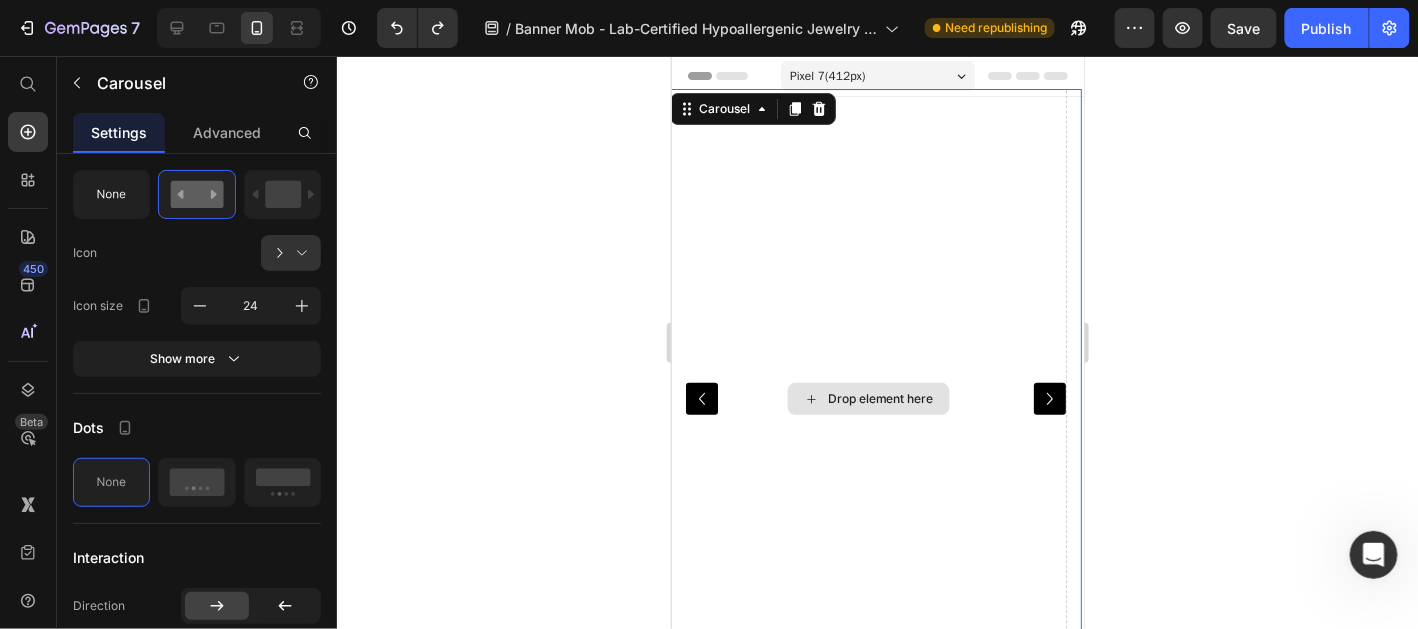 click on "Drop element here" at bounding box center (867, 398) 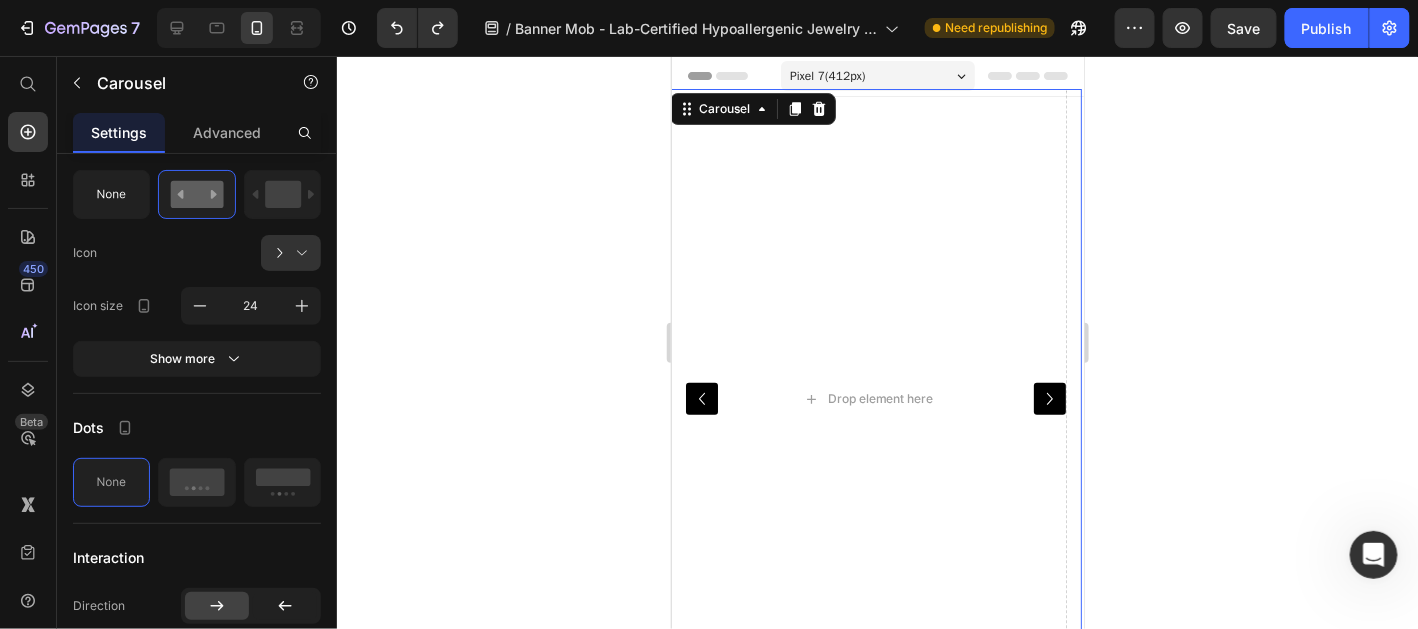 click 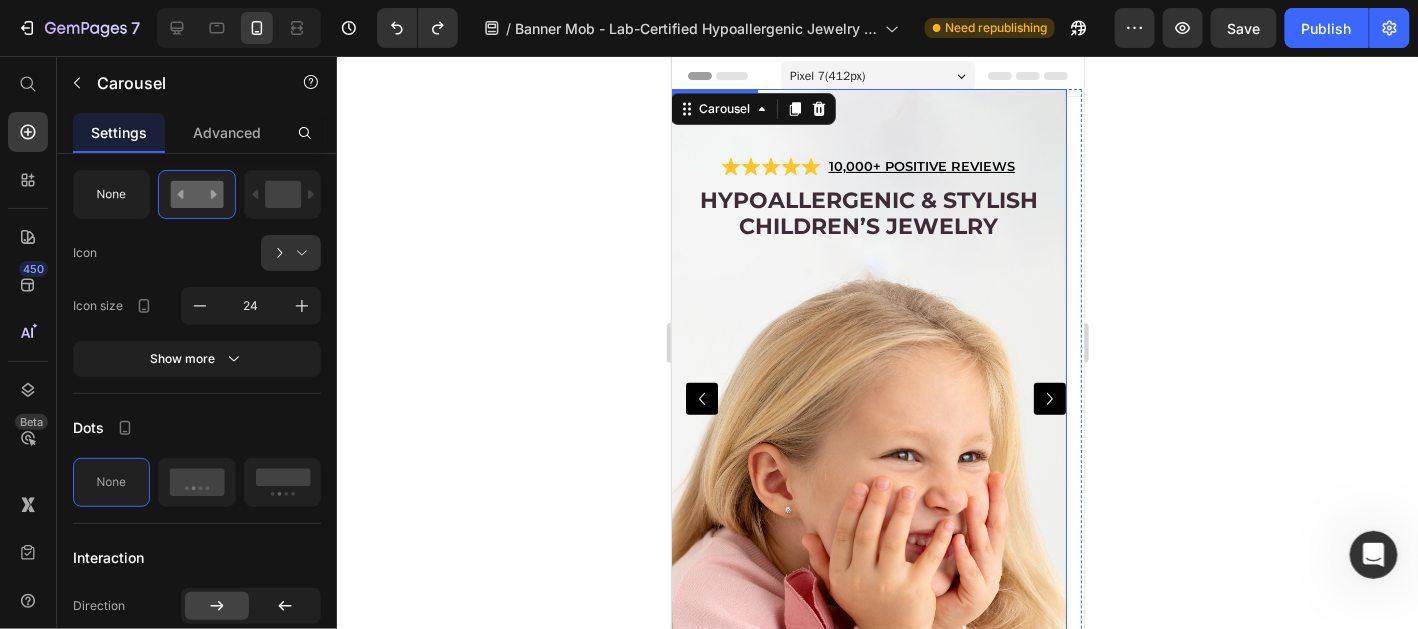 click at bounding box center [867, 398] 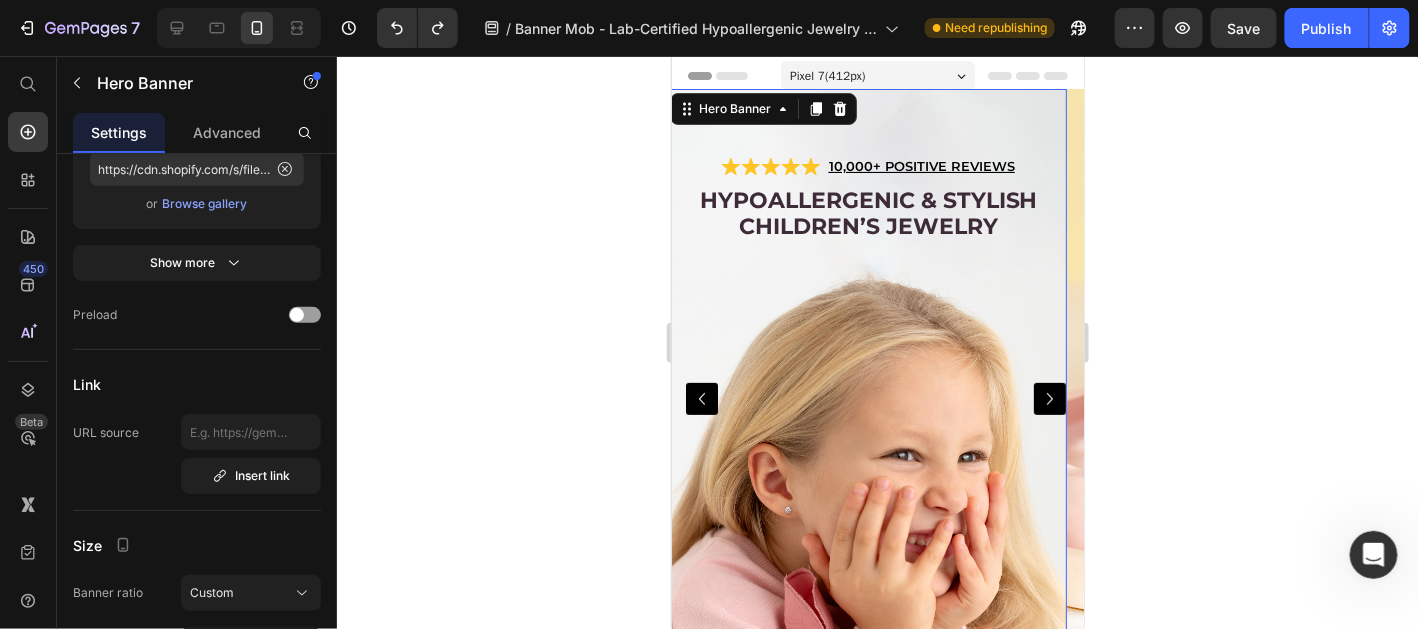 scroll, scrollTop: 0, scrollLeft: 0, axis: both 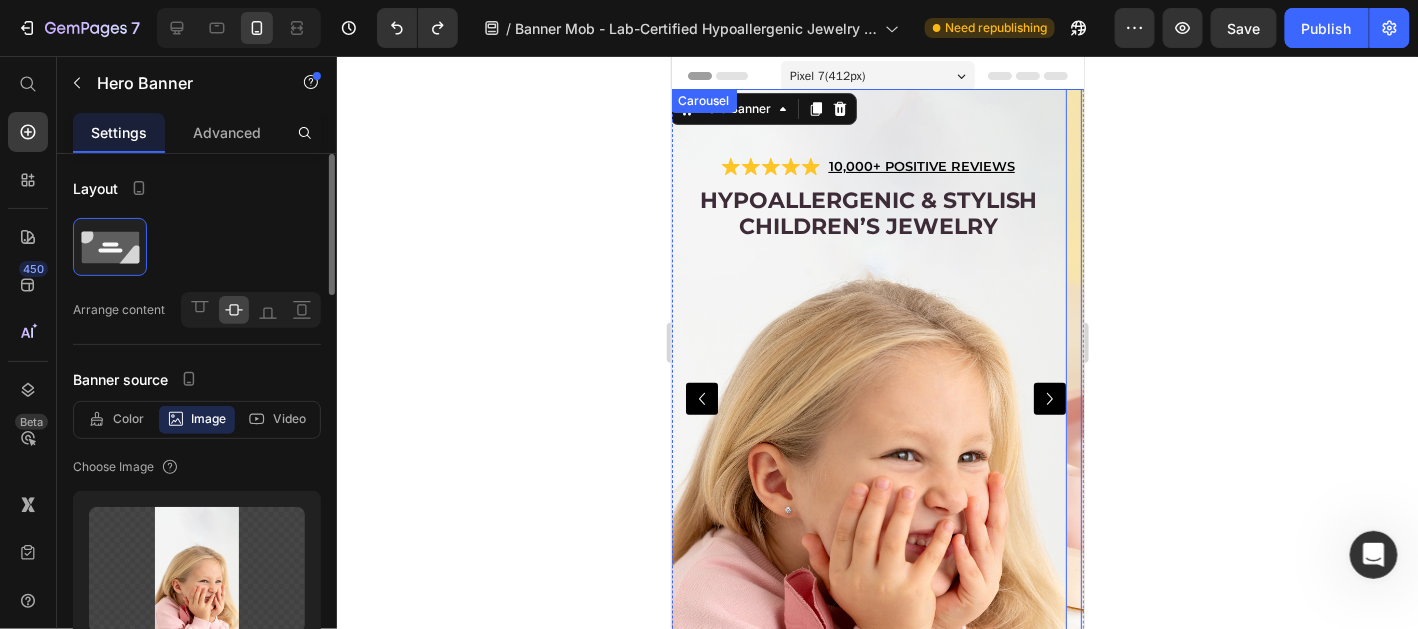 click 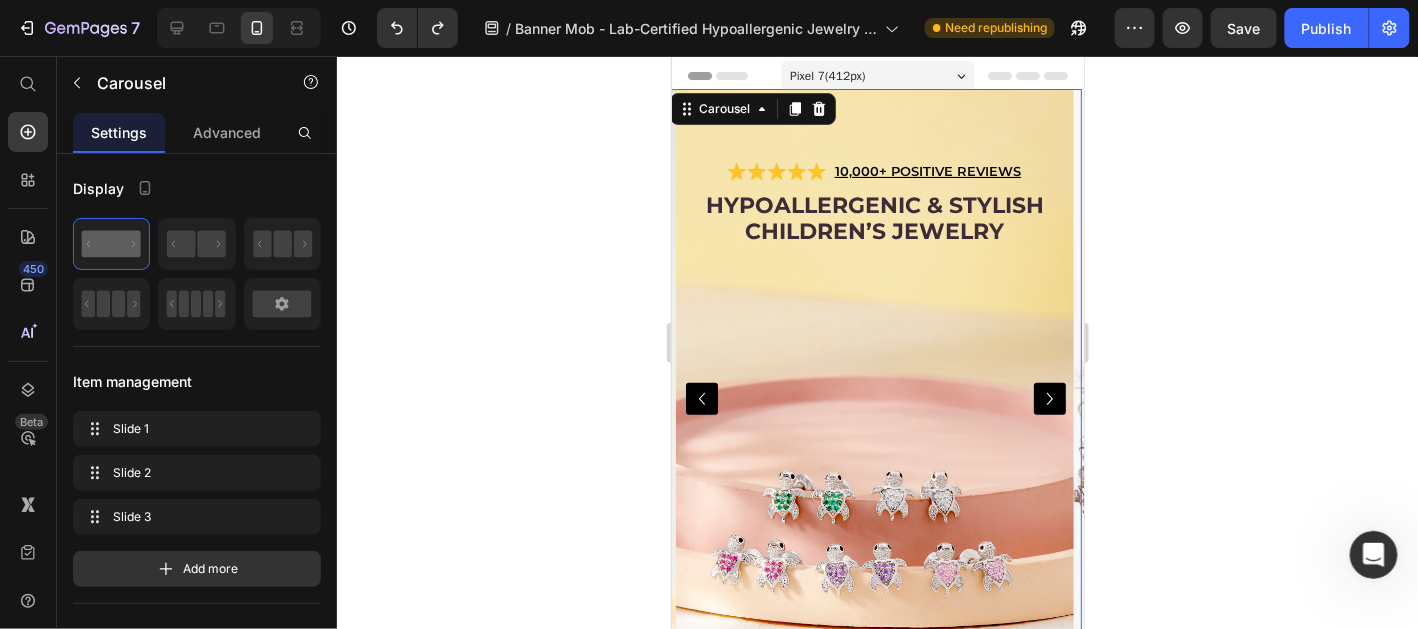 click 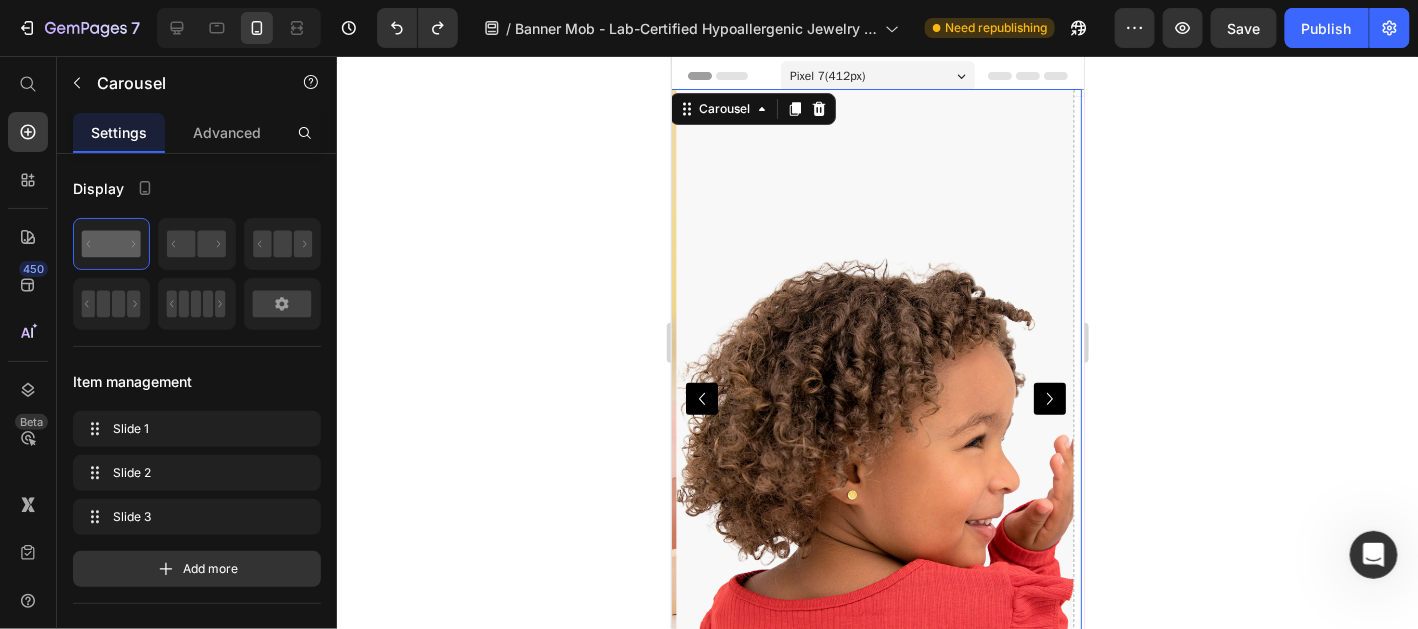 click 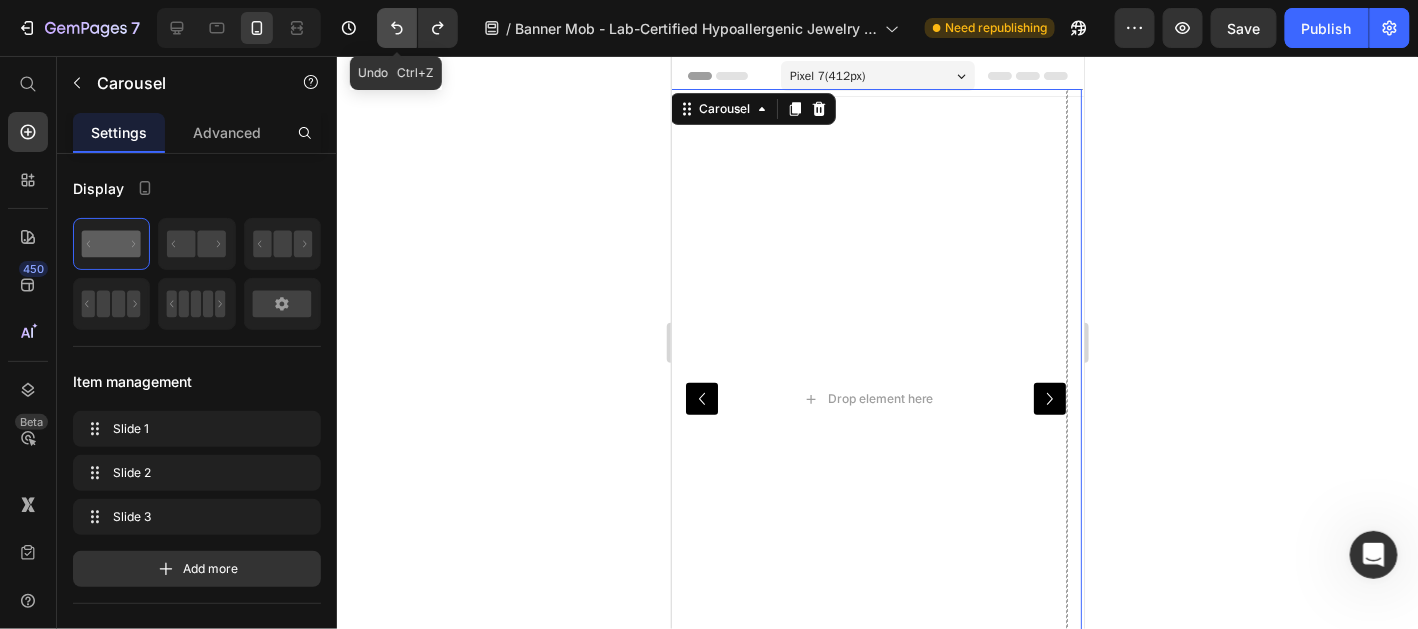 click 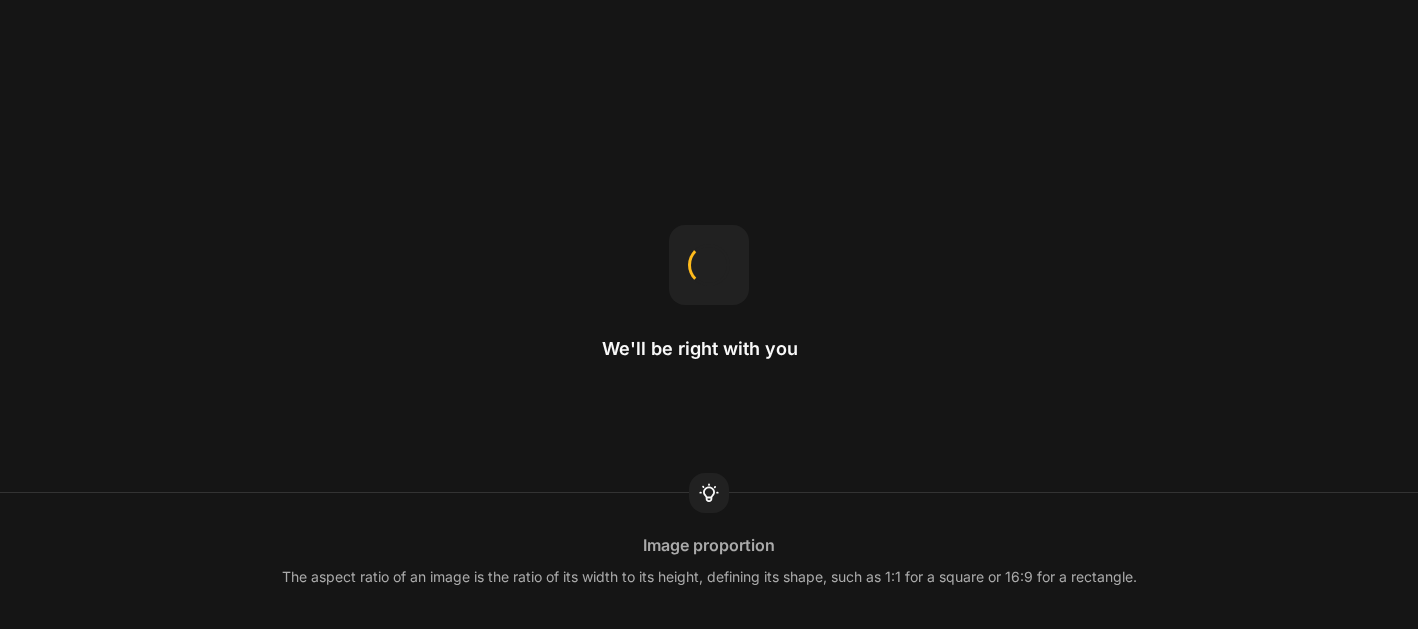 scroll, scrollTop: 0, scrollLeft: 0, axis: both 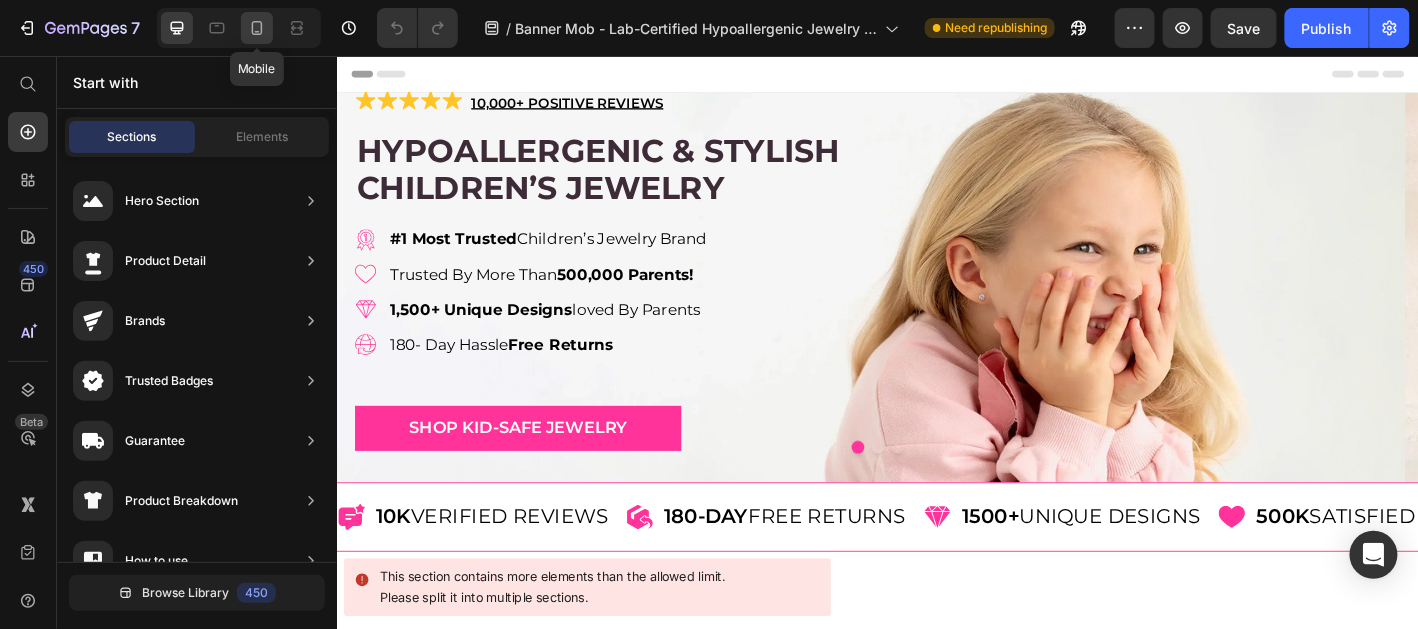 click 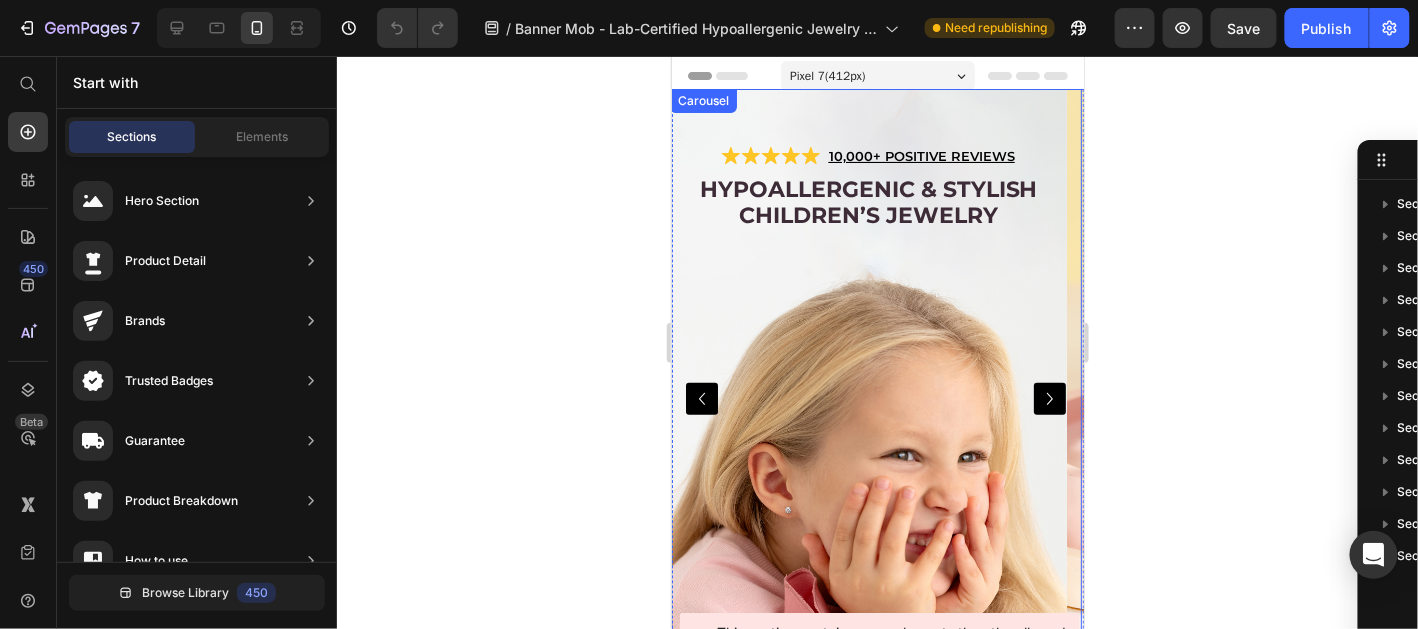click 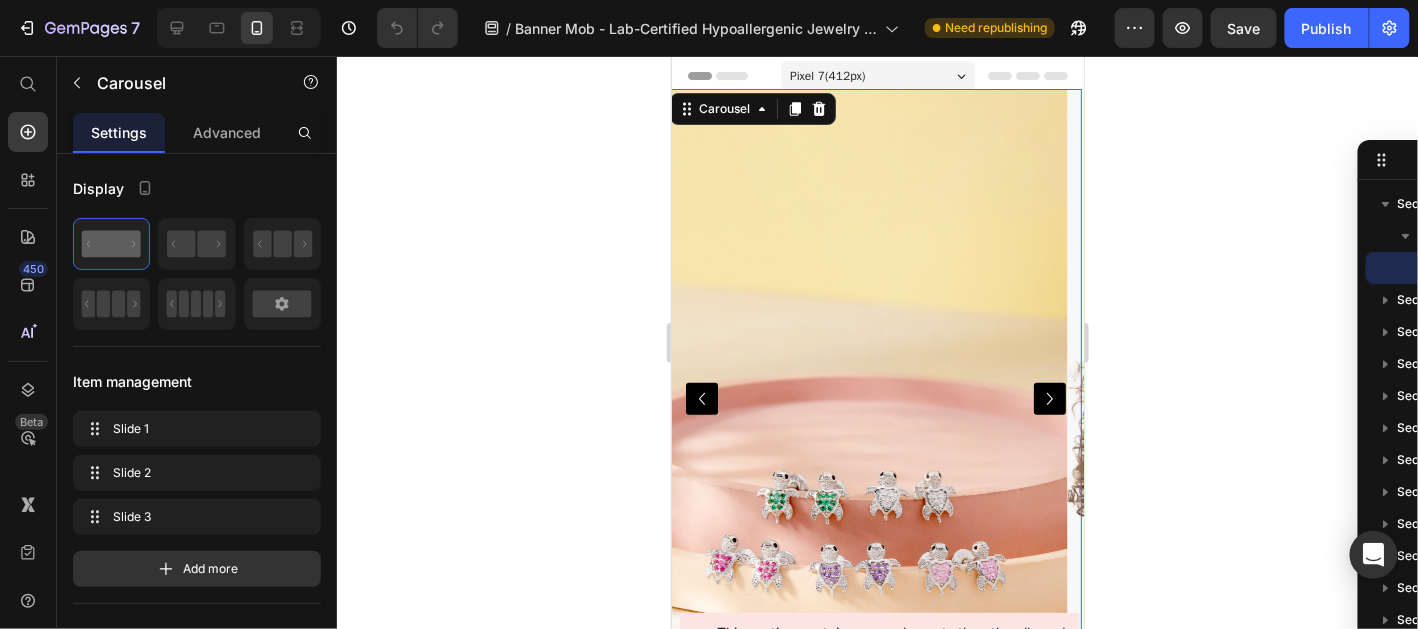 click 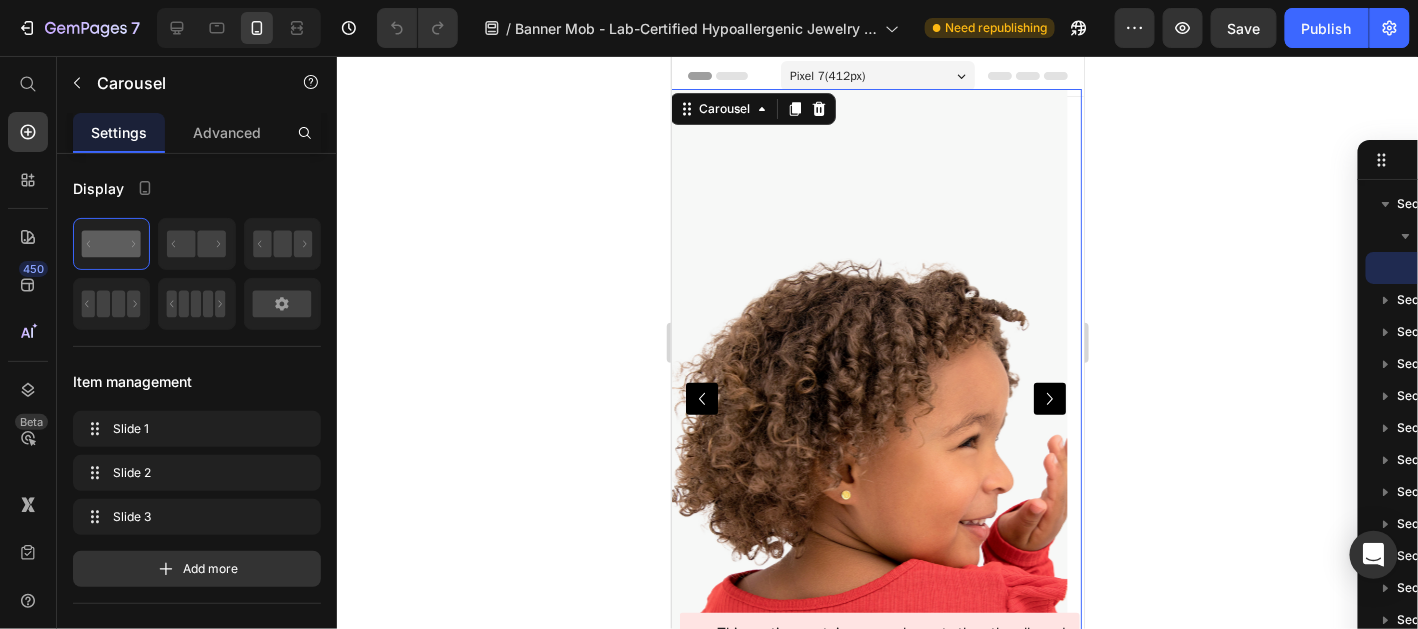 click 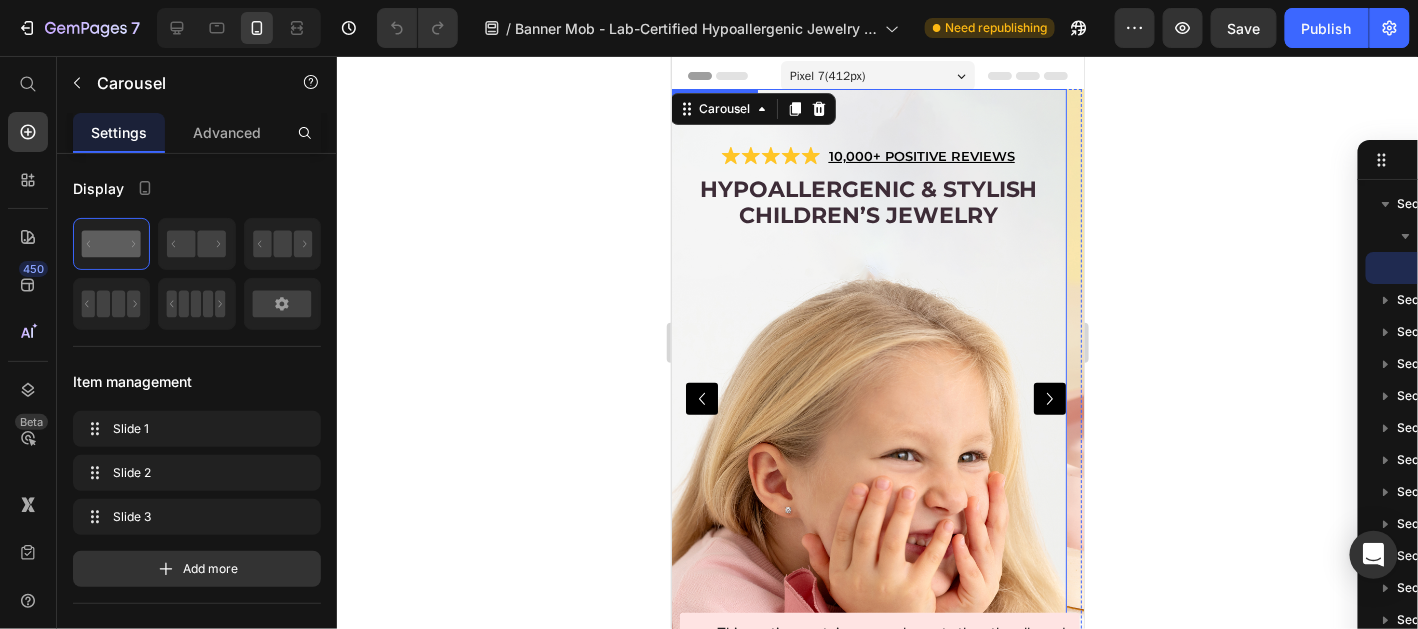 click on "Icon
Icon
Icon
Icon
Icon Icon List 10,000+ POSITIVE REVIEWS Text Block Row Hypoallergenic & stylish Children’s Jewelry  Heading Row" at bounding box center [867, 398] 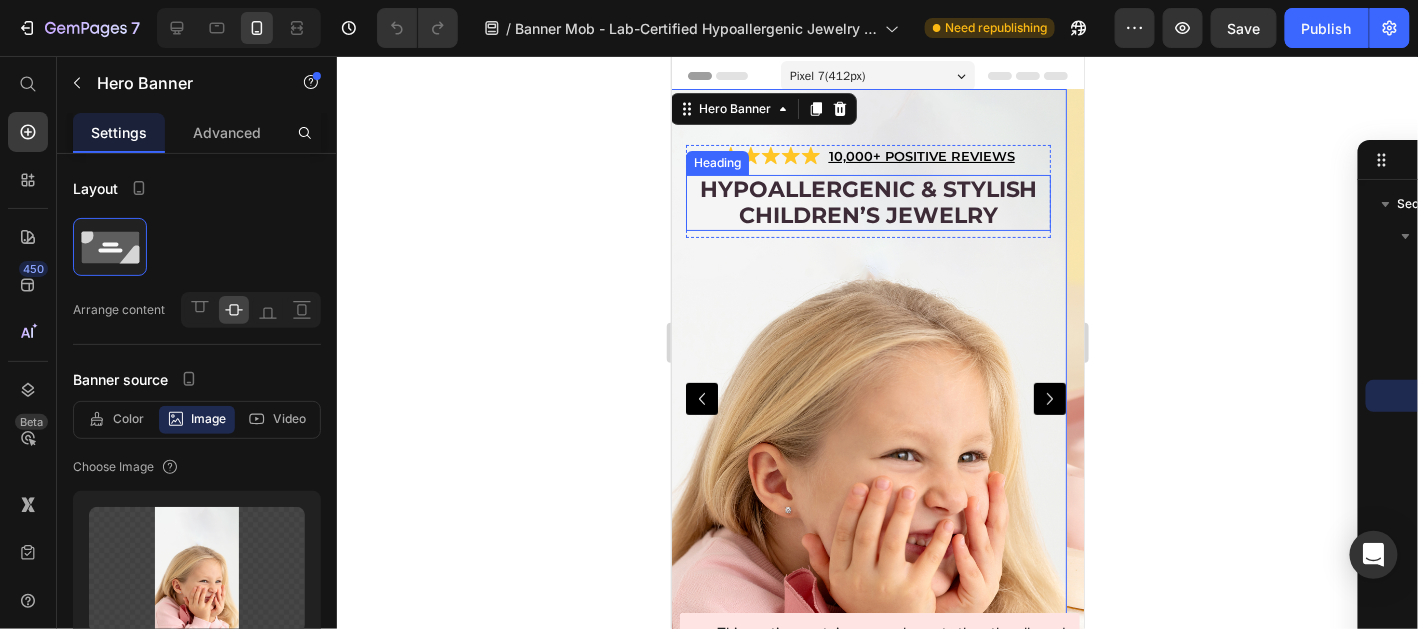 click on "Hypoallergenic & stylish Children’s Jewelry" at bounding box center (867, 202) 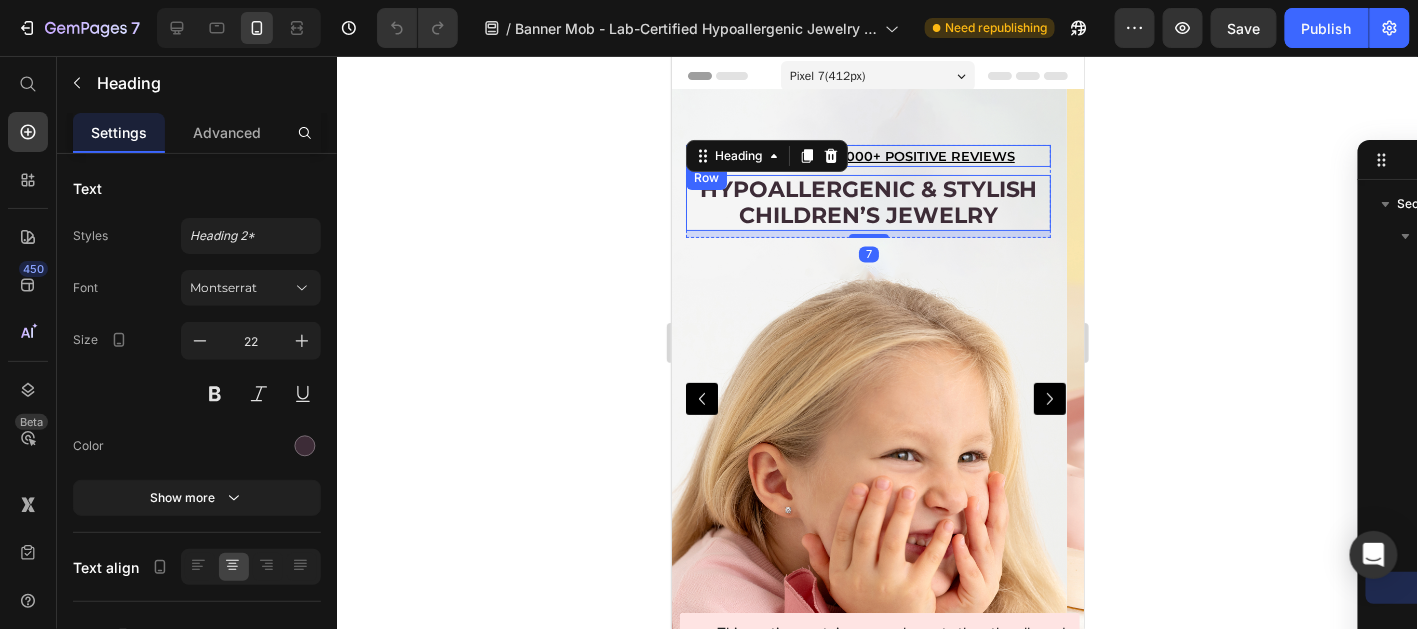 click on "Icon
Icon
Icon
Icon
Icon Icon List 10,000+ POSITIVE REVIEWS Text Block Row" at bounding box center [867, 155] 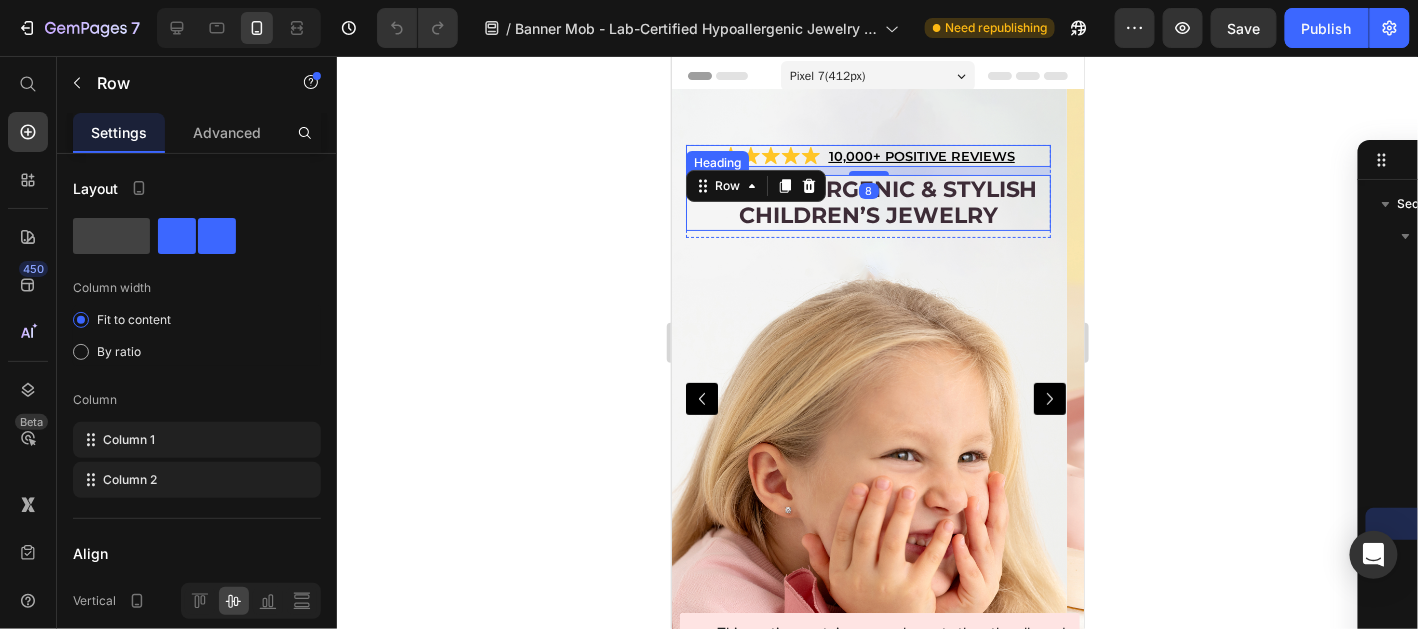 click on "Hypoallergenic & stylish Children’s Jewelry" at bounding box center [867, 202] 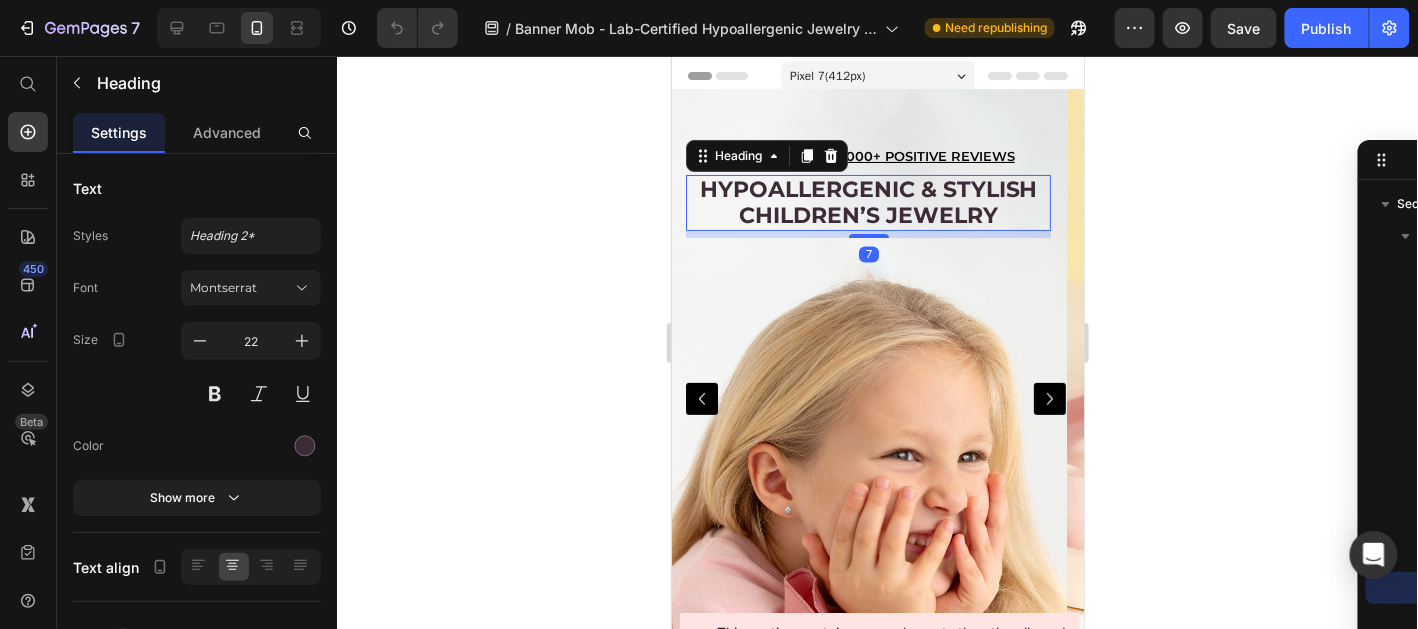 click on "7" at bounding box center [867, 233] 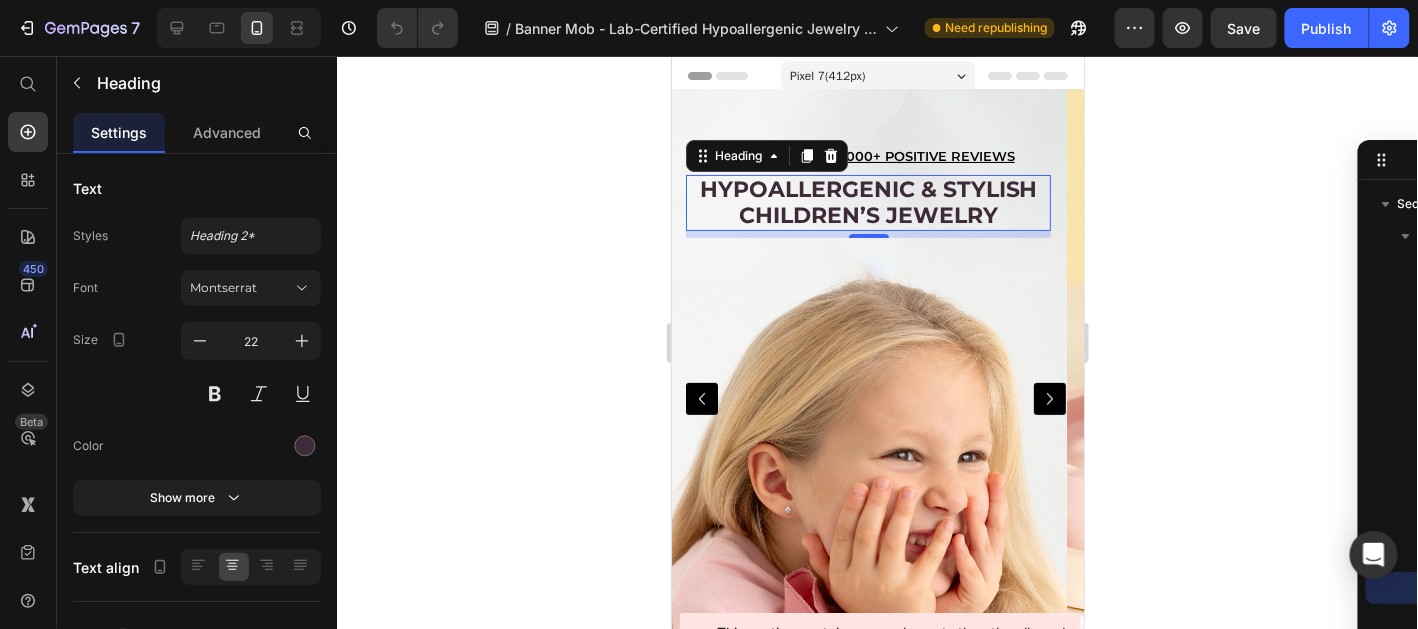 click on "Hypoallergenic & stylish Children’s Jewelry" at bounding box center [867, 202] 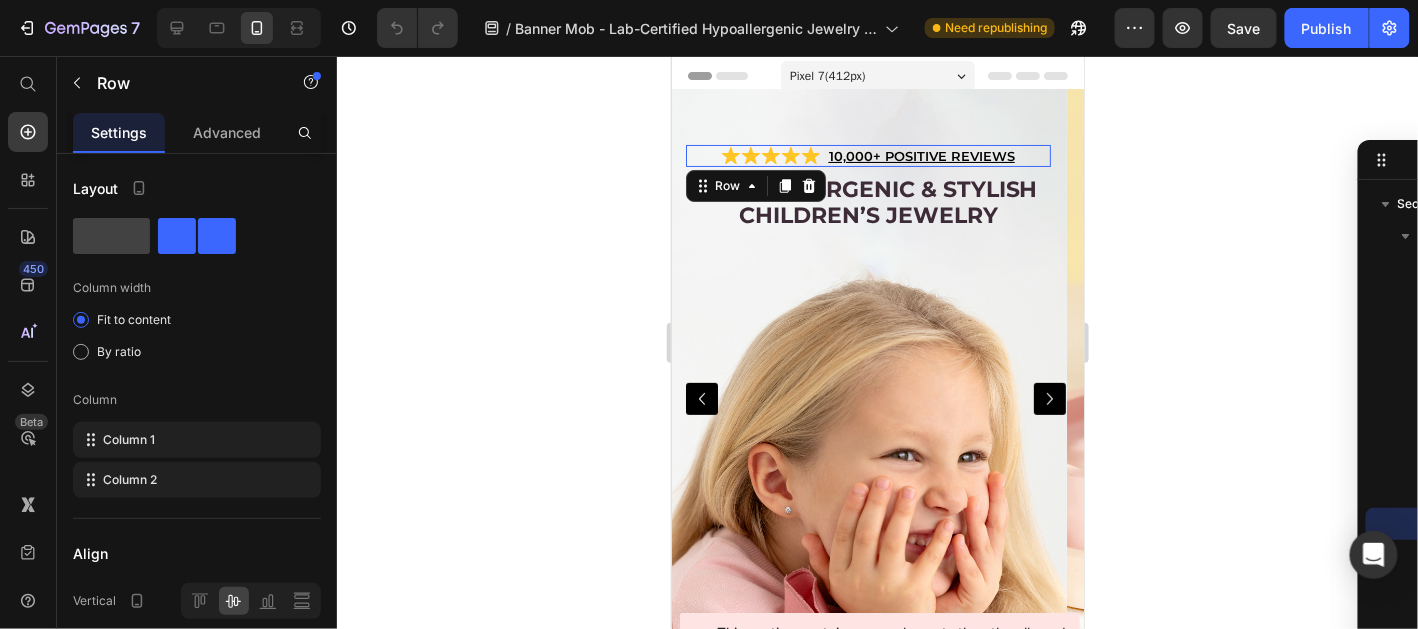 click on "Icon
Icon
Icon
Icon
Icon Icon List 10,000+ POSITIVE REVIEWS Text Block Row   0" at bounding box center [867, 155] 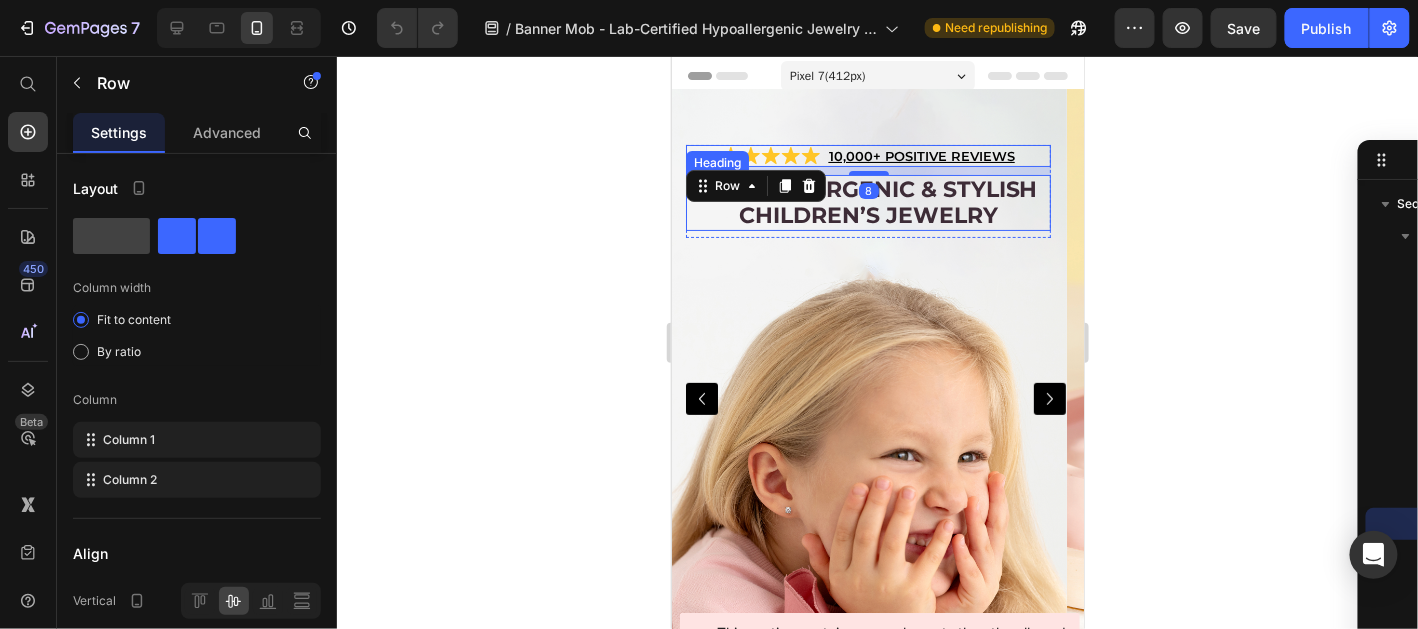 click on "Hypoallergenic & stylish Children’s Jewelry" at bounding box center [867, 202] 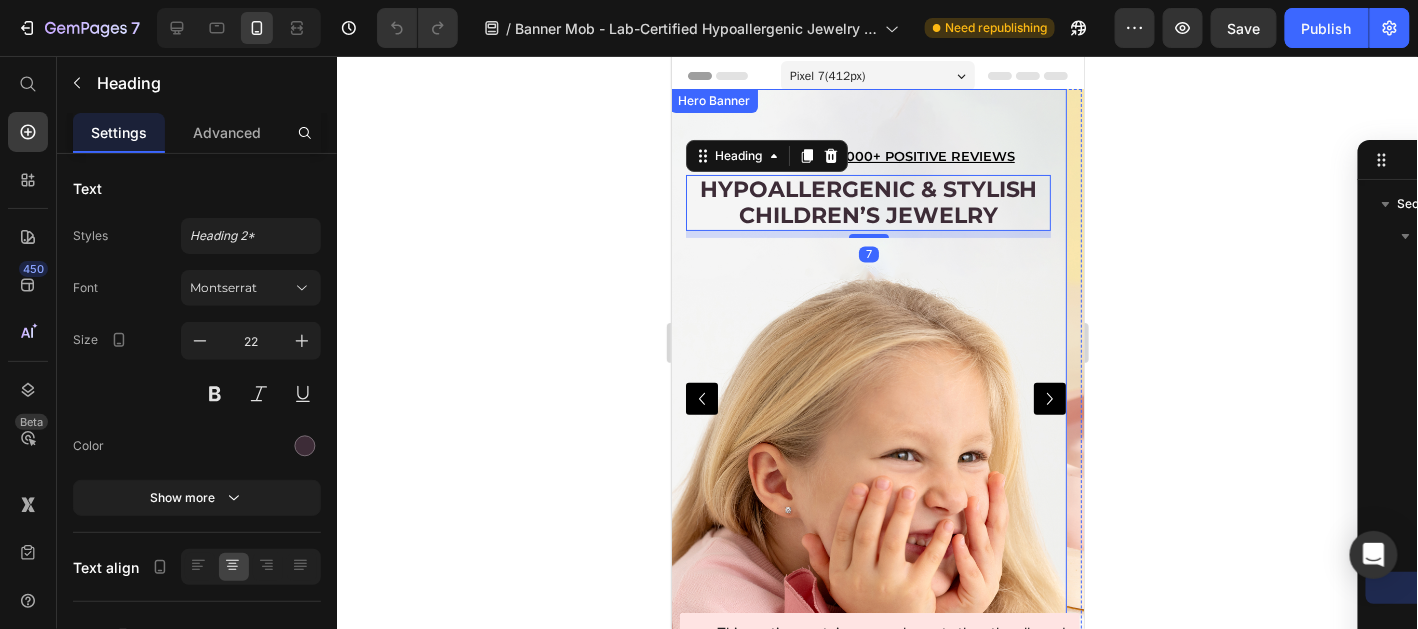 click on "Icon
Icon
Icon
Icon
Icon Icon List 10,000+ POSITIVE REVIEWS Text Block Row Hypoallergenic & stylish Children’s Jewelry  Heading   7 Row" at bounding box center [867, 398] 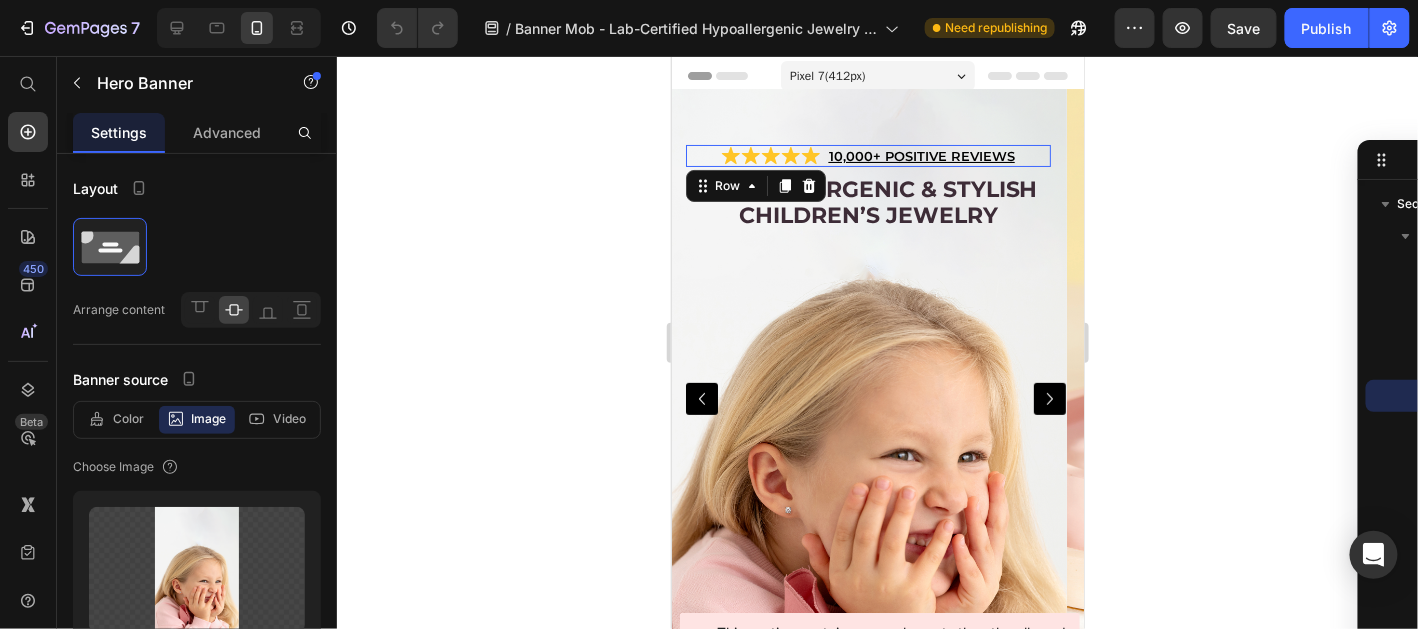 click on "Icon
Icon
Icon
Icon
Icon Icon List 10,000+ POSITIVE REVIEWS Text Block Row   0" at bounding box center [867, 155] 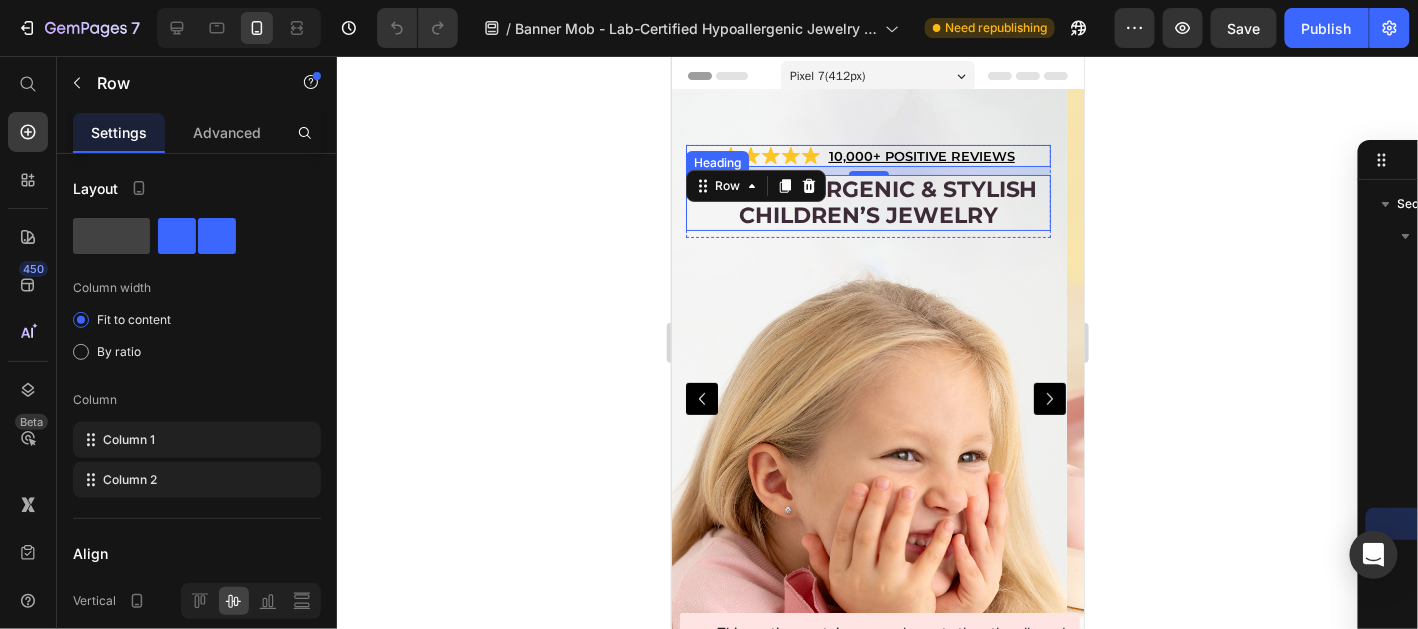 click on "Hypoallergenic & stylish Children’s Jewelry" at bounding box center (867, 202) 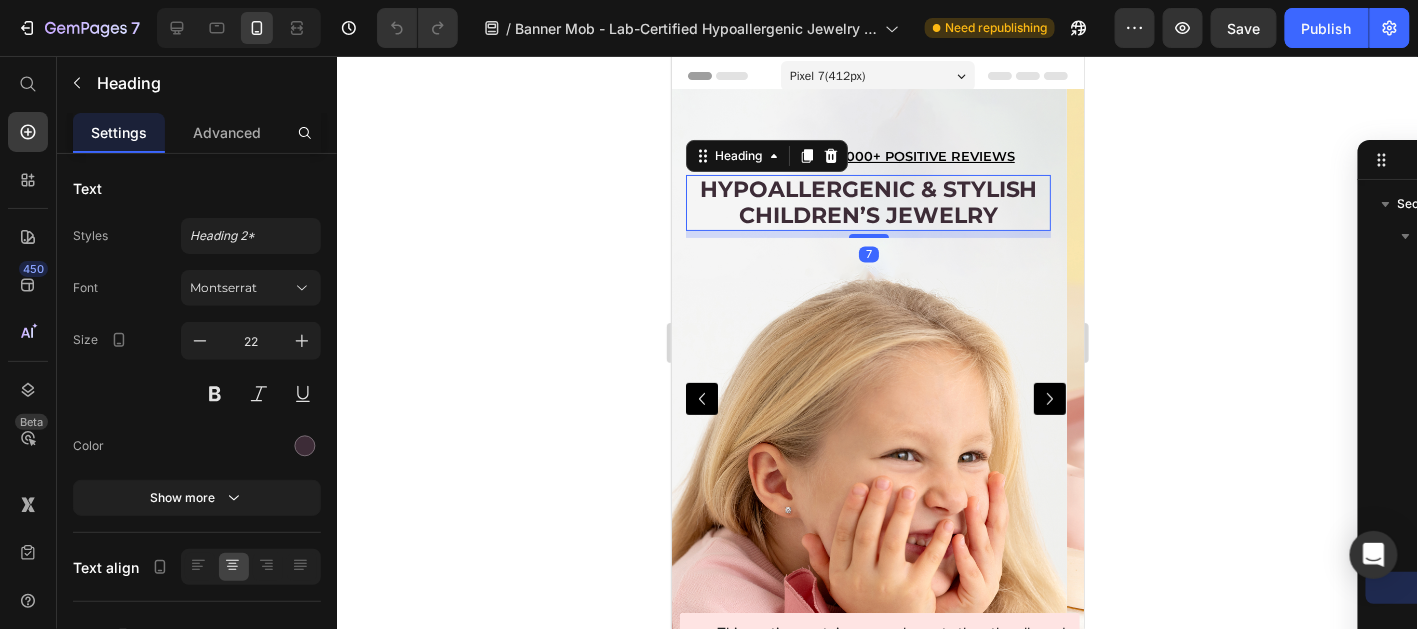 click on "7" at bounding box center [867, 233] 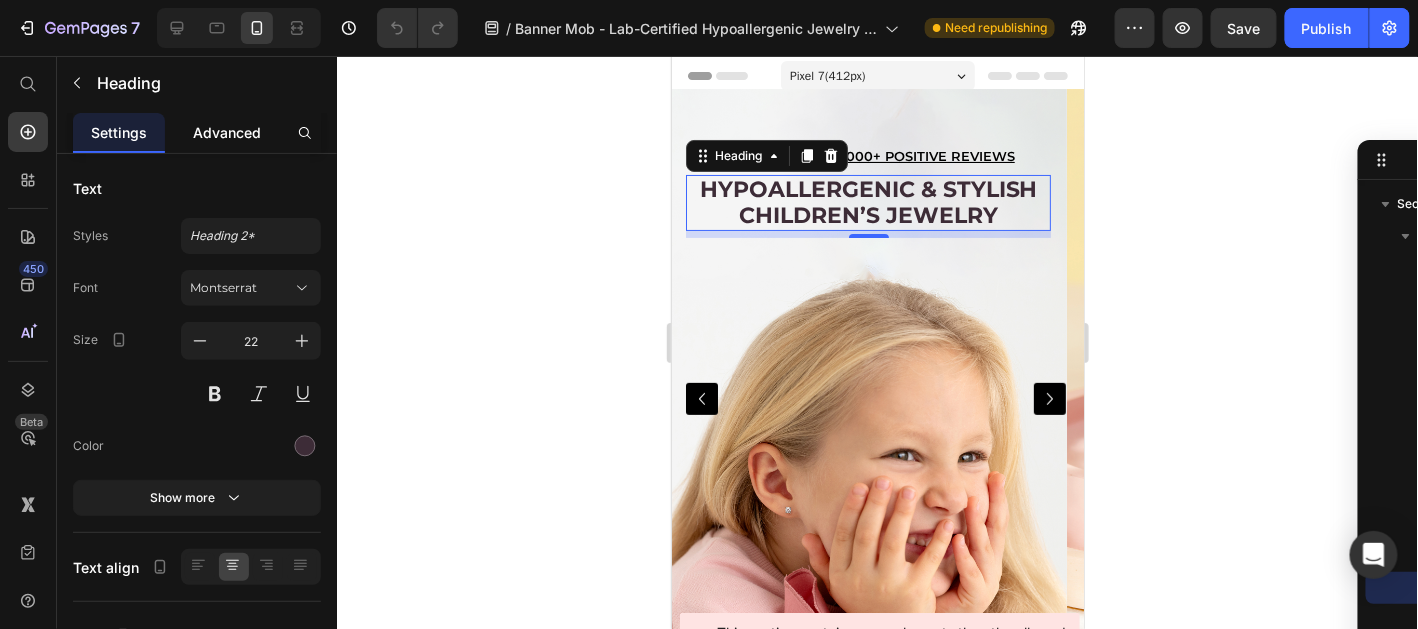 click on "Advanced" at bounding box center (227, 132) 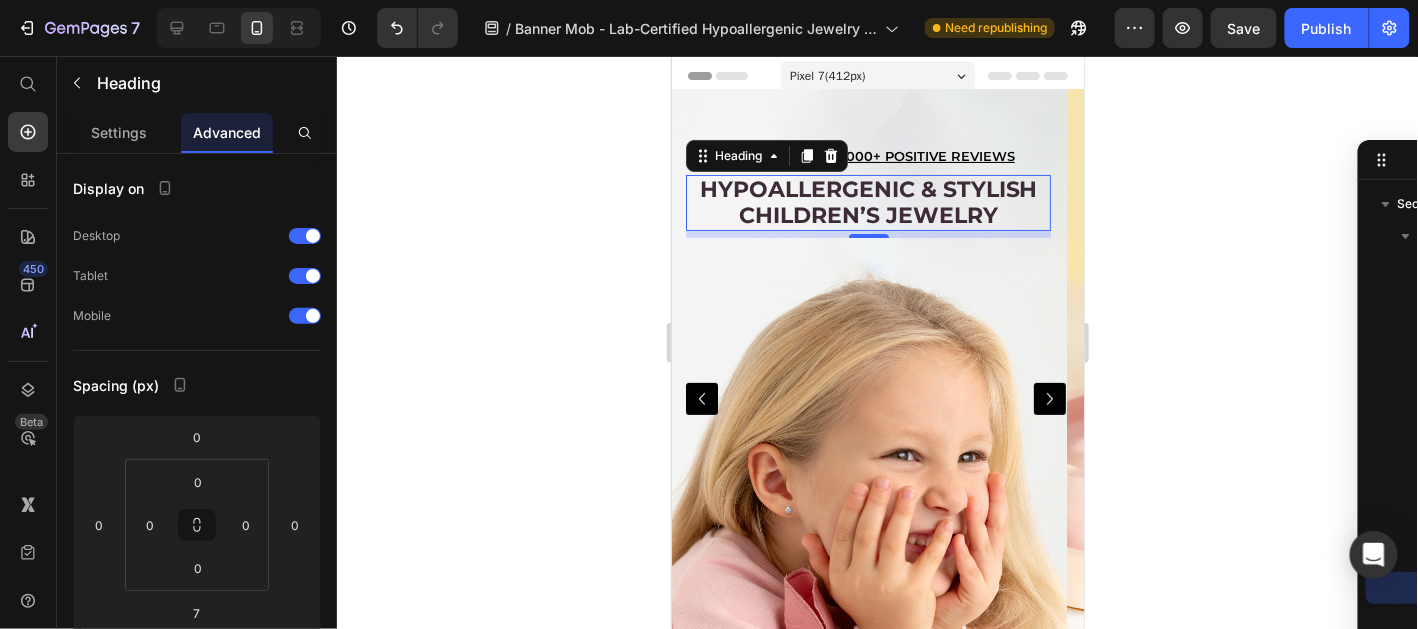scroll, scrollTop: 499, scrollLeft: 0, axis: vertical 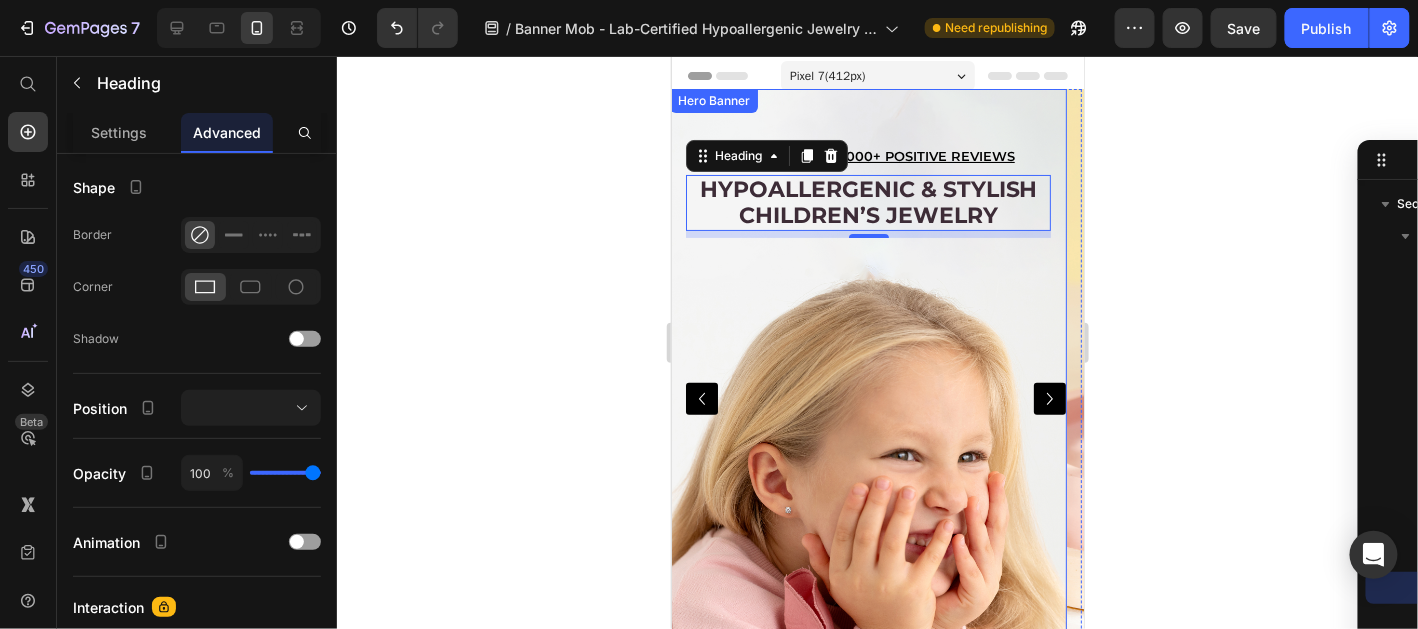 click on "Icon
Icon
Icon
Icon
Icon Icon List 10,000+ POSITIVE REVIEWS Text Block Row" at bounding box center [867, 155] 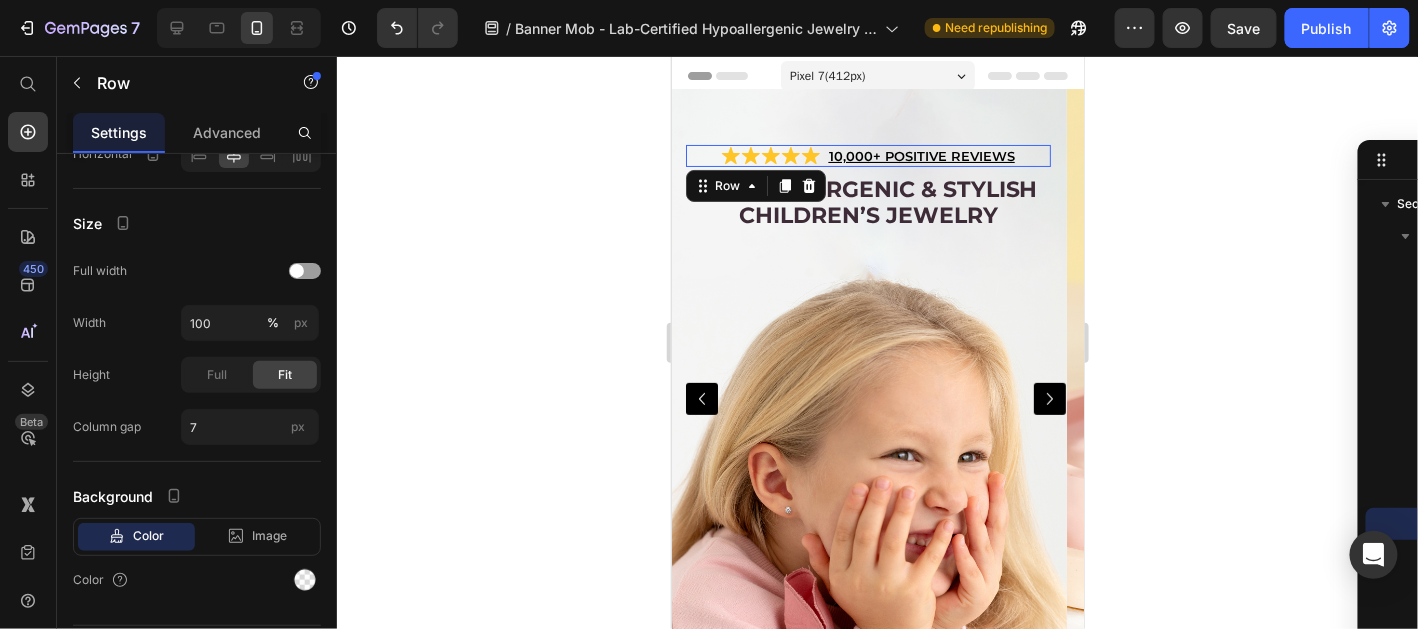 scroll, scrollTop: 0, scrollLeft: 0, axis: both 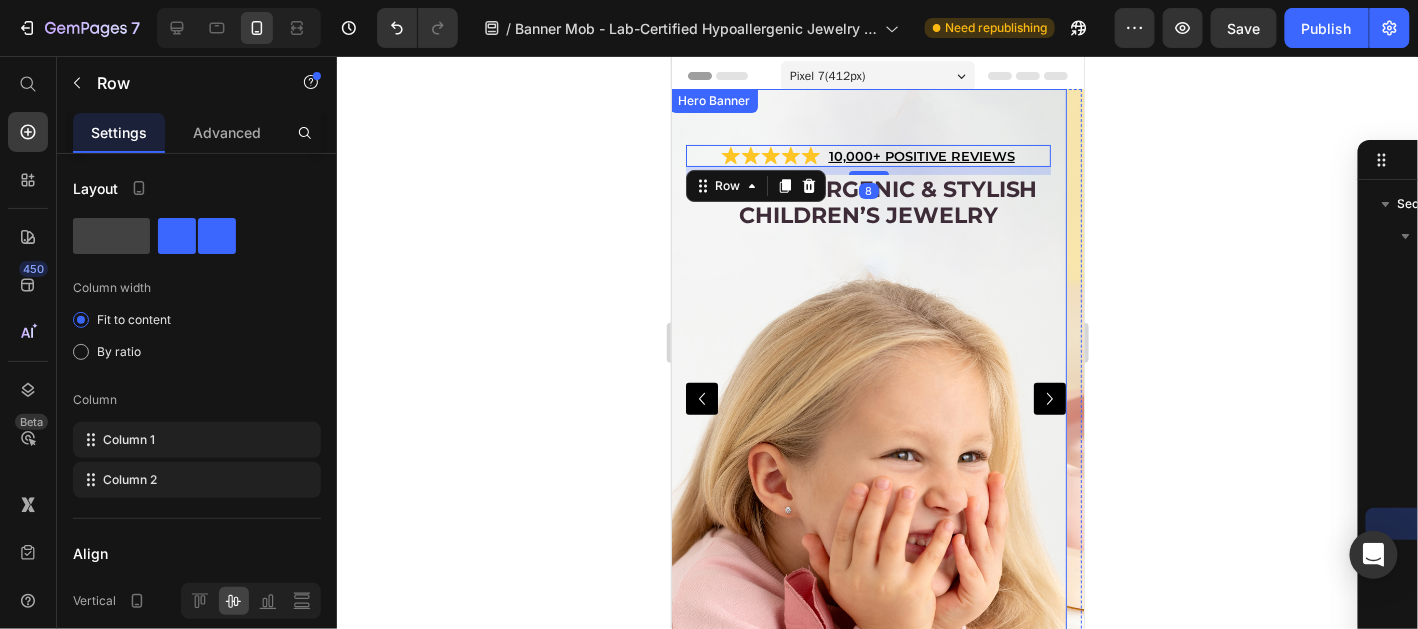 click on "Icon
Icon
Icon
Icon
Icon Icon List 10,000+ POSITIVE REVIEWS Text Block Row   8 Hypoallergenic & stylish Children’s Jewelry  Heading Row" at bounding box center [867, 398] 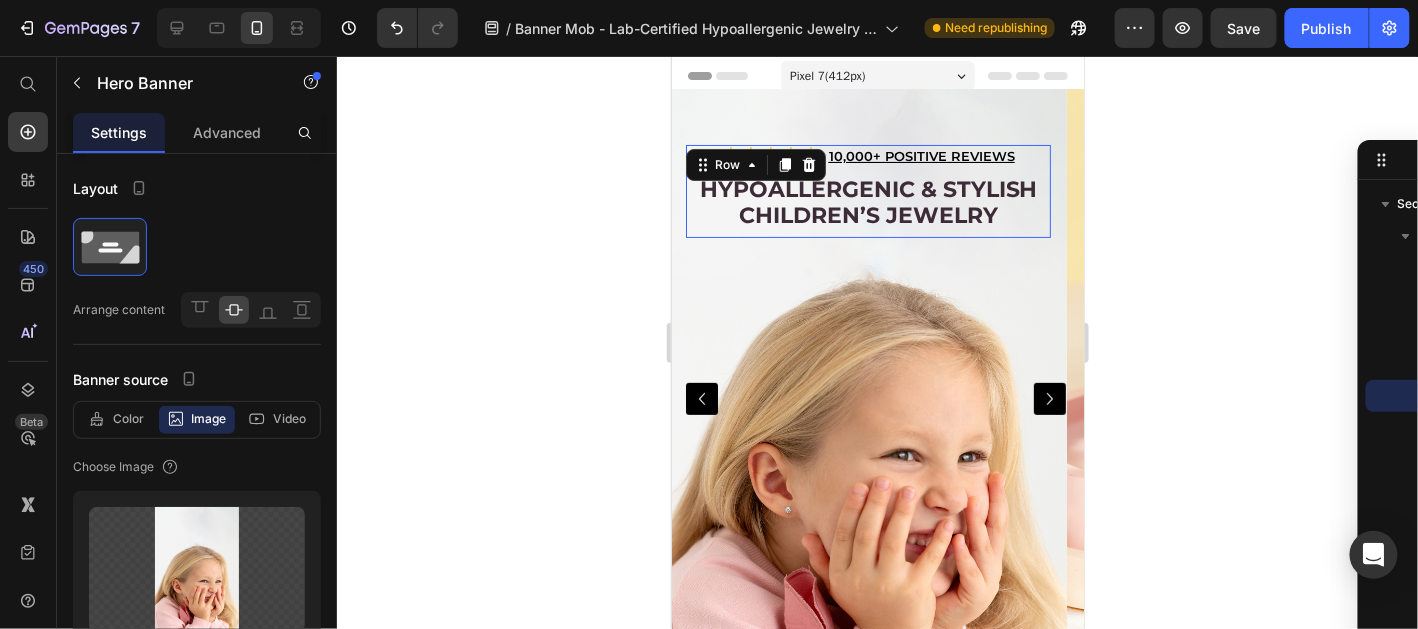 click on "Hypoallergenic & stylish Children’s Jewelry  Heading" at bounding box center [867, 205] 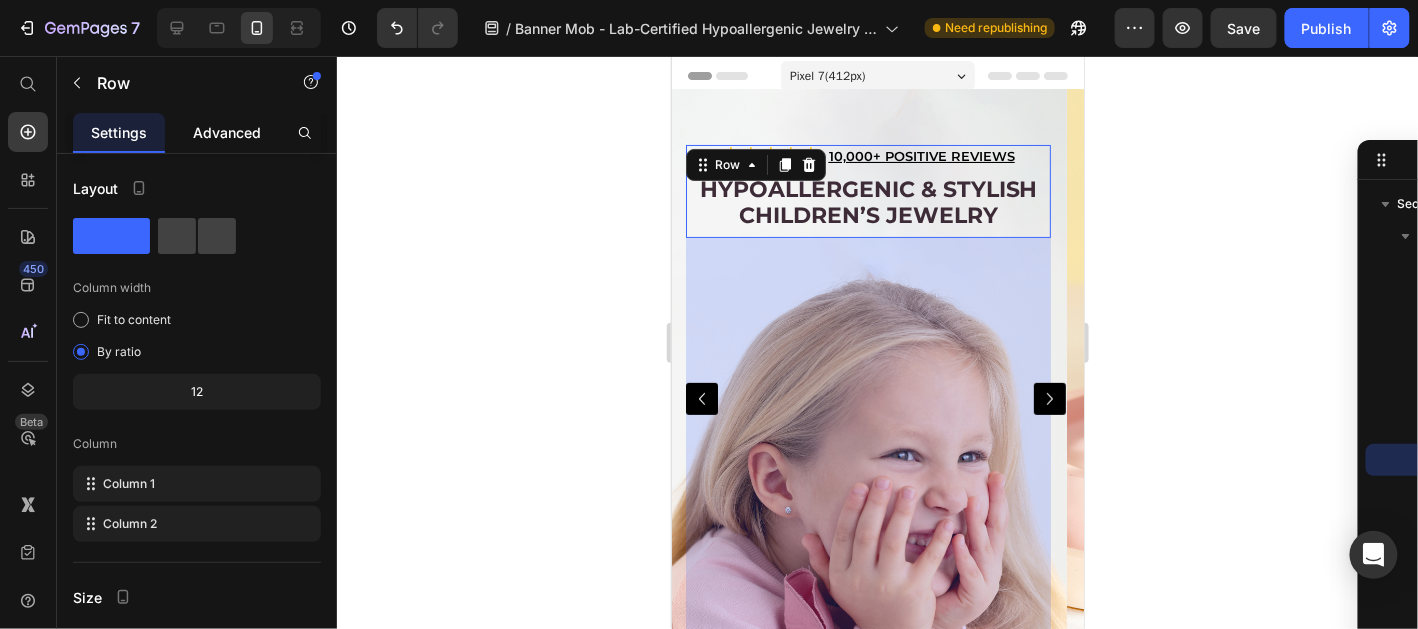 click on "Advanced" at bounding box center [227, 132] 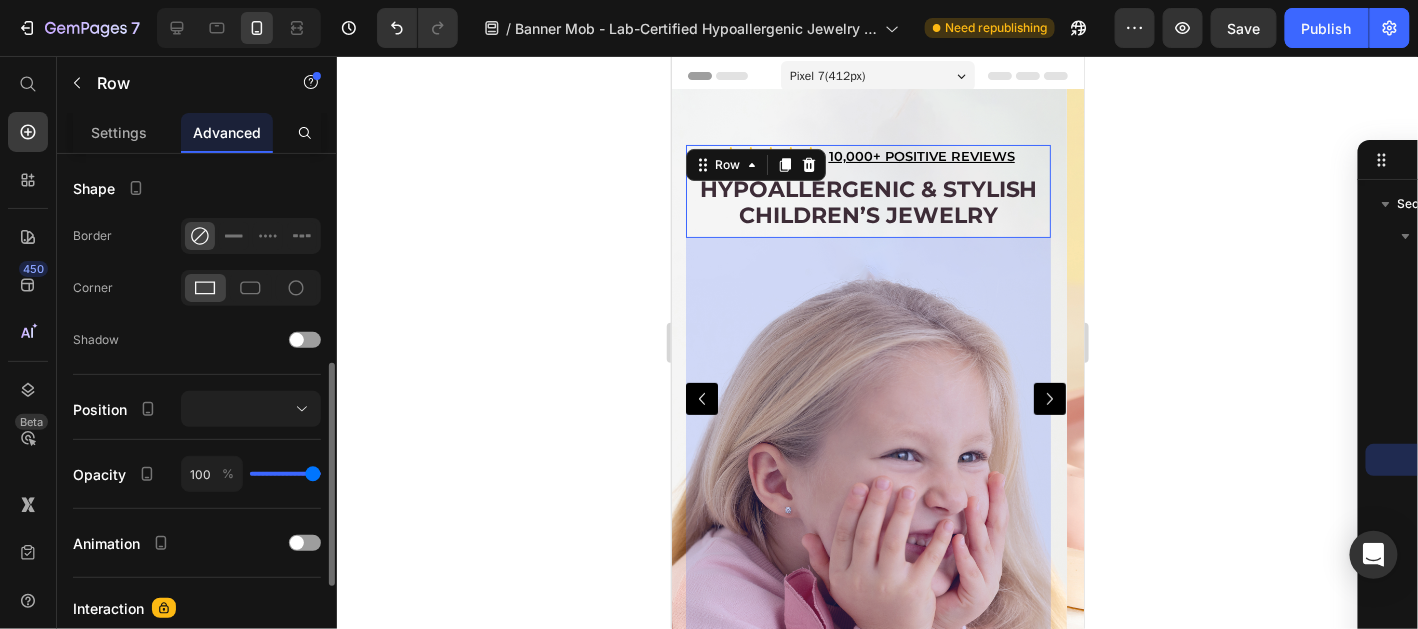 scroll, scrollTop: 299, scrollLeft: 0, axis: vertical 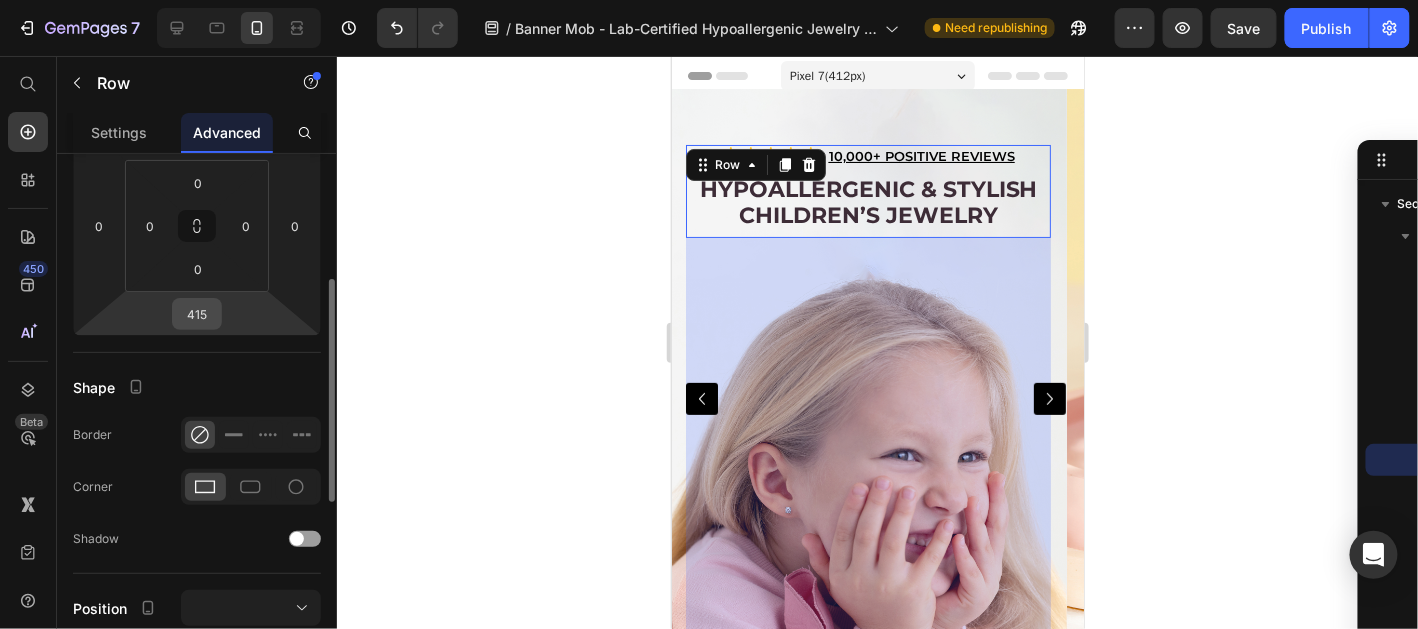 click on "415" at bounding box center [197, 314] 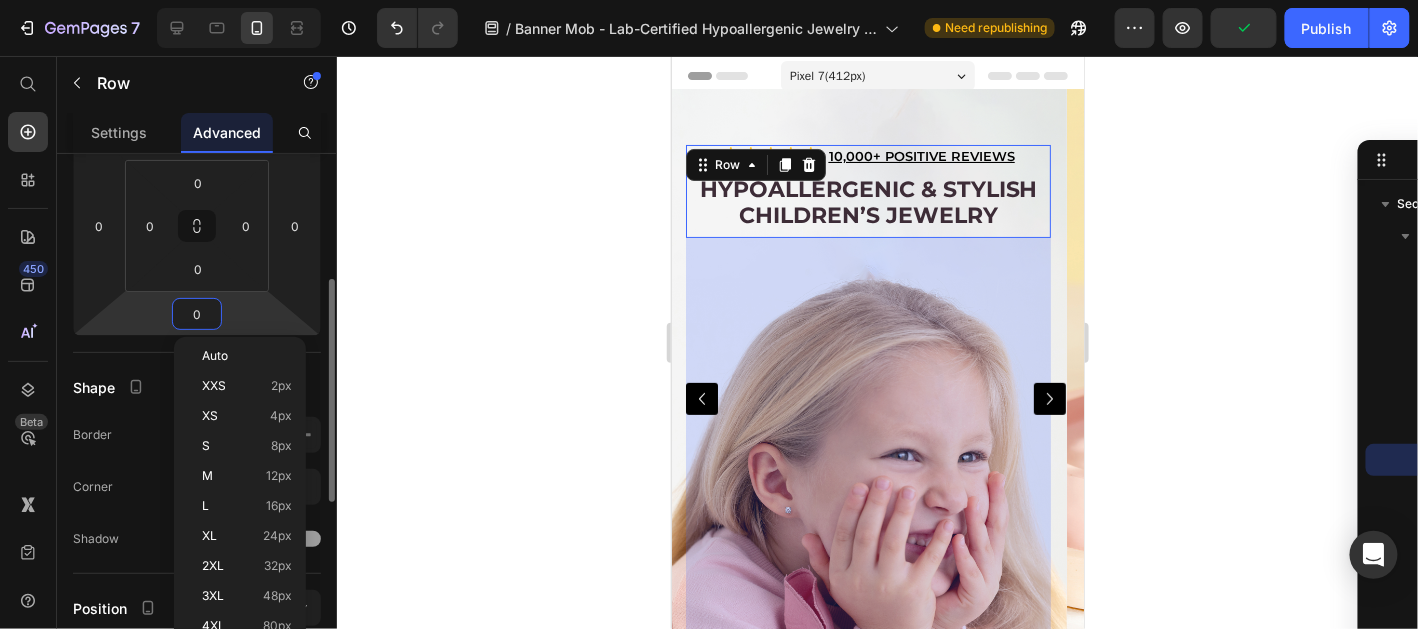type on "0" 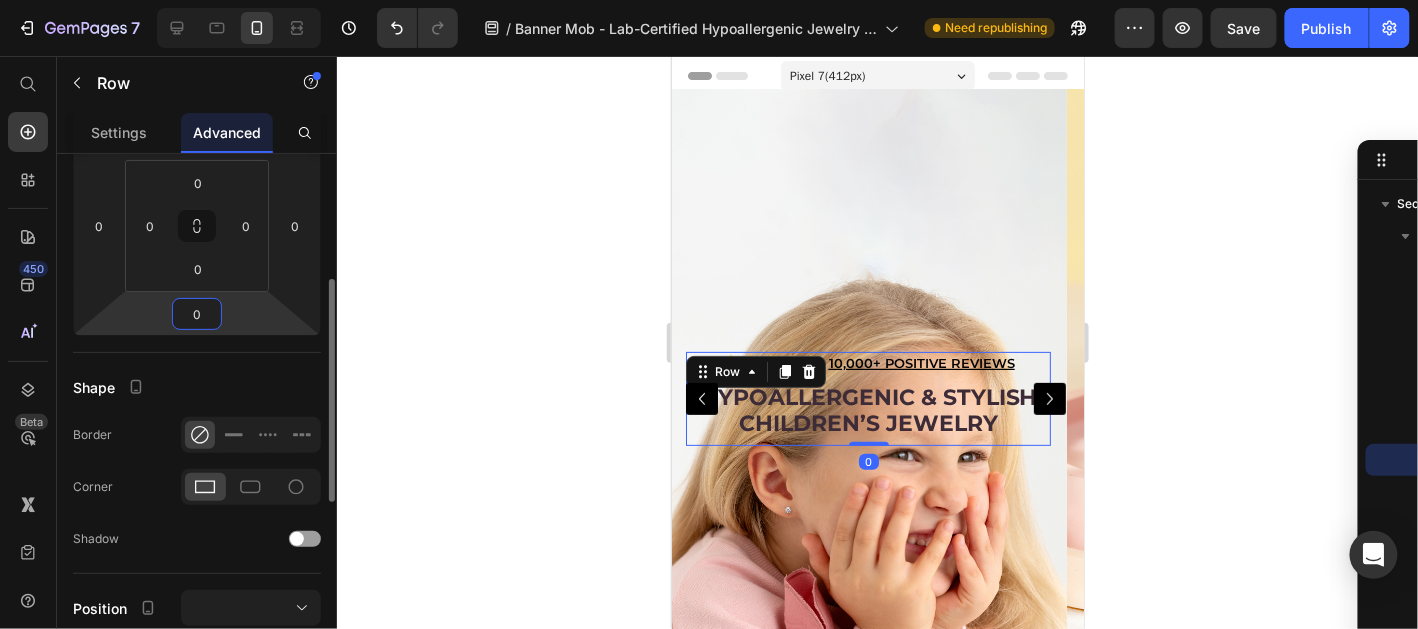 scroll, scrollTop: 398, scrollLeft: 0, axis: vertical 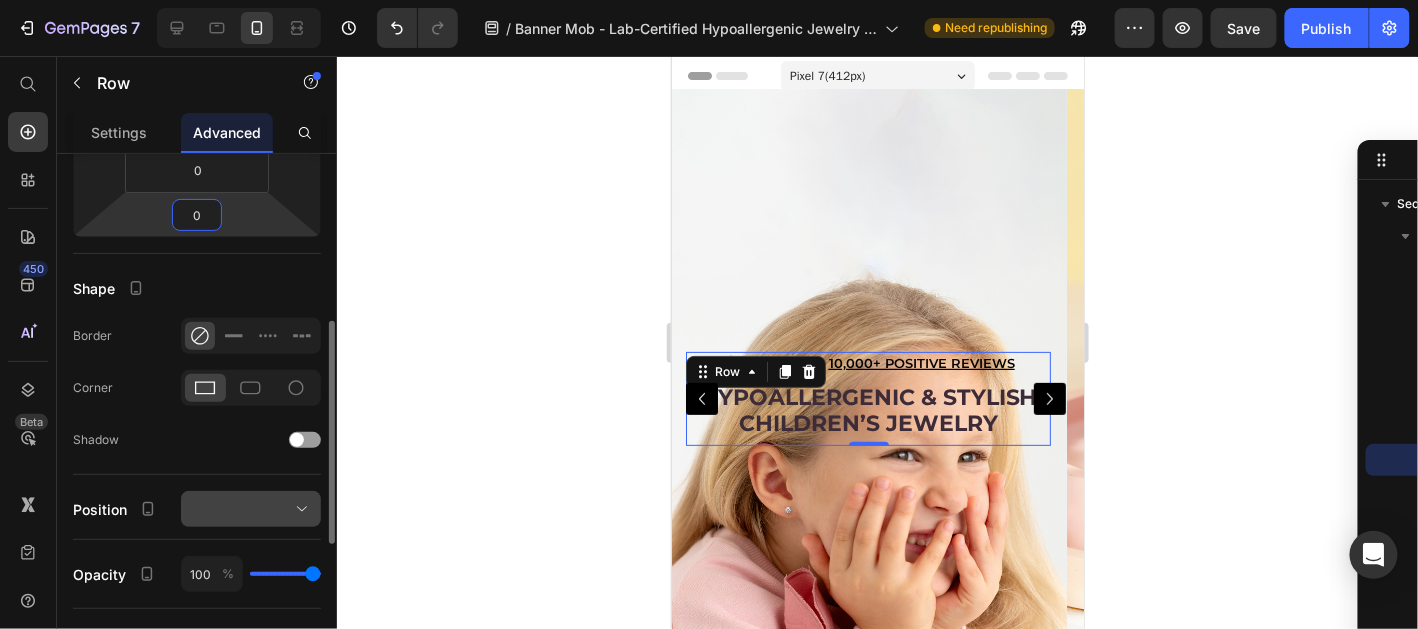 click at bounding box center [251, 509] 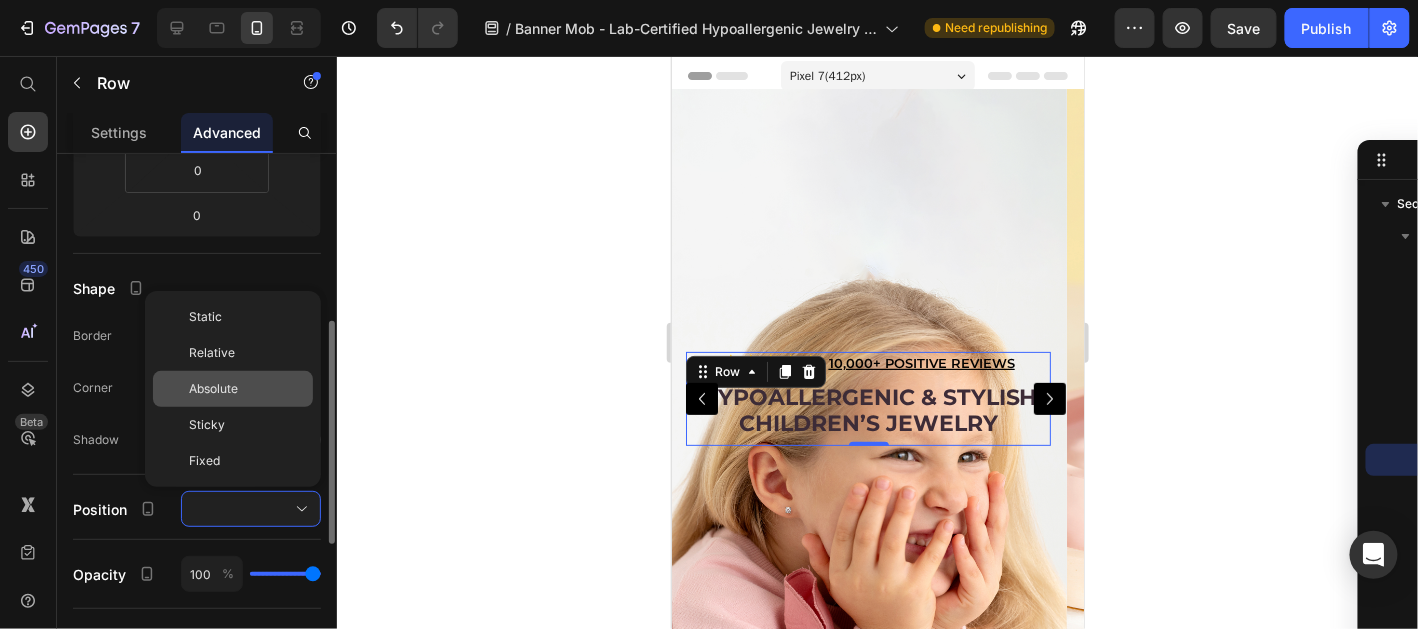 click on "Absolute" 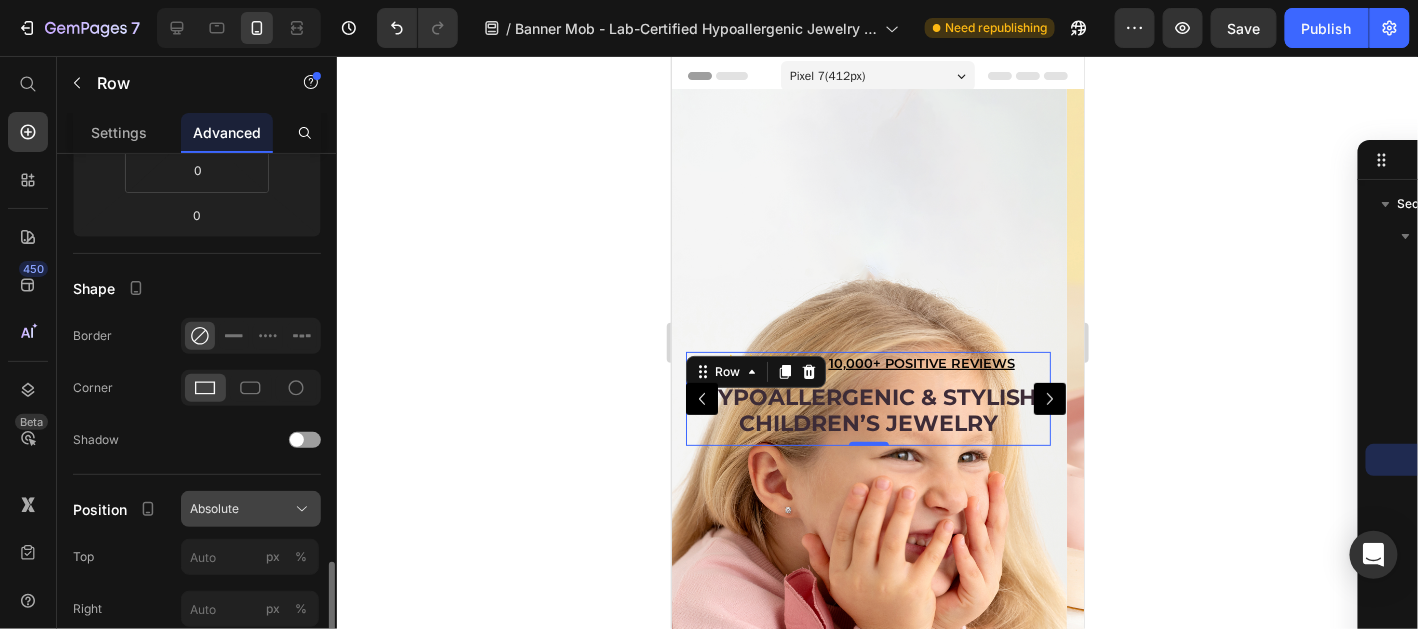 scroll, scrollTop: 598, scrollLeft: 0, axis: vertical 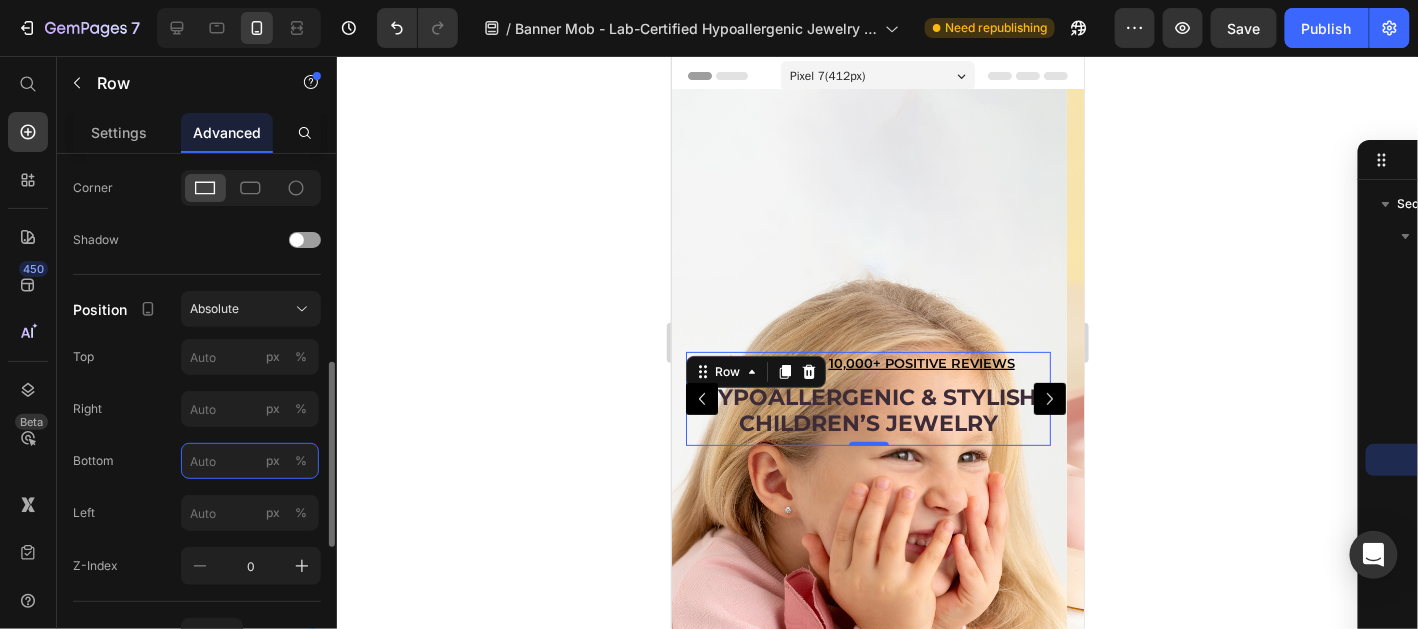 click on "px %" at bounding box center [250, 461] 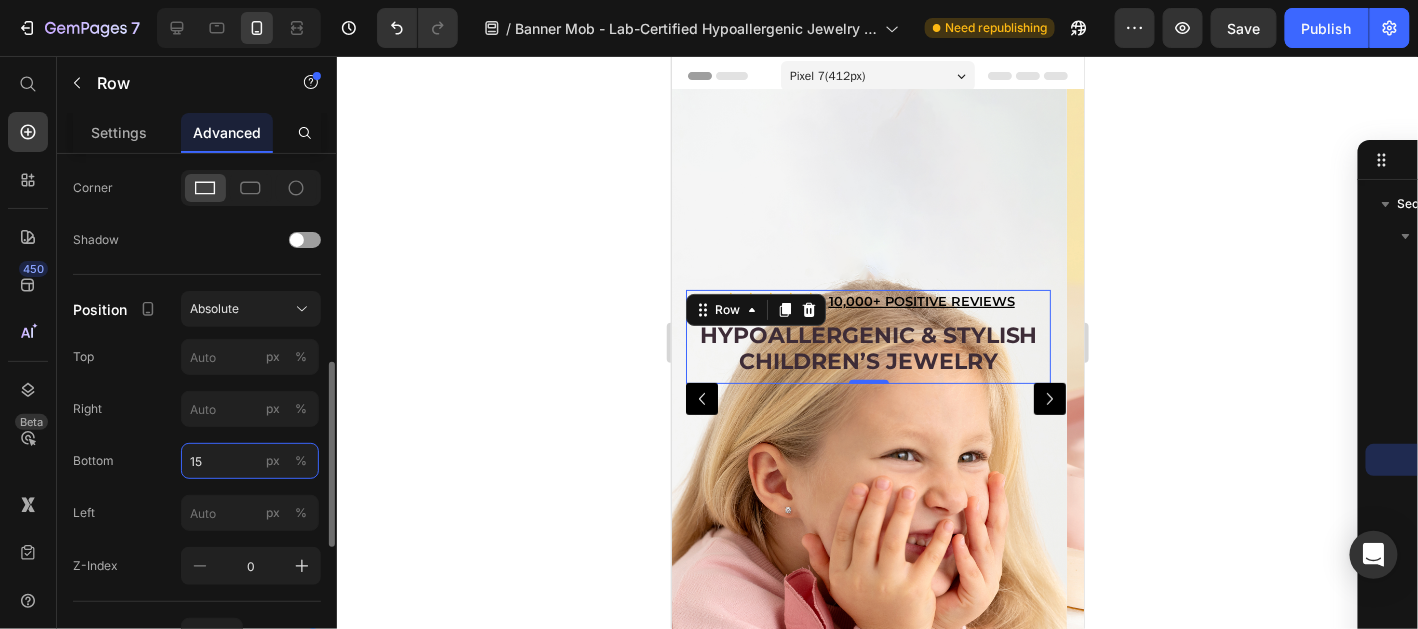 type on "150" 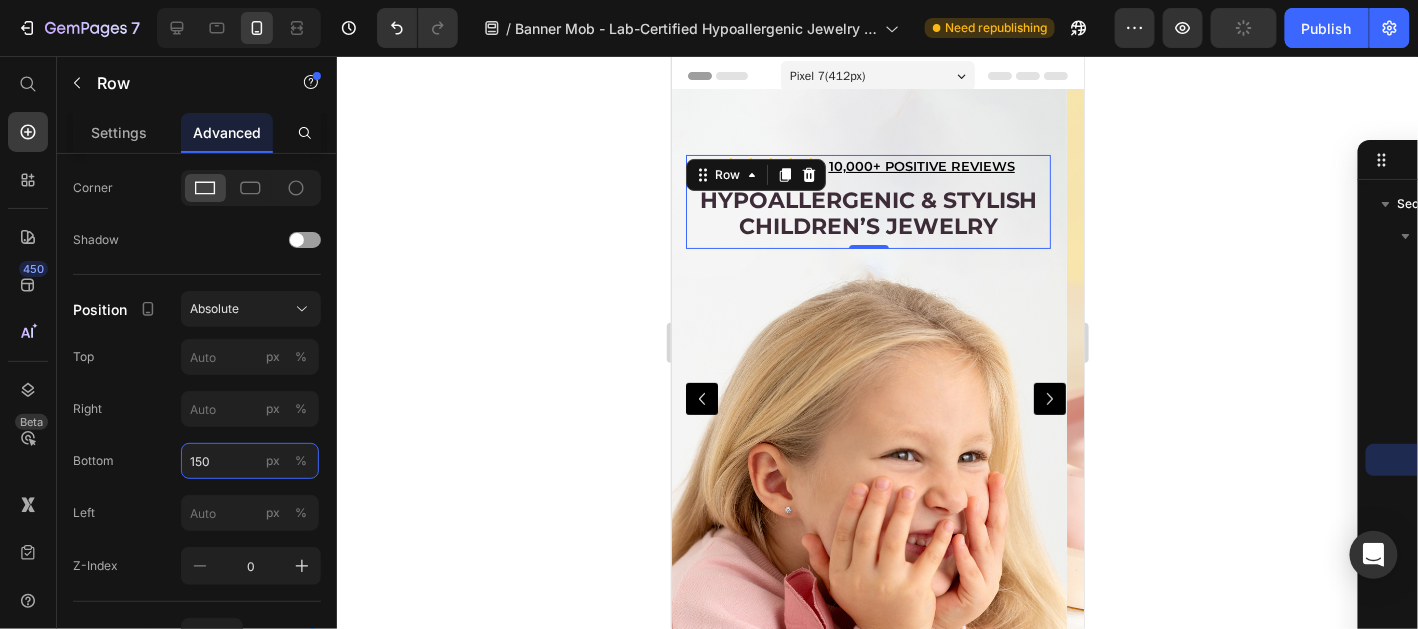 type 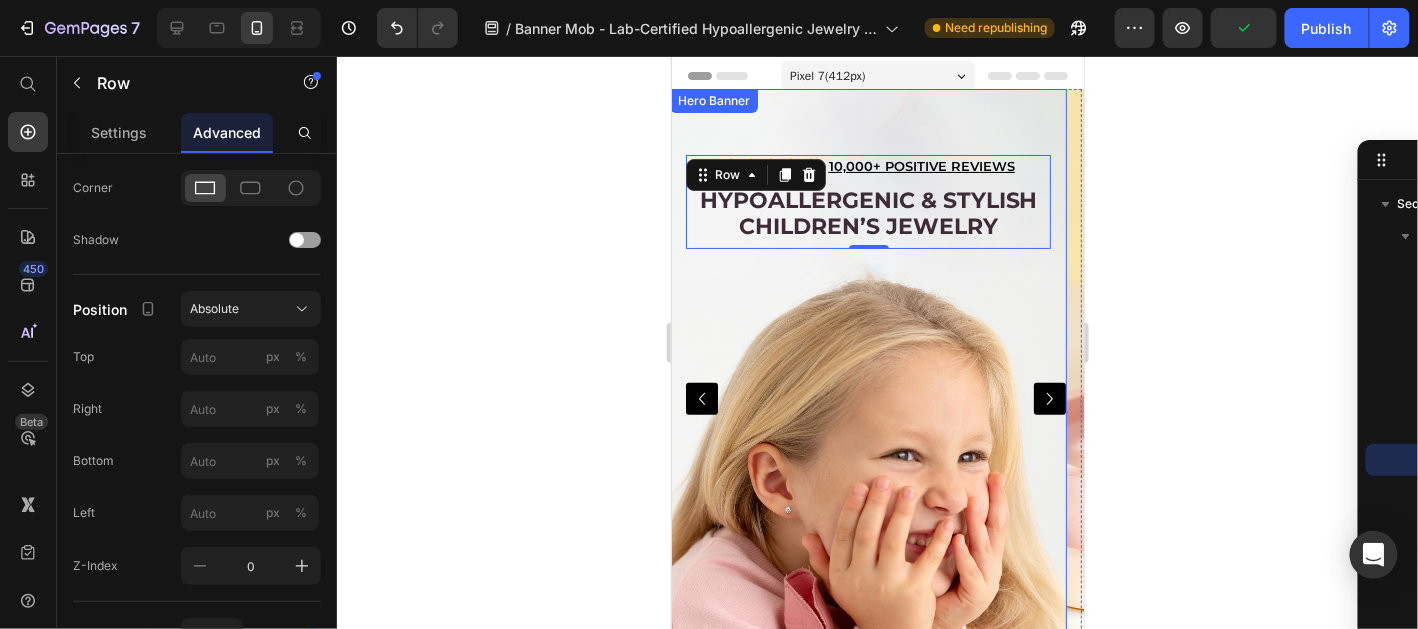 click 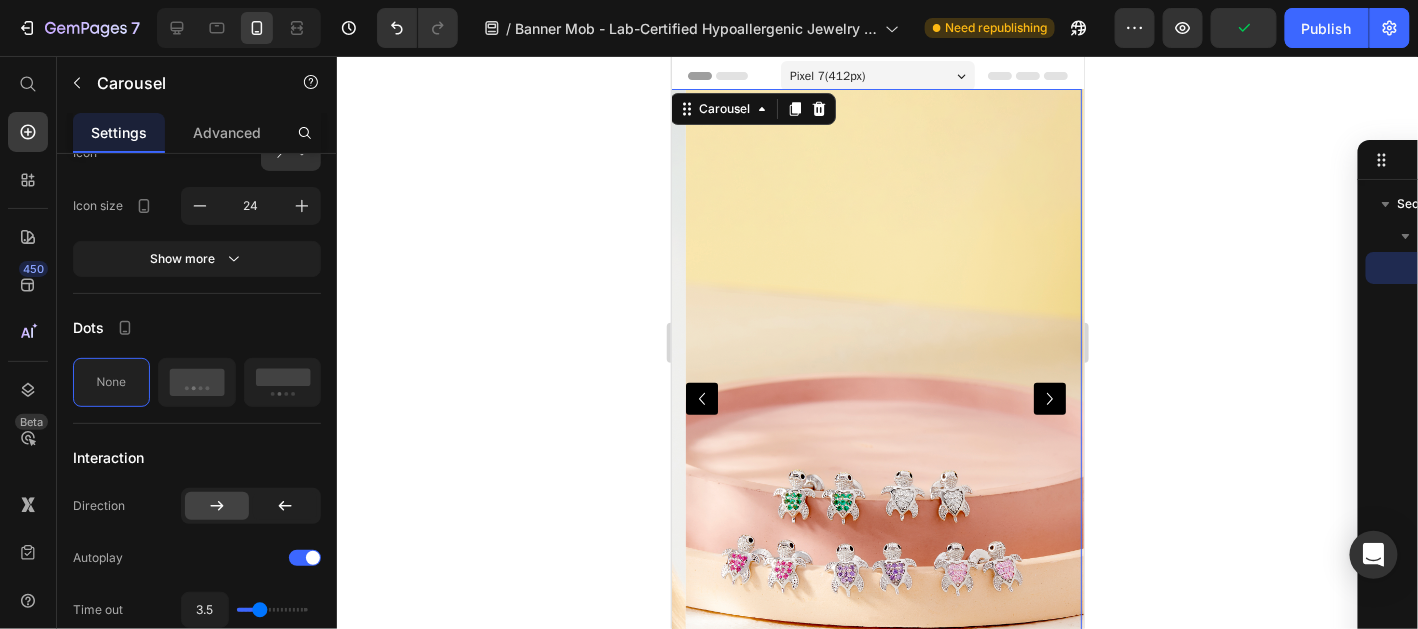 scroll, scrollTop: 0, scrollLeft: 0, axis: both 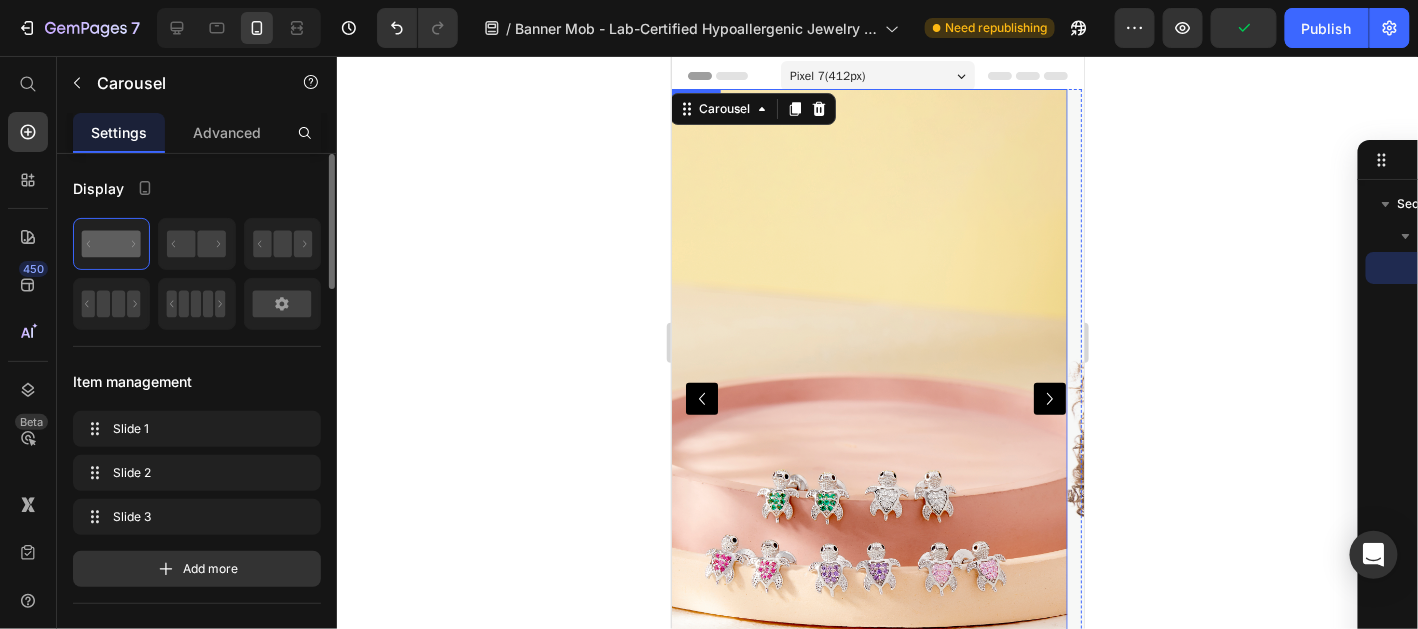 click at bounding box center [867, 398] 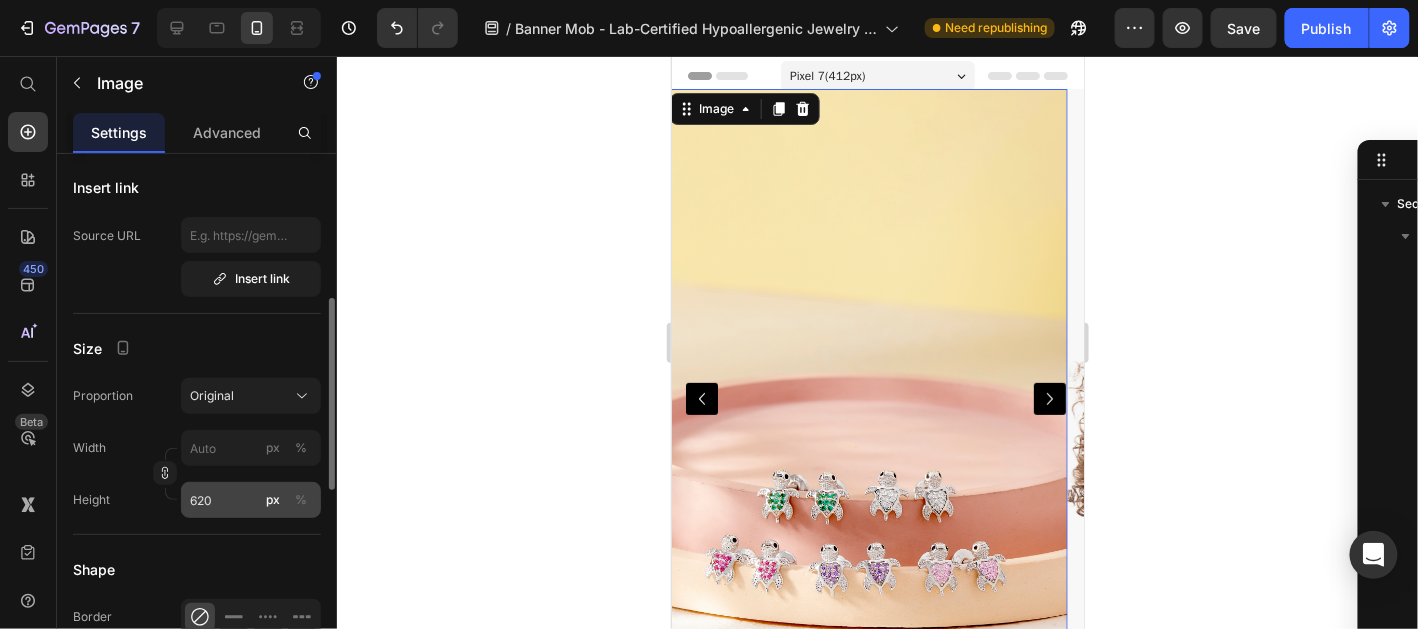 scroll, scrollTop: 498, scrollLeft: 0, axis: vertical 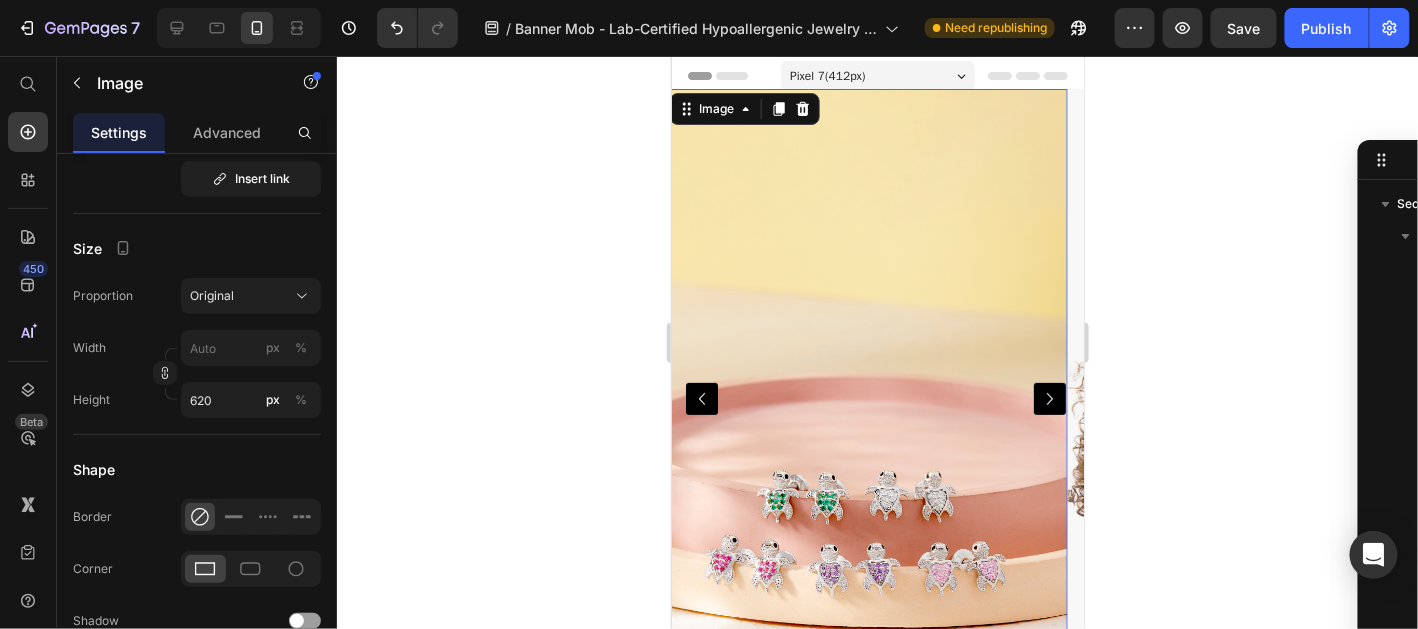 click at bounding box center (867, 398) 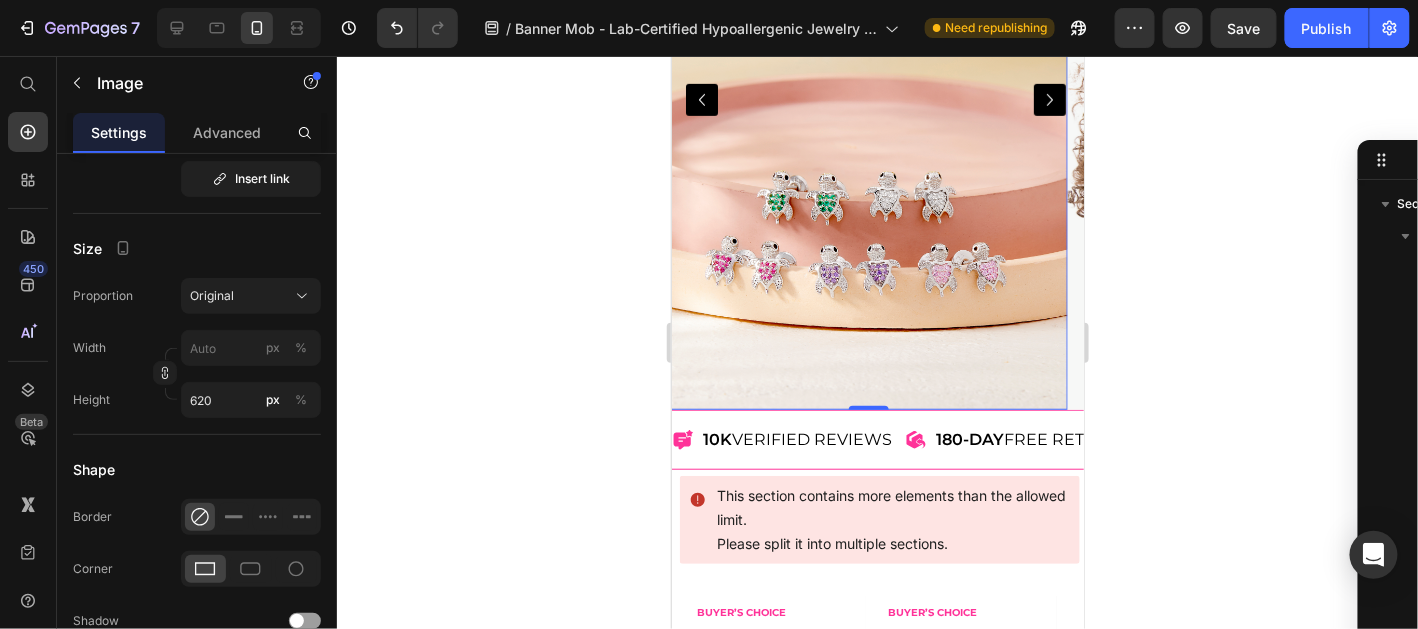 scroll, scrollTop: 299, scrollLeft: 0, axis: vertical 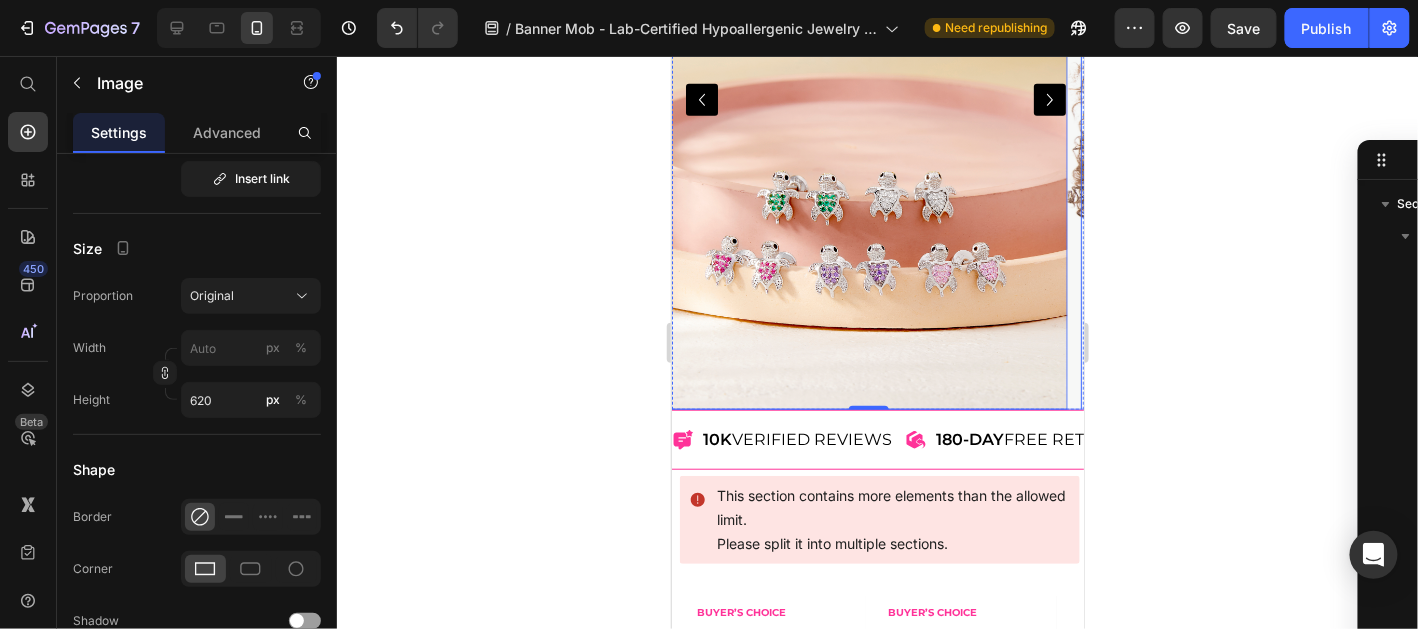 click 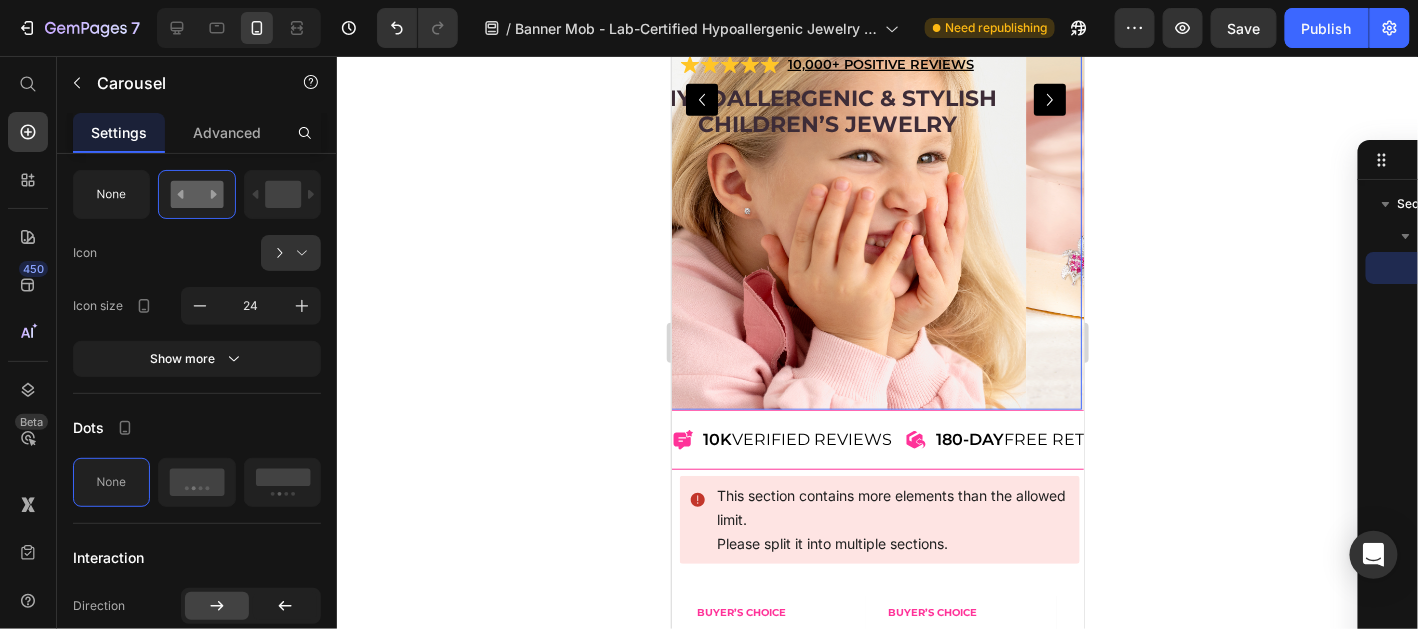 scroll, scrollTop: 0, scrollLeft: 0, axis: both 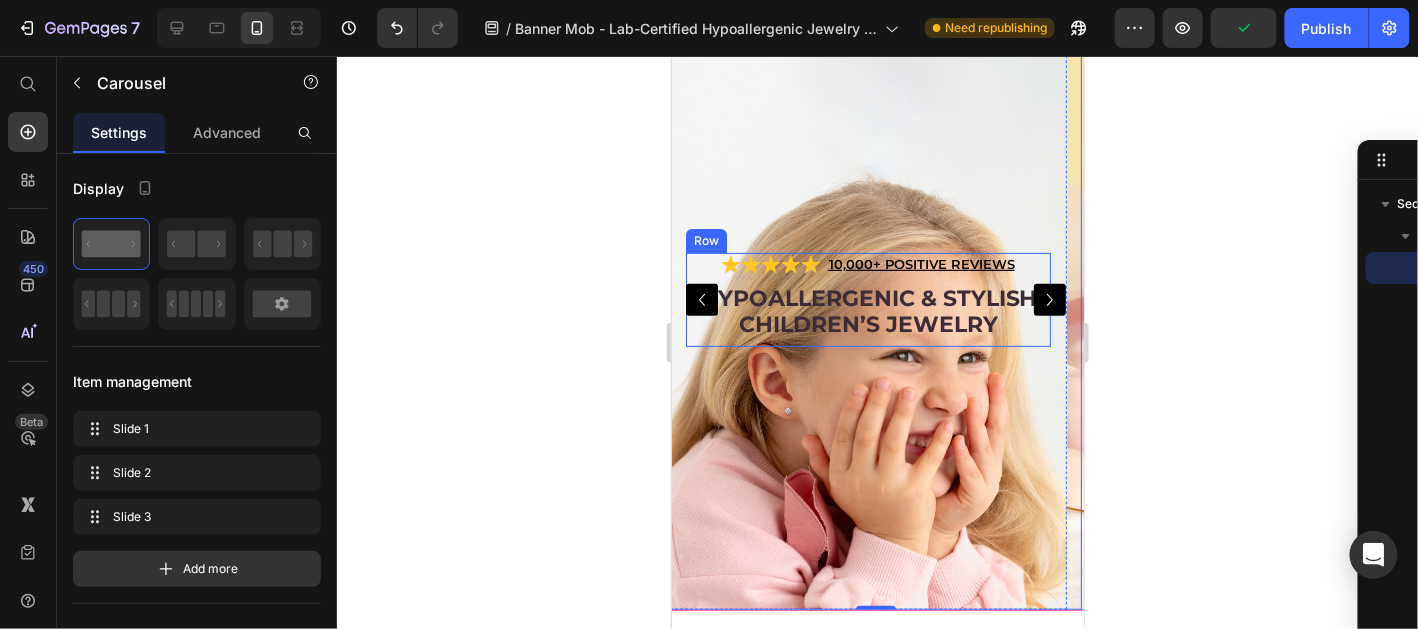click on "Hypoallergenic & stylish Children’s Jewelry  Heading" at bounding box center (867, 314) 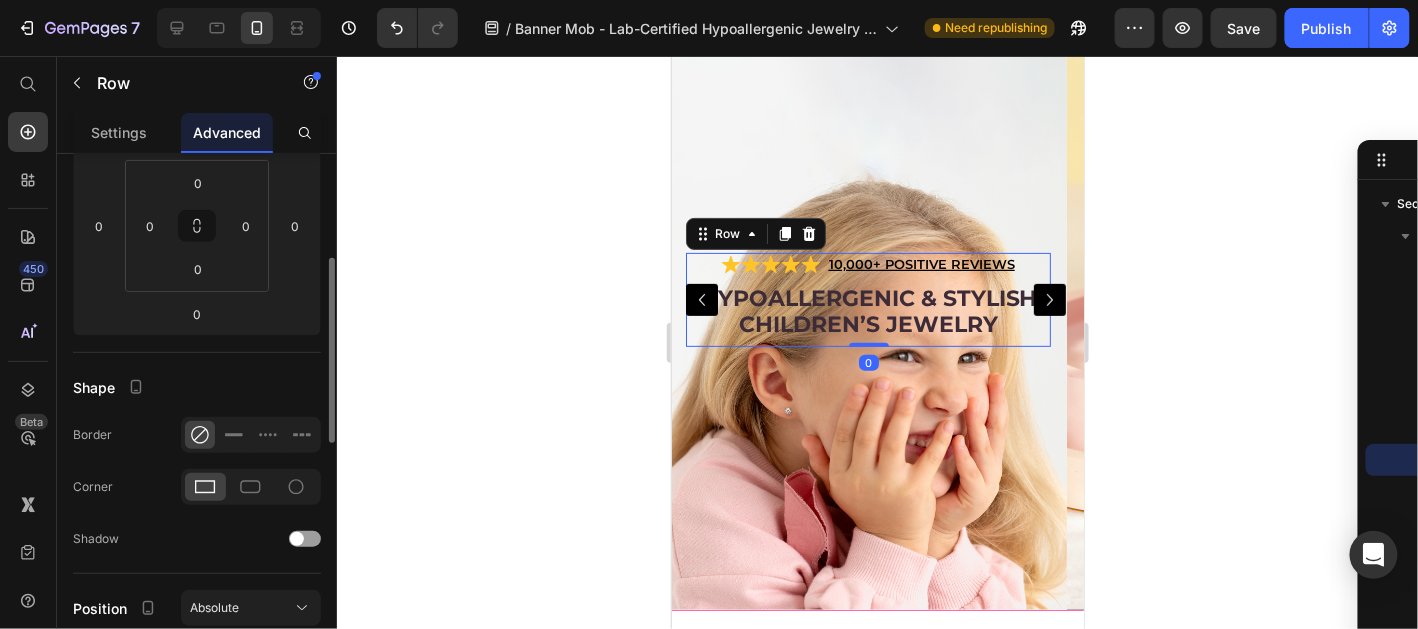 scroll, scrollTop: 498, scrollLeft: 0, axis: vertical 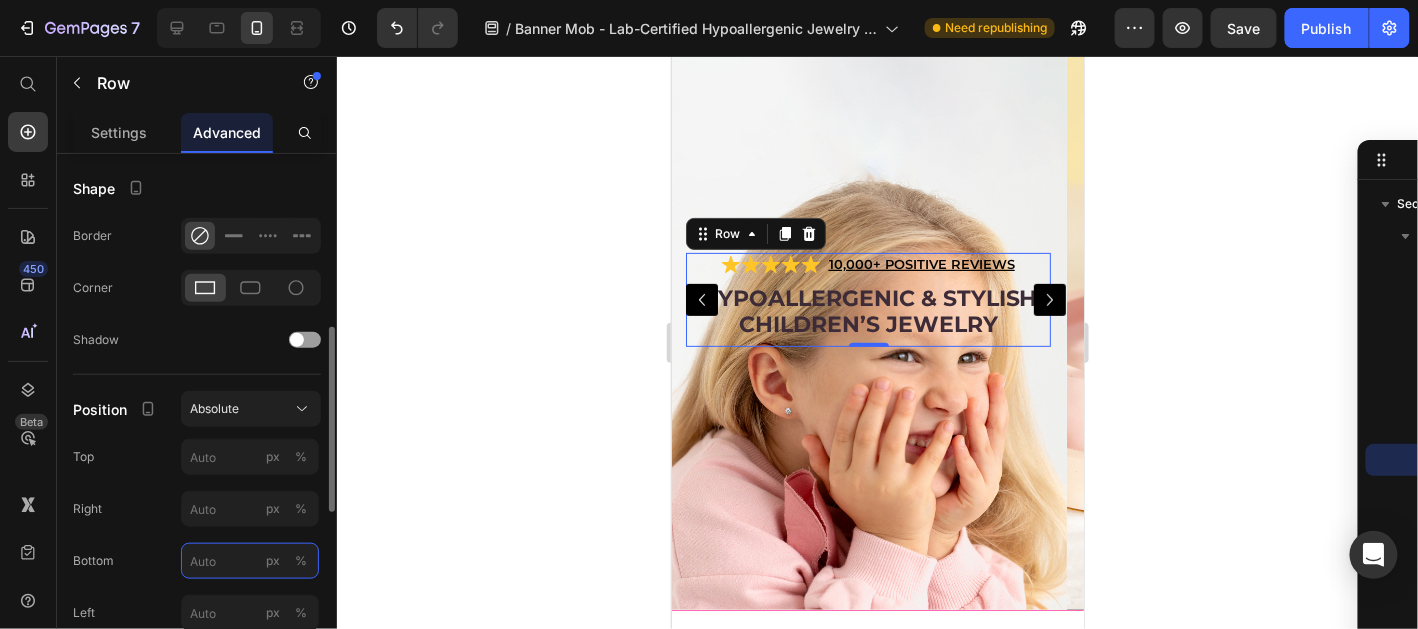 click on "px %" at bounding box center (250, 561) 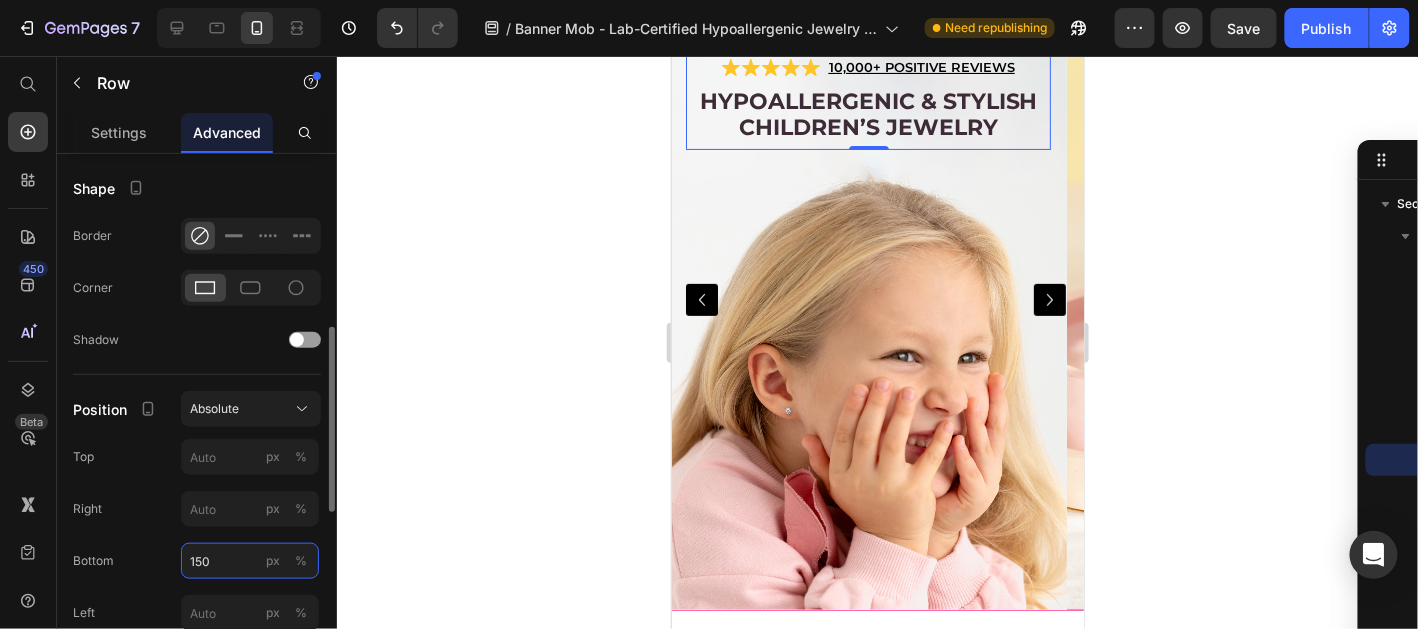 type on "150" 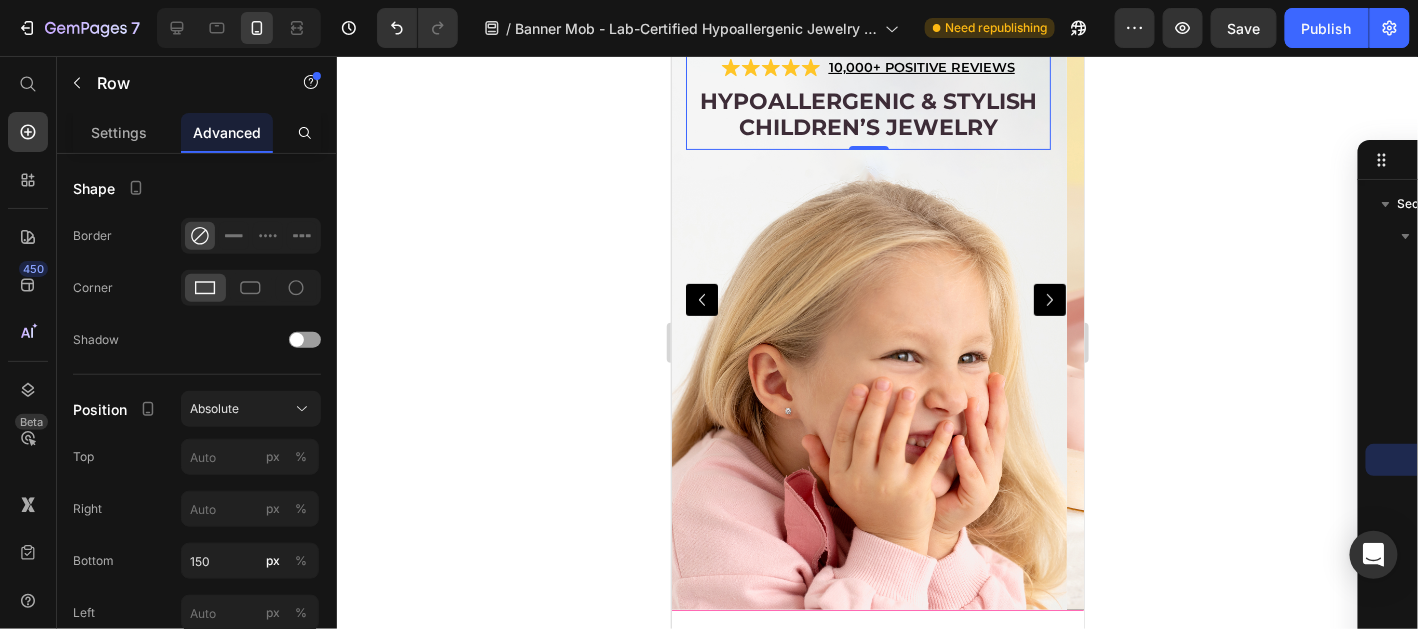 click 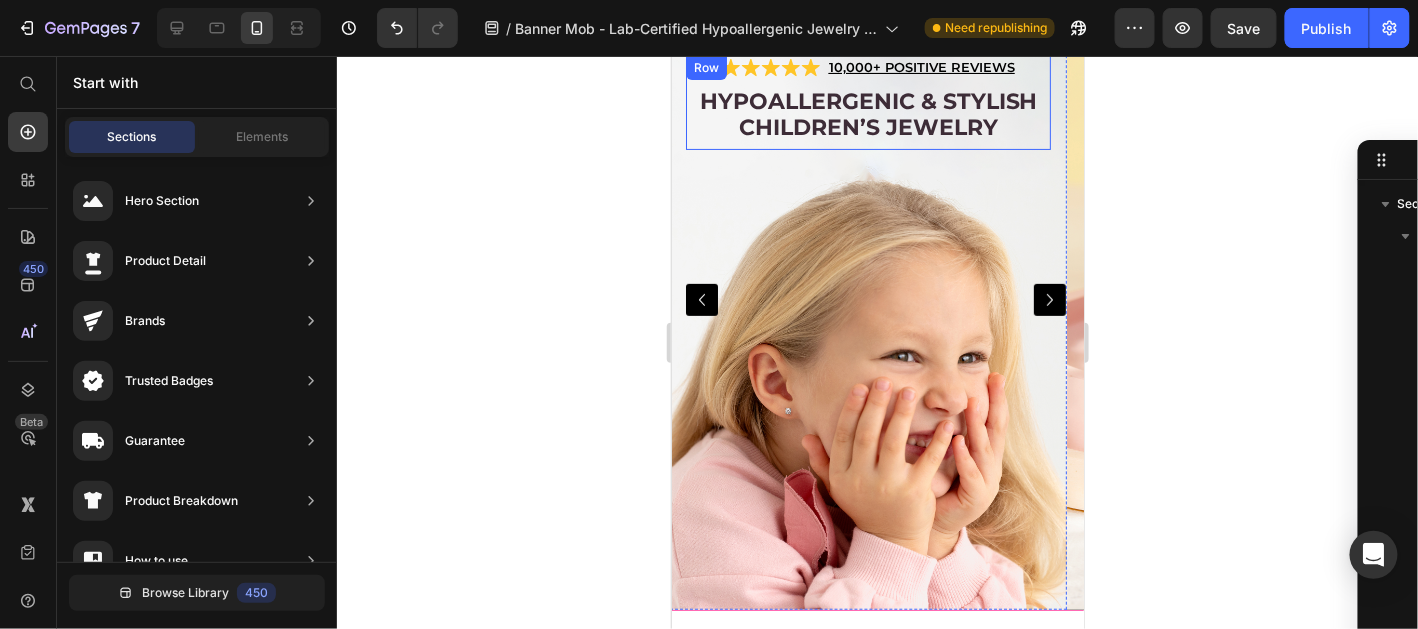 click on "Hypoallergenic & stylish Children’s Jewelry  Heading" at bounding box center [867, 117] 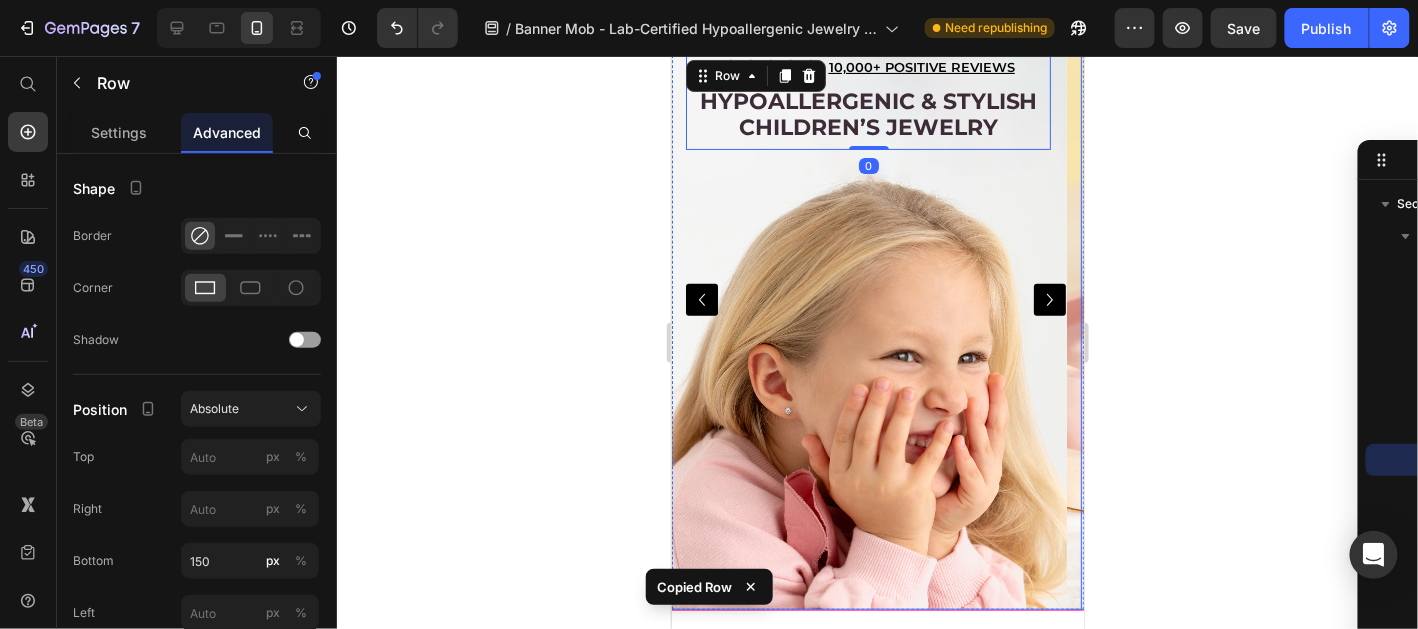 click 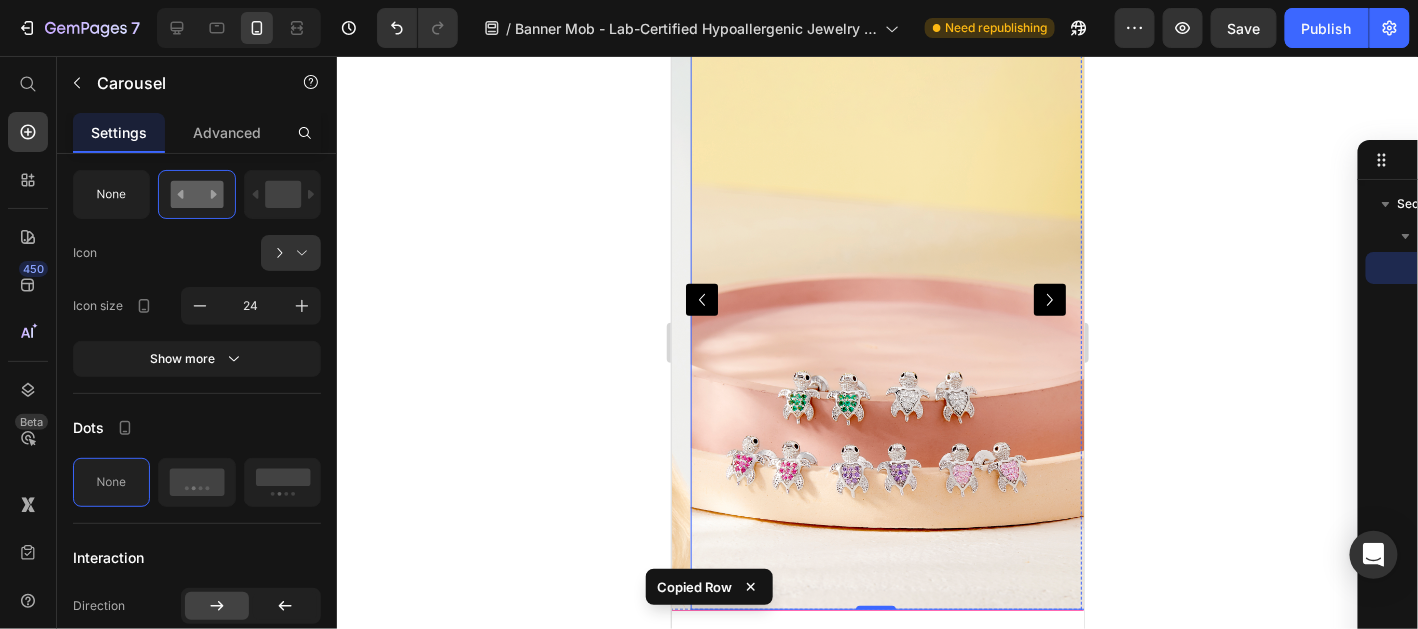 scroll, scrollTop: 0, scrollLeft: 0, axis: both 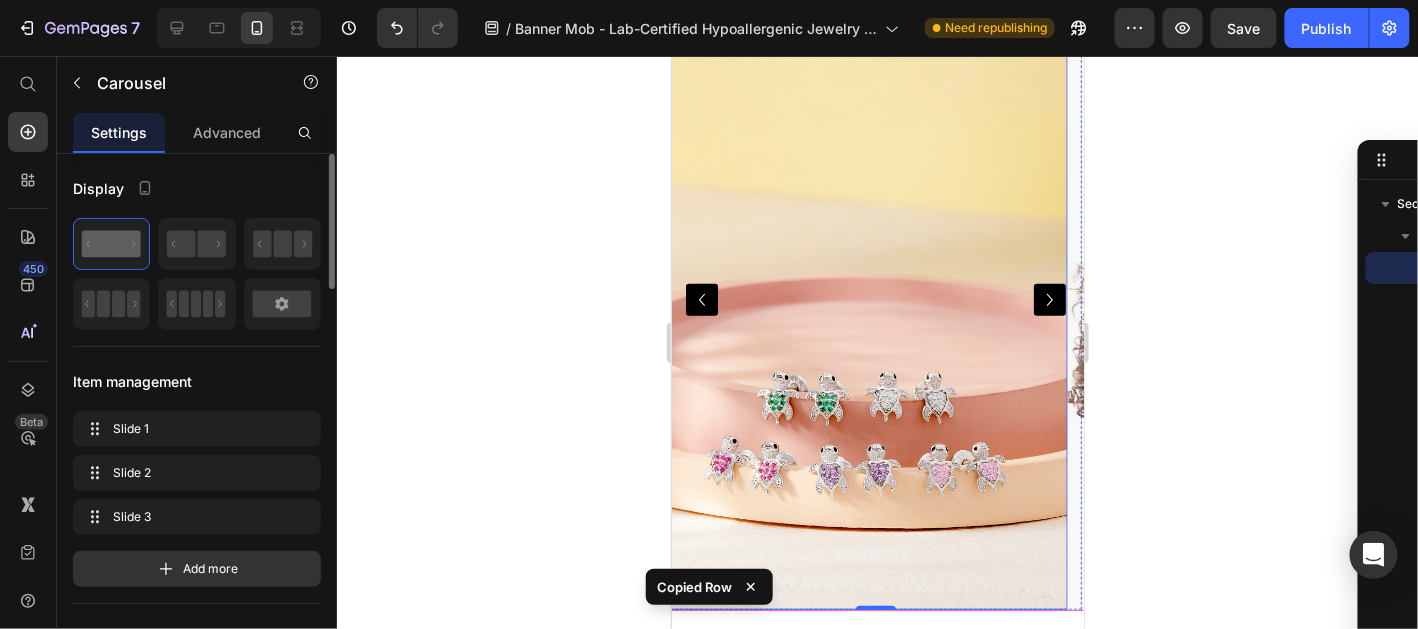 click at bounding box center [867, 299] 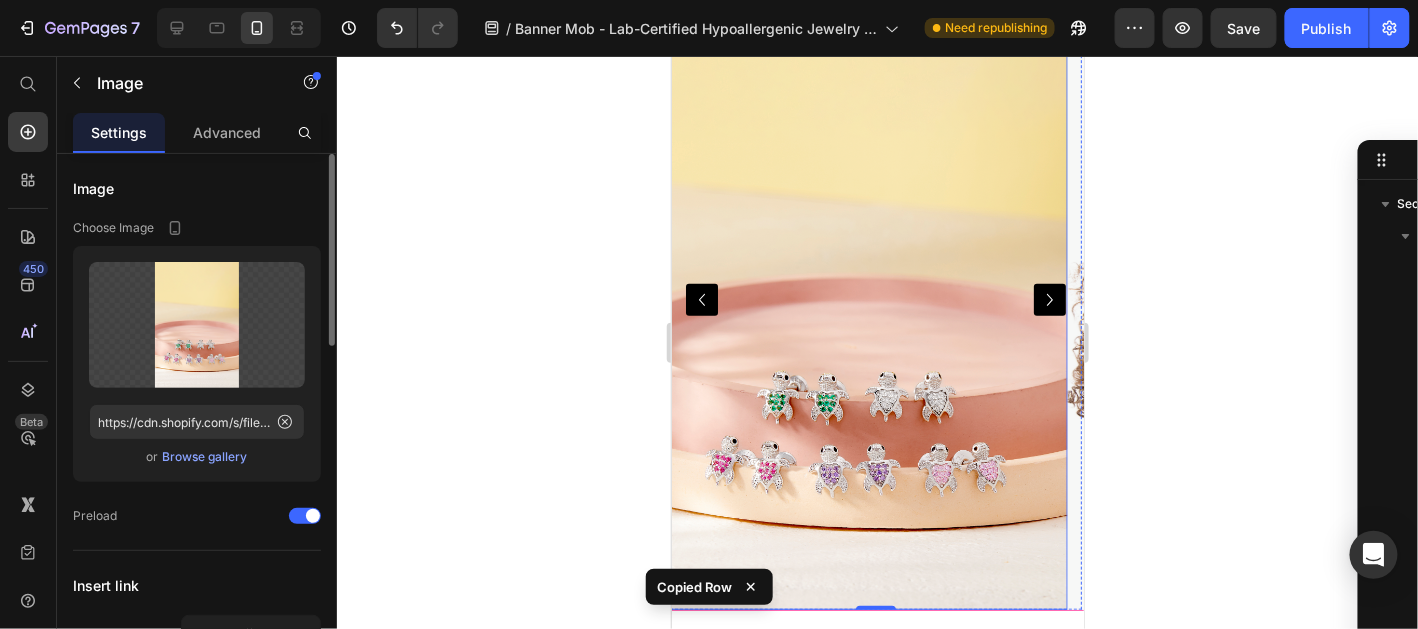 scroll, scrollTop: 410, scrollLeft: 0, axis: vertical 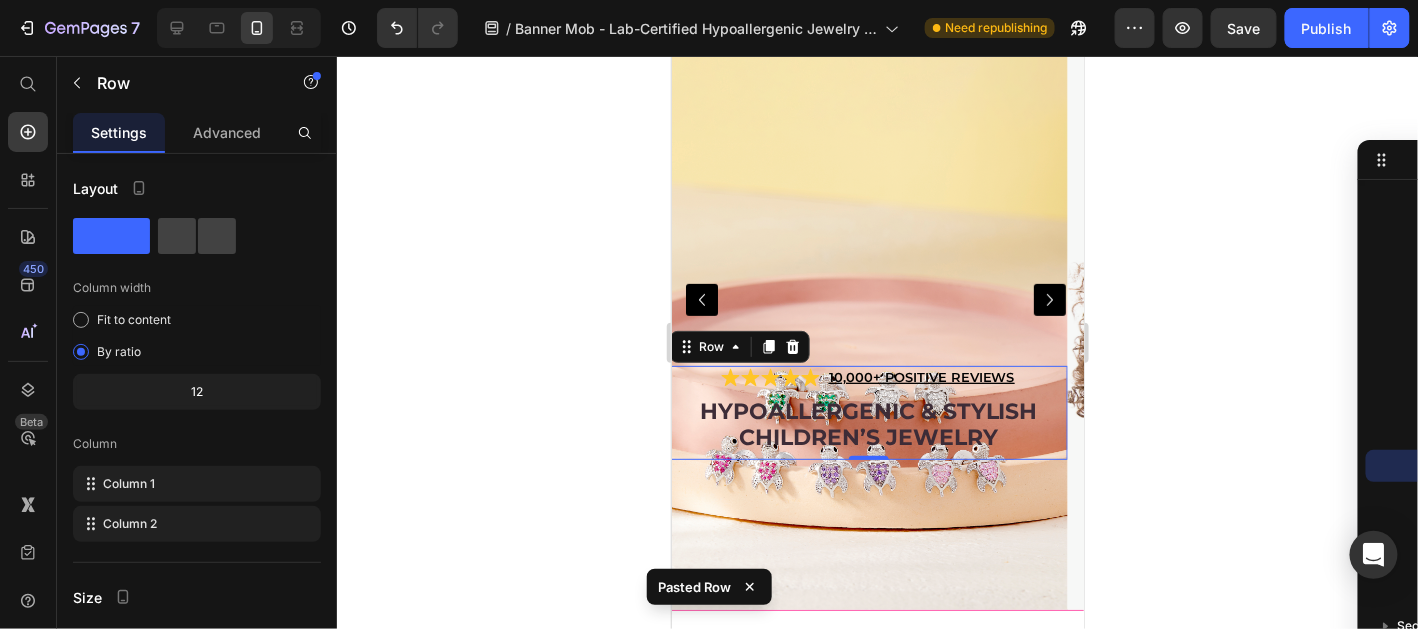 click on "Hypoallergenic & stylish Children’s Jewelry  Heading" at bounding box center [867, 427] 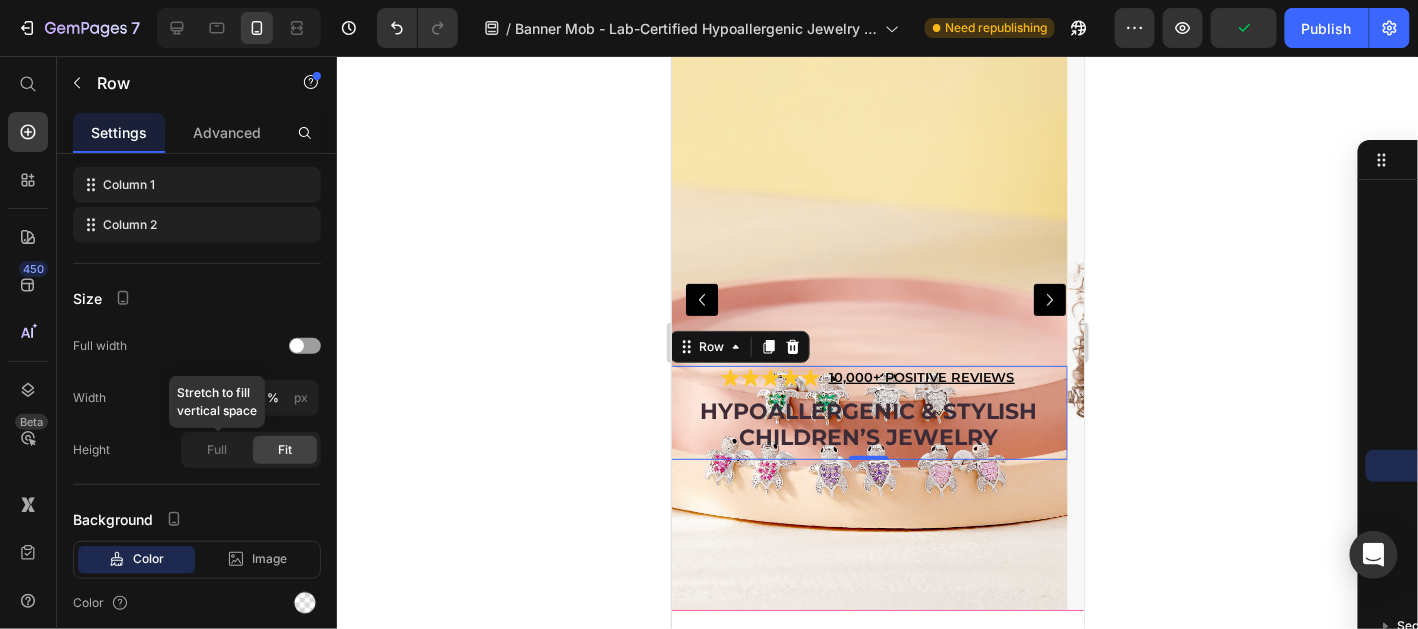 scroll, scrollTop: 373, scrollLeft: 0, axis: vertical 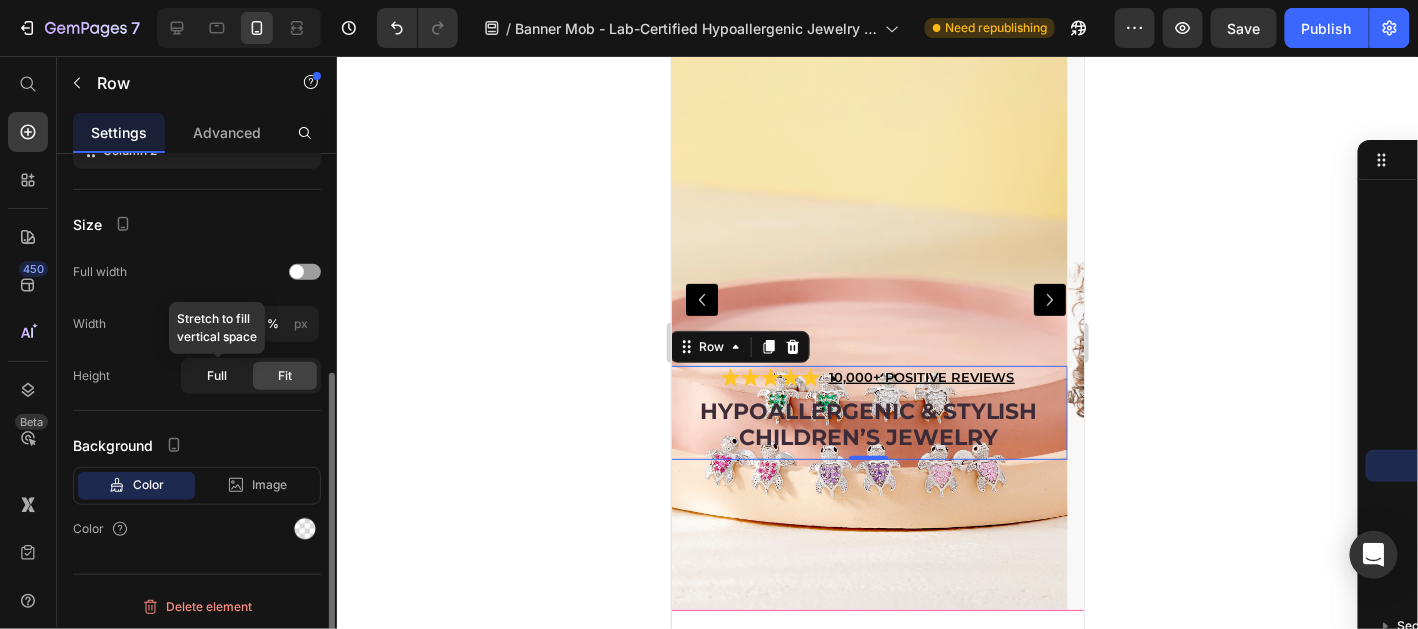 click on "Full" 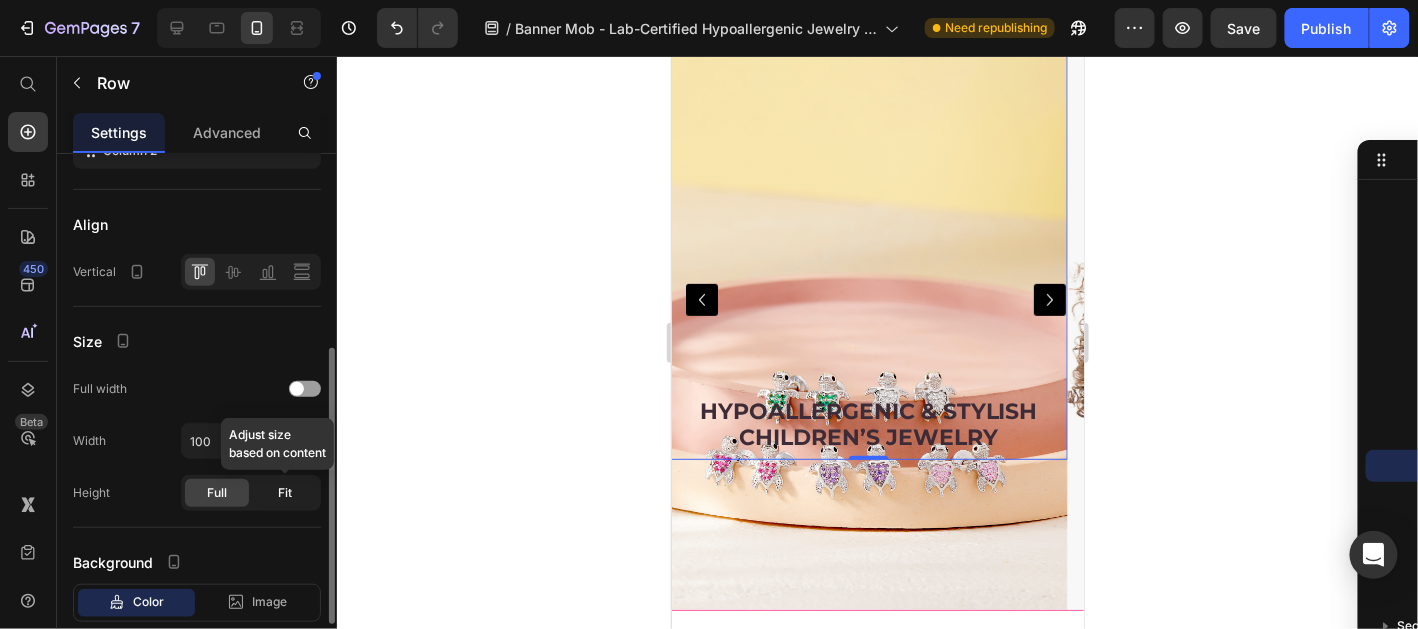 click on "Fit" 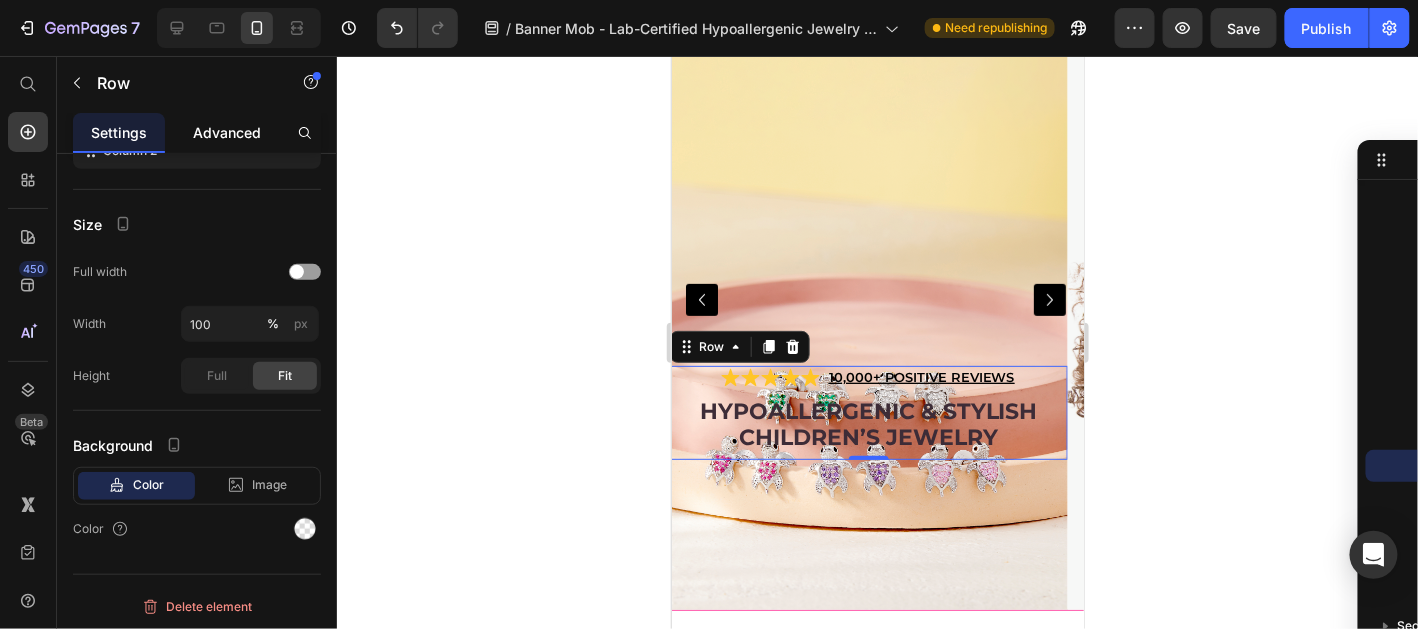 click on "Advanced" at bounding box center [227, 132] 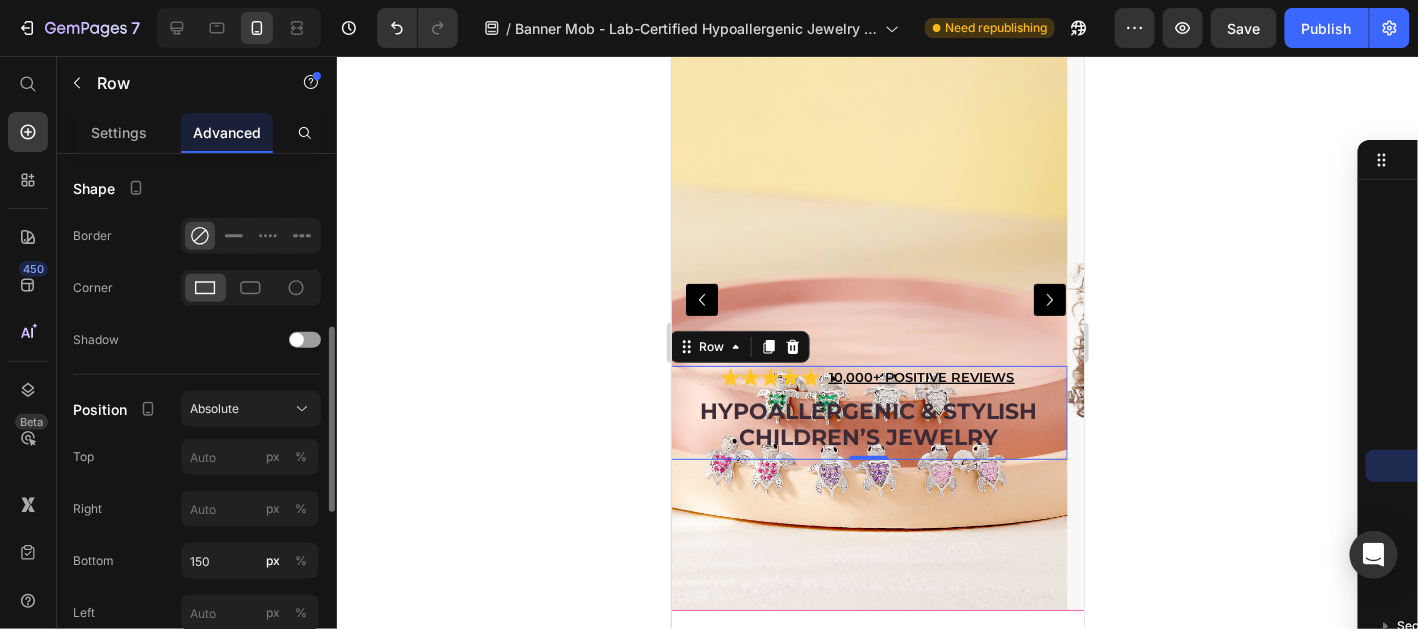 scroll, scrollTop: 697, scrollLeft: 0, axis: vertical 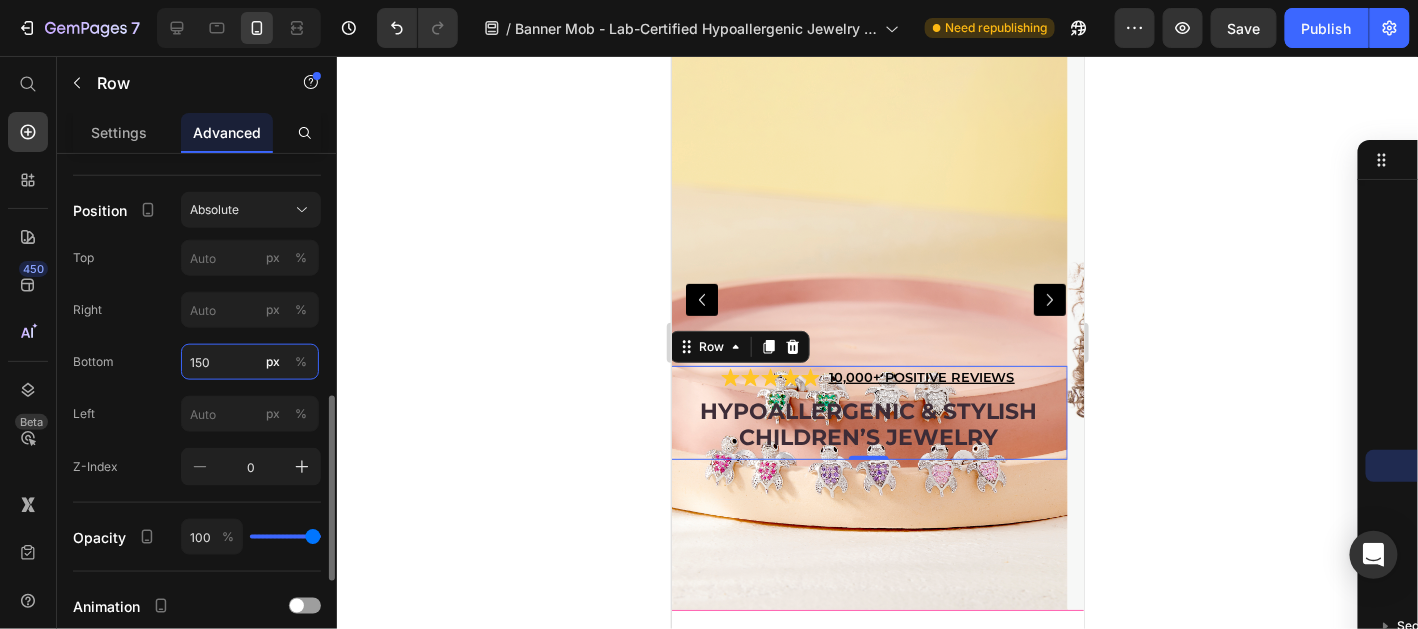 click on "150" at bounding box center (250, 362) 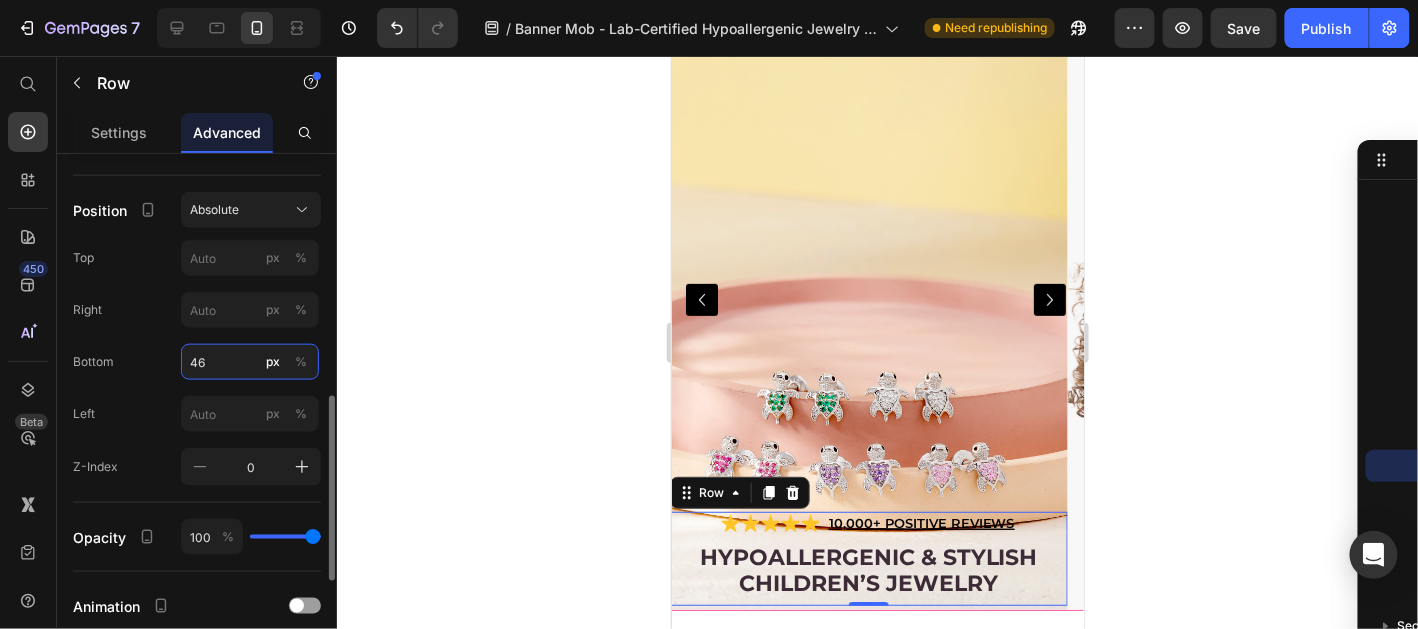 type on "460" 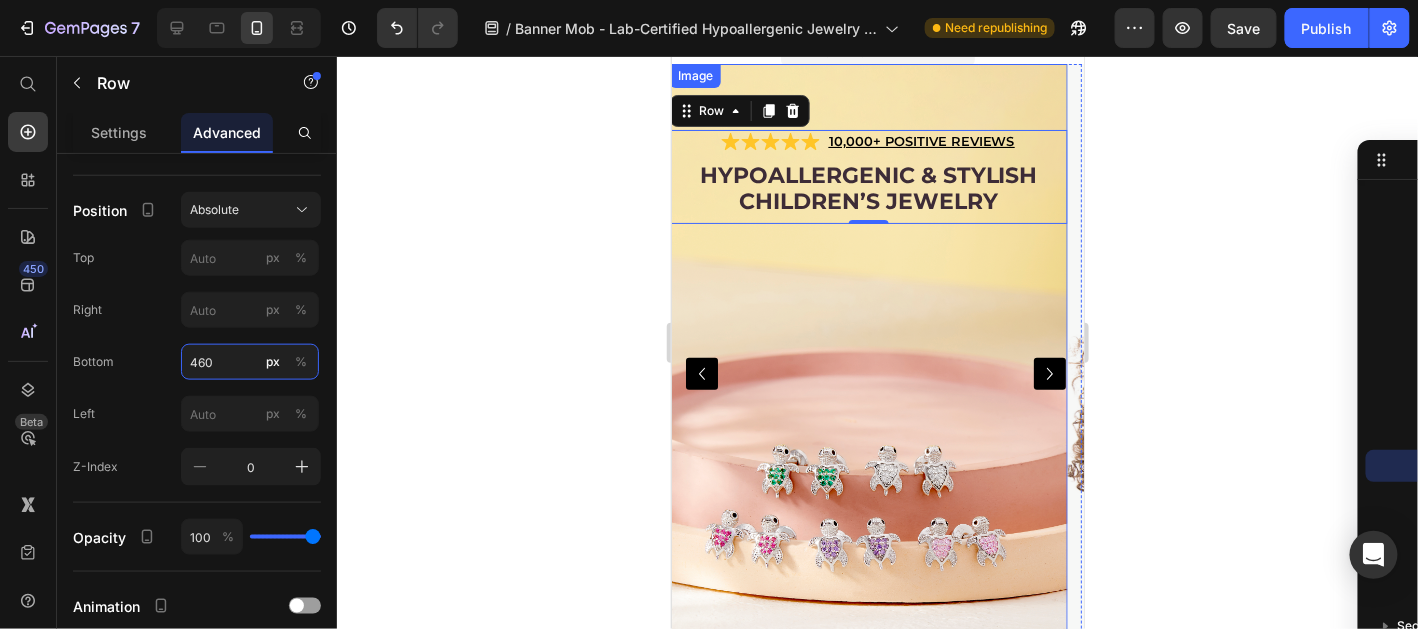 scroll, scrollTop: 0, scrollLeft: 0, axis: both 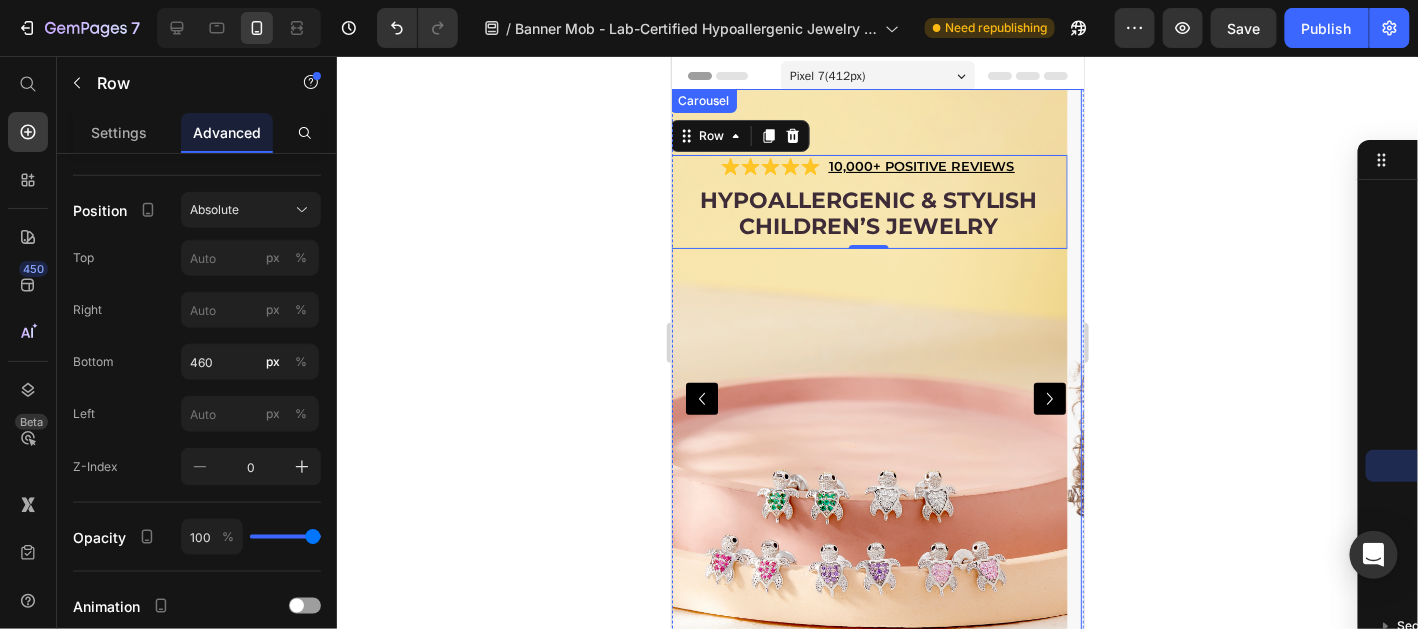 click 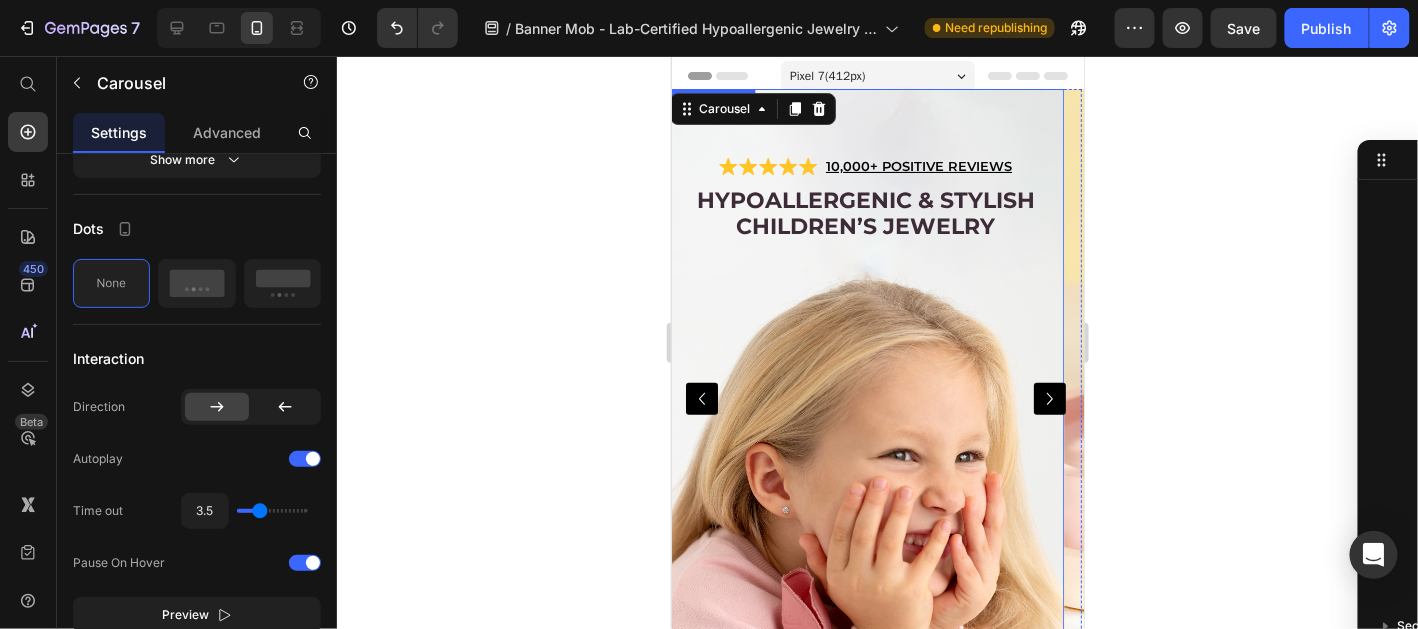 scroll, scrollTop: 0, scrollLeft: 0, axis: both 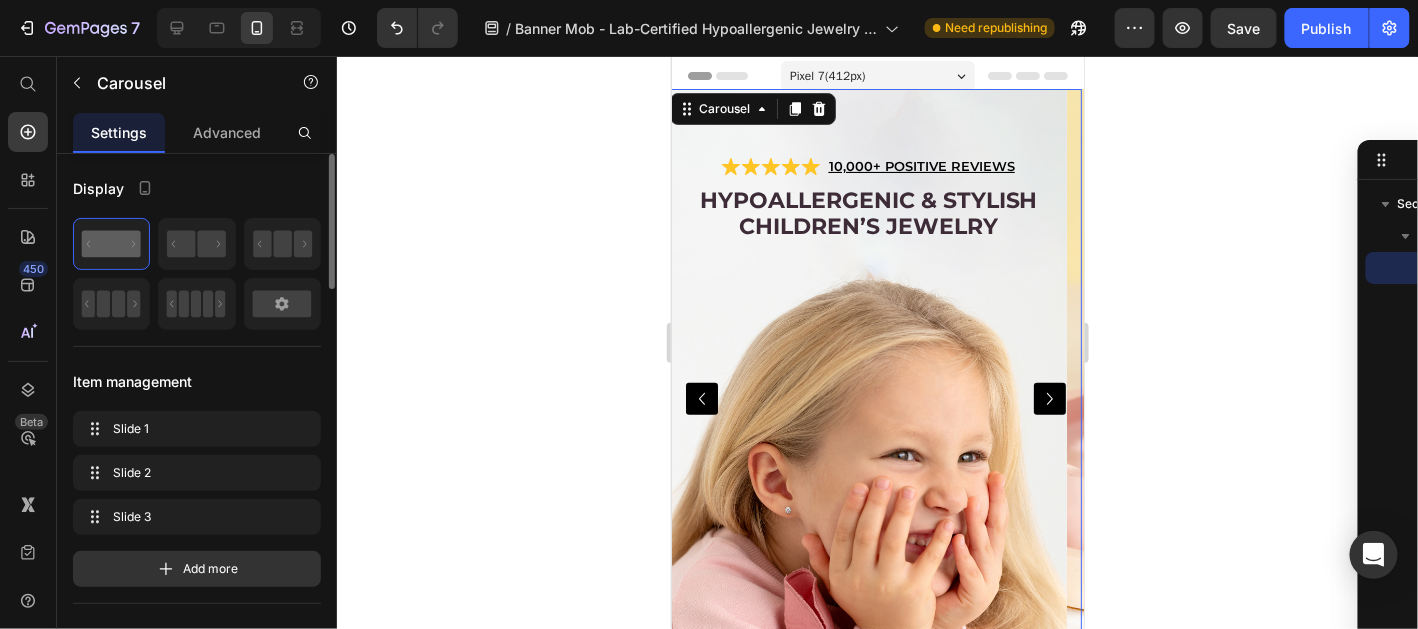 click at bounding box center [1049, 398] 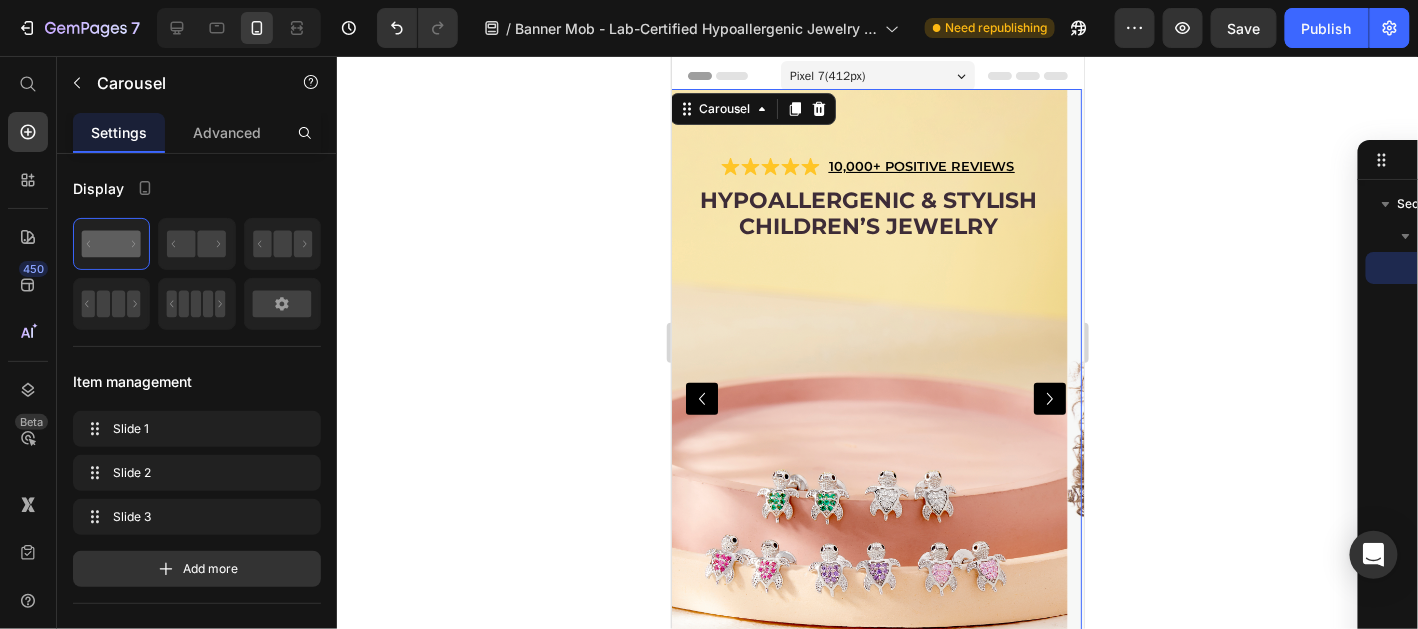 click 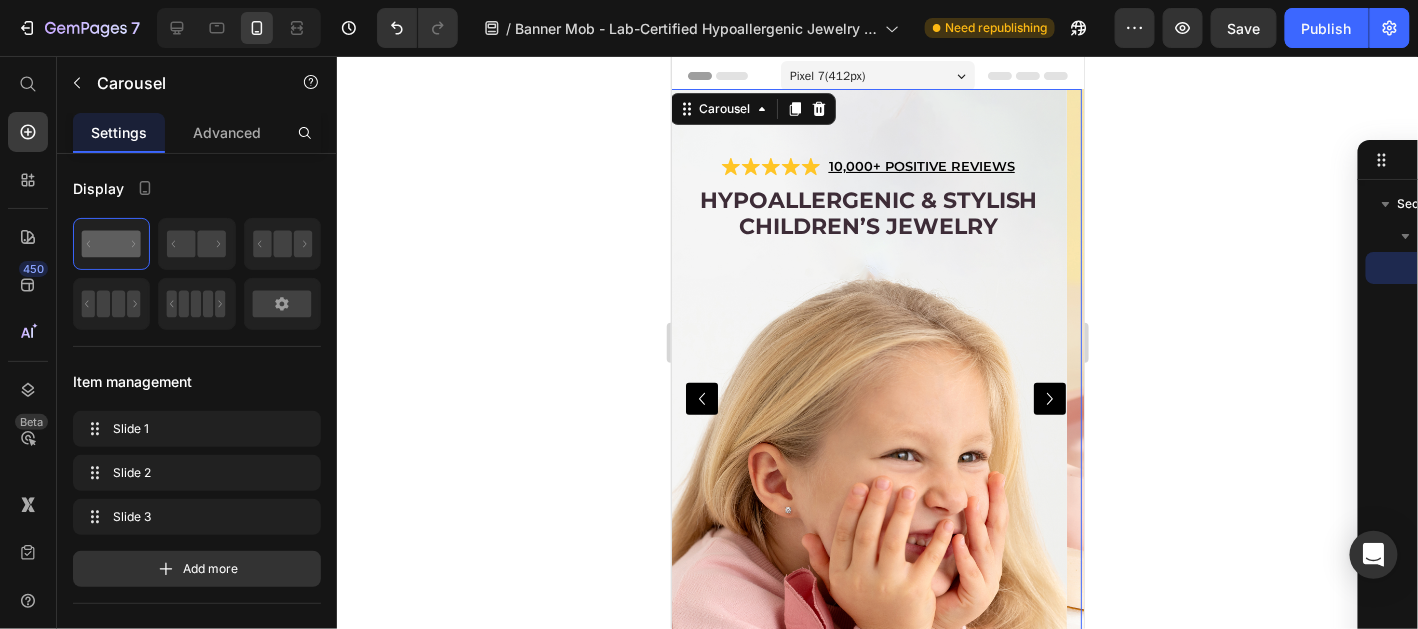click 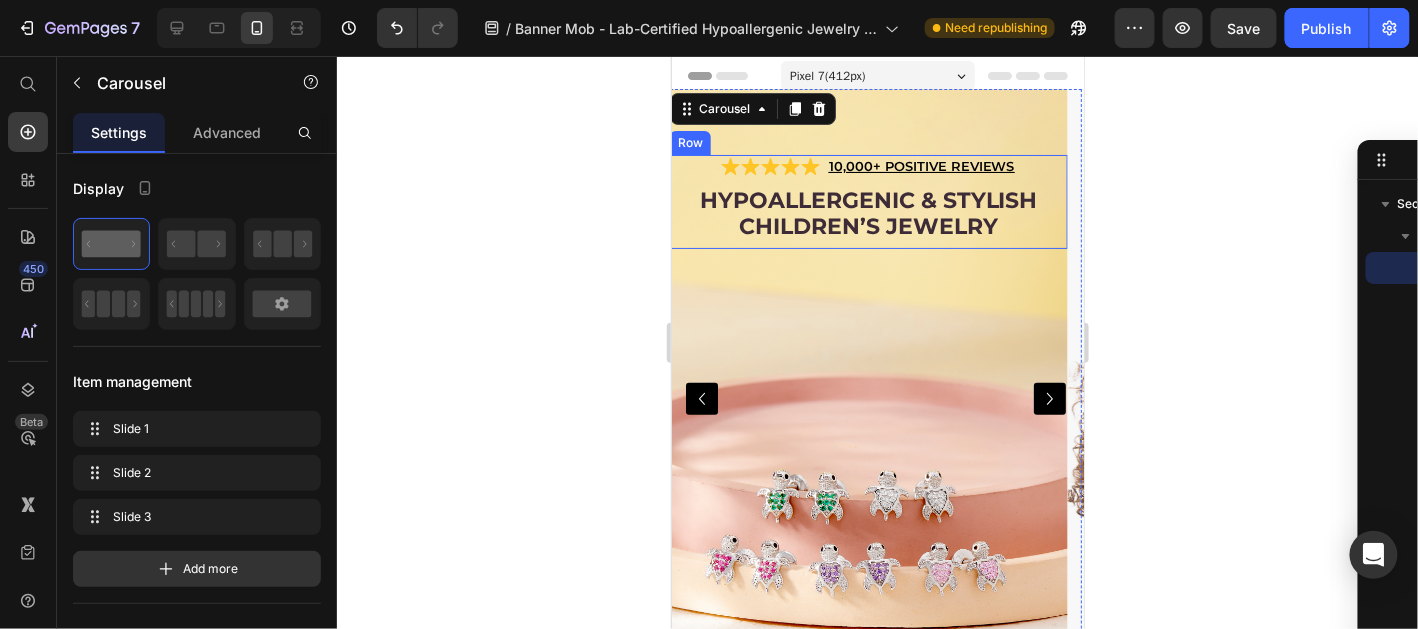 click on "Hypoallergenic & stylish Children’s Jewelry  Heading" at bounding box center (867, 216) 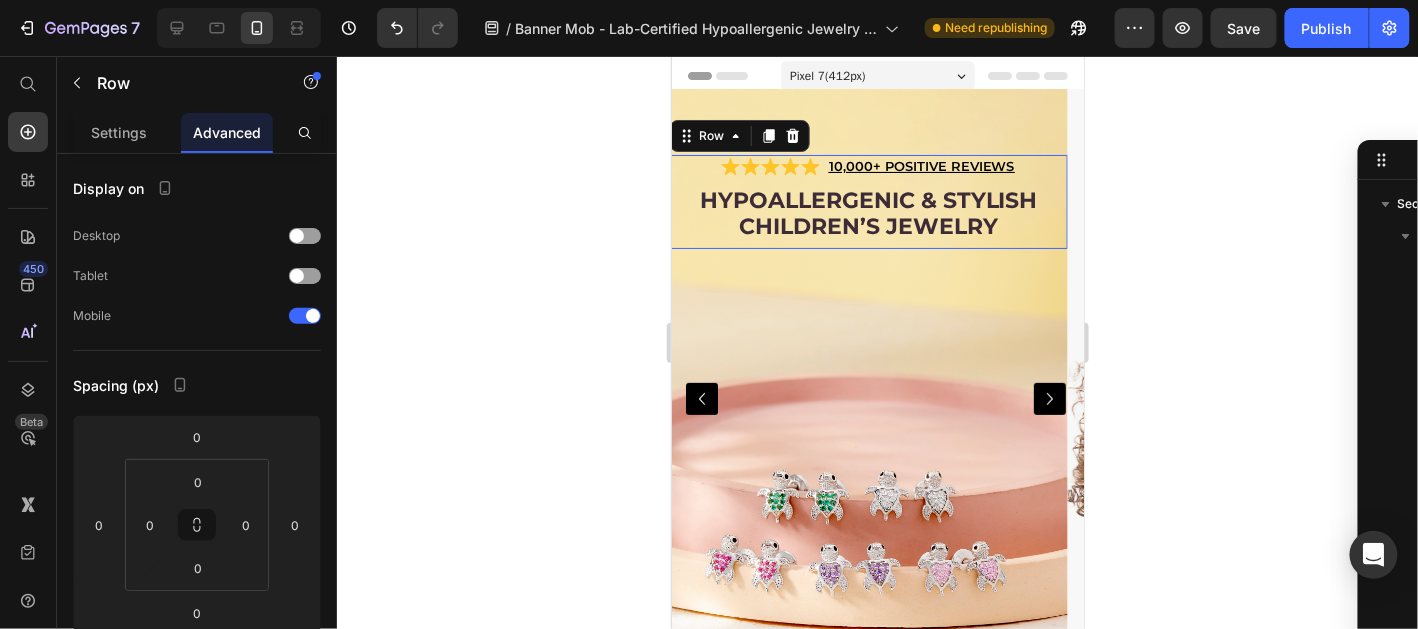 scroll, scrollTop: 442, scrollLeft: 0, axis: vertical 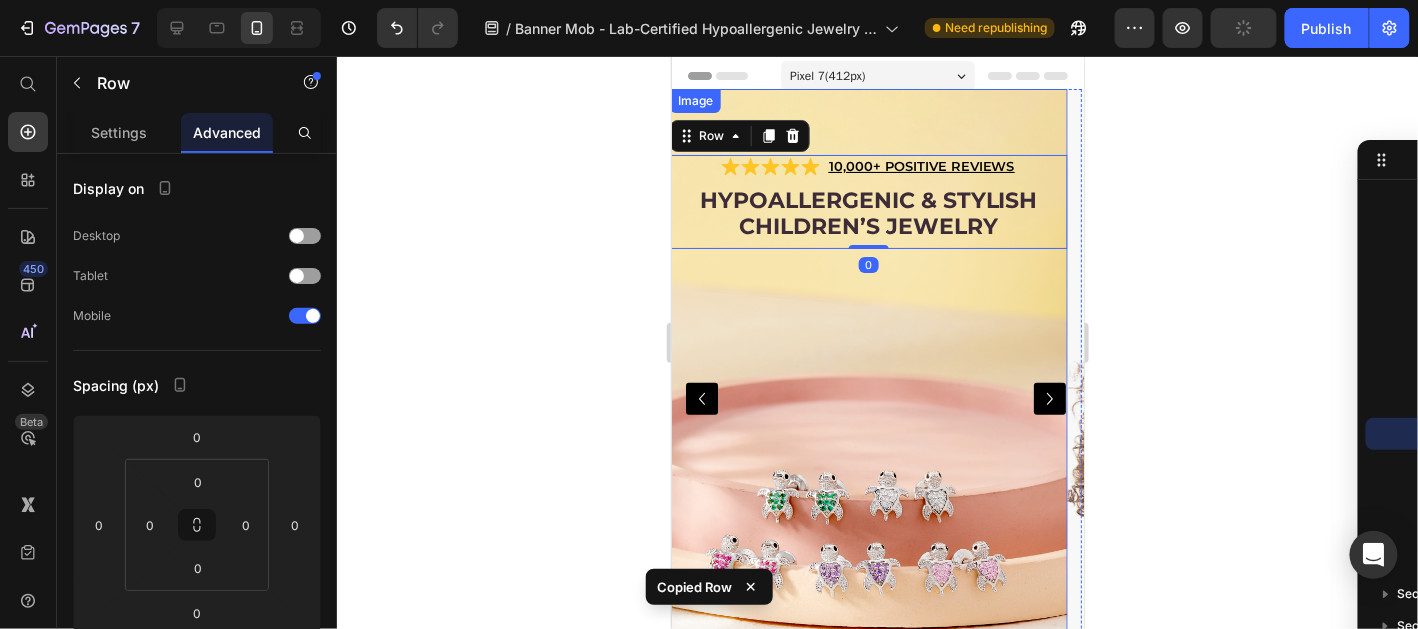 click 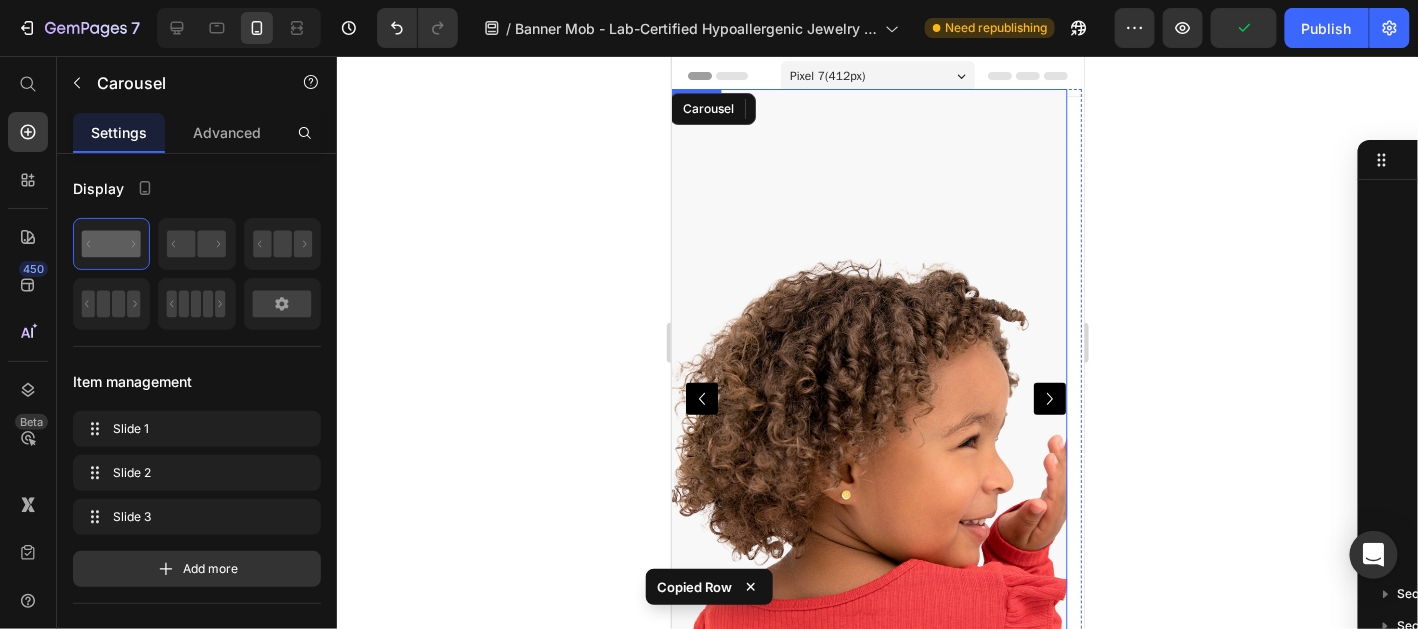 scroll, scrollTop: 0, scrollLeft: 0, axis: both 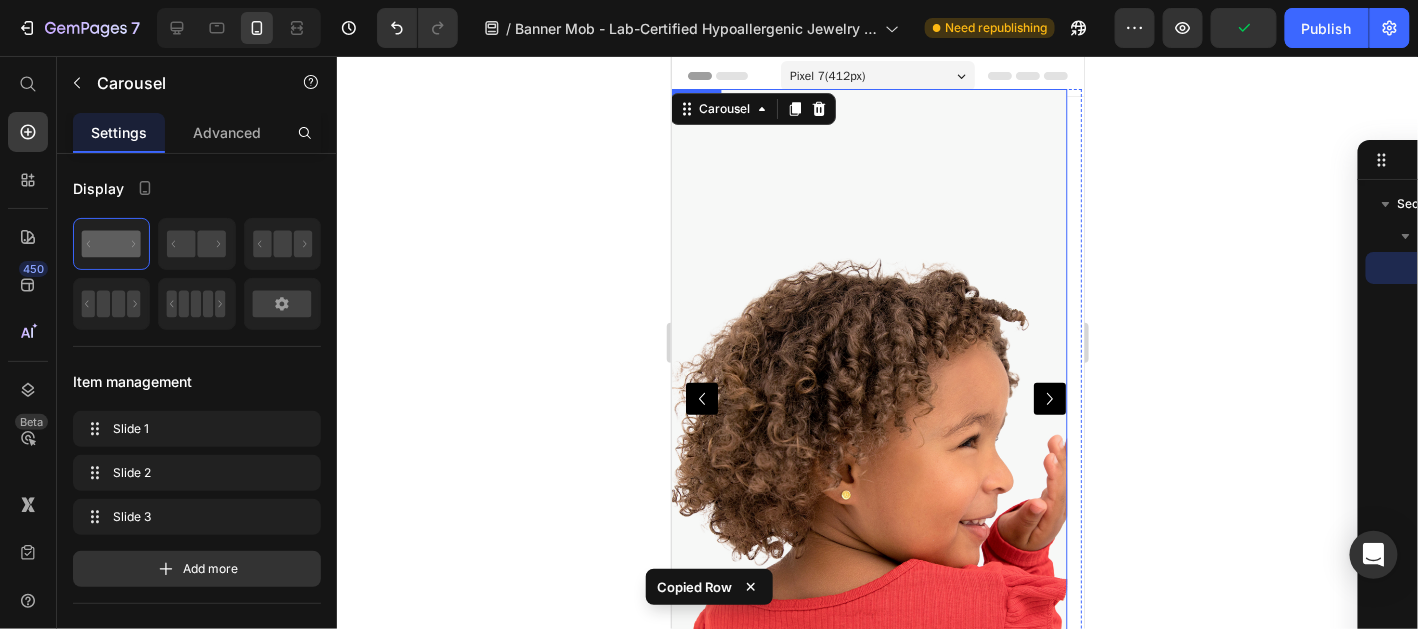 click at bounding box center [867, 398] 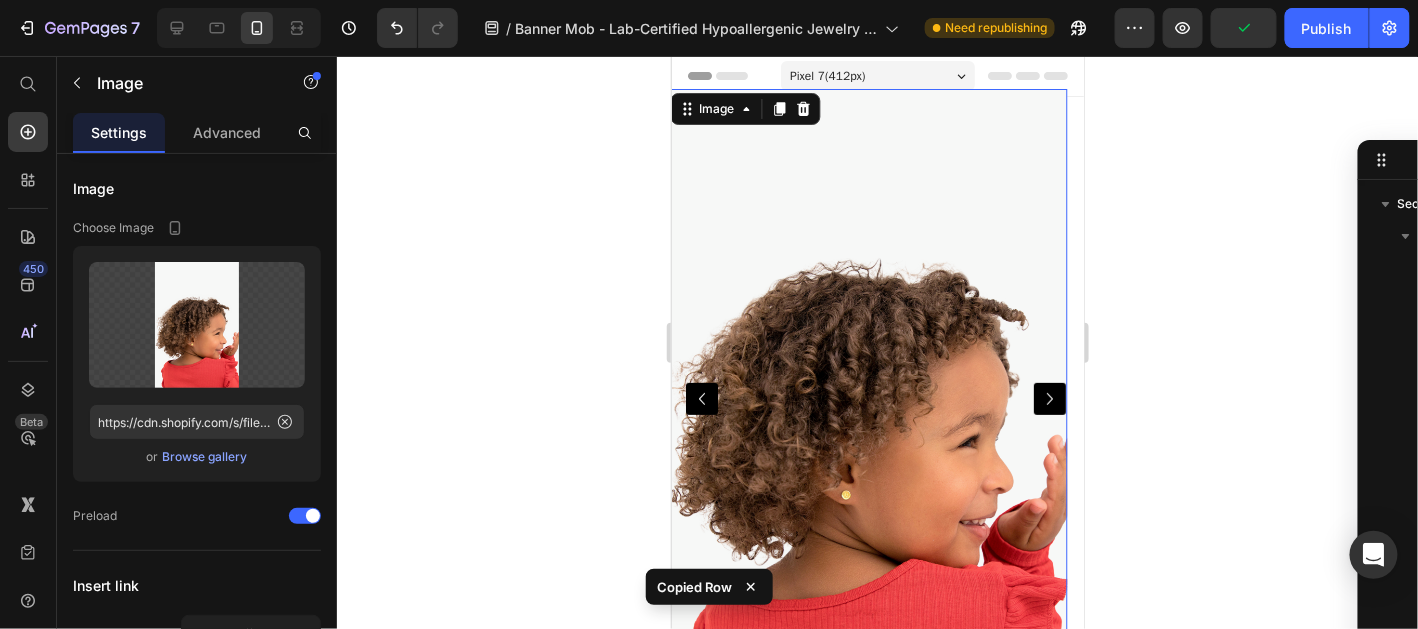 scroll, scrollTop: 564, scrollLeft: 0, axis: vertical 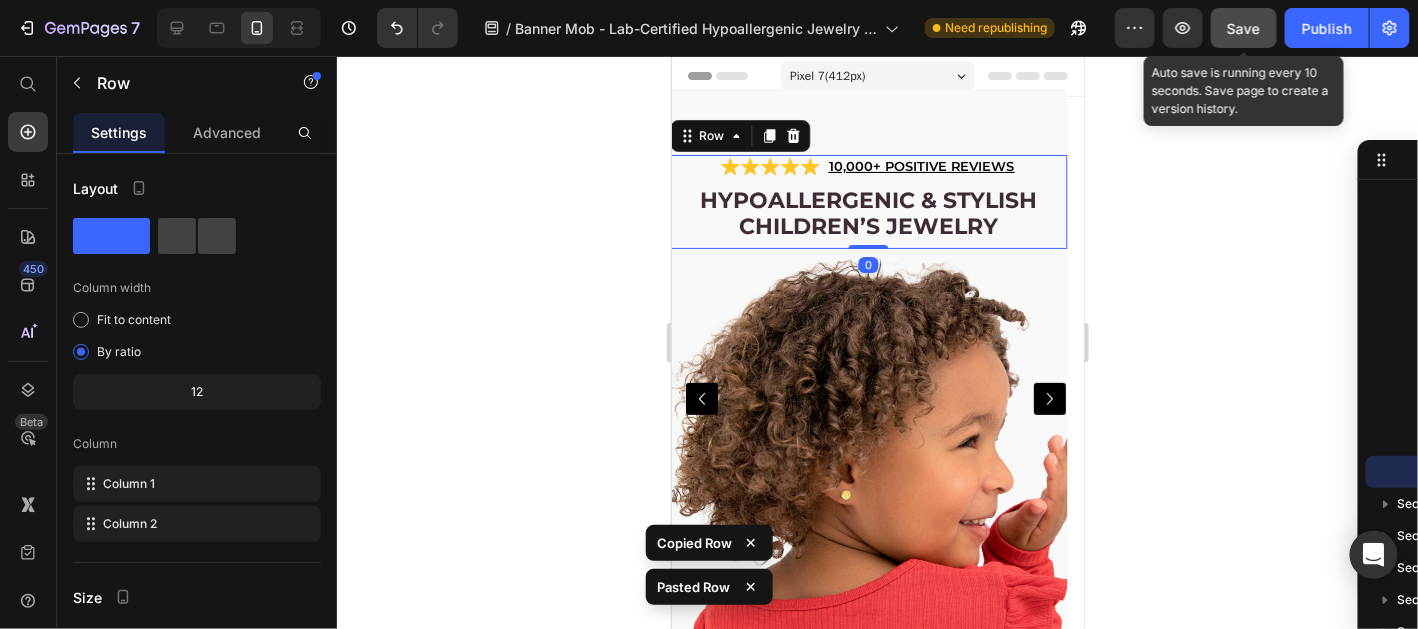 click on "Save" 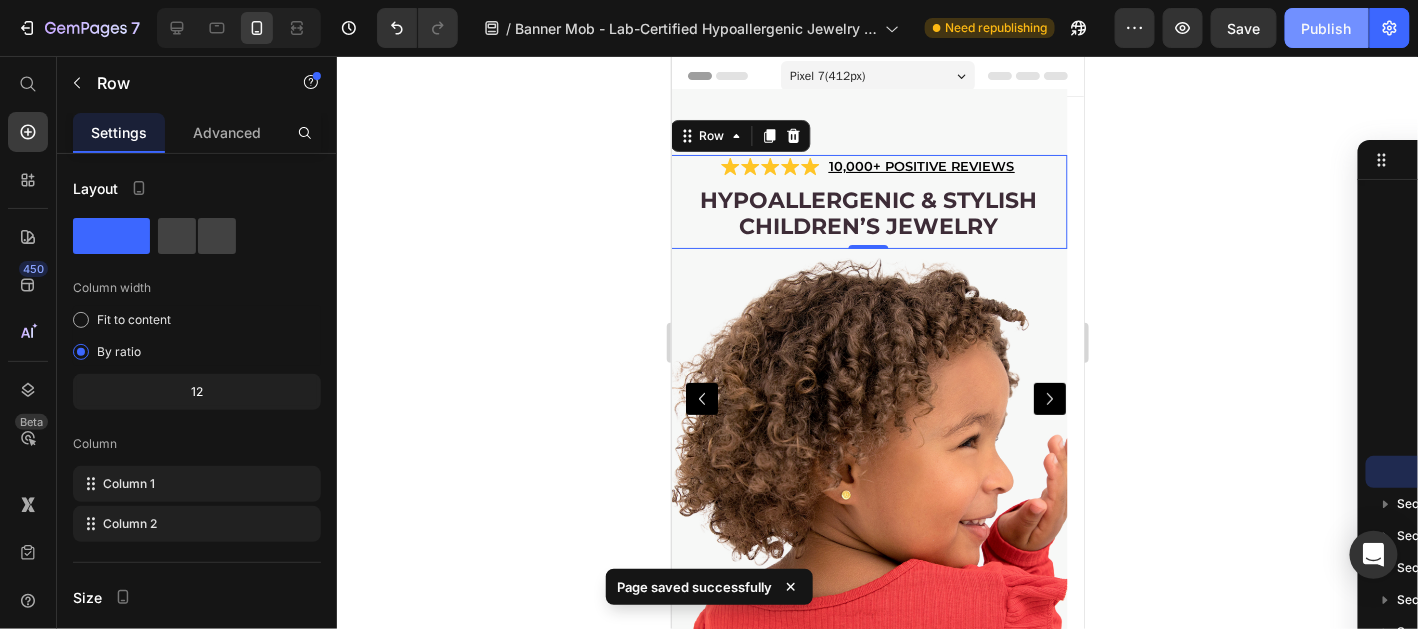 click on "Publish" 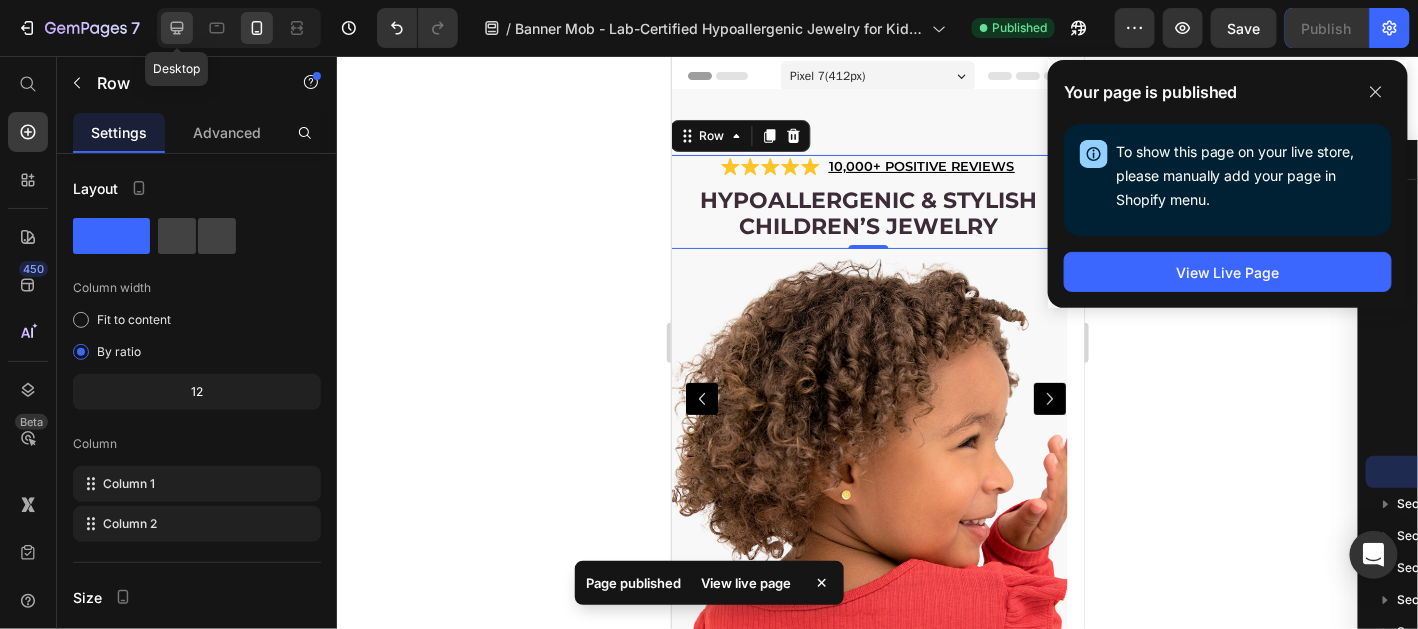 click 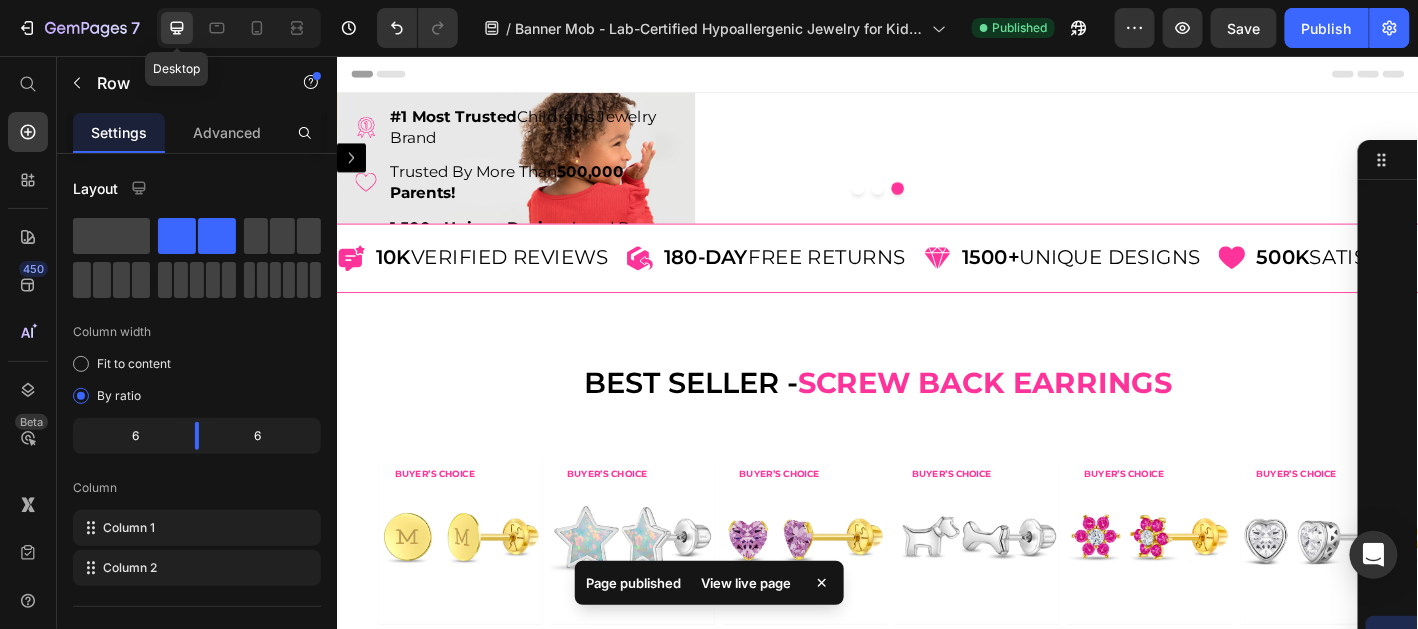 scroll, scrollTop: 564, scrollLeft: 0, axis: vertical 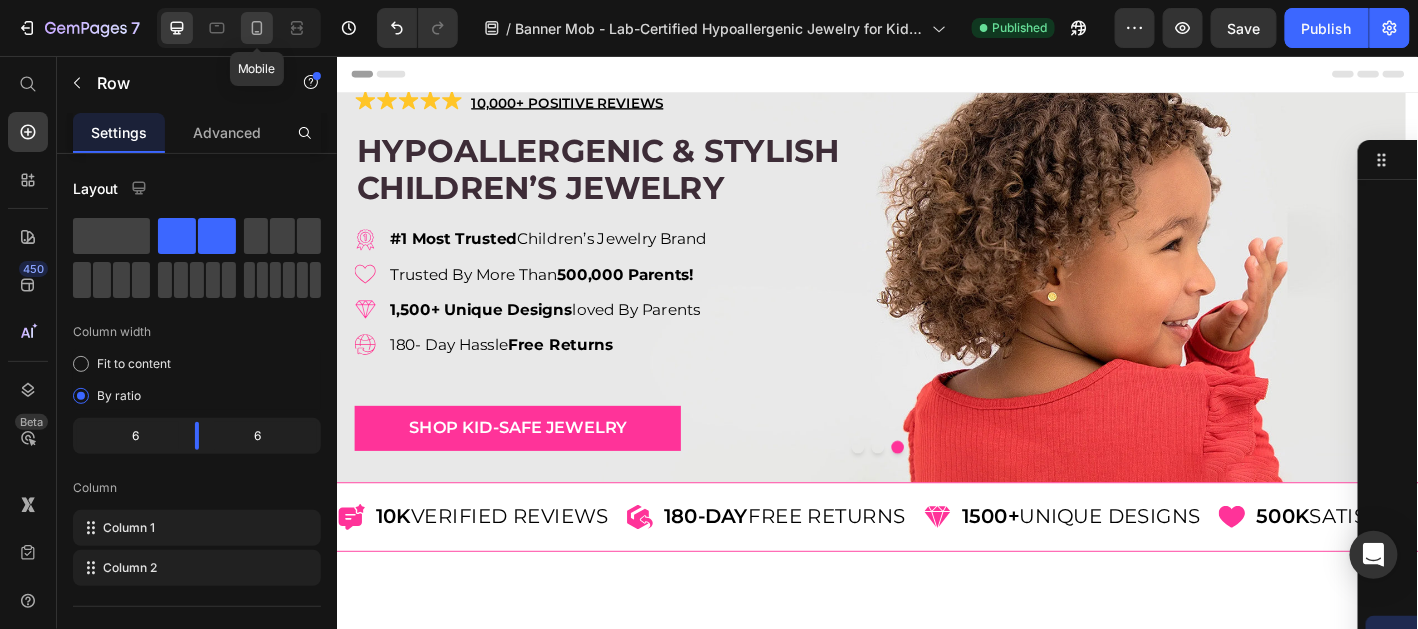 click 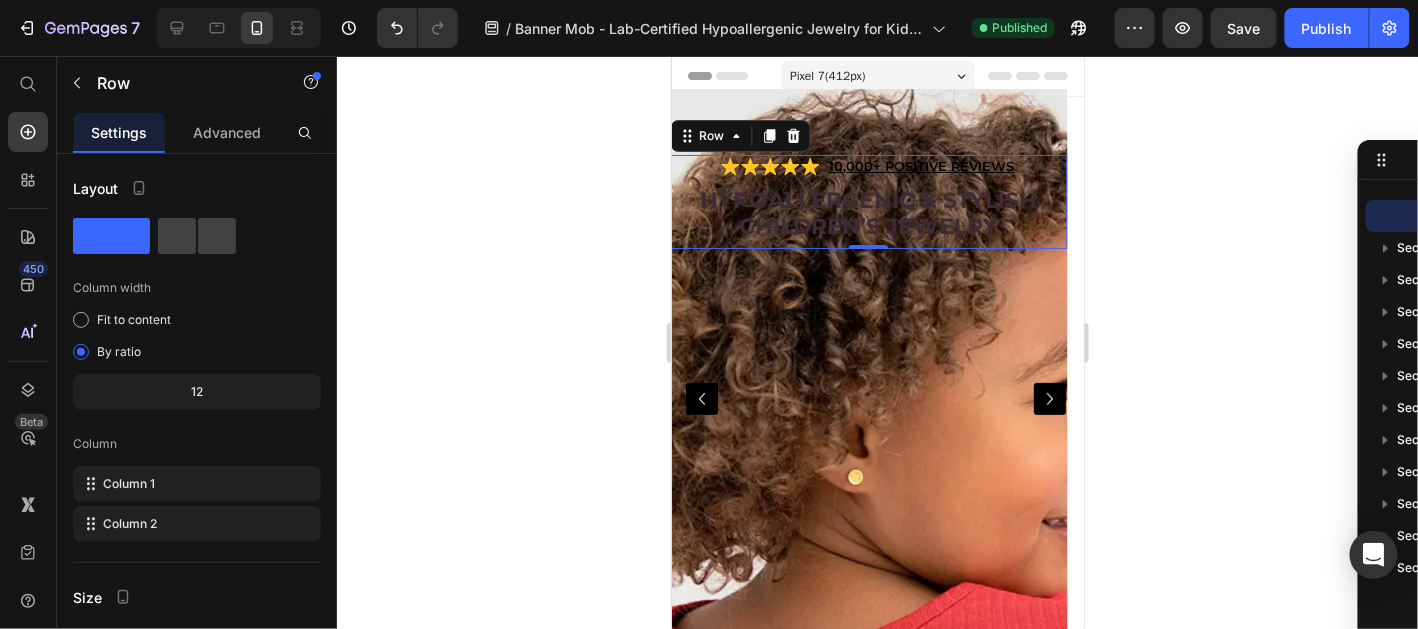 scroll, scrollTop: 28, scrollLeft: 0, axis: vertical 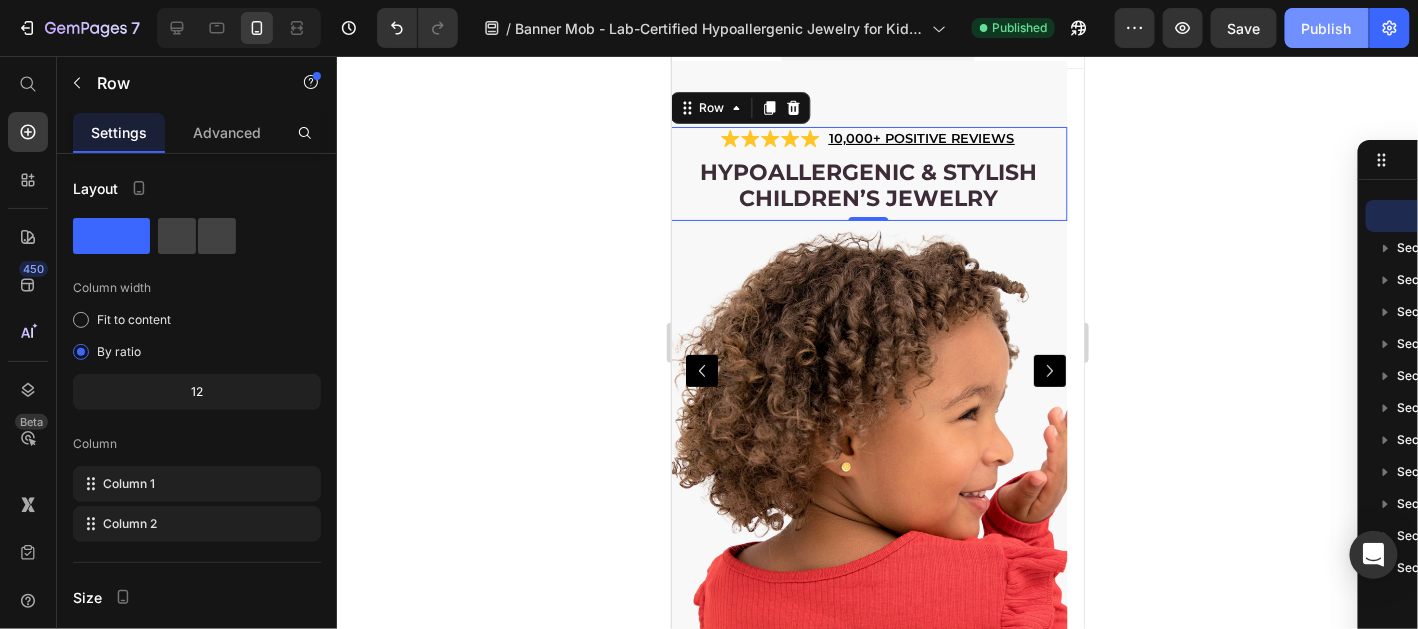 click on "Publish" at bounding box center (1327, 28) 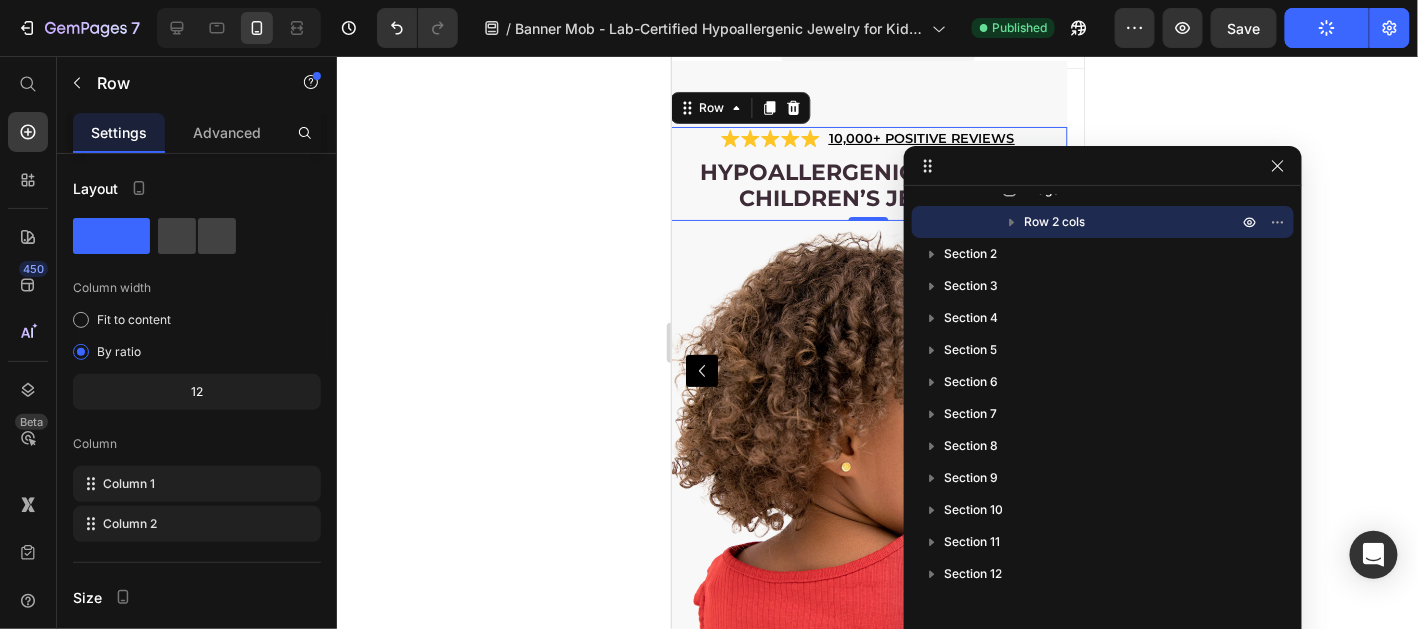 drag, startPoint x: 1383, startPoint y: 156, endPoint x: 1197, endPoint y: 162, distance: 186.09676 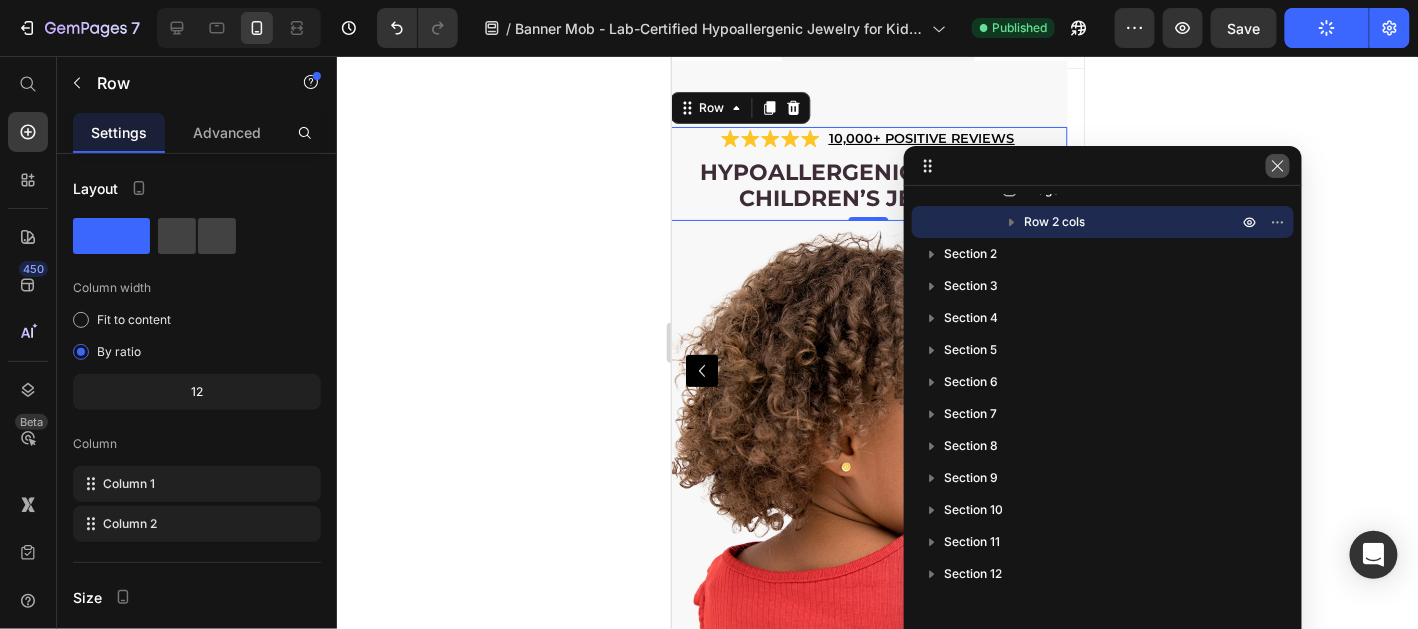click 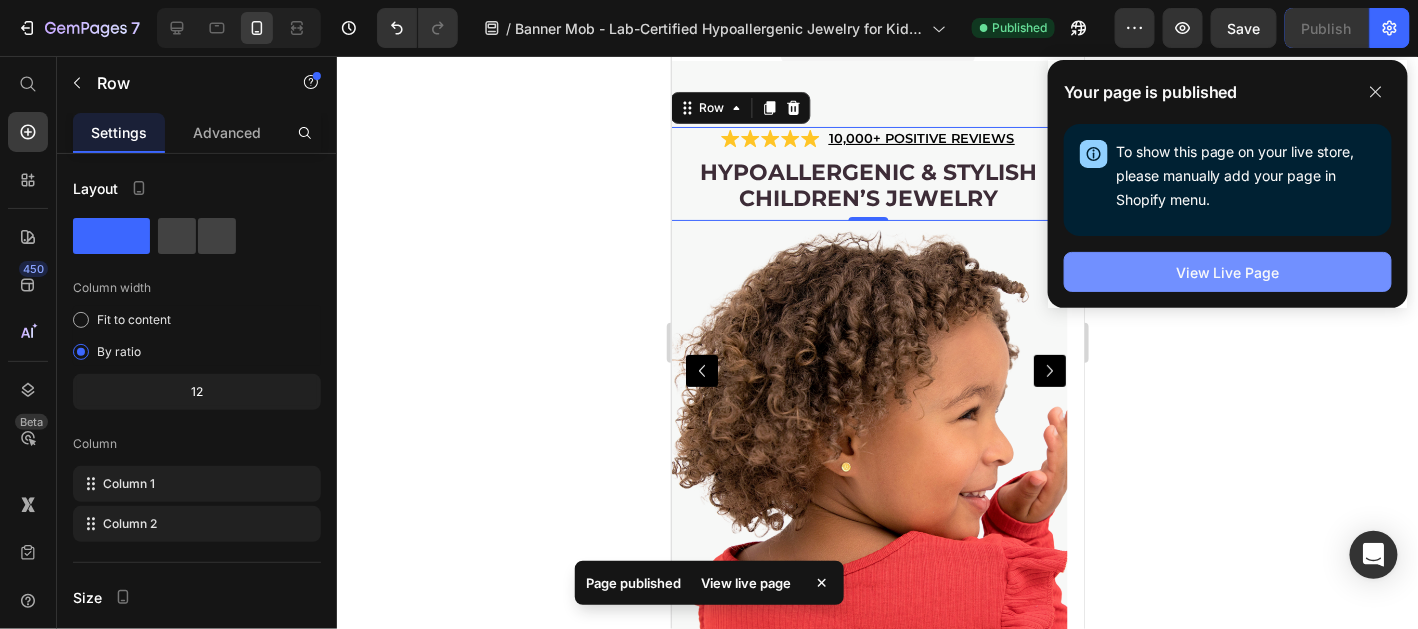 click on "View Live Page" at bounding box center [1228, 272] 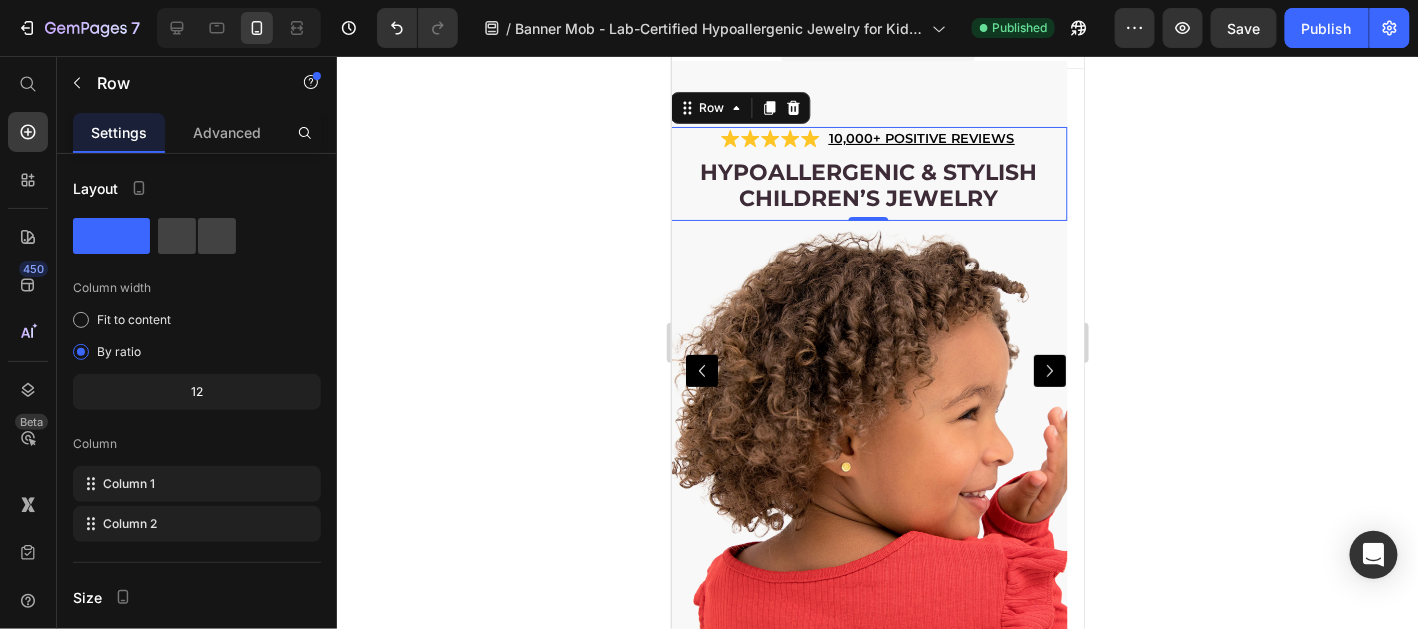 click on "Hypoallergenic & stylish Children’s Jewelry  Heading" at bounding box center [867, 188] 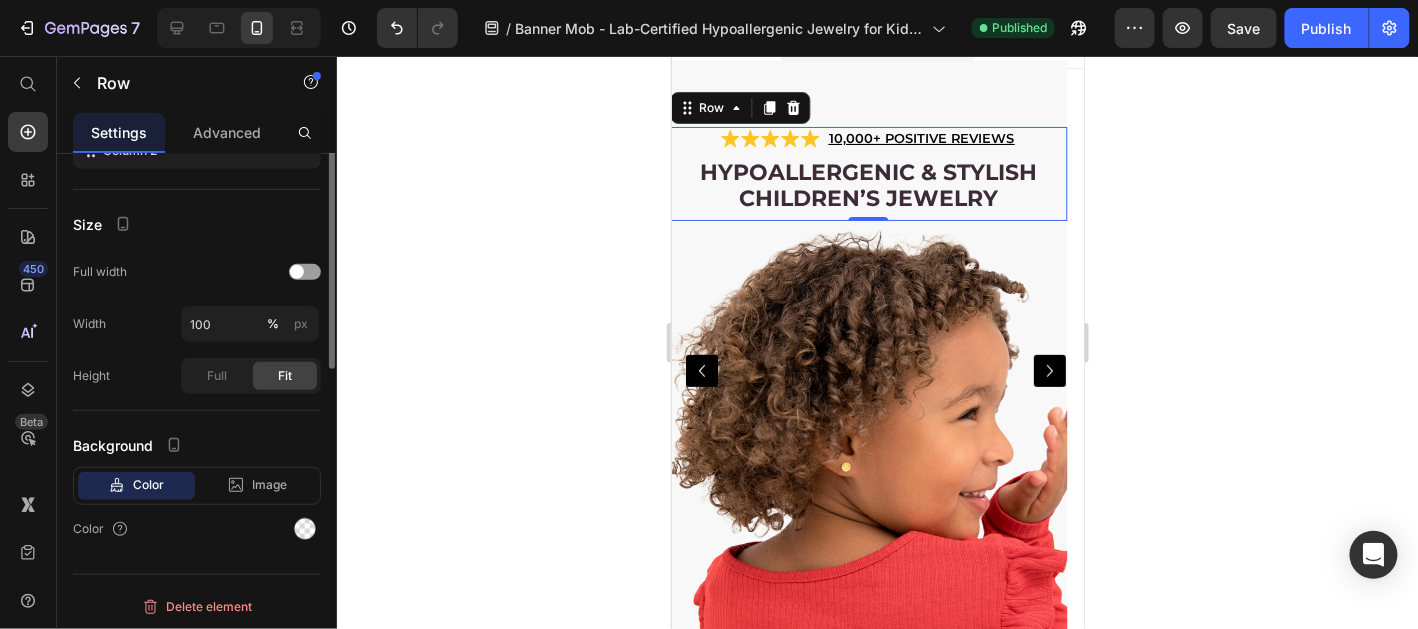 scroll, scrollTop: 174, scrollLeft: 0, axis: vertical 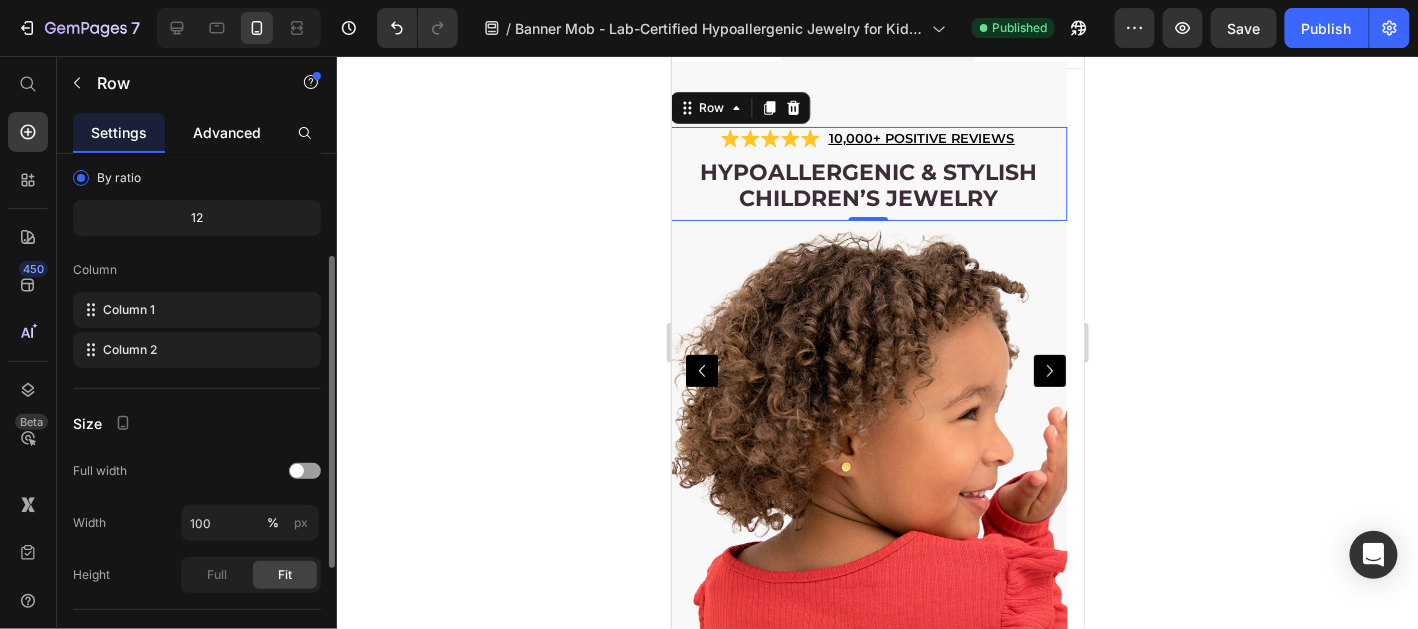 click on "Advanced" at bounding box center (227, 132) 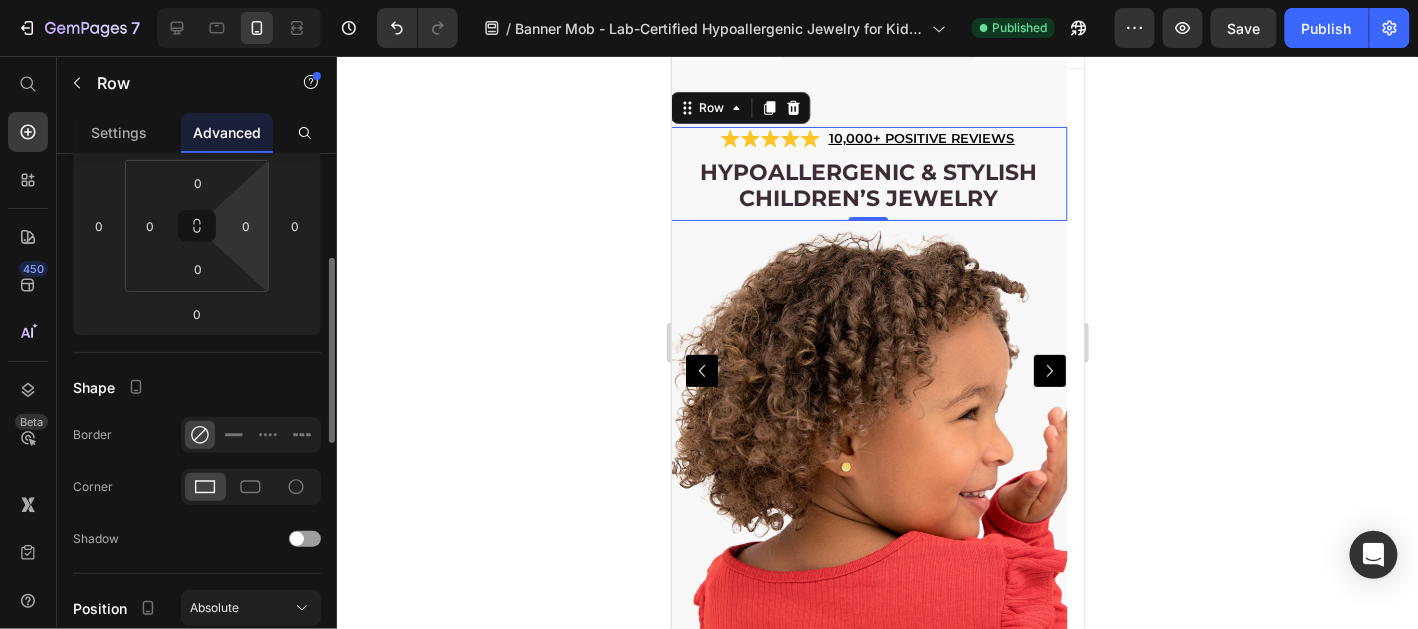 scroll, scrollTop: 797, scrollLeft: 0, axis: vertical 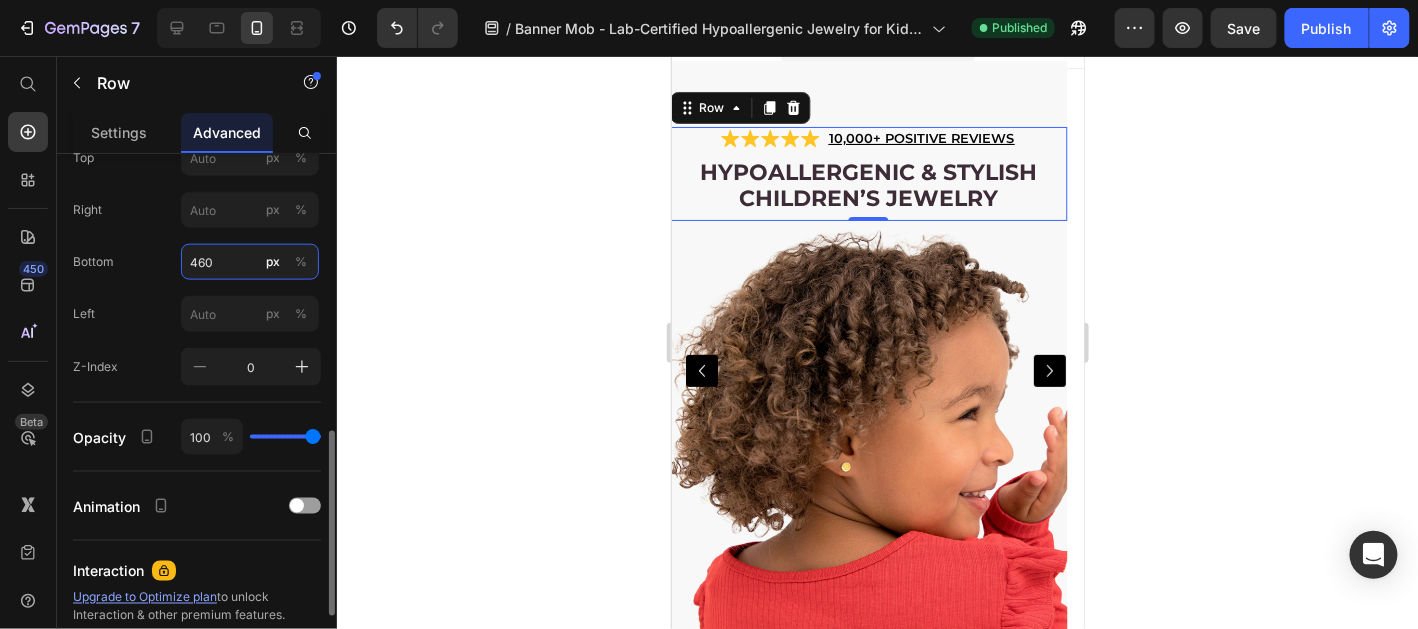 click on "460" at bounding box center [250, 262] 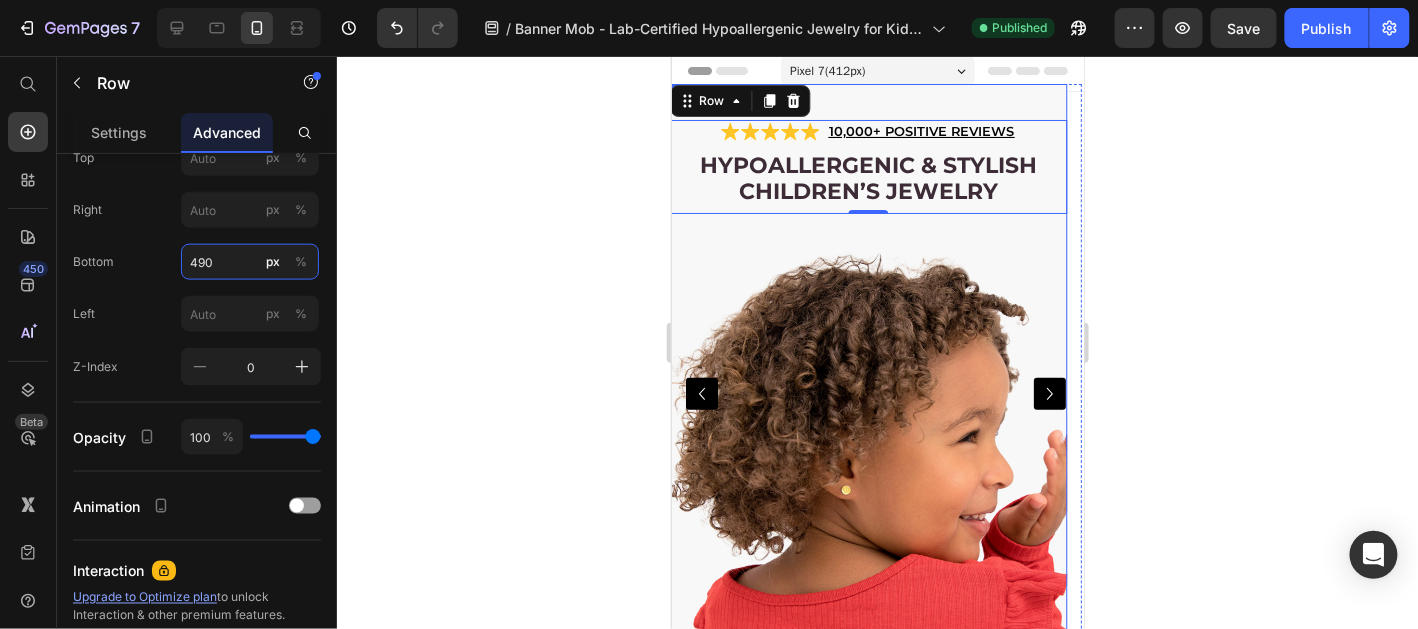 scroll, scrollTop: 0, scrollLeft: 0, axis: both 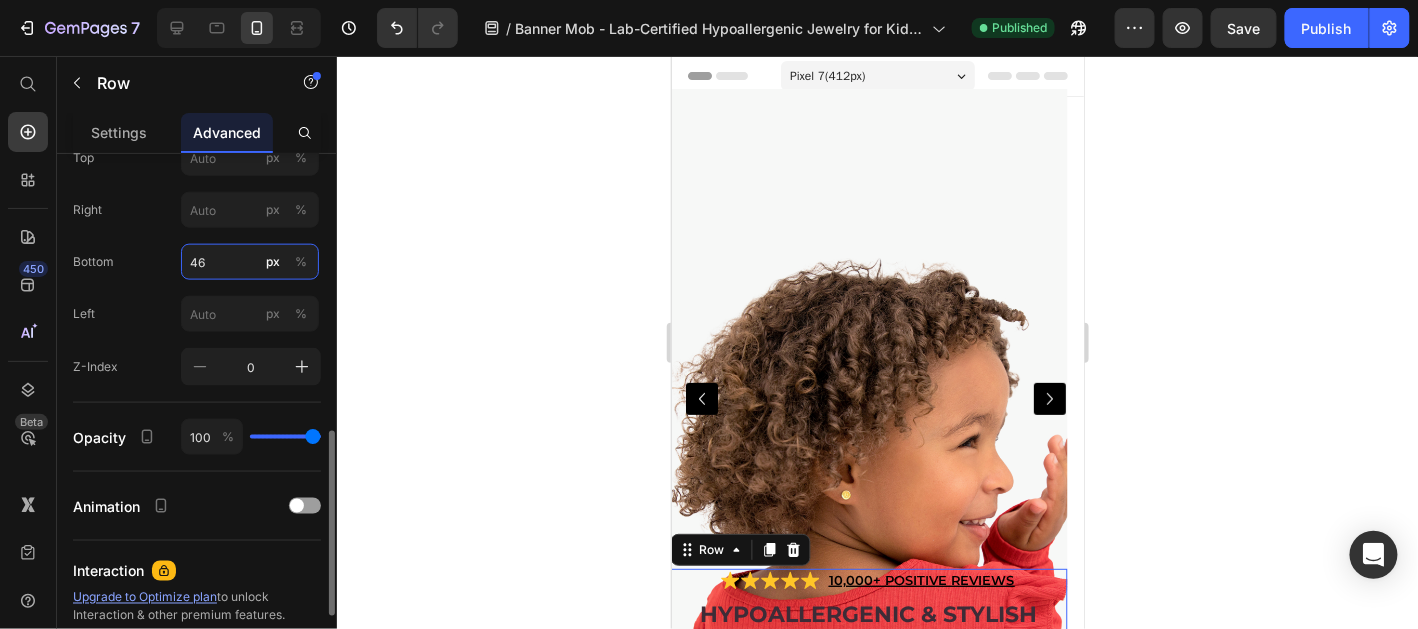 type on "465" 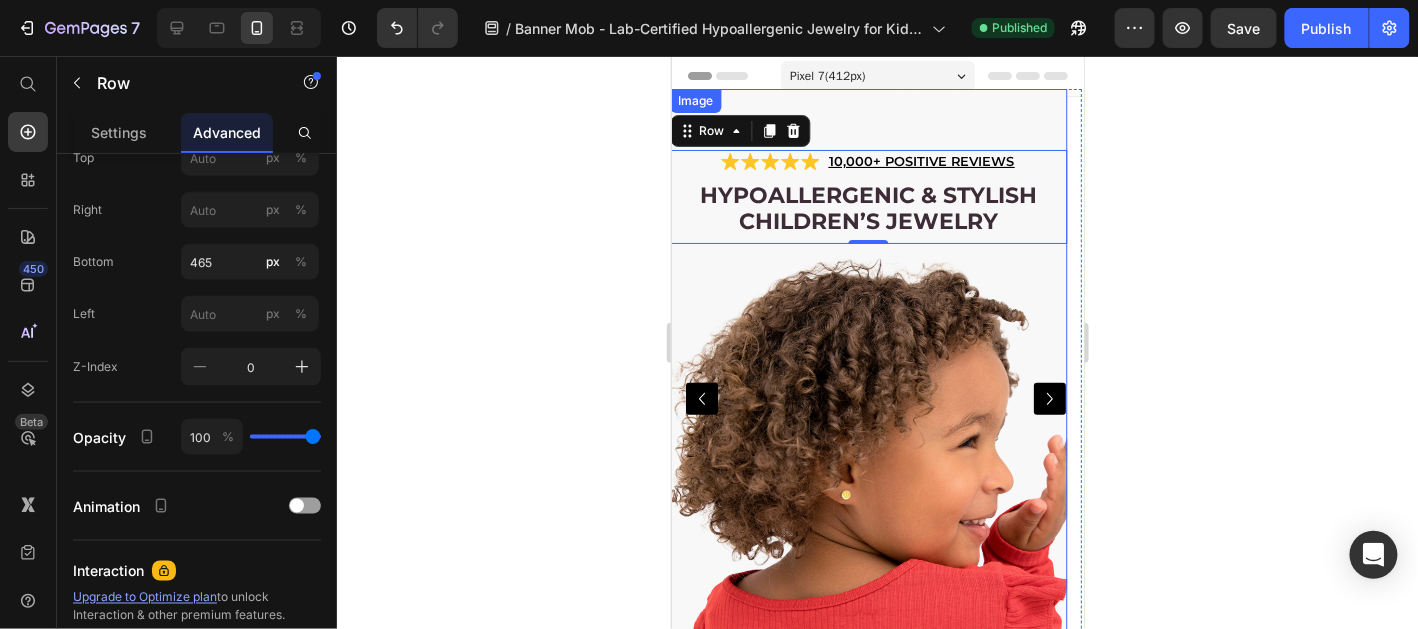 click 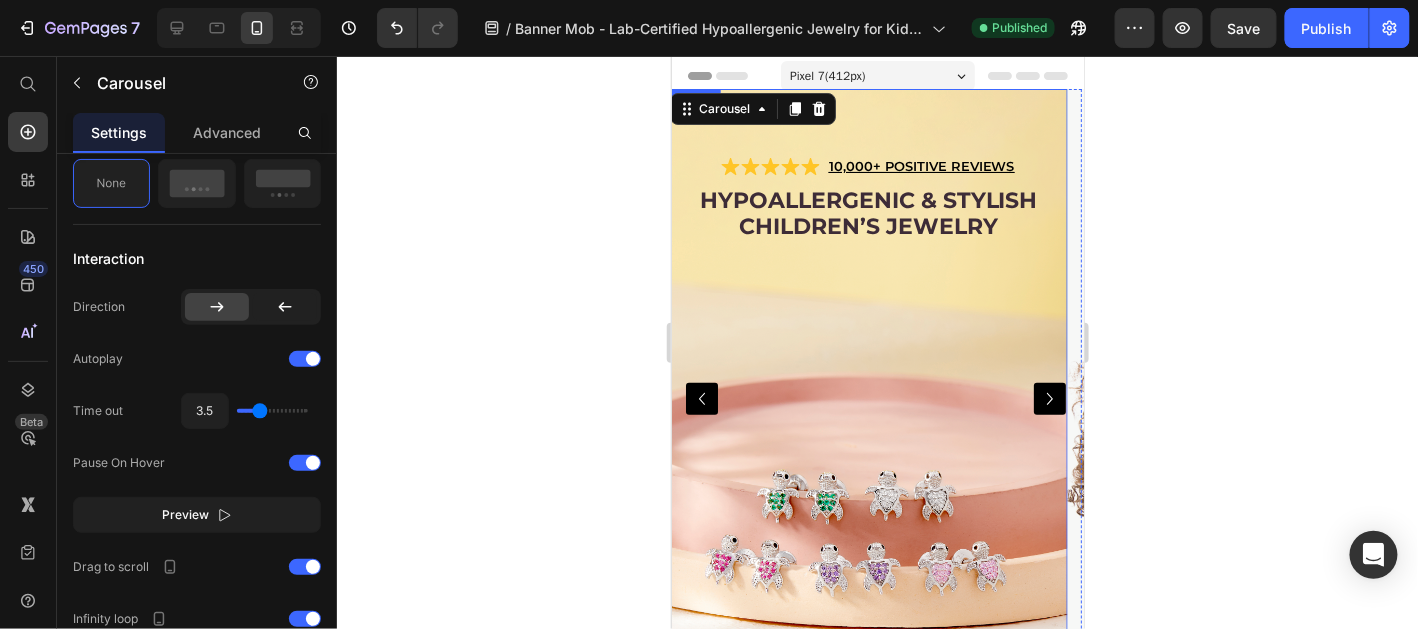 scroll, scrollTop: 0, scrollLeft: 0, axis: both 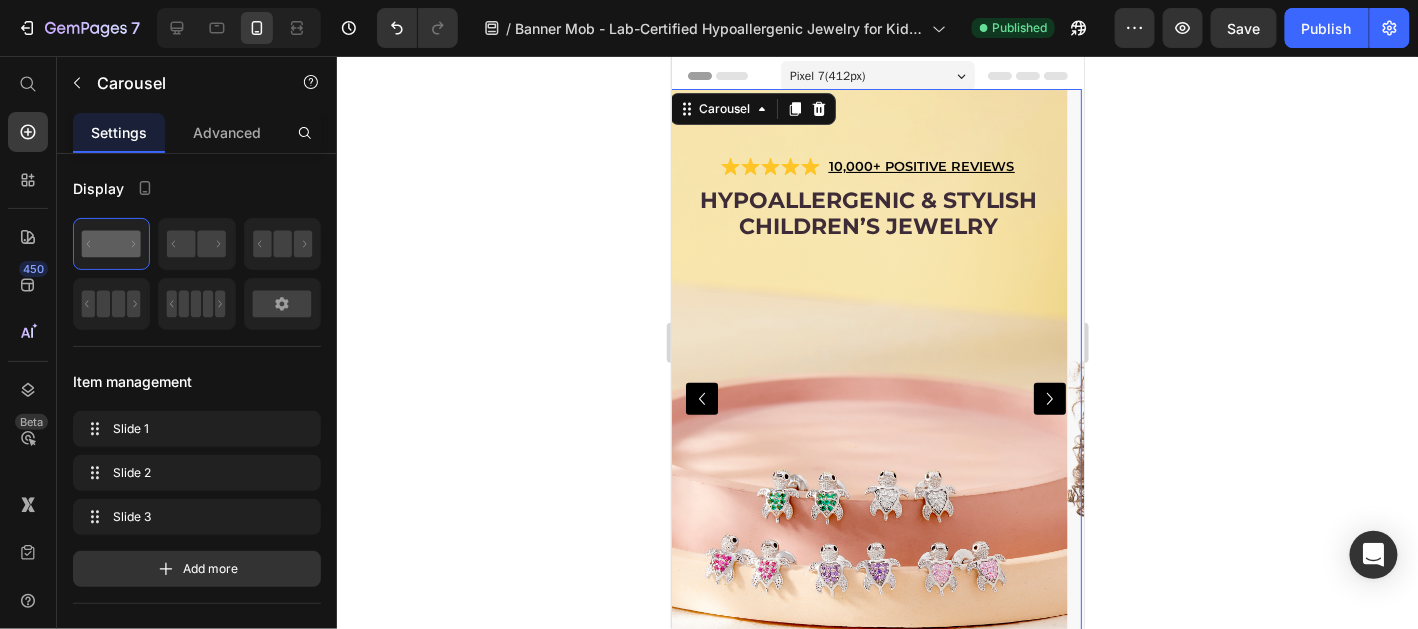 click at bounding box center (1049, 398) 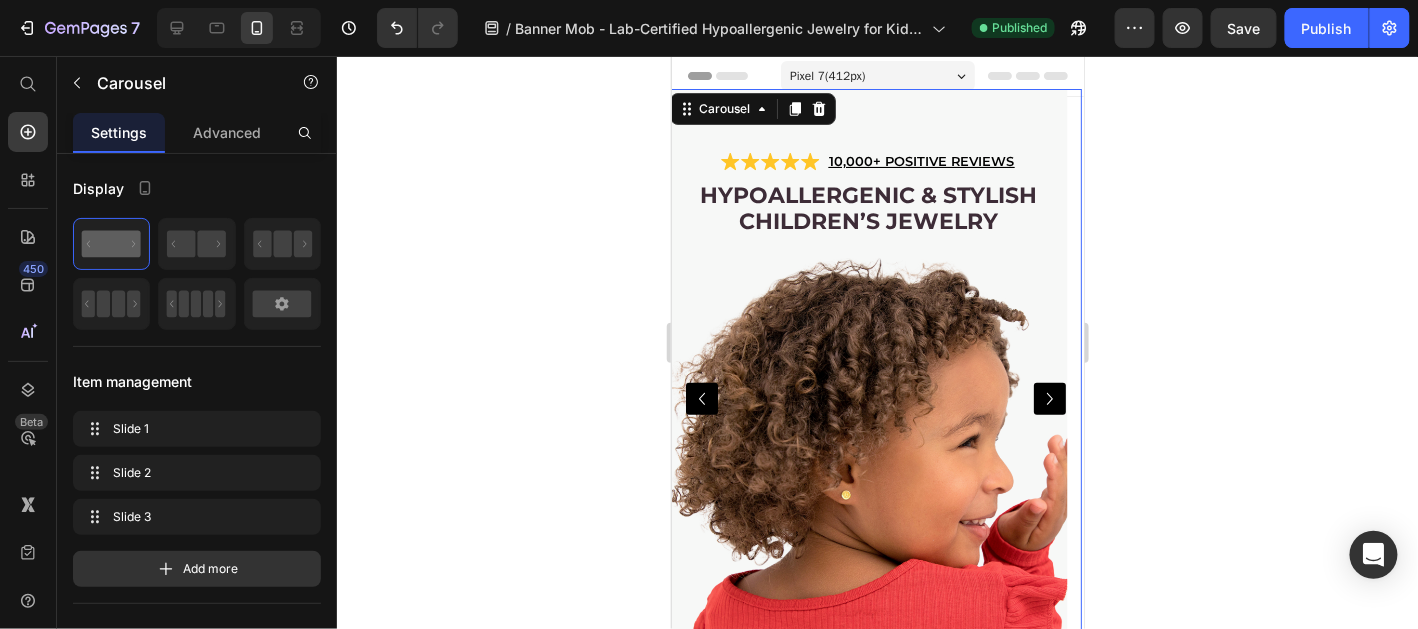 click 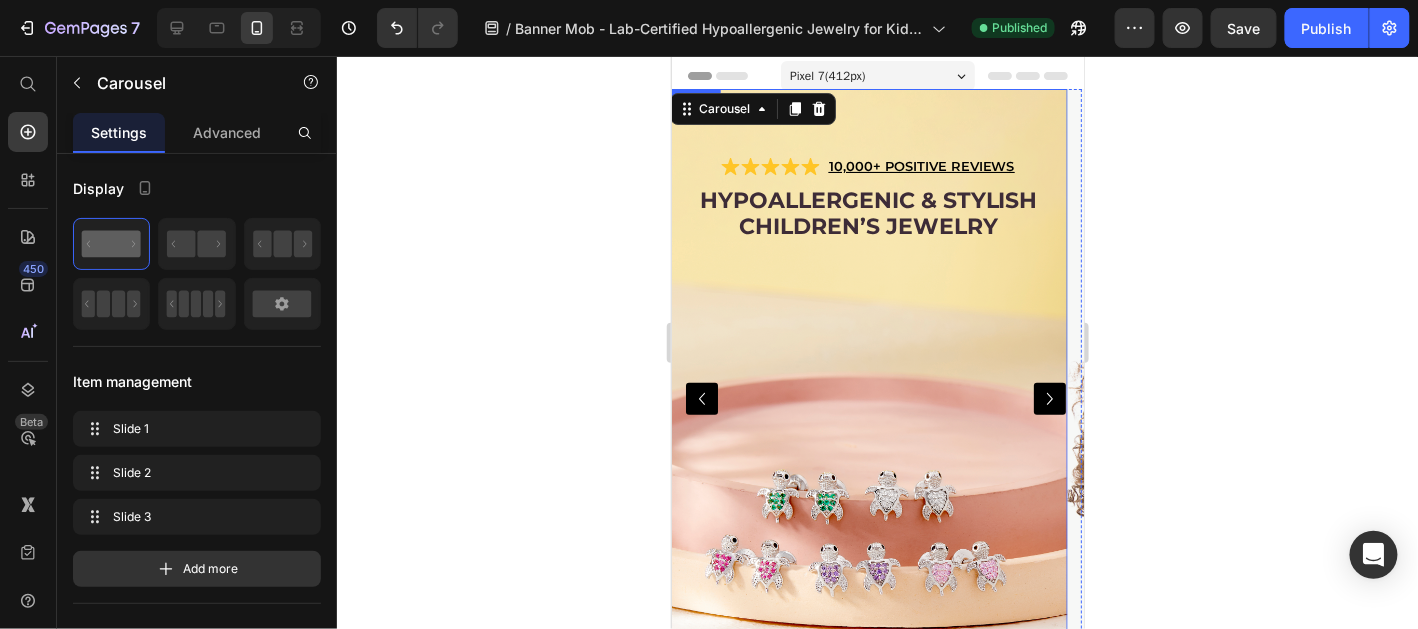click 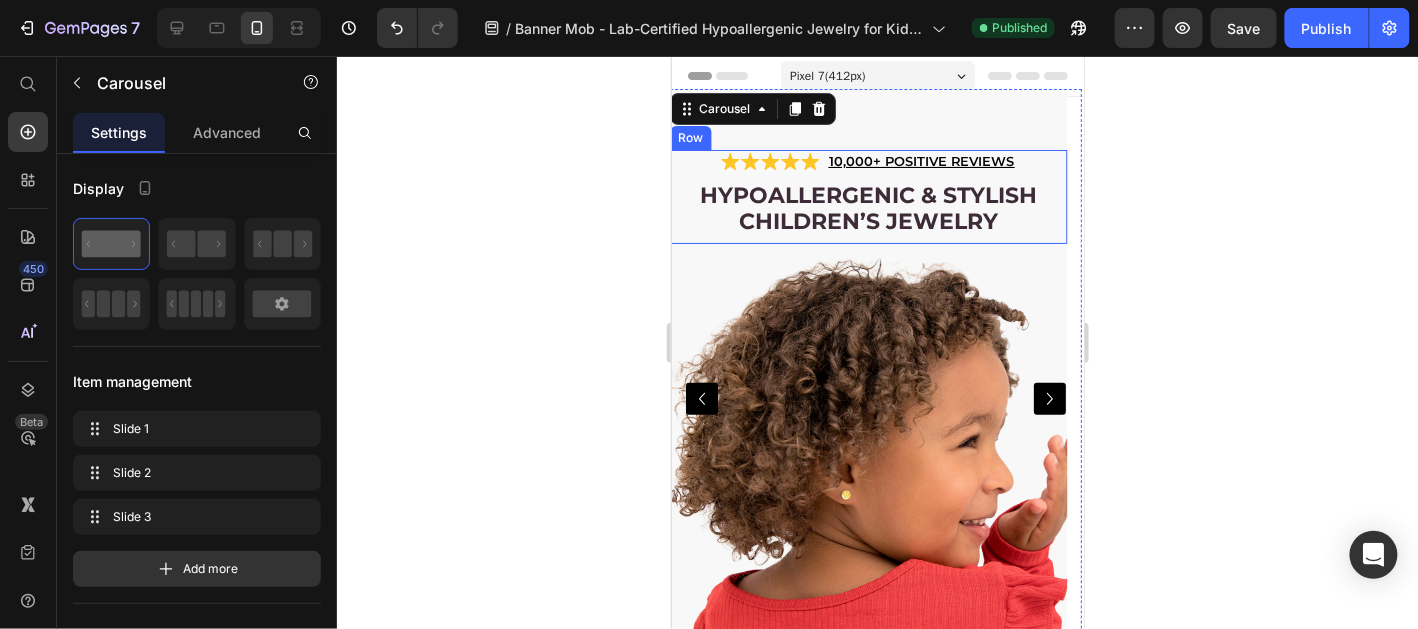 click on "Hypoallergenic & stylish Children’s Jewelry  Heading" at bounding box center [867, 211] 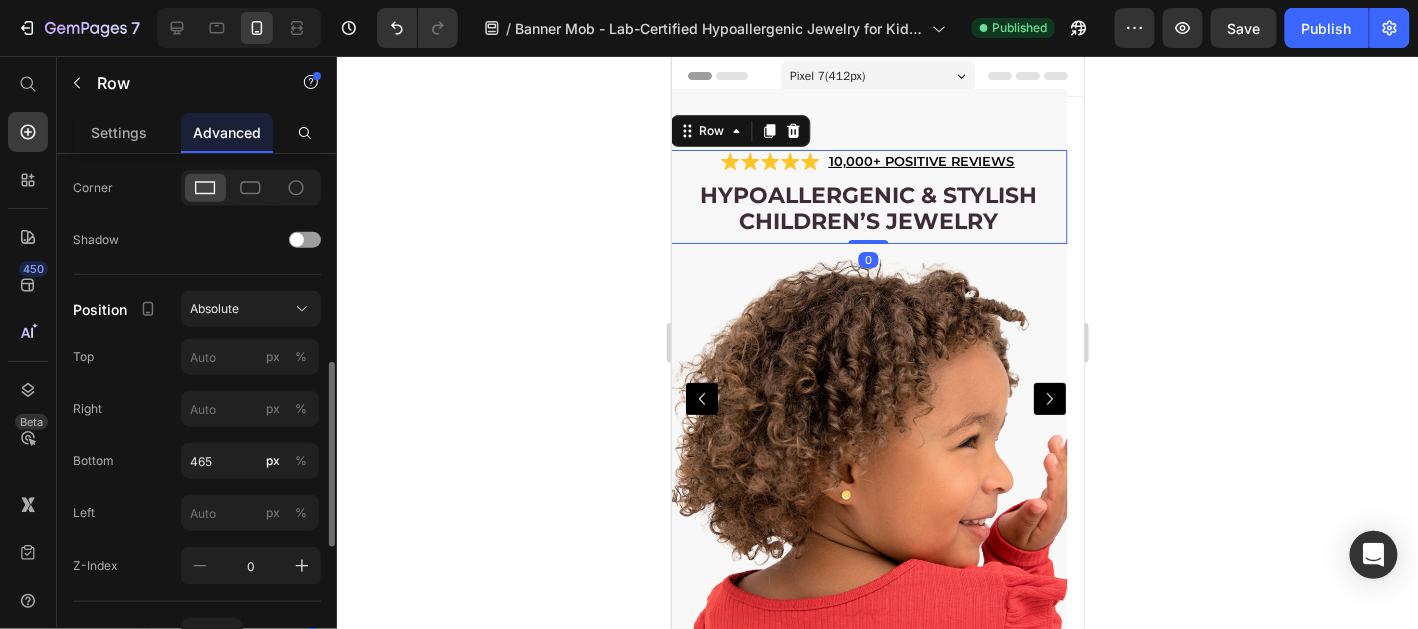 scroll, scrollTop: 697, scrollLeft: 0, axis: vertical 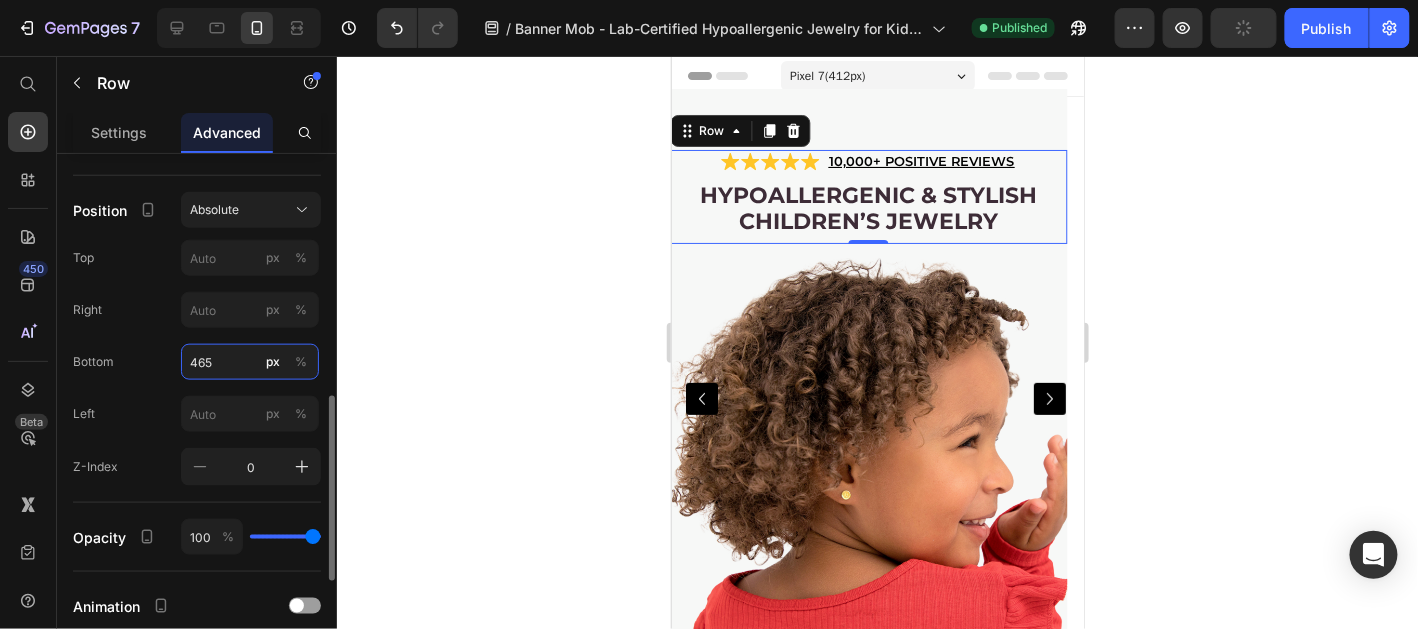 click on "465" at bounding box center (250, 362) 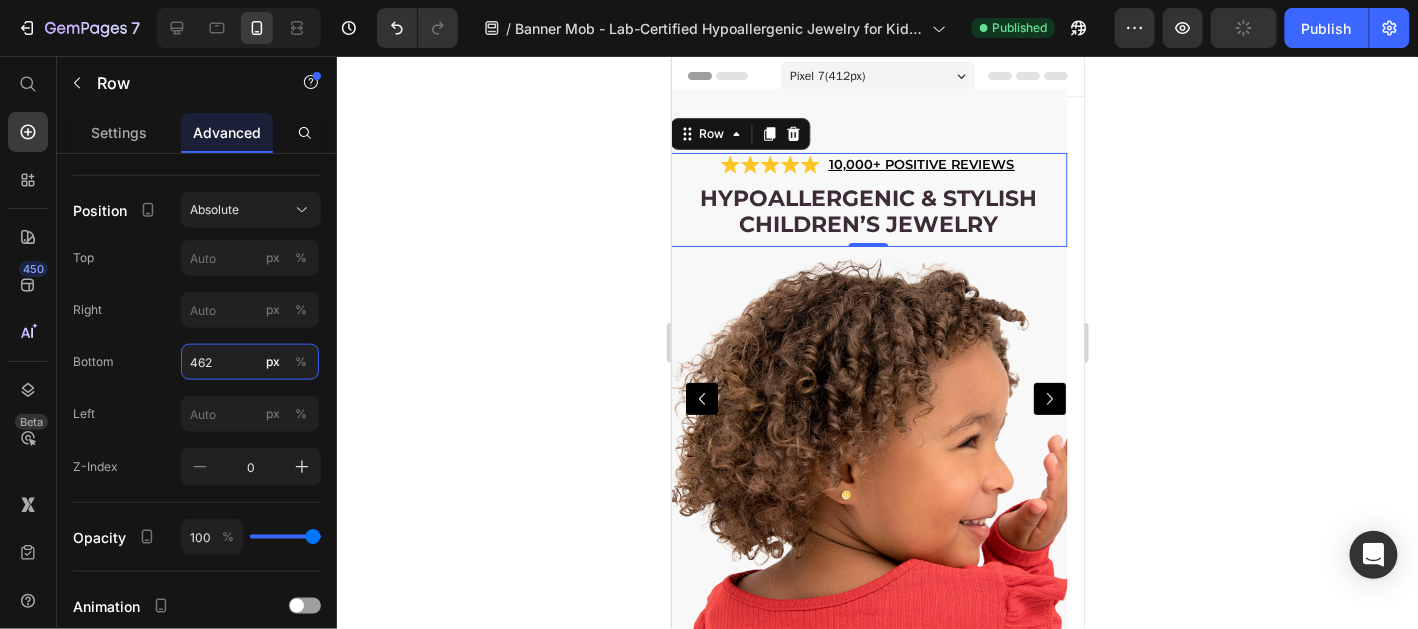 type on "465" 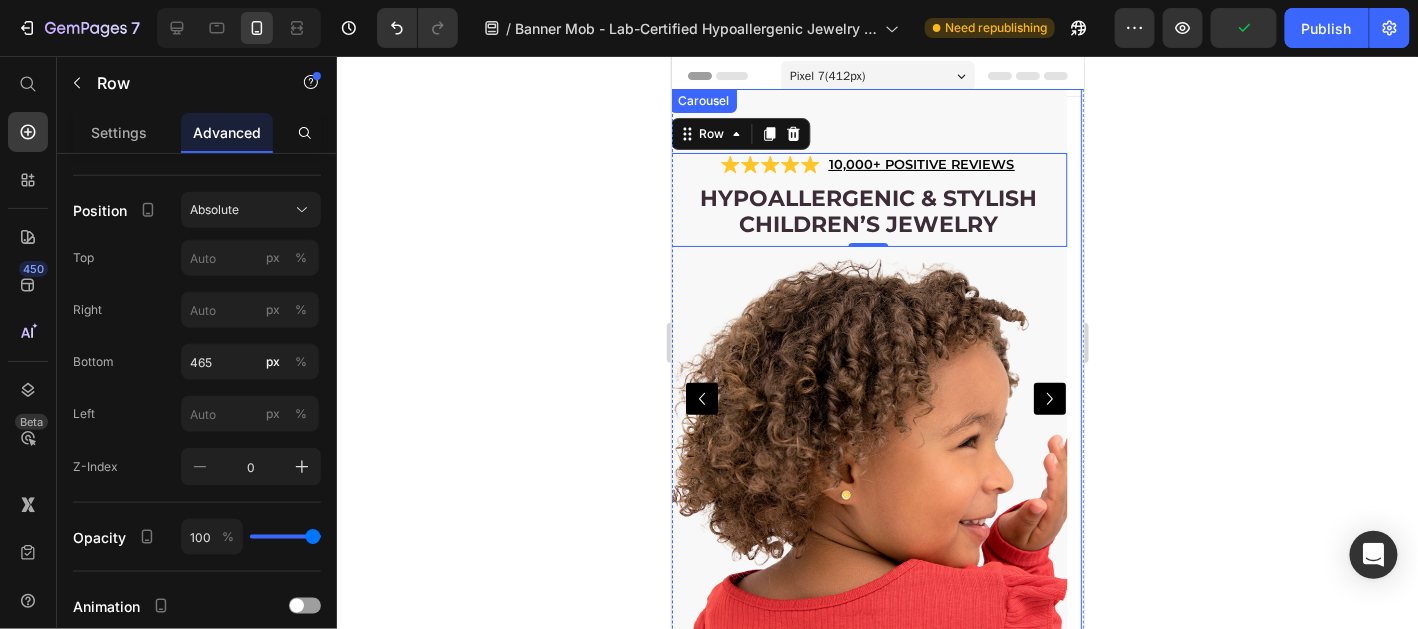 click 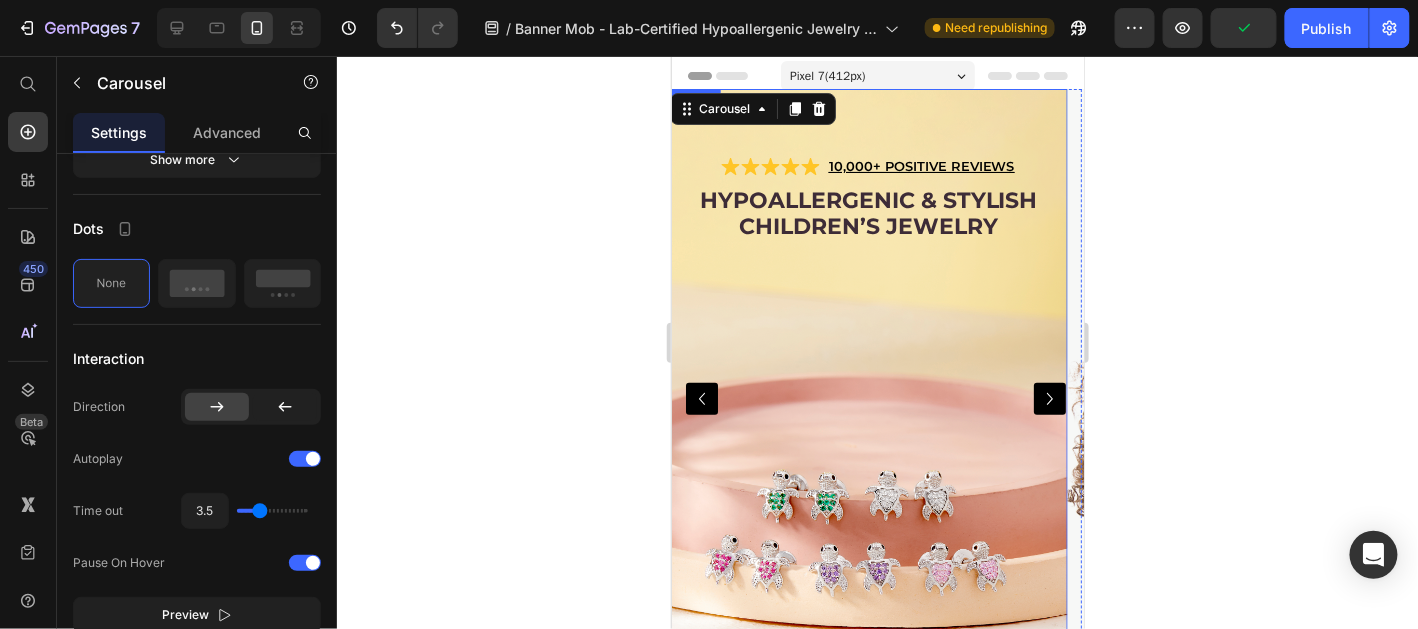 scroll, scrollTop: 0, scrollLeft: 0, axis: both 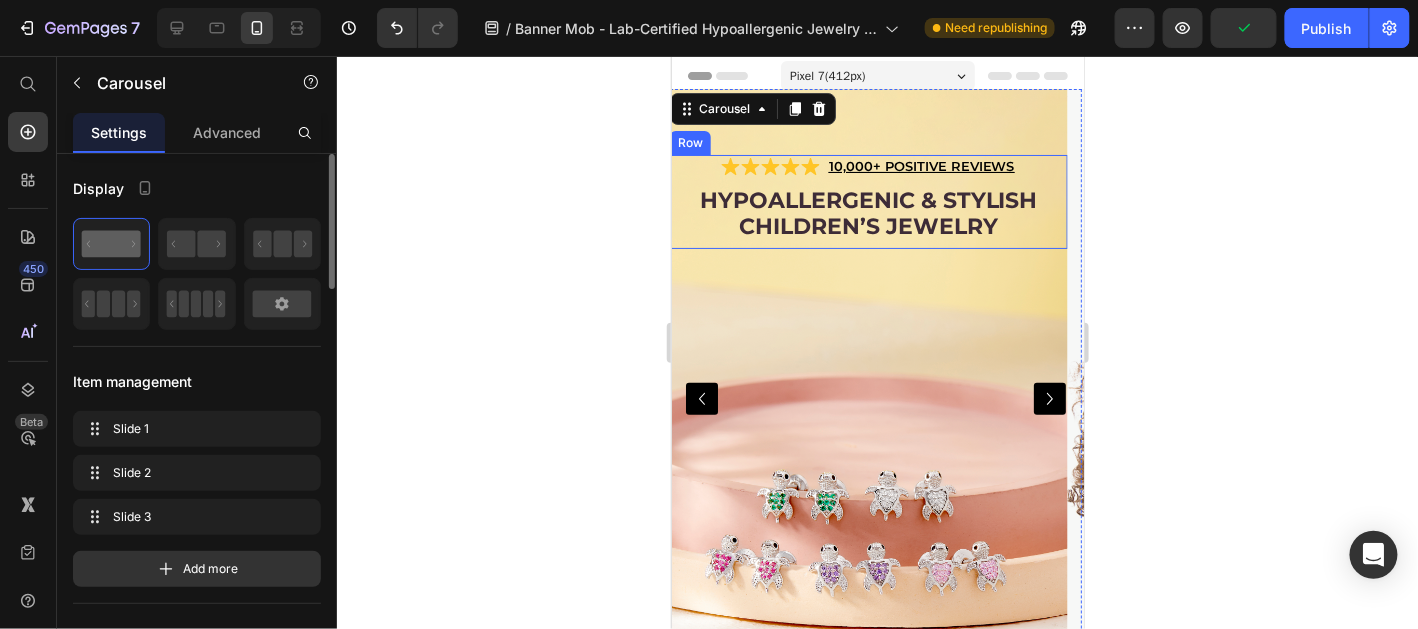 click on "Hypoallergenic & stylish Children’s Jewelry  Heading" at bounding box center [867, 216] 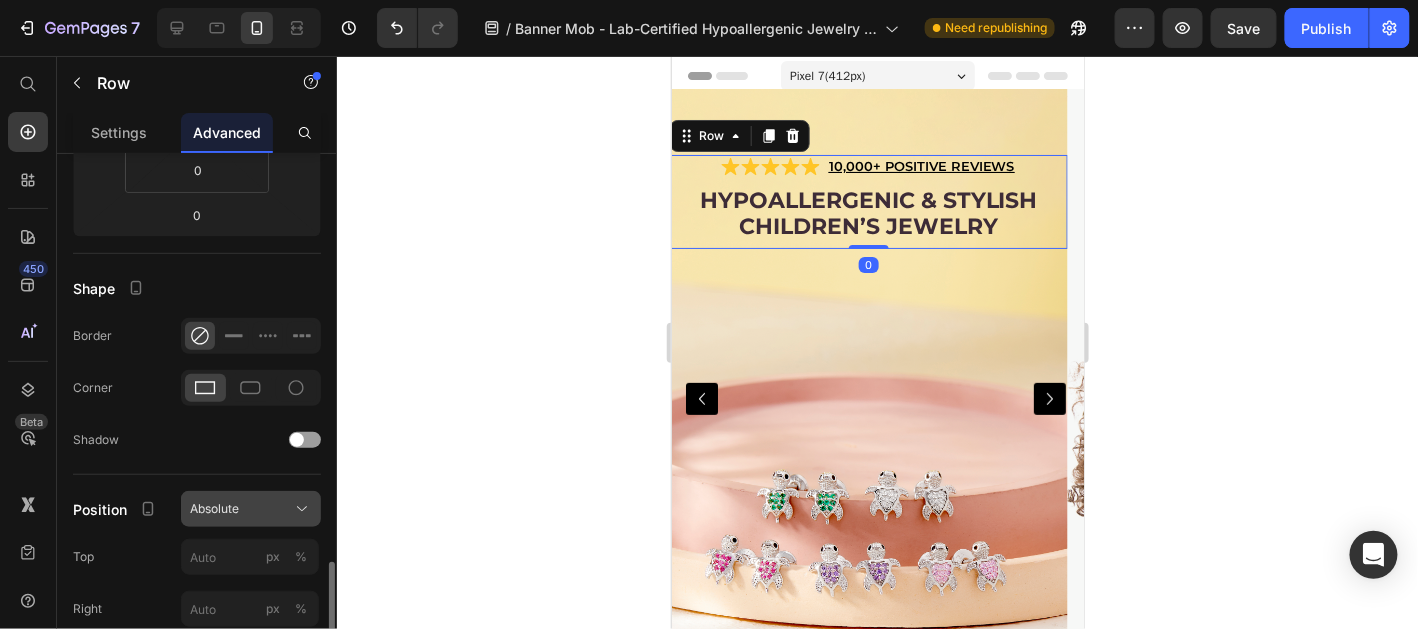 scroll, scrollTop: 598, scrollLeft: 0, axis: vertical 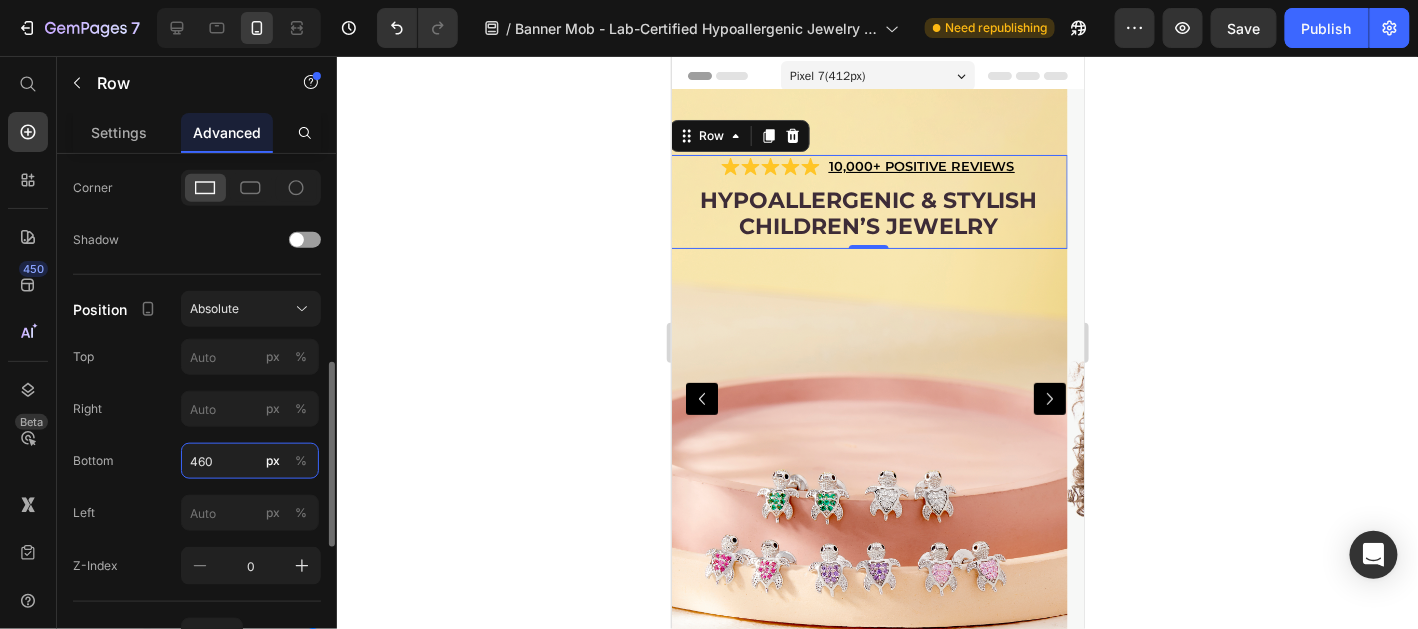 click on "460" at bounding box center [250, 461] 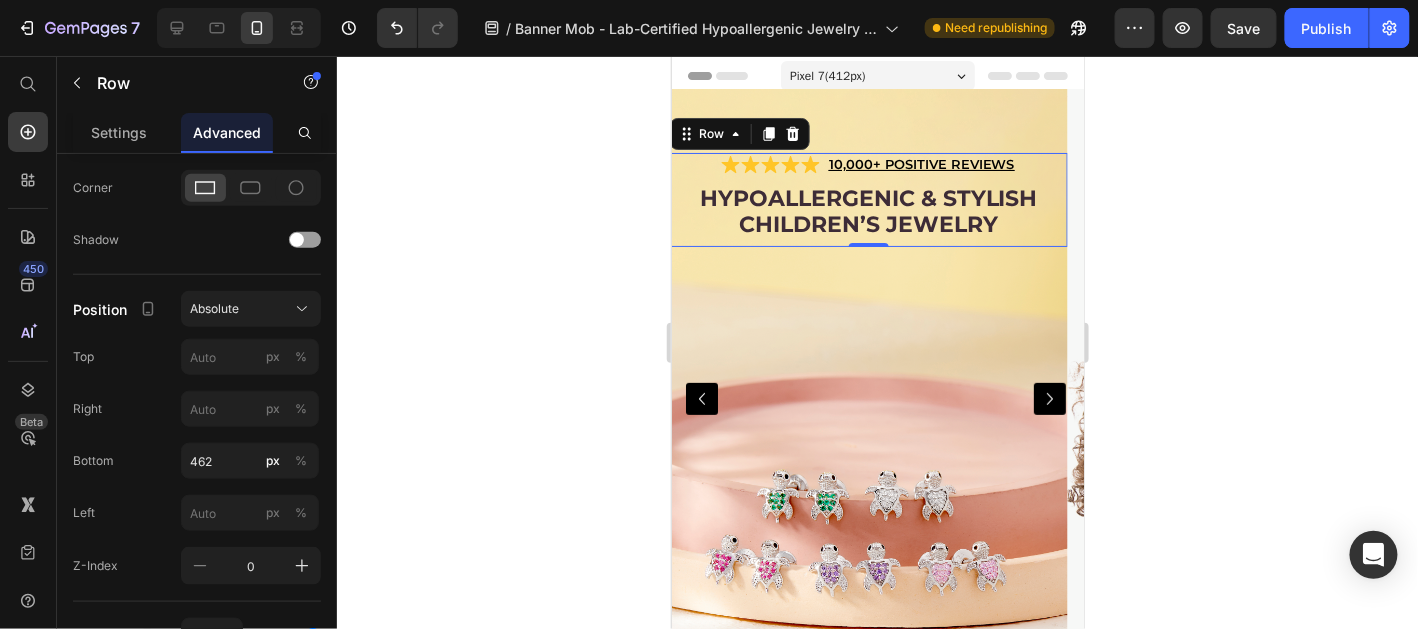 click on "Save" at bounding box center (1244, 28) 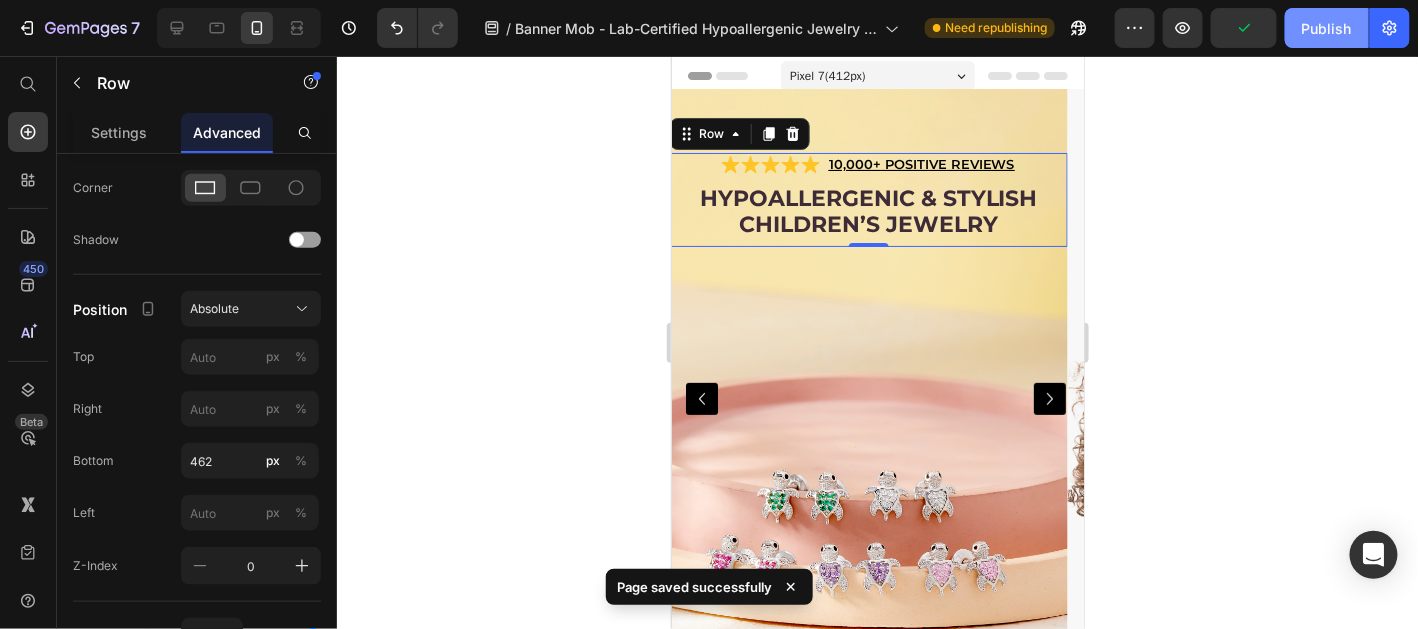 click on "Publish" at bounding box center [1327, 28] 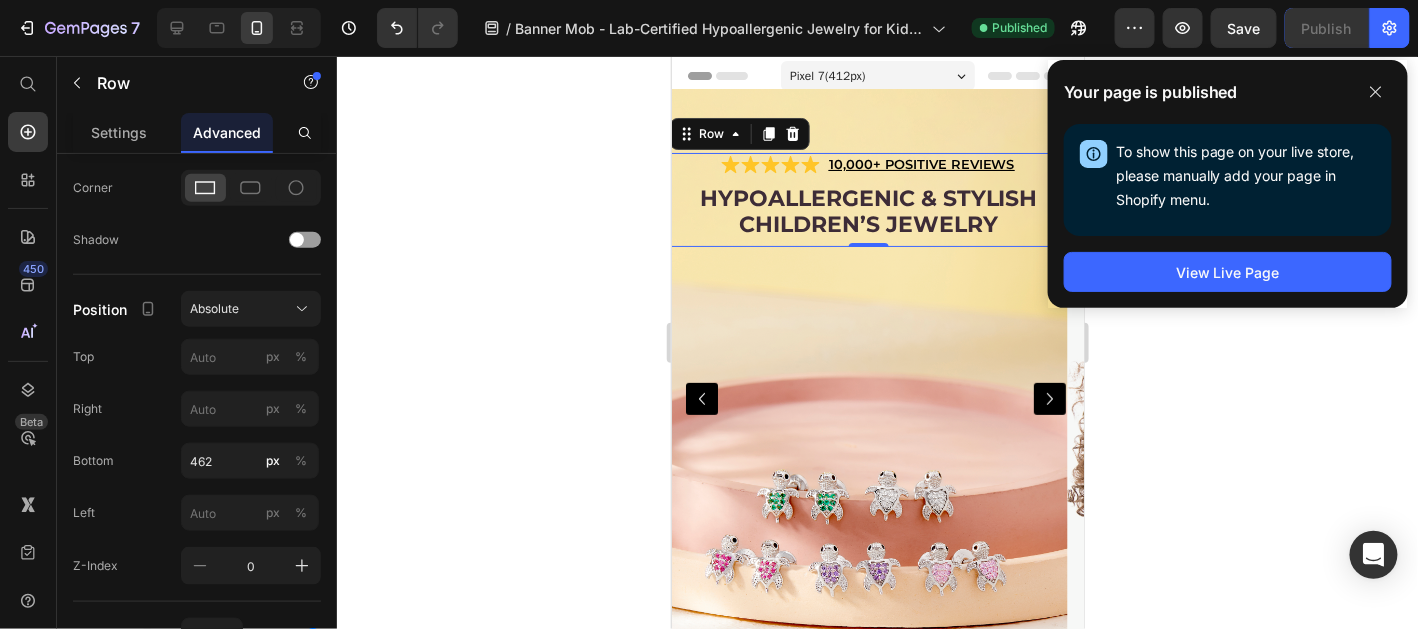 click on "Hypoallergenic & stylish Children’s Jewelry  Heading" at bounding box center [867, 214] 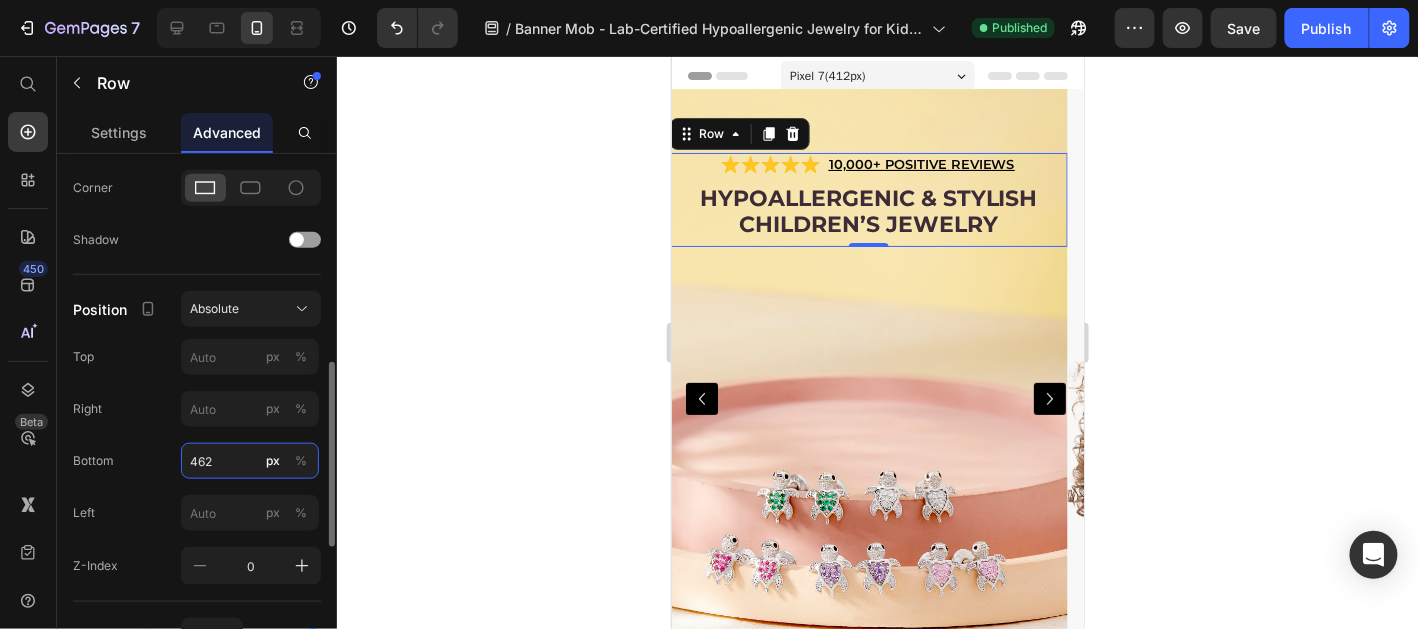 click on "462" at bounding box center [250, 461] 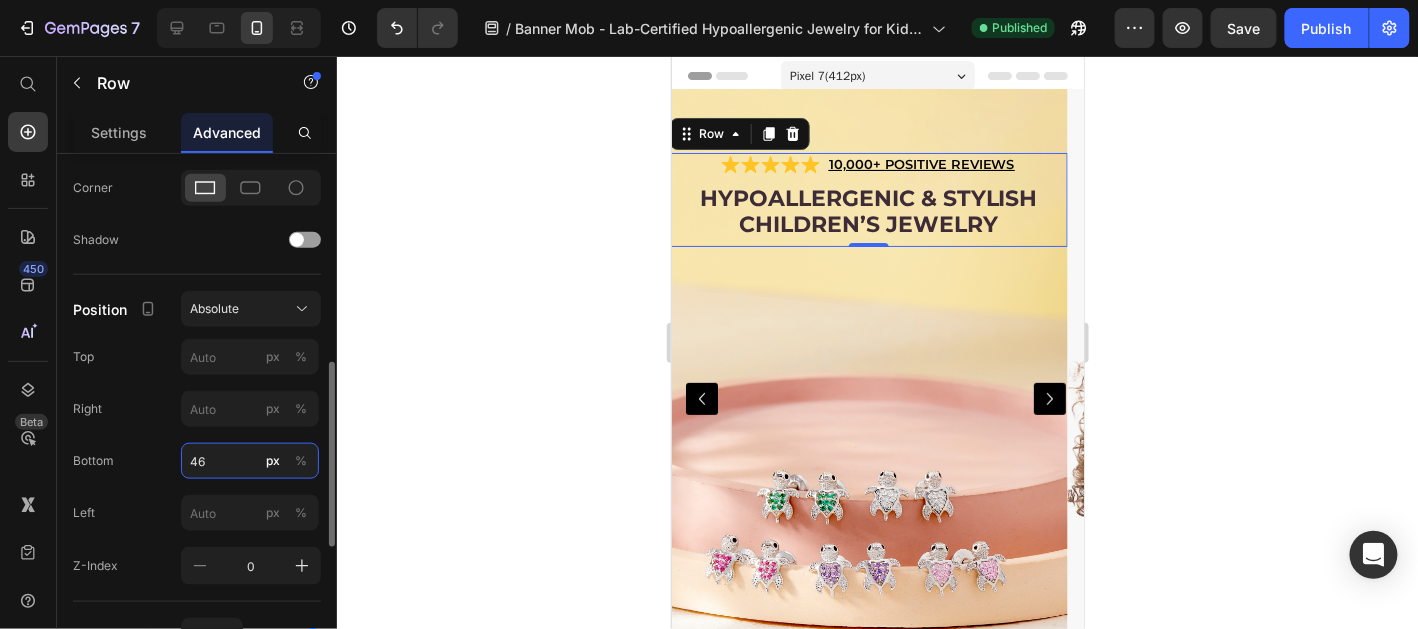 type on "461" 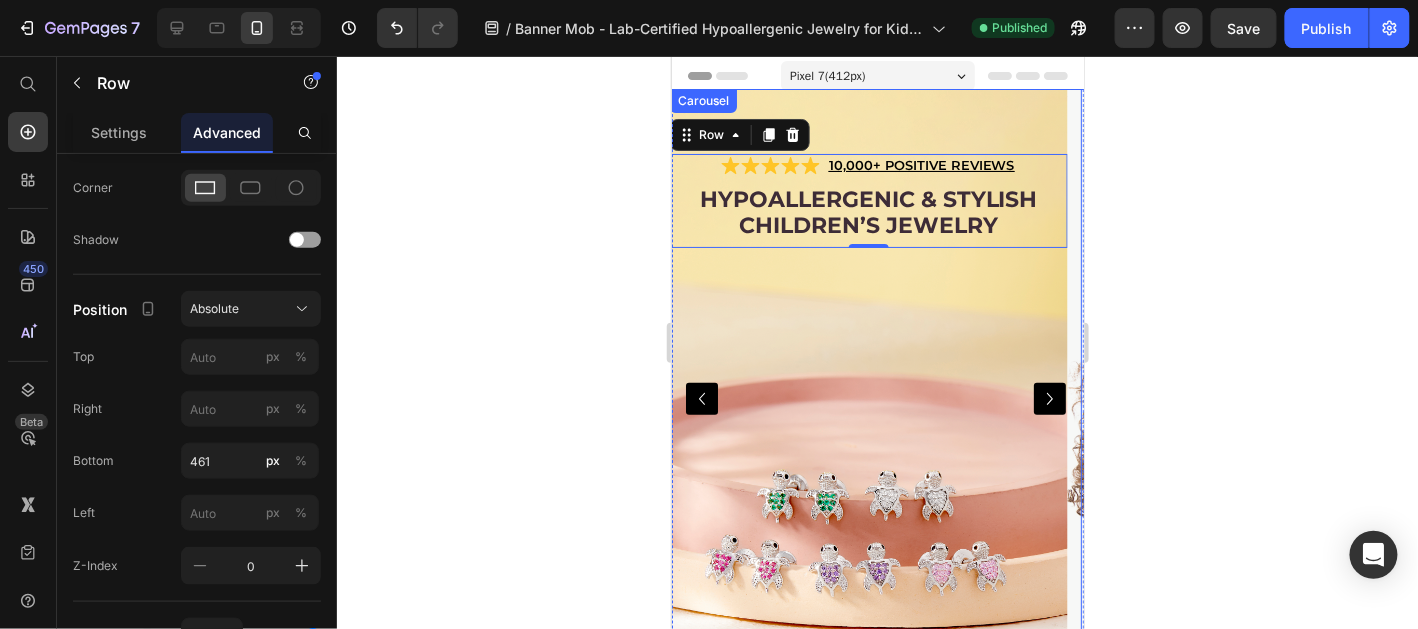 click 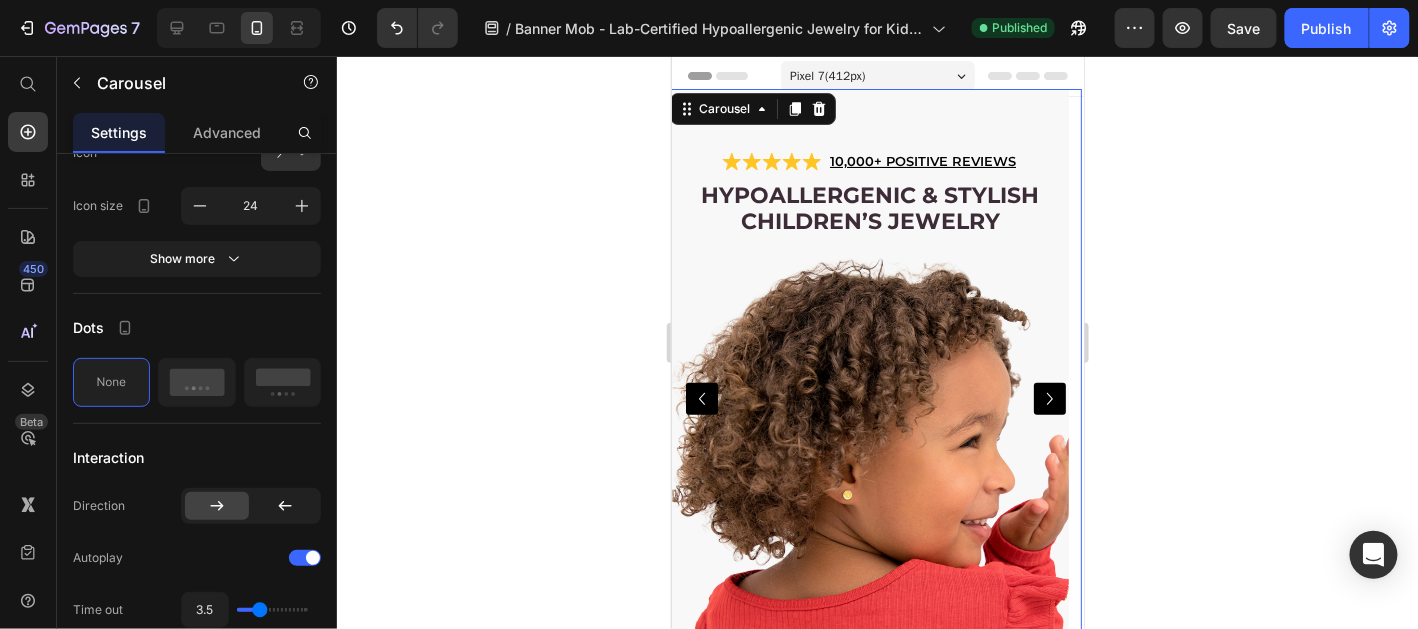 scroll, scrollTop: 0, scrollLeft: 0, axis: both 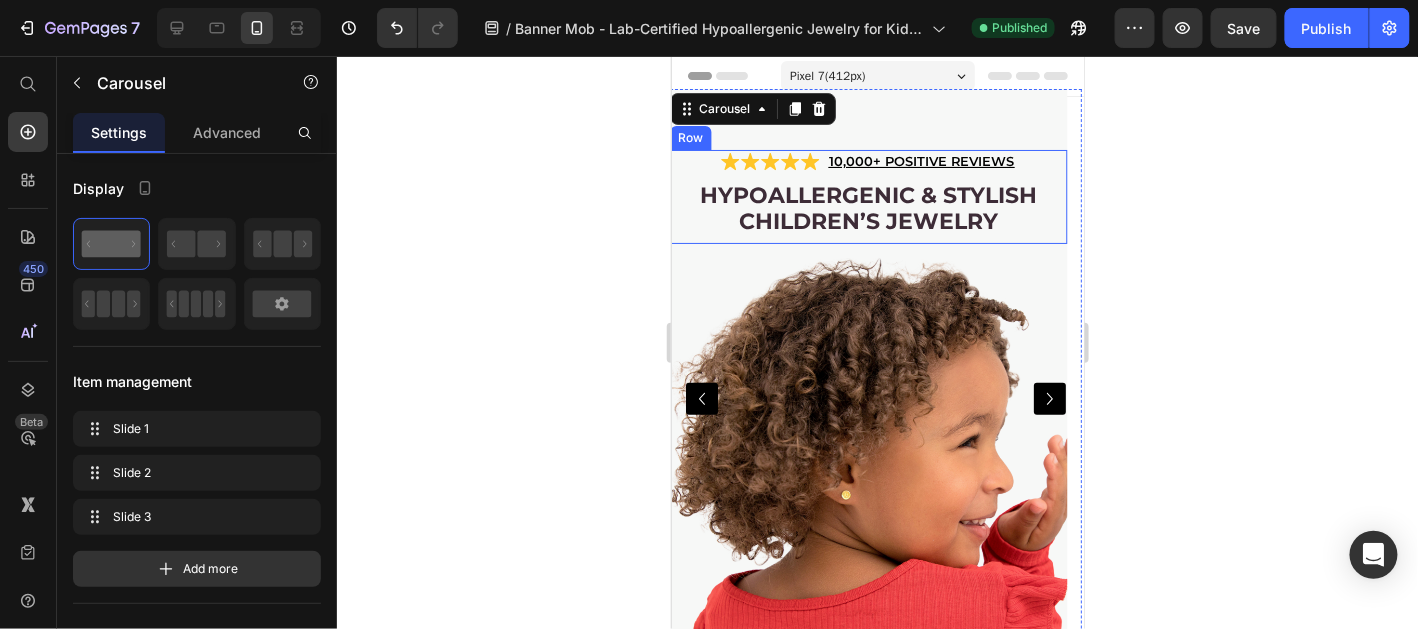 click on "Hypoallergenic & stylish Children’s Jewelry  Heading" at bounding box center (867, 211) 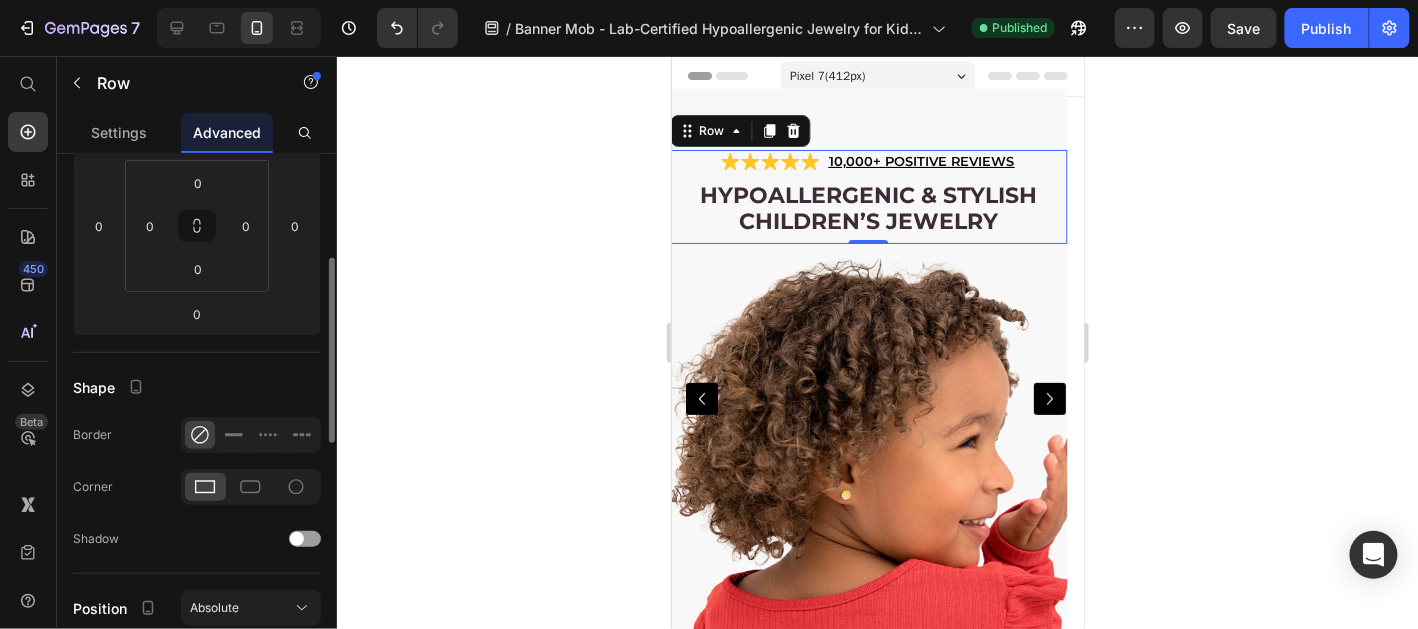 scroll, scrollTop: 697, scrollLeft: 0, axis: vertical 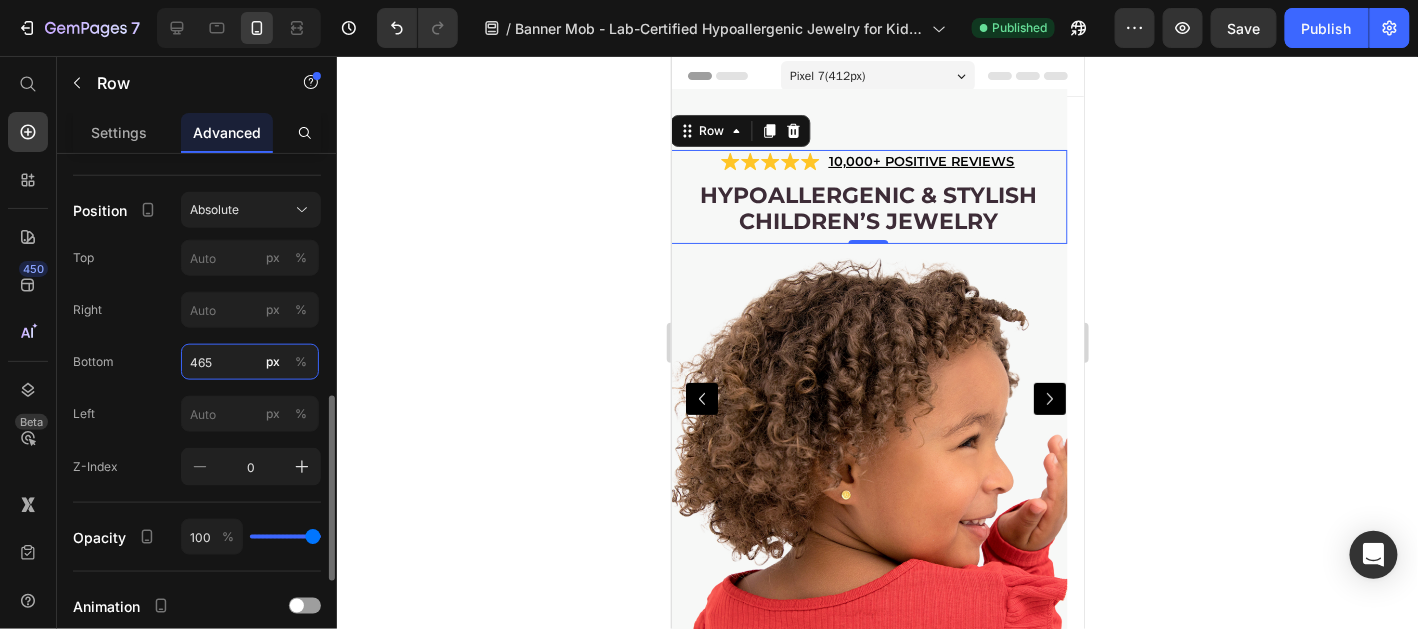 click on "465" at bounding box center [250, 362] 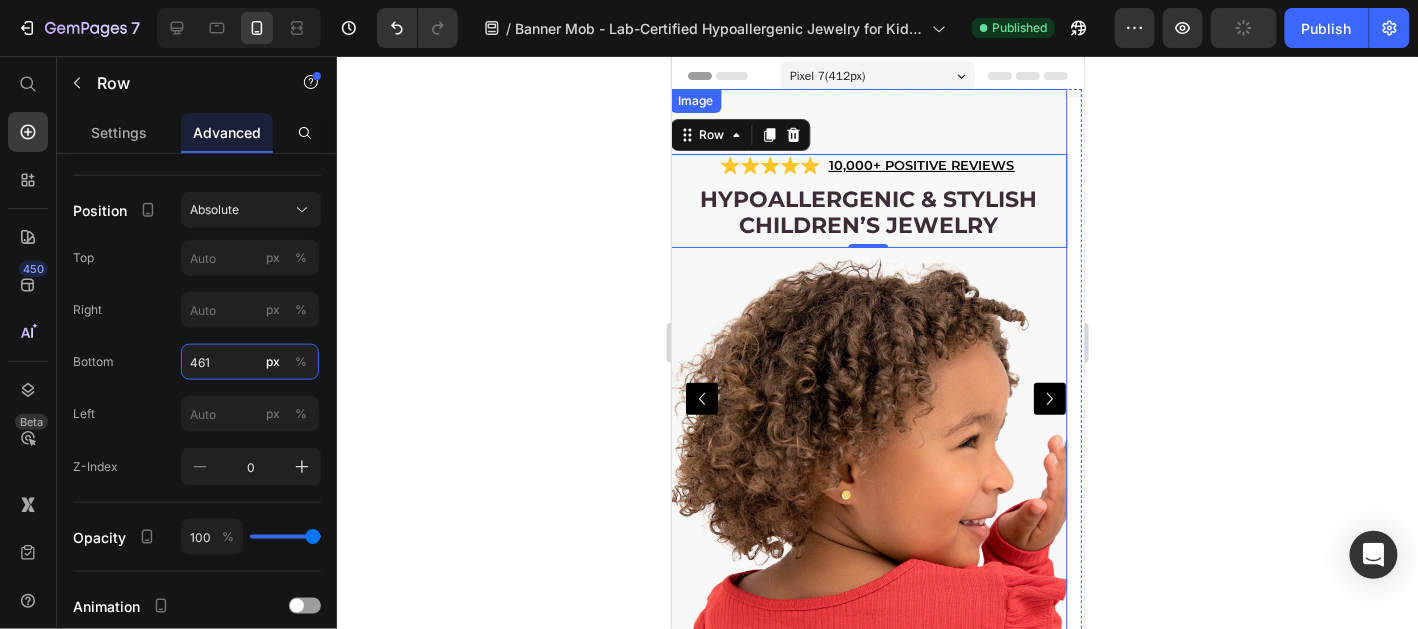 type on "465" 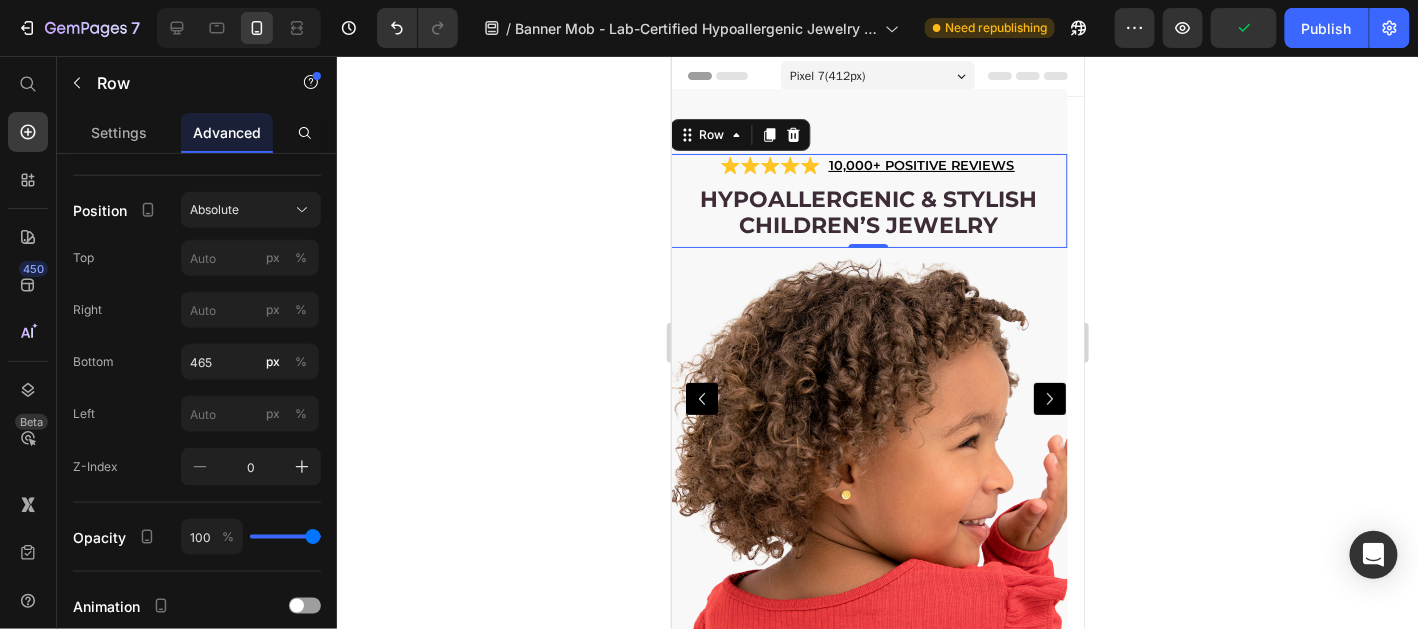 click on "Publish" 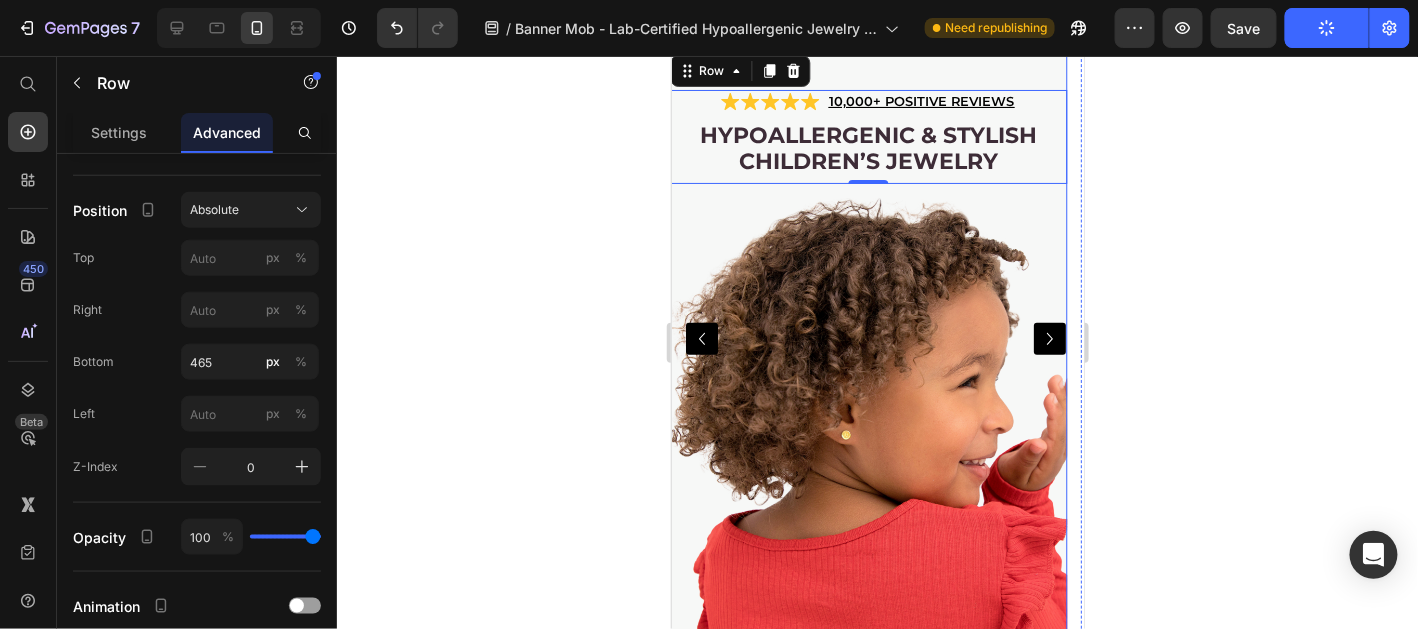 scroll, scrollTop: 99, scrollLeft: 0, axis: vertical 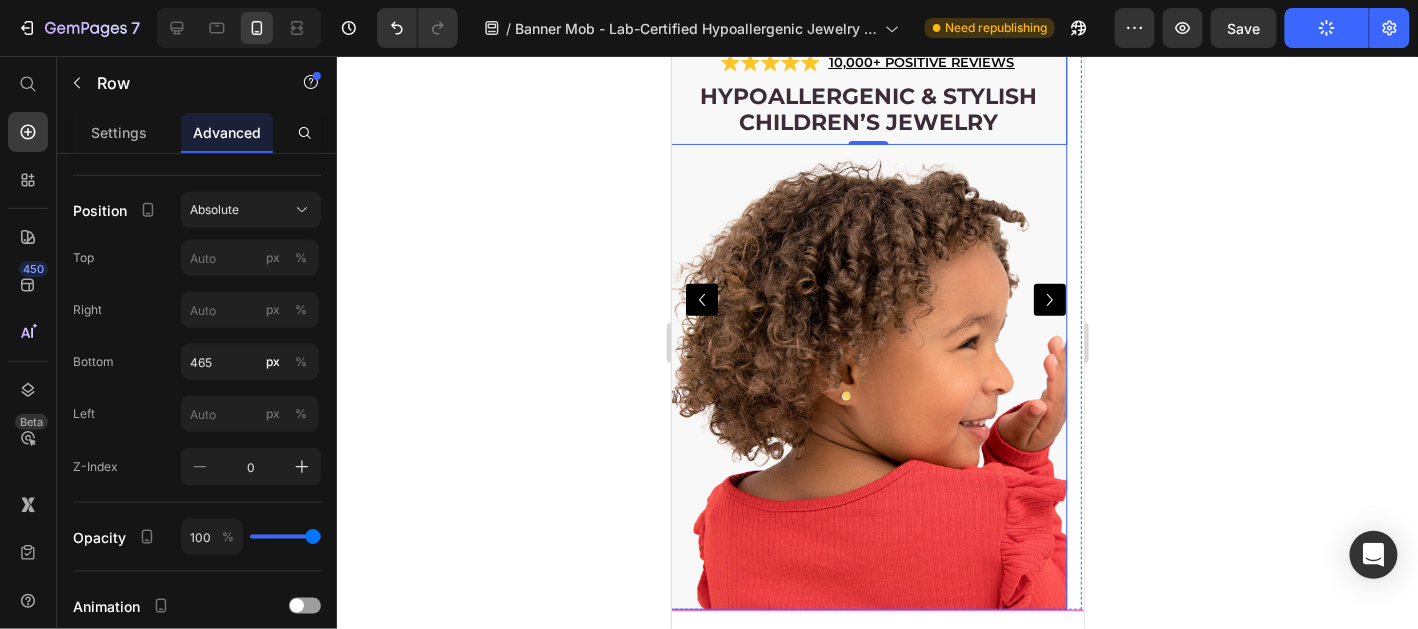 click at bounding box center [867, 299] 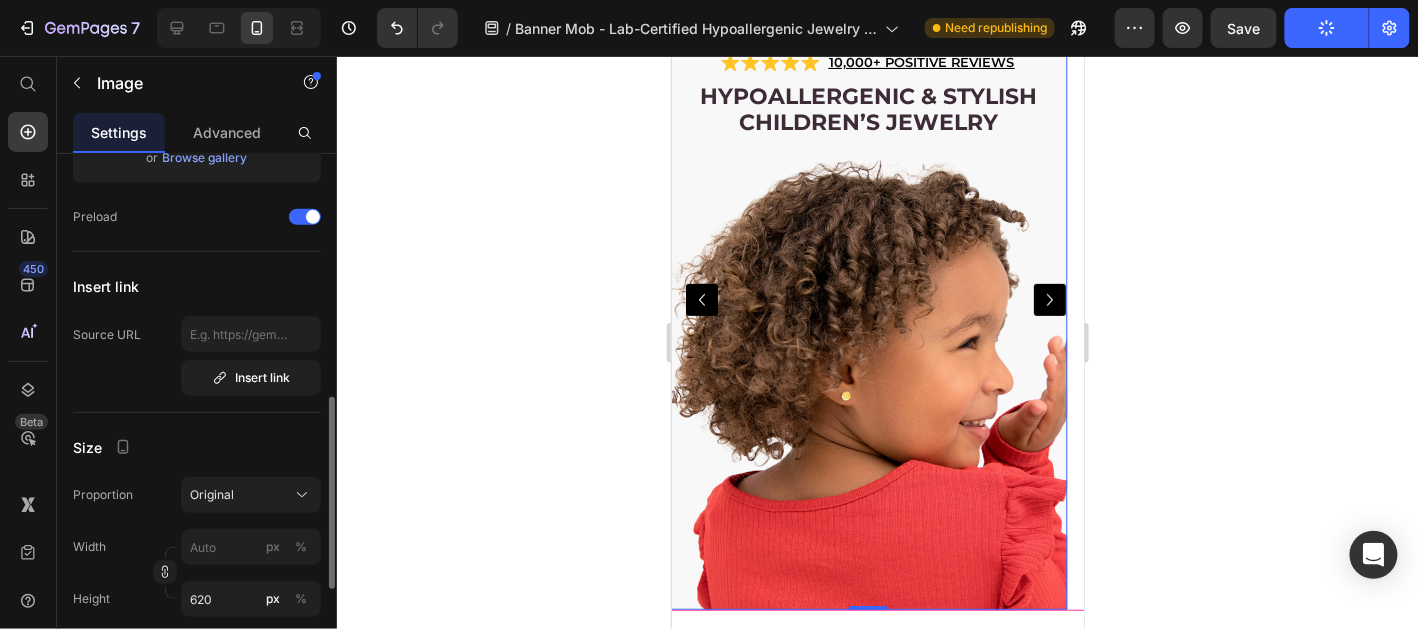 scroll, scrollTop: 398, scrollLeft: 0, axis: vertical 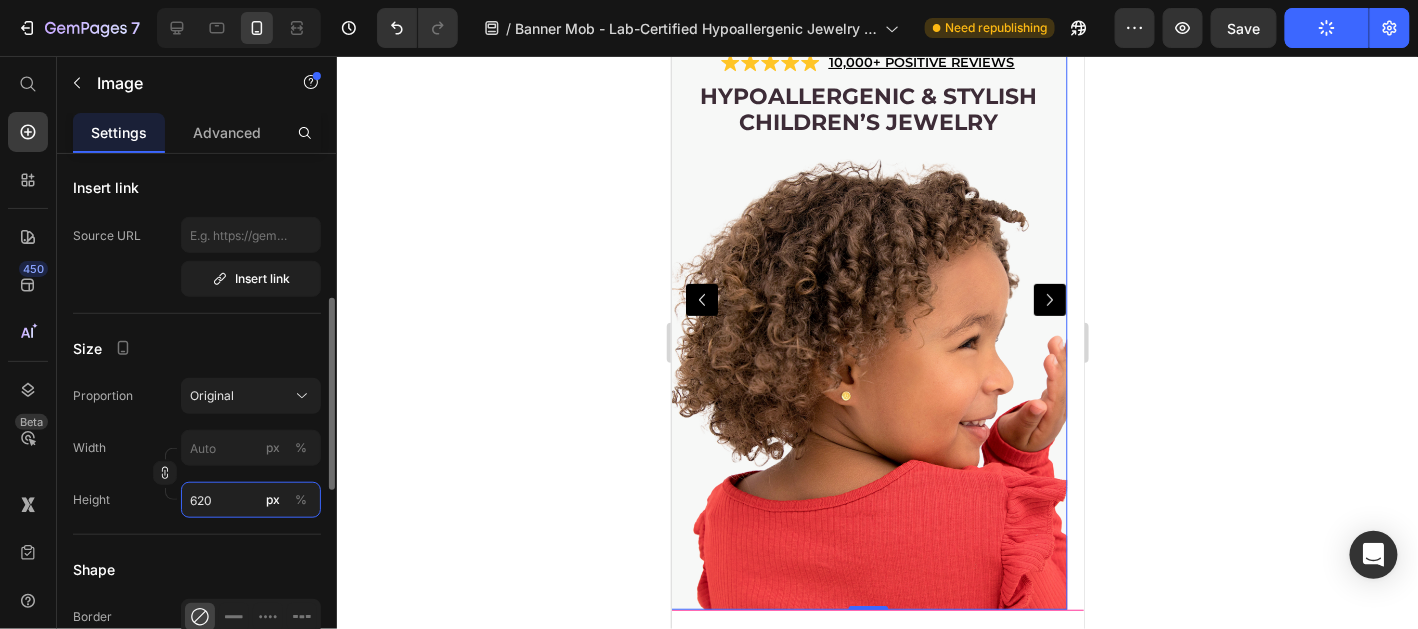 click on "620" at bounding box center [251, 500] 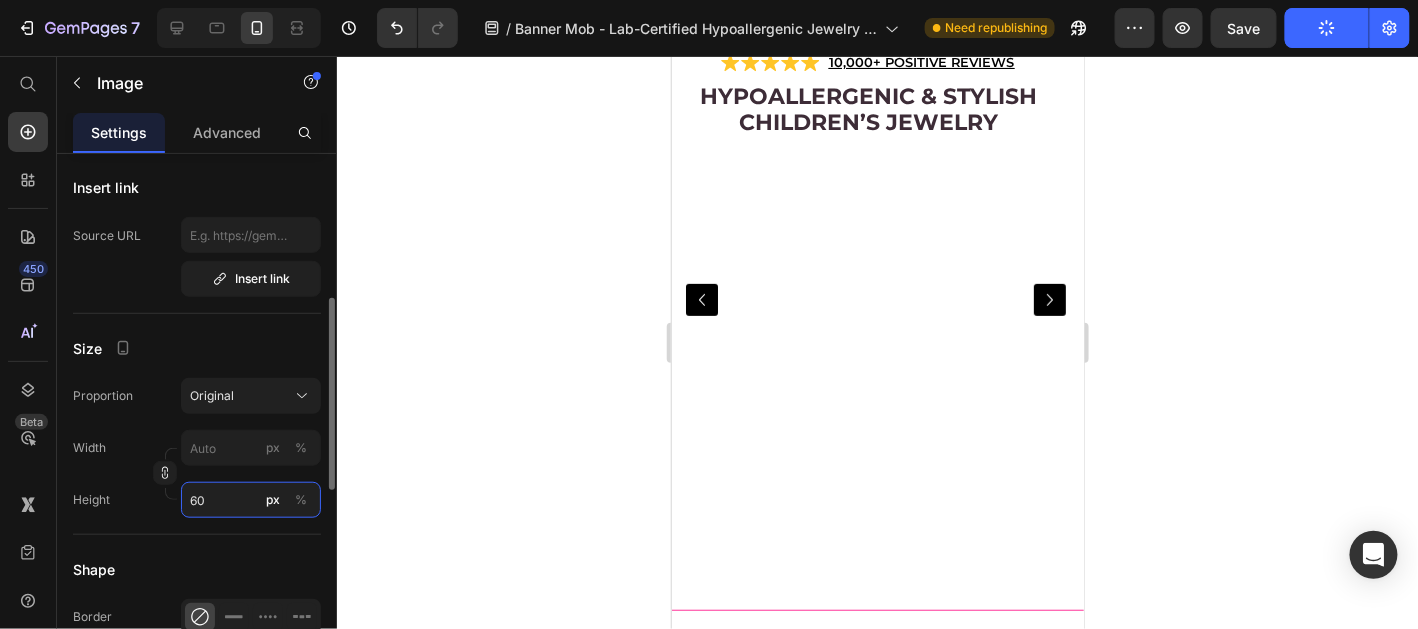 type on "600" 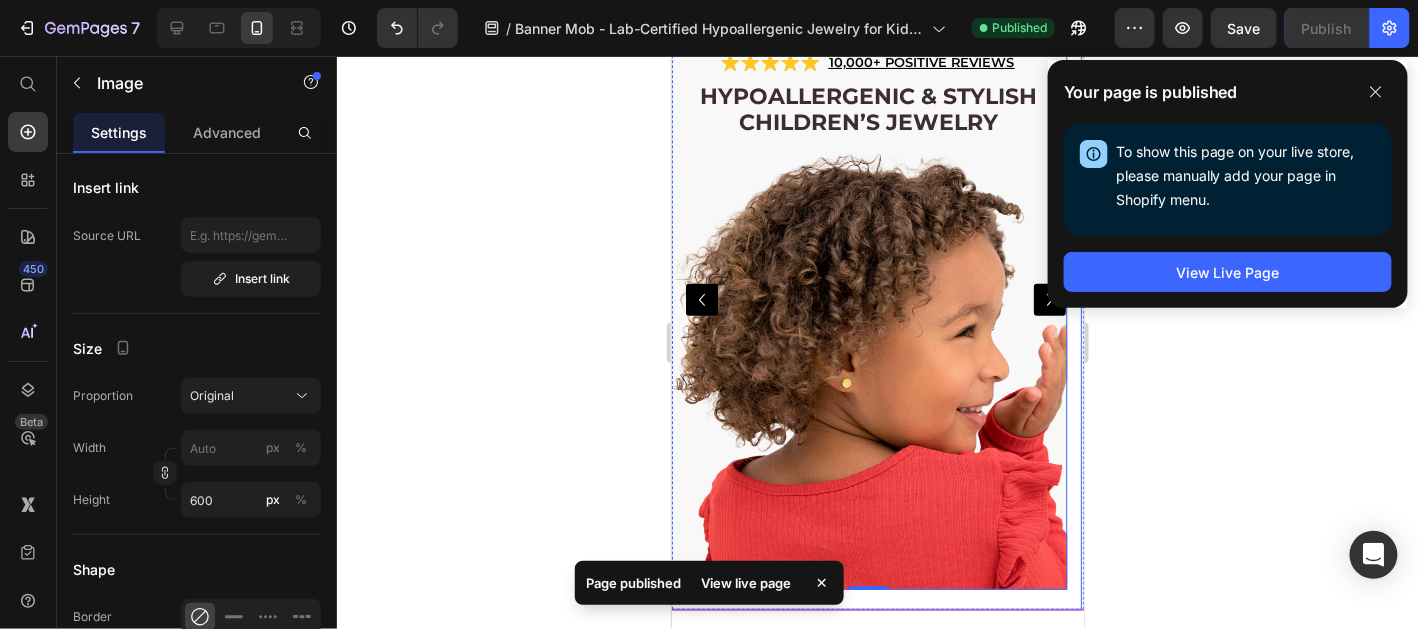 click 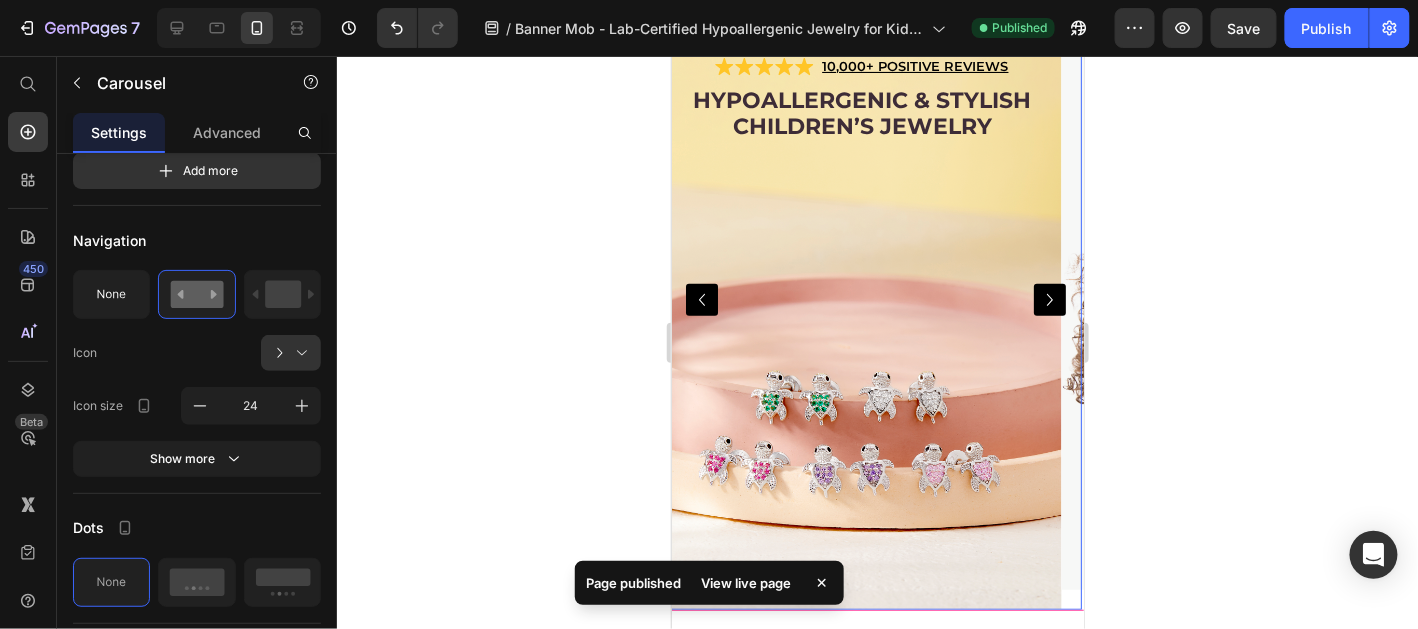 scroll, scrollTop: 0, scrollLeft: 0, axis: both 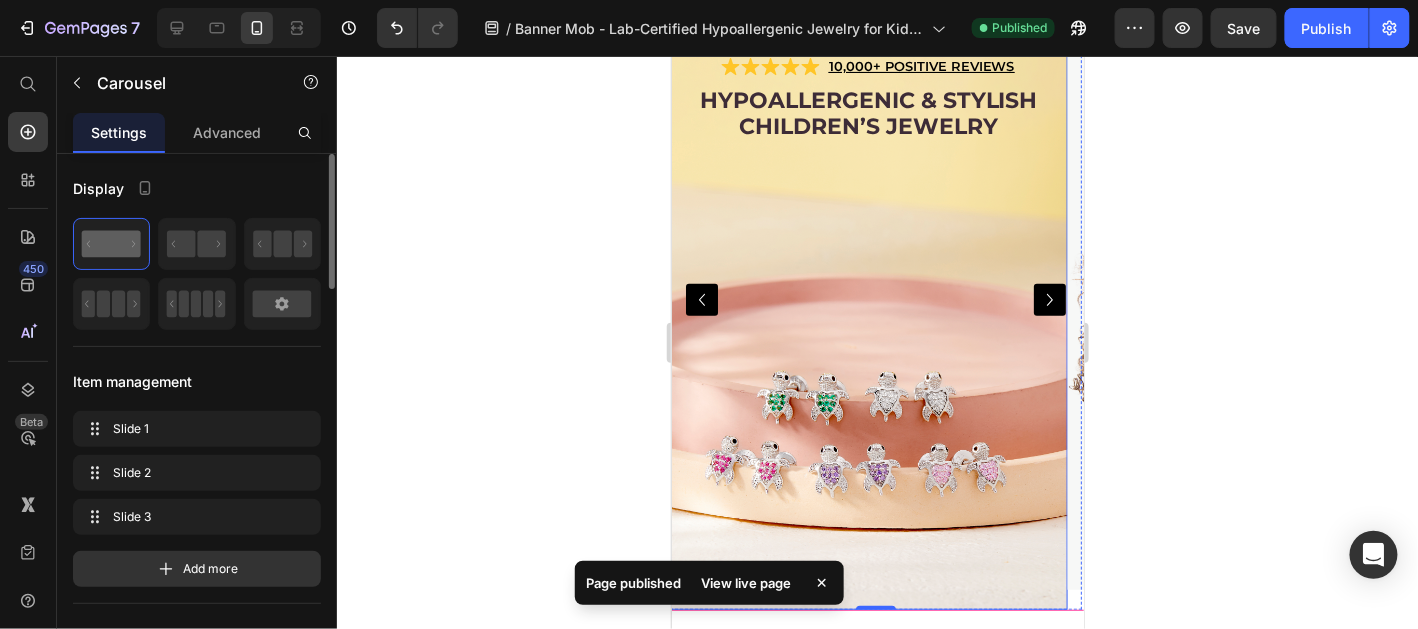 click at bounding box center [867, 299] 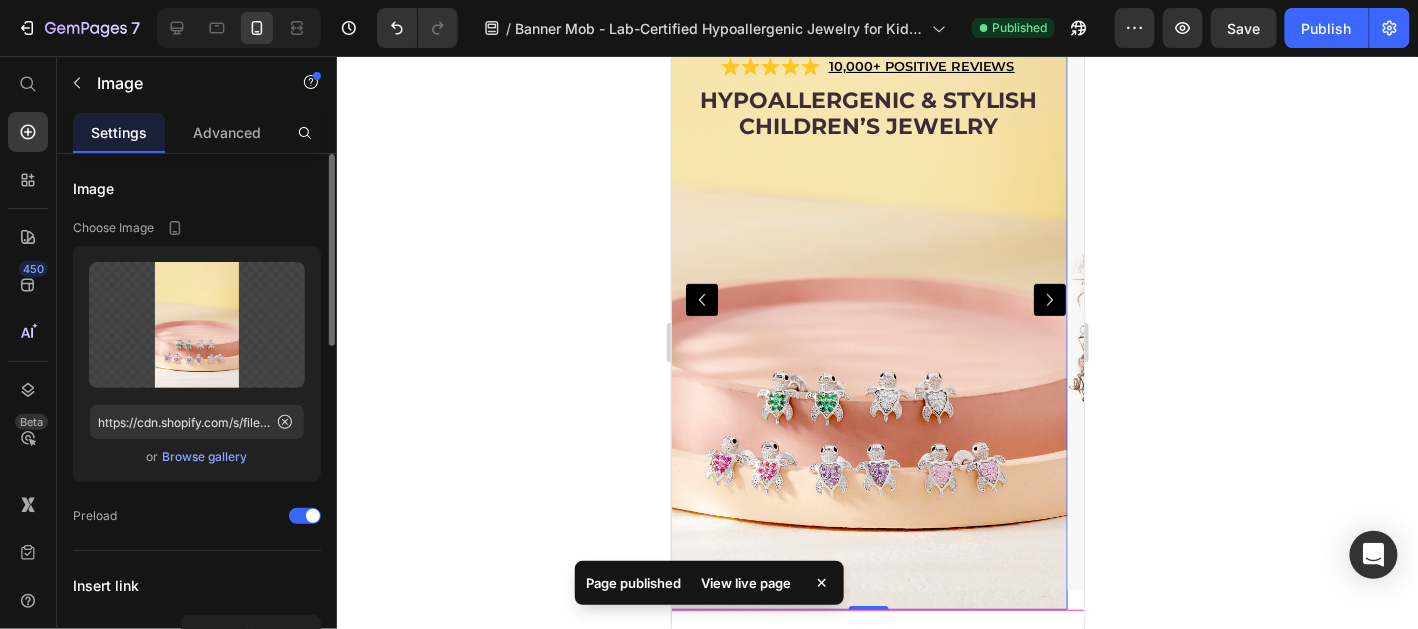 scroll, scrollTop: 299, scrollLeft: 0, axis: vertical 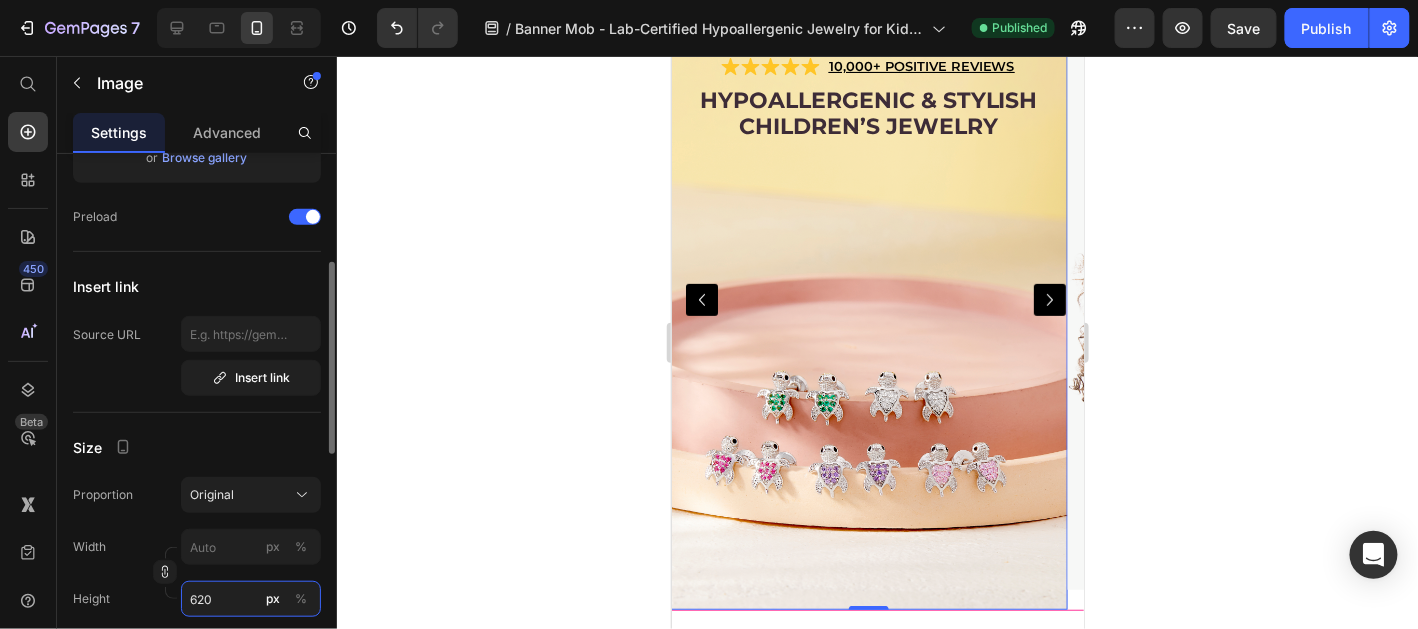 click on "620" at bounding box center [251, 599] 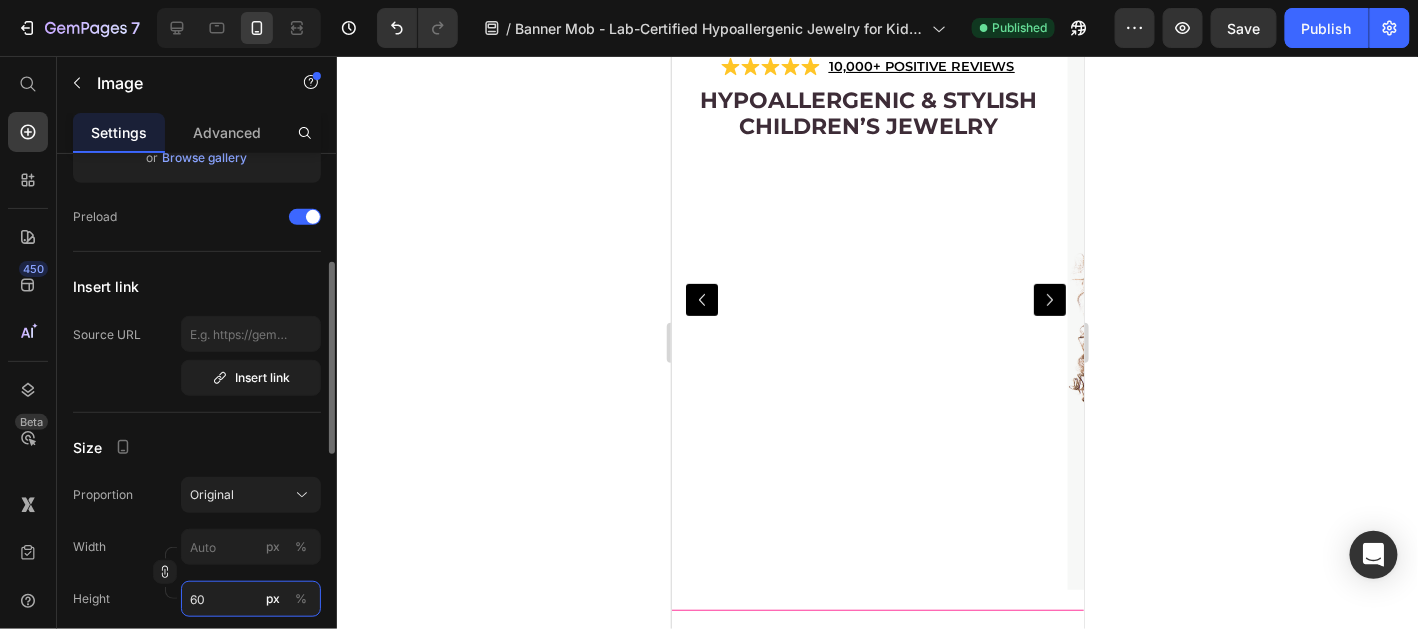 type on "600" 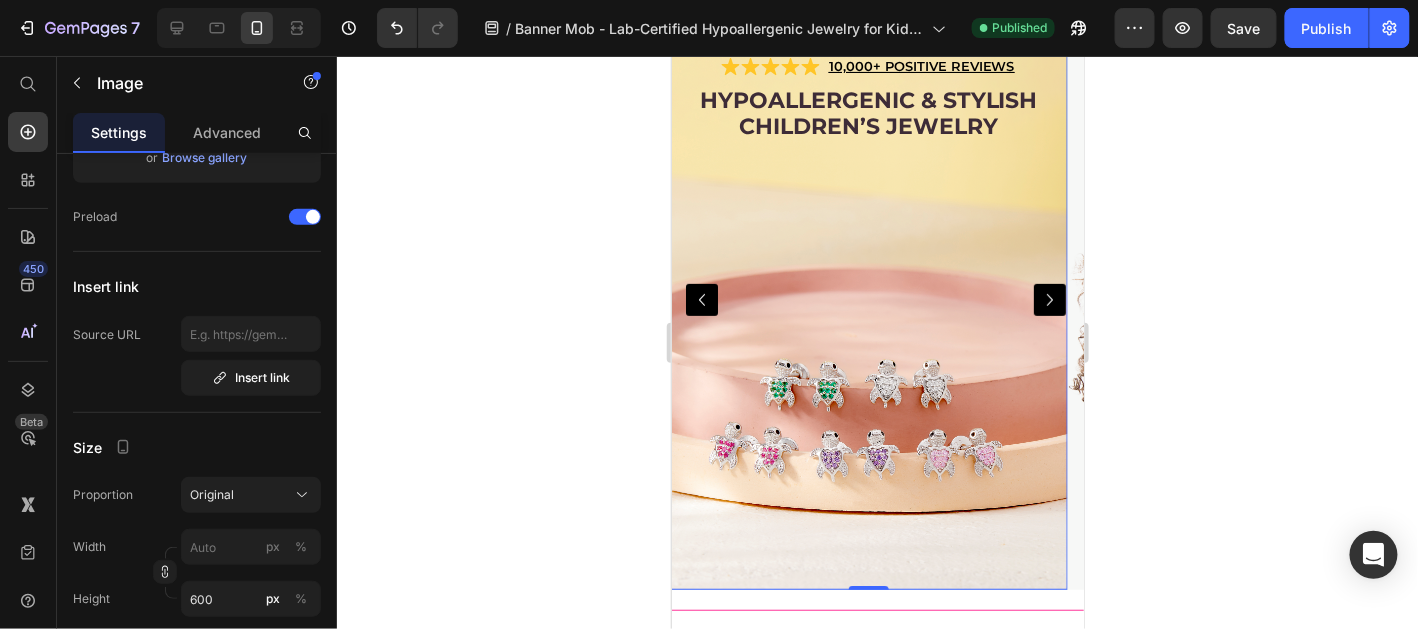 click at bounding box center [701, 299] 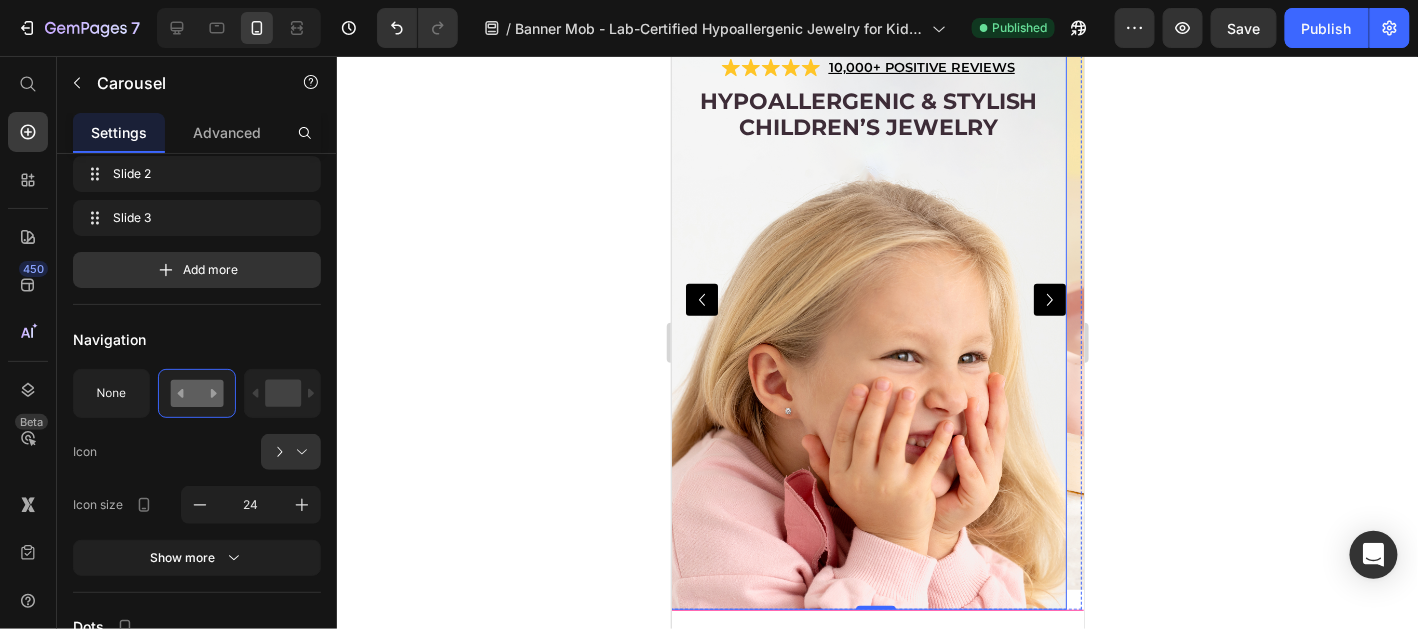 scroll, scrollTop: 0, scrollLeft: 0, axis: both 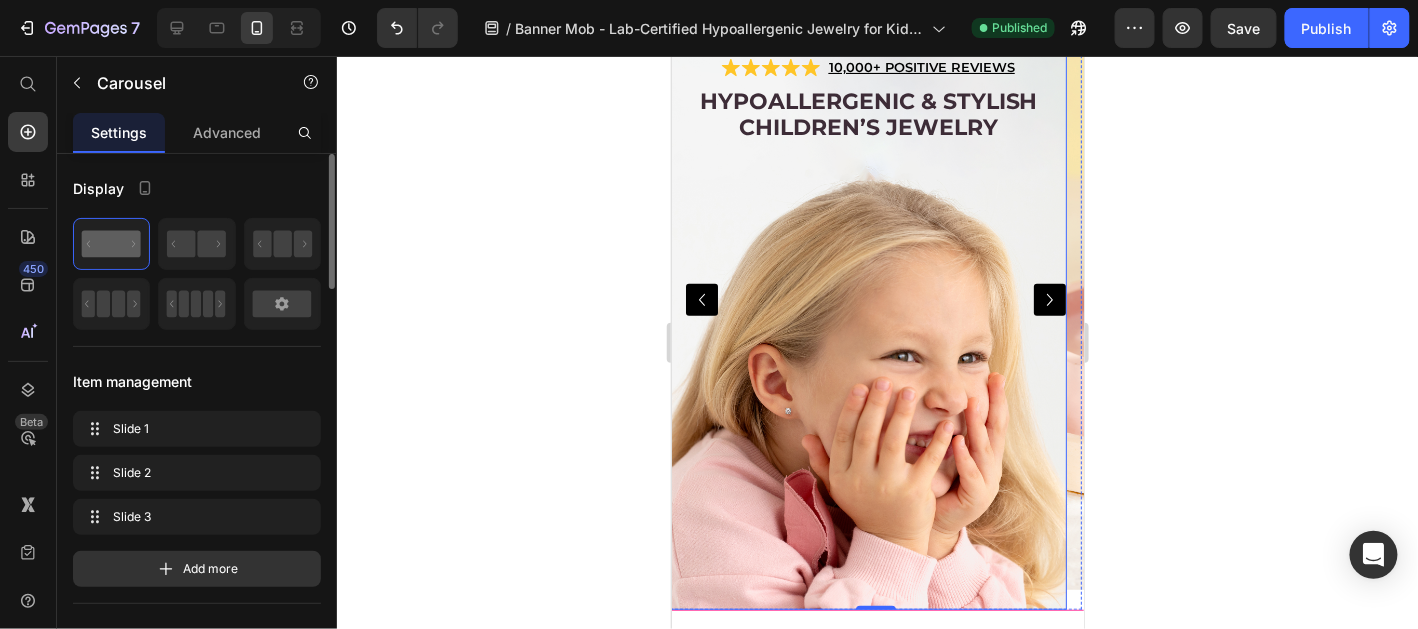 click at bounding box center (867, 299) 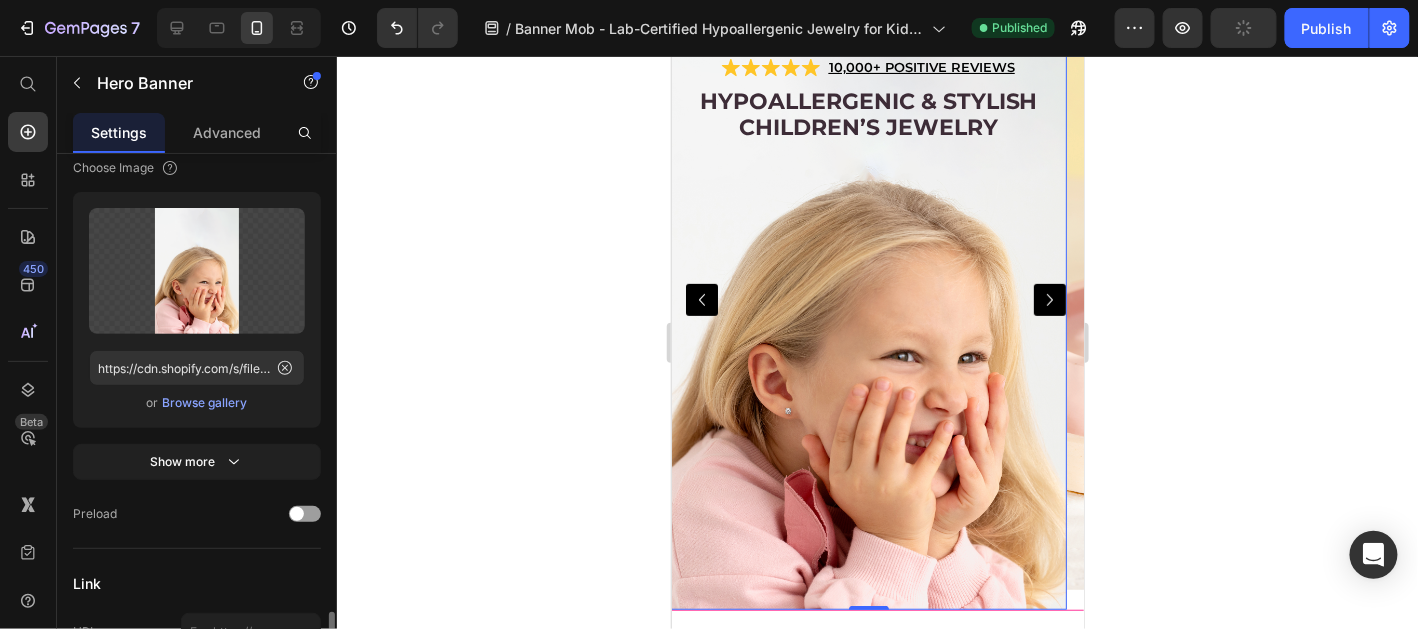 scroll, scrollTop: 598, scrollLeft: 0, axis: vertical 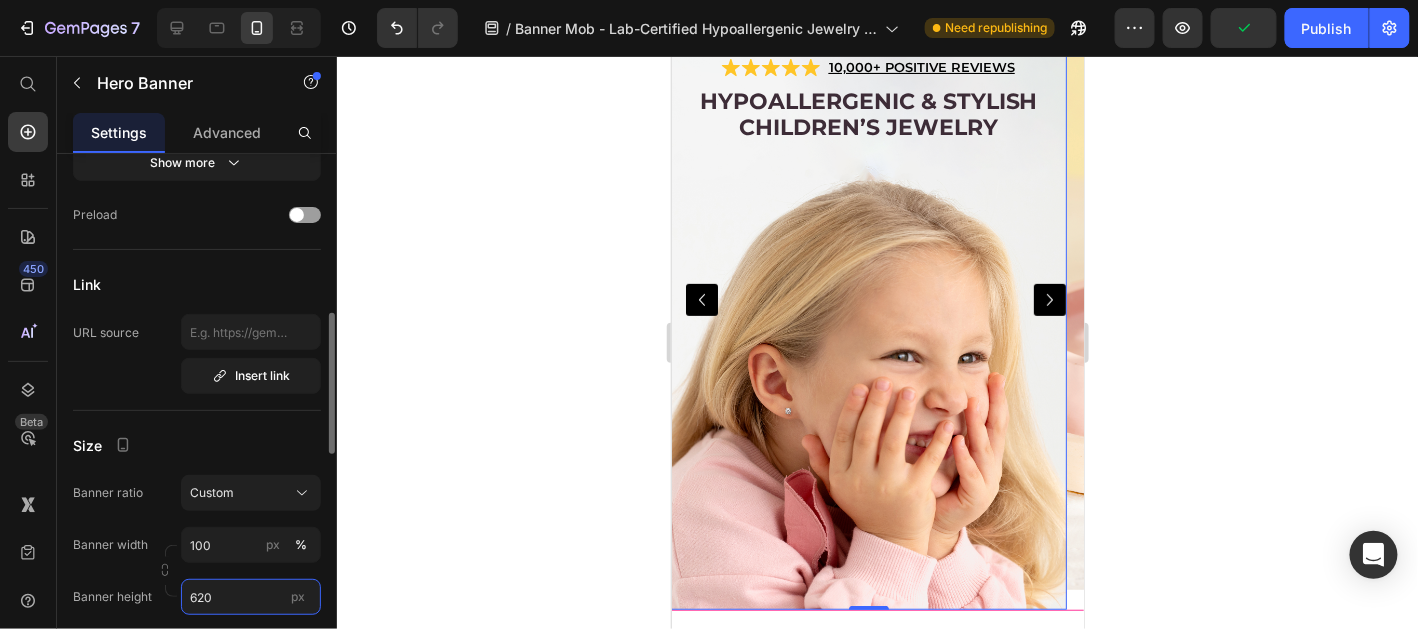 click on "620" at bounding box center (251, 597) 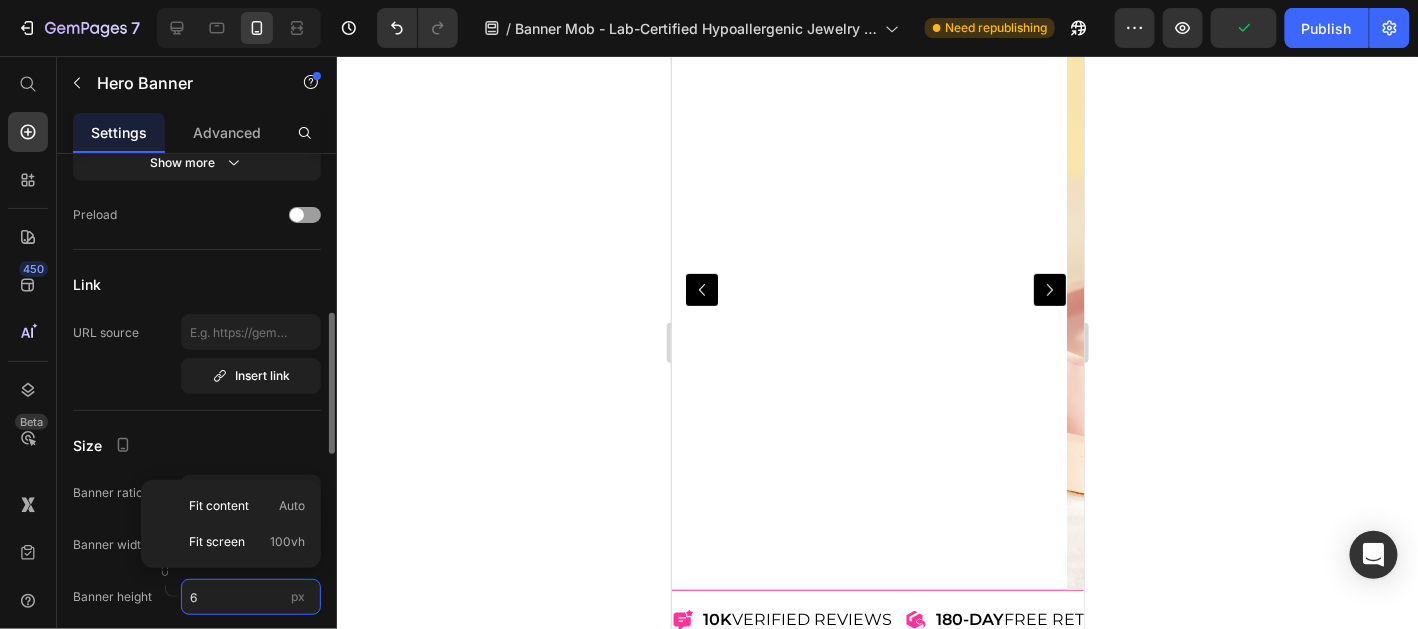 scroll, scrollTop: 90, scrollLeft: 0, axis: vertical 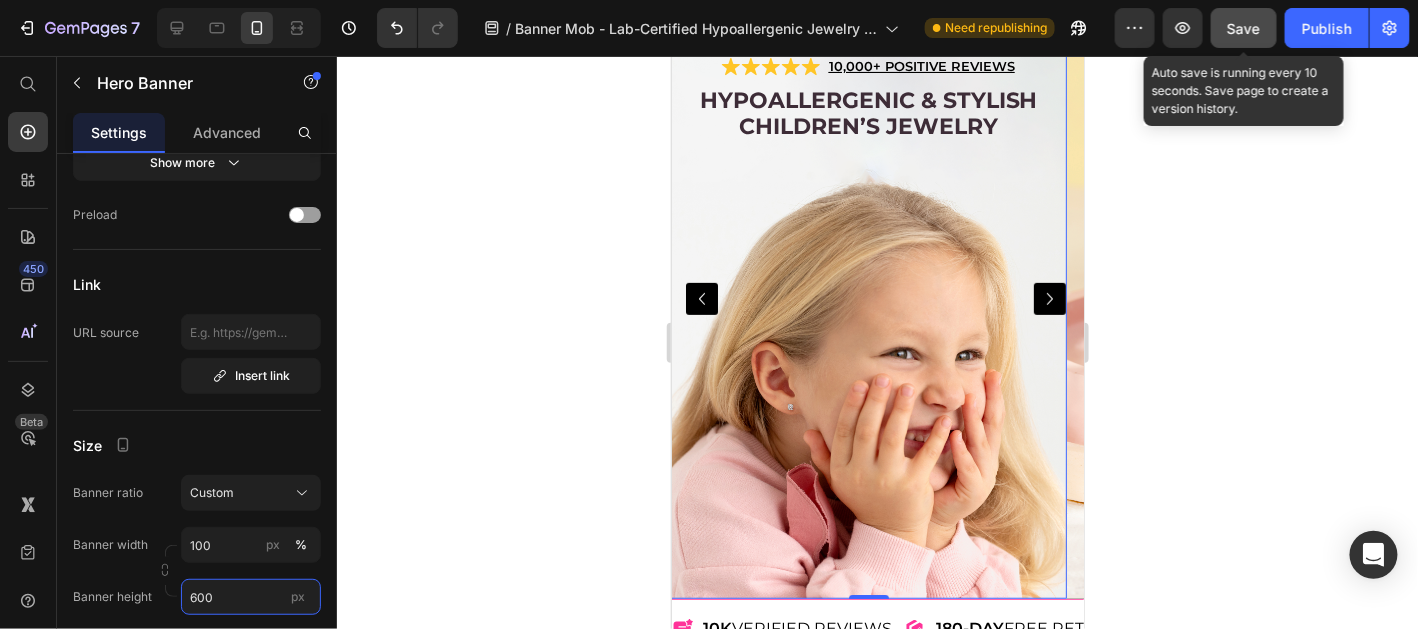 type on "600" 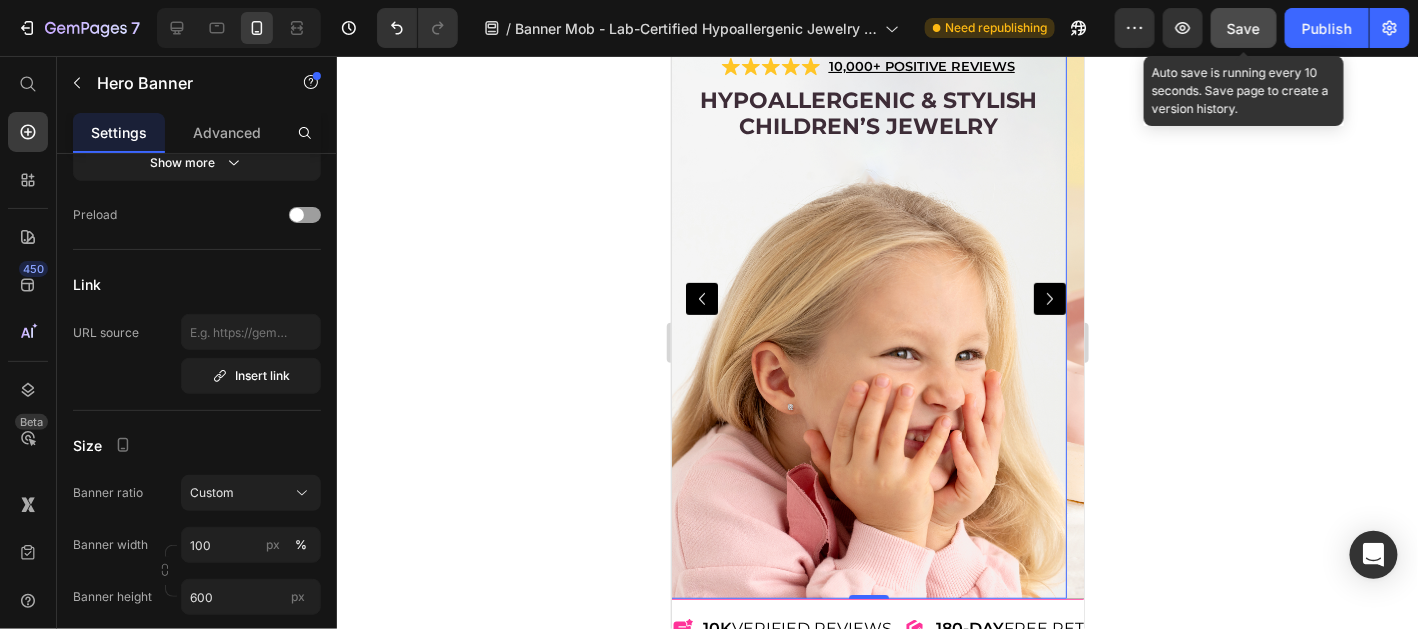 click on "Save" at bounding box center [1244, 28] 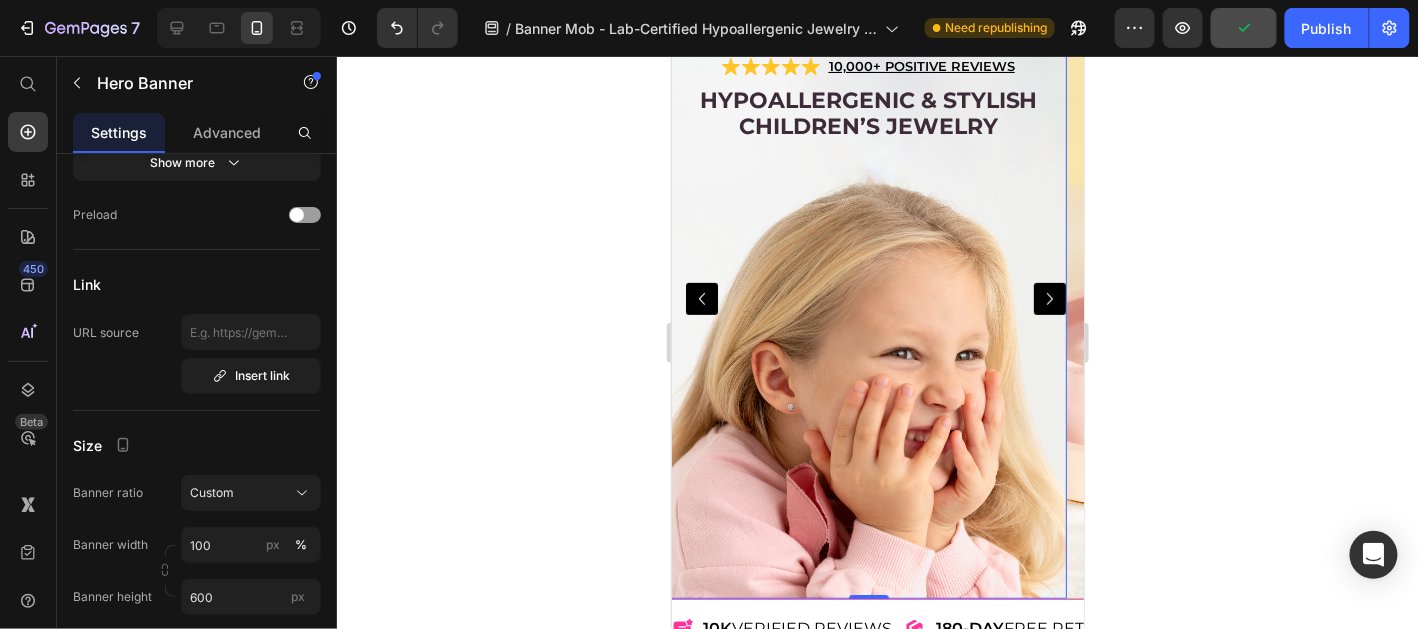 scroll, scrollTop: 0, scrollLeft: 0, axis: both 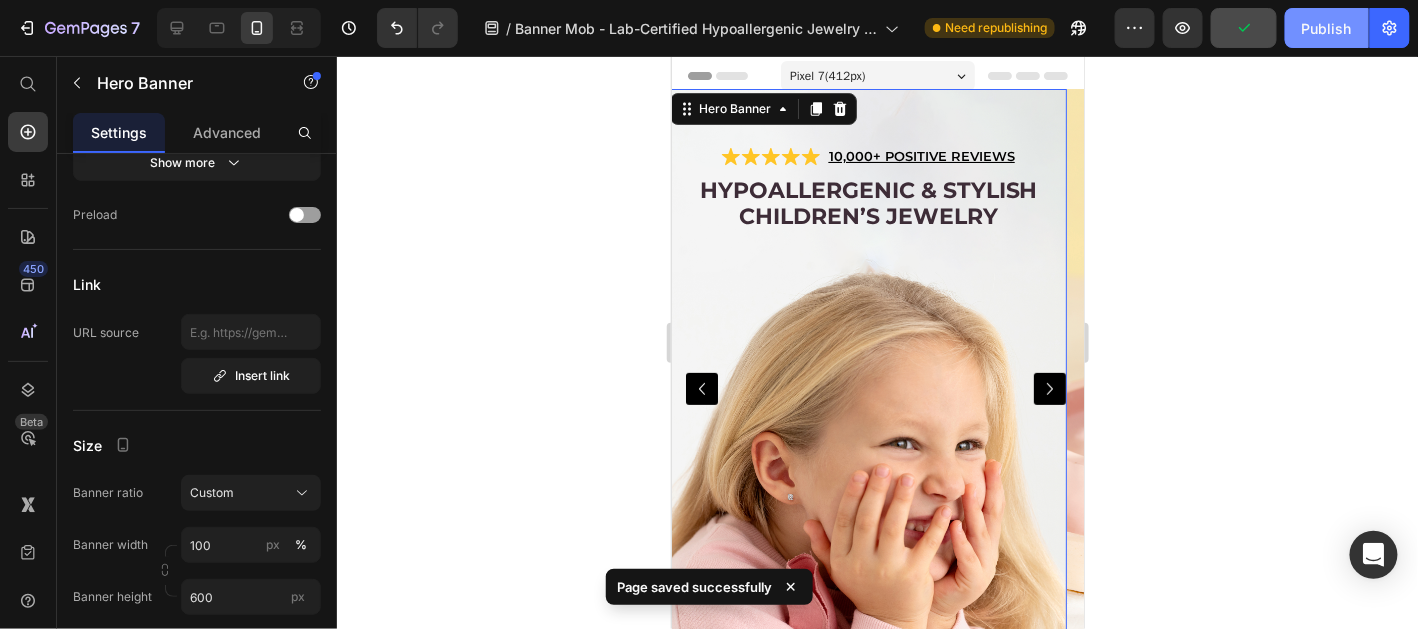 click on "Publish" at bounding box center (1327, 28) 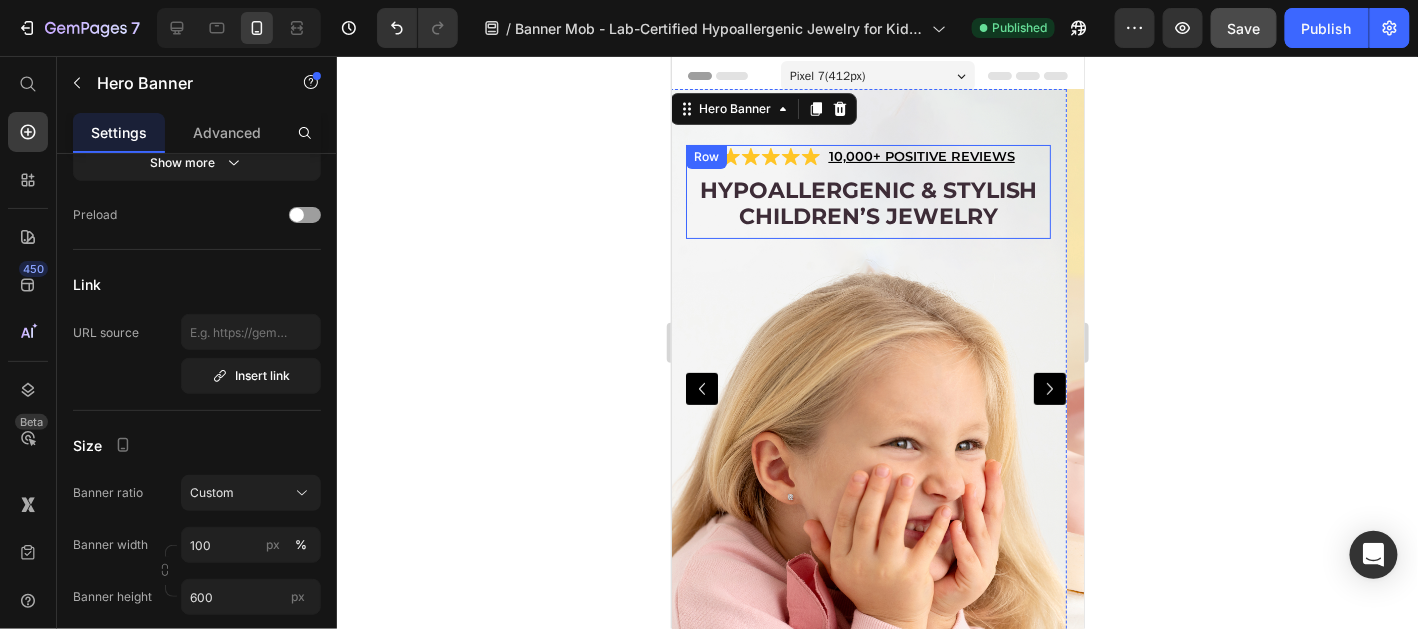 click on "Hypoallergenic & stylish Children’s Jewelry  Heading" at bounding box center (867, 206) 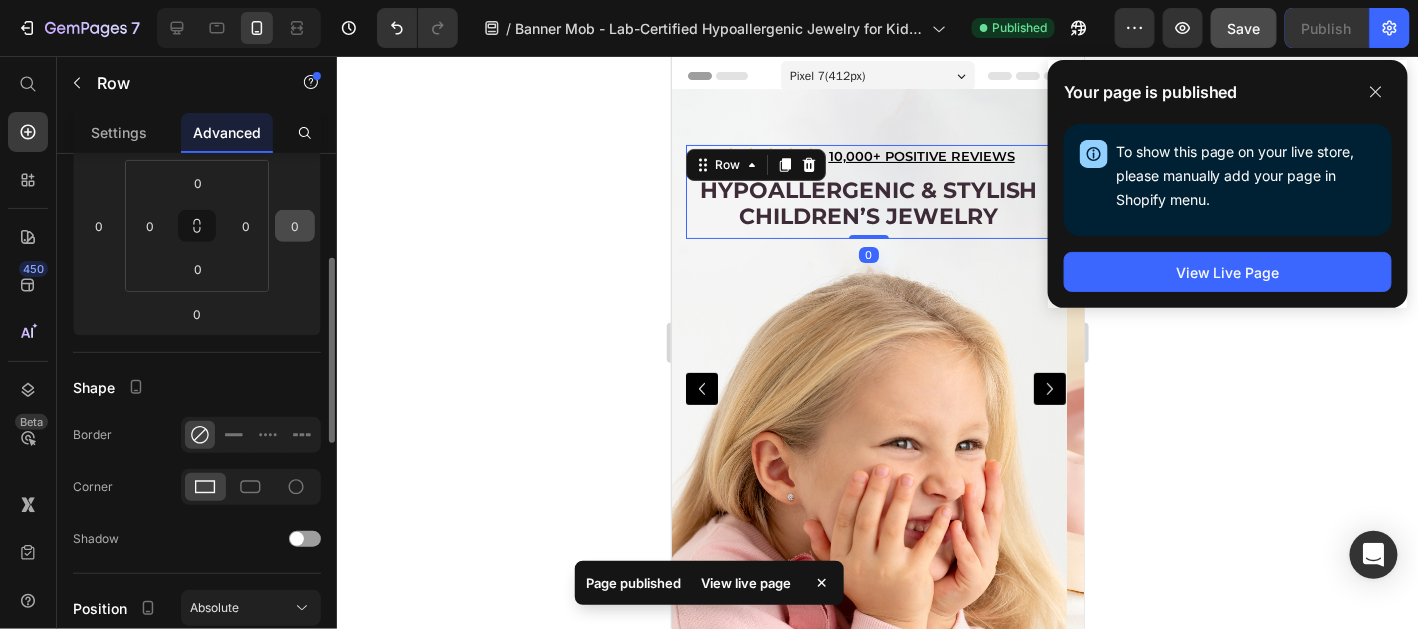 scroll, scrollTop: 598, scrollLeft: 0, axis: vertical 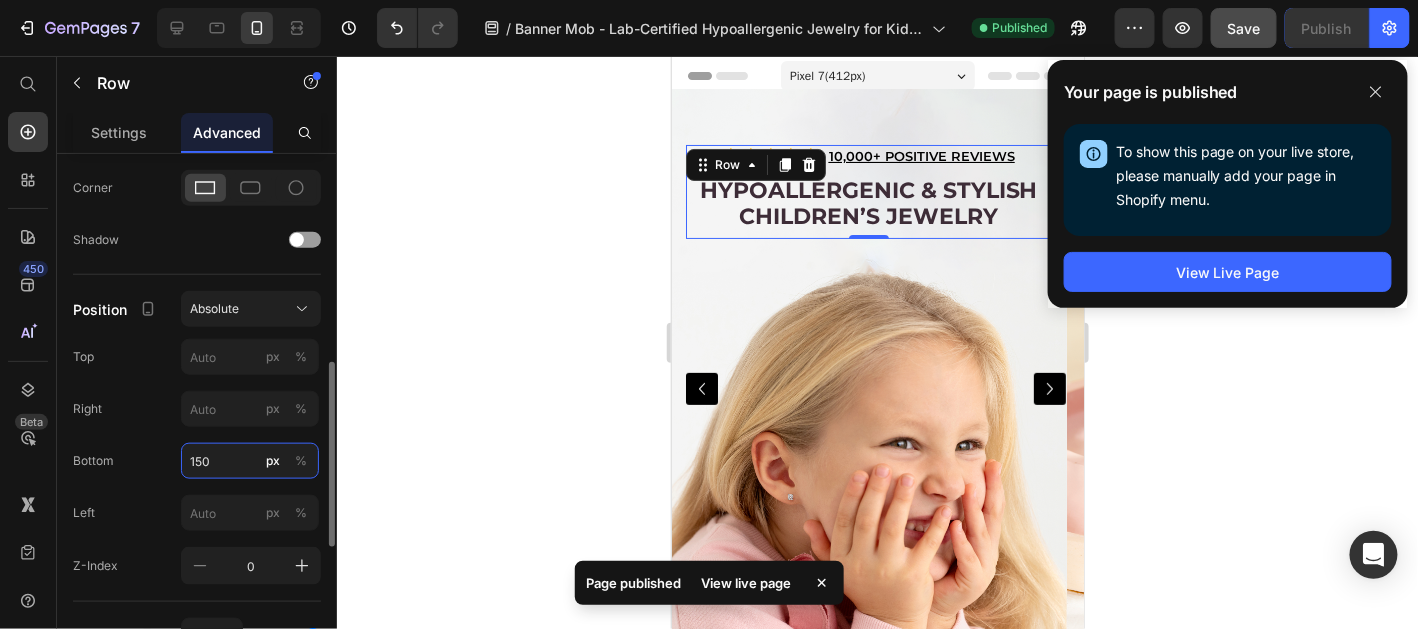 click on "150" at bounding box center (250, 461) 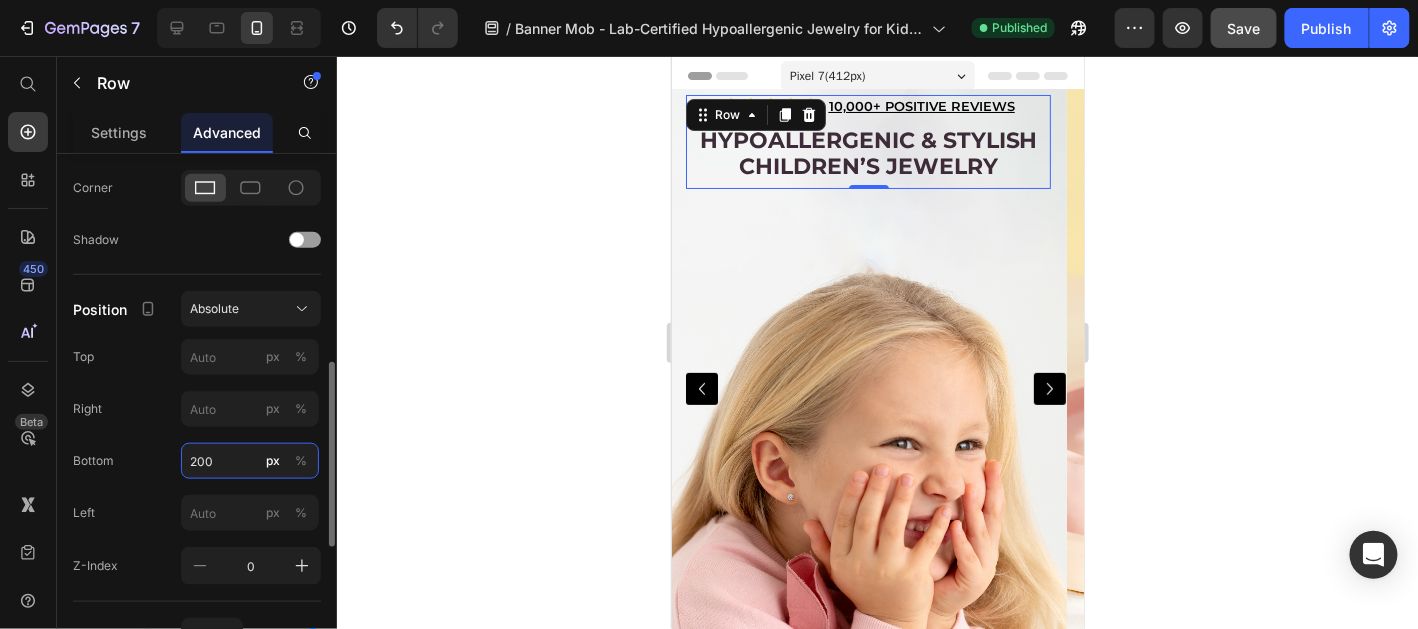 drag, startPoint x: 225, startPoint y: 452, endPoint x: 133, endPoint y: 449, distance: 92.0489 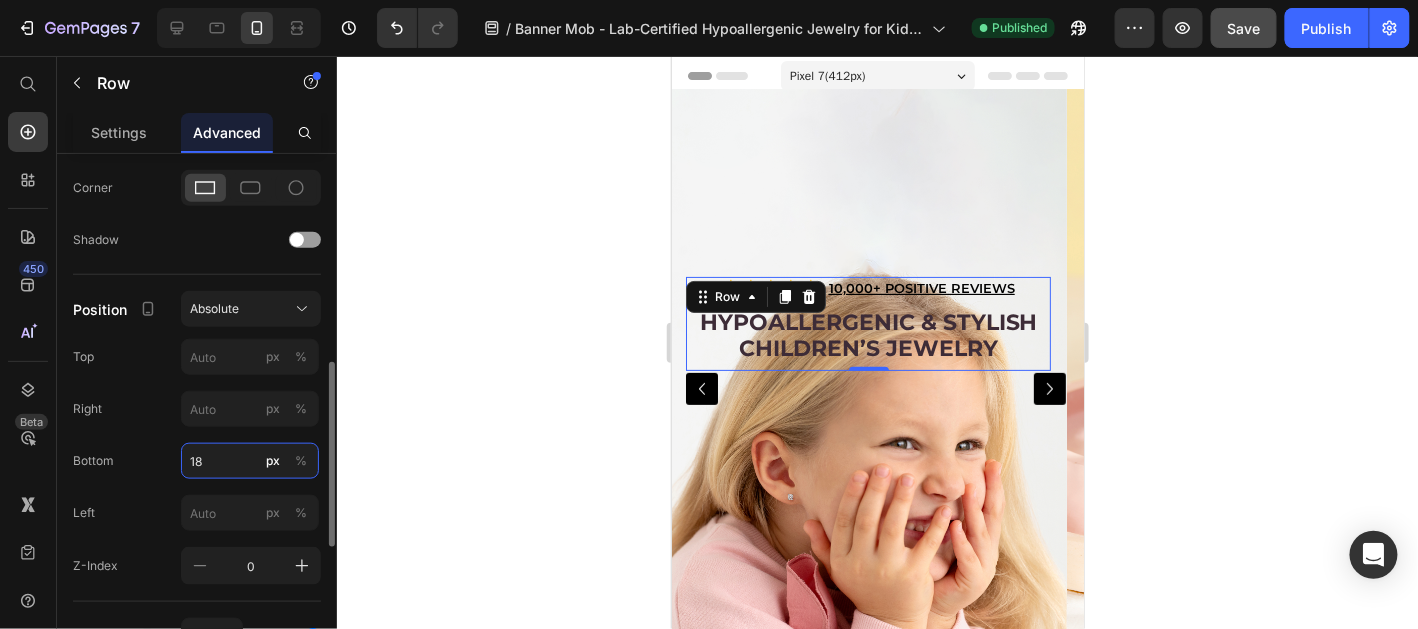 type on "180" 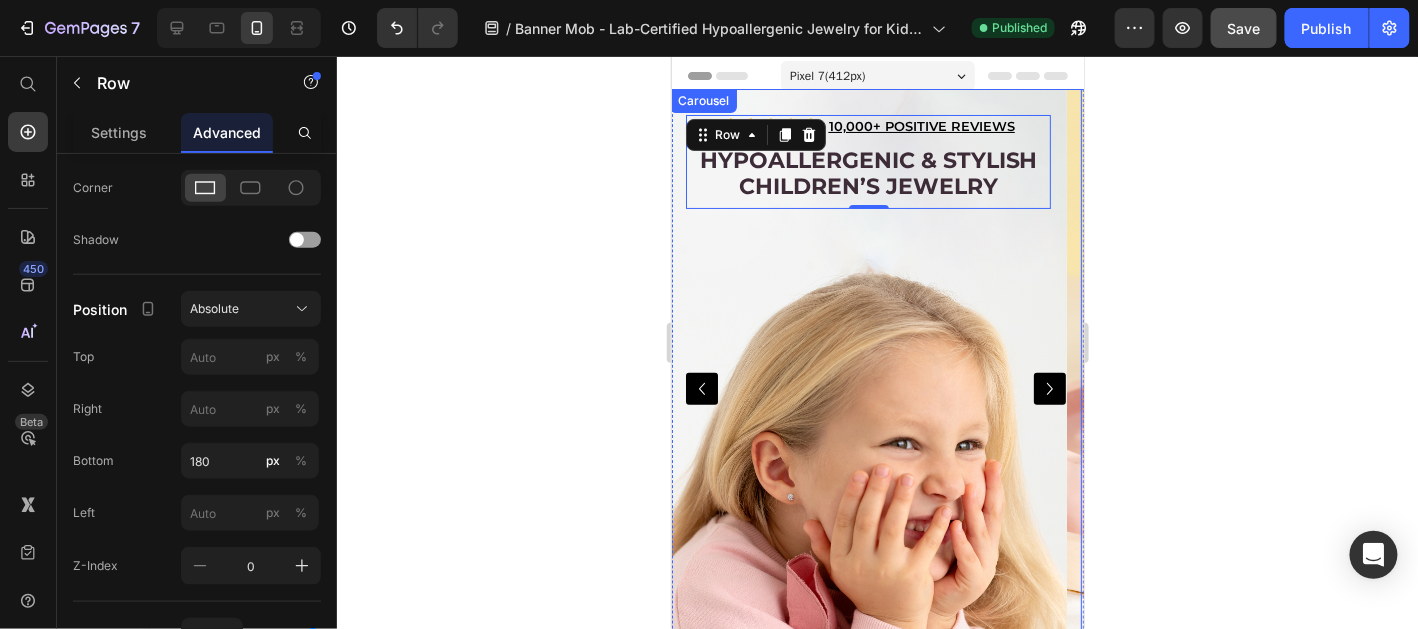 click 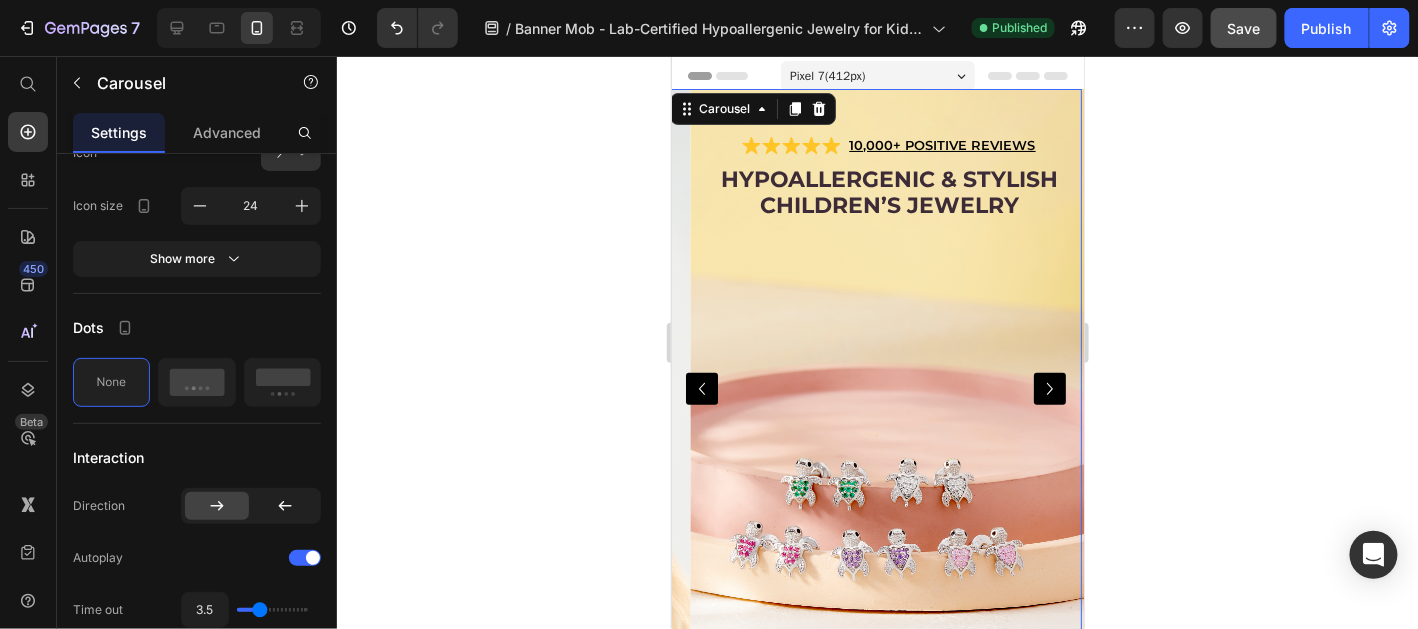 scroll, scrollTop: 0, scrollLeft: 0, axis: both 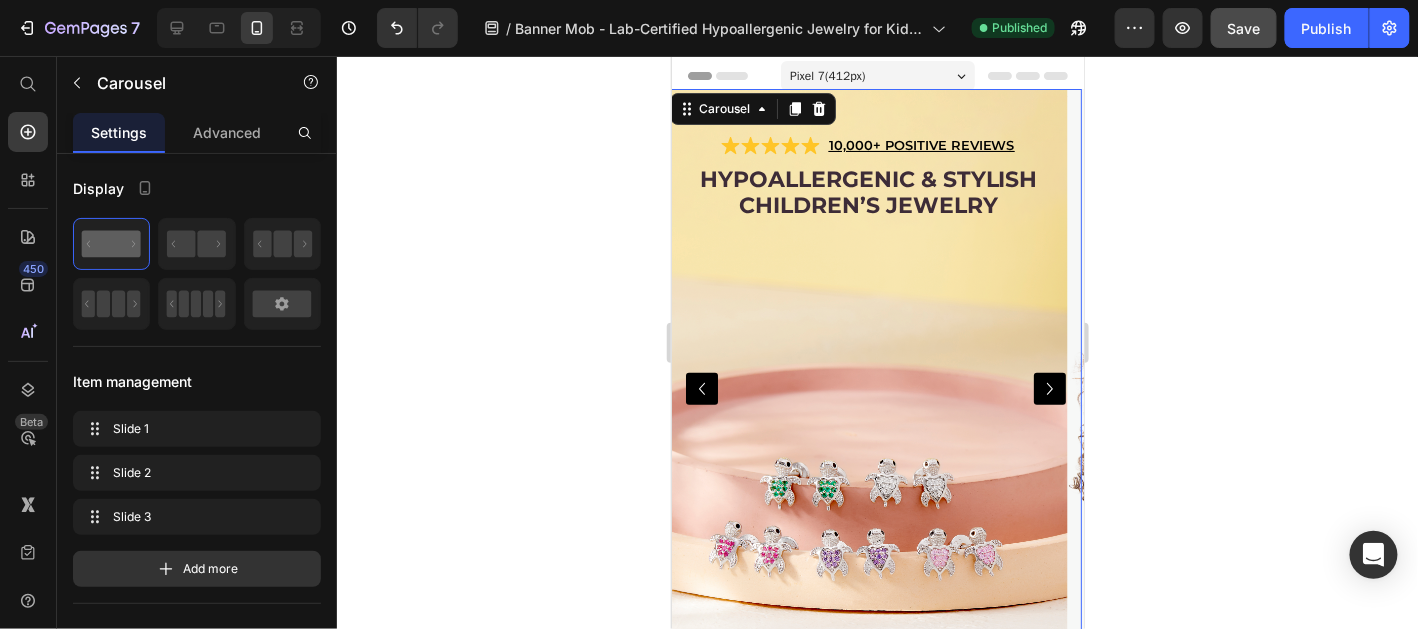 click 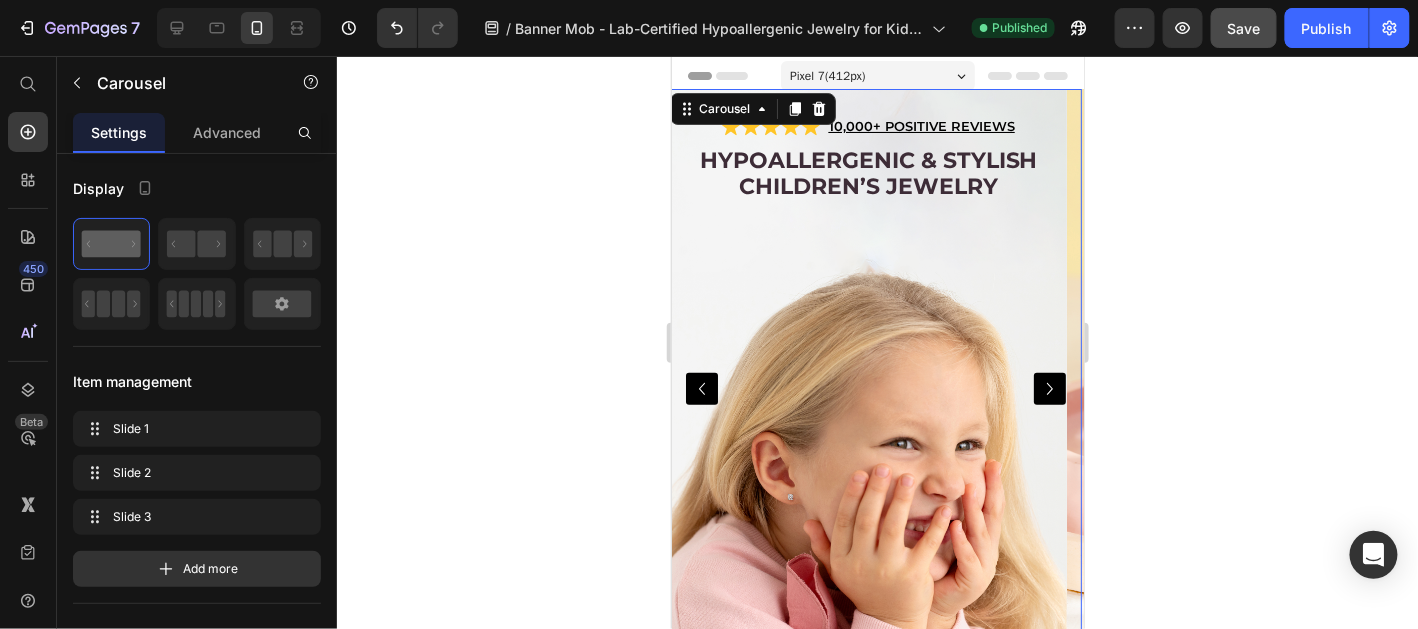 click 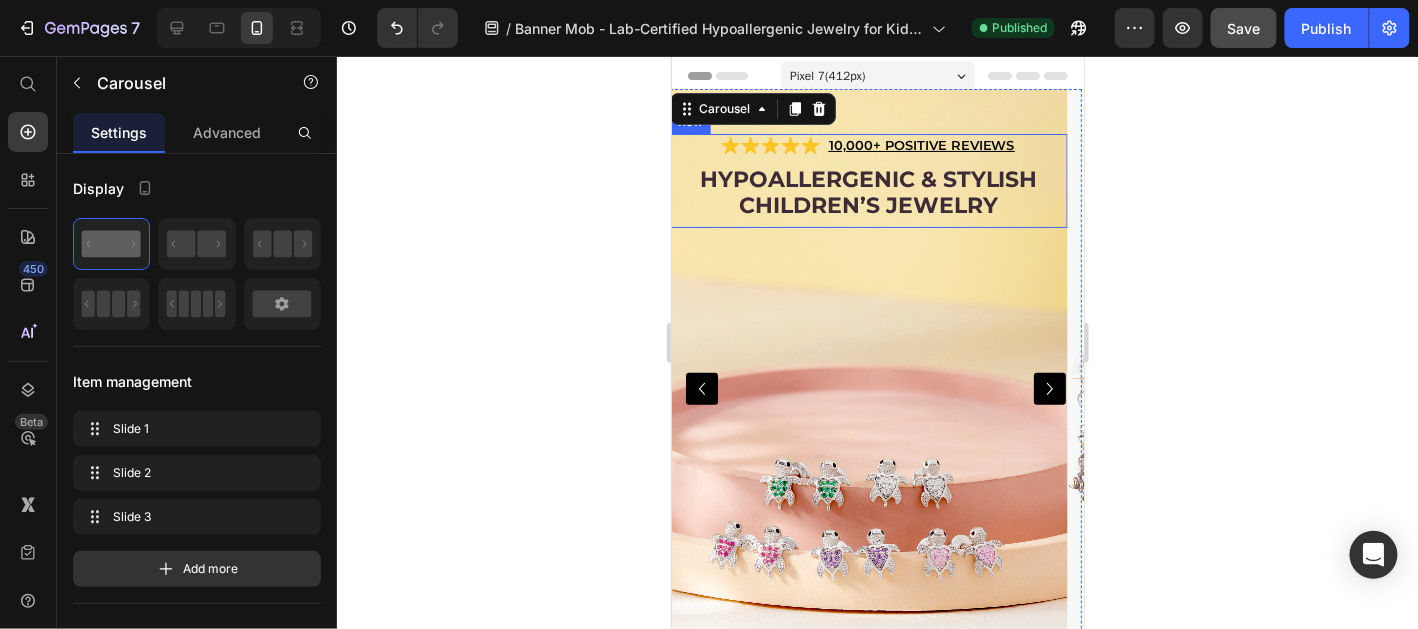 click on "Hypoallergenic & stylish Children’s Jewelry  Heading" at bounding box center [867, 195] 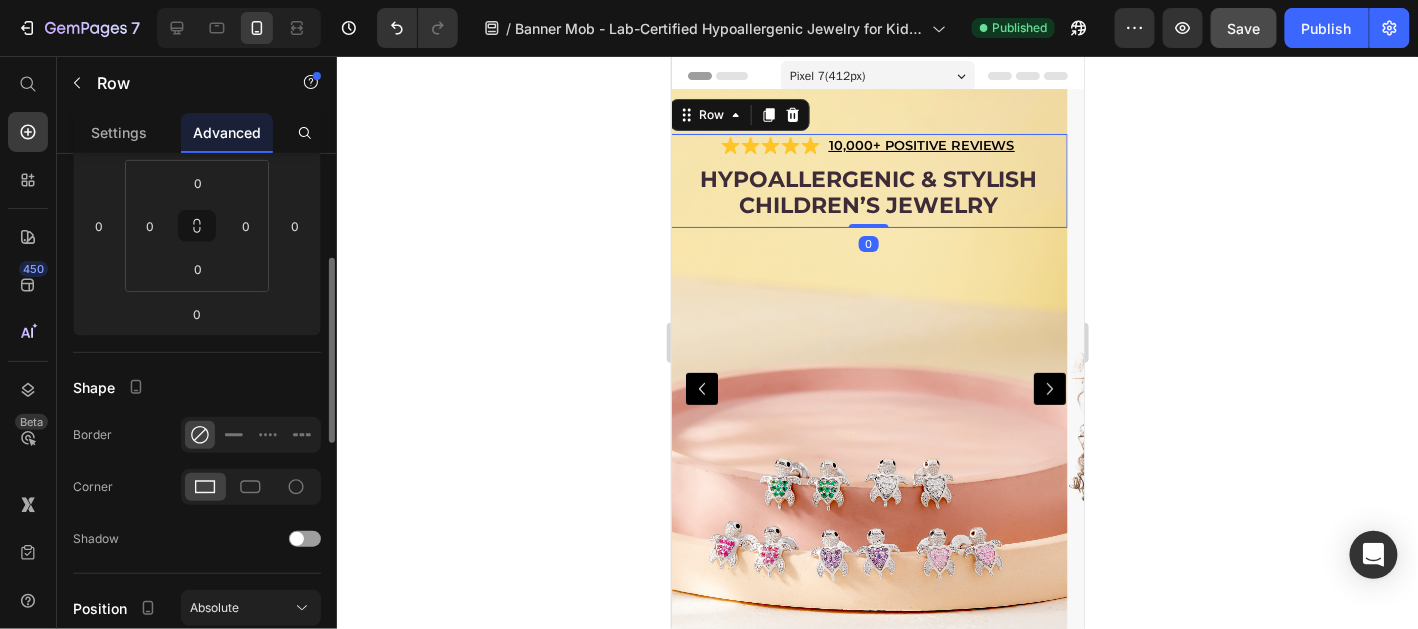 scroll, scrollTop: 697, scrollLeft: 0, axis: vertical 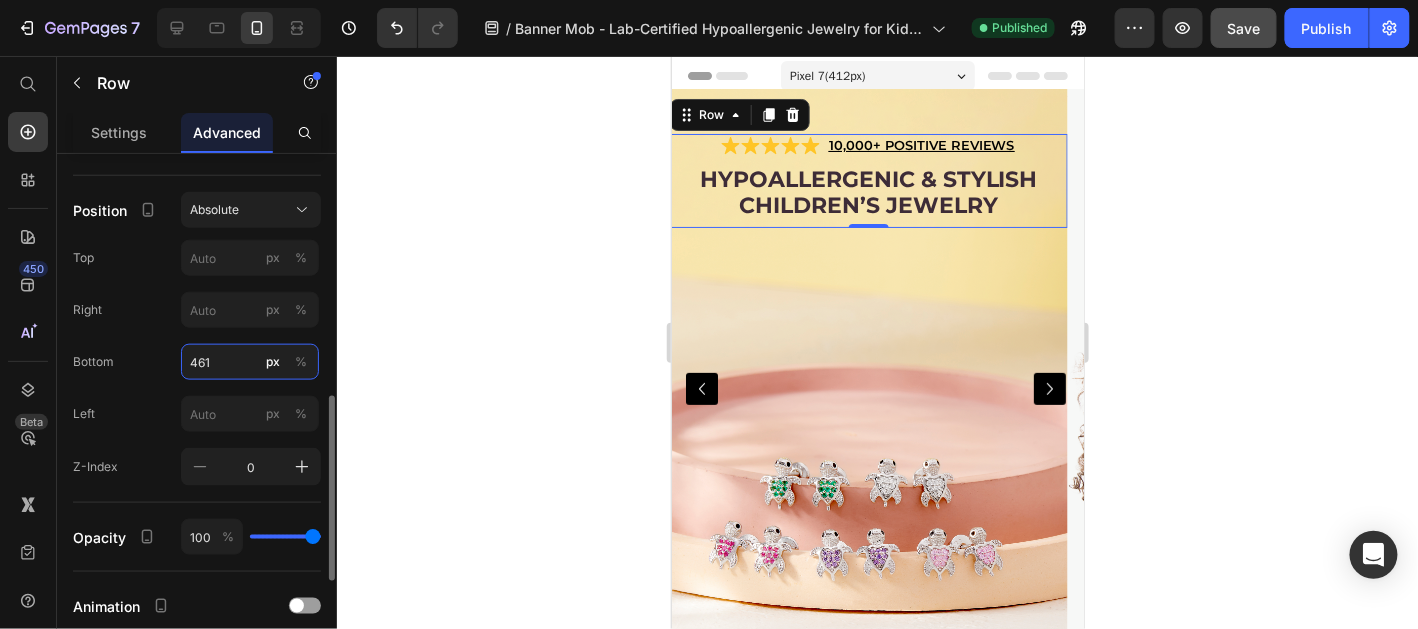 click on "461" at bounding box center (250, 362) 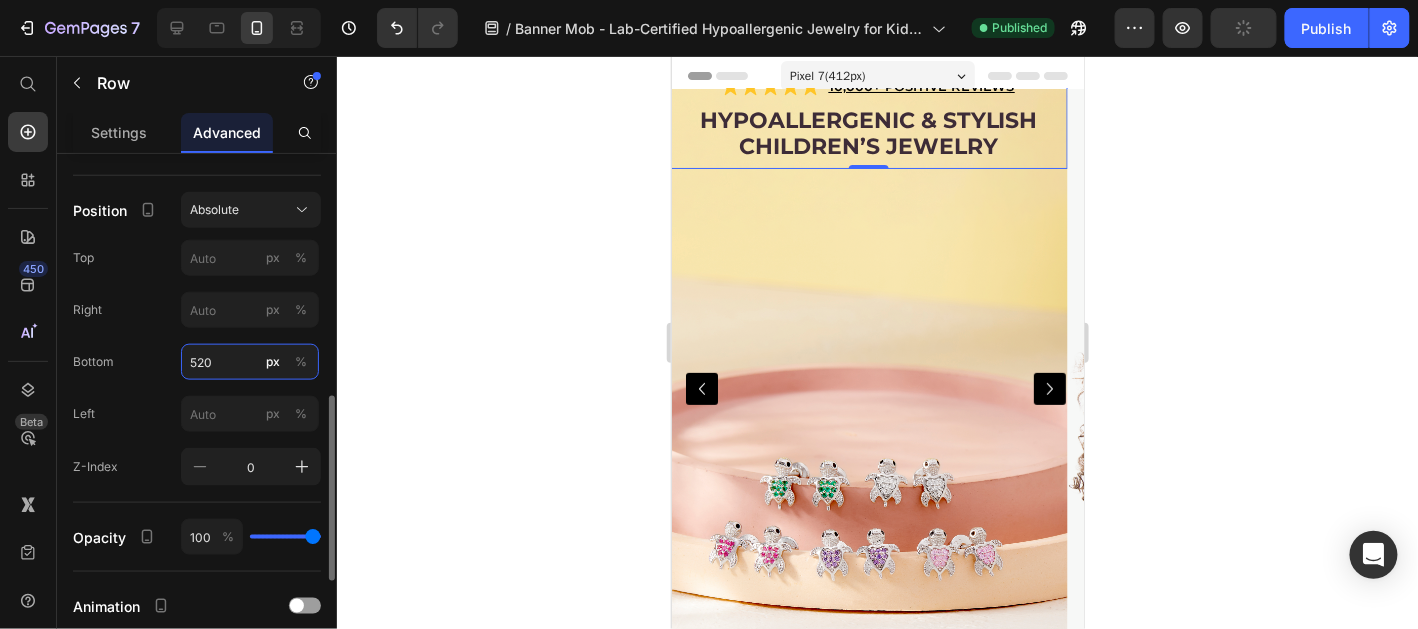 drag, startPoint x: 213, startPoint y: 350, endPoint x: 189, endPoint y: 328, distance: 32.55764 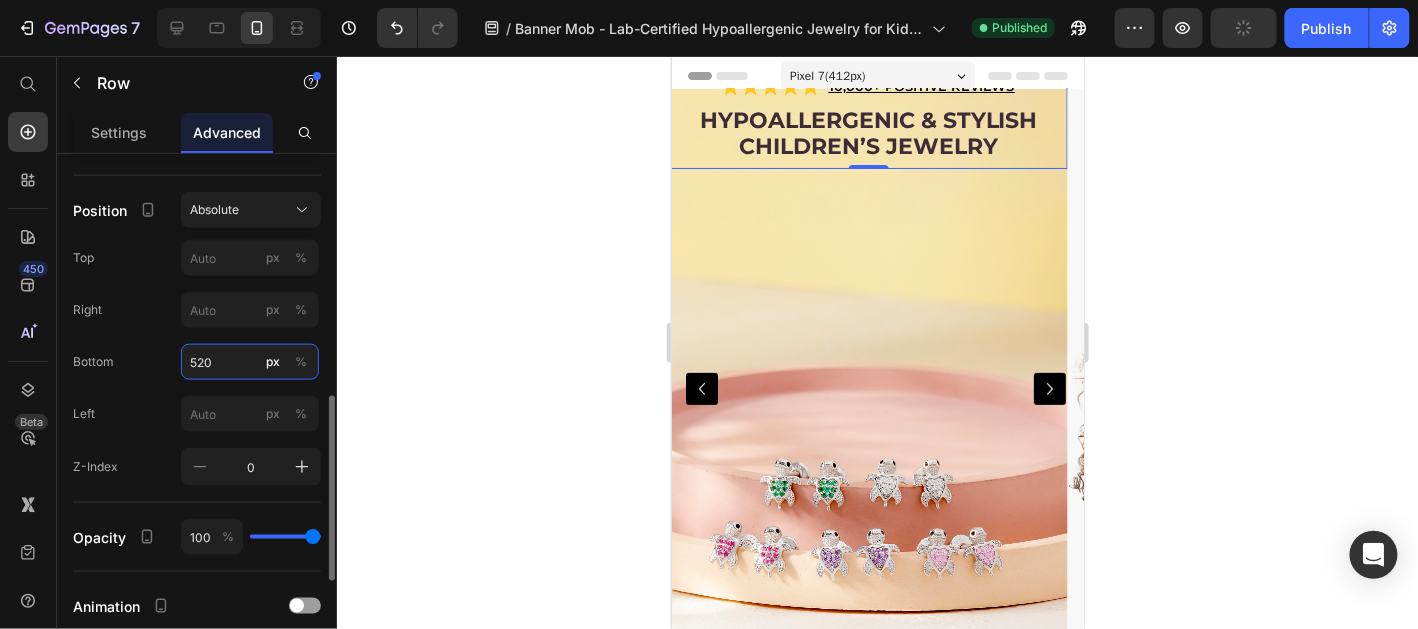 click on "Position Absolute Top px % Right px % Bottom 520 px % Left px % Z-Index 0" 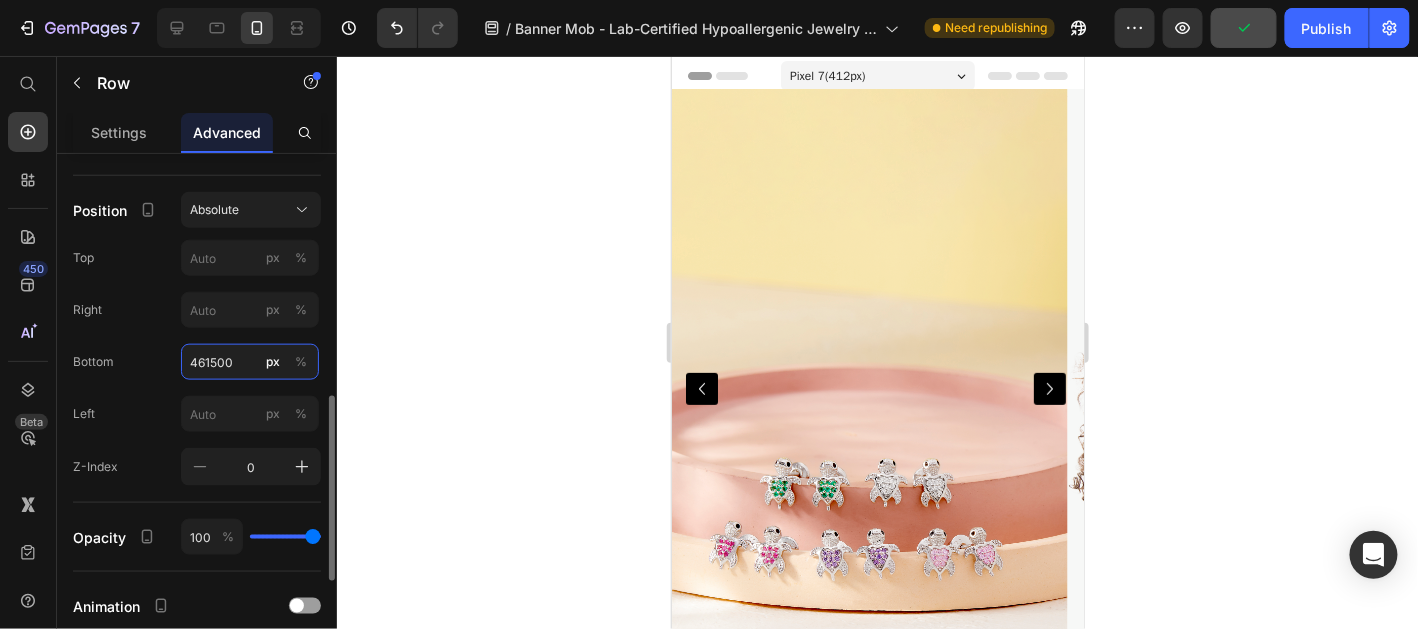 drag, startPoint x: 253, startPoint y: 350, endPoint x: 105, endPoint y: 350, distance: 148 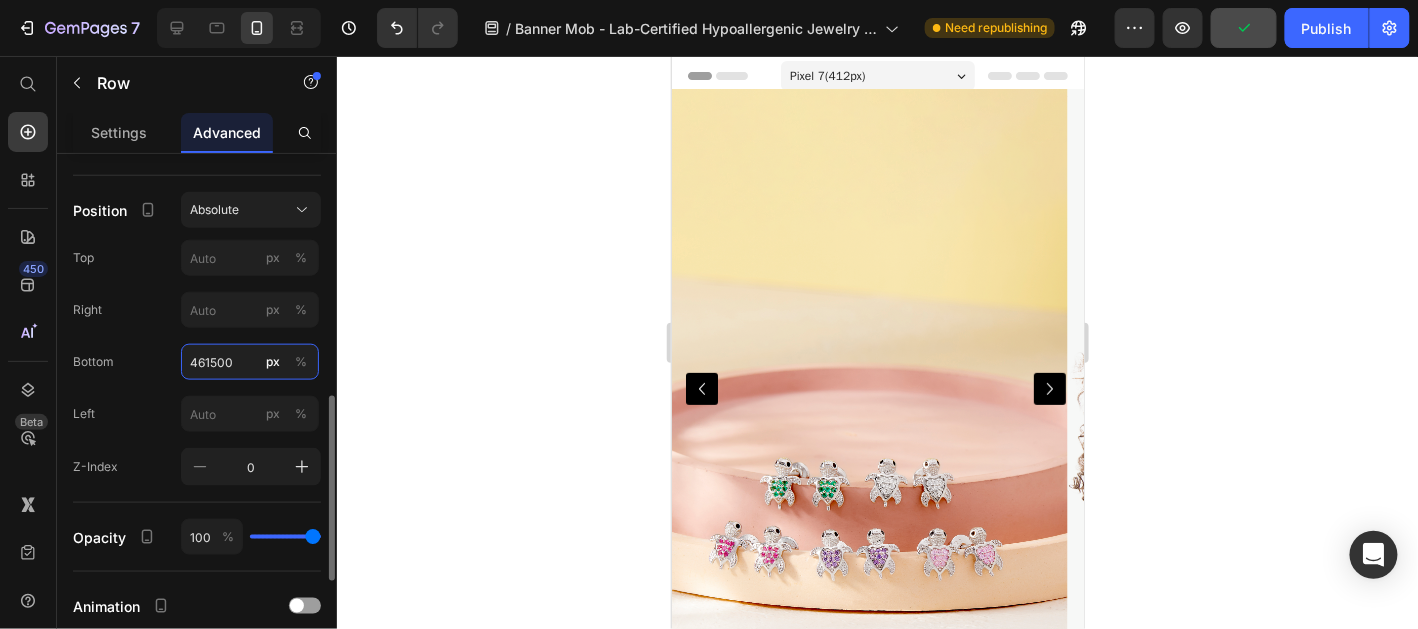 click on "Bottom 461500 px %" 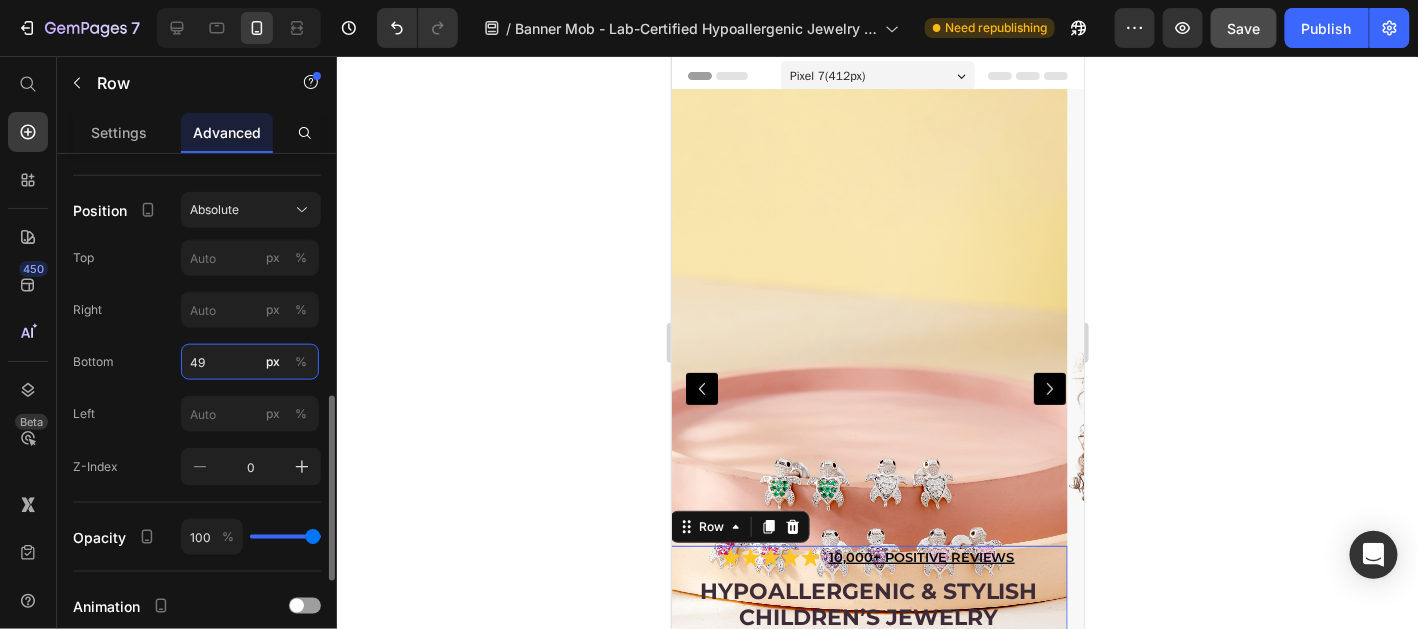 type on "490" 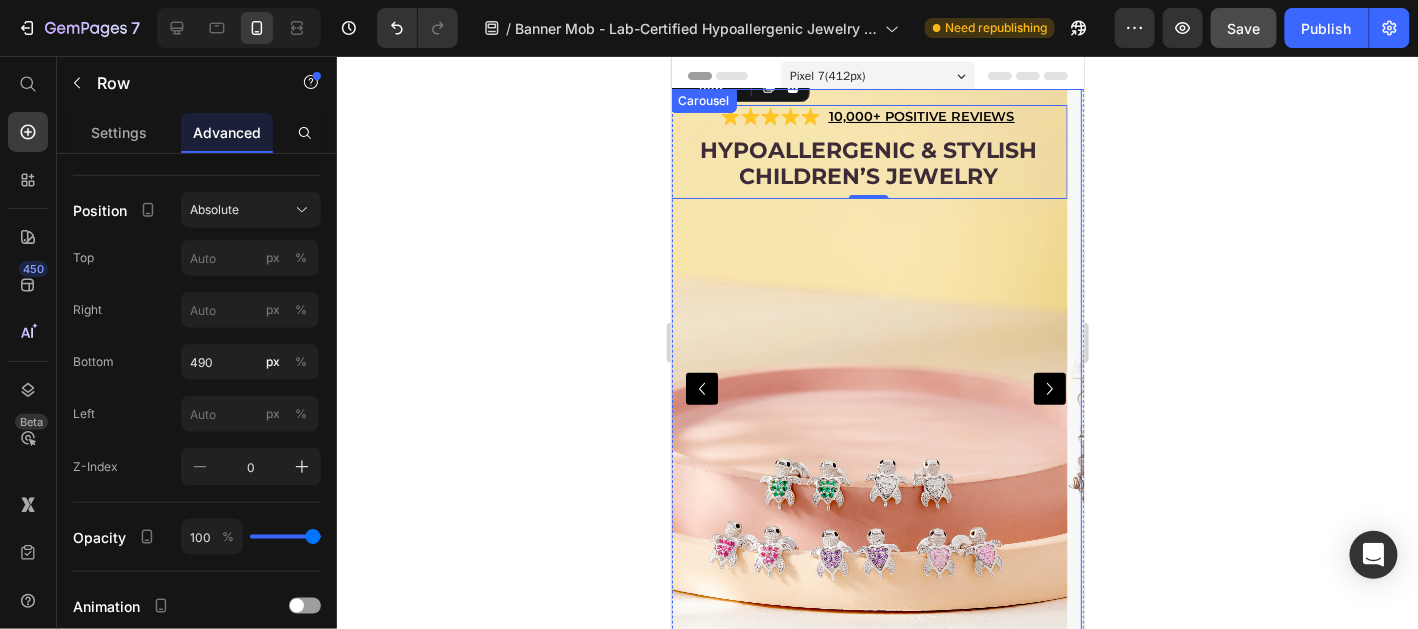 click 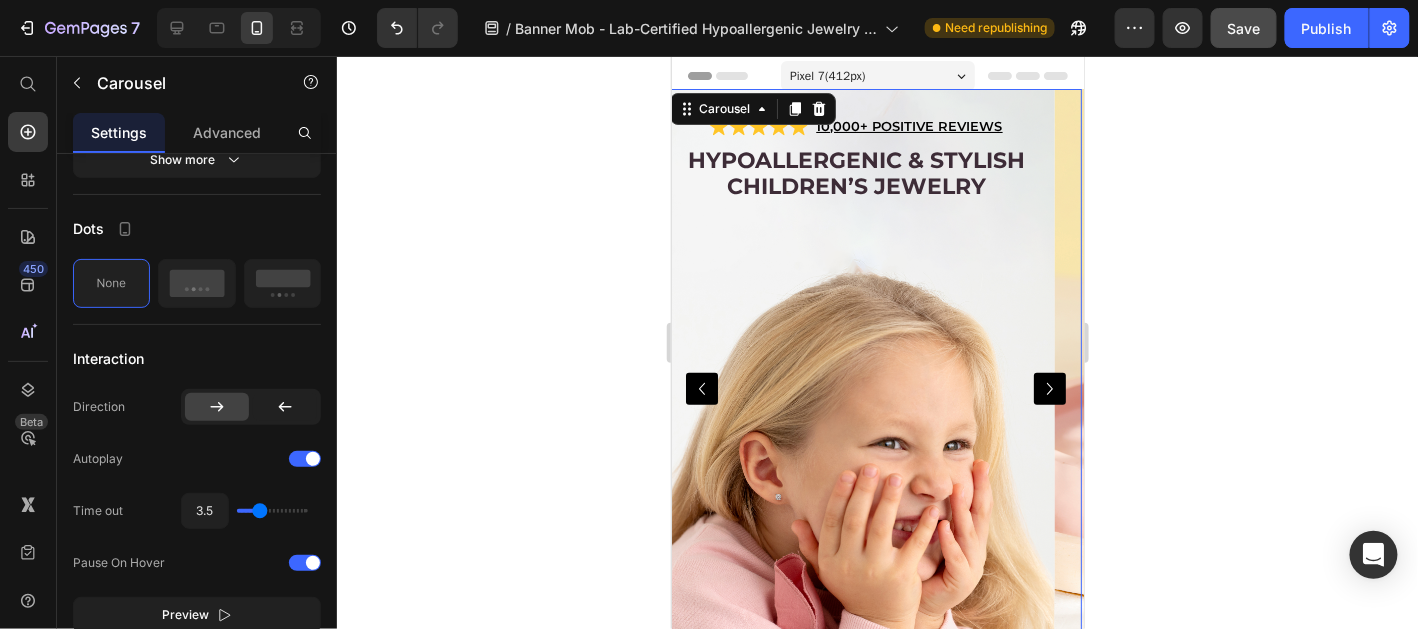 scroll, scrollTop: 0, scrollLeft: 0, axis: both 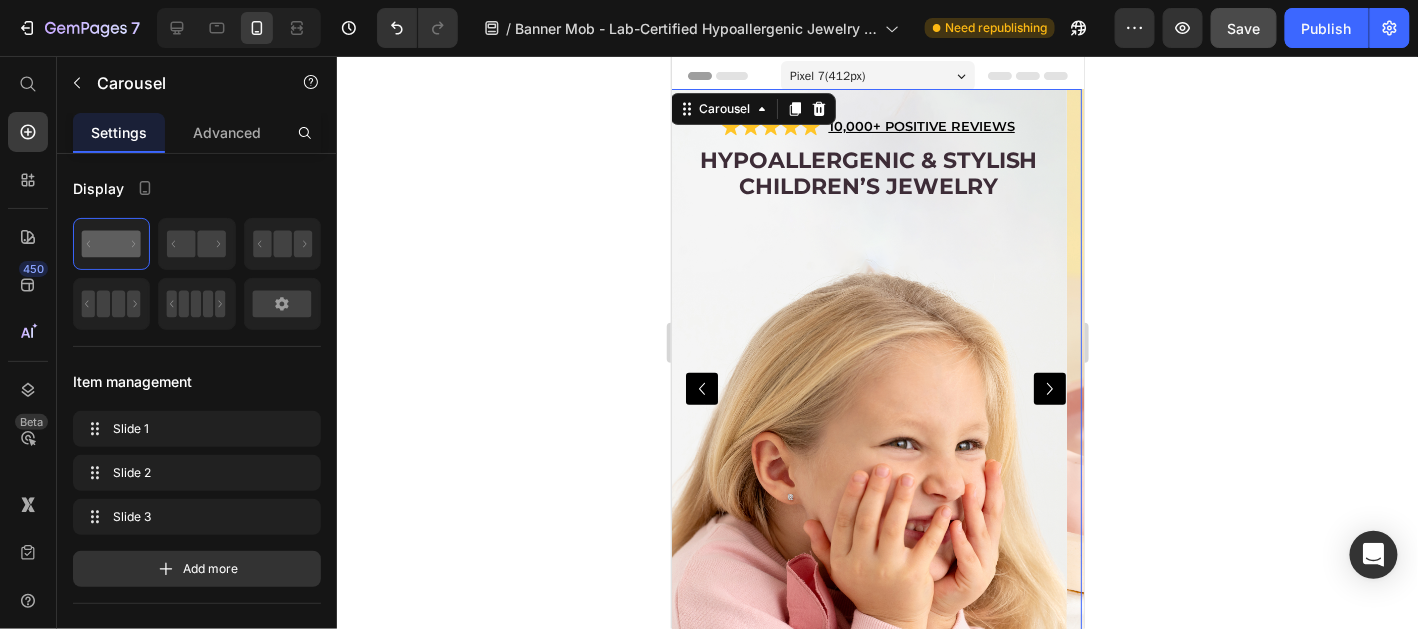 click at bounding box center [1049, 388] 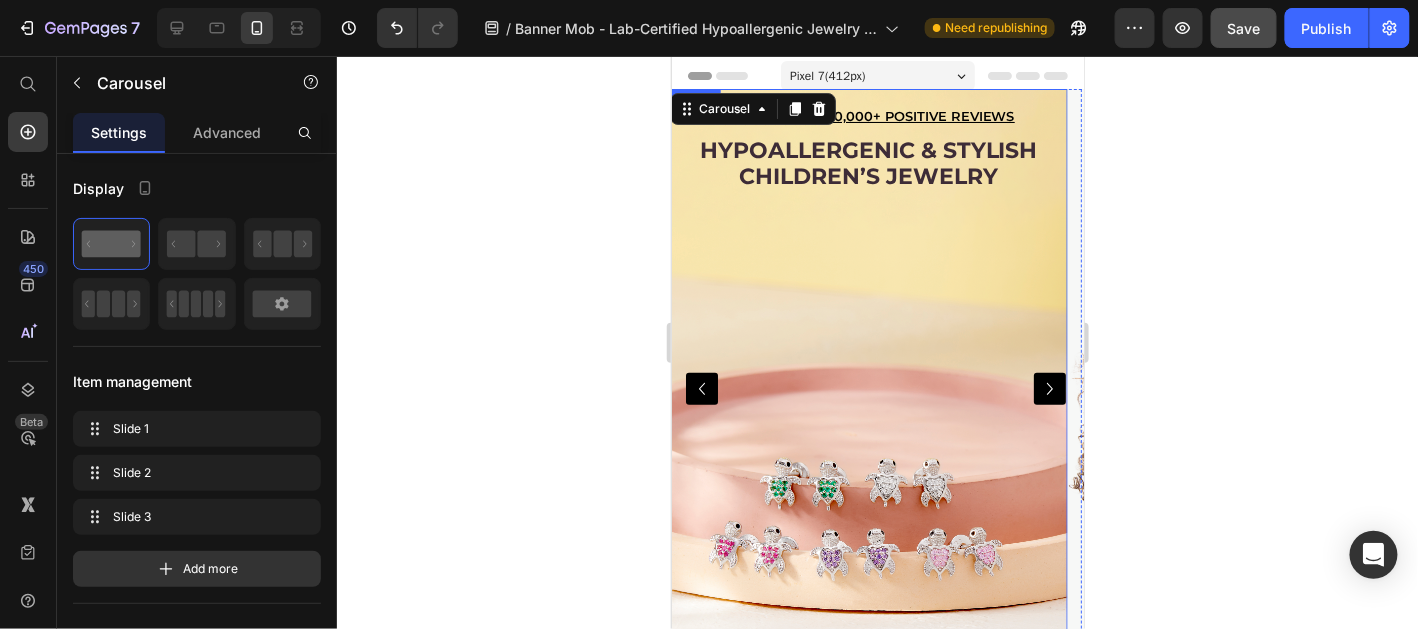 click at bounding box center (701, 388) 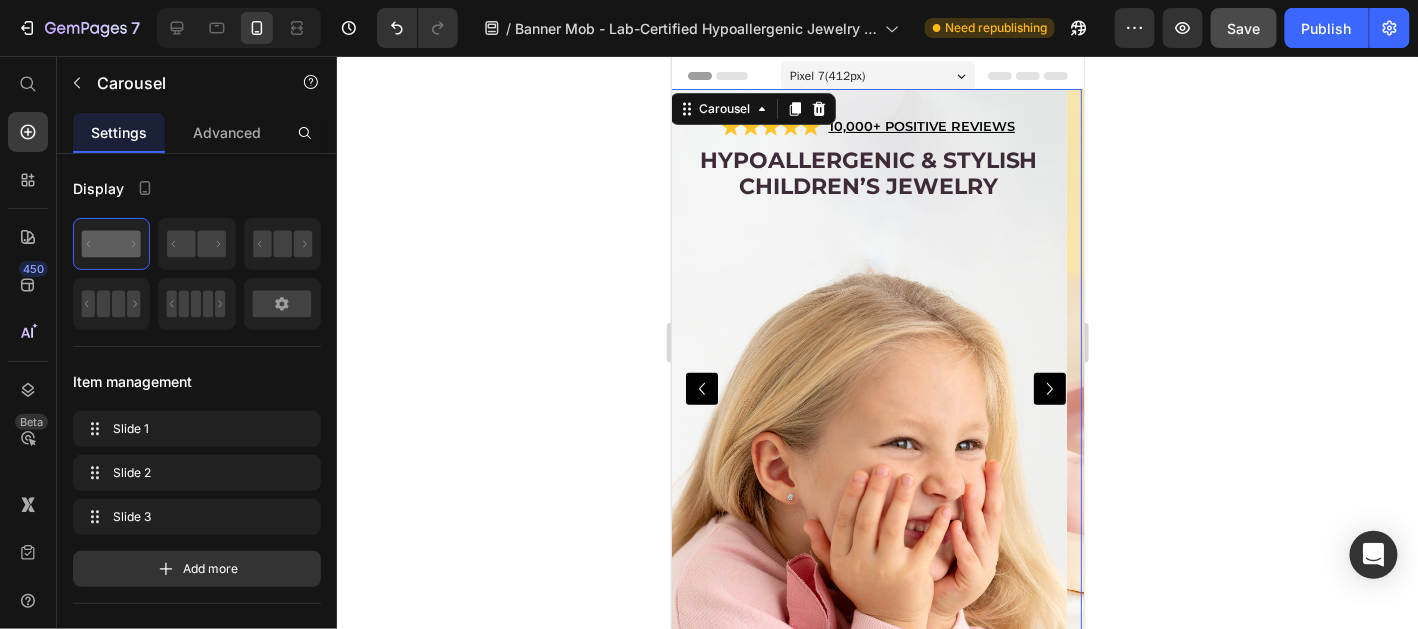 click 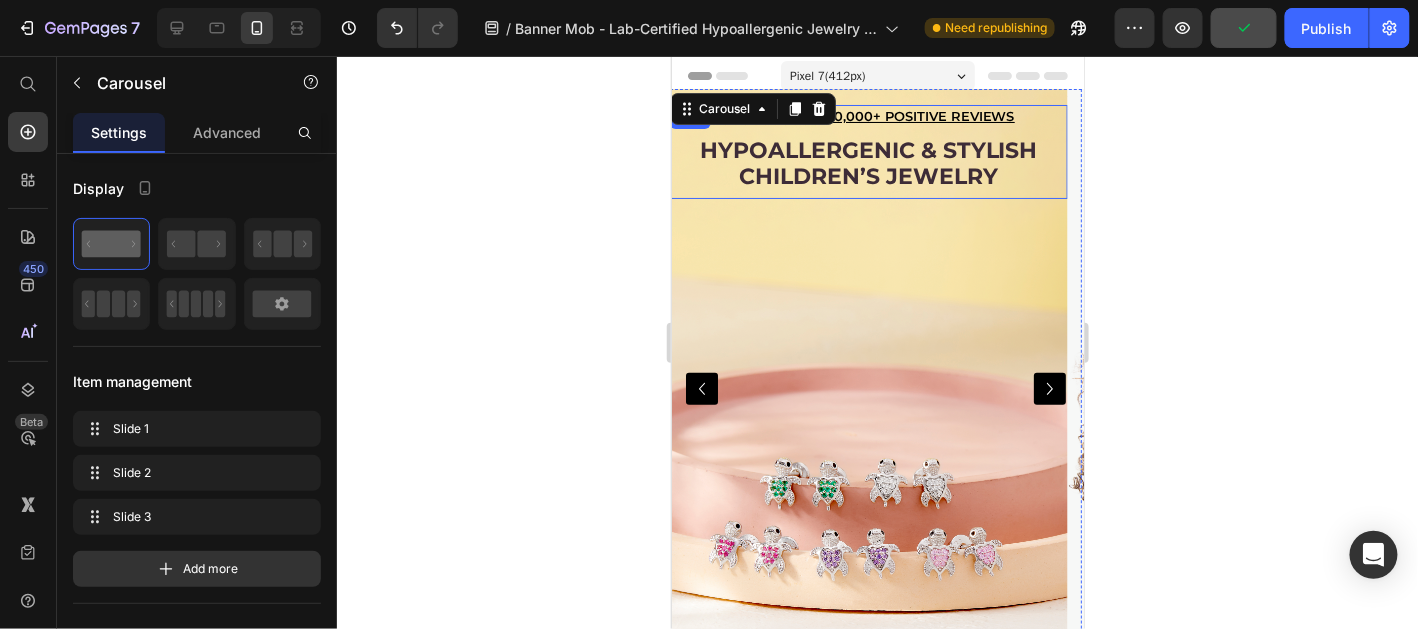 click on "Hypoallergenic & stylish Children’s Jewelry  Heading" at bounding box center (867, 166) 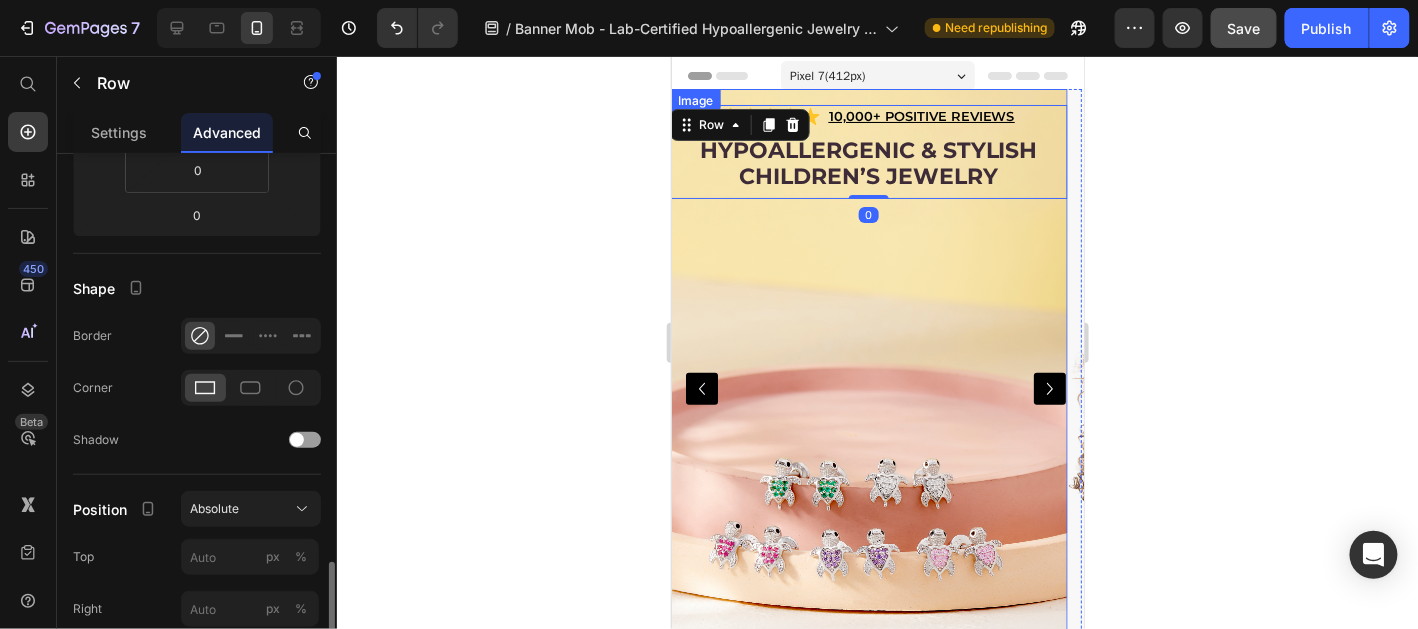 scroll, scrollTop: 697, scrollLeft: 0, axis: vertical 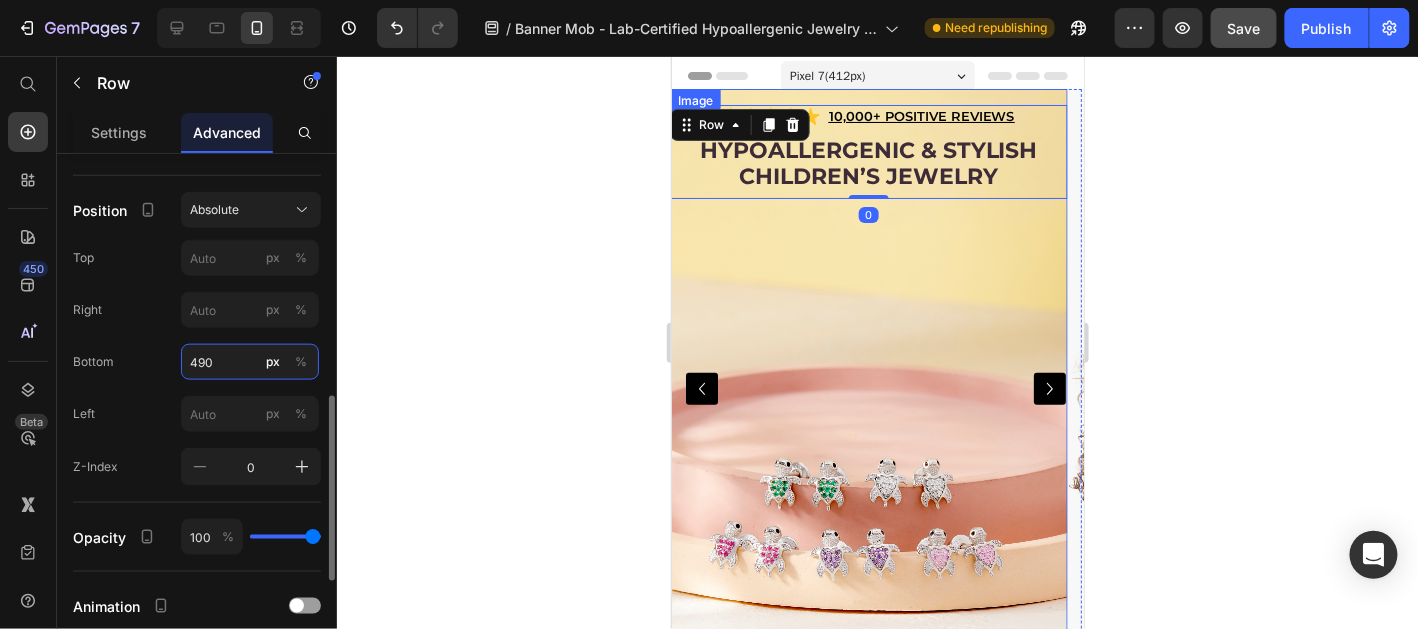 click on "490" at bounding box center (250, 362) 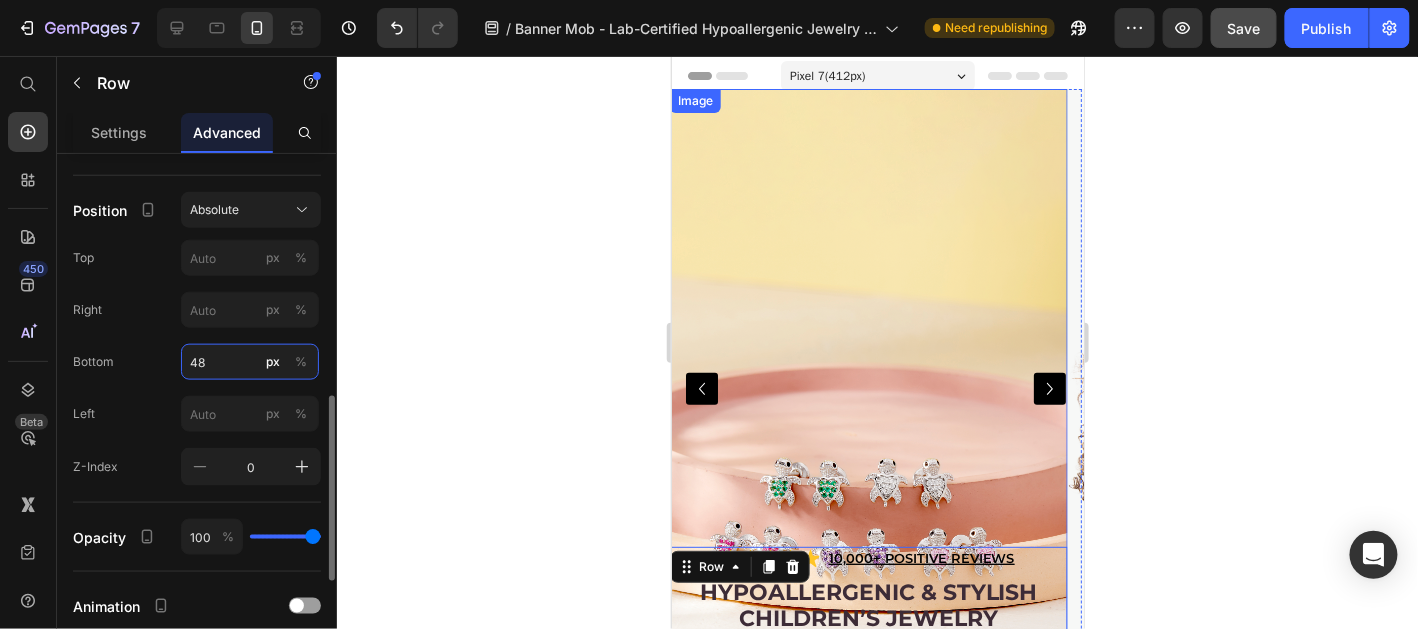 type on "480" 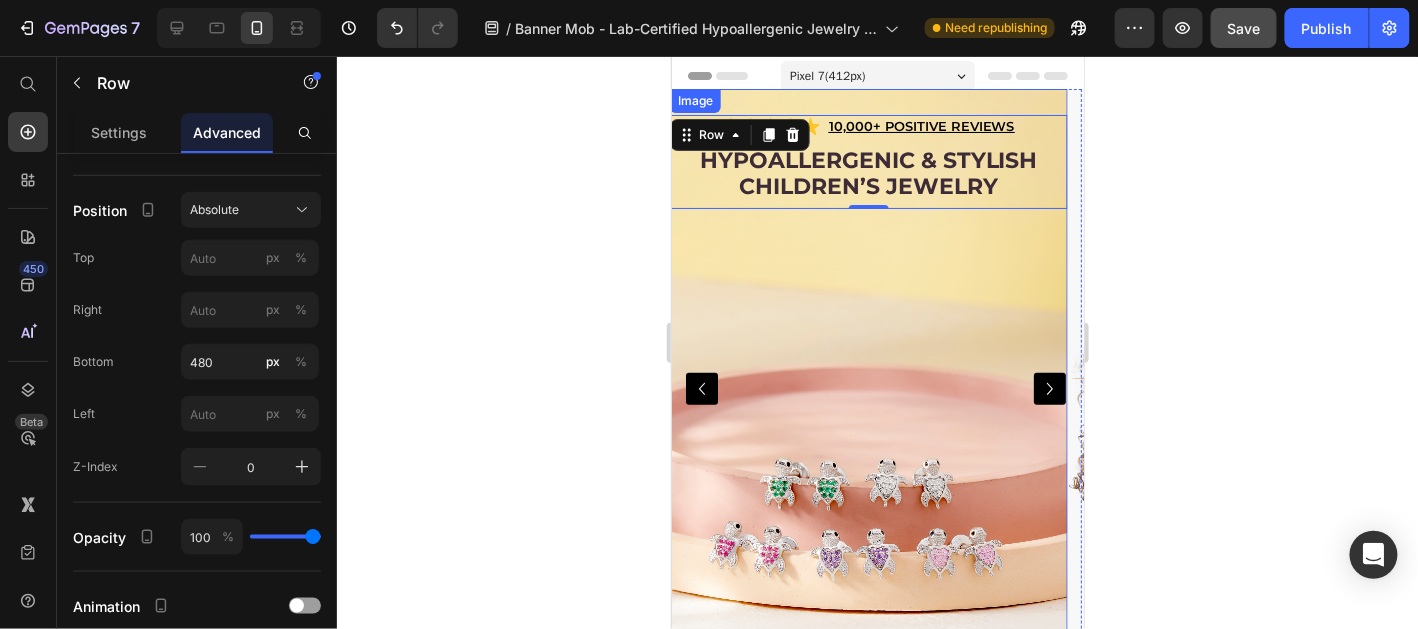 click 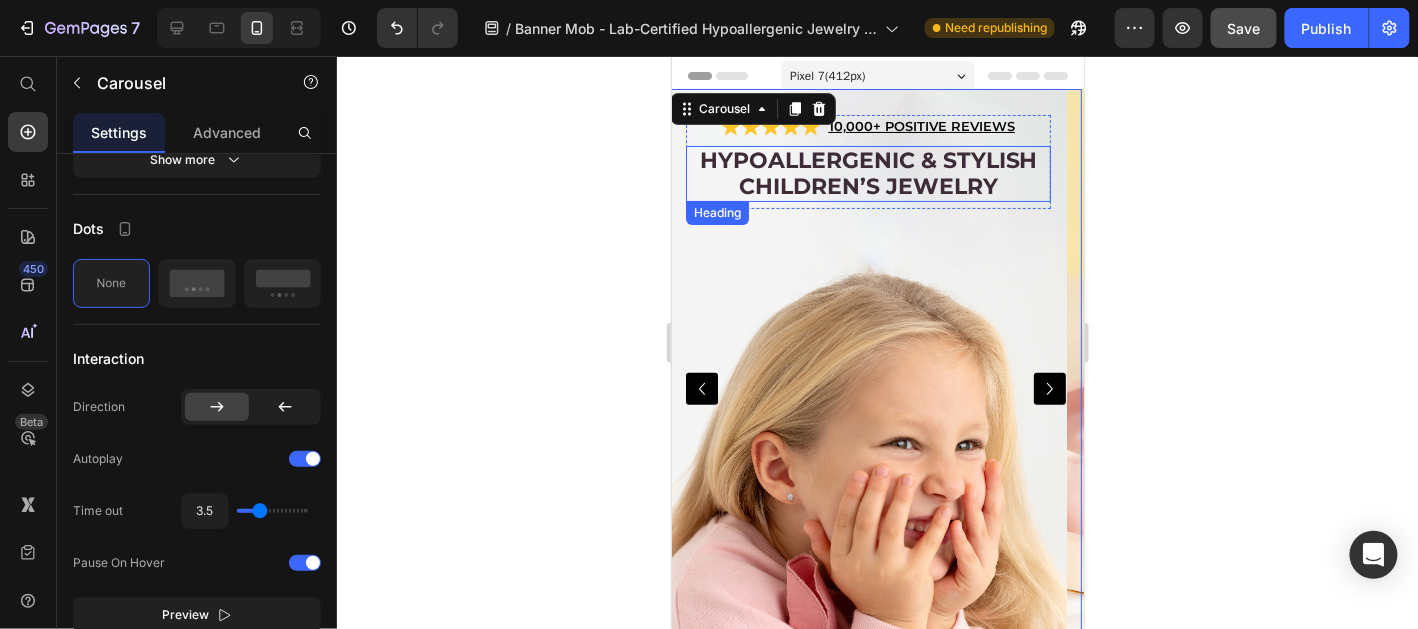 scroll, scrollTop: 0, scrollLeft: 0, axis: both 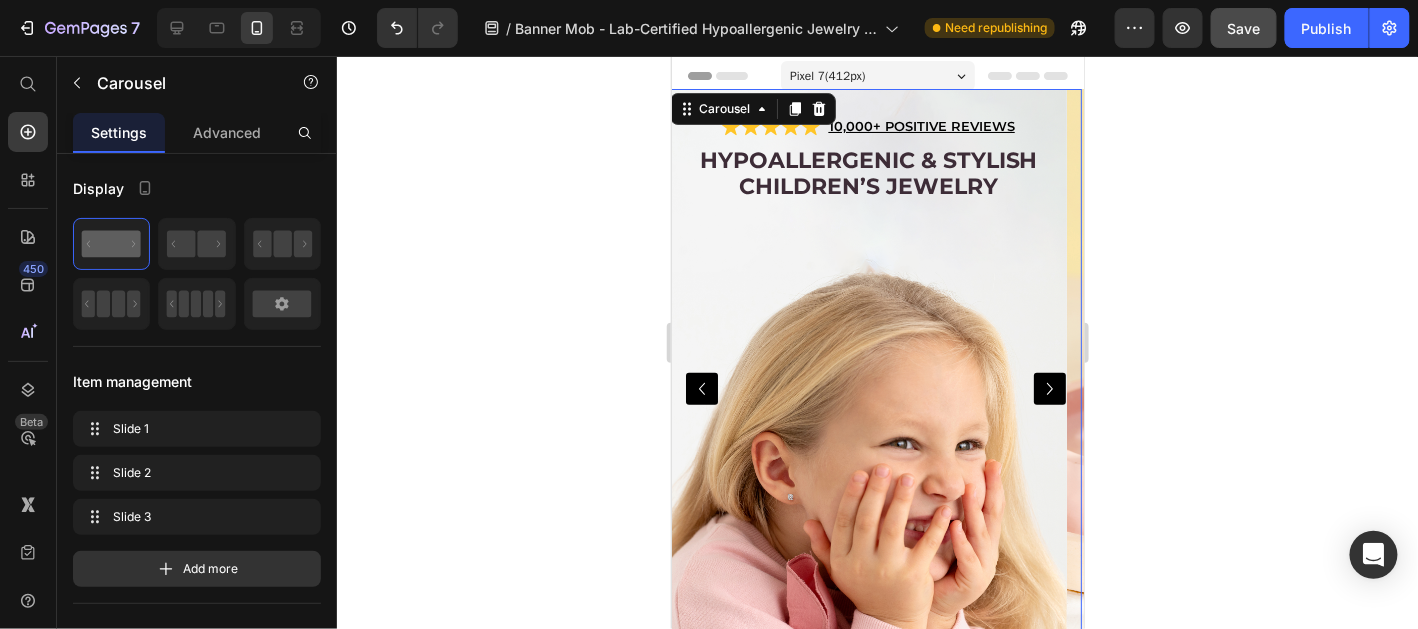 click 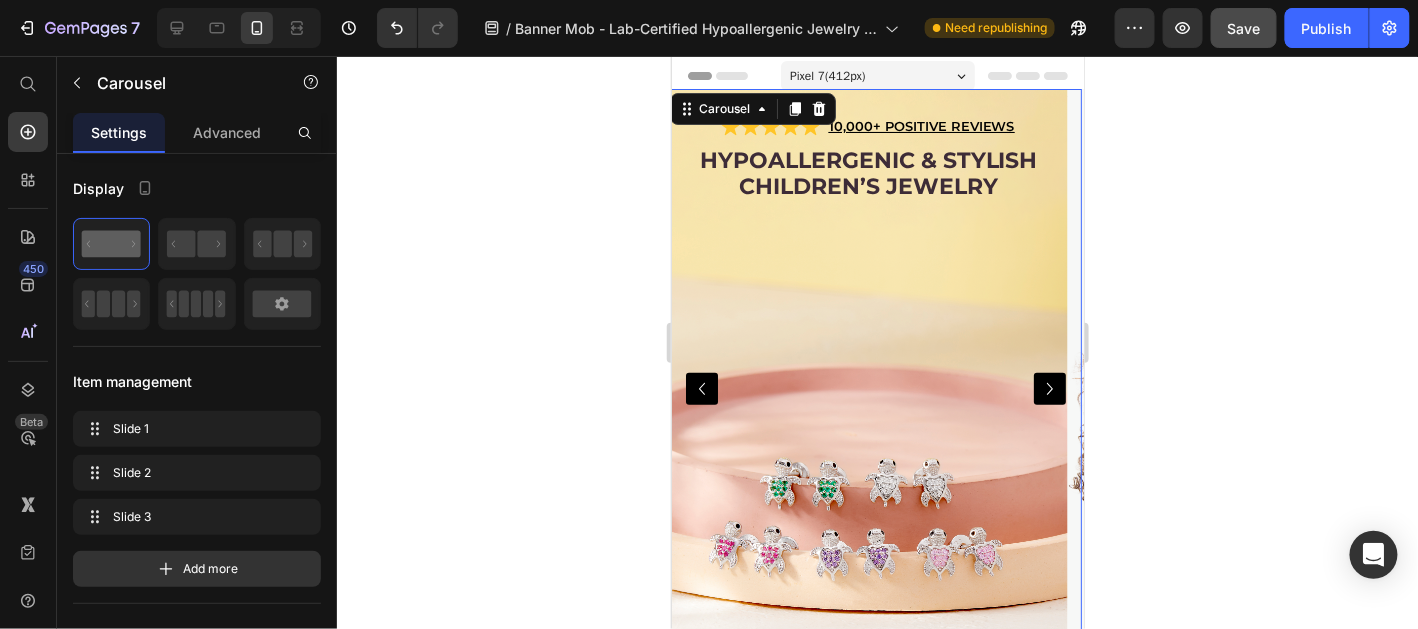 click 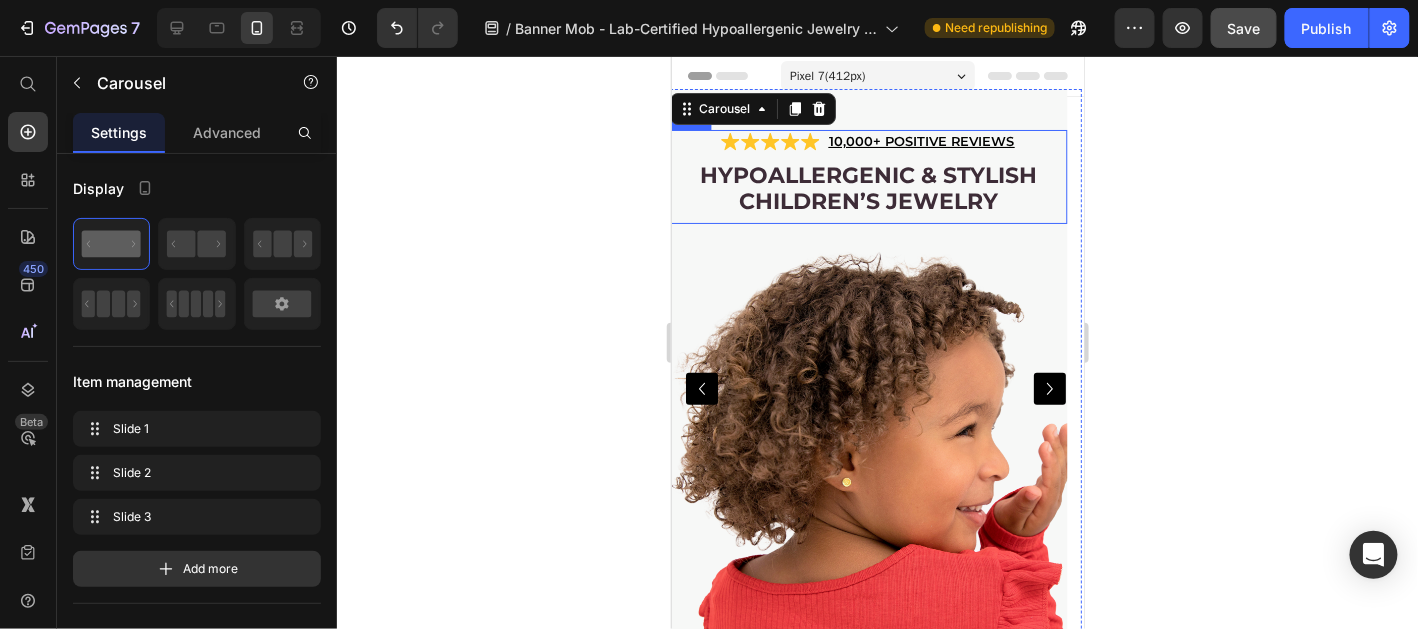 click on "Hypoallergenic & stylish Children’s Jewelry  Heading" at bounding box center [867, 191] 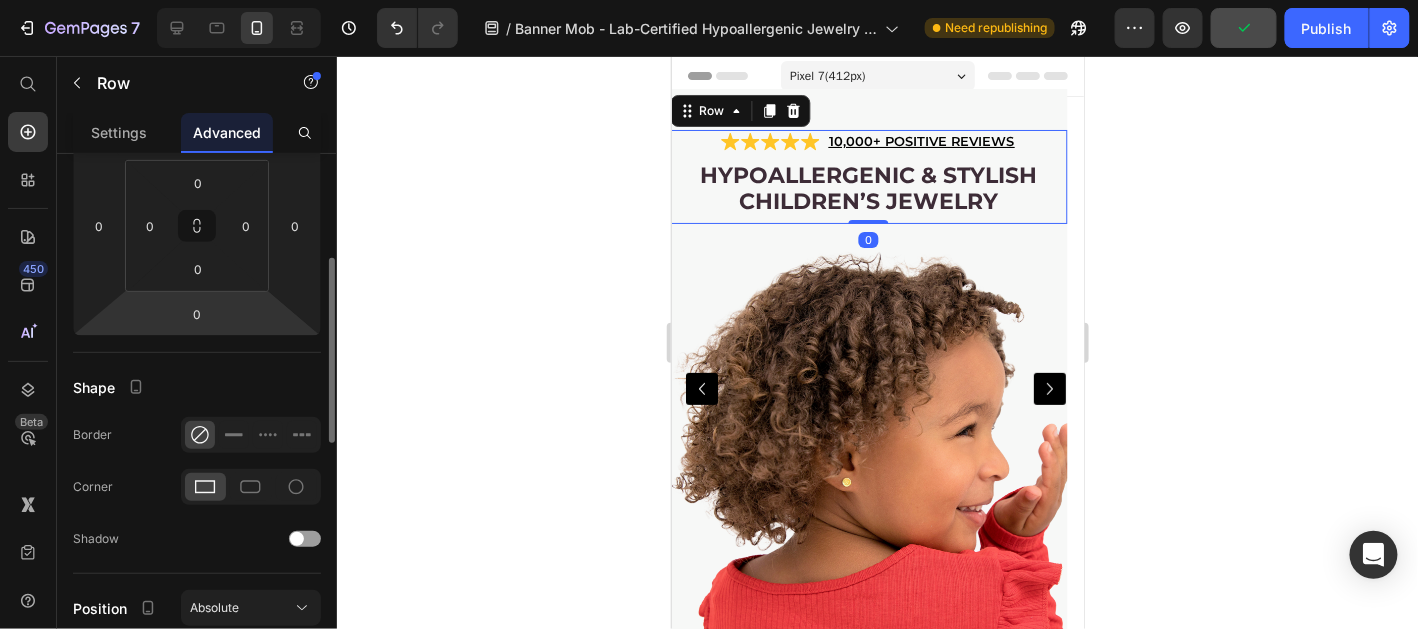scroll, scrollTop: 598, scrollLeft: 0, axis: vertical 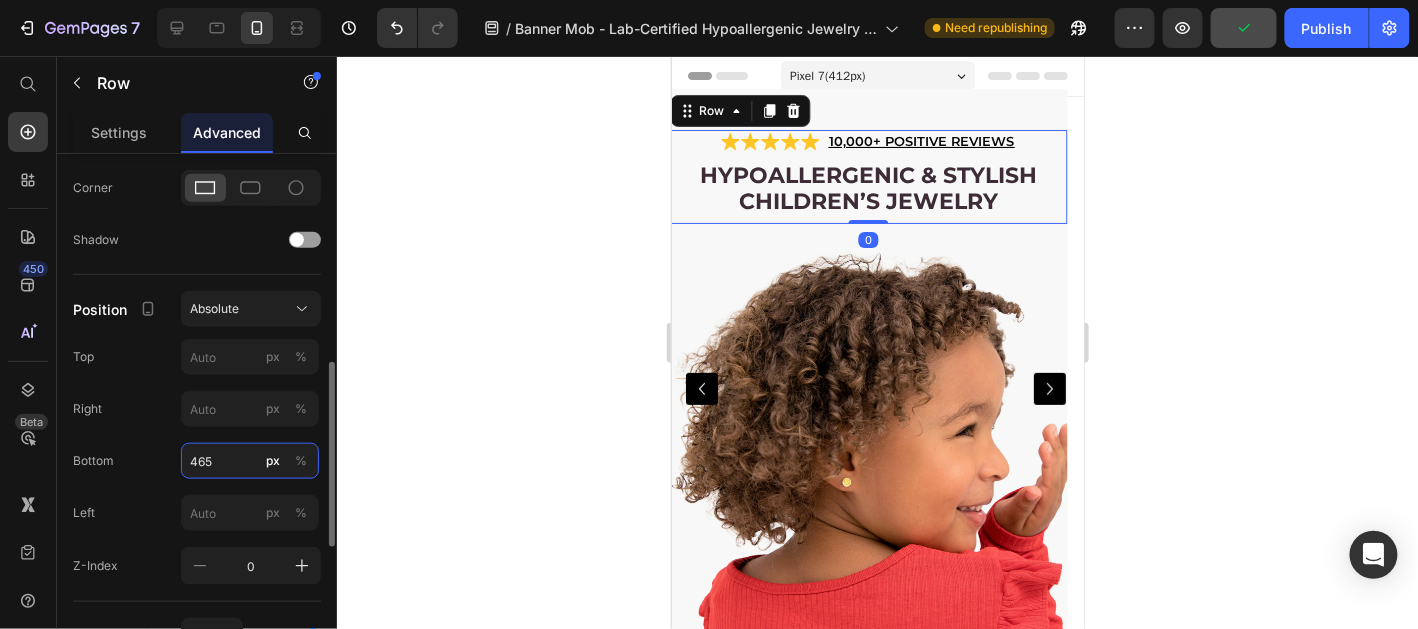 click on "465" at bounding box center [250, 461] 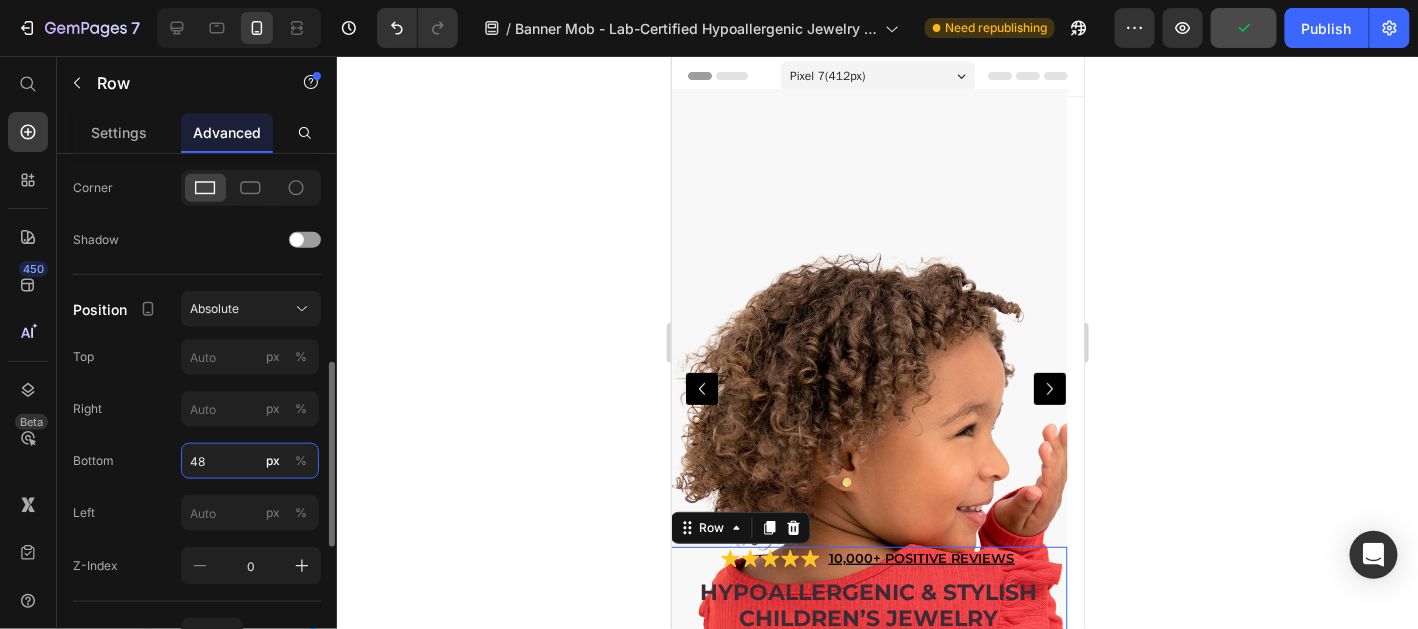 type on "480" 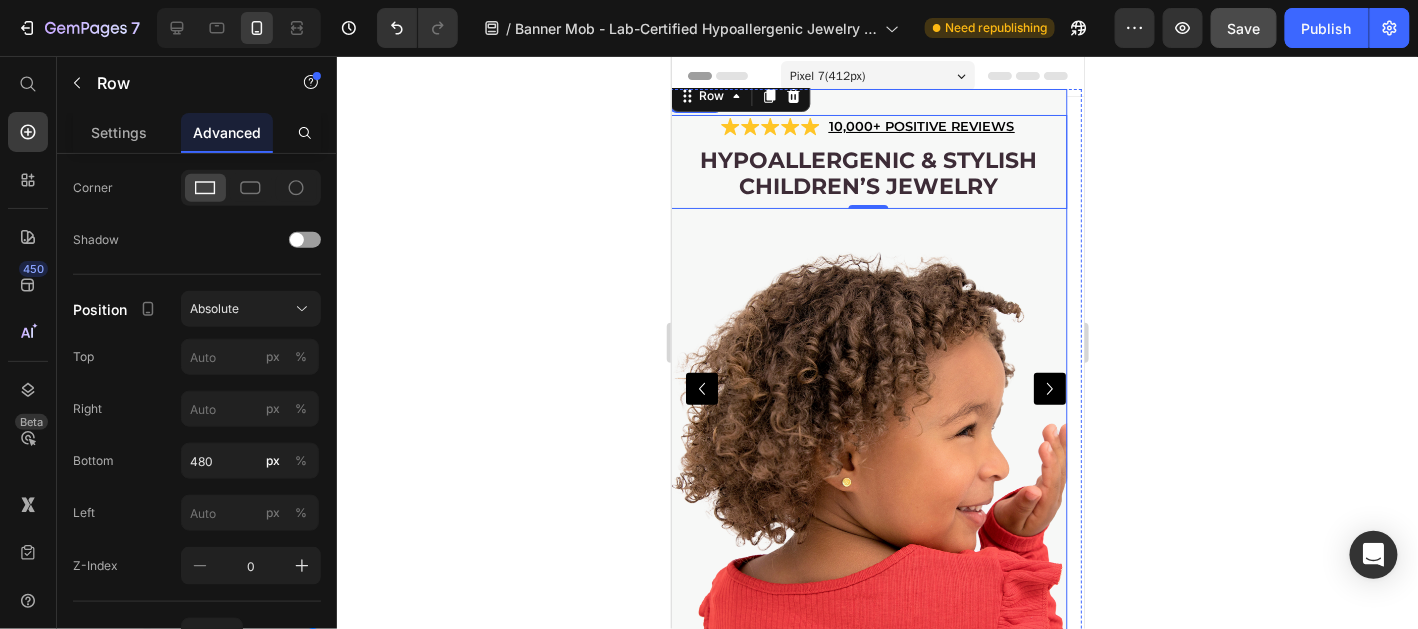 click at bounding box center (867, 388) 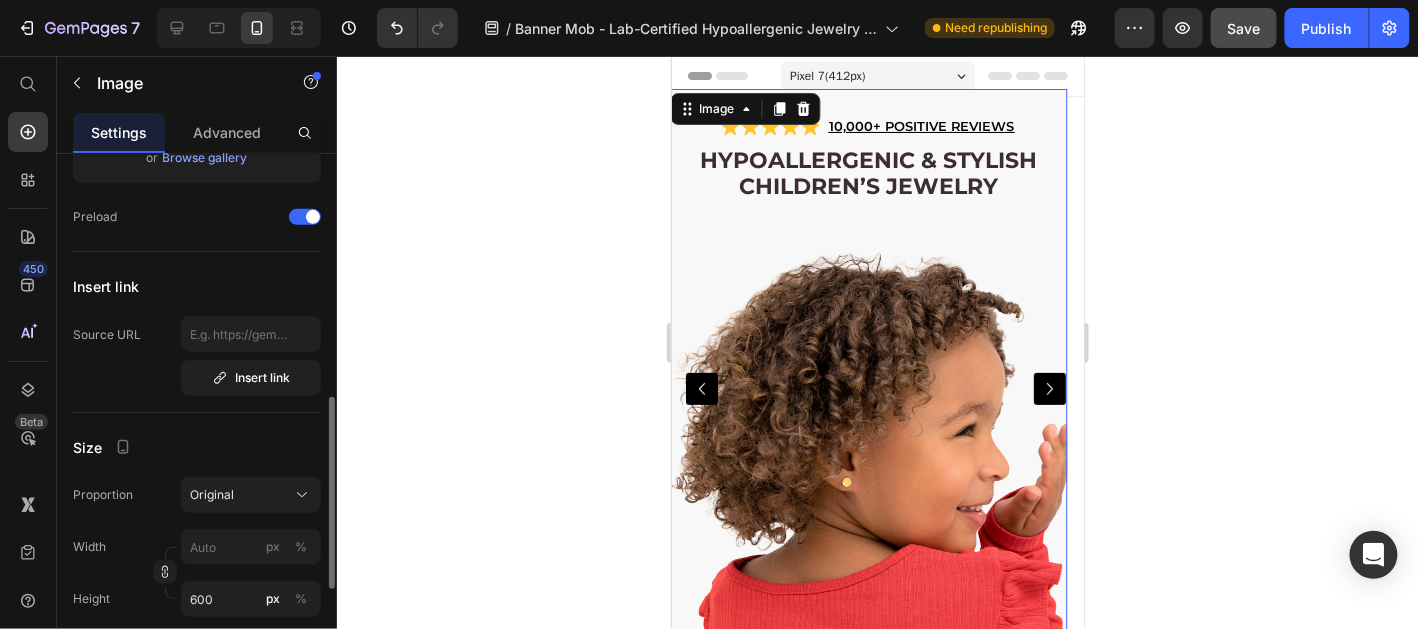 scroll, scrollTop: 398, scrollLeft: 0, axis: vertical 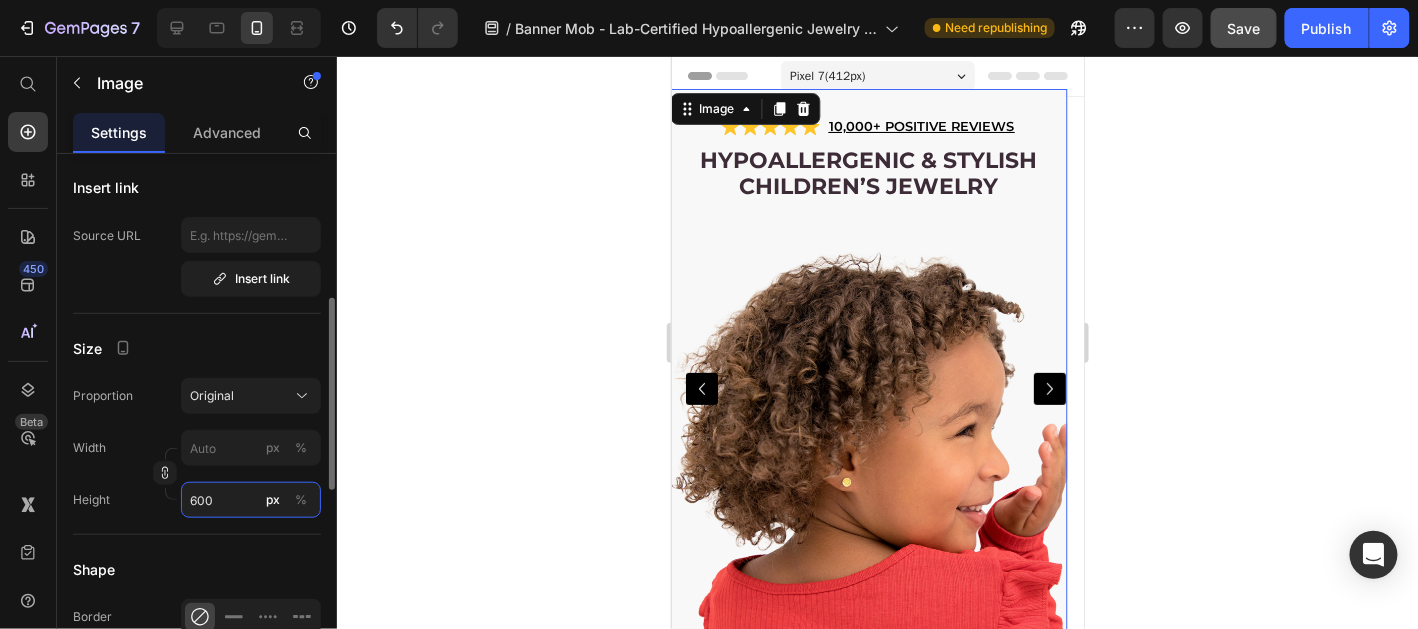 click on "600" at bounding box center [251, 500] 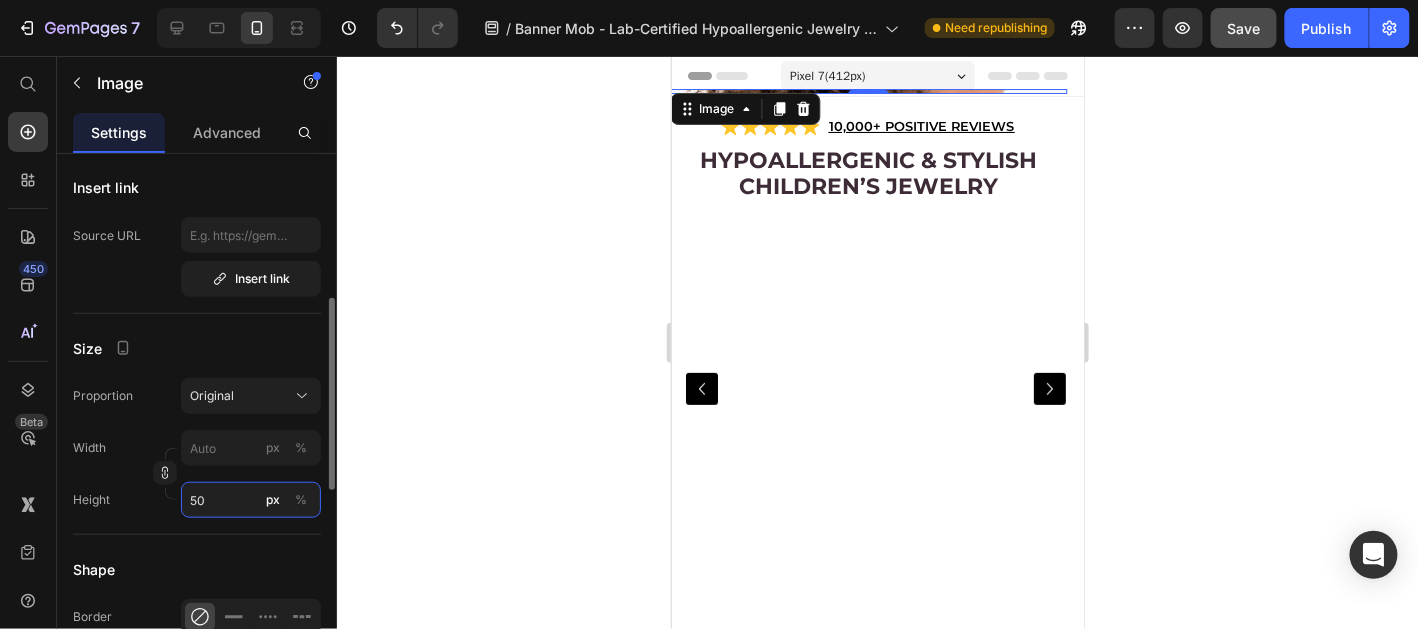 type on "500" 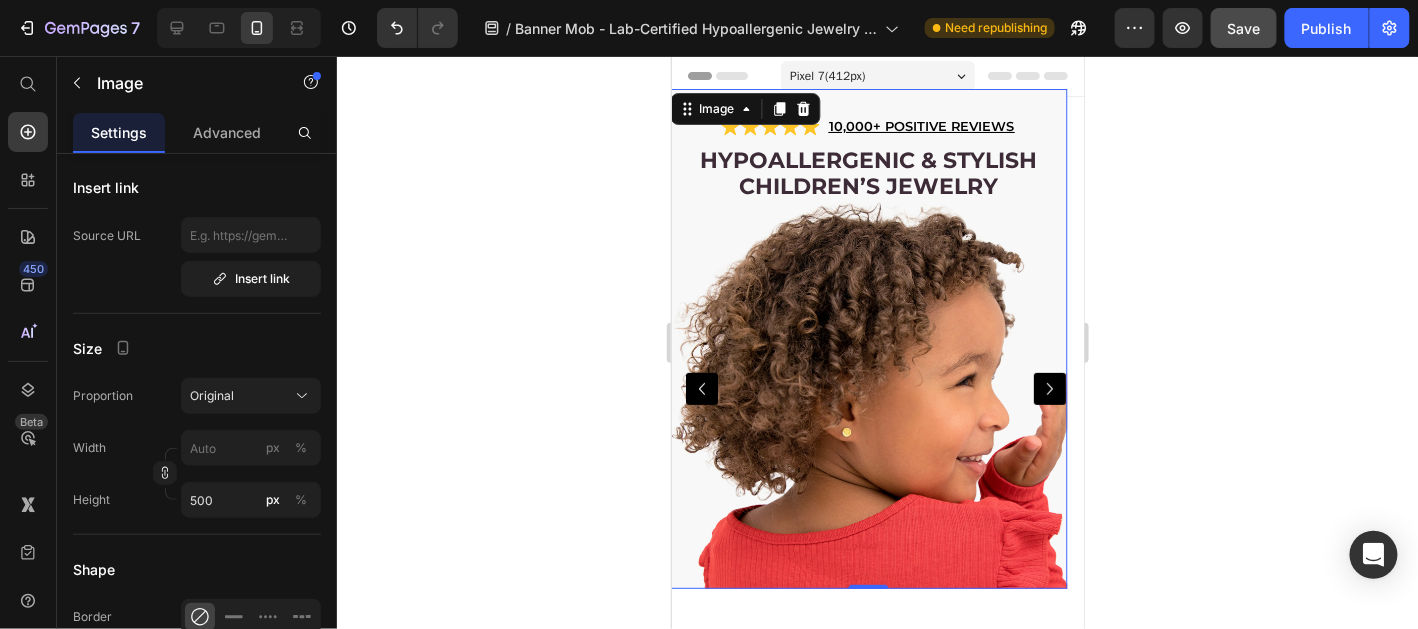 click at bounding box center (701, 388) 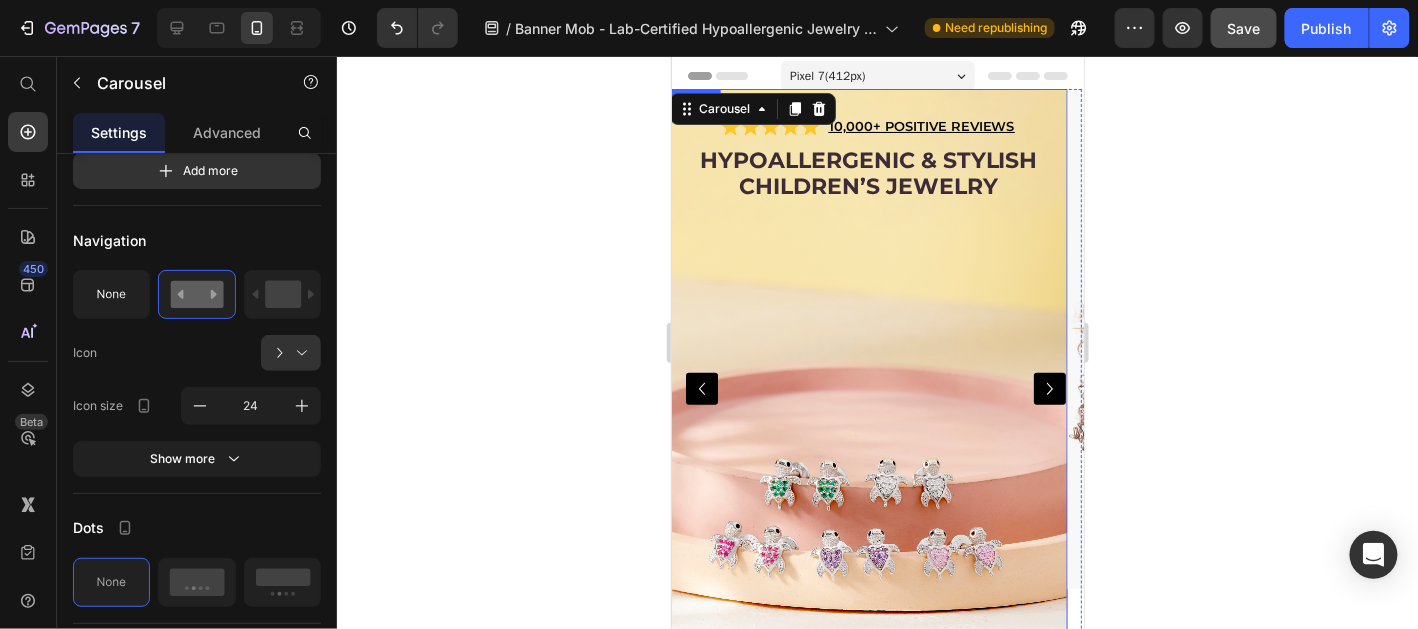 scroll, scrollTop: 0, scrollLeft: 0, axis: both 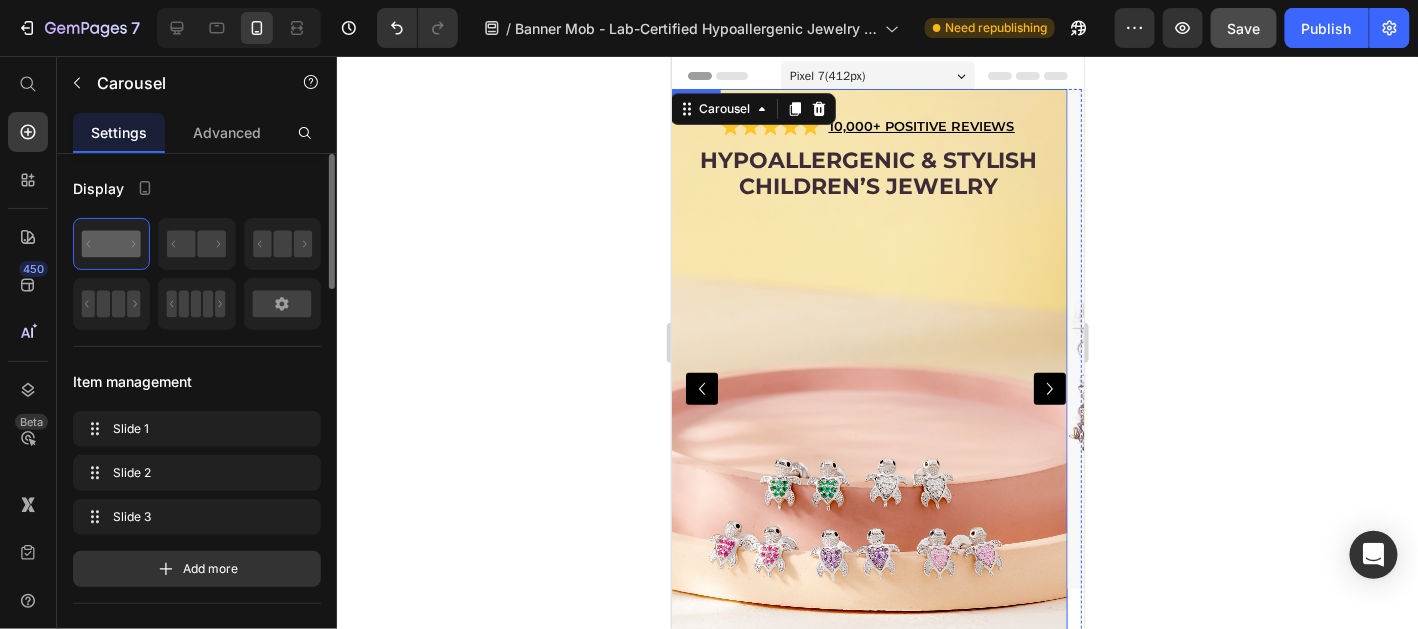 click at bounding box center [867, 388] 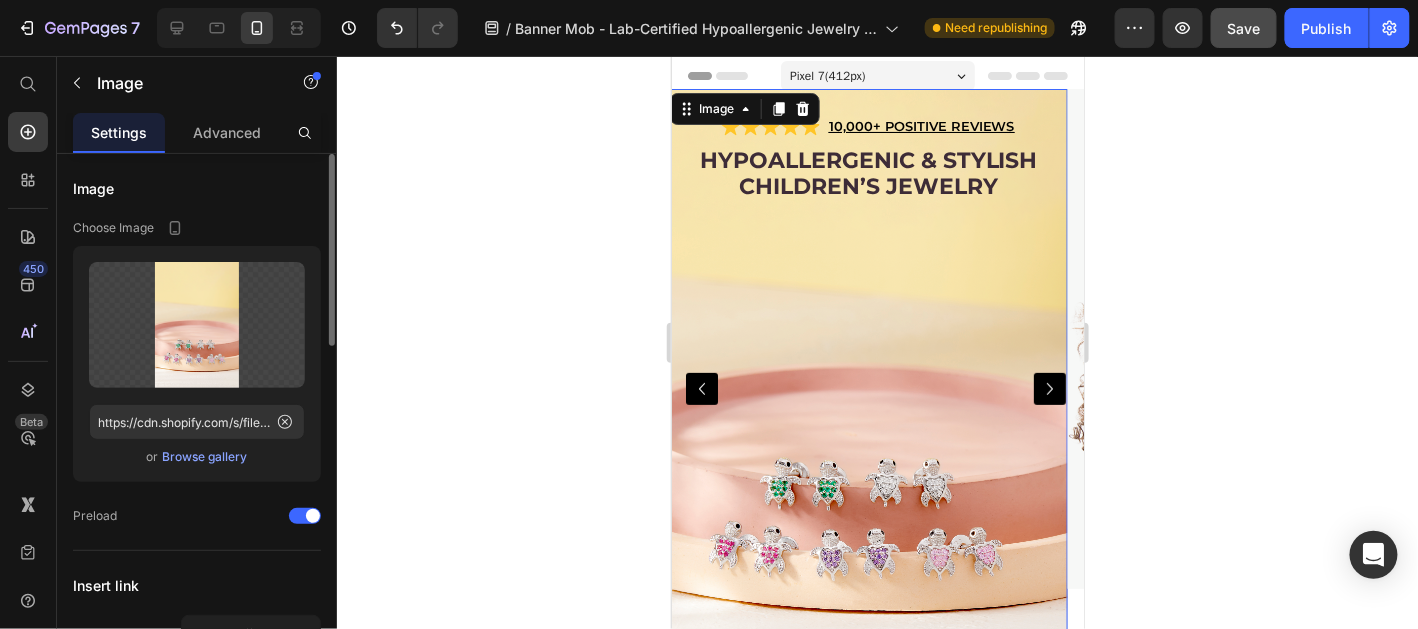 scroll, scrollTop: 299, scrollLeft: 0, axis: vertical 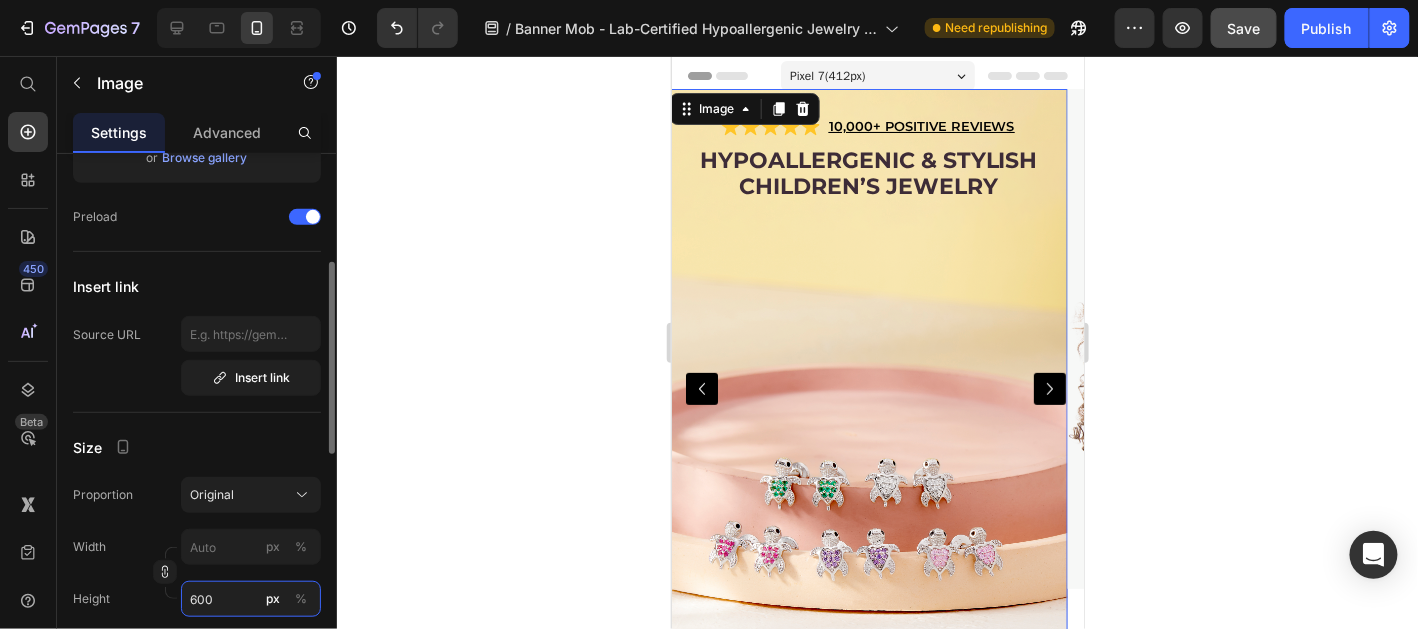 click on "600" at bounding box center (251, 599) 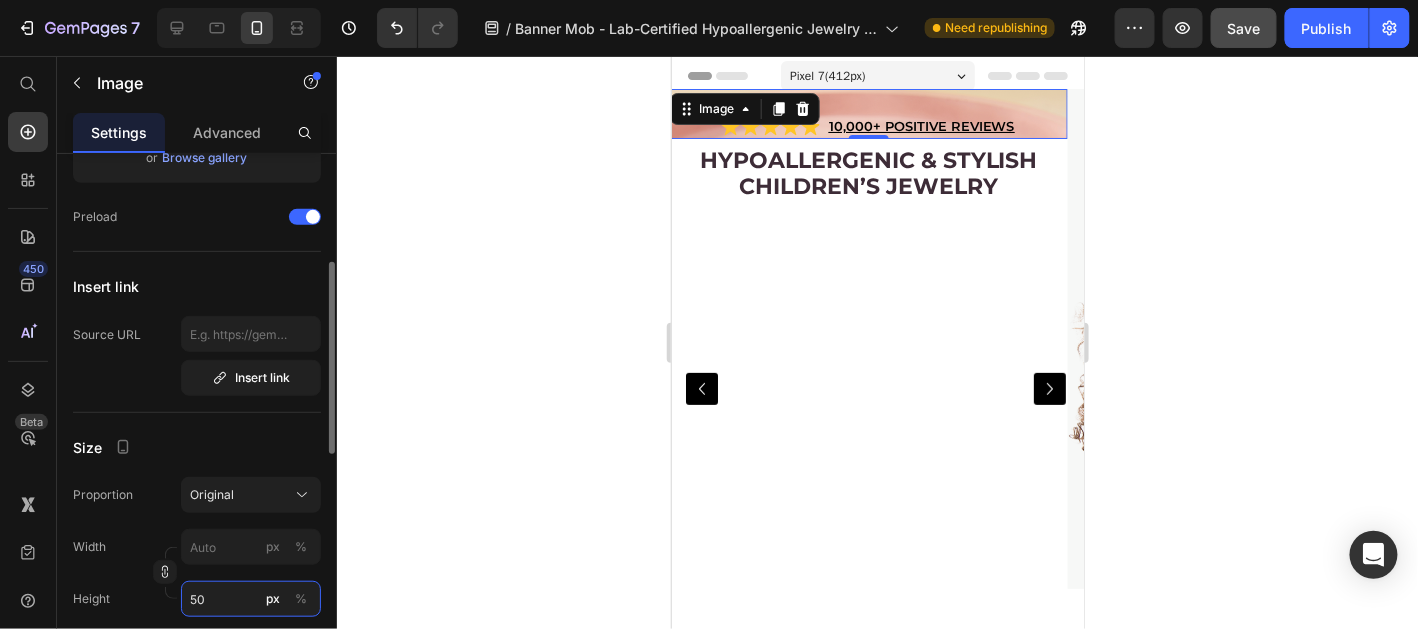 type on "500" 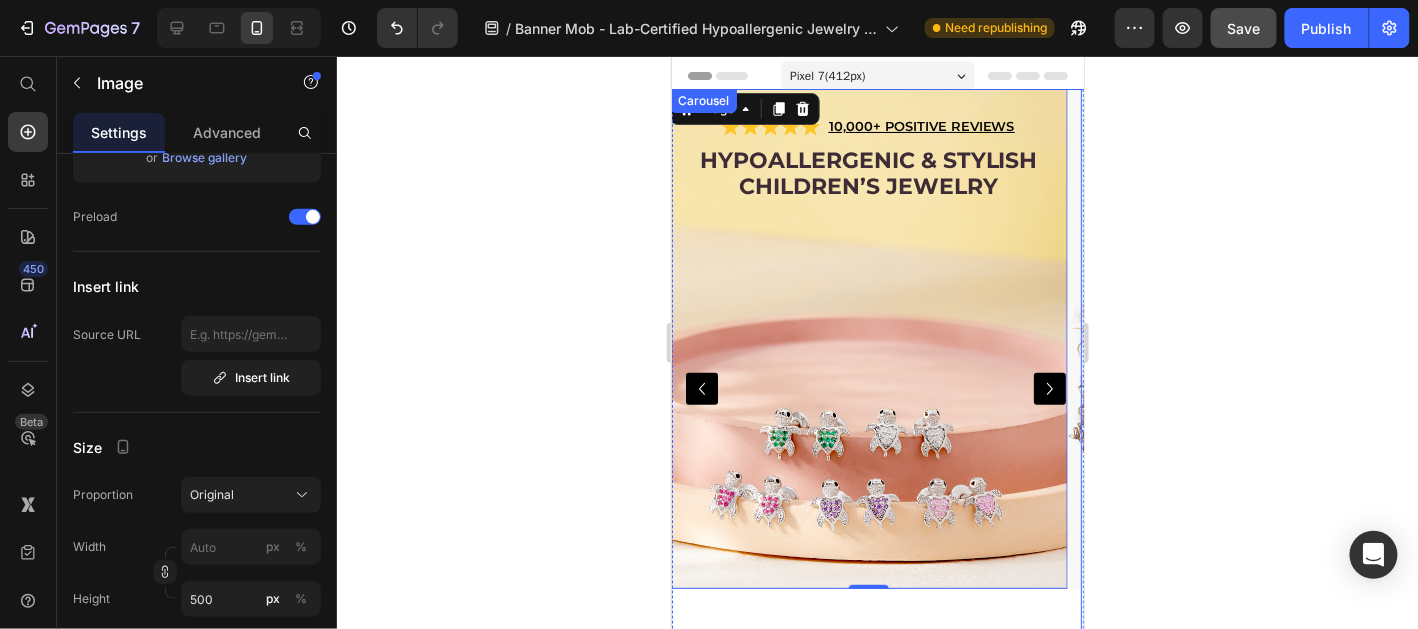 click 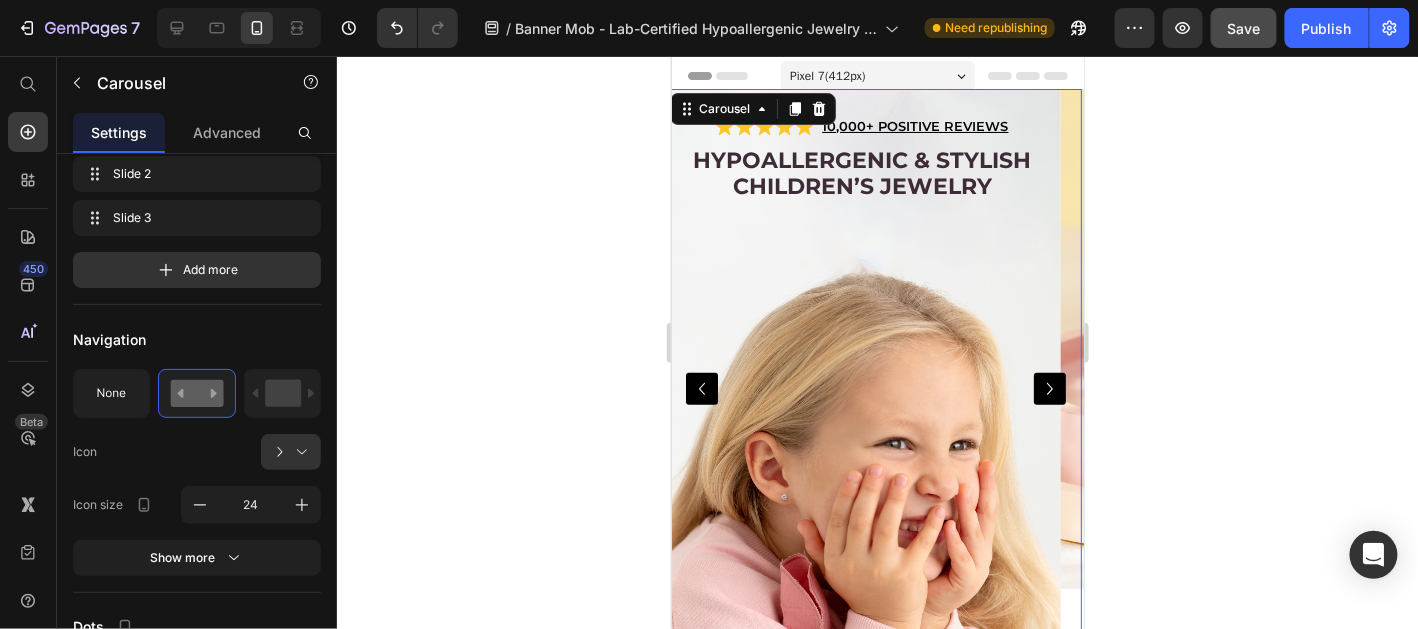 scroll, scrollTop: 0, scrollLeft: 0, axis: both 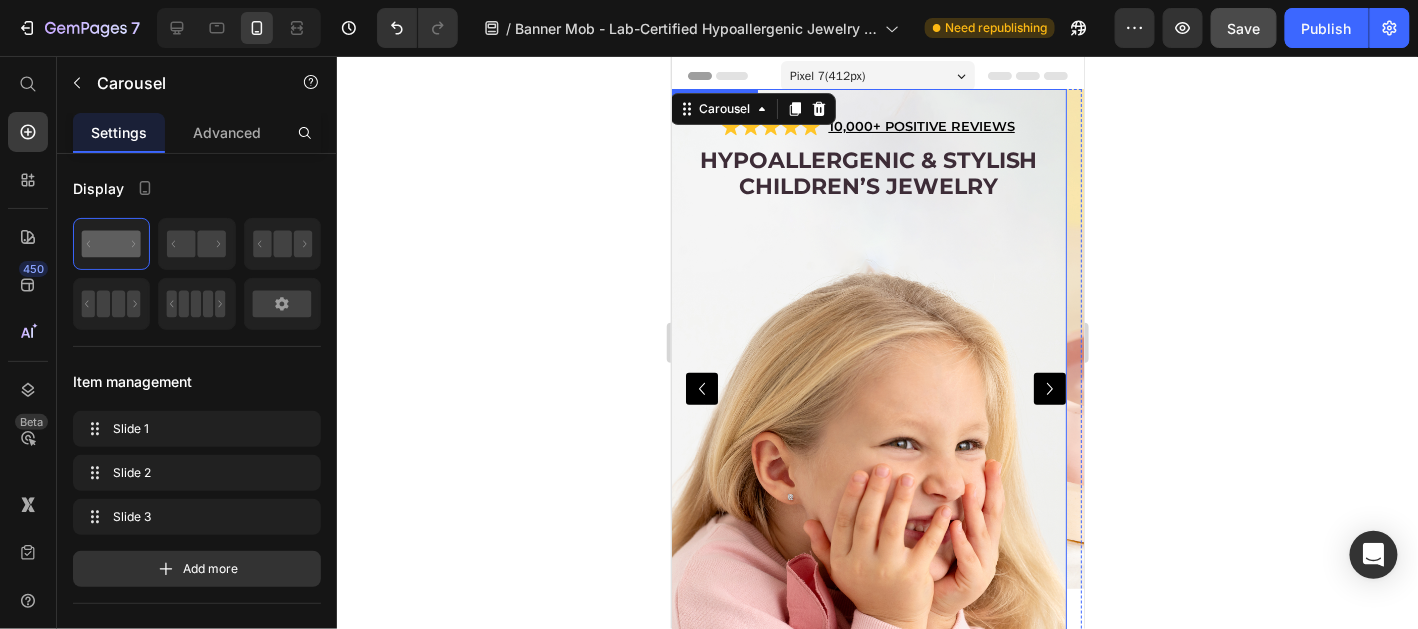 click on "Icon
Icon
Icon
Icon
Icon Icon List 10,000+ POSITIVE REVIEWS Text Block Row Hypoallergenic & stylish Children’s Jewelry  Heading Row" at bounding box center [867, 388] 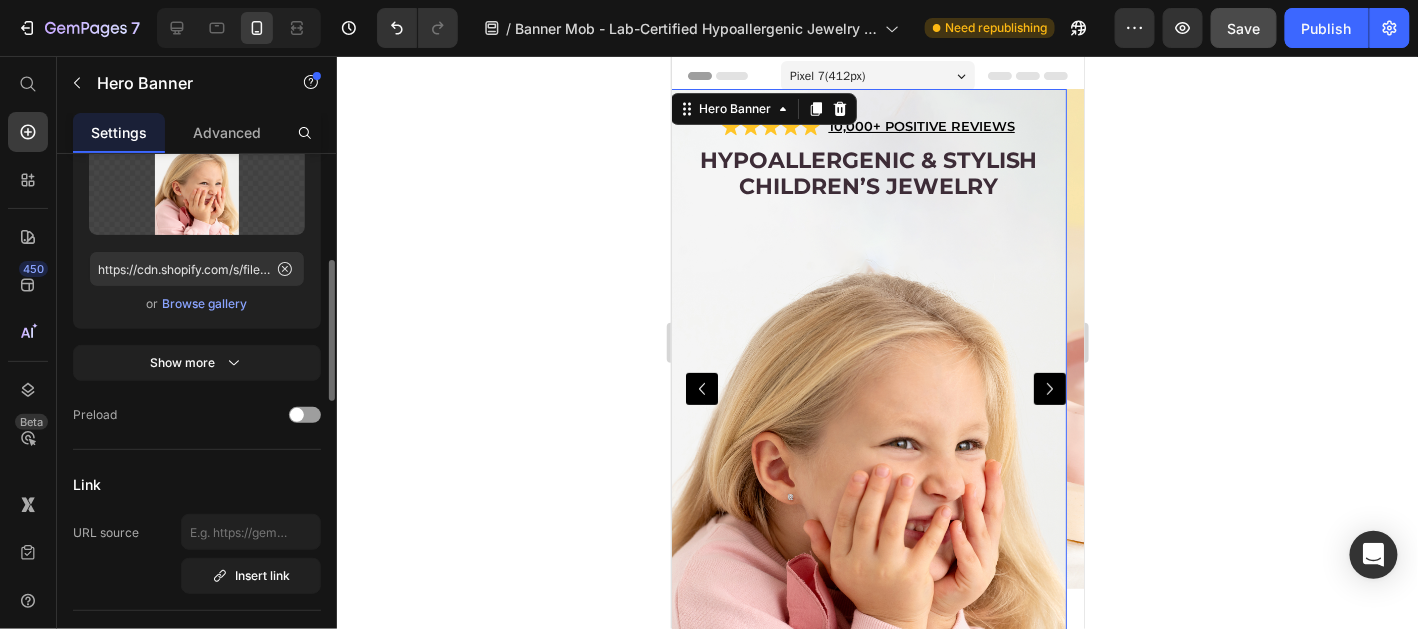 scroll, scrollTop: 598, scrollLeft: 0, axis: vertical 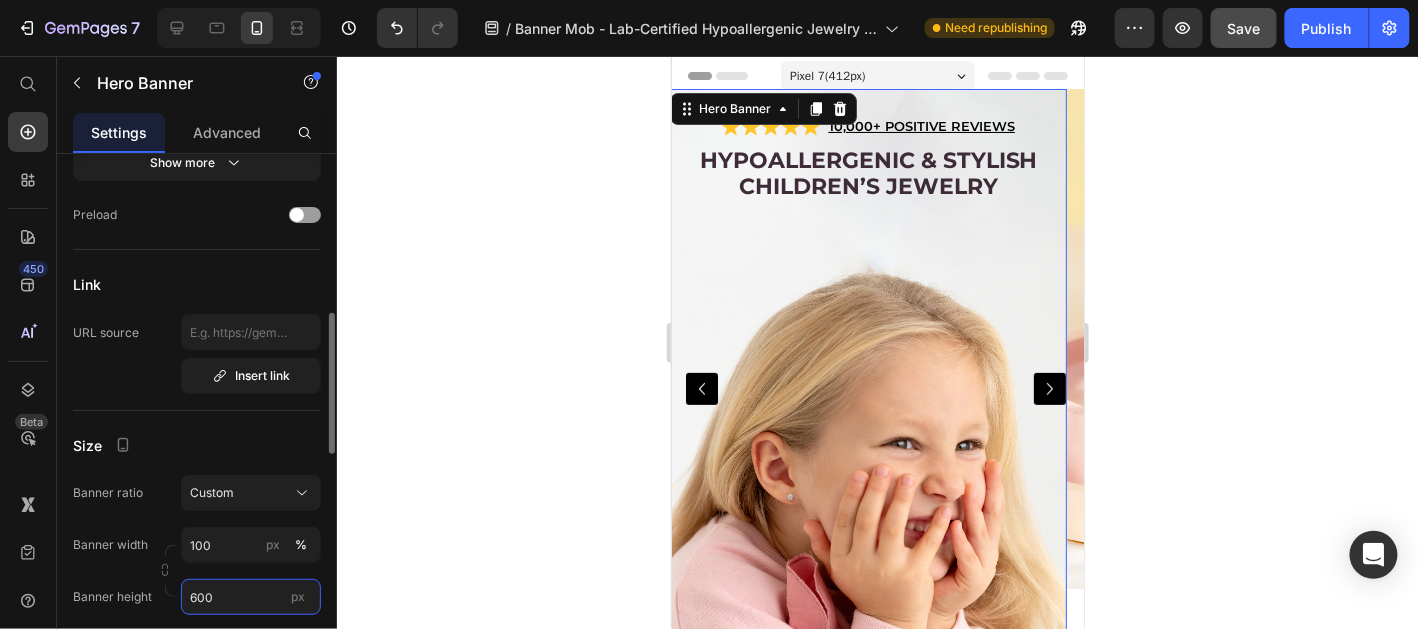 click on "600" at bounding box center [251, 597] 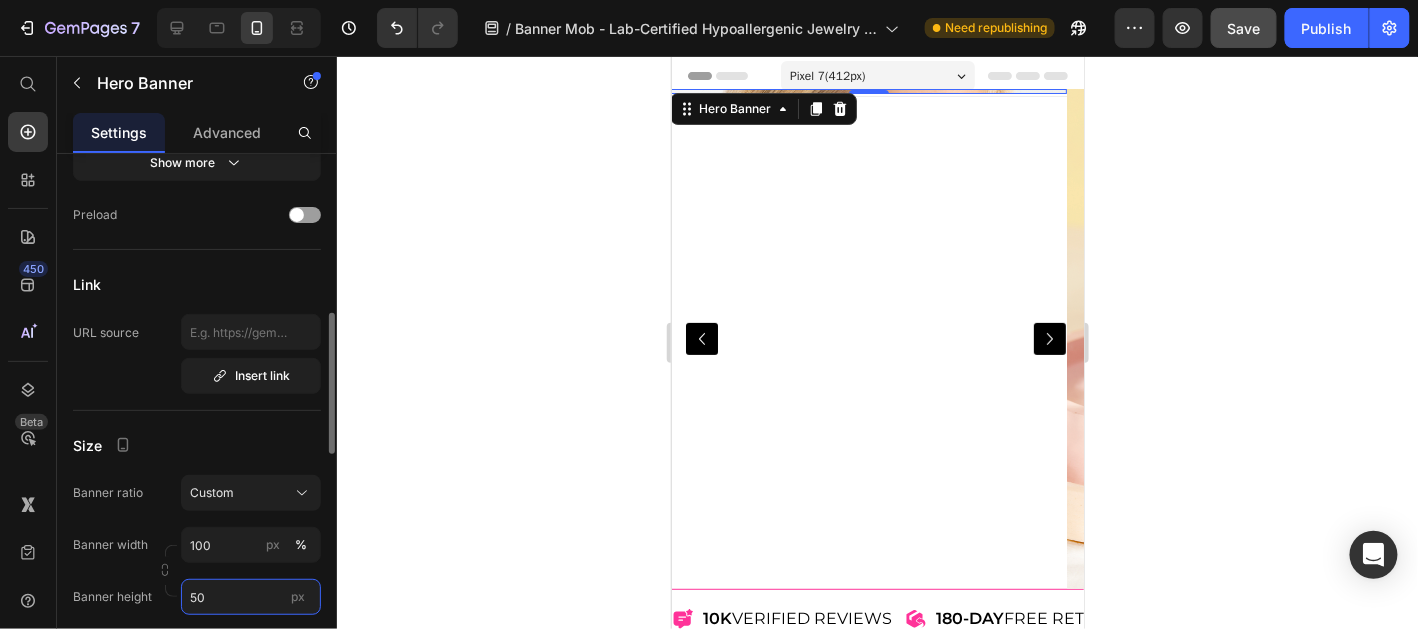 type on "500" 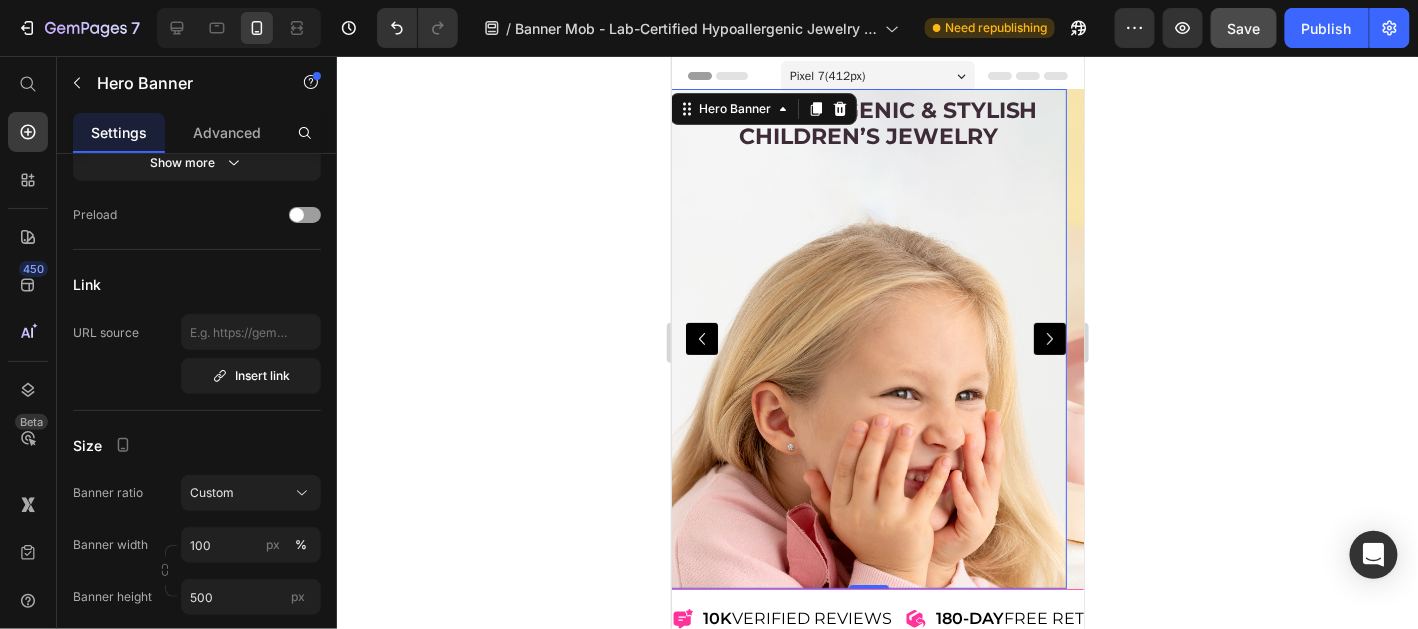 click 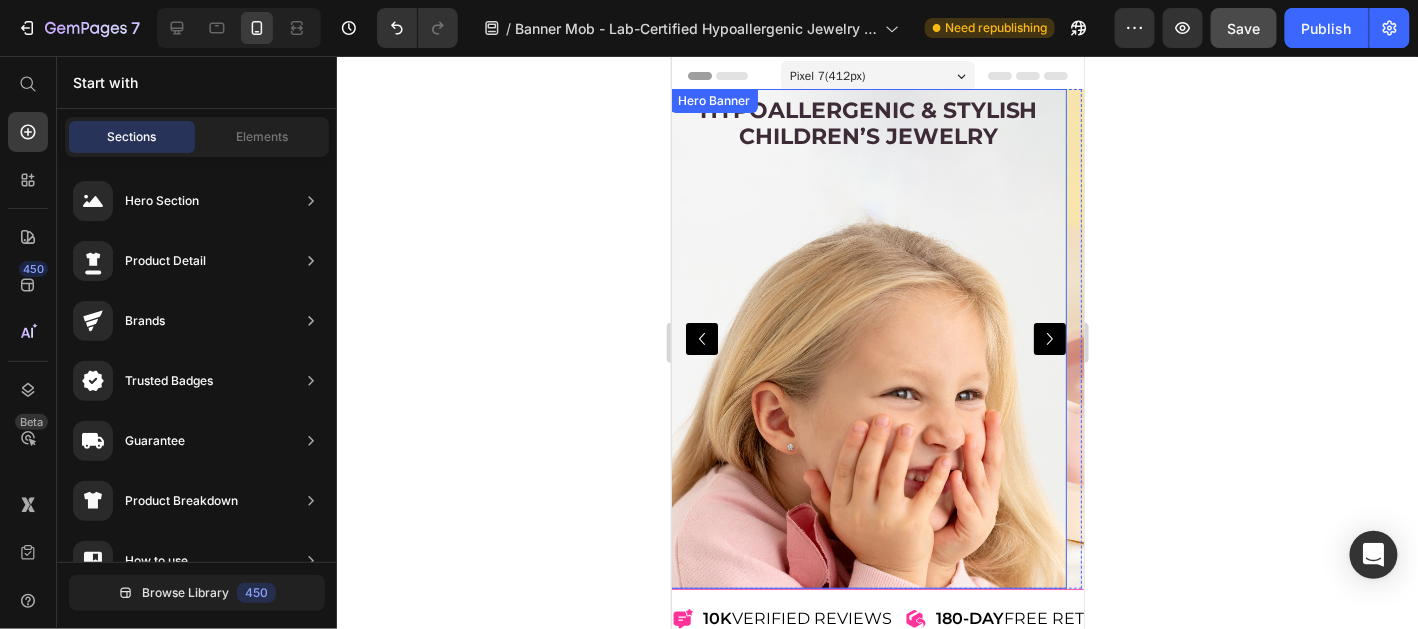 click at bounding box center [867, 338] 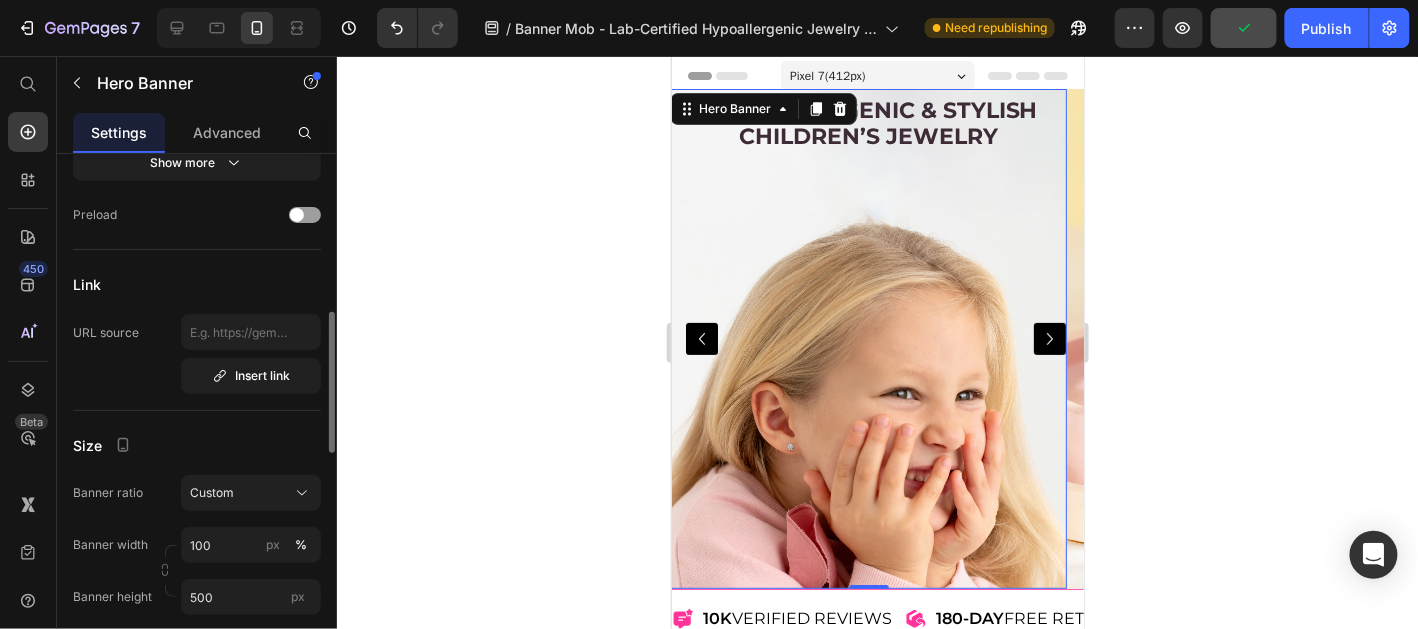 scroll, scrollTop: 796, scrollLeft: 0, axis: vertical 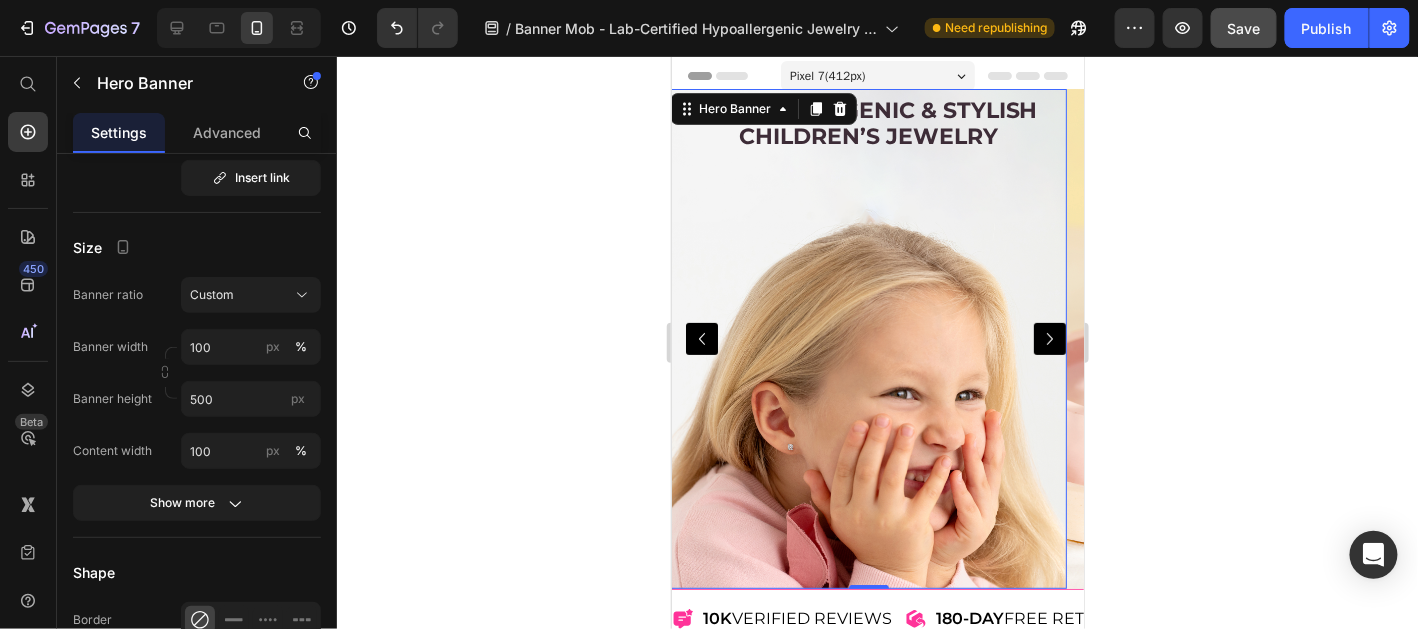 click 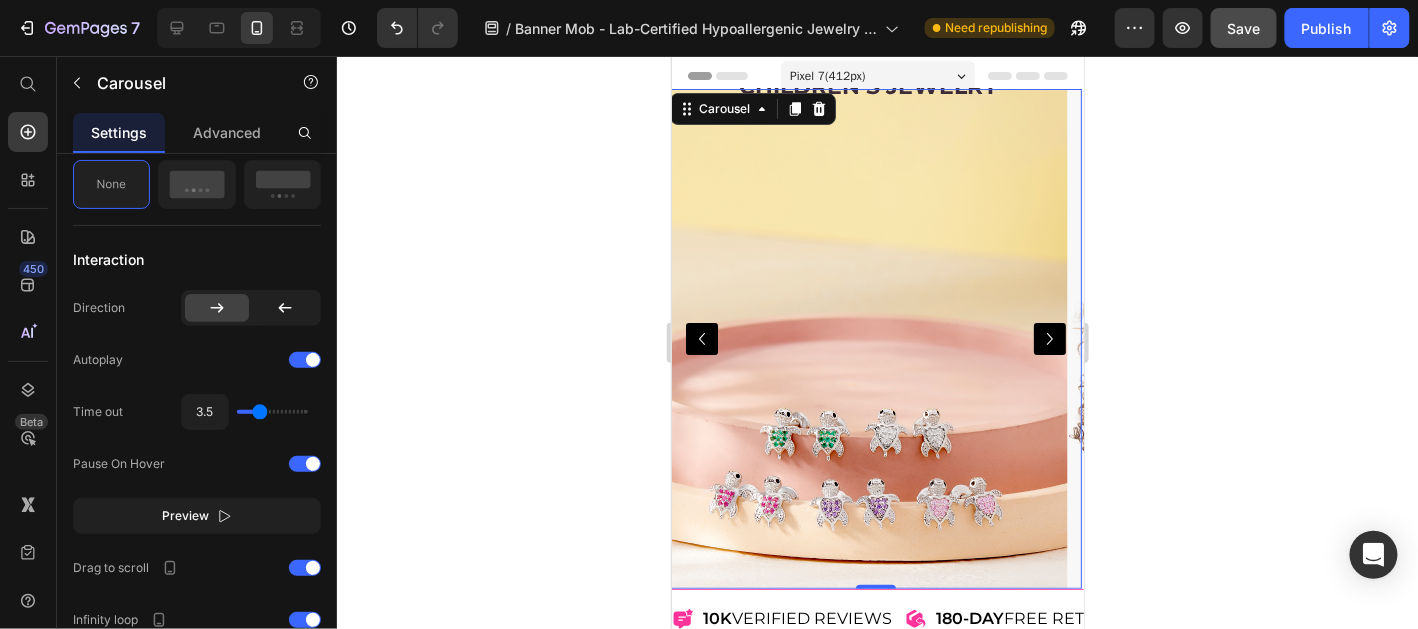 scroll, scrollTop: 0, scrollLeft: 0, axis: both 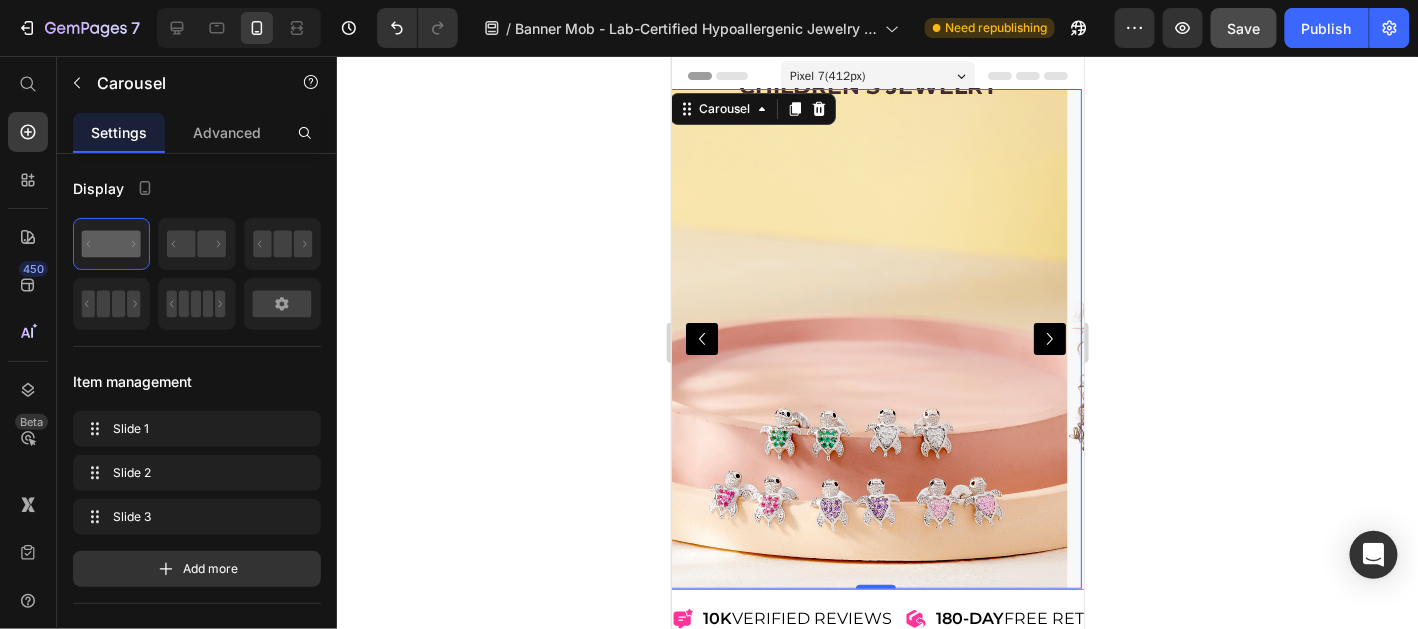 click at bounding box center (701, 338) 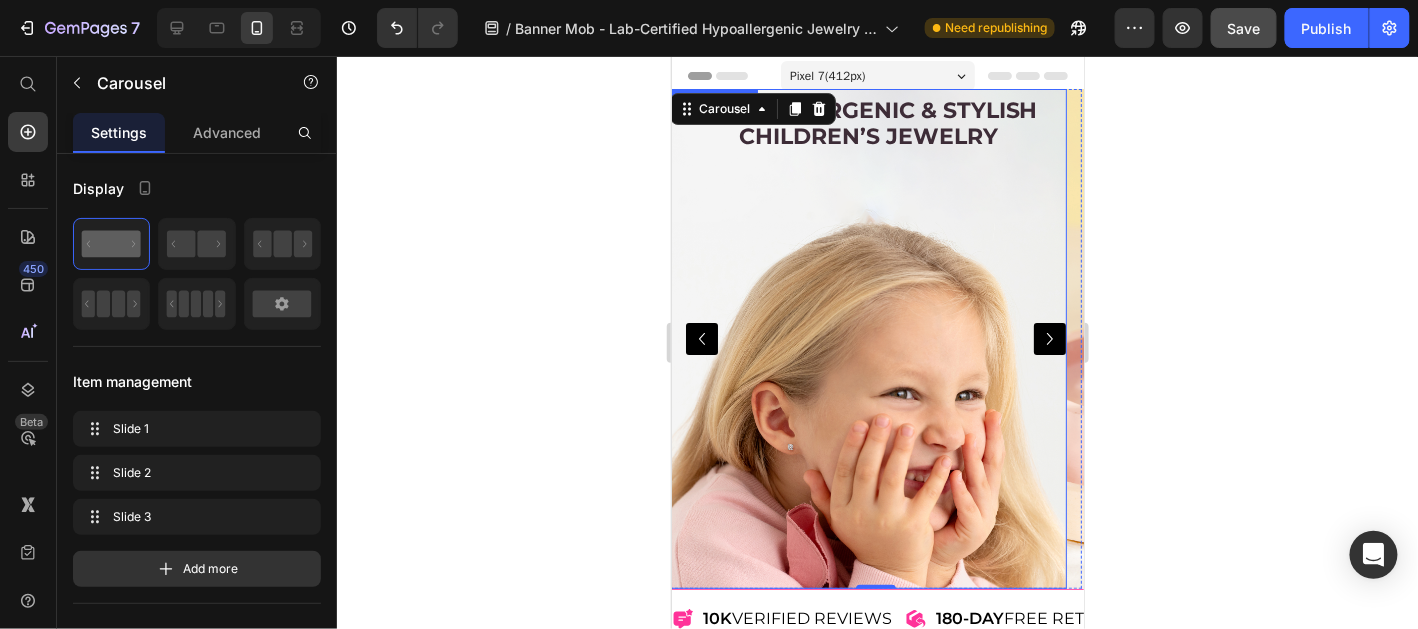 click on "Icon
Icon
Icon
Icon
Icon Icon List 10,000+ POSITIVE REVIEWS Text Block Row Hypoallergenic & stylish Children’s Jewelry  Heading Row" at bounding box center (867, 338) 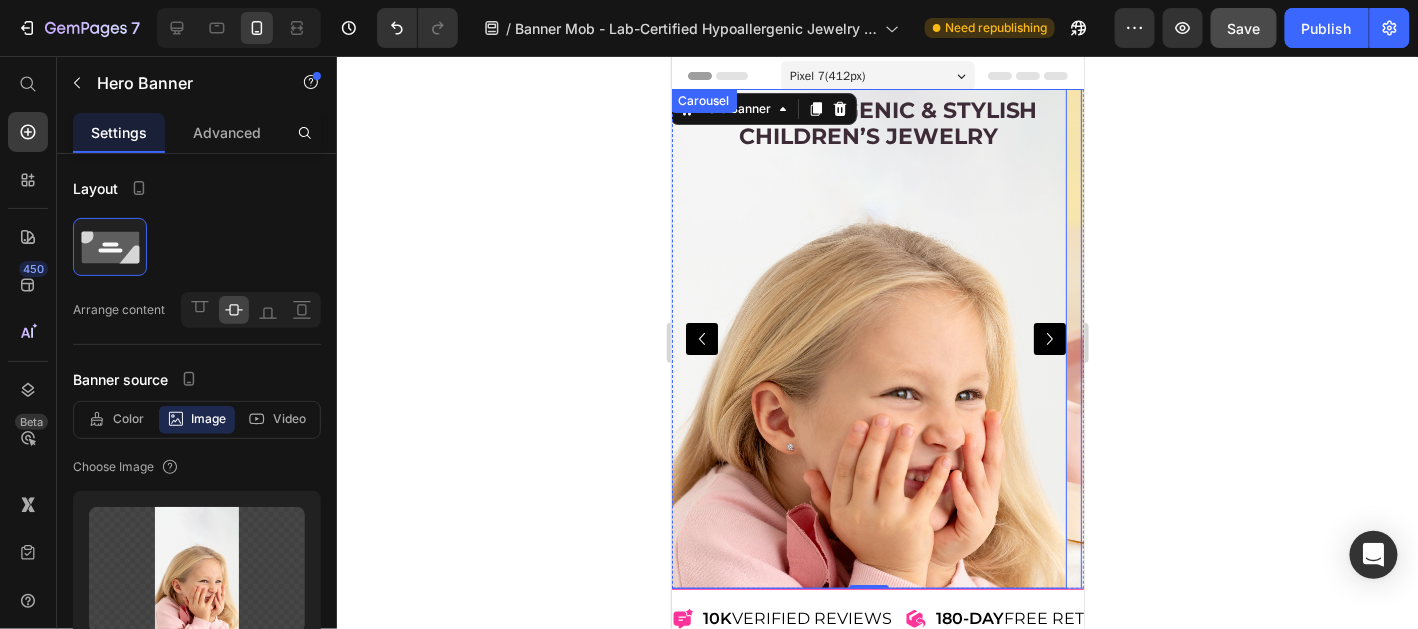 click 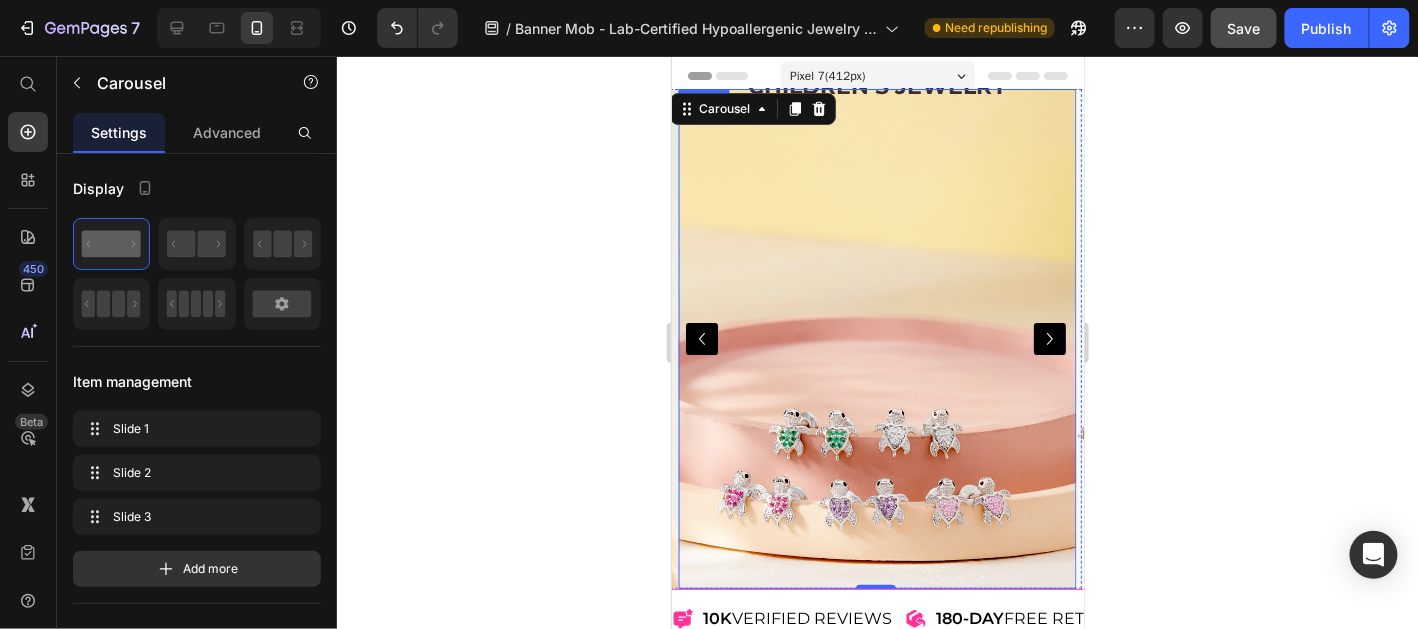 click at bounding box center (876, 338) 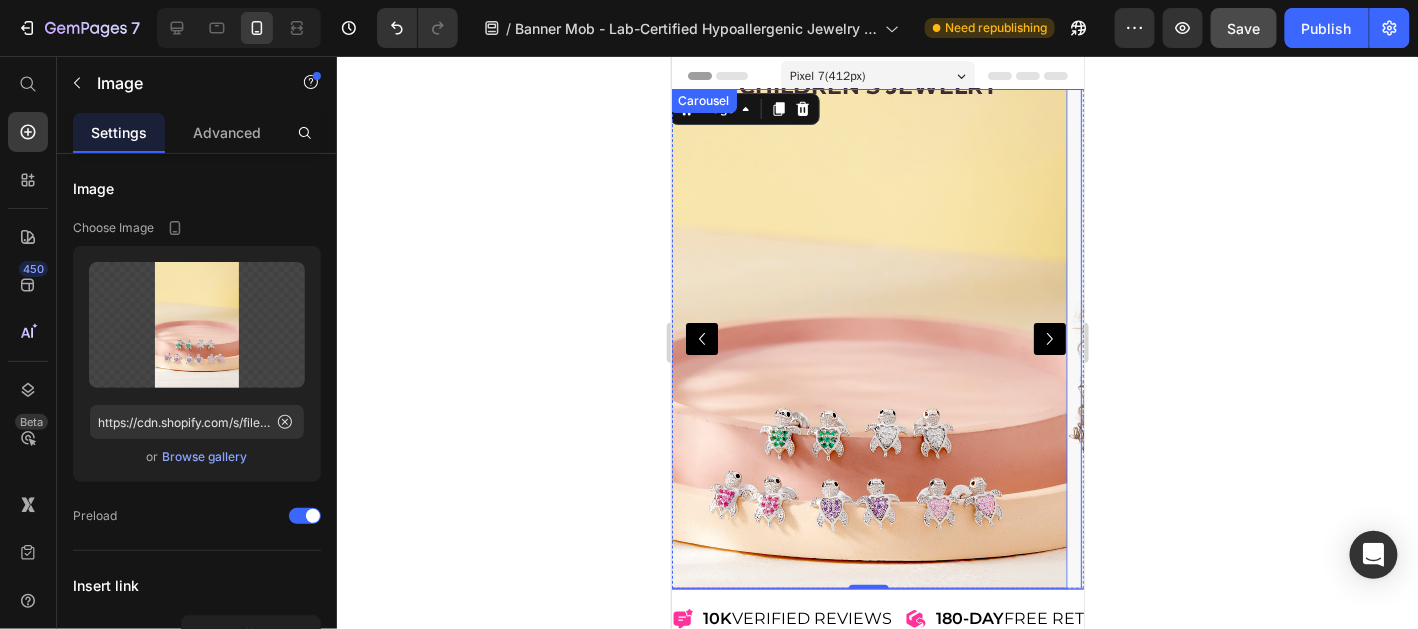 click 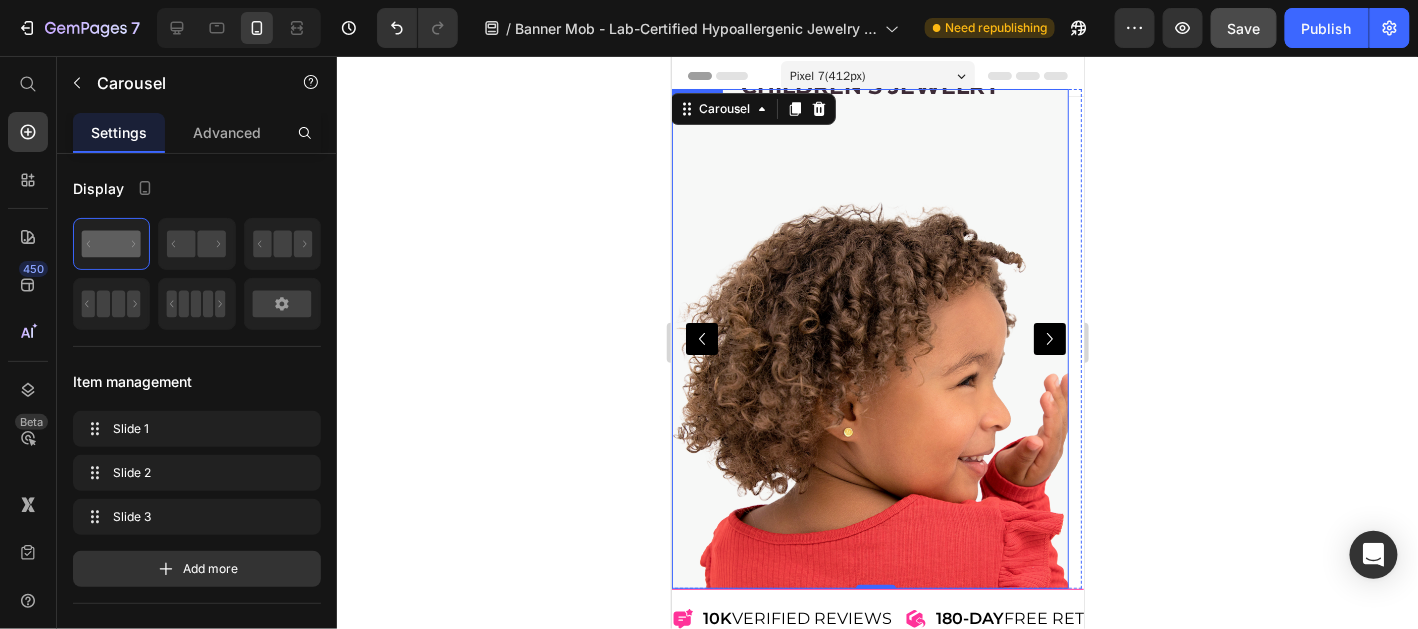 click at bounding box center (868, 338) 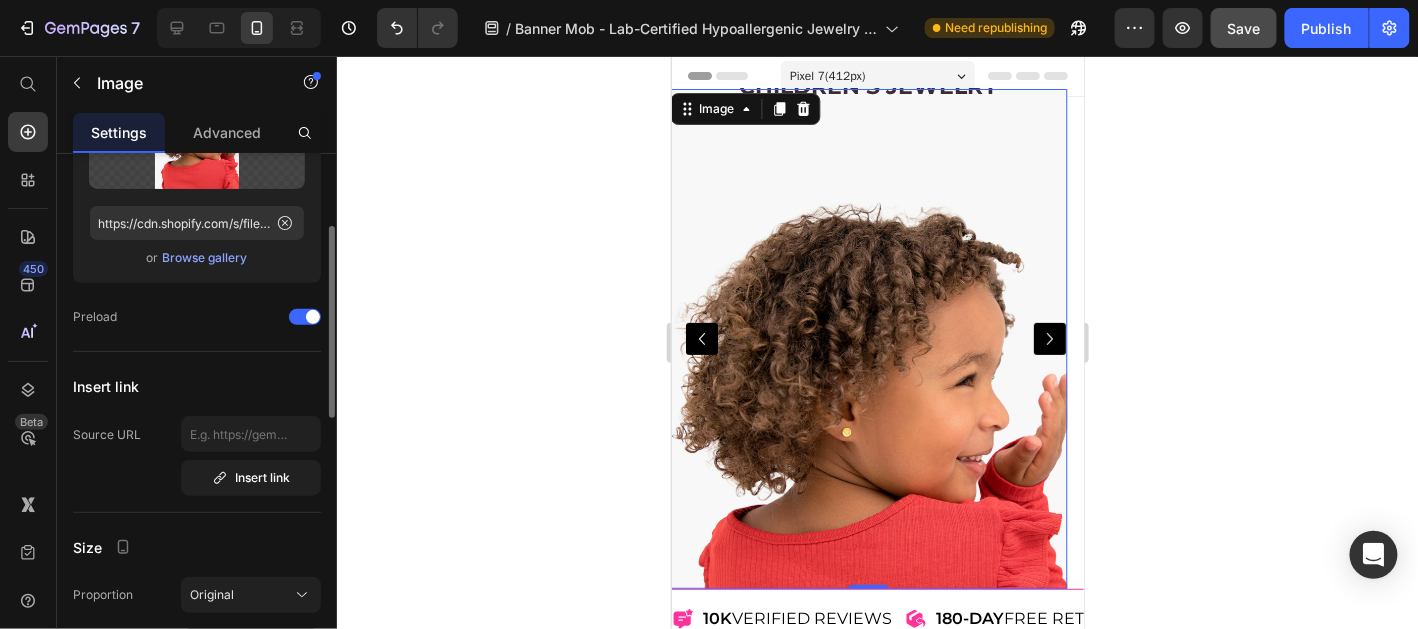 scroll, scrollTop: 498, scrollLeft: 0, axis: vertical 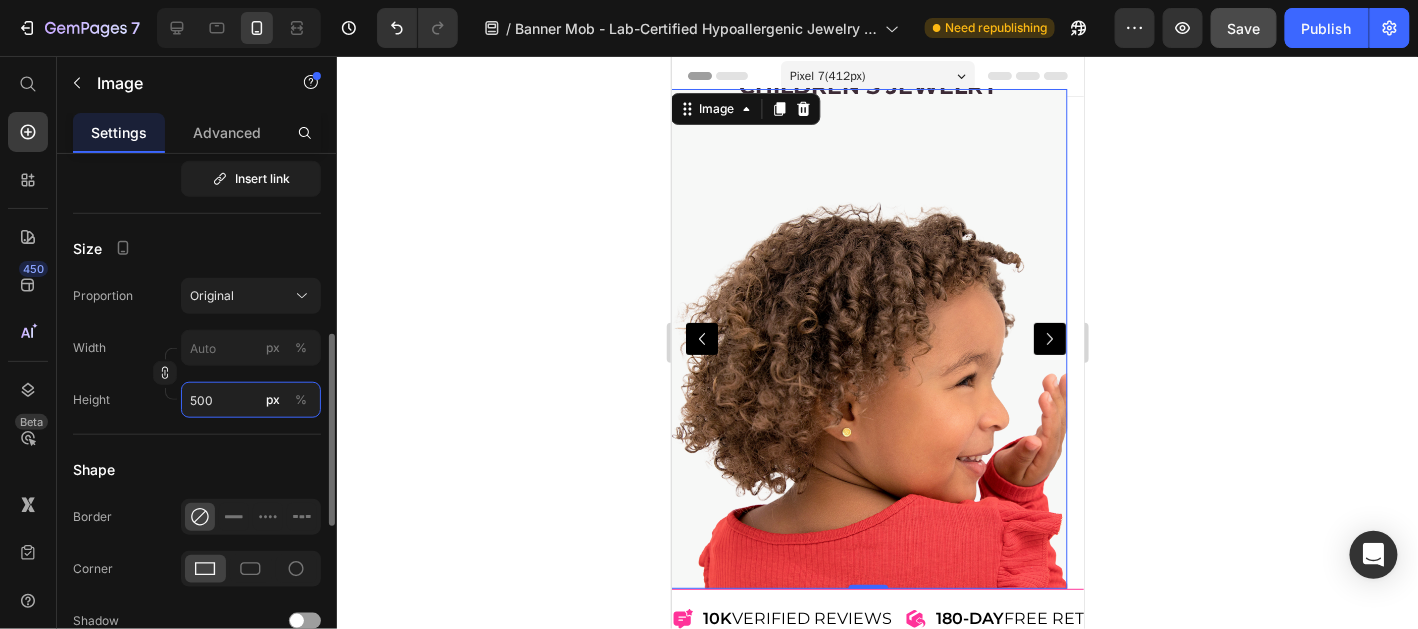 click on "500" at bounding box center [251, 400] 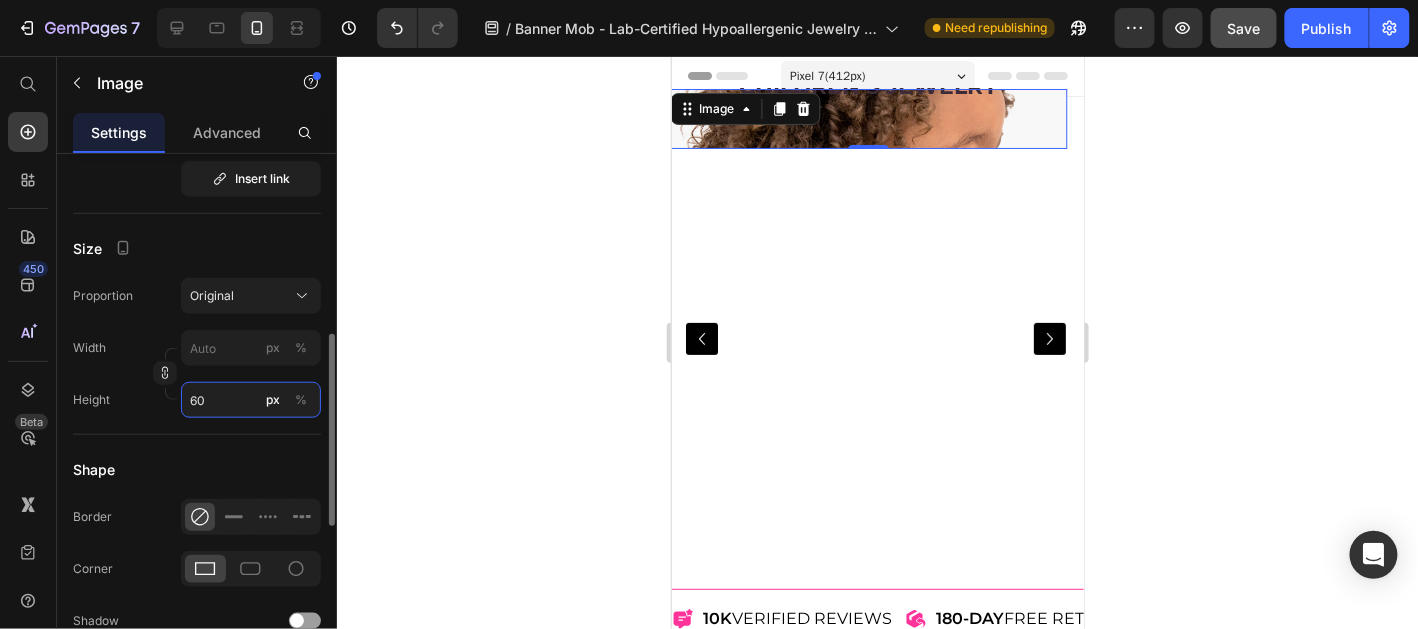 type on "600" 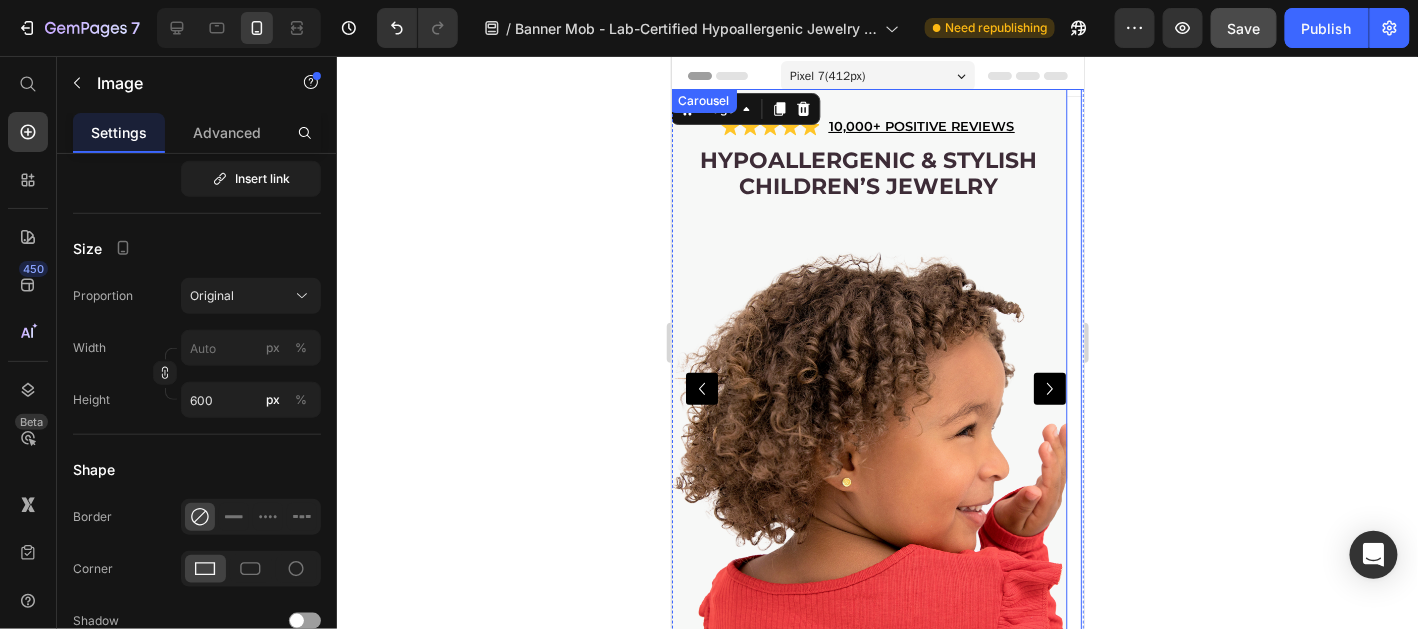 click 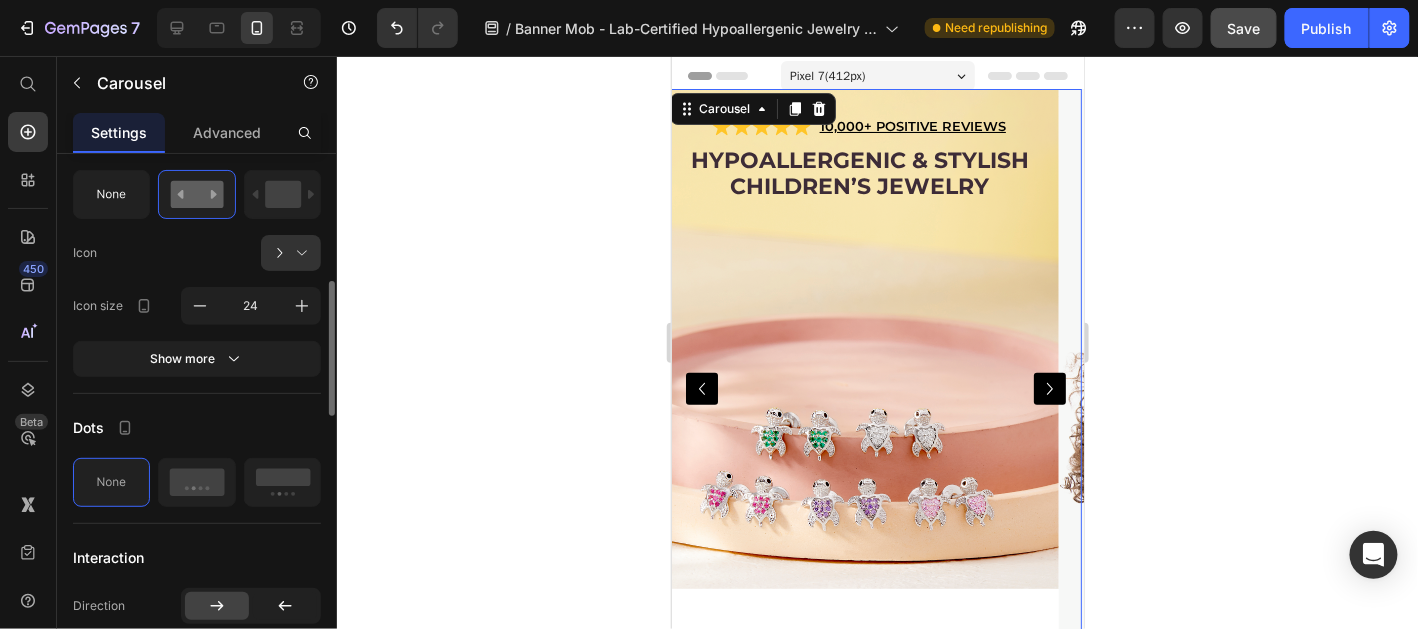 scroll, scrollTop: 0, scrollLeft: 0, axis: both 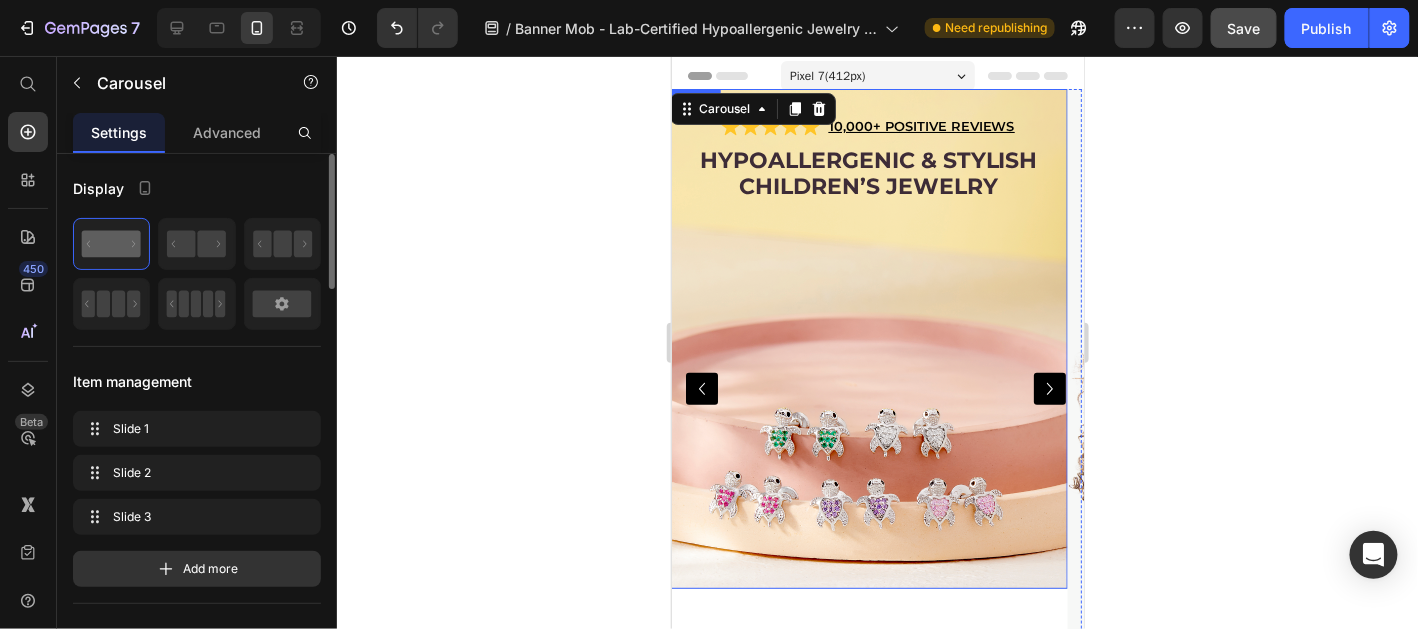 click at bounding box center [867, 338] 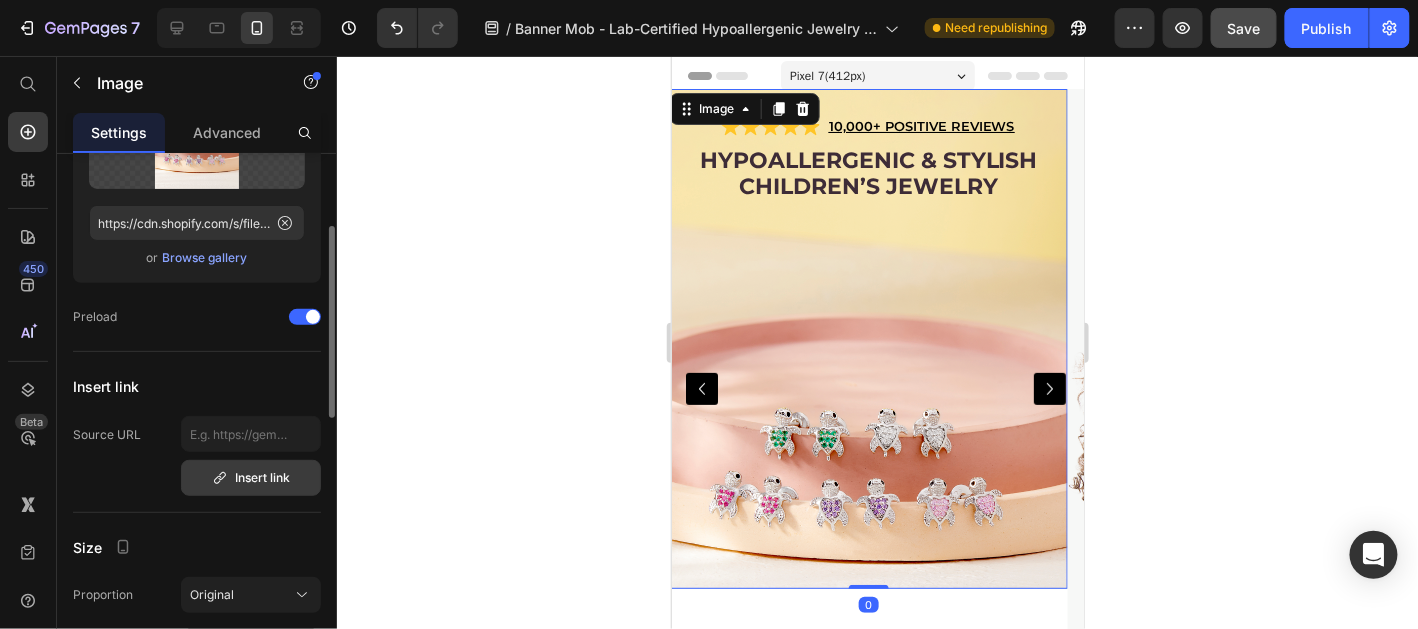 scroll, scrollTop: 398, scrollLeft: 0, axis: vertical 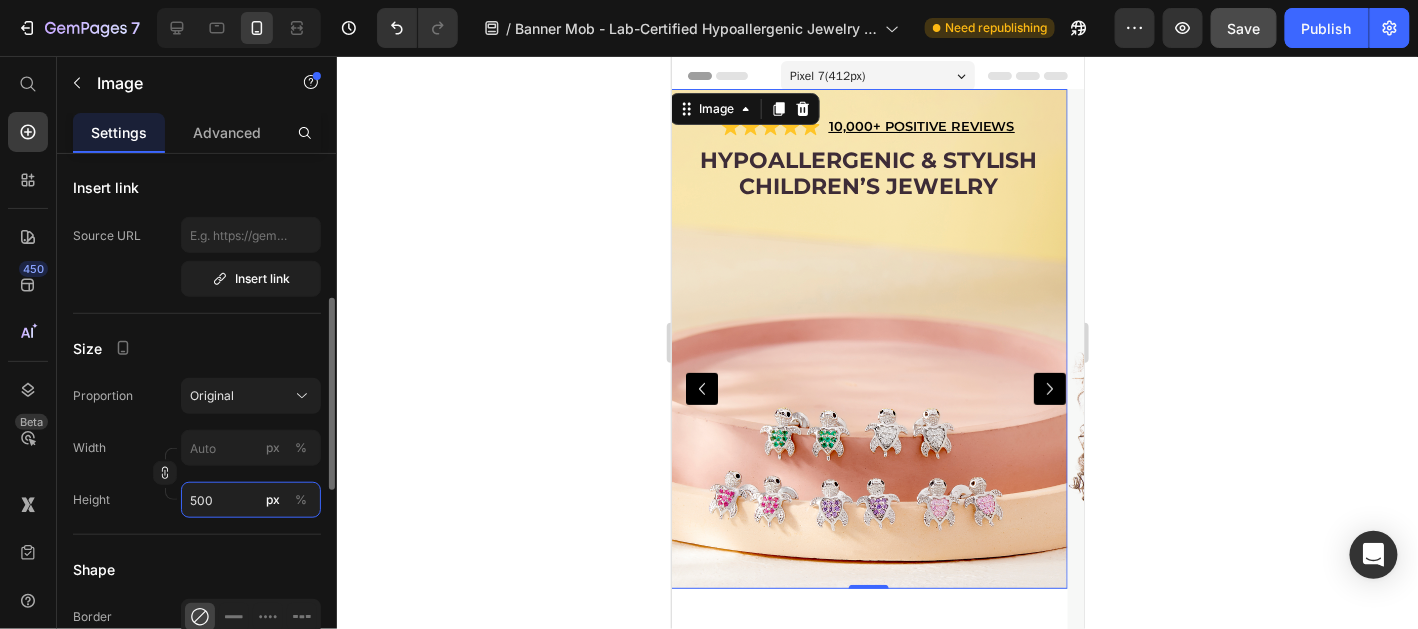 click on "500" at bounding box center [251, 500] 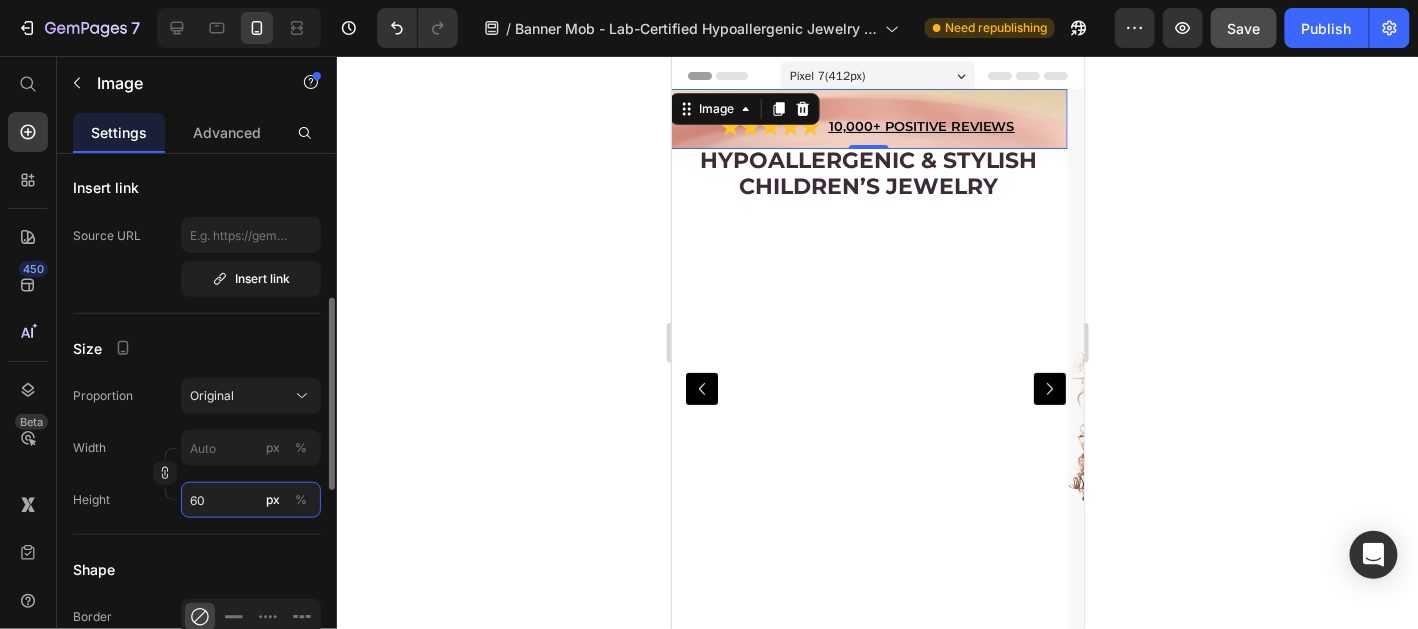 type on "600" 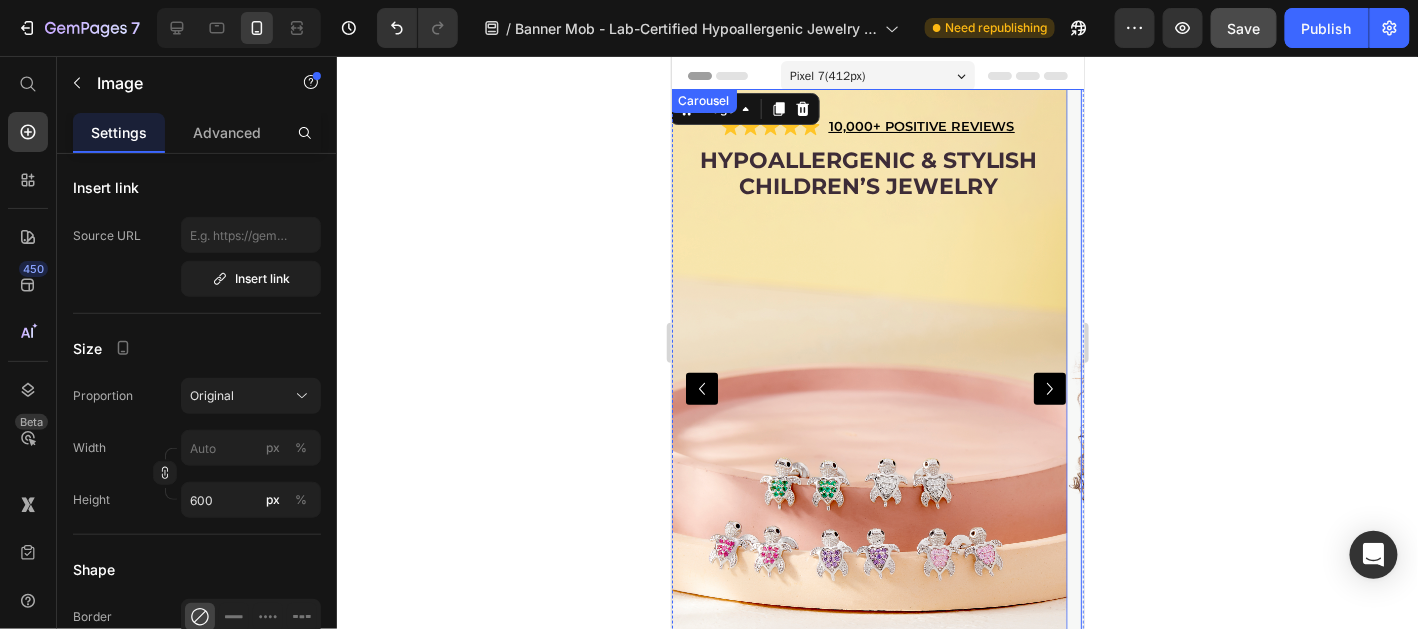 click 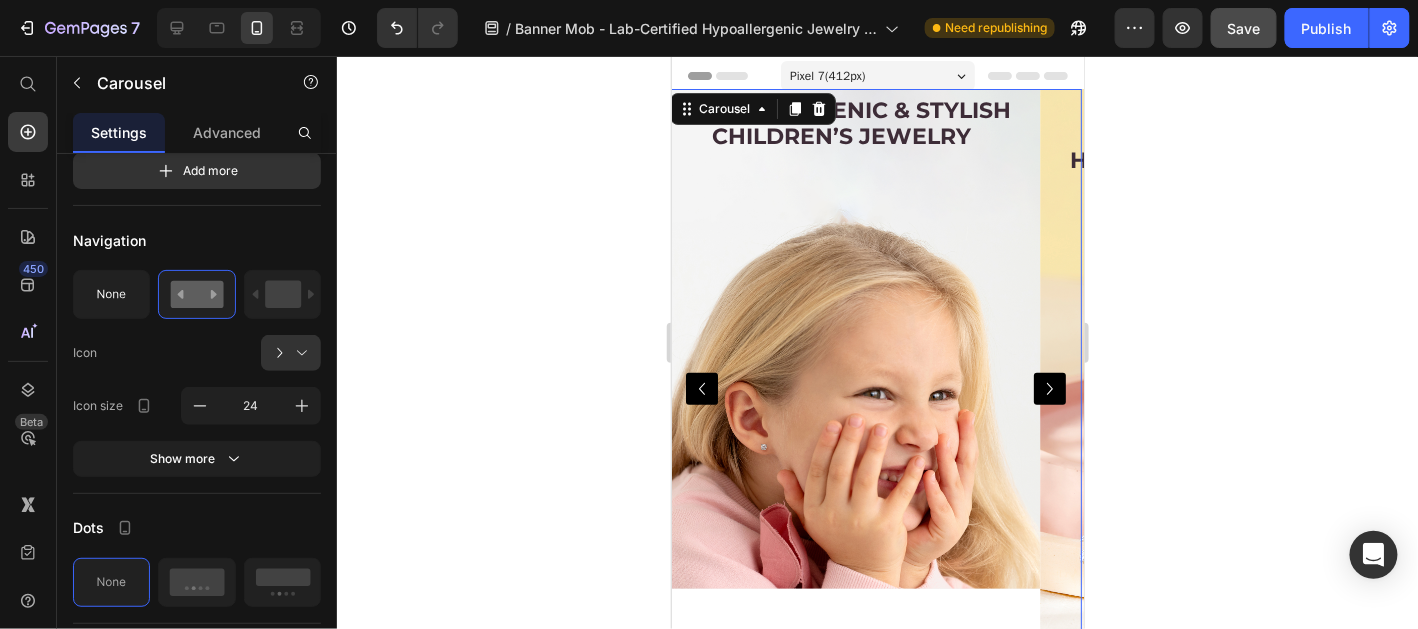 scroll, scrollTop: 0, scrollLeft: 0, axis: both 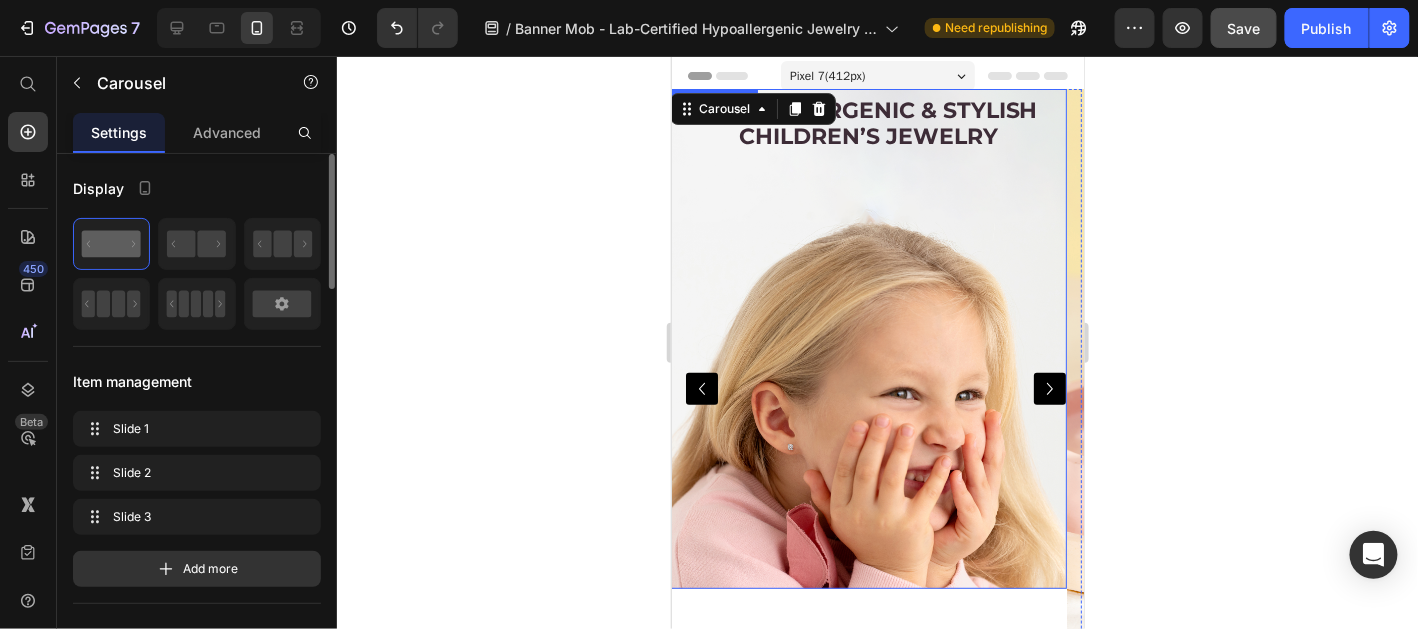 click at bounding box center [867, 338] 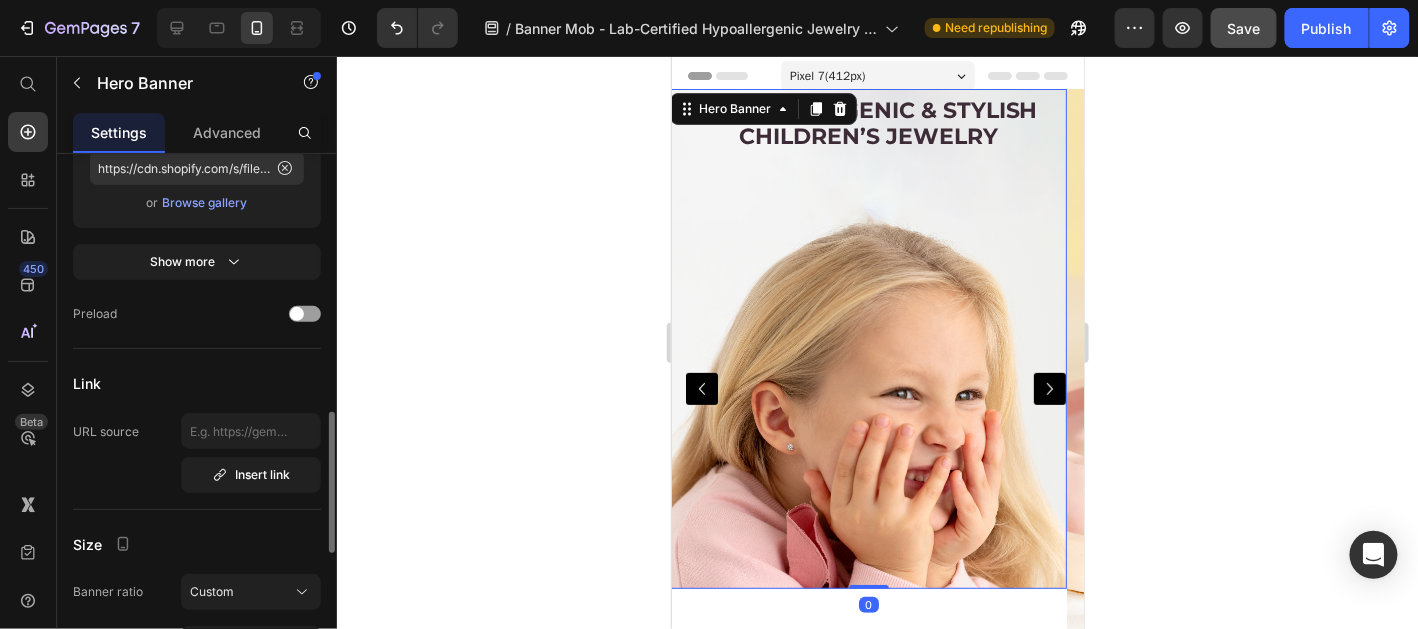 scroll, scrollTop: 798, scrollLeft: 0, axis: vertical 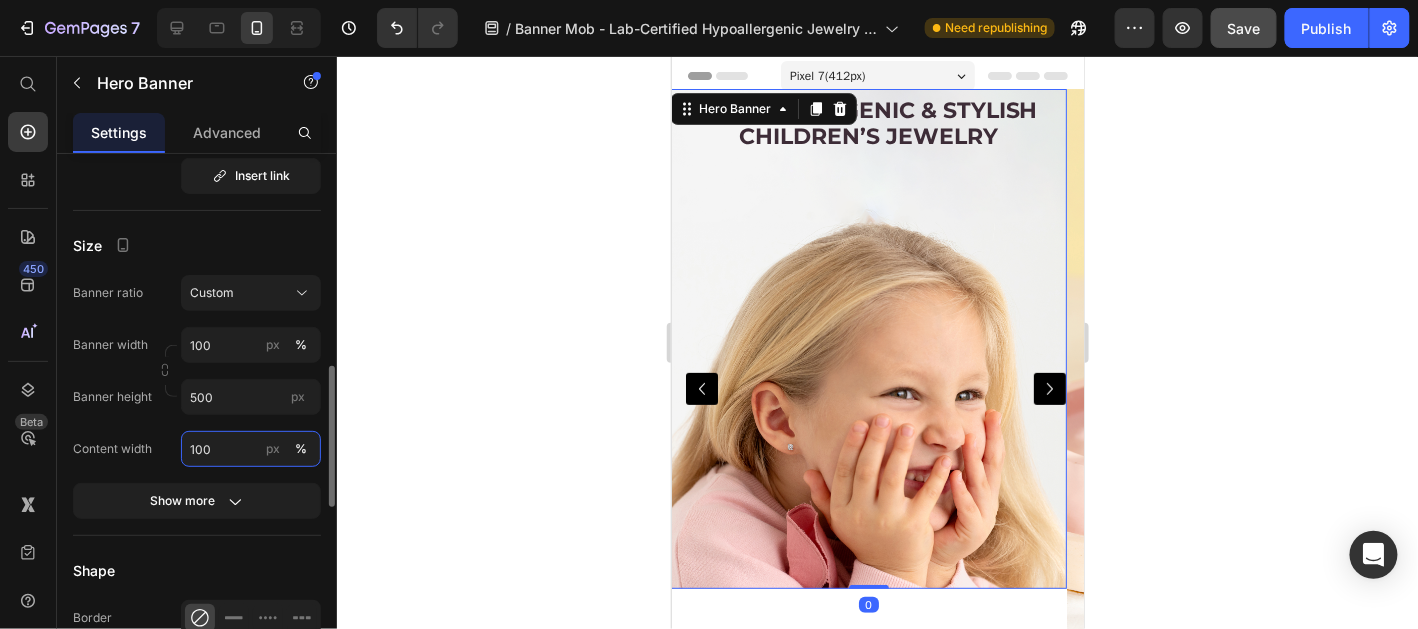 click on "100" at bounding box center [251, 449] 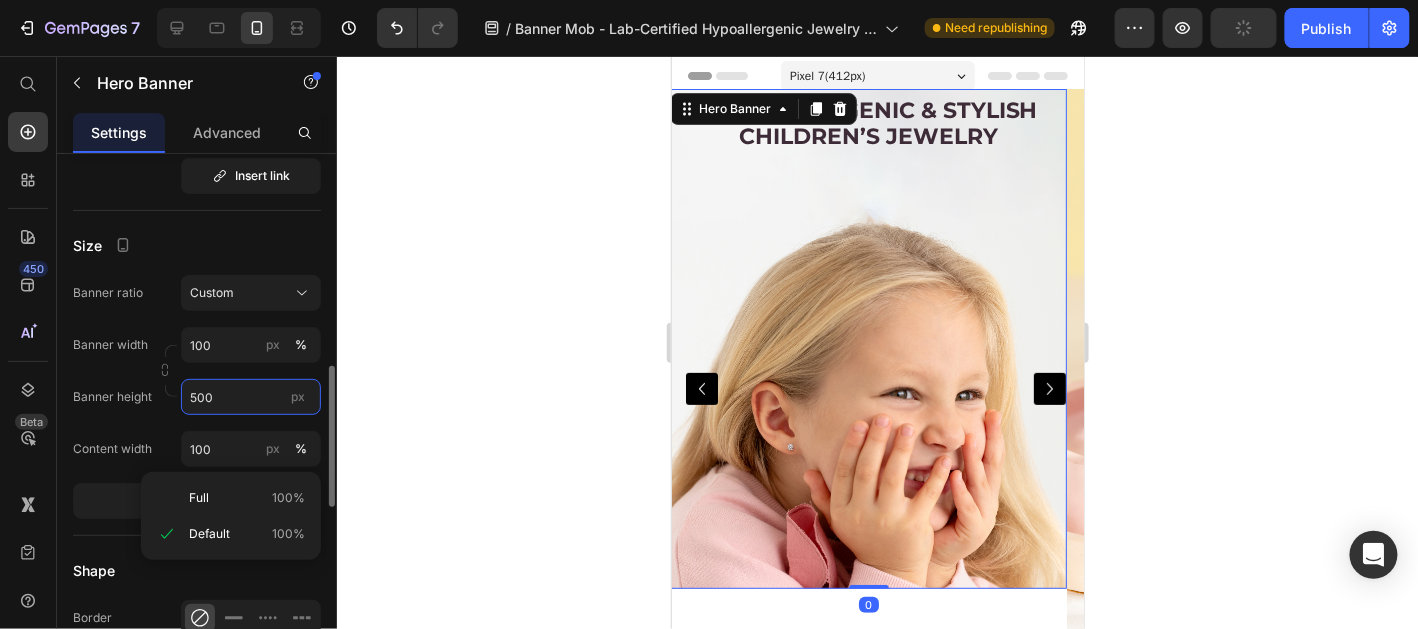 click on "500" at bounding box center [251, 397] 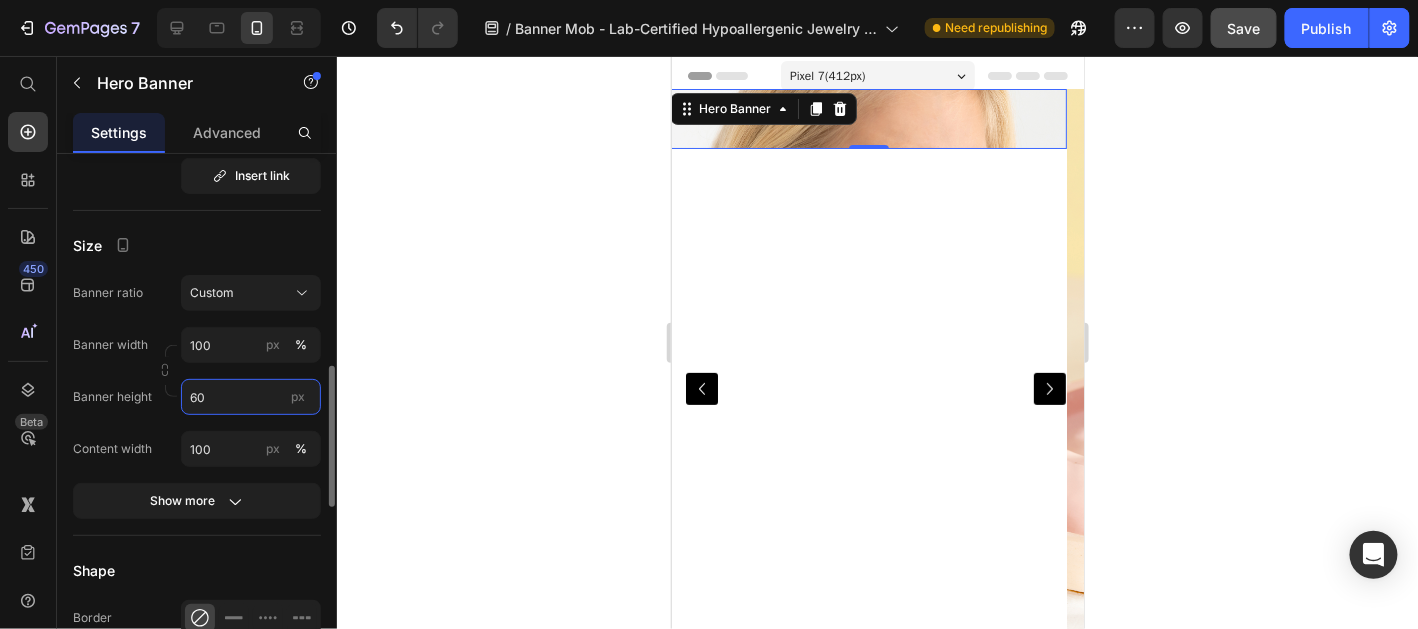 type on "600" 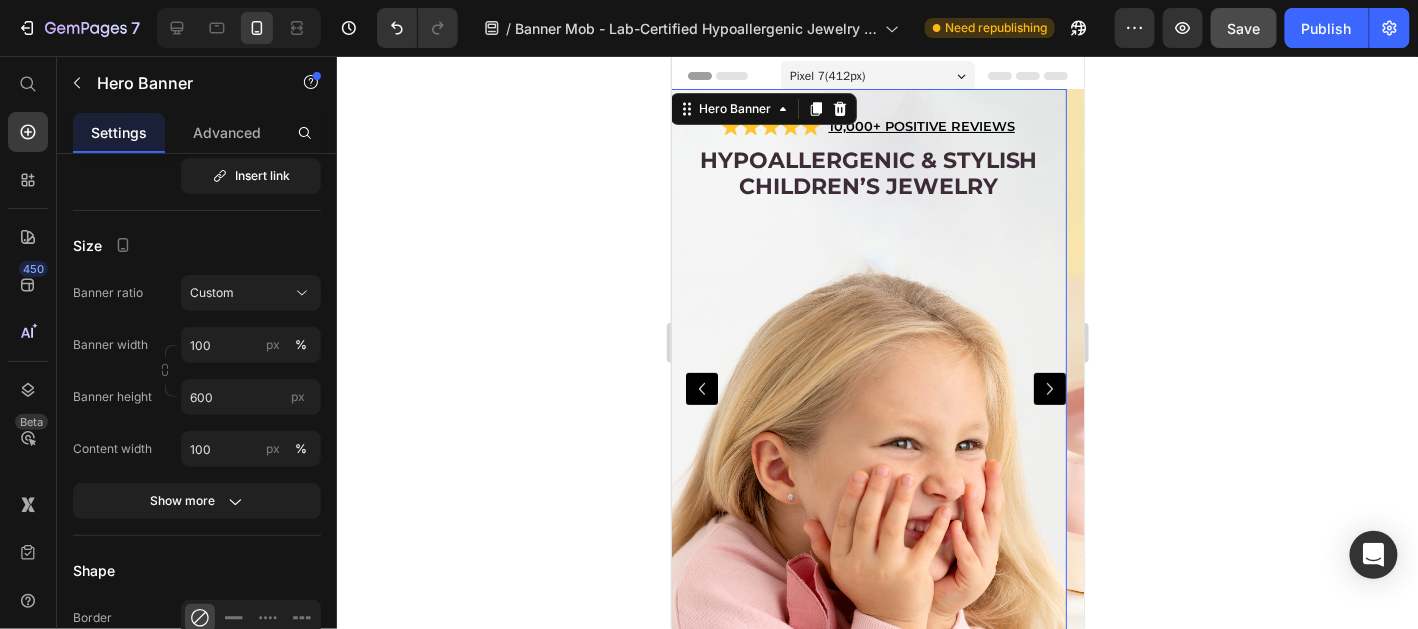 click 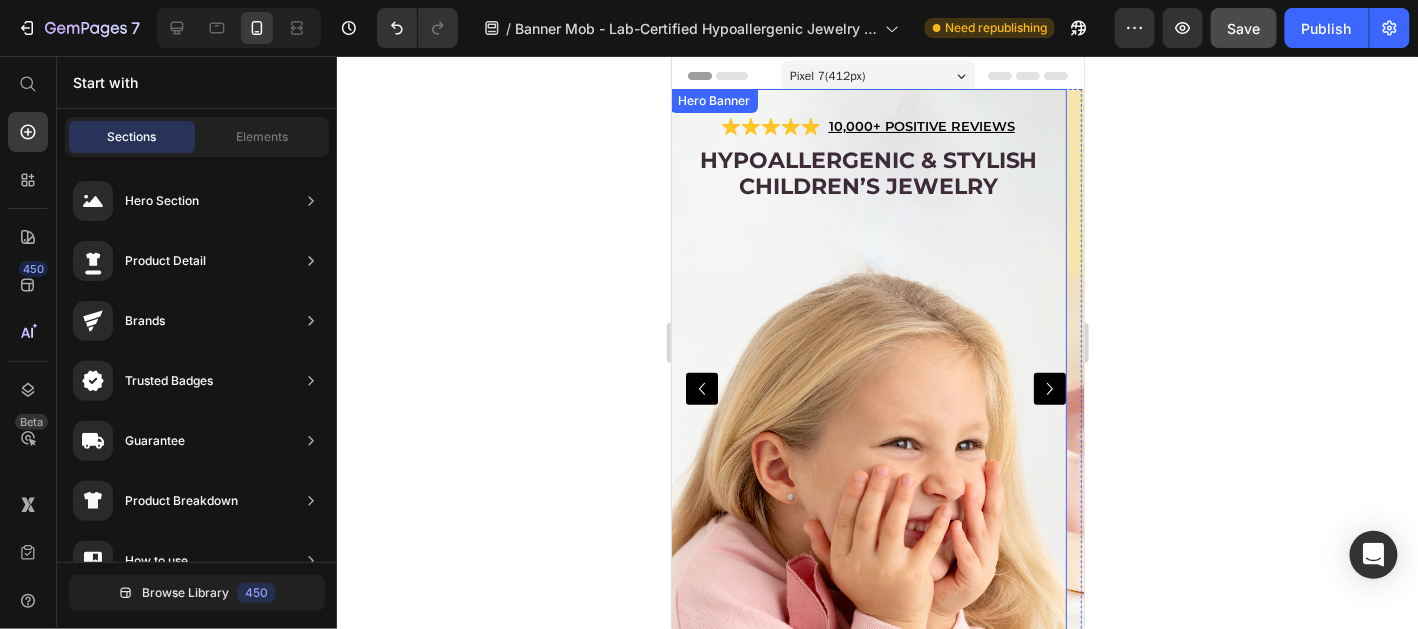 click at bounding box center [867, 388] 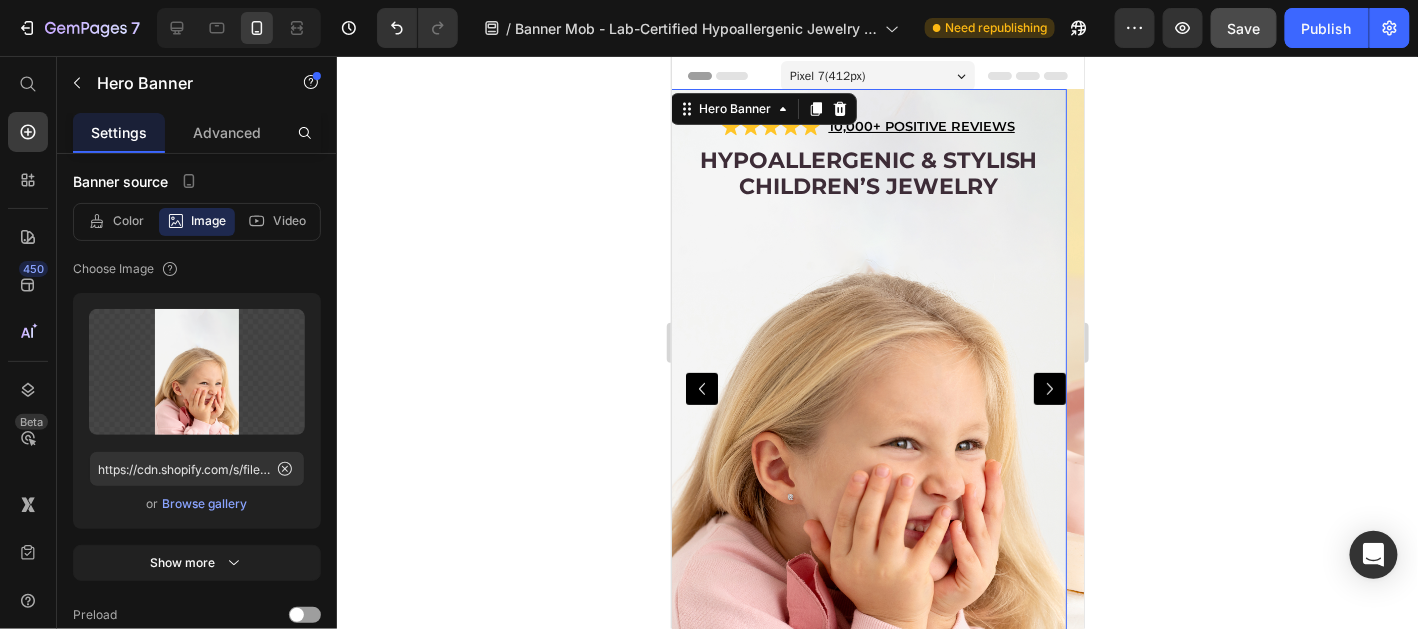 scroll, scrollTop: 0, scrollLeft: 0, axis: both 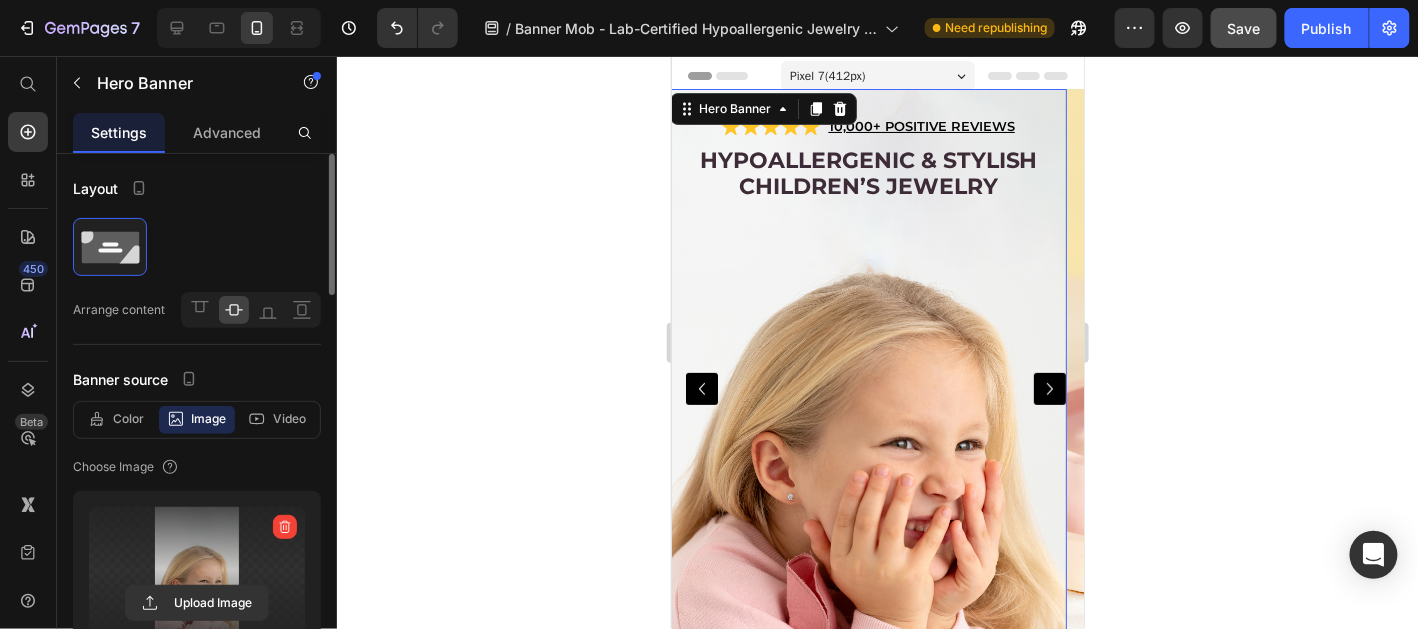 click at bounding box center (197, 570) 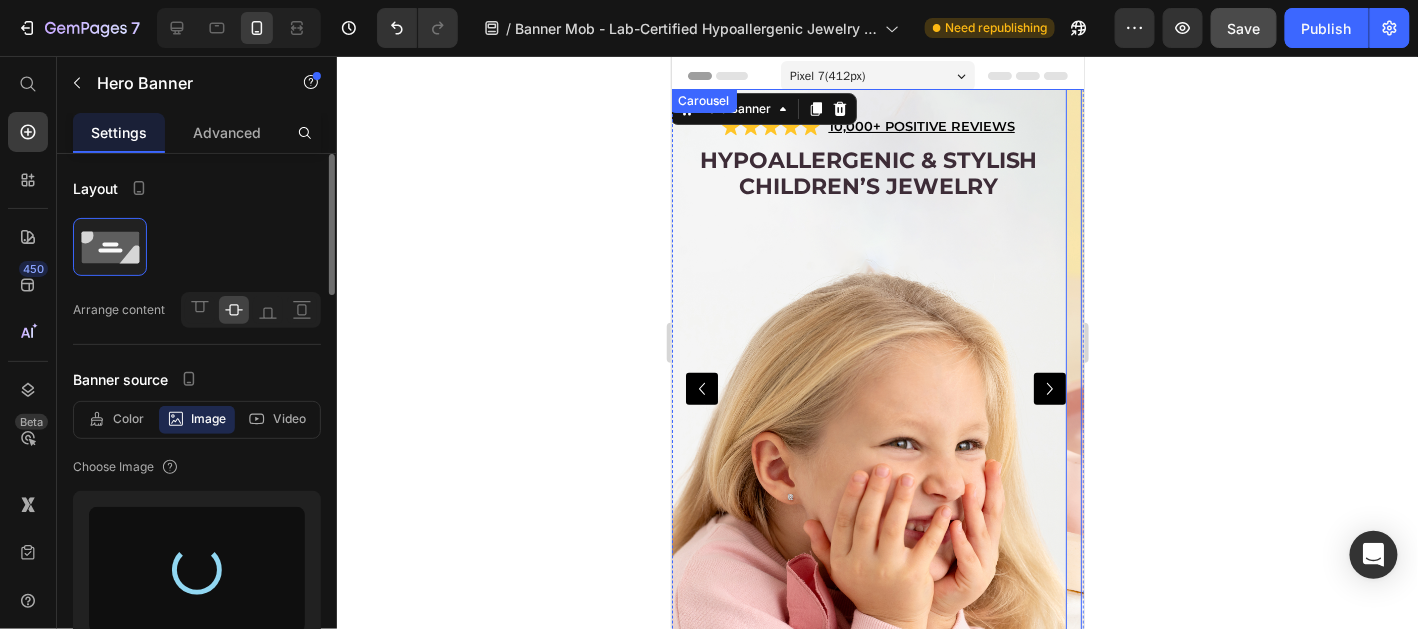type on "https://cdn.shopify.com/s/files/1/0446/9345/files/gempages_543244316194112516-5474f201-b9b7-4fc6-aac8-ac262b65d255.png" 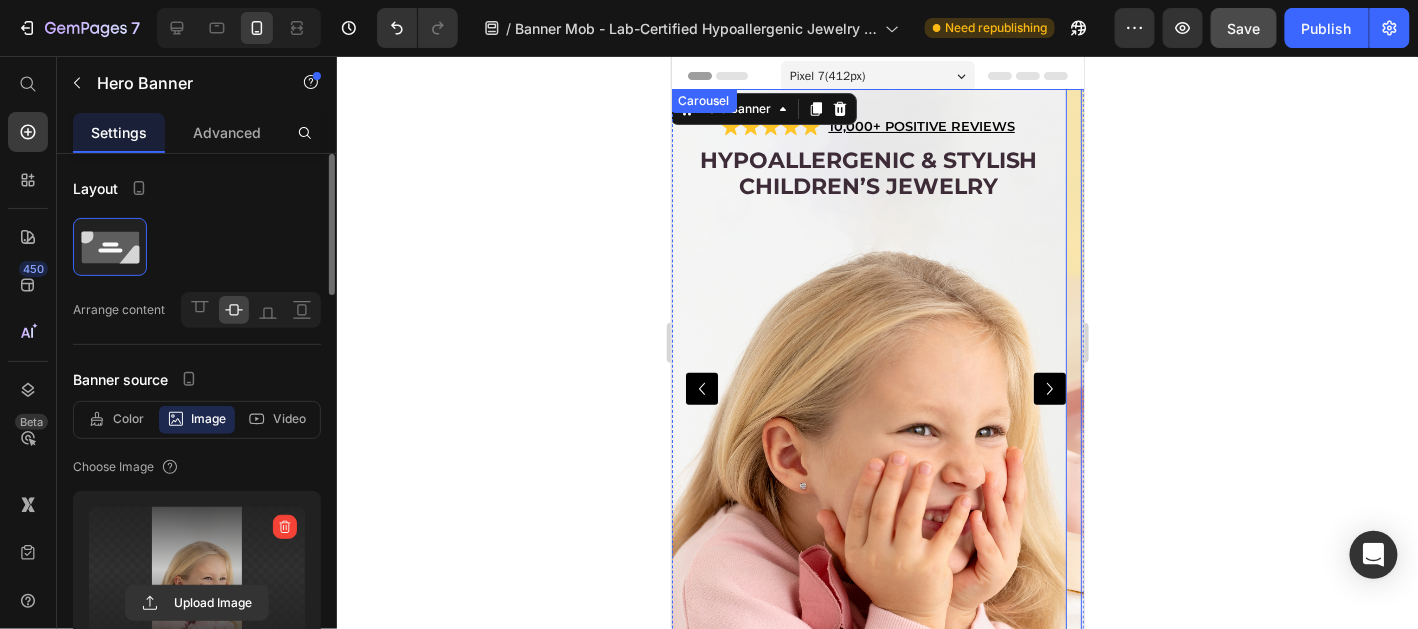 click at bounding box center [1049, 388] 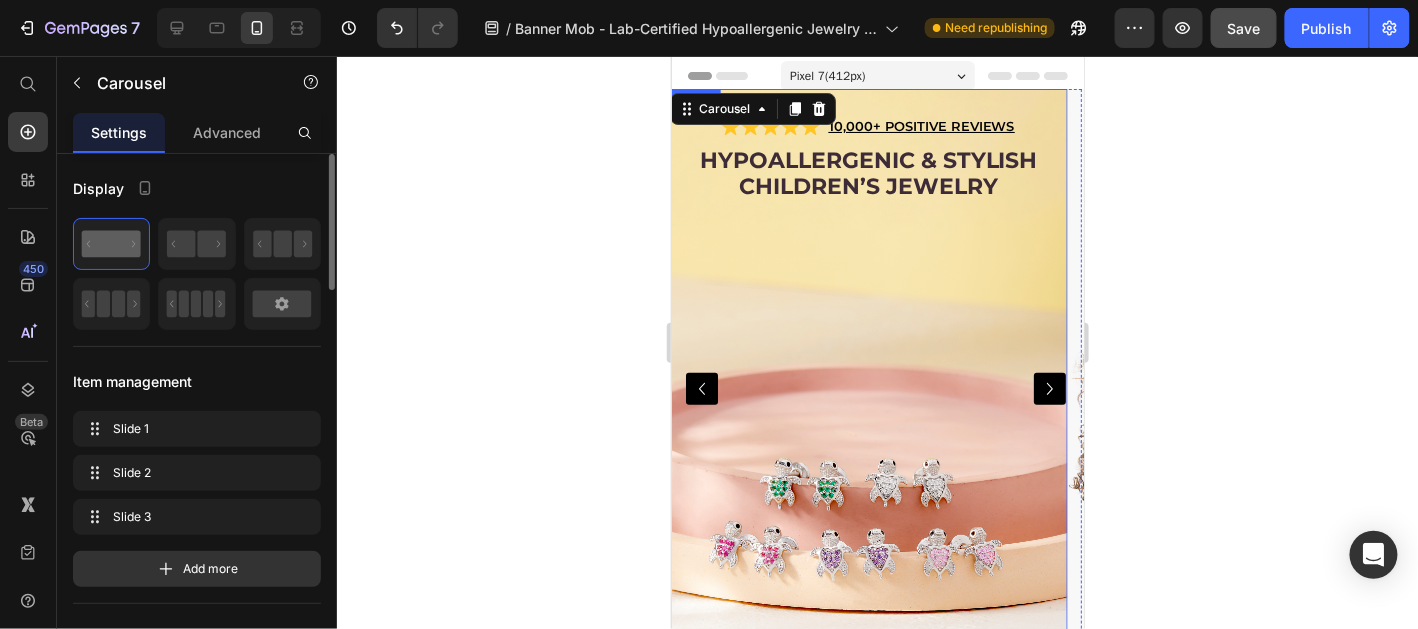 click at bounding box center (867, 388) 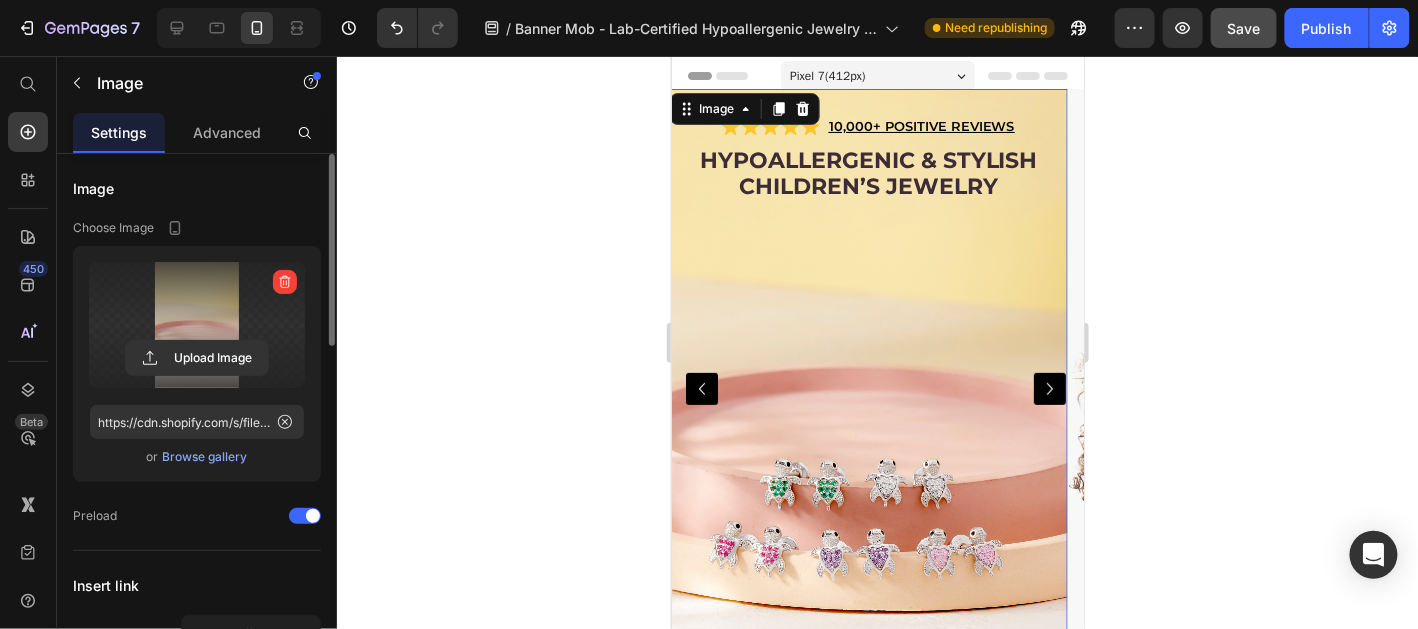 click at bounding box center (197, 325) 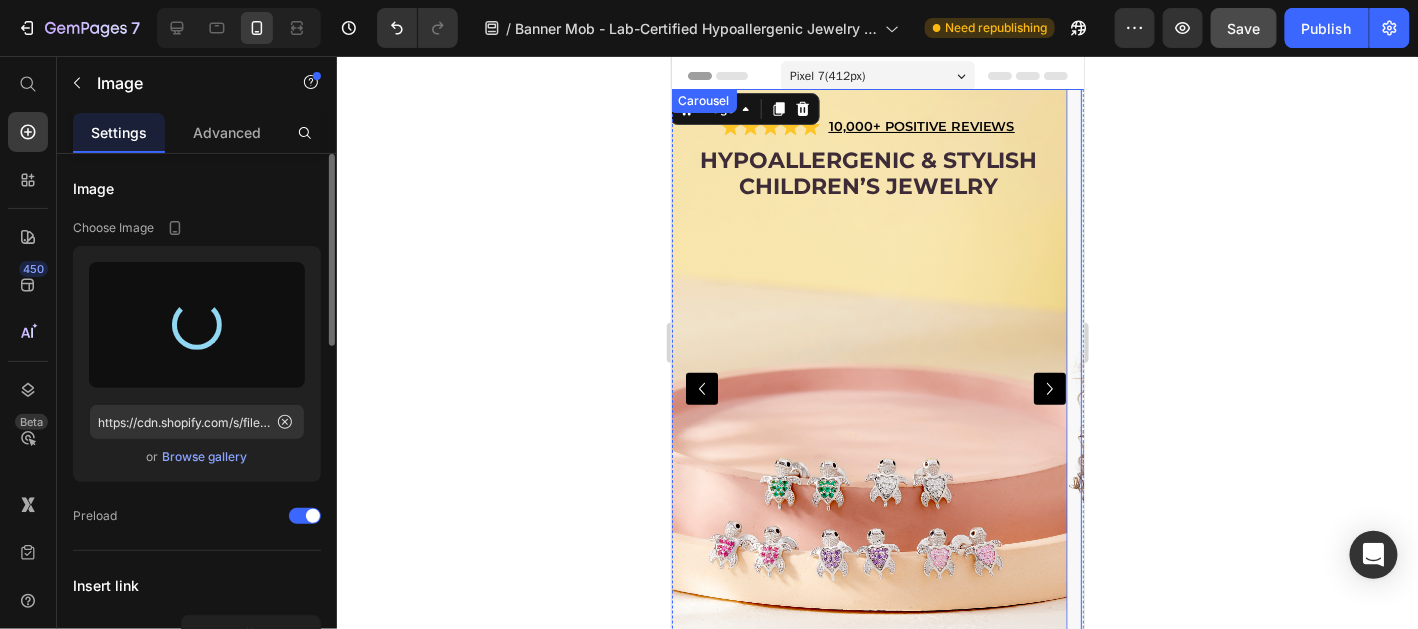 type on "https://cdn.shopify.com/s/files/1/0446/9345/files/gempages_543244316194112516-8783a505-a751-41a0-b022-c12c4644fe32.png" 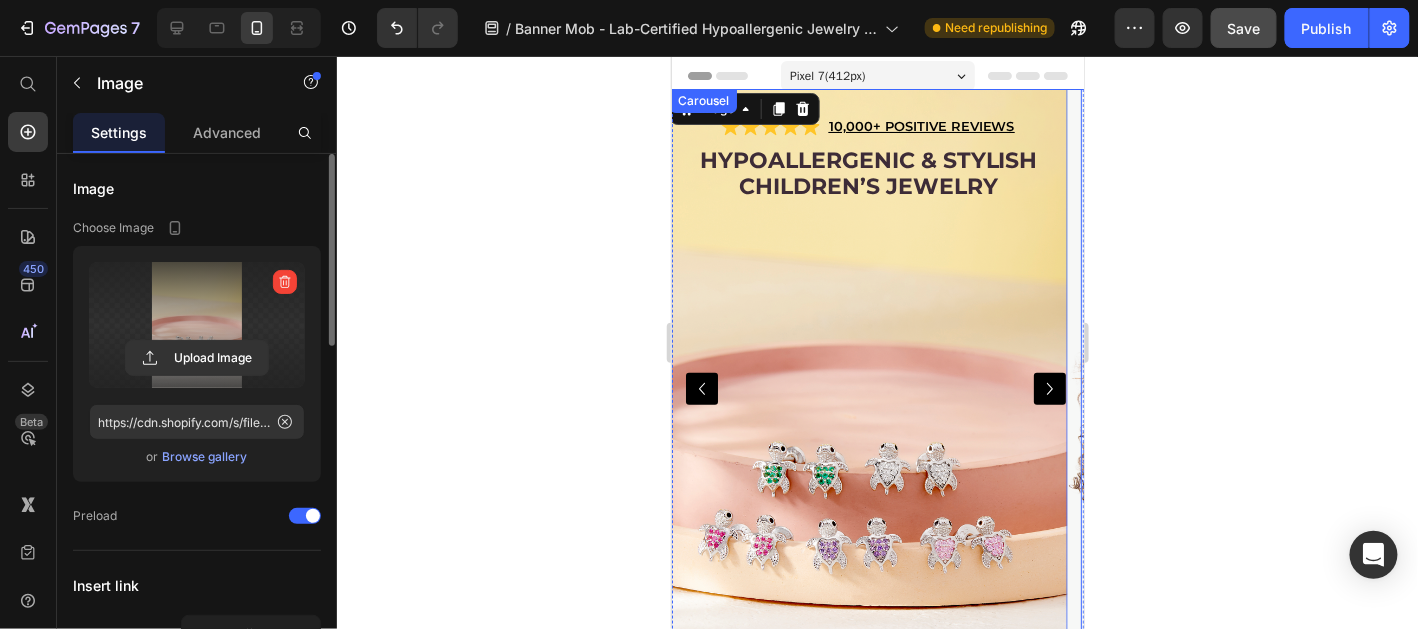 click at bounding box center [1049, 388] 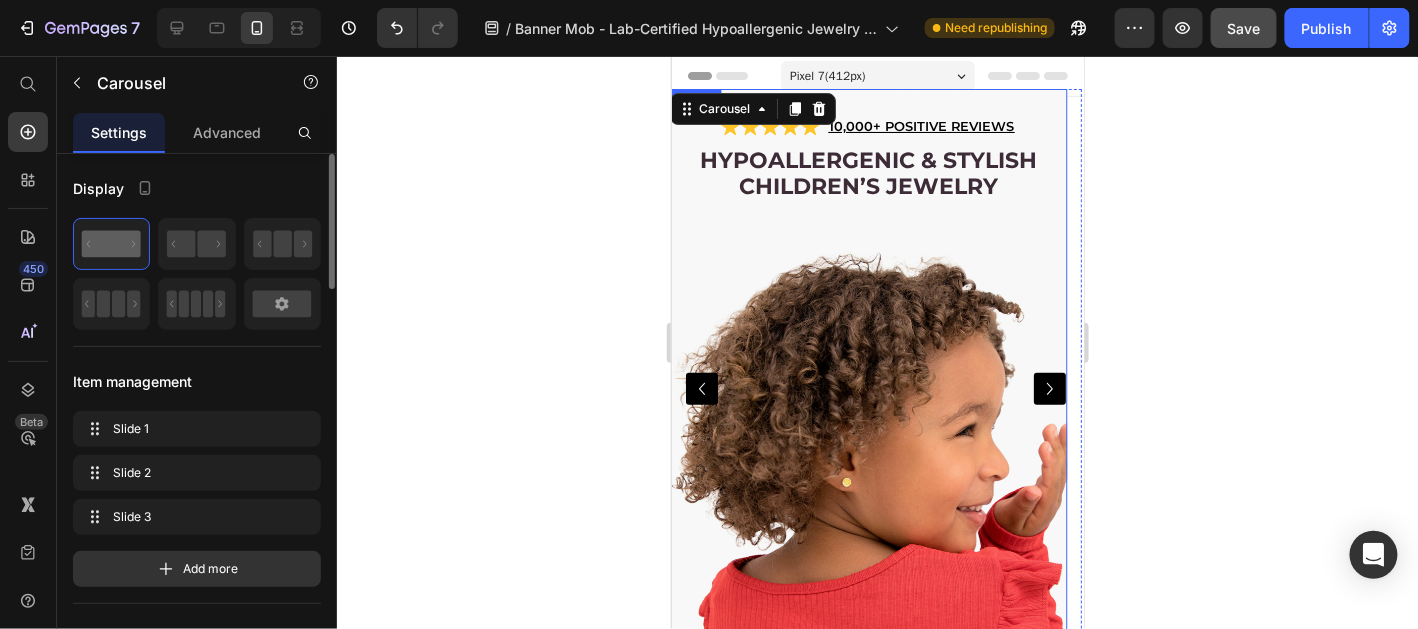 click at bounding box center [867, 388] 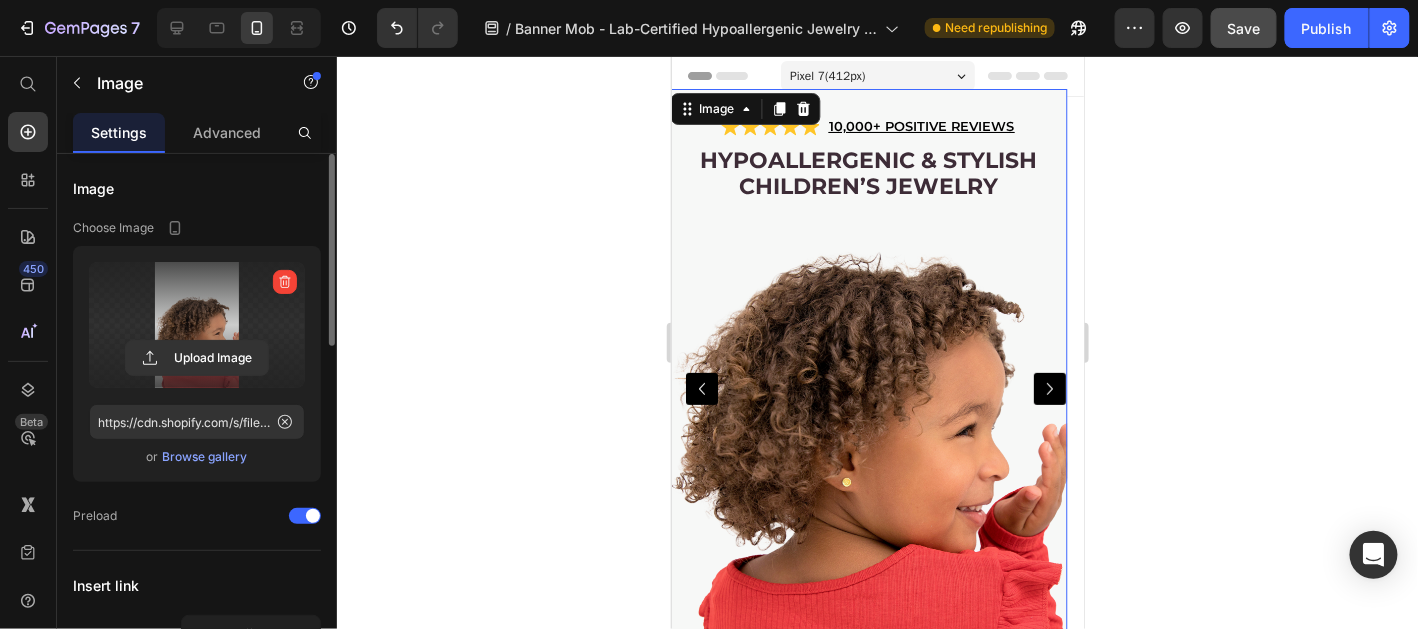 click at bounding box center (197, 325) 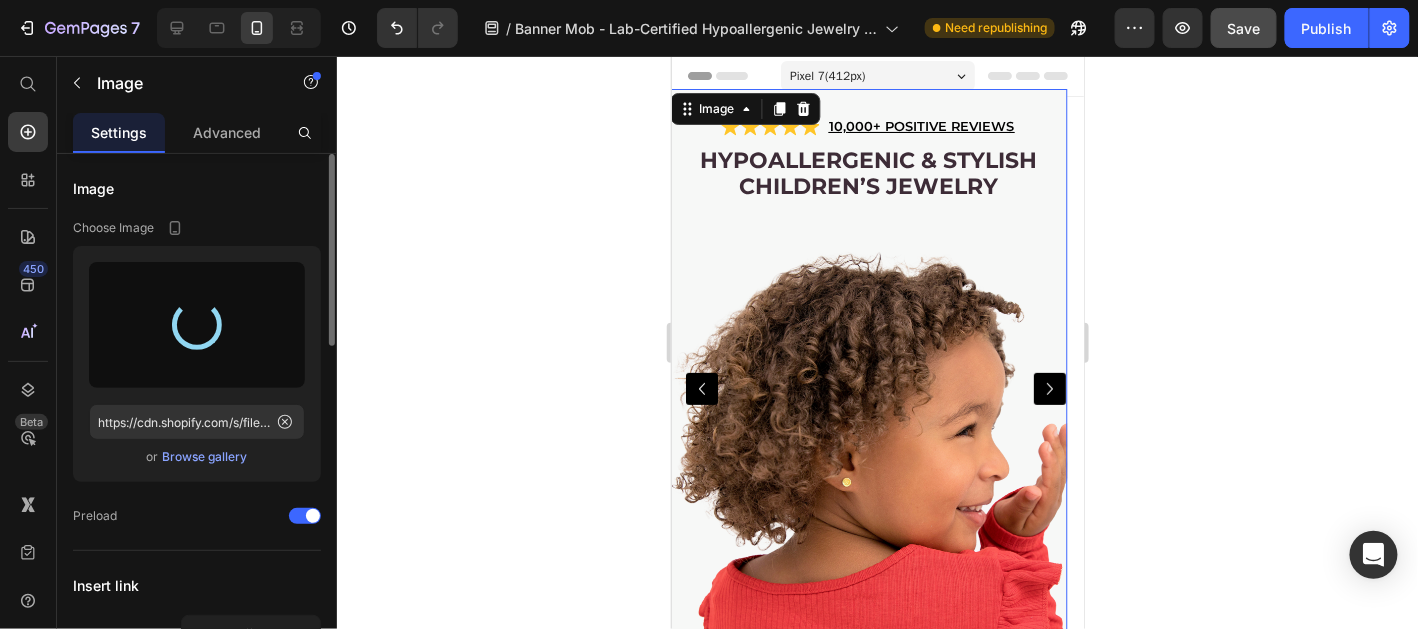 type on "https://cdn.shopify.com/s/files/1/0446/9345/files/gempages_543244316194112516-3d956a59-ab53-4dad-9b40-9e03b24ee652.png" 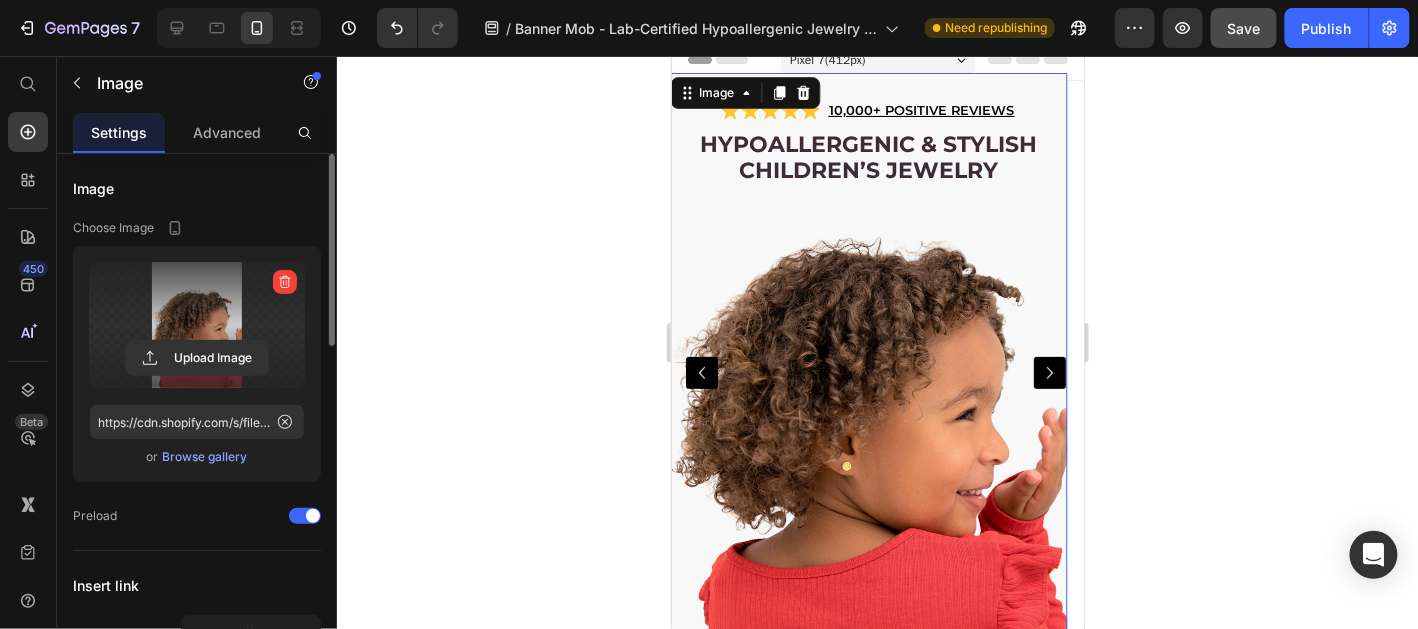 scroll, scrollTop: 0, scrollLeft: 0, axis: both 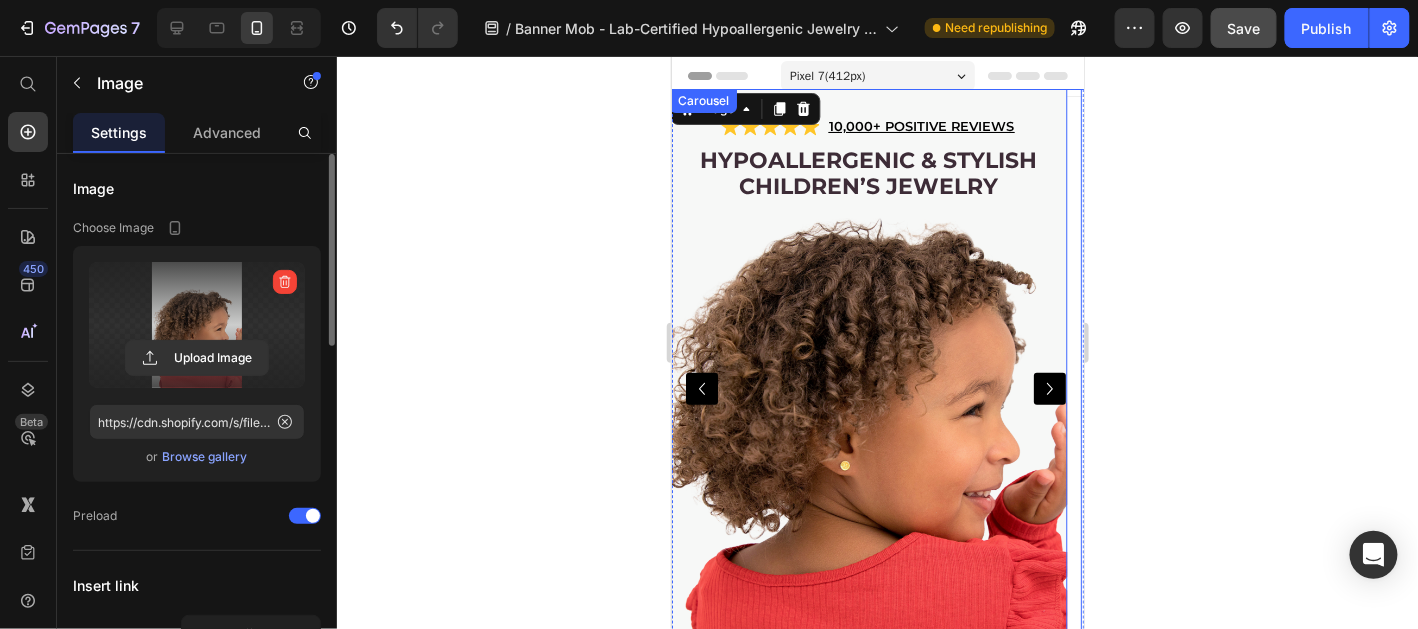 click 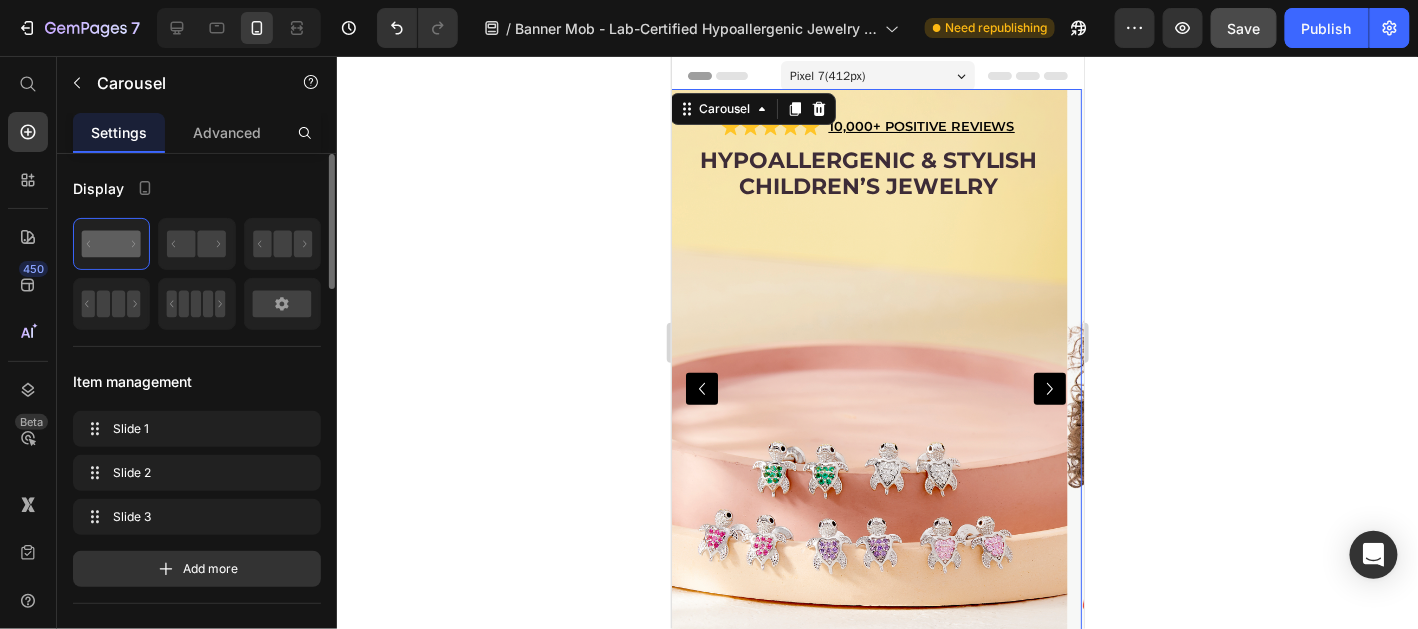 click 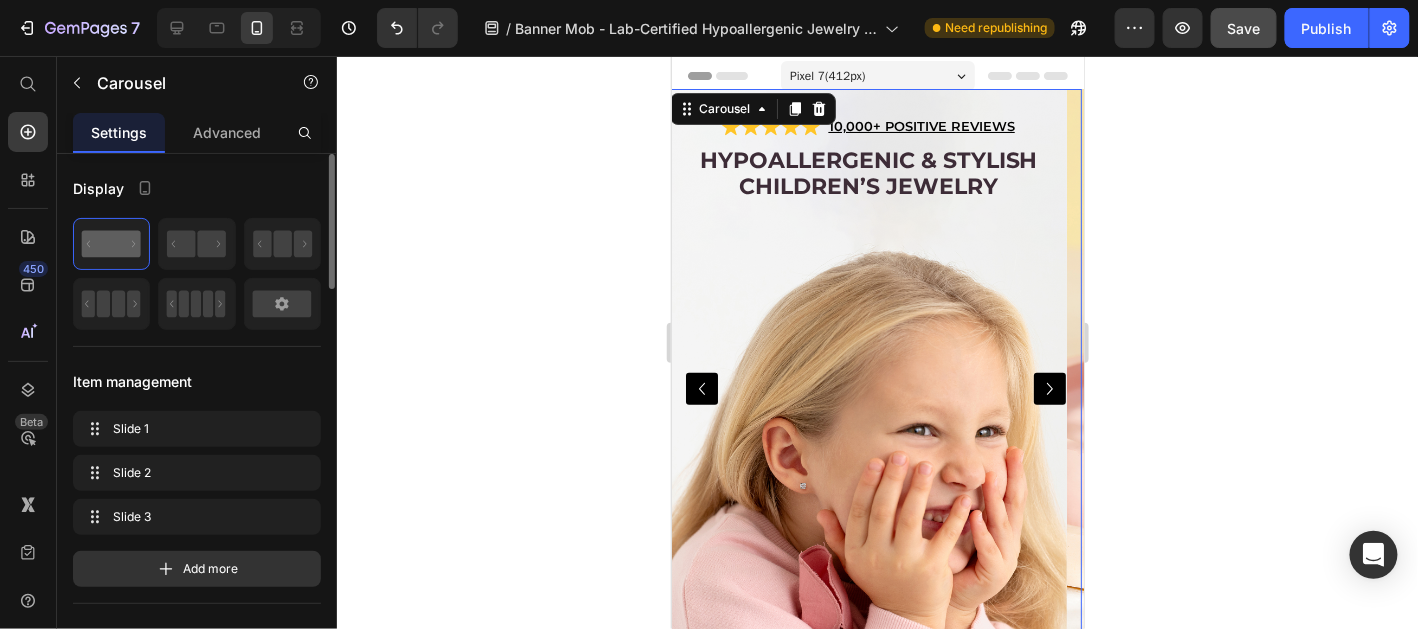 click 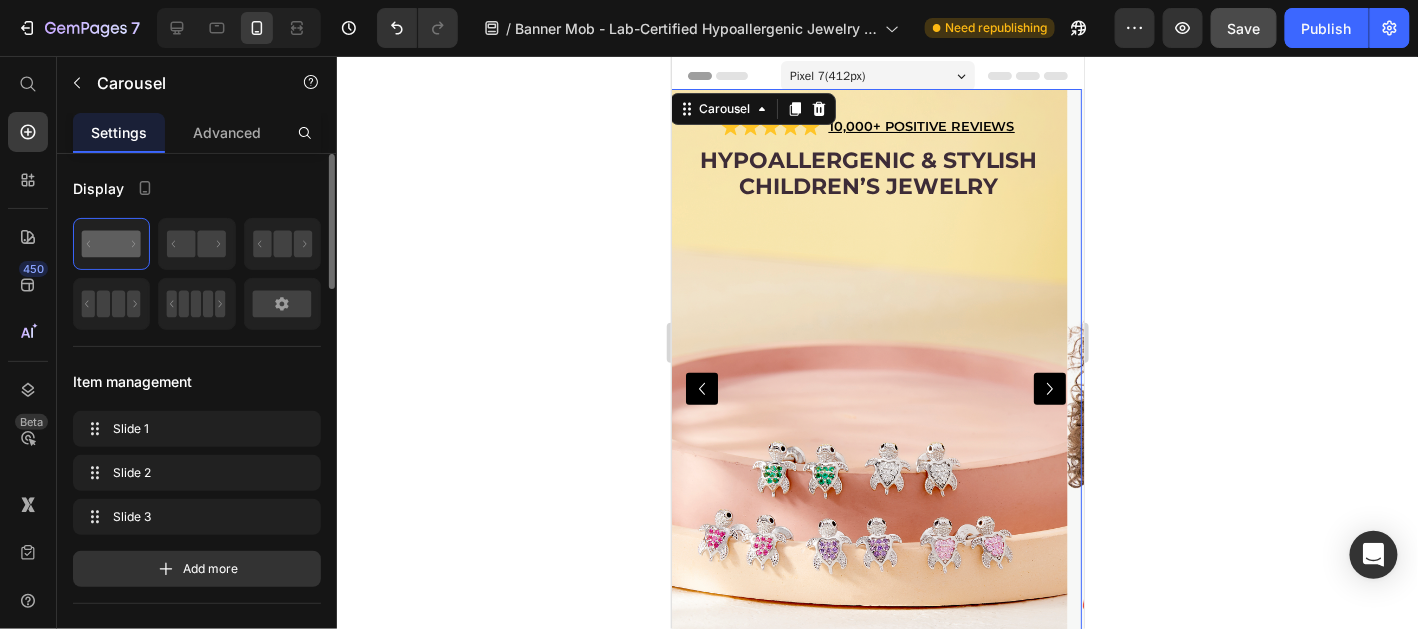 click 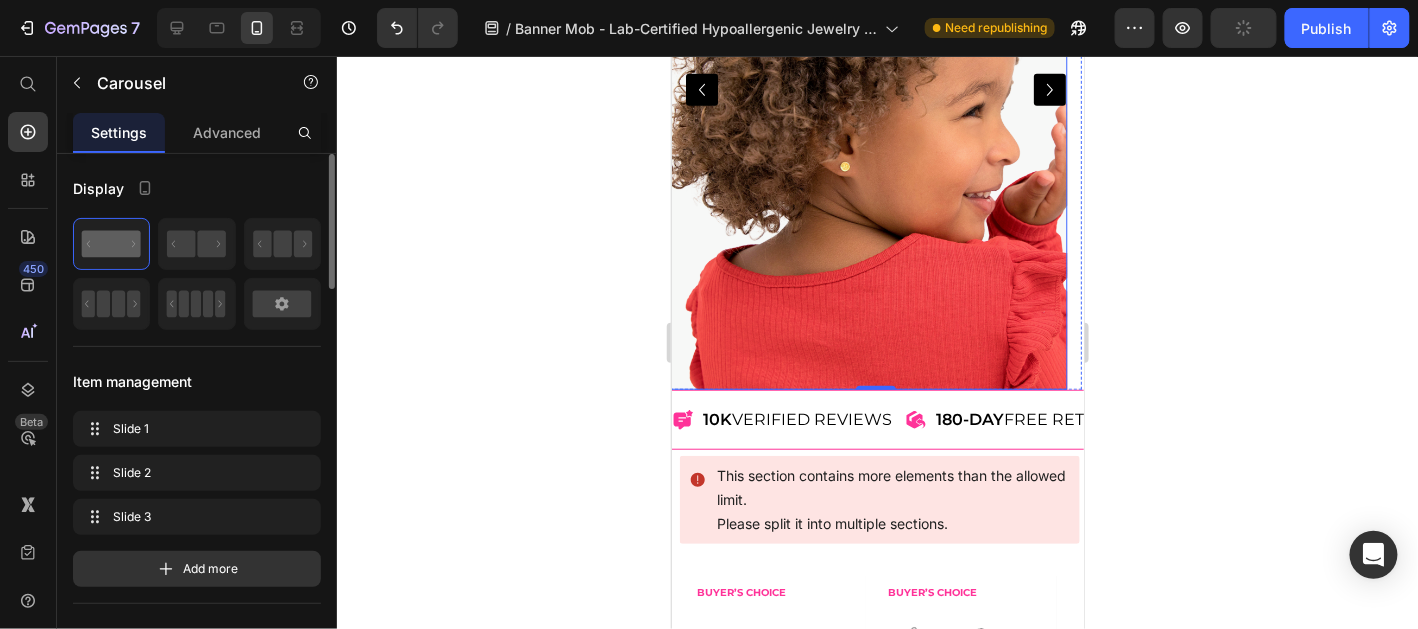 scroll, scrollTop: 0, scrollLeft: 0, axis: both 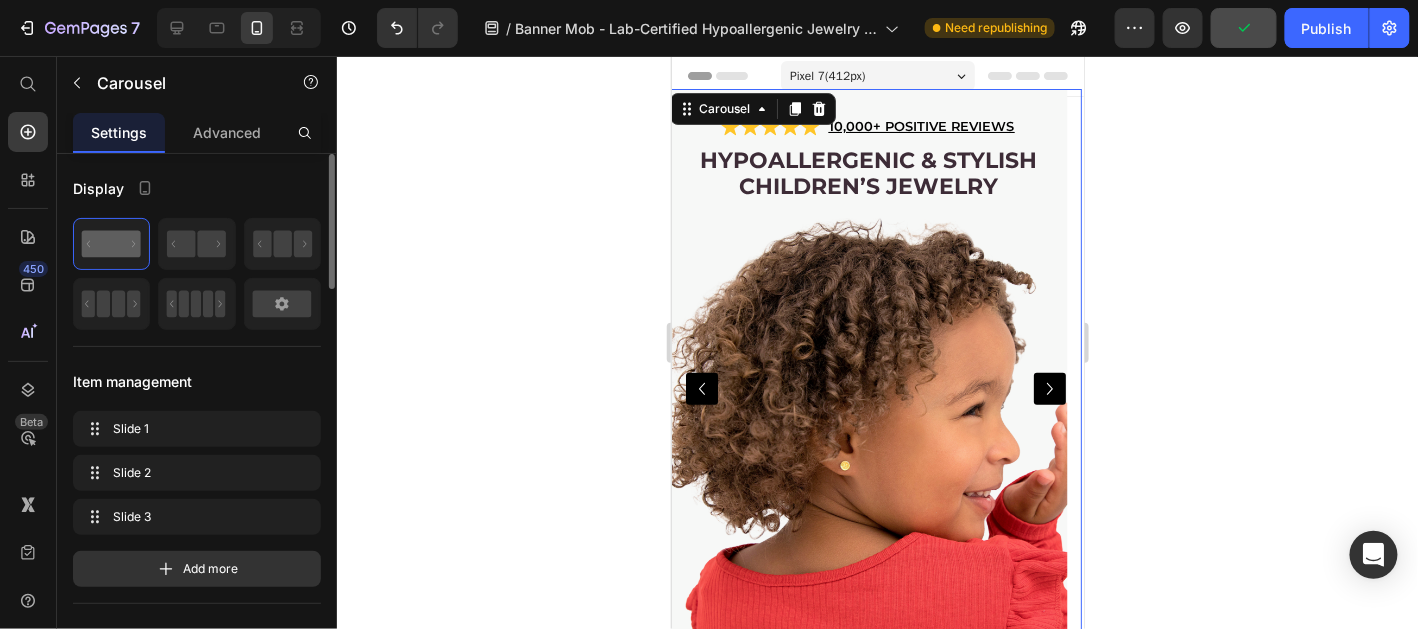 click 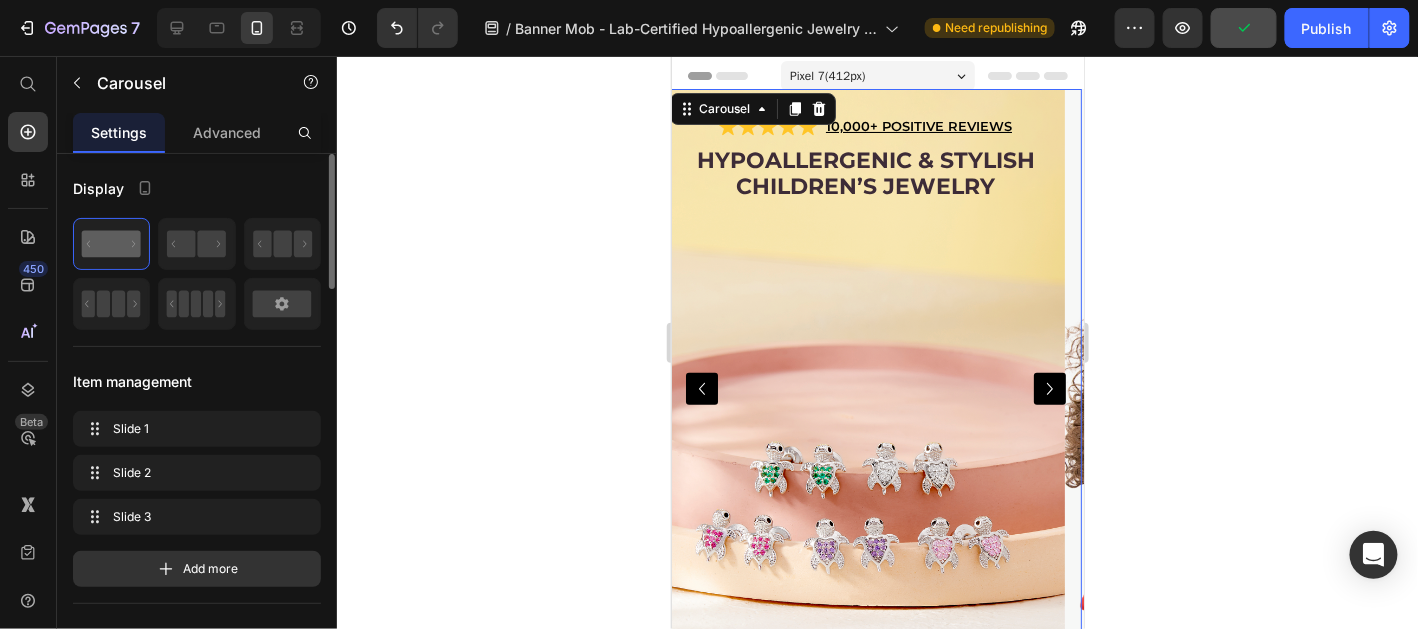 click 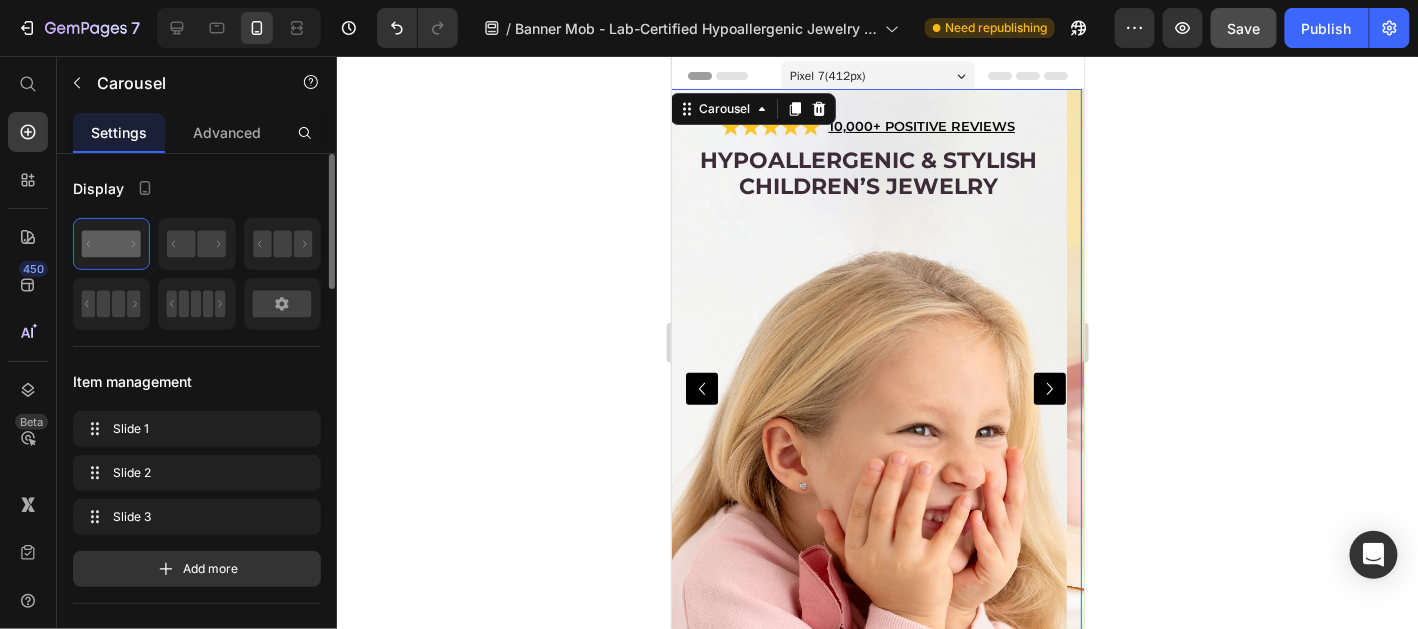 click 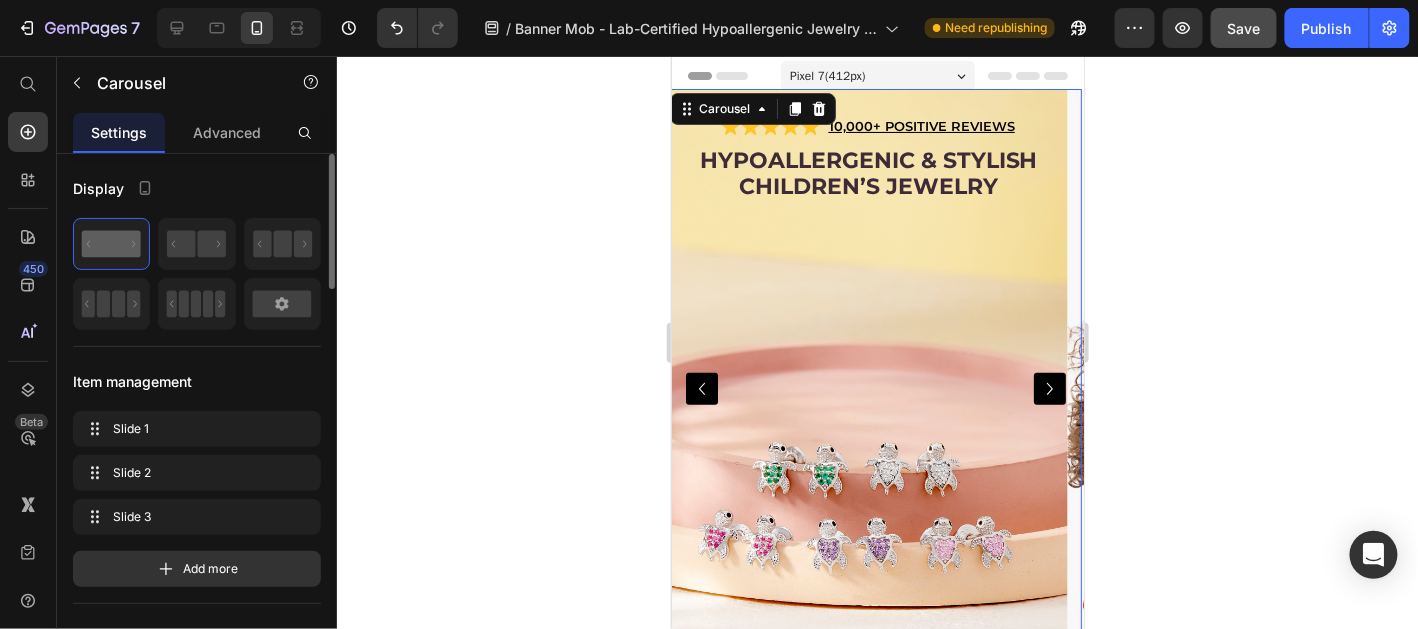 click 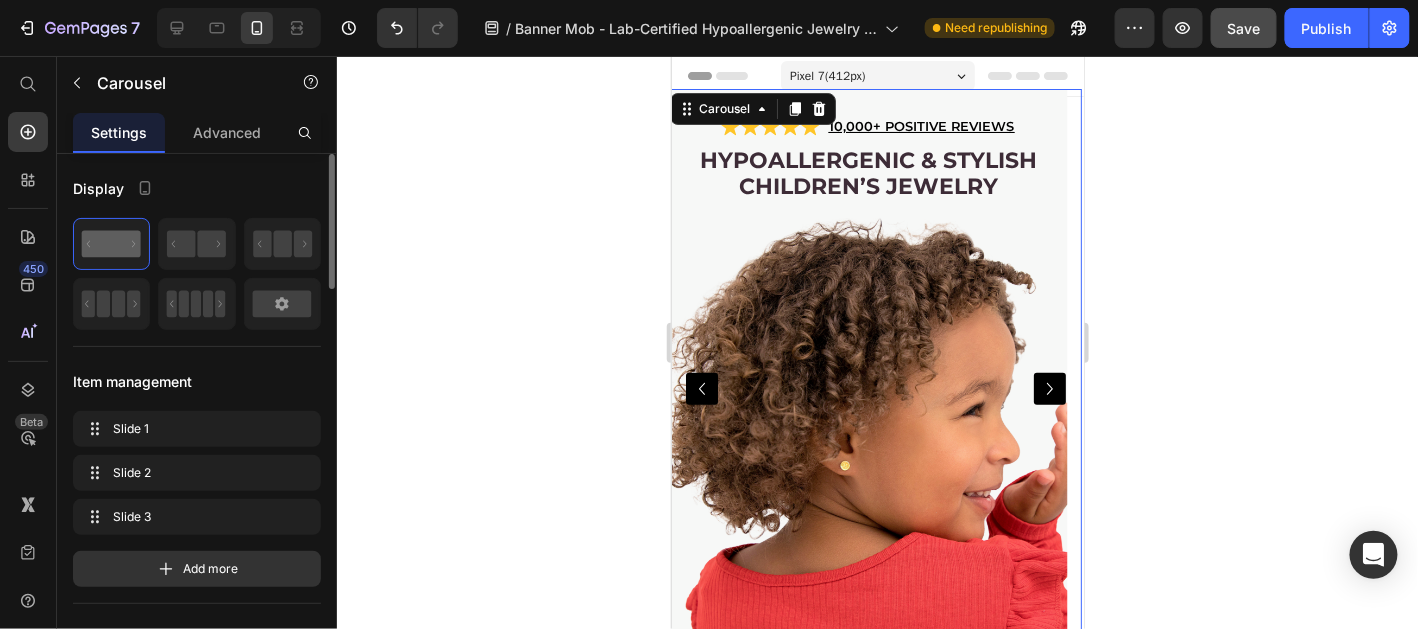 click at bounding box center [701, 388] 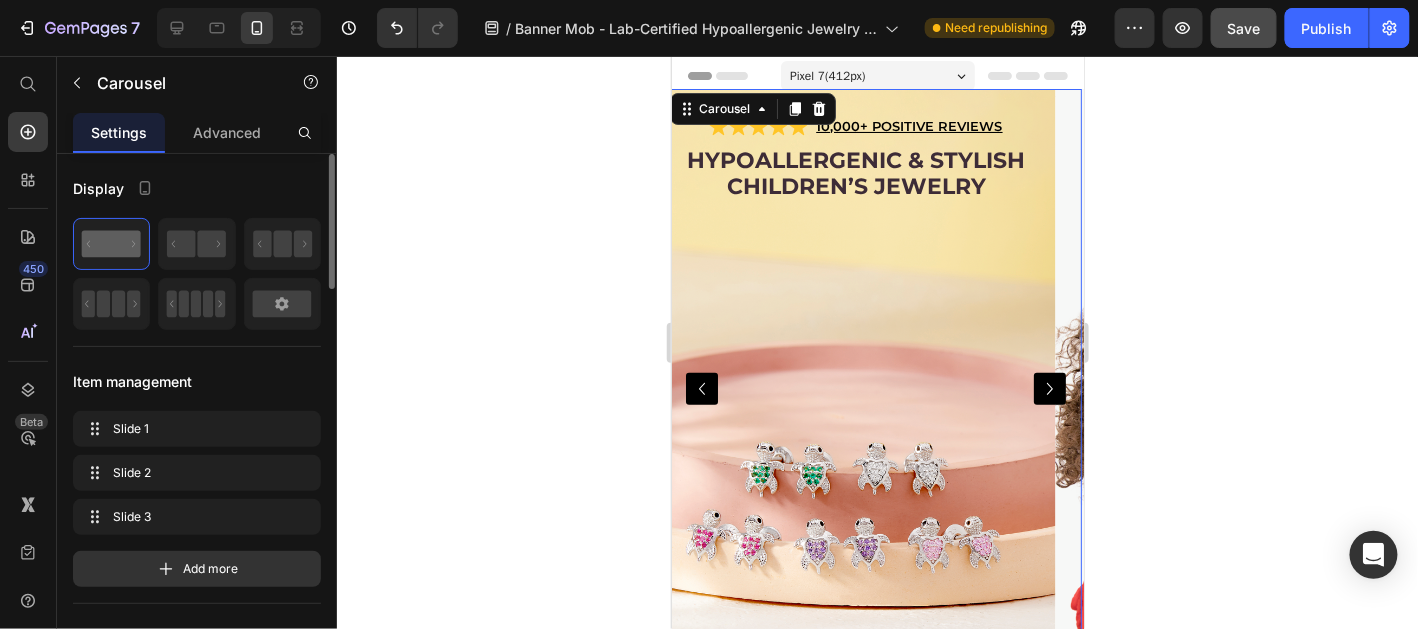 click at bounding box center (701, 388) 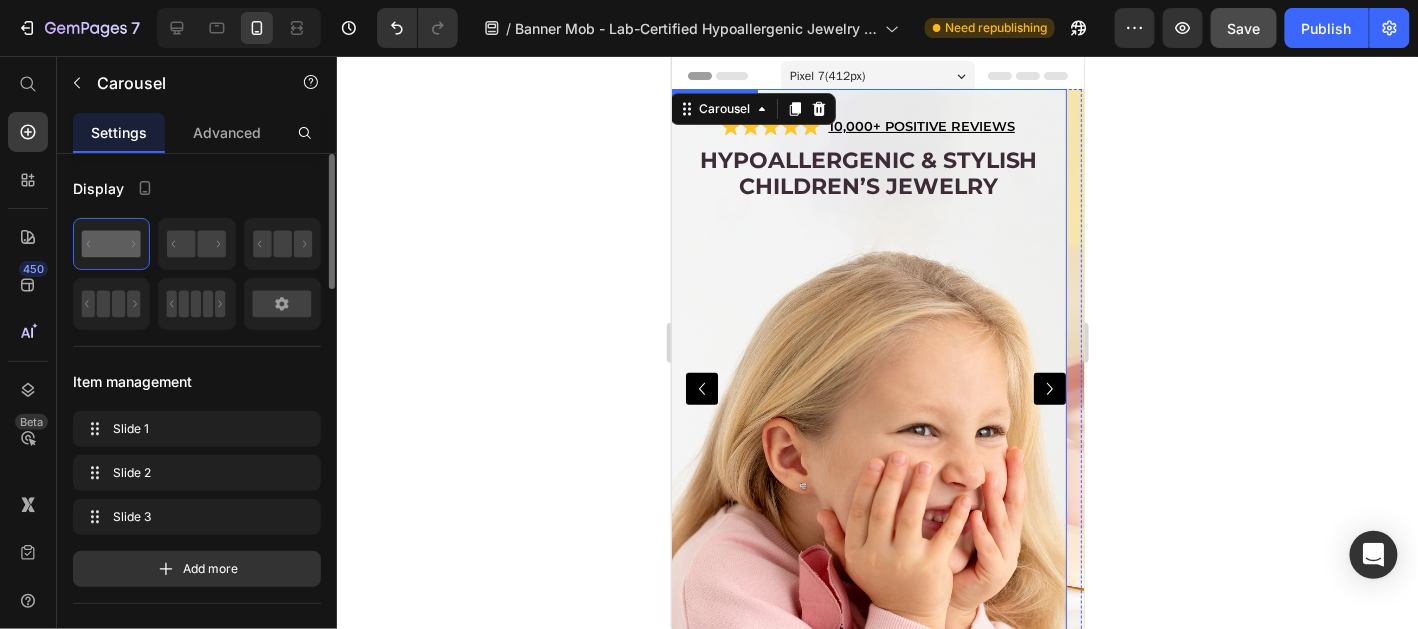scroll, scrollTop: 99, scrollLeft: 0, axis: vertical 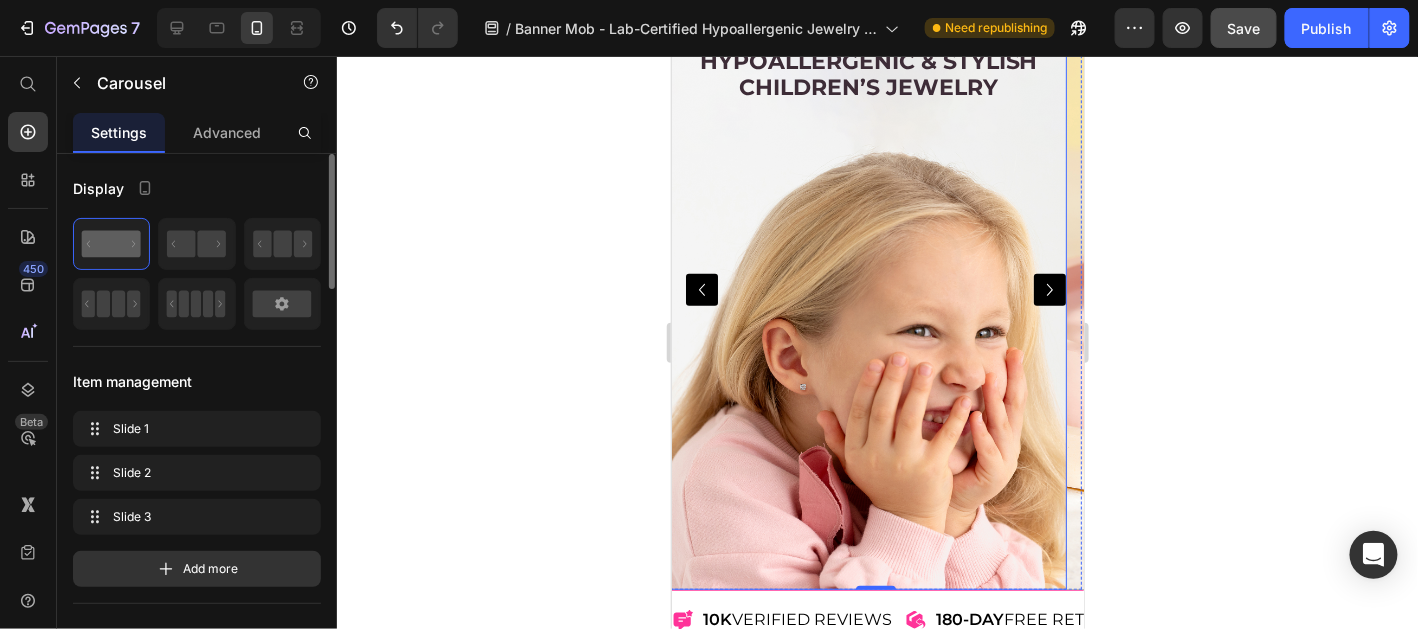 click at bounding box center [867, 289] 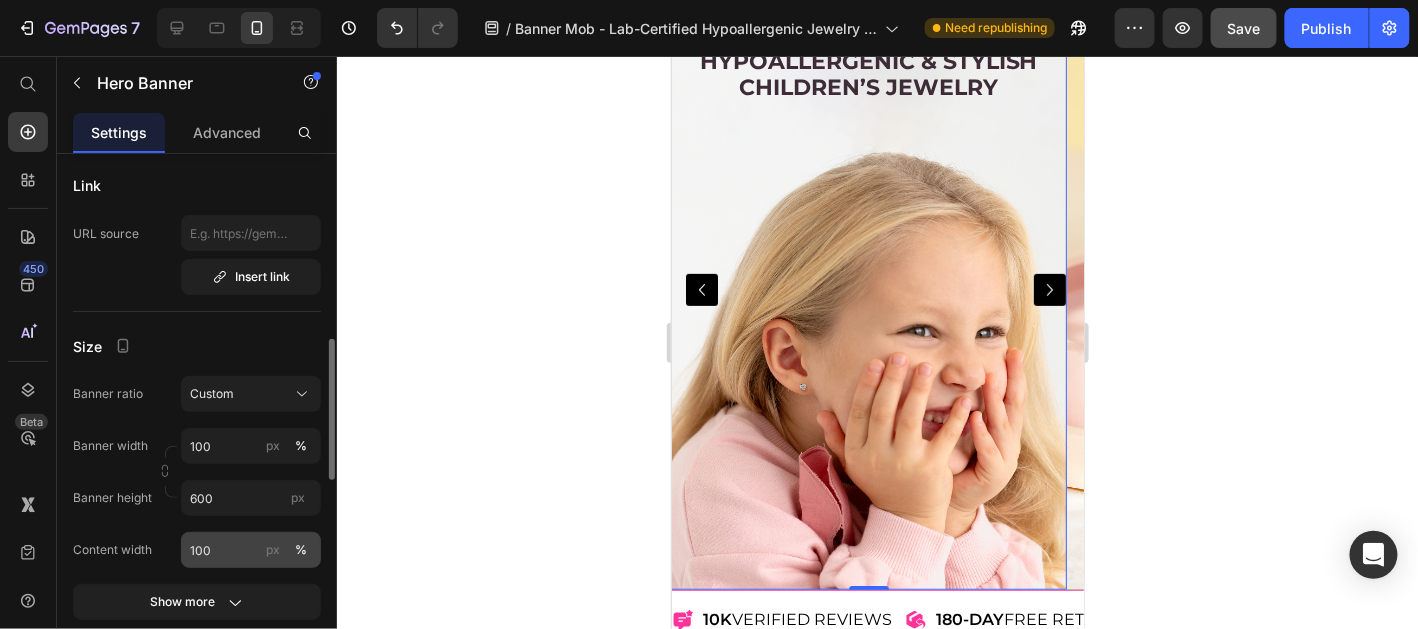 scroll, scrollTop: 797, scrollLeft: 0, axis: vertical 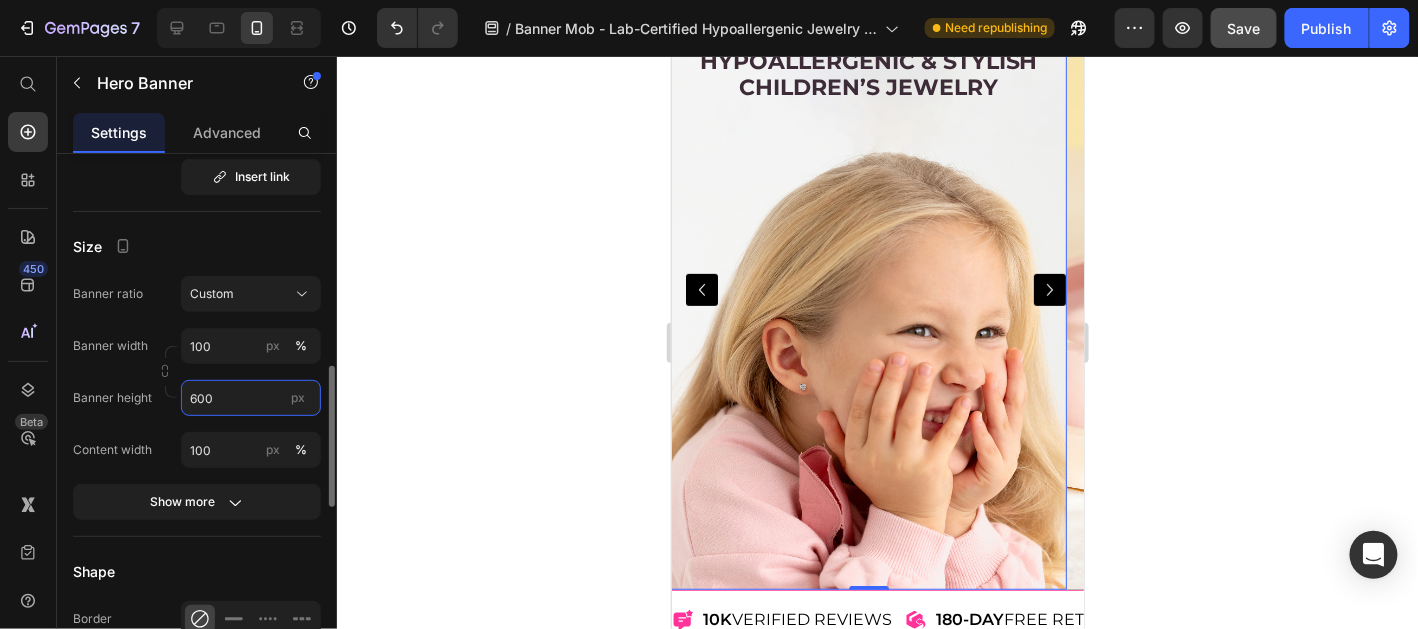 click on "600" at bounding box center (251, 398) 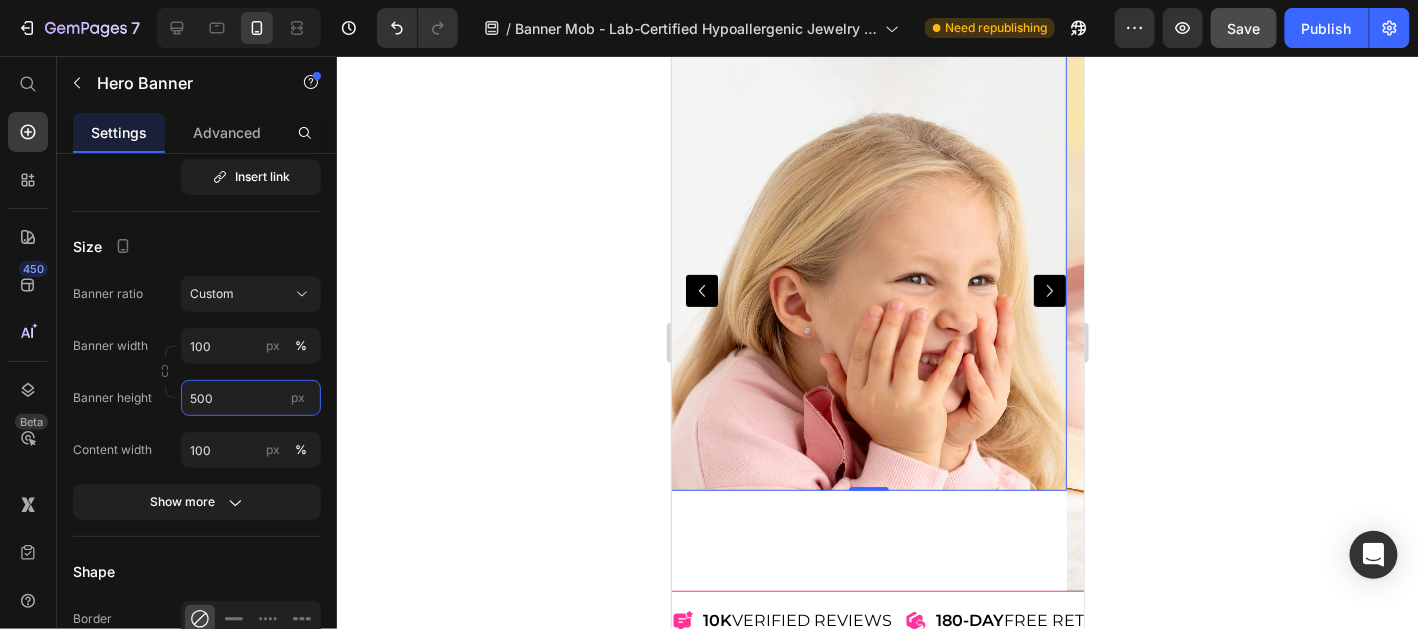 scroll, scrollTop: 0, scrollLeft: 0, axis: both 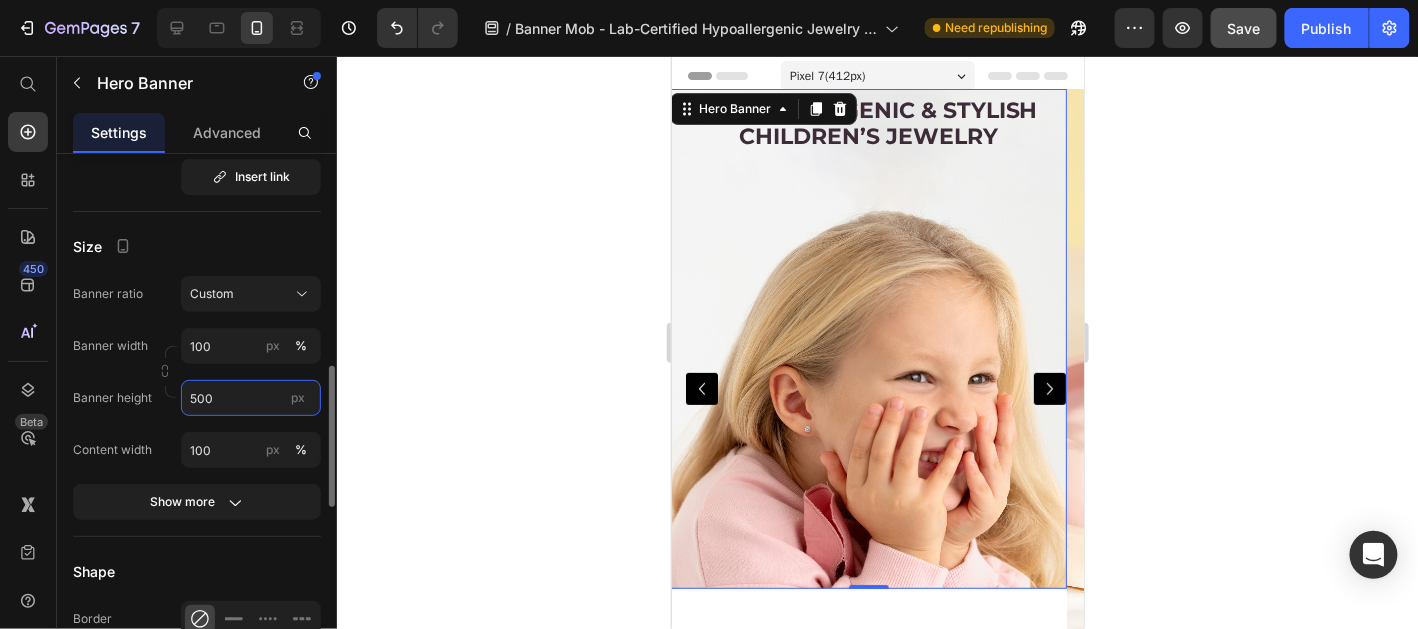 drag, startPoint x: 219, startPoint y: 396, endPoint x: 145, endPoint y: 391, distance: 74.168724 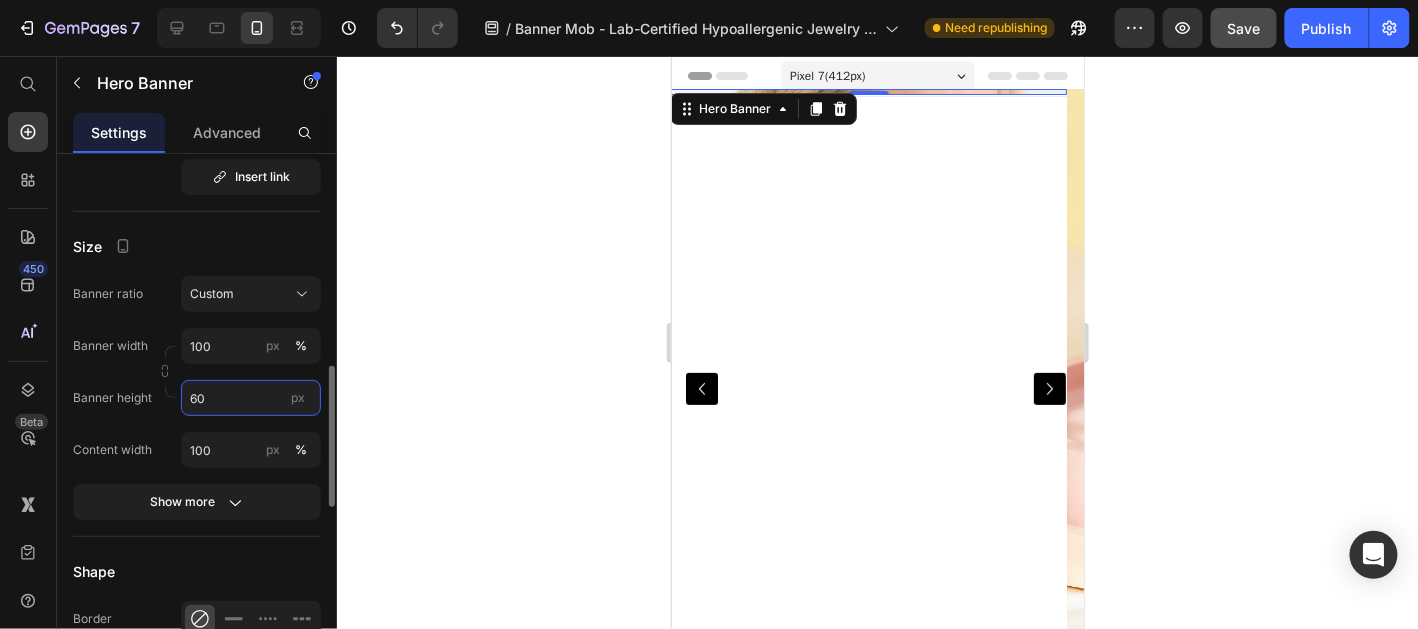 type on "600" 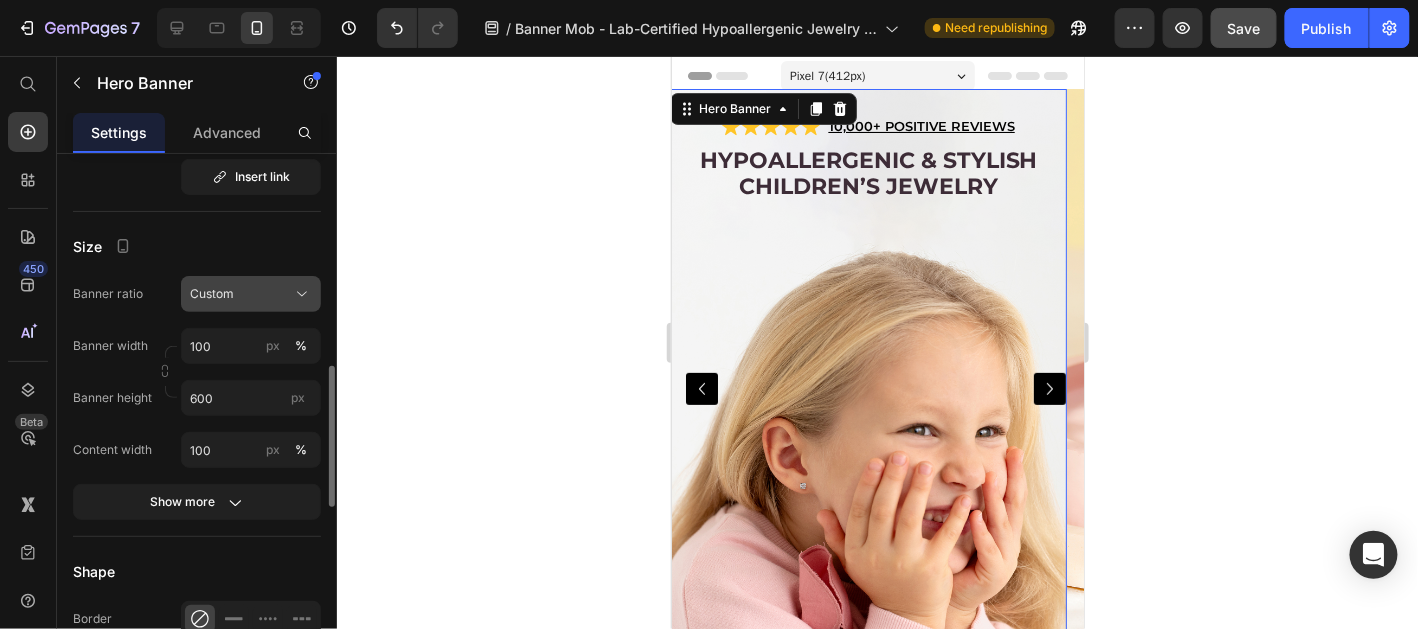 click on "Custom" 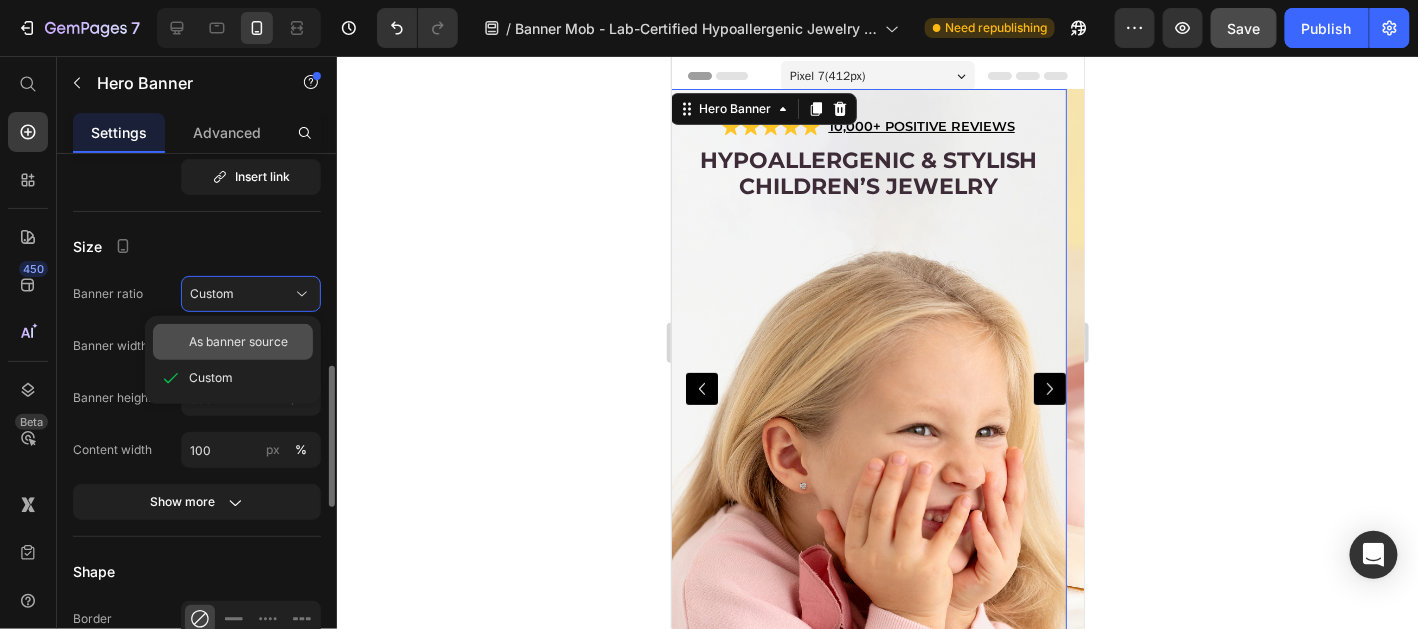 click on "As banner source" at bounding box center [238, 342] 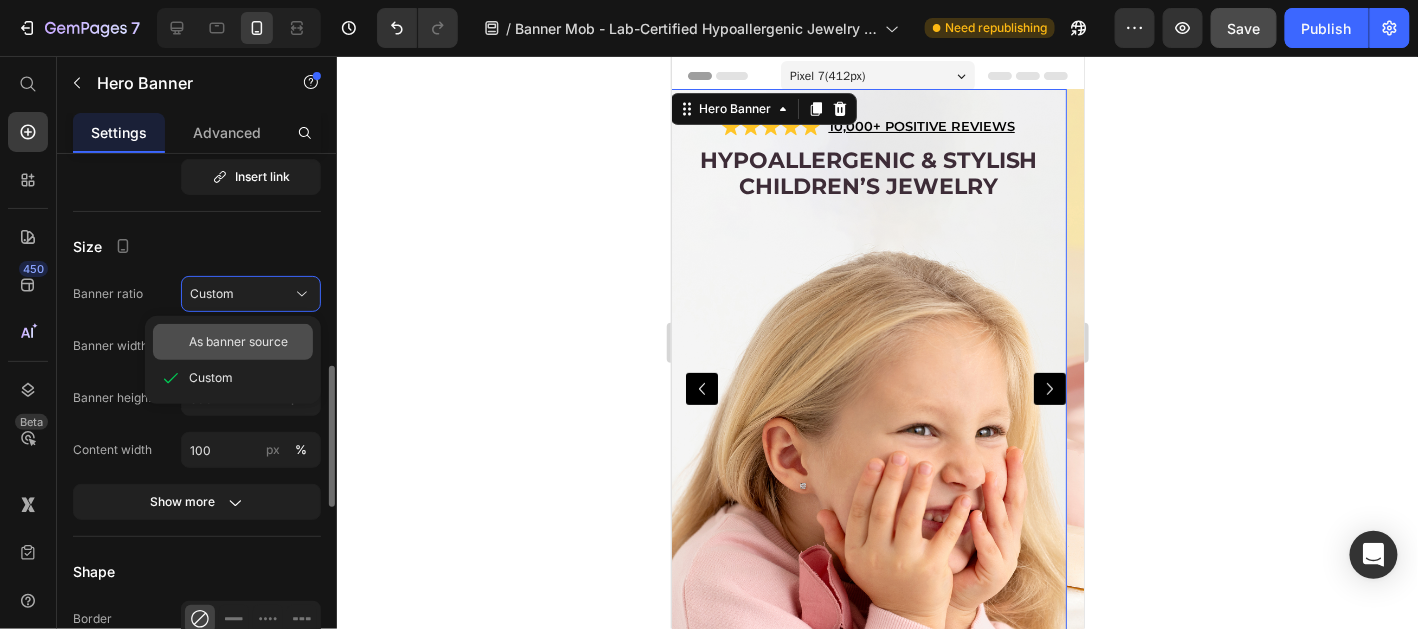 type 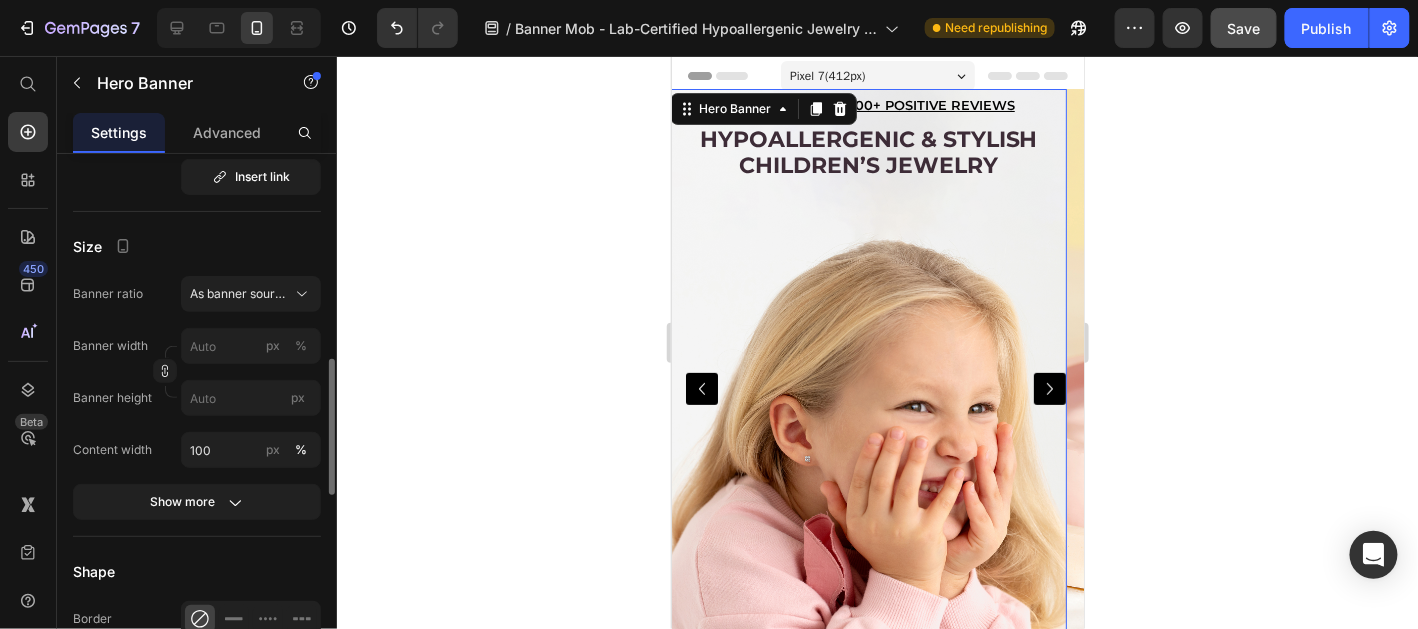 click 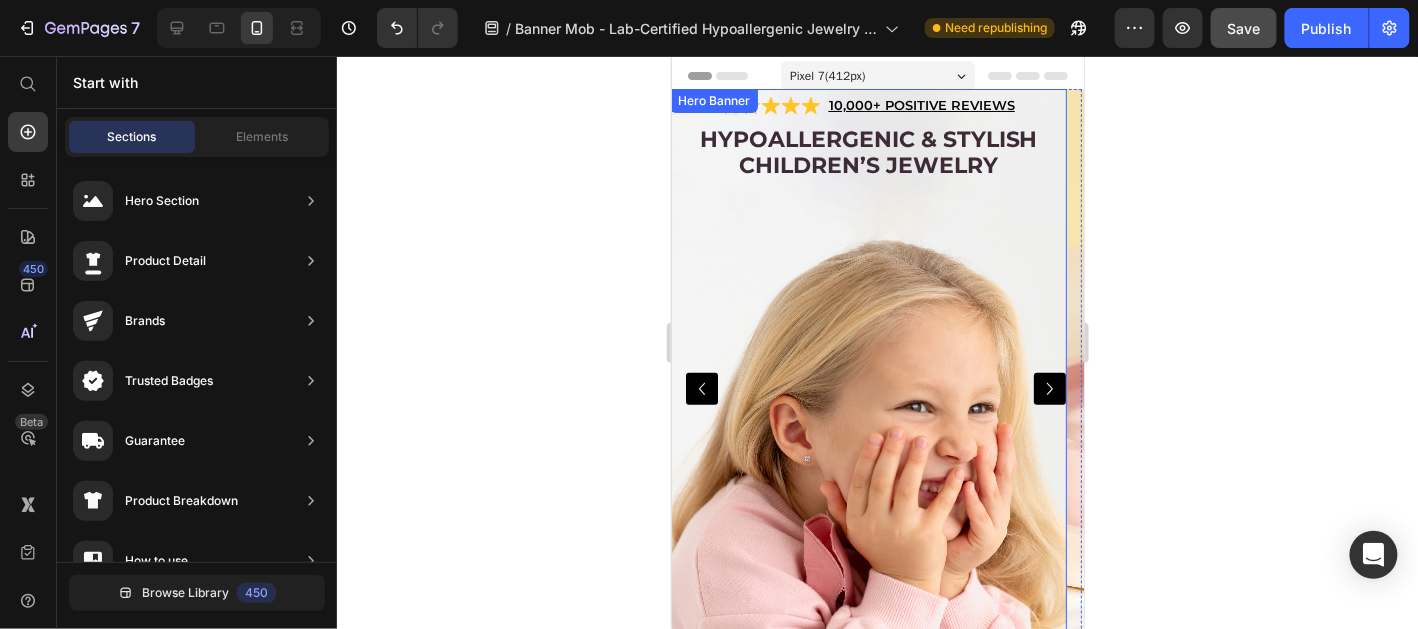 click 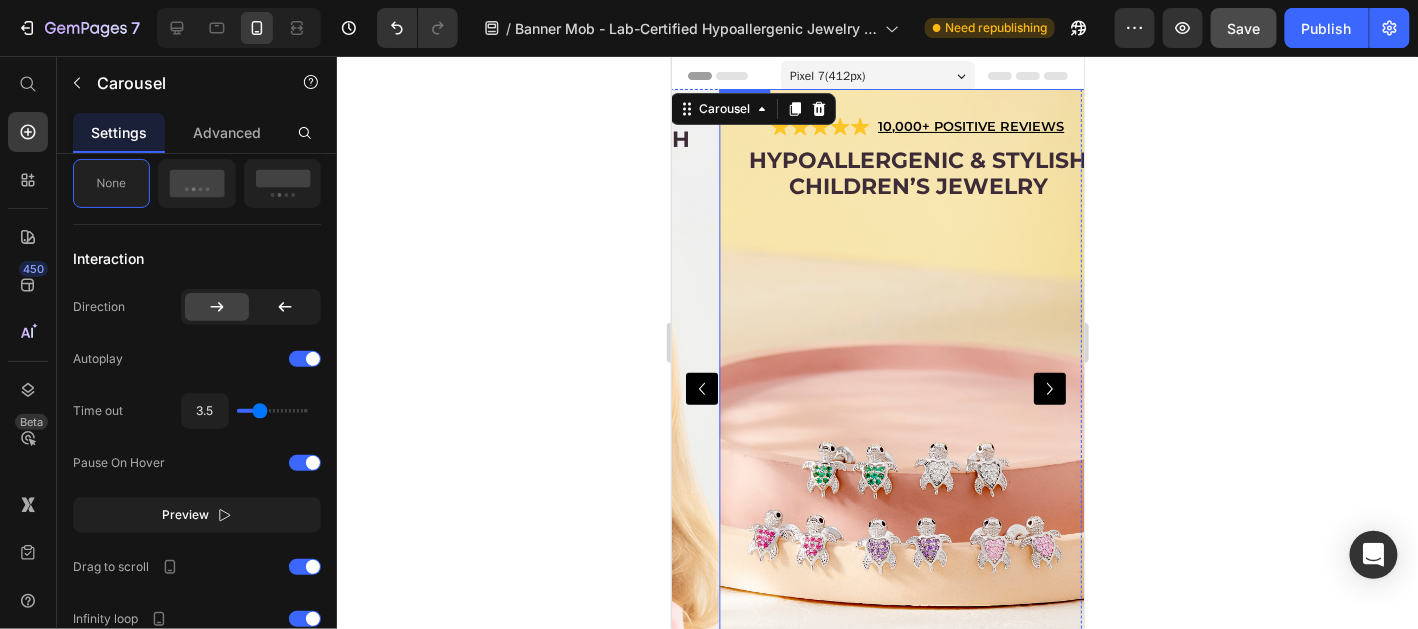 scroll, scrollTop: 0, scrollLeft: 0, axis: both 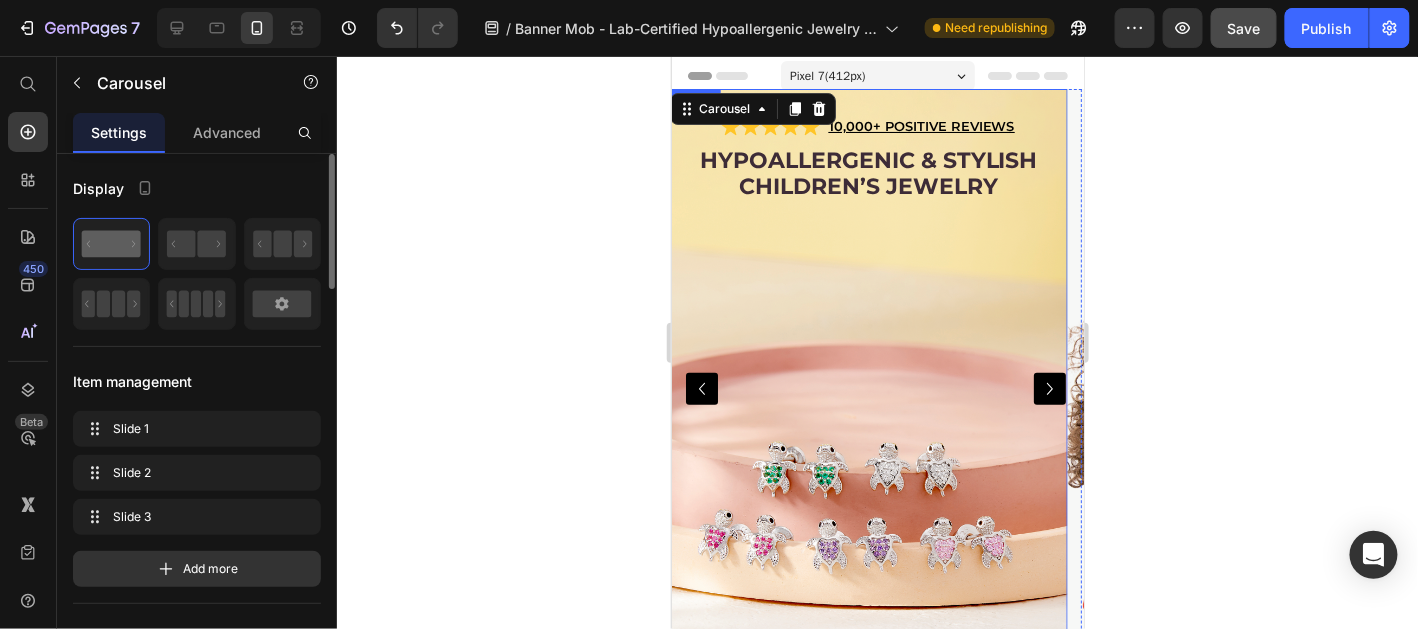 click at bounding box center (867, 388) 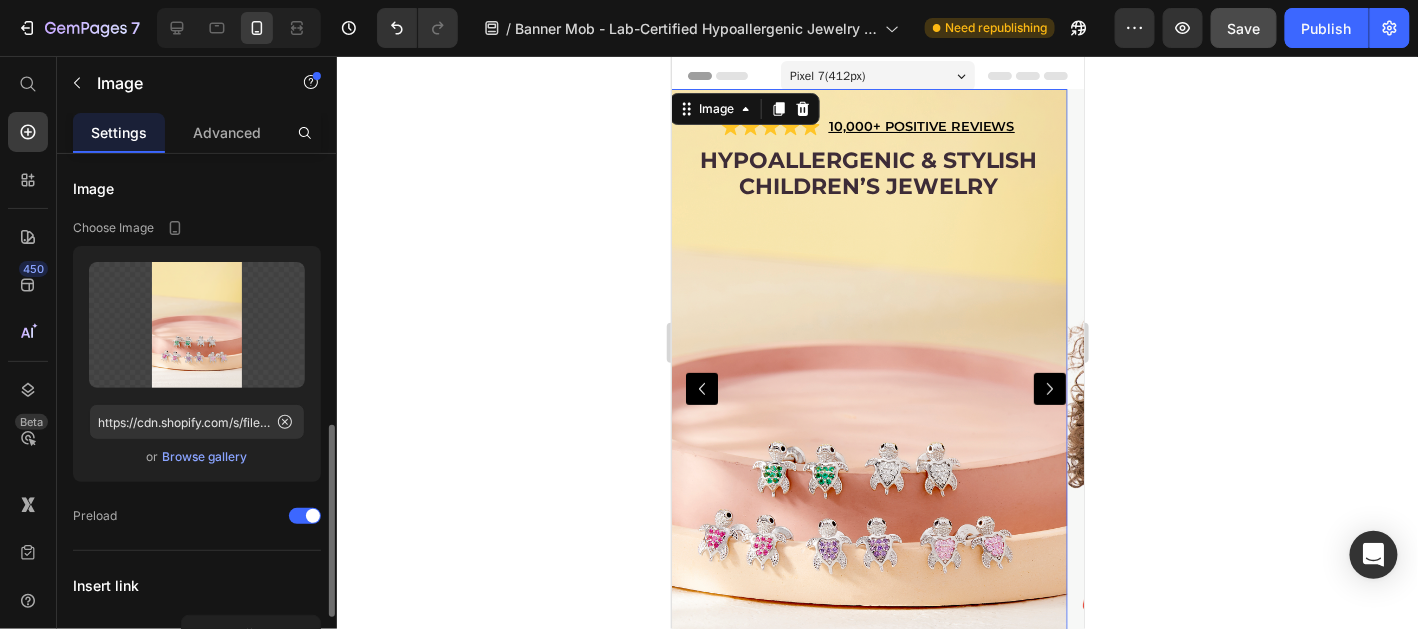 scroll, scrollTop: 299, scrollLeft: 0, axis: vertical 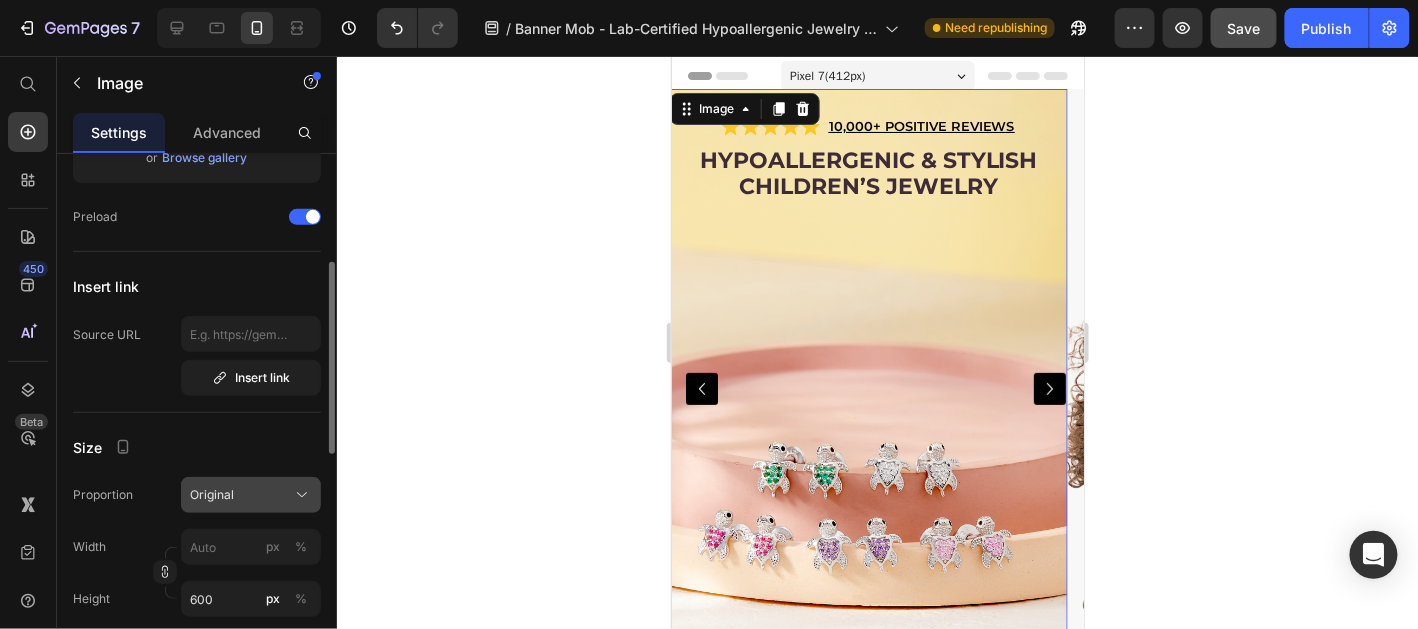 click on "Original" 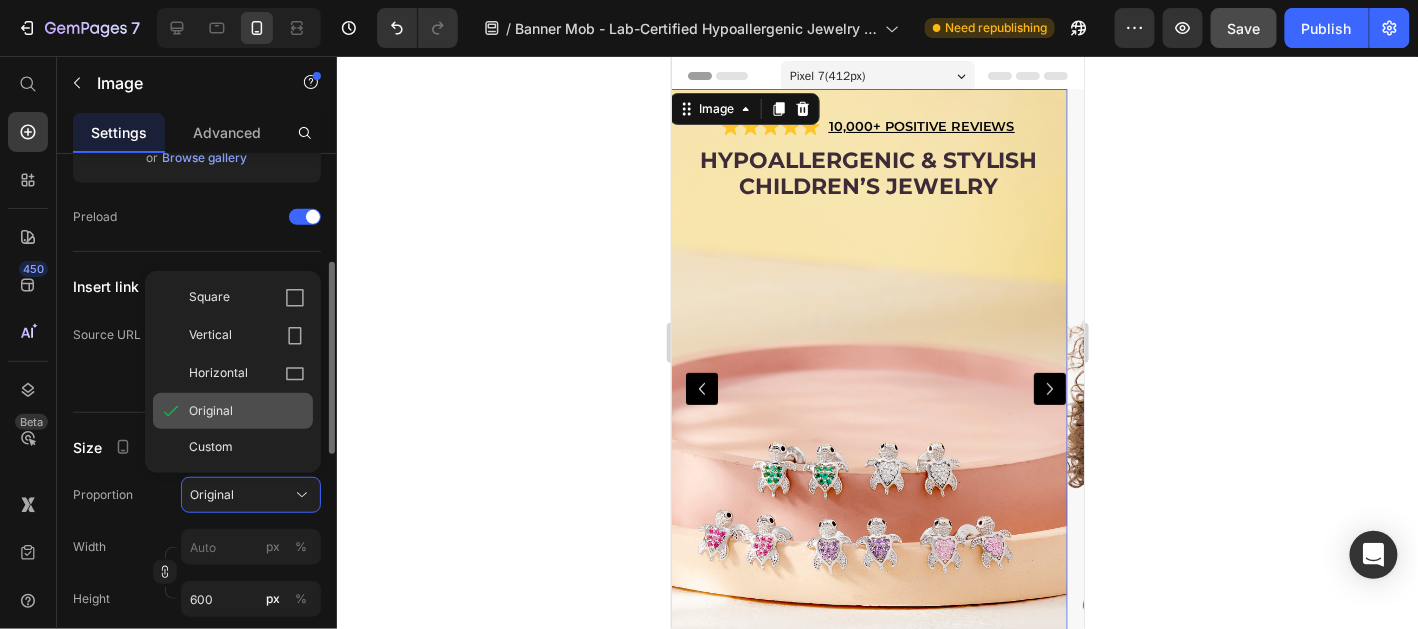 click on "Original" at bounding box center (247, 411) 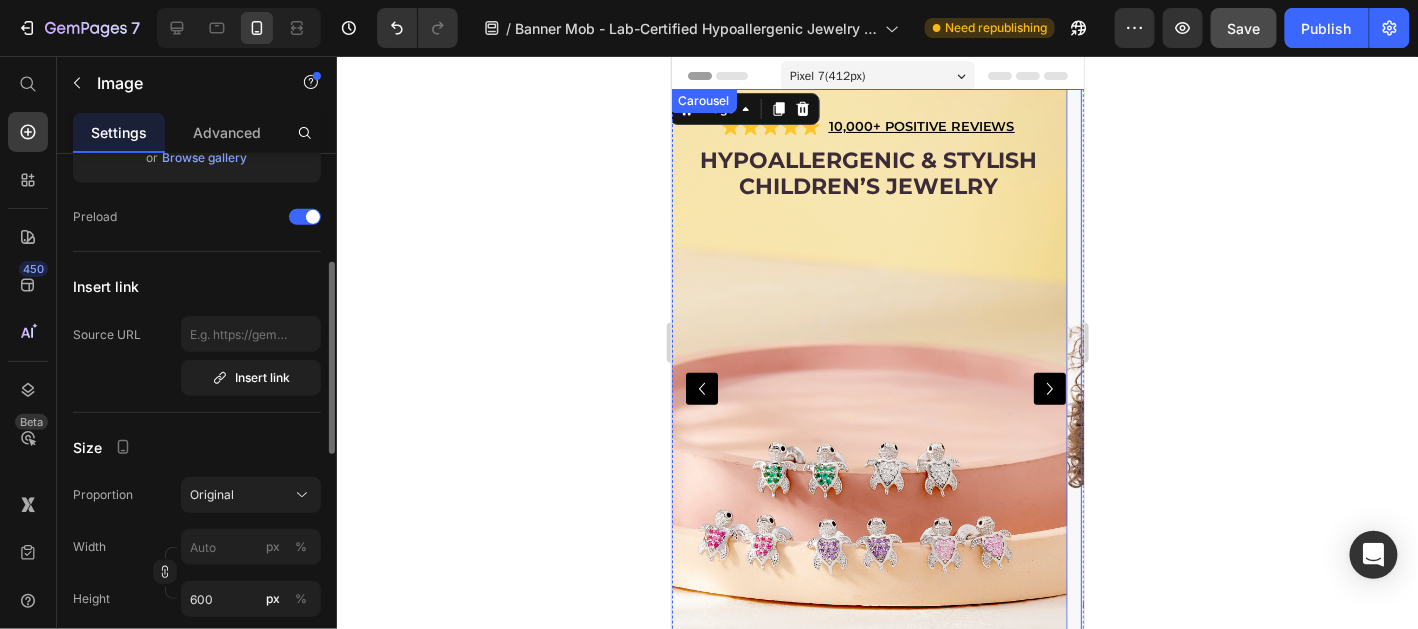 click 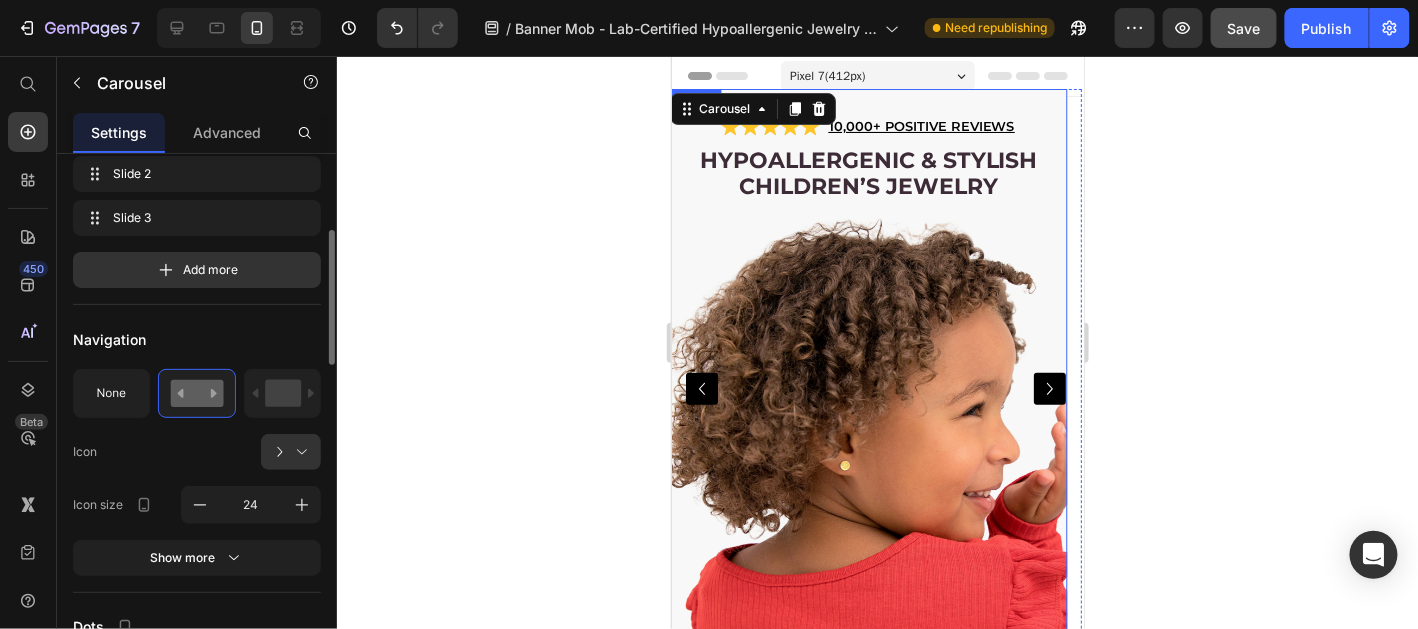 scroll, scrollTop: 0, scrollLeft: 0, axis: both 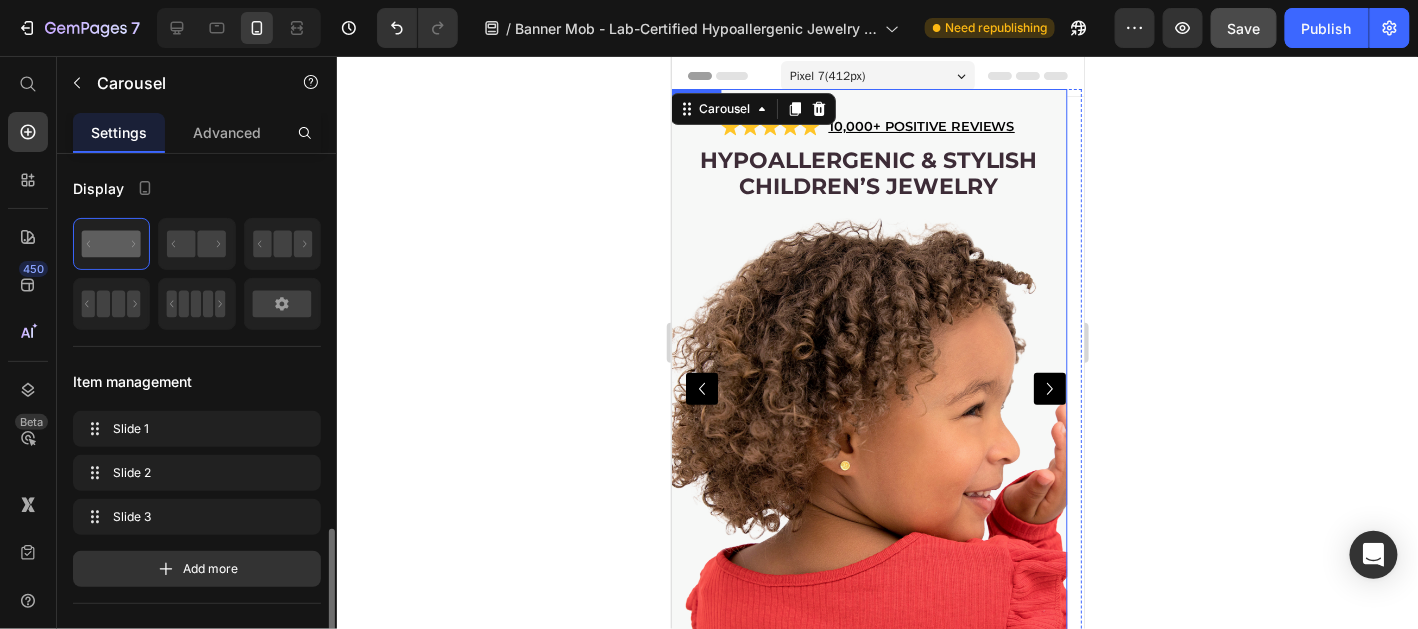click at bounding box center [867, 388] 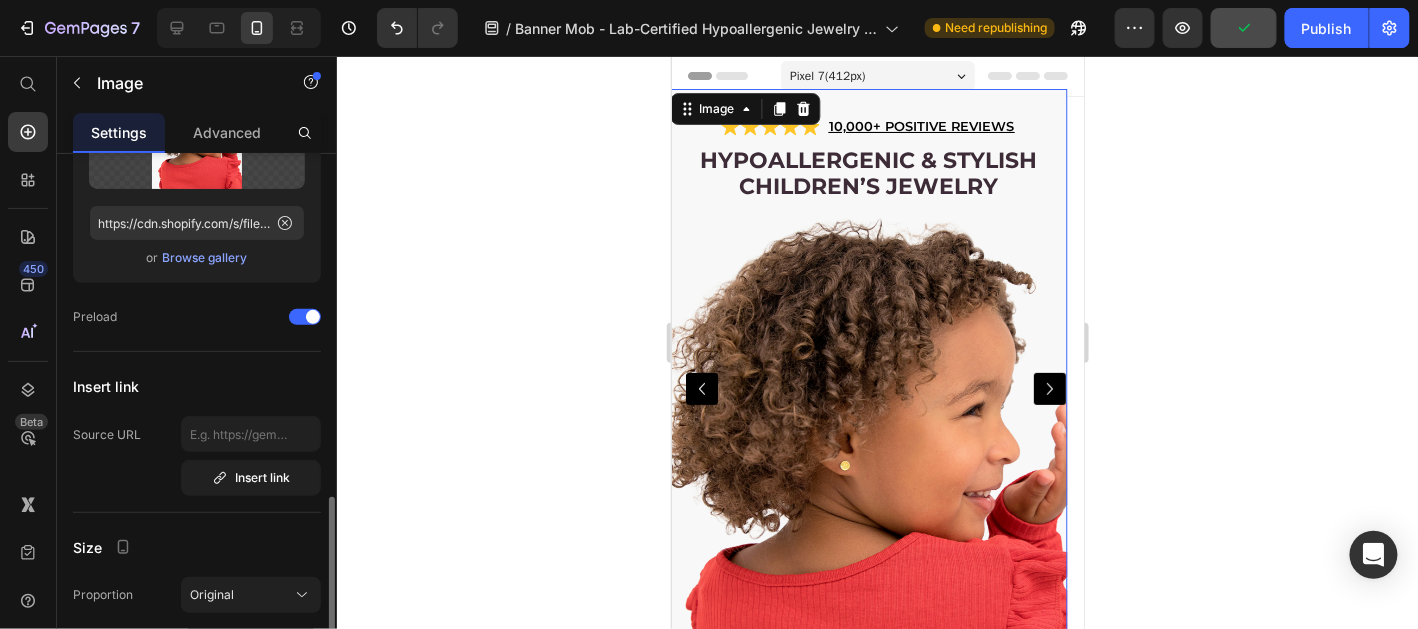 scroll, scrollTop: 398, scrollLeft: 0, axis: vertical 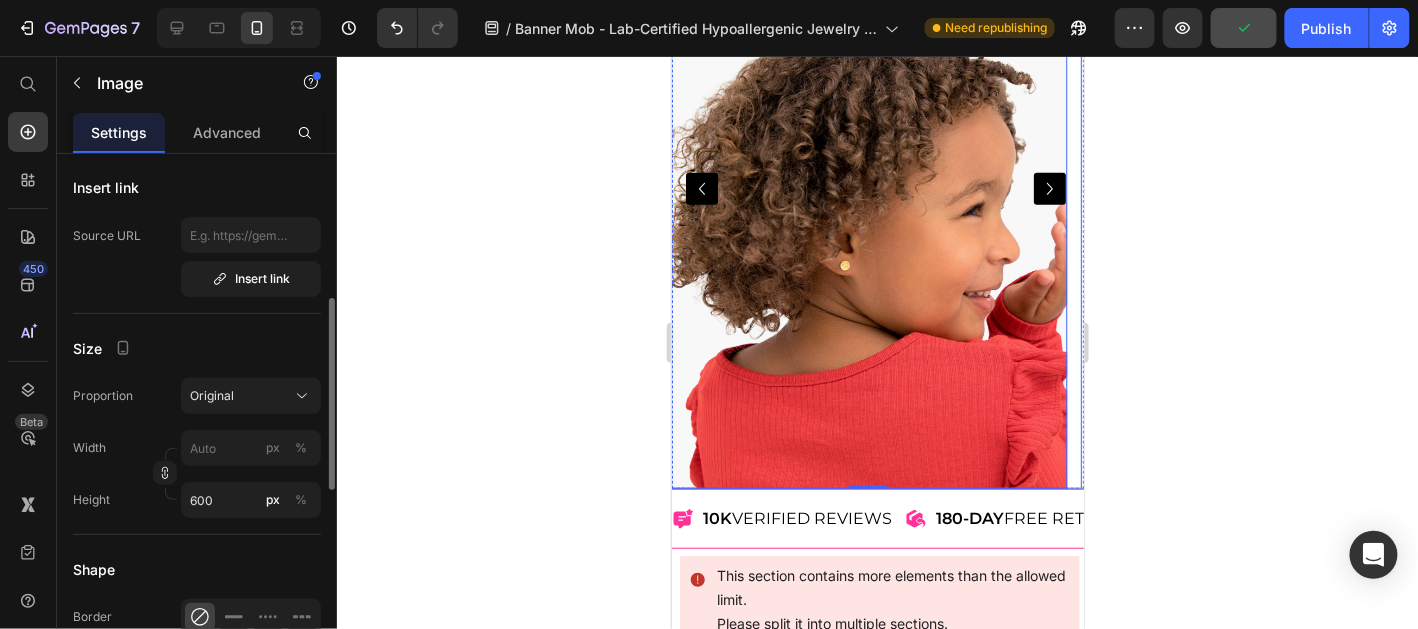 click 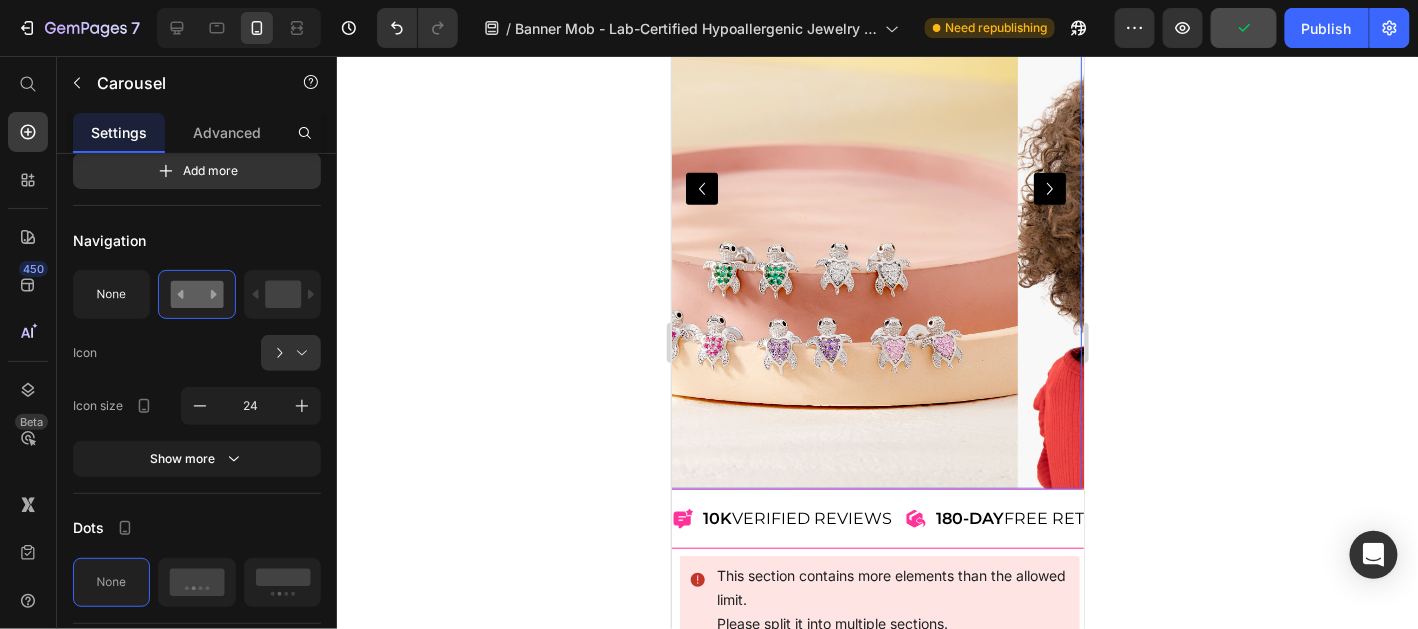 scroll, scrollTop: 0, scrollLeft: 0, axis: both 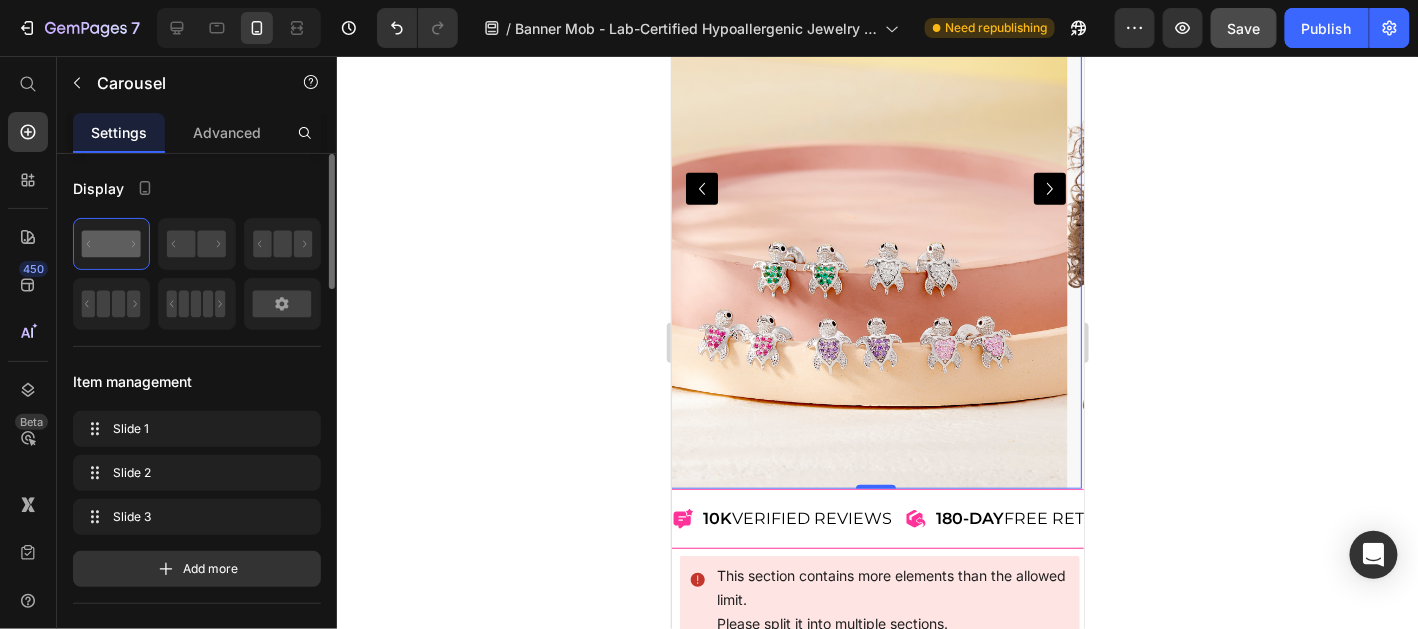 click 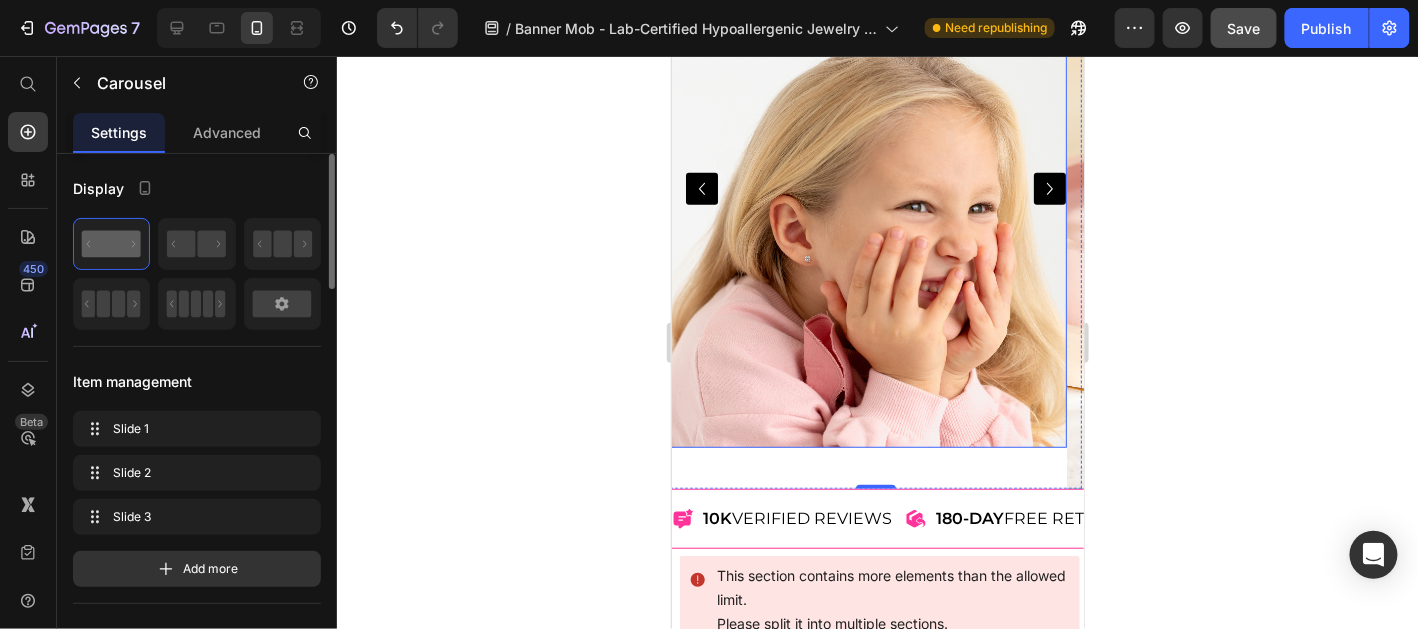 click at bounding box center (867, 167) 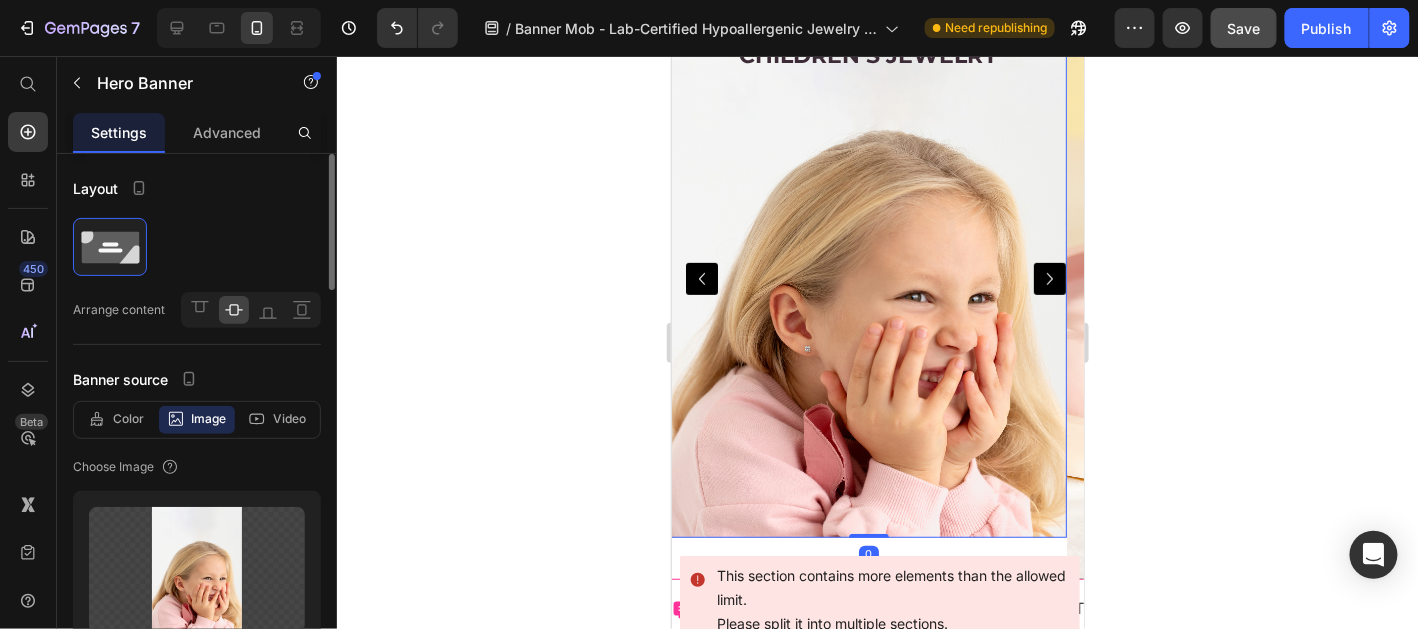 scroll, scrollTop: 0, scrollLeft: 0, axis: both 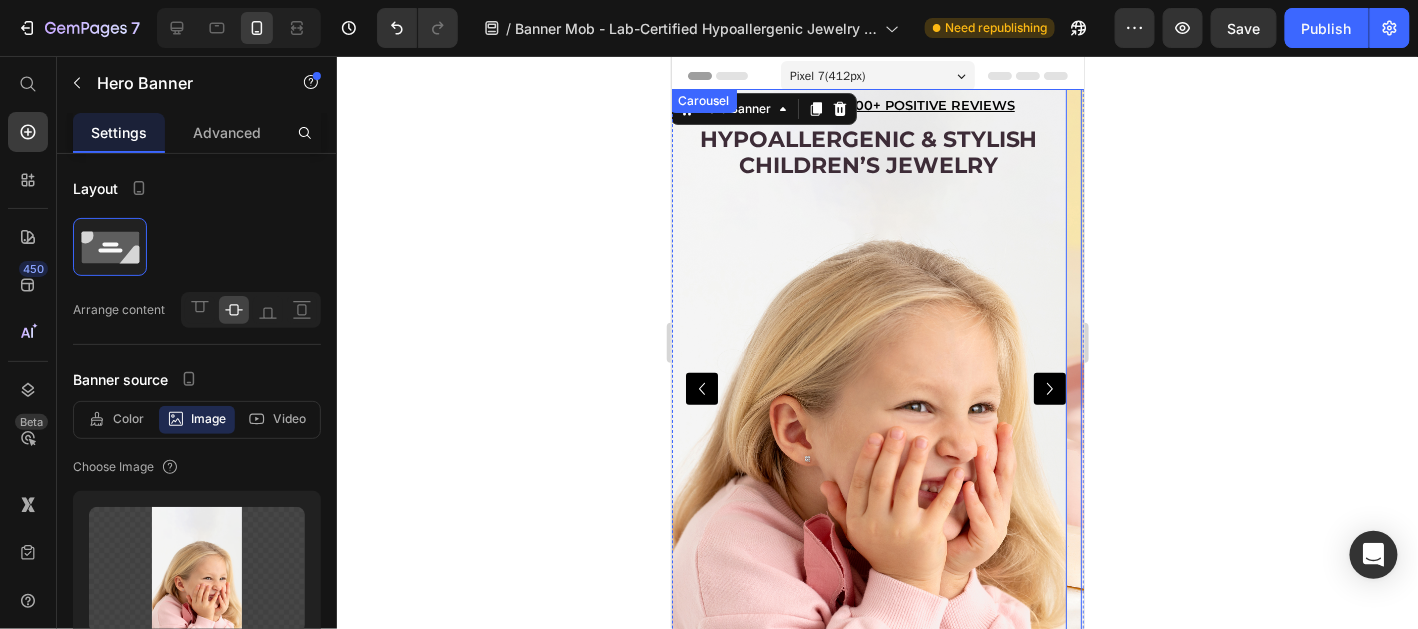 click 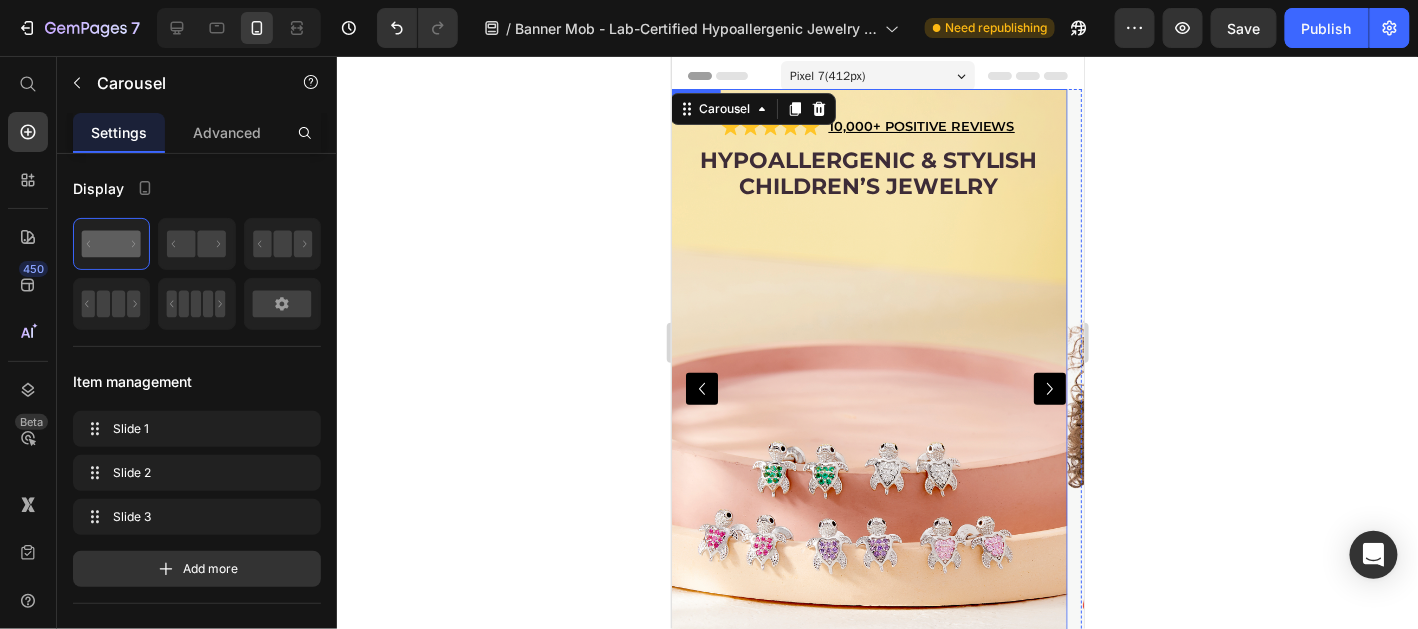 click at bounding box center (867, 388) 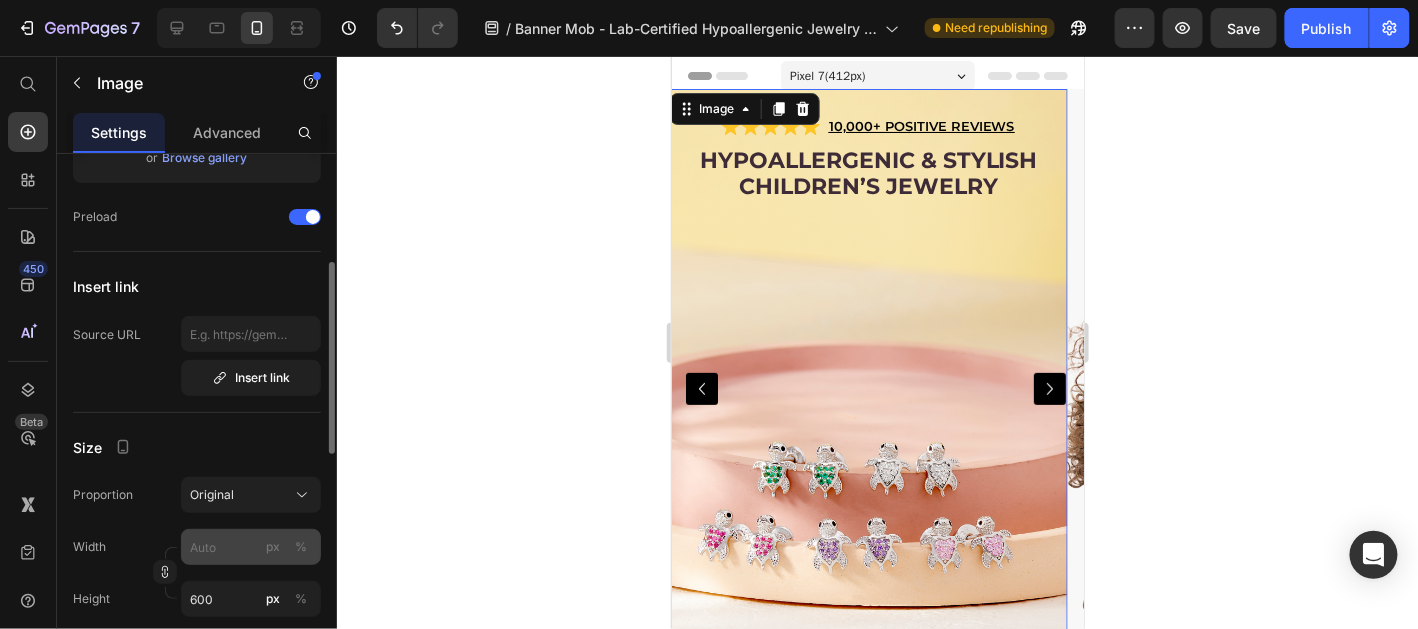 scroll, scrollTop: 398, scrollLeft: 0, axis: vertical 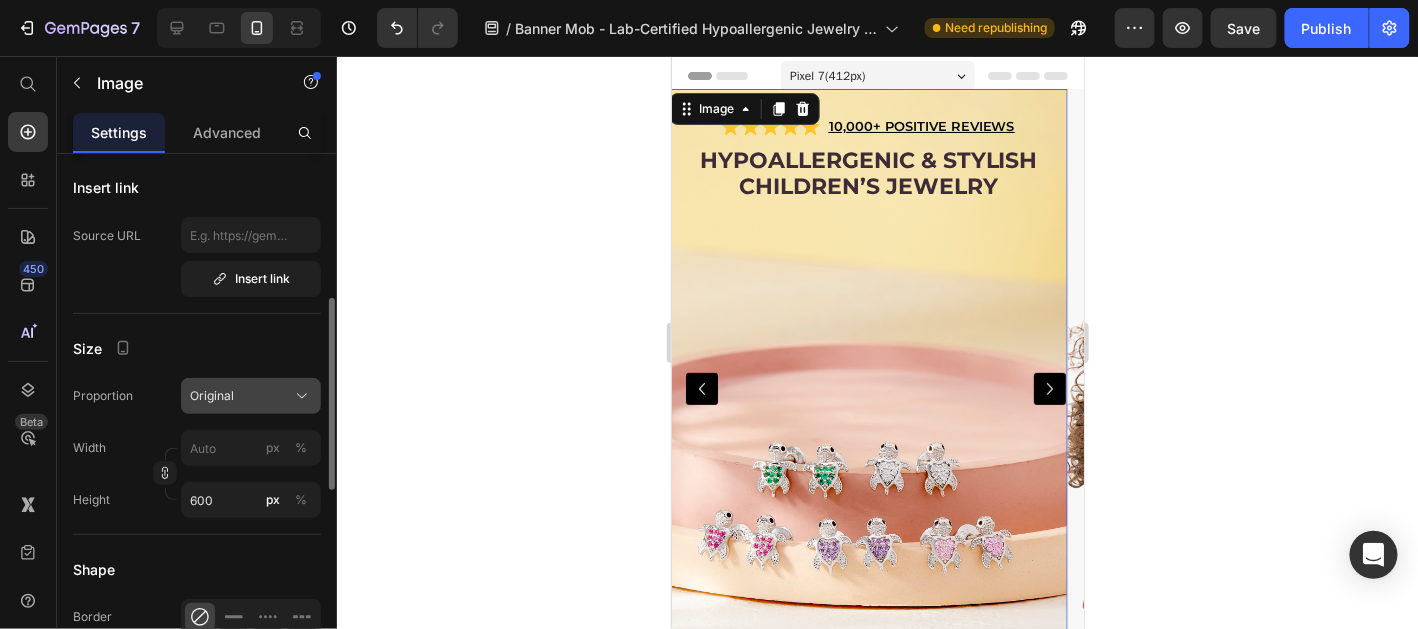 click on "Original" at bounding box center [251, 396] 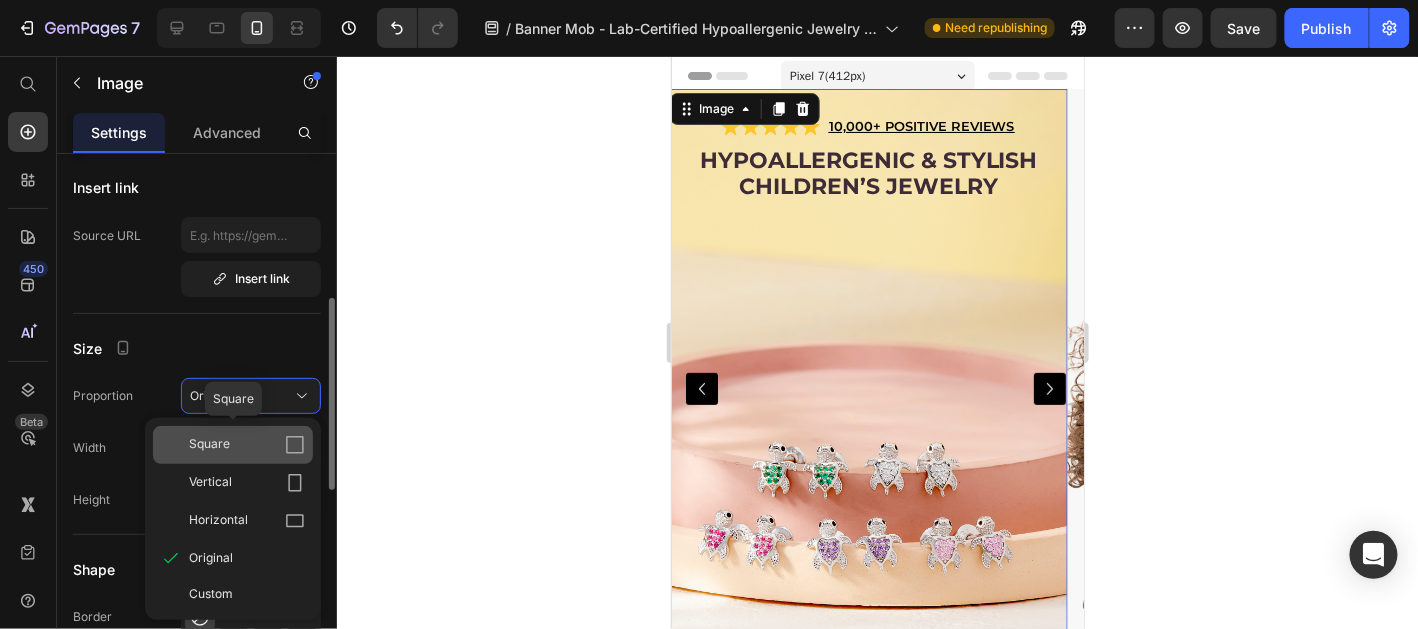 click on "Square" at bounding box center [247, 445] 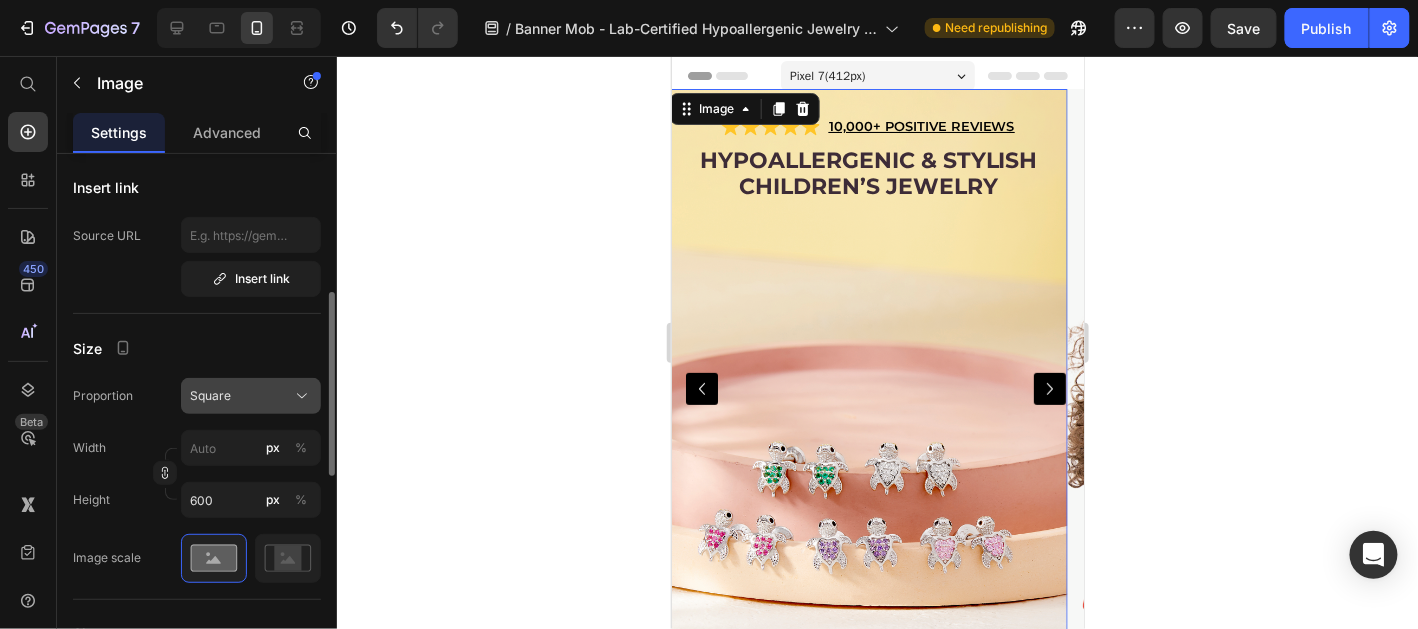 type on "600" 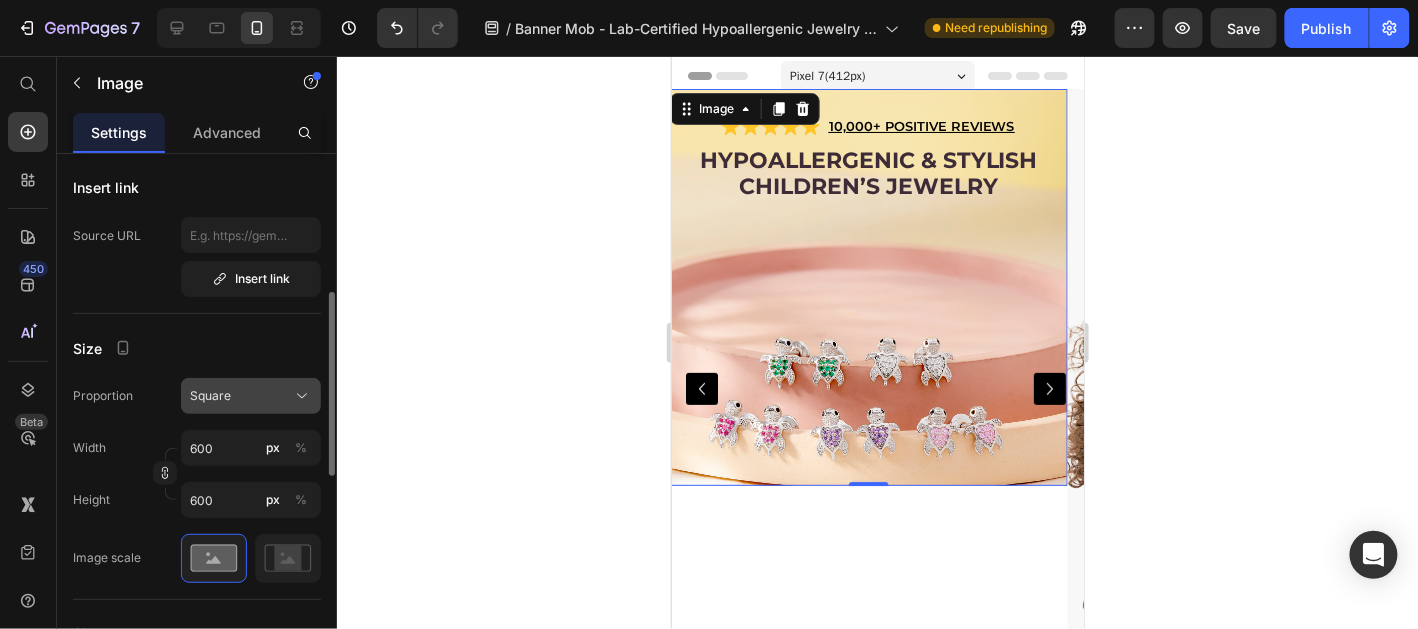 click on "Square" 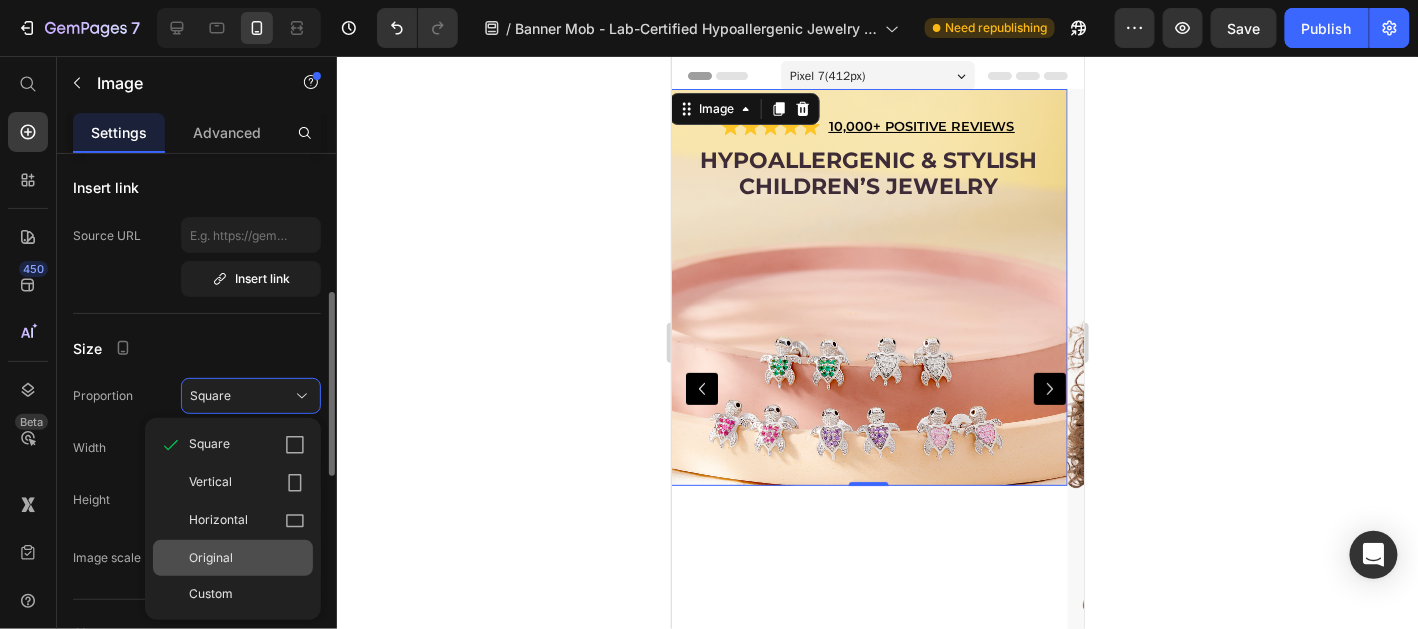 click on "Original" 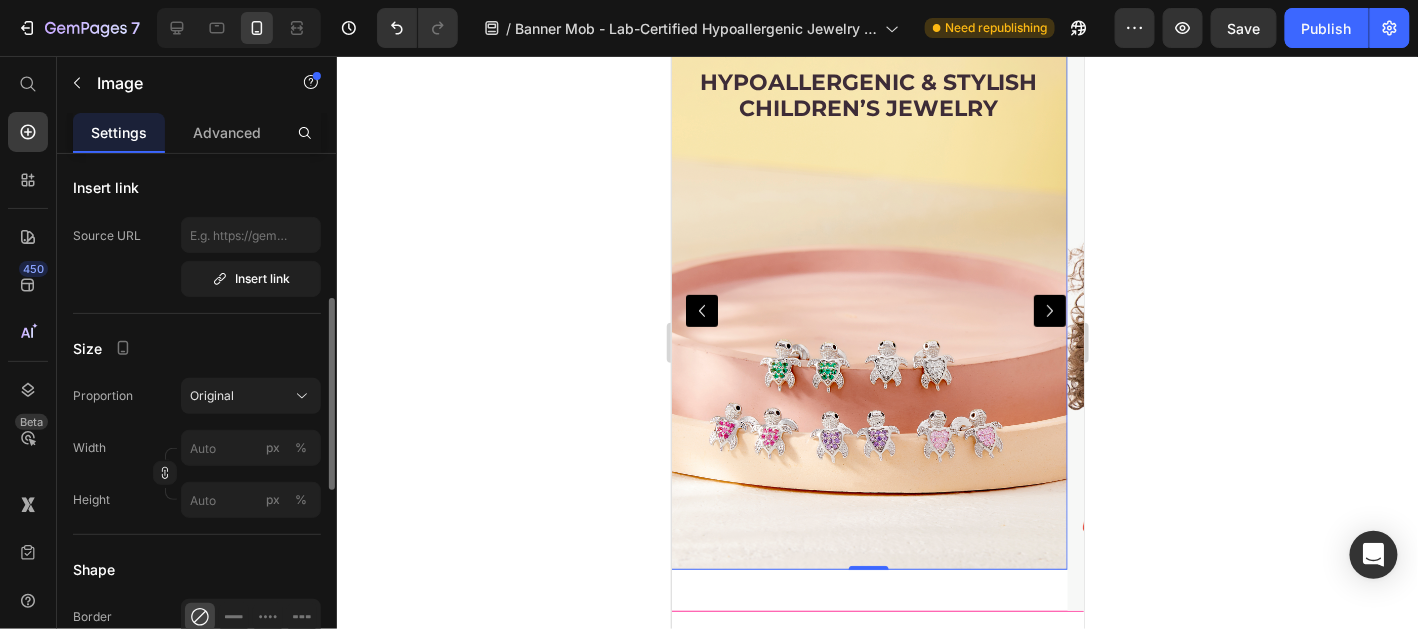 scroll, scrollTop: 99, scrollLeft: 0, axis: vertical 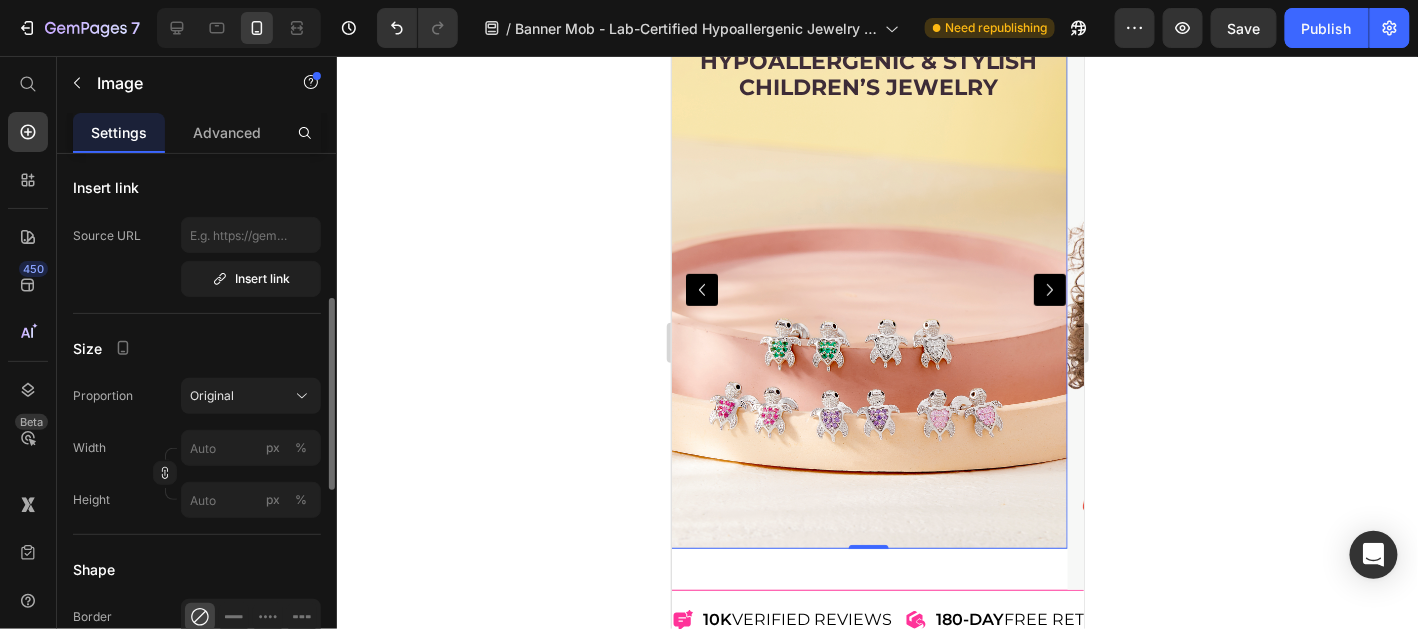 click 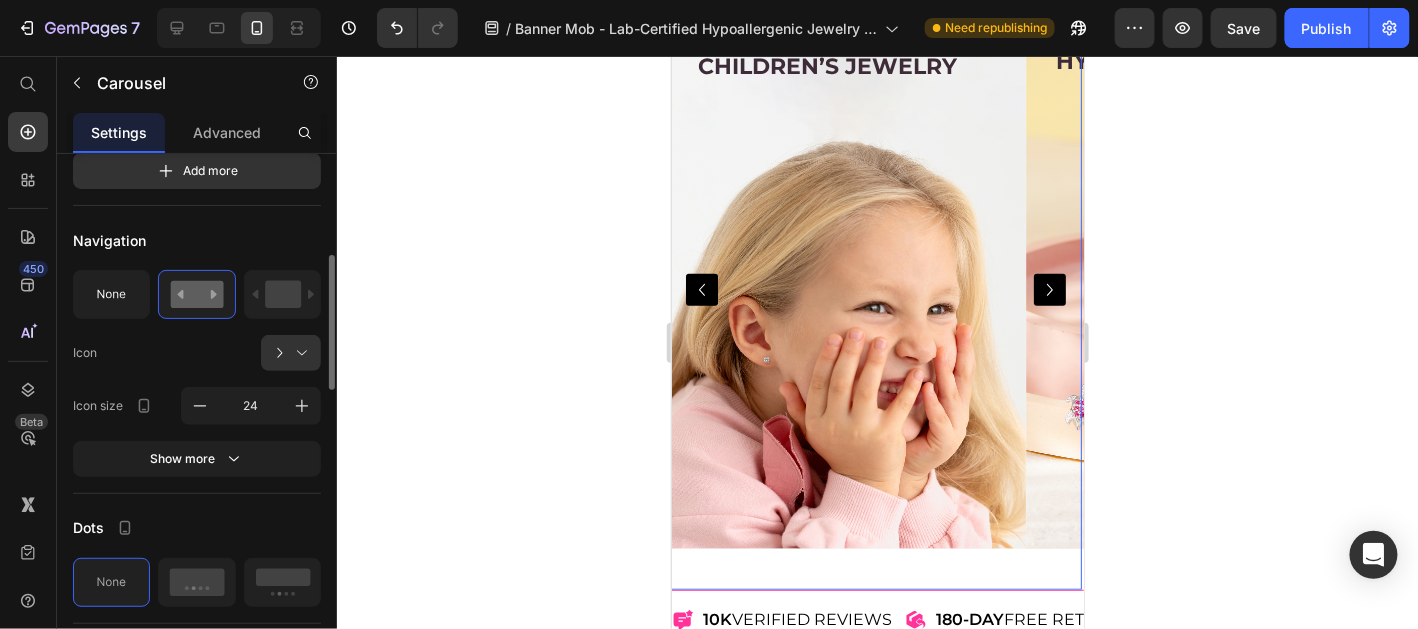 scroll, scrollTop: 0, scrollLeft: 0, axis: both 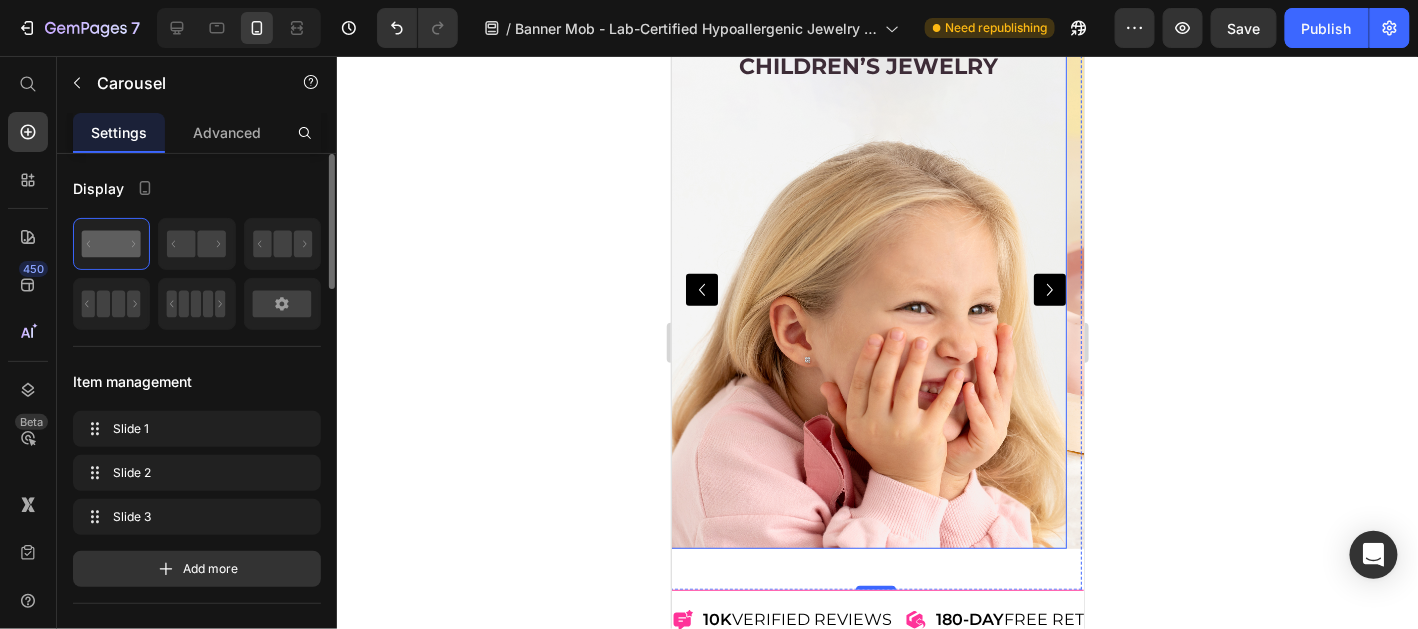 click at bounding box center [1049, 289] 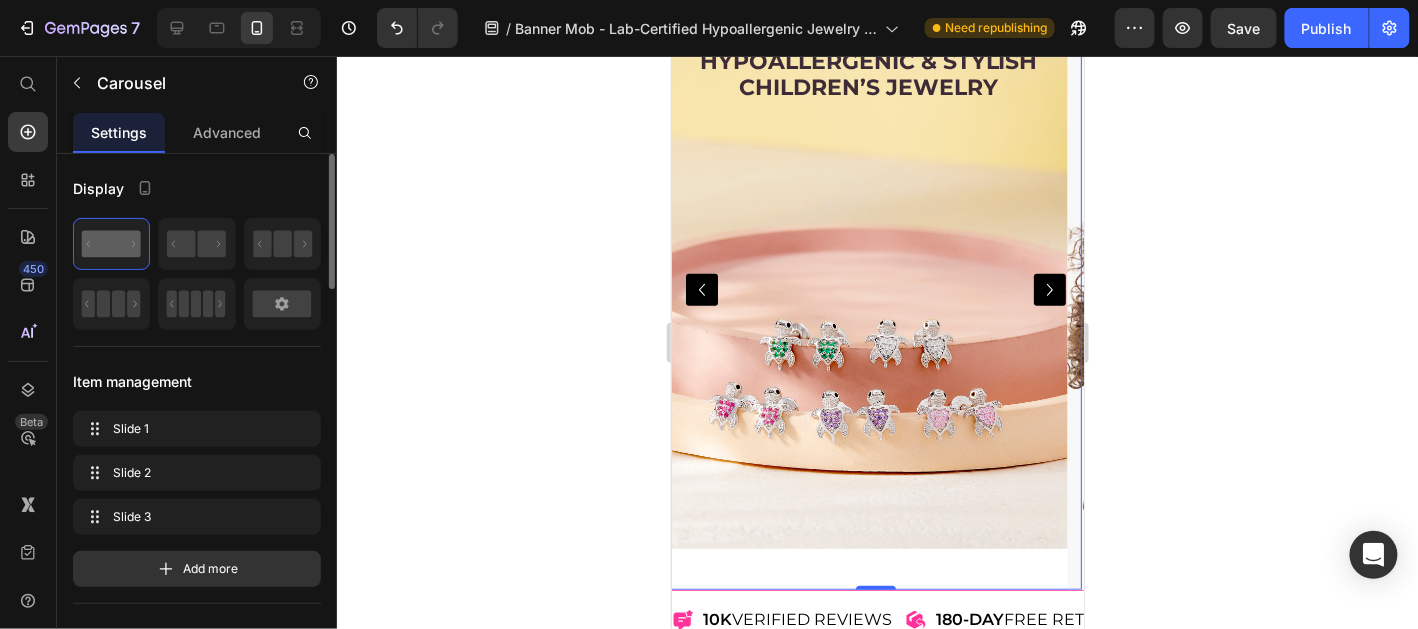 click at bounding box center [1049, 289] 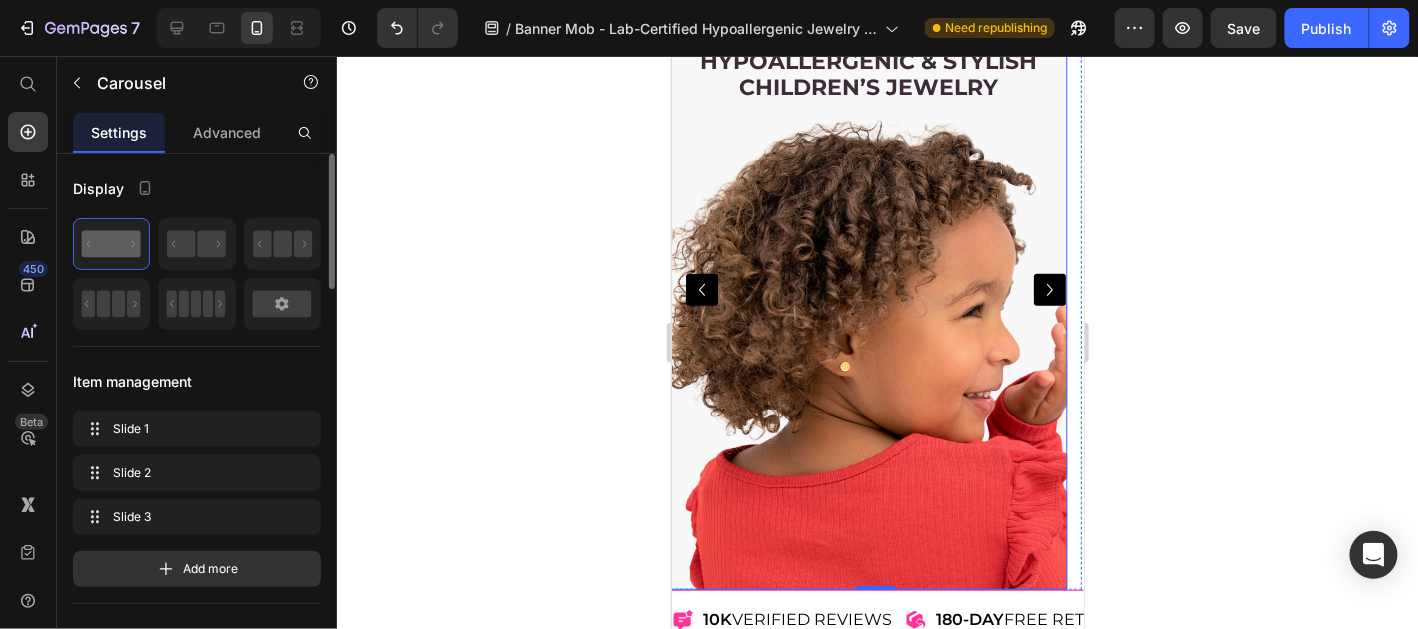 click at bounding box center (867, 289) 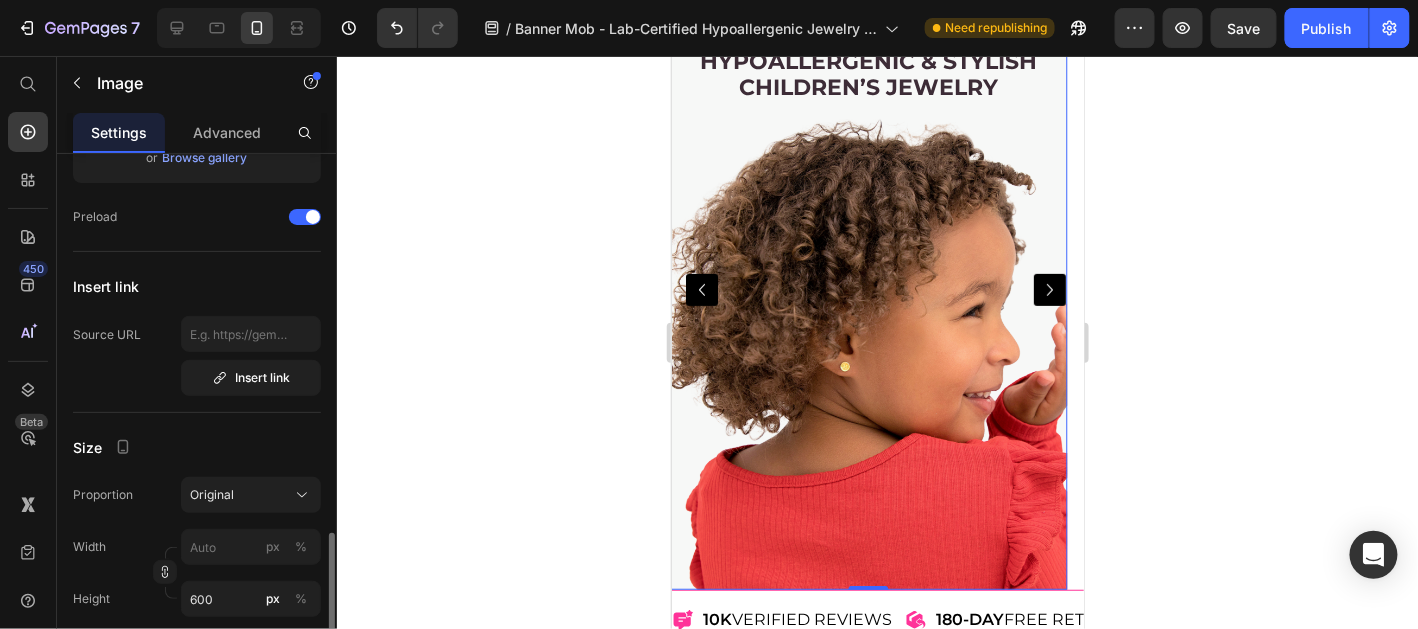 scroll, scrollTop: 498, scrollLeft: 0, axis: vertical 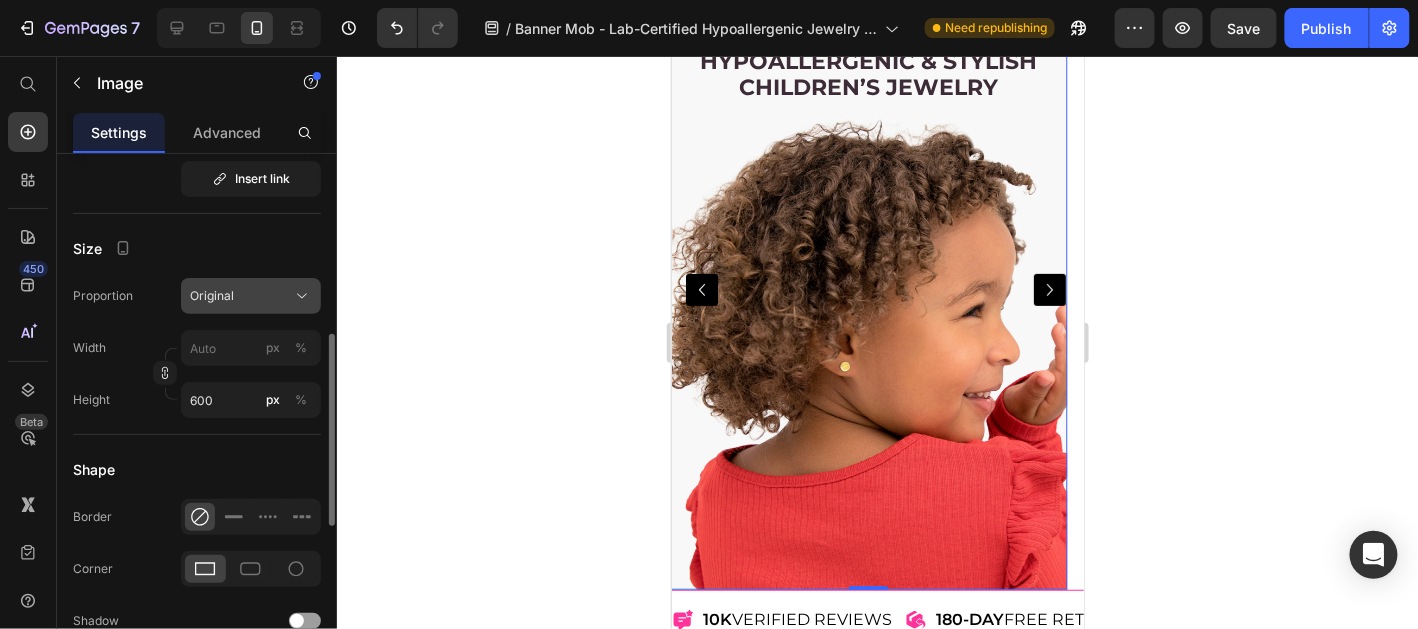 click on "Original" 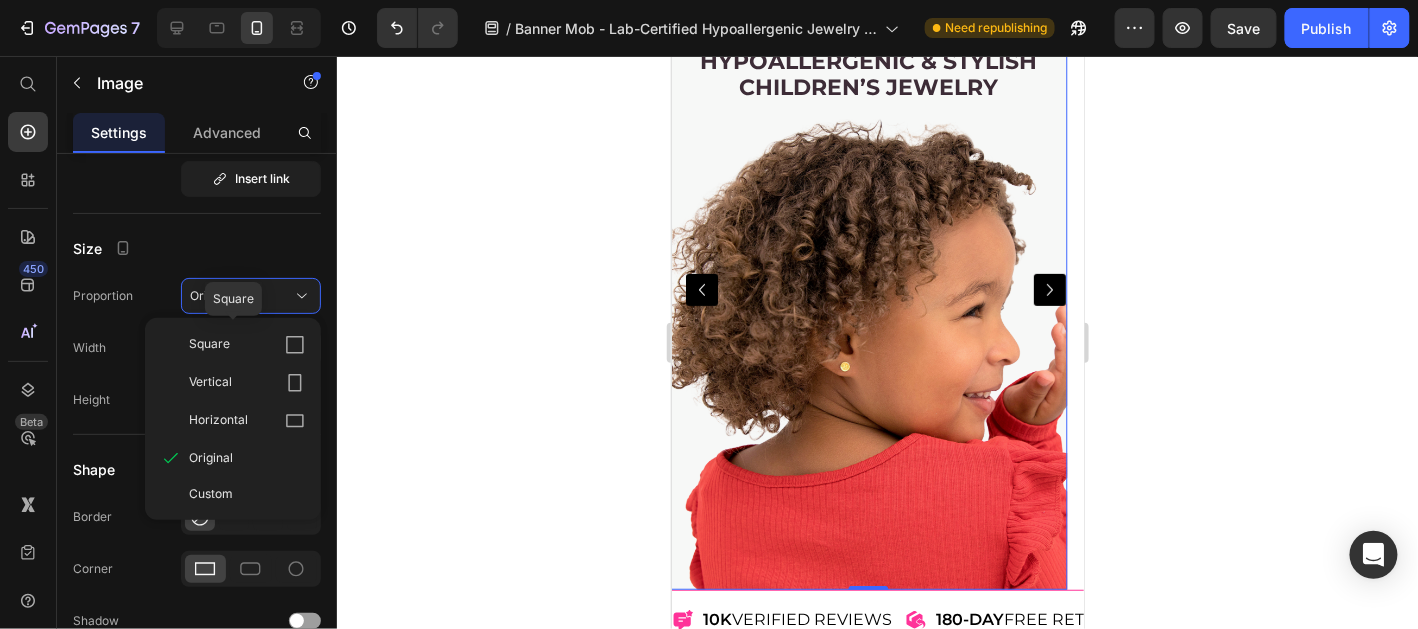 click on "Square" at bounding box center (247, 345) 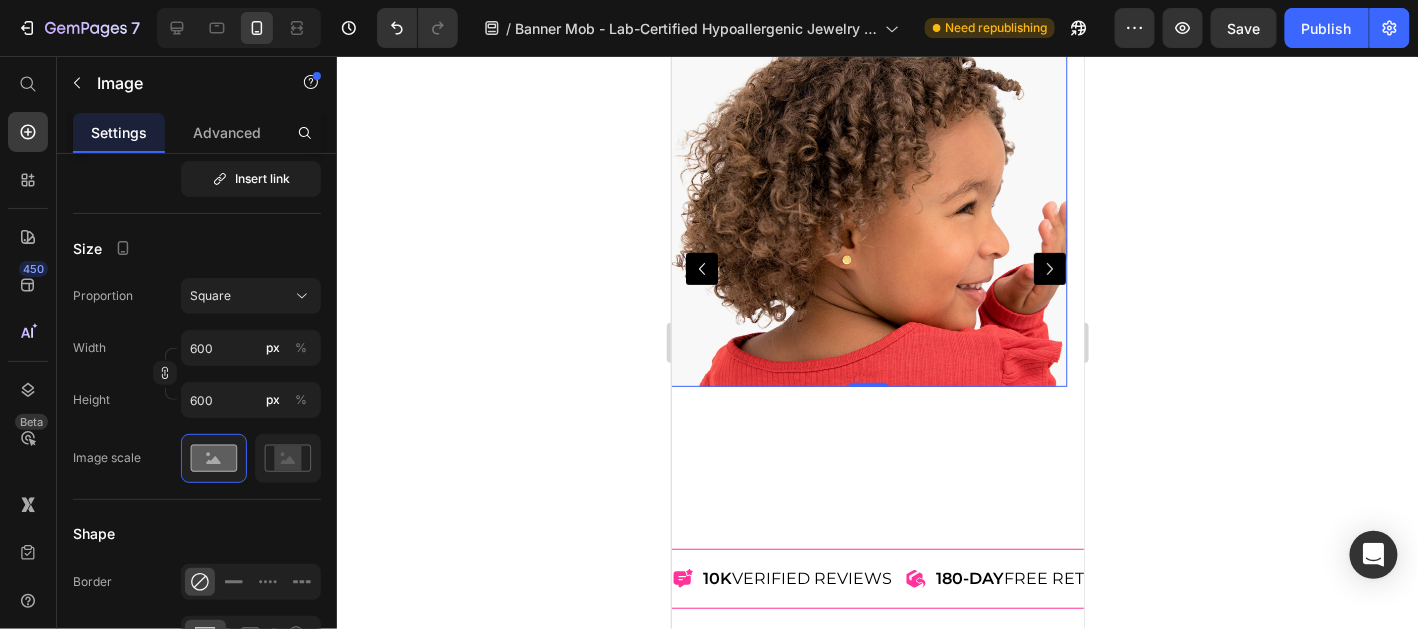 scroll, scrollTop: 79, scrollLeft: 0, axis: vertical 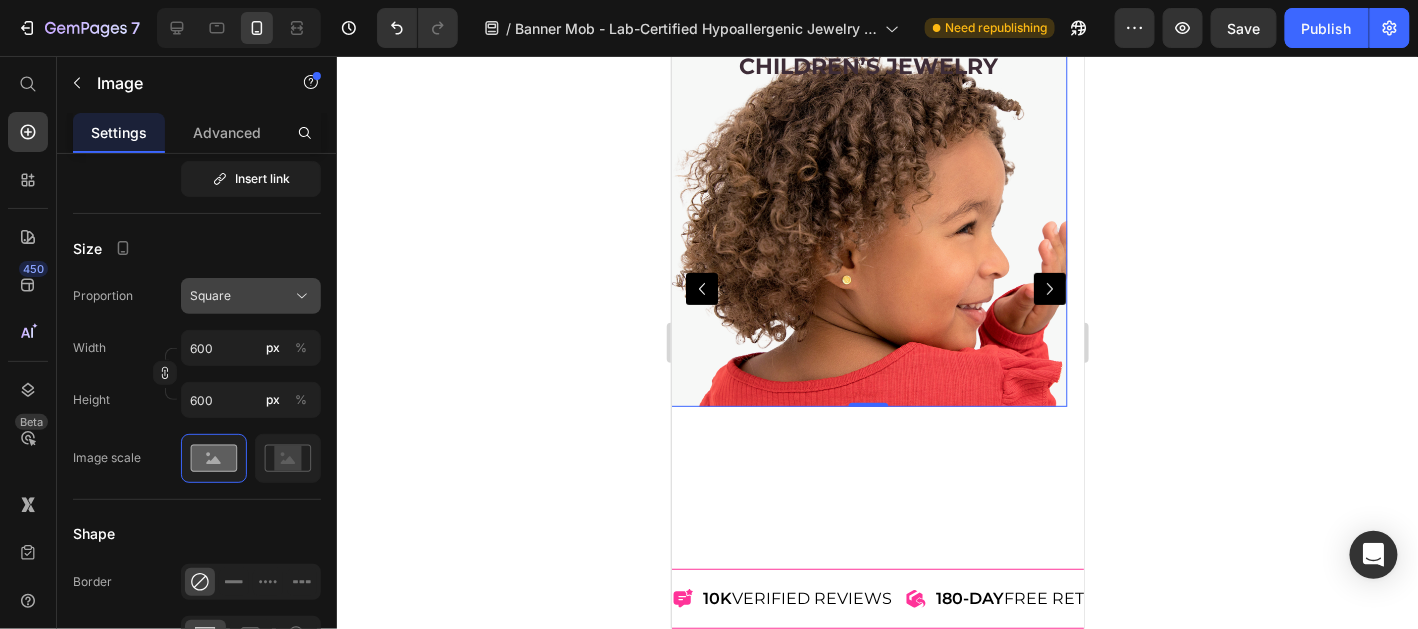 click on "Square" 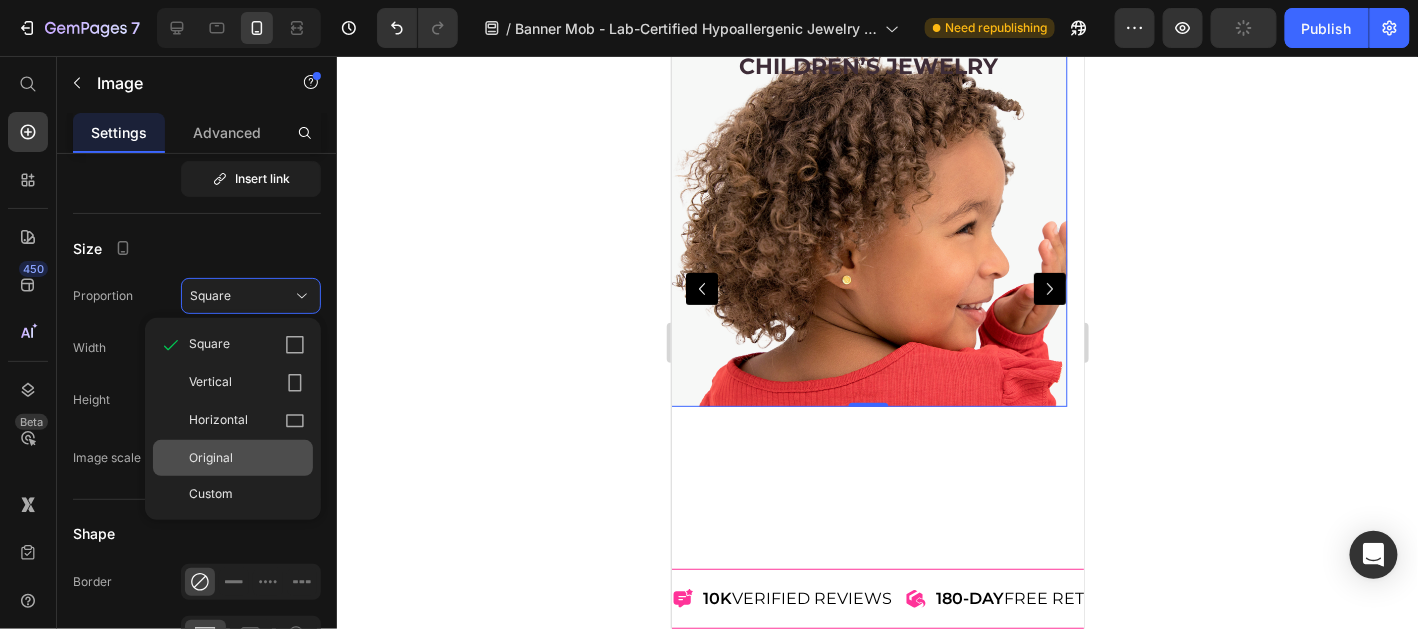 click on "Original" at bounding box center (247, 458) 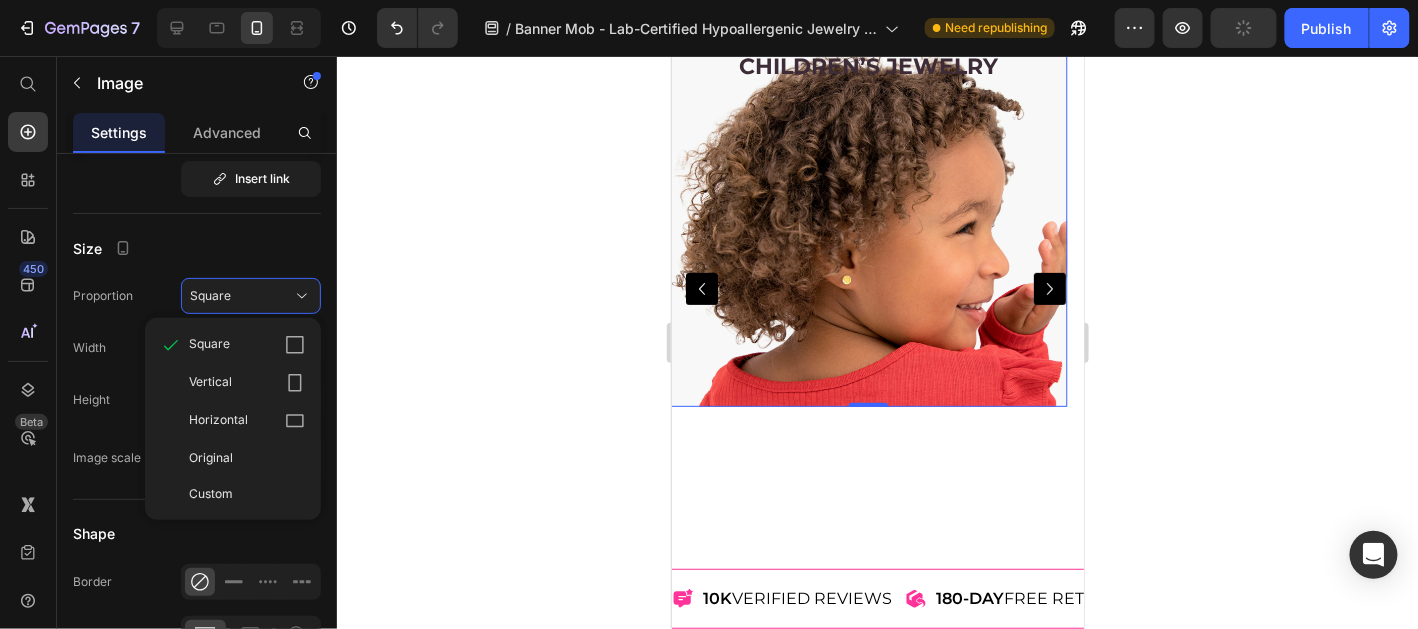 type 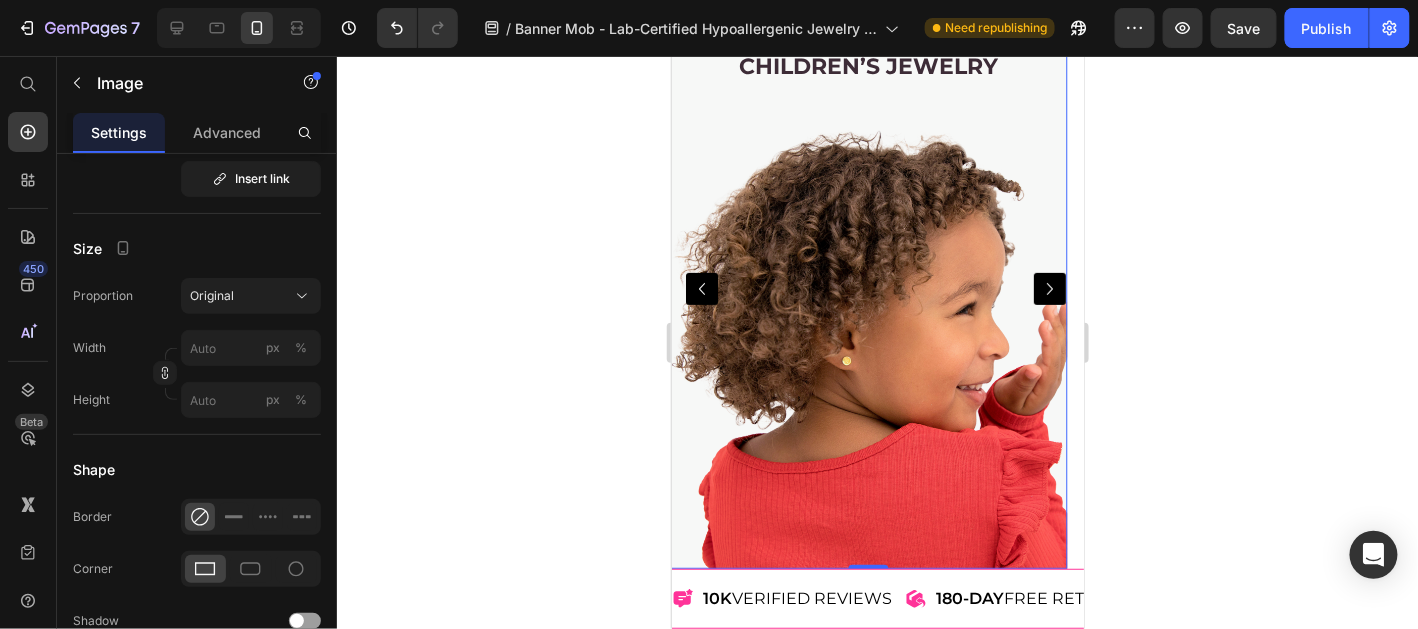 scroll, scrollTop: 0, scrollLeft: 0, axis: both 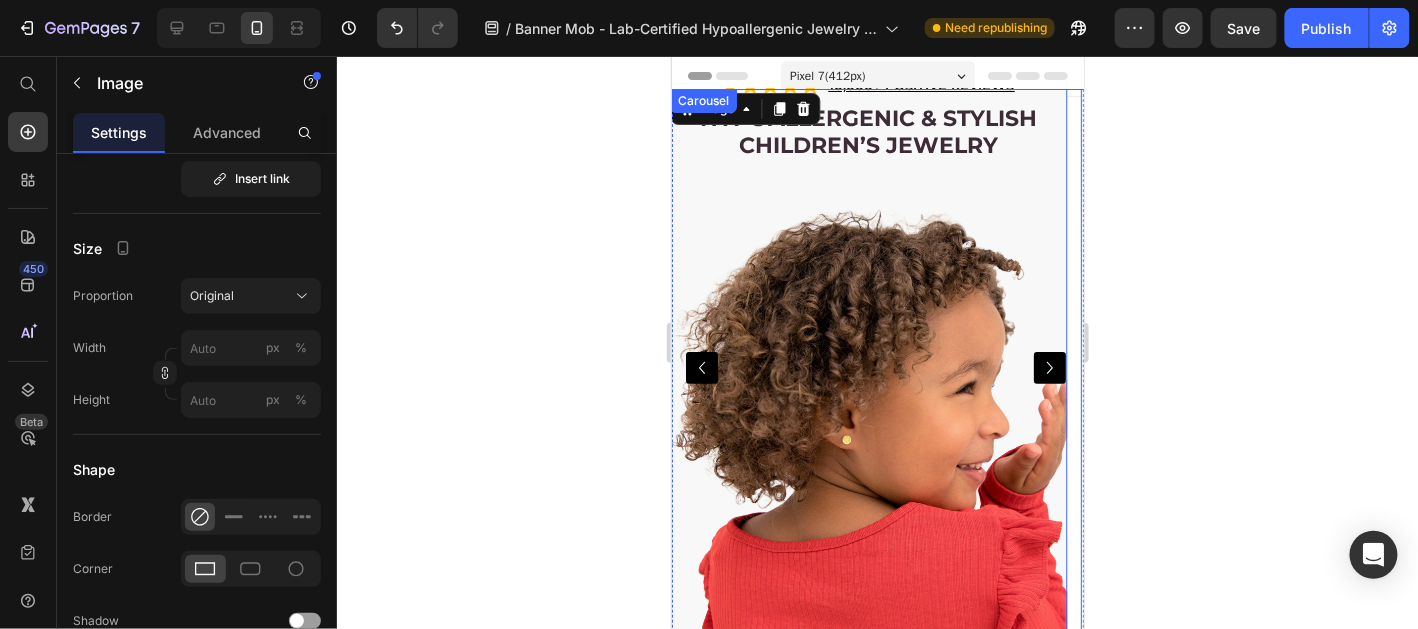 click 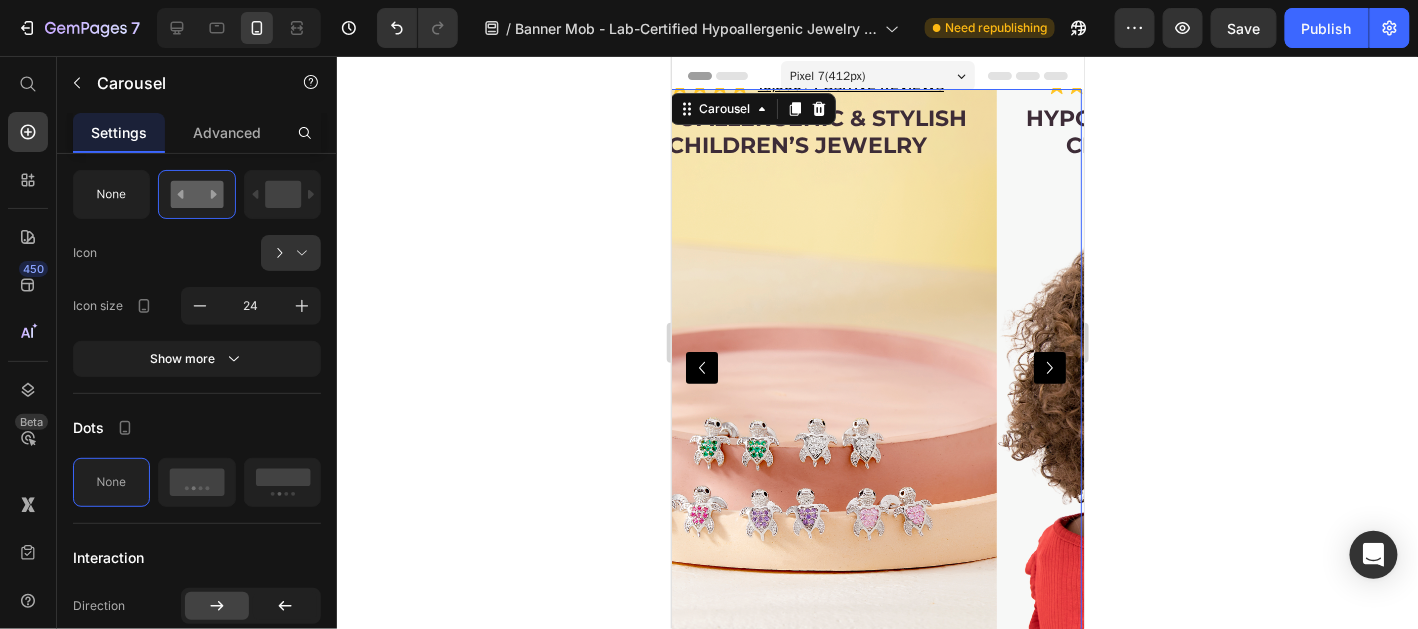 scroll, scrollTop: 0, scrollLeft: 0, axis: both 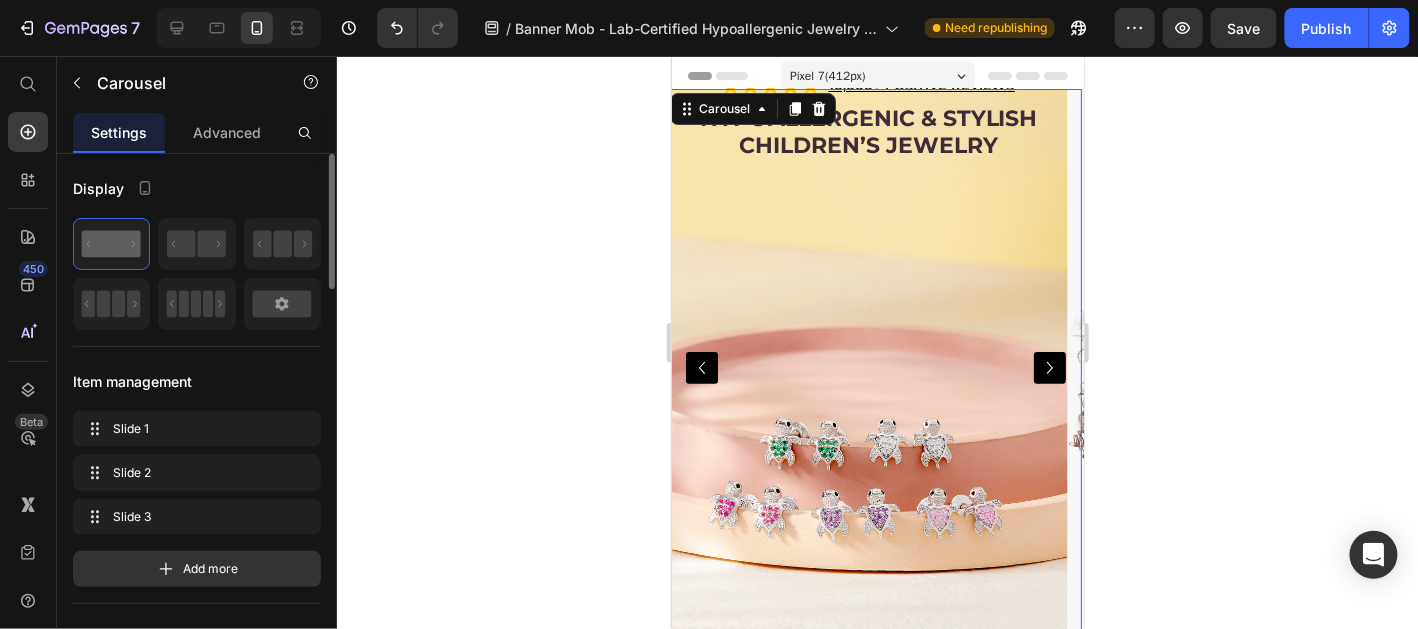 click 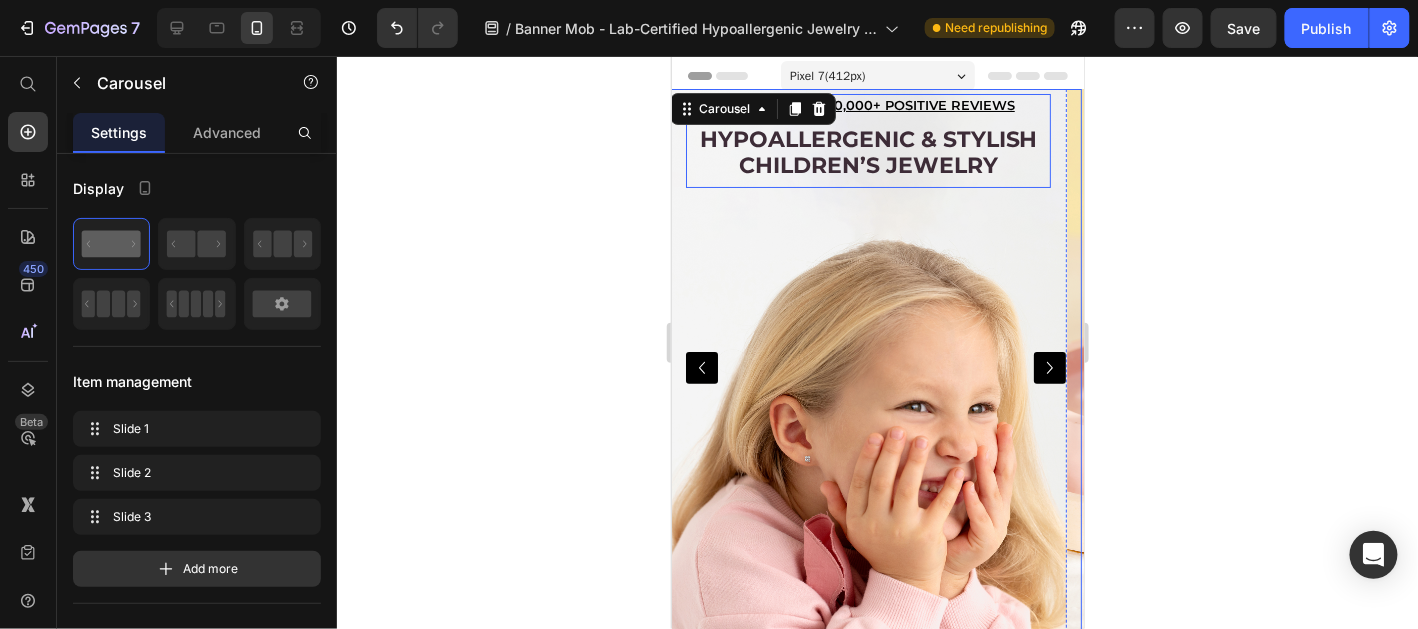 click on "Hypoallergenic & stylish Children’s Jewelry  Heading" at bounding box center [867, 155] 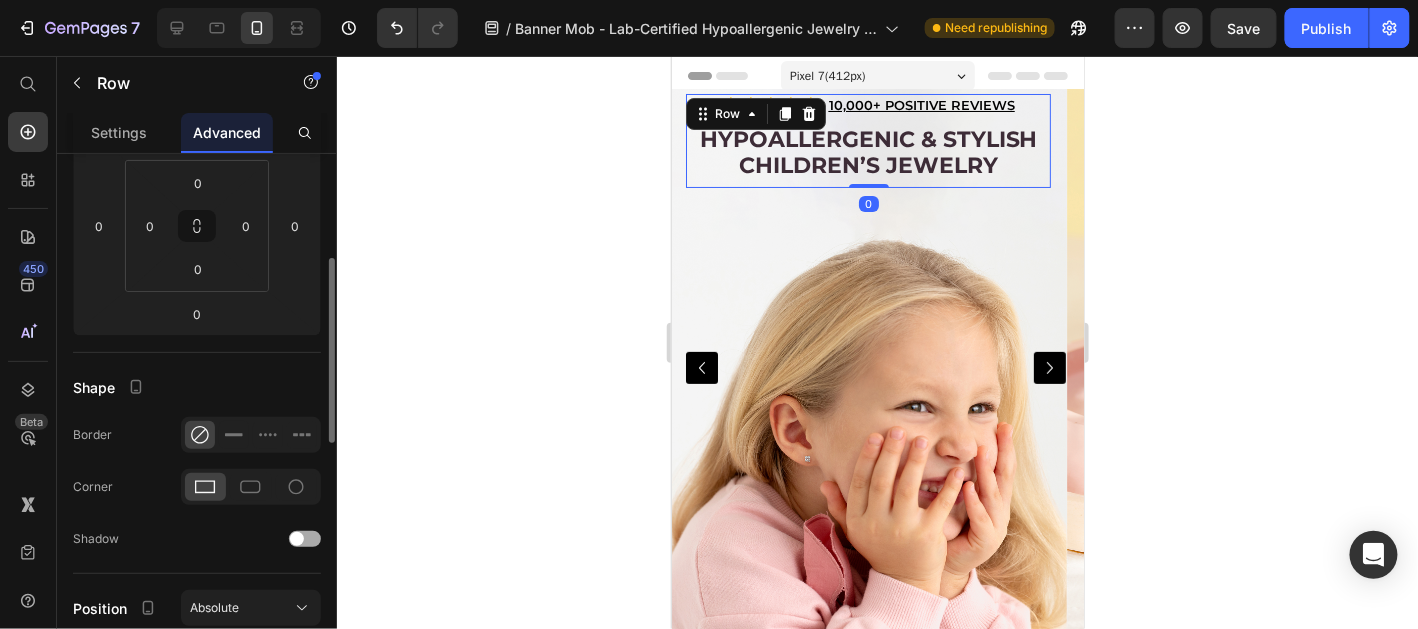 scroll, scrollTop: 598, scrollLeft: 0, axis: vertical 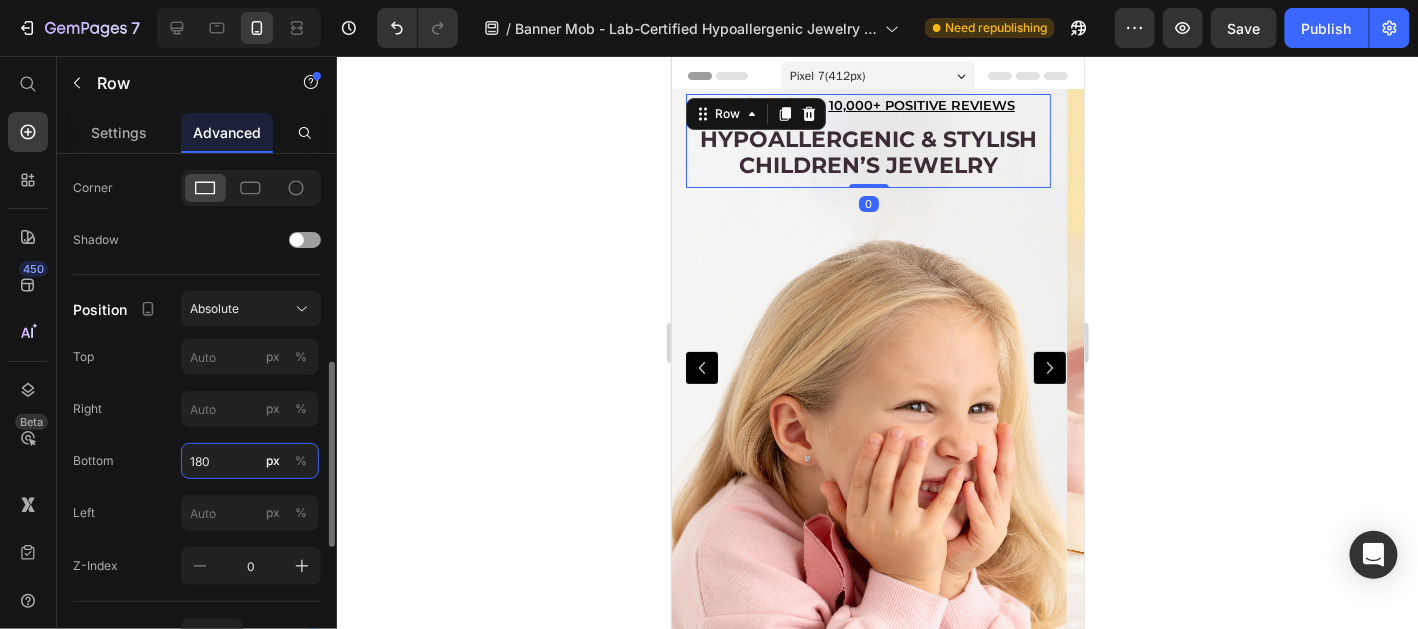 click on "180" at bounding box center [250, 461] 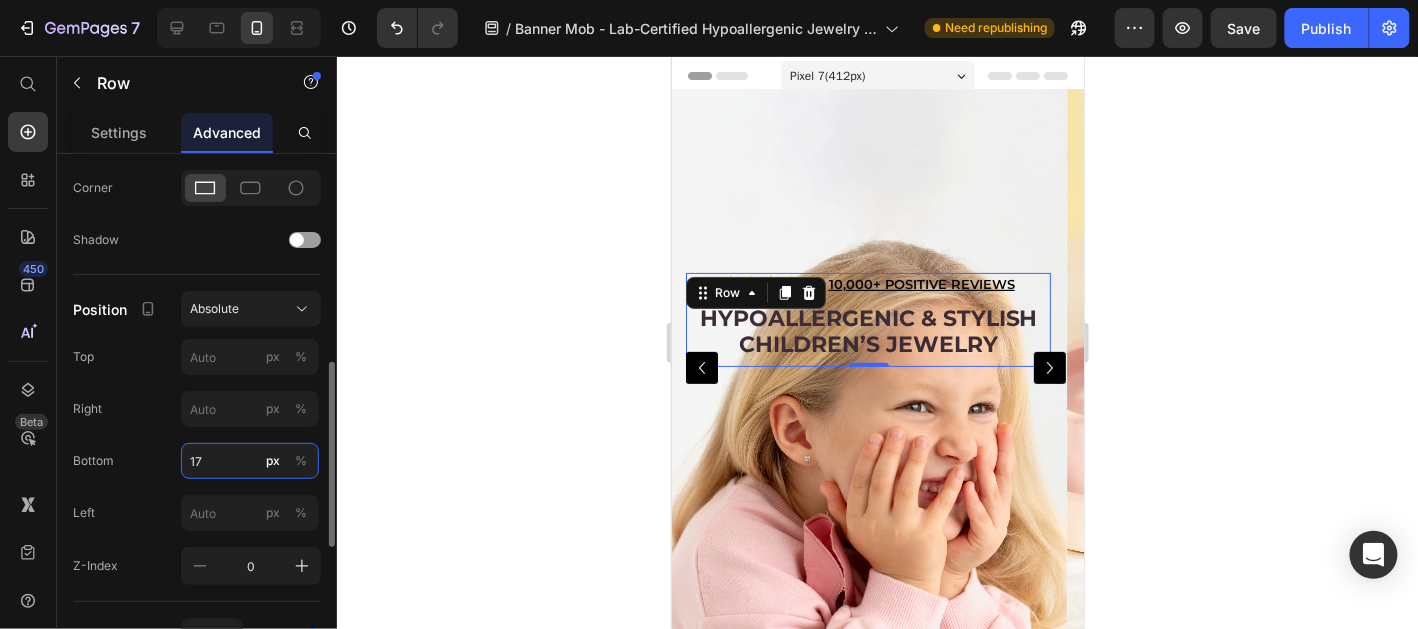 type on "170" 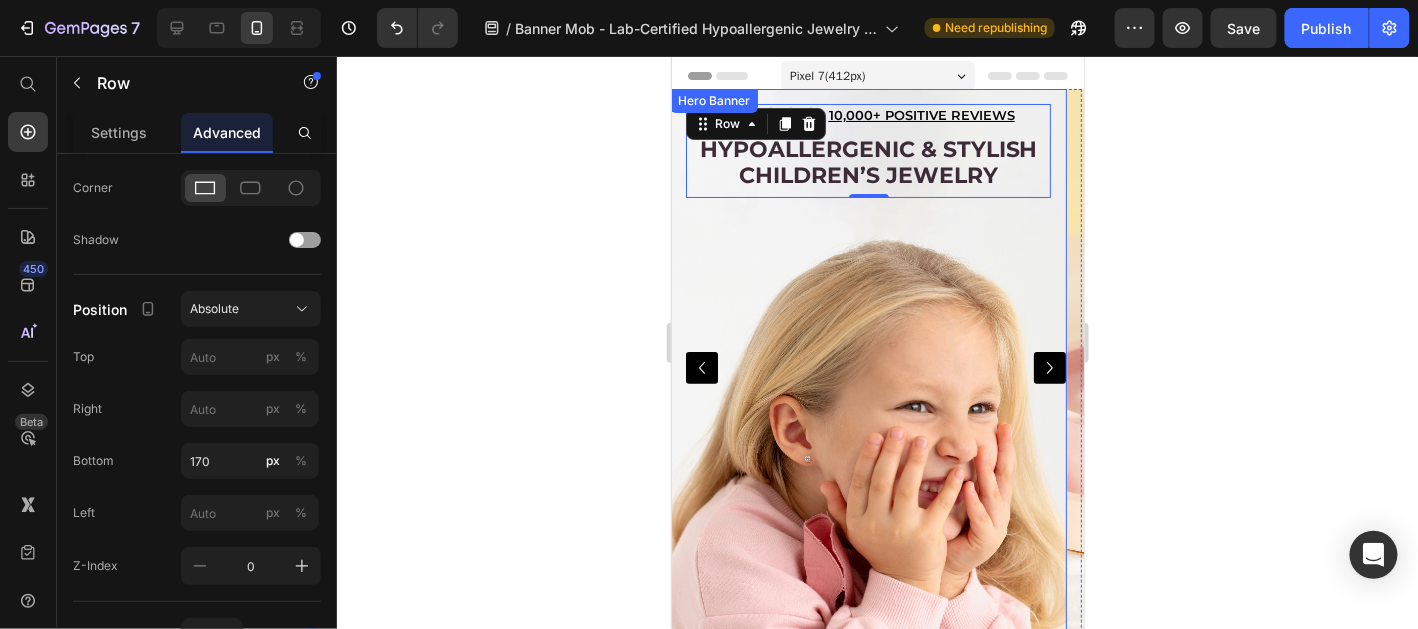click 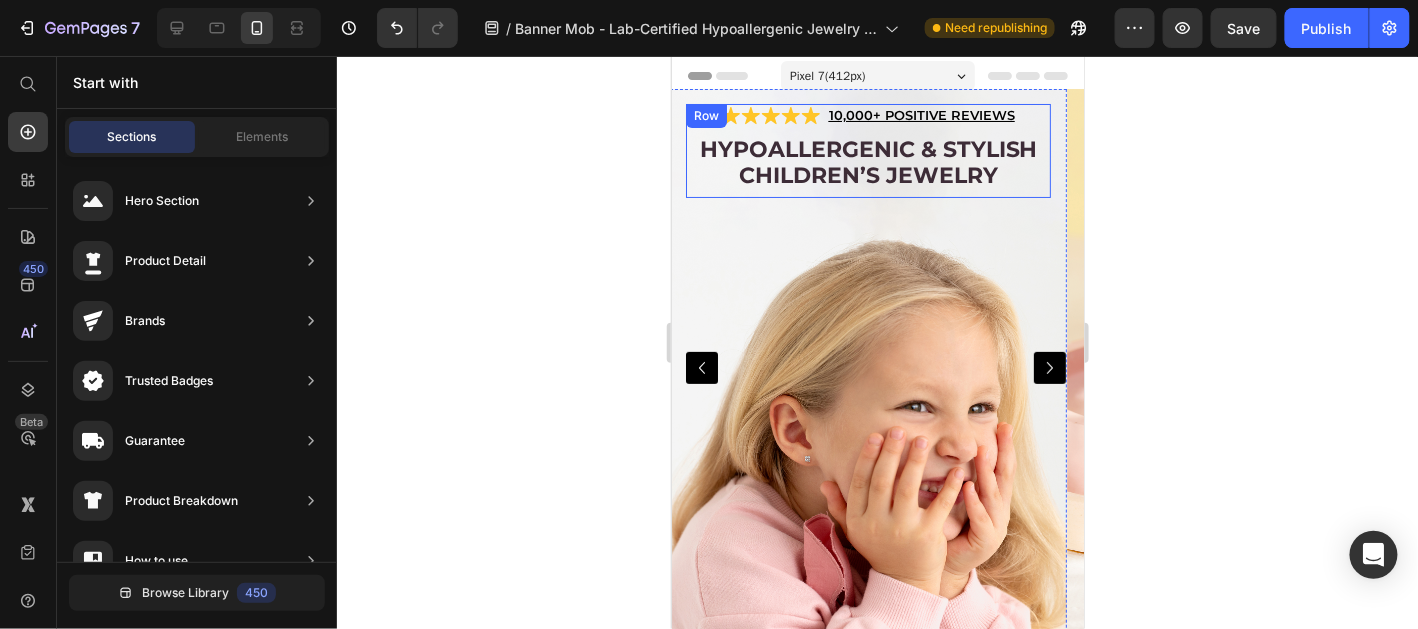 click on "Hypoallergenic & stylish Children’s Jewelry  Heading" at bounding box center (867, 165) 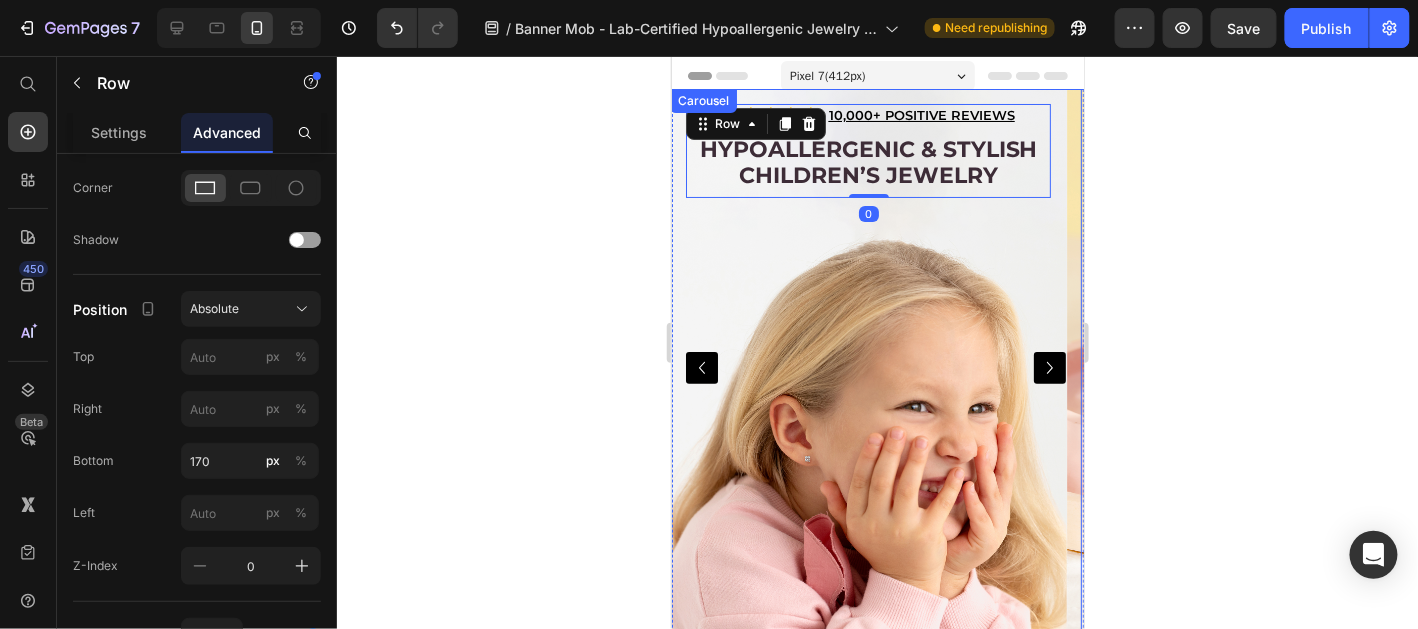 click 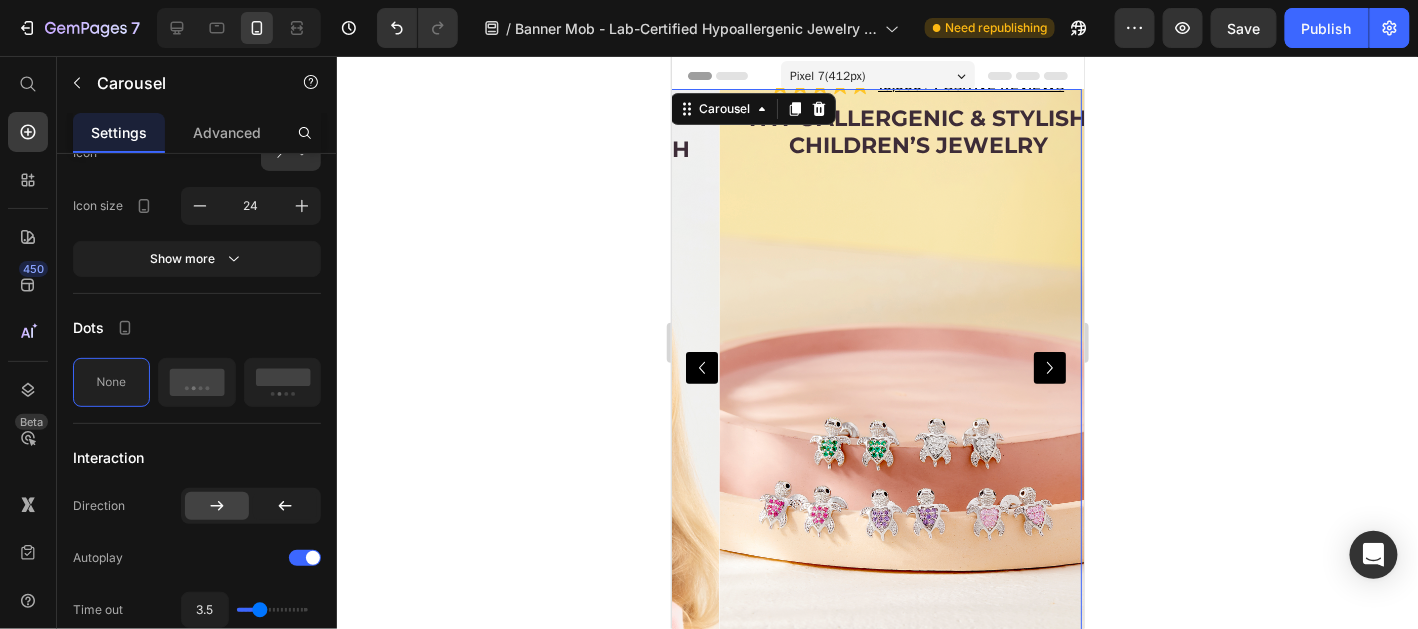 scroll, scrollTop: 0, scrollLeft: 0, axis: both 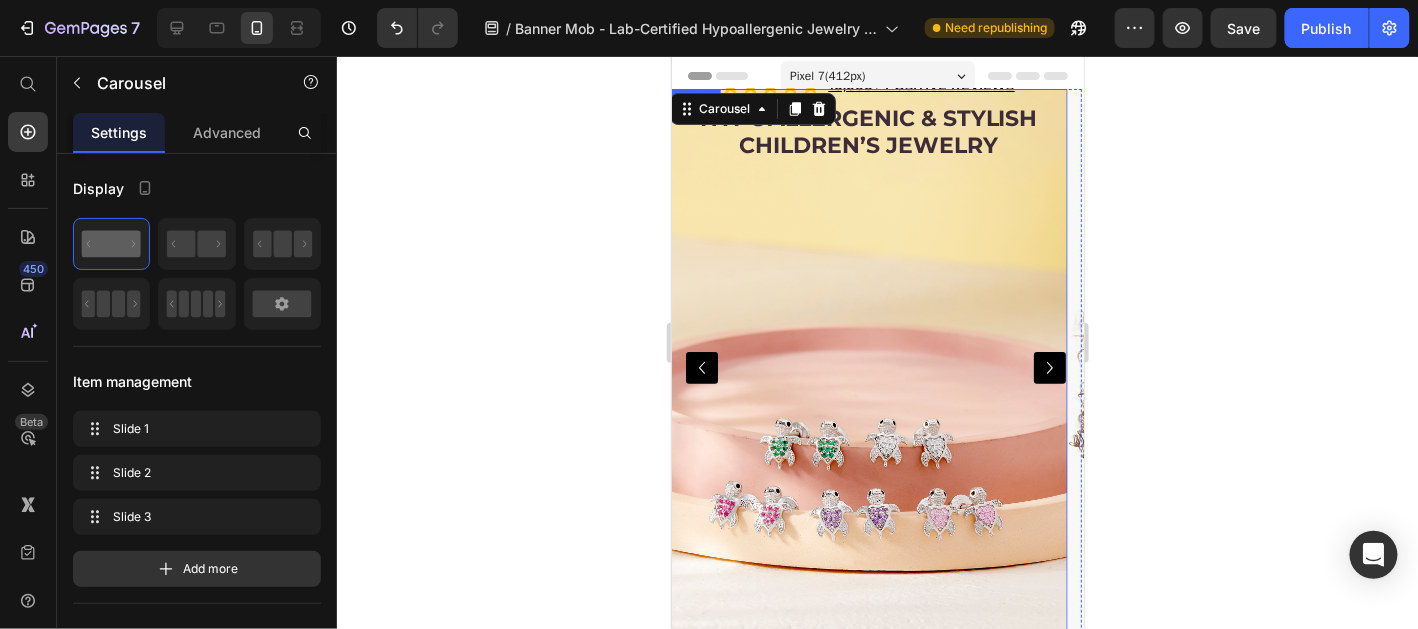 click at bounding box center (867, 367) 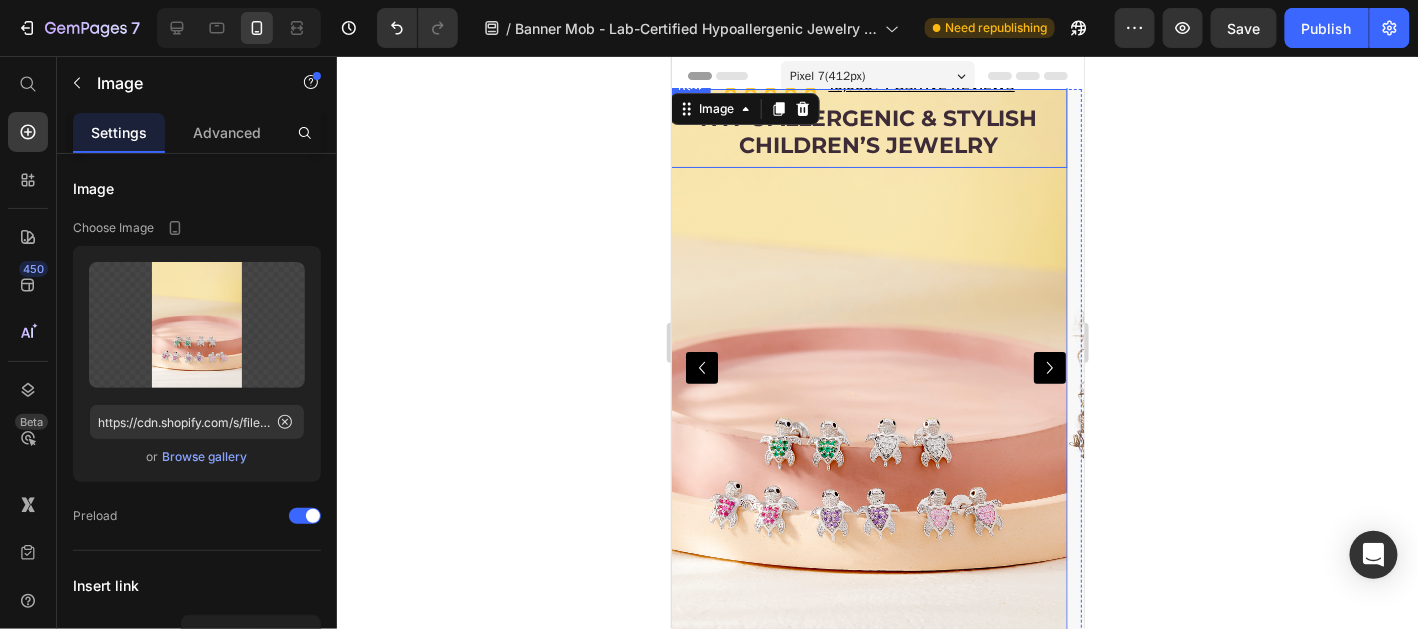 click on "Hypoallergenic & stylish Children’s Jewelry  Heading" at bounding box center (867, 134) 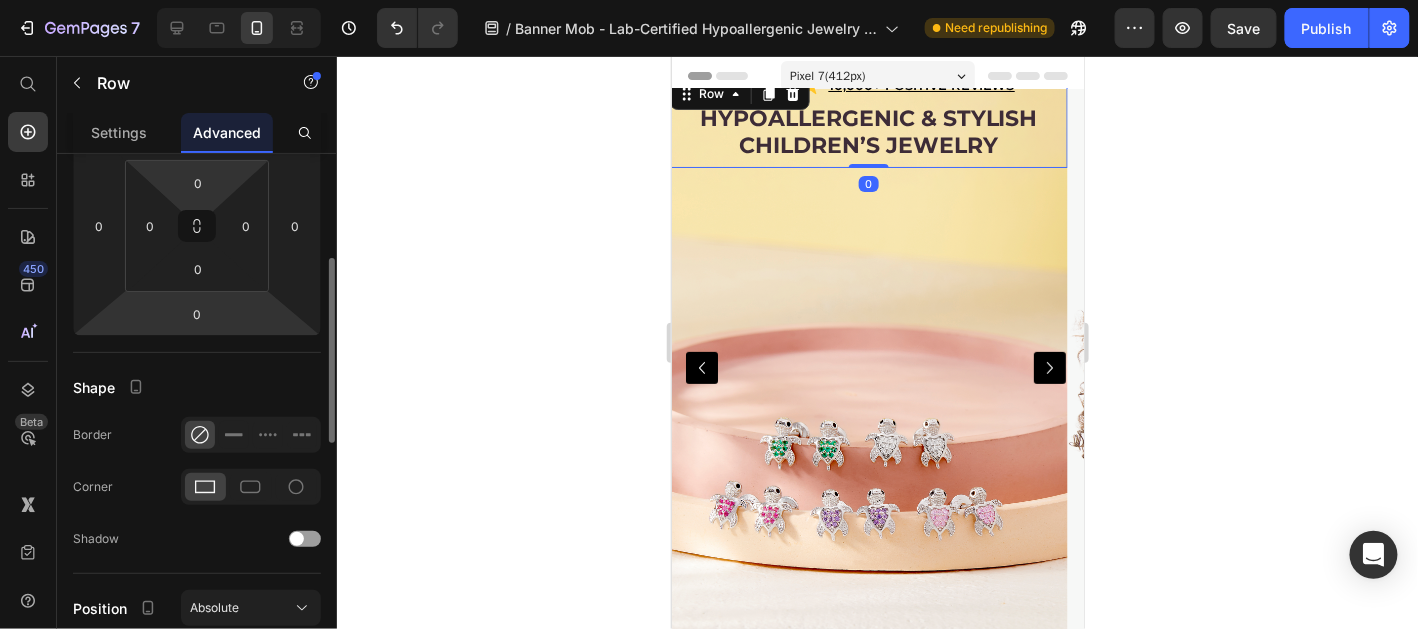 scroll, scrollTop: 598, scrollLeft: 0, axis: vertical 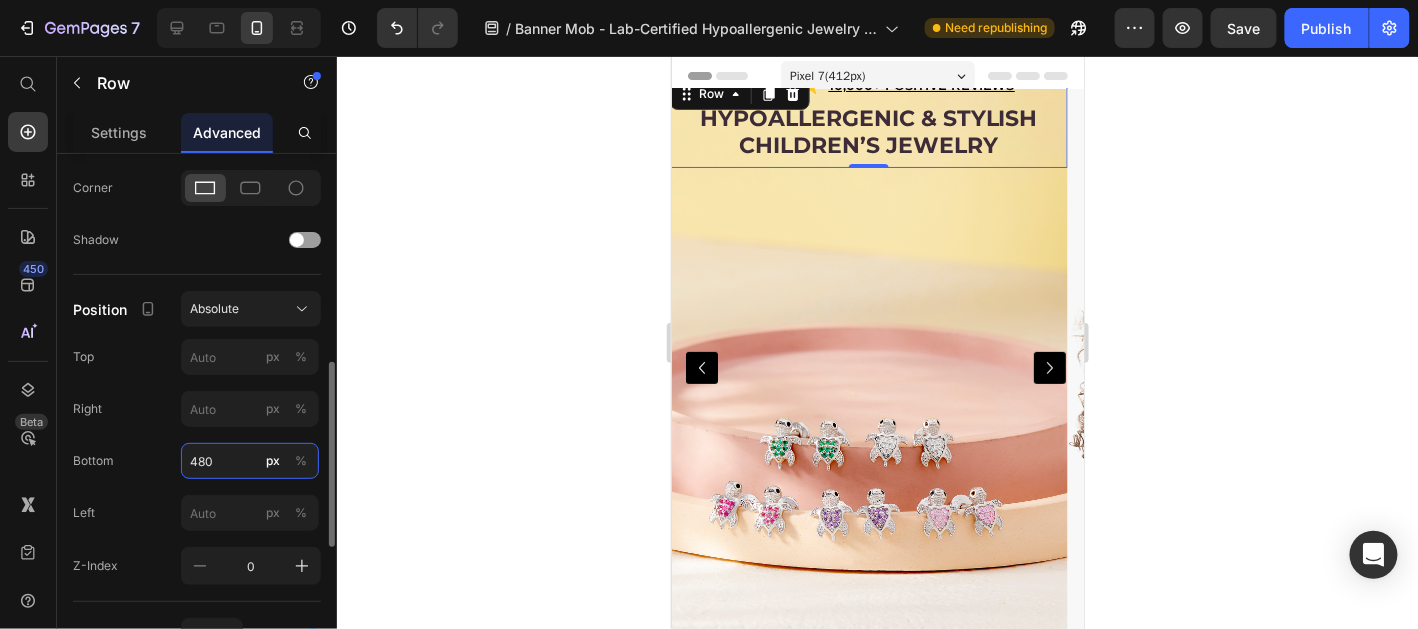 click on "480" at bounding box center [250, 461] 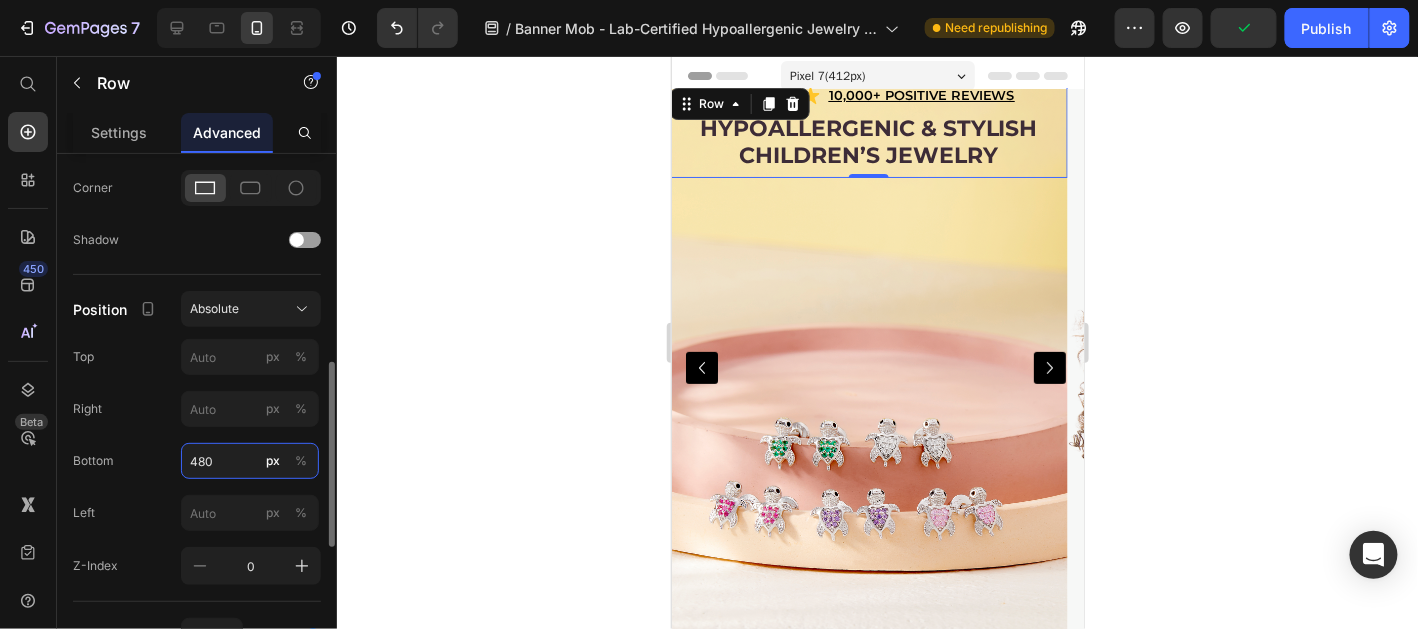 click on "480" at bounding box center (250, 461) 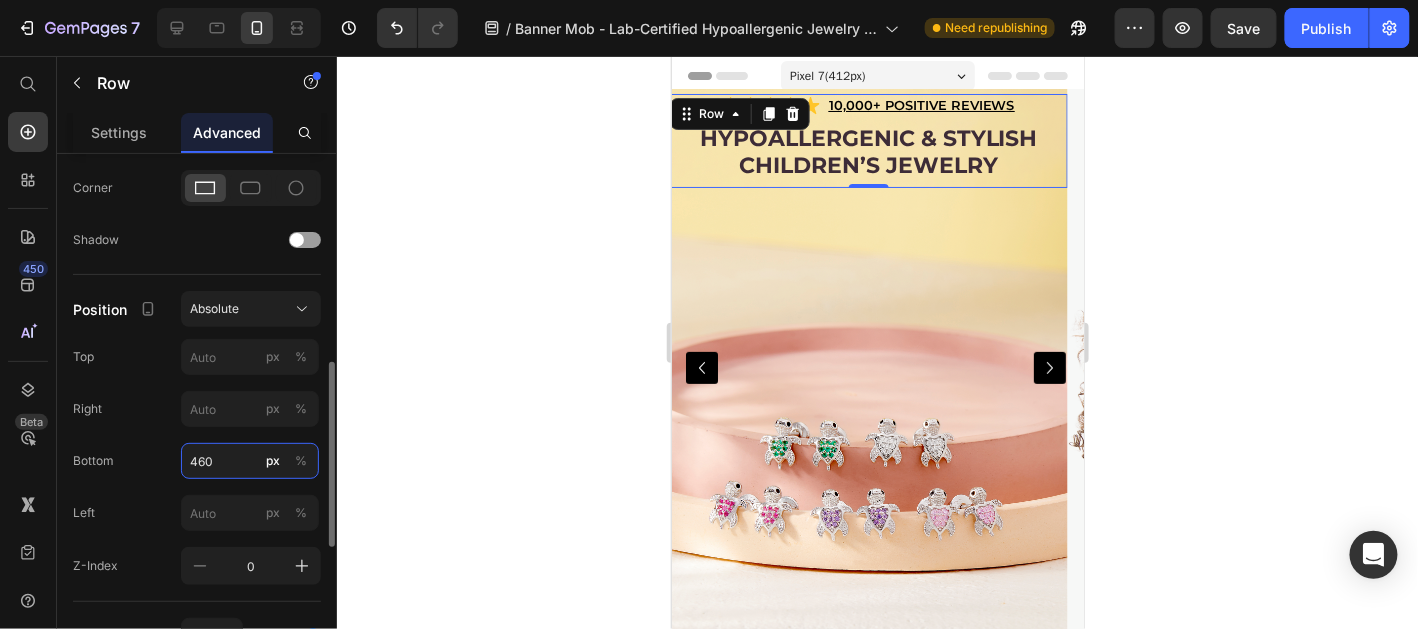 drag, startPoint x: 229, startPoint y: 458, endPoint x: 183, endPoint y: 448, distance: 47.07441 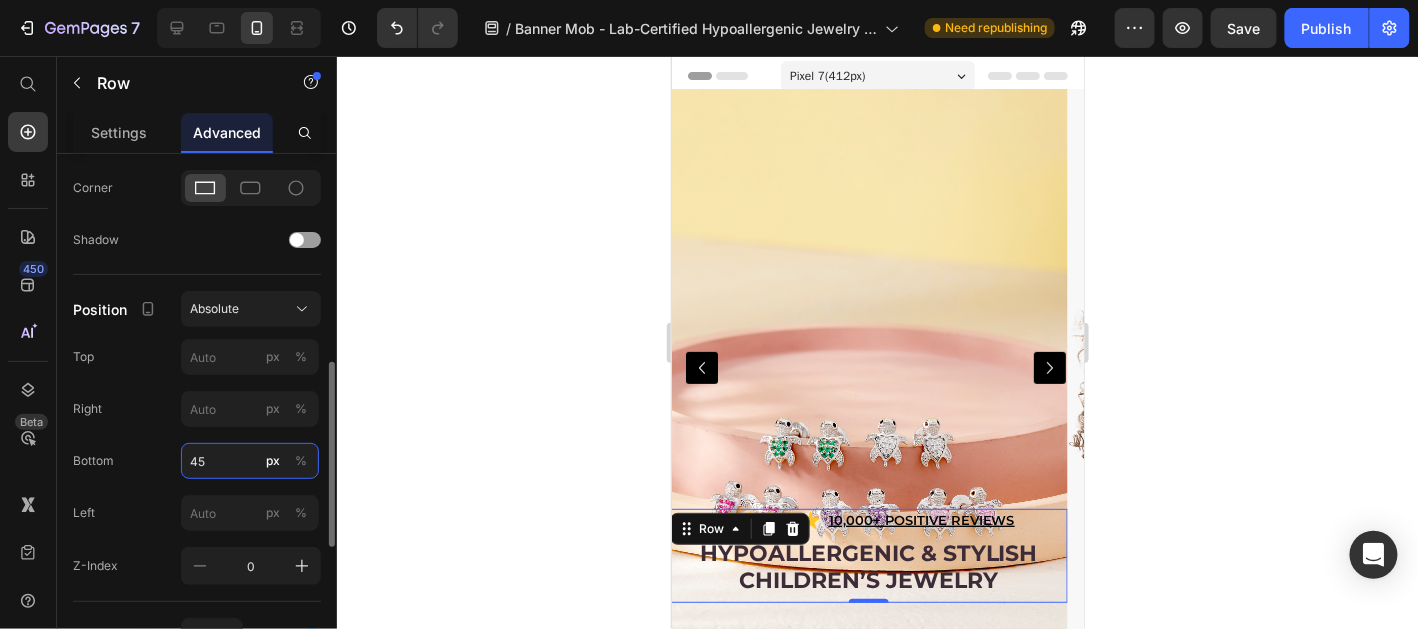type on "450" 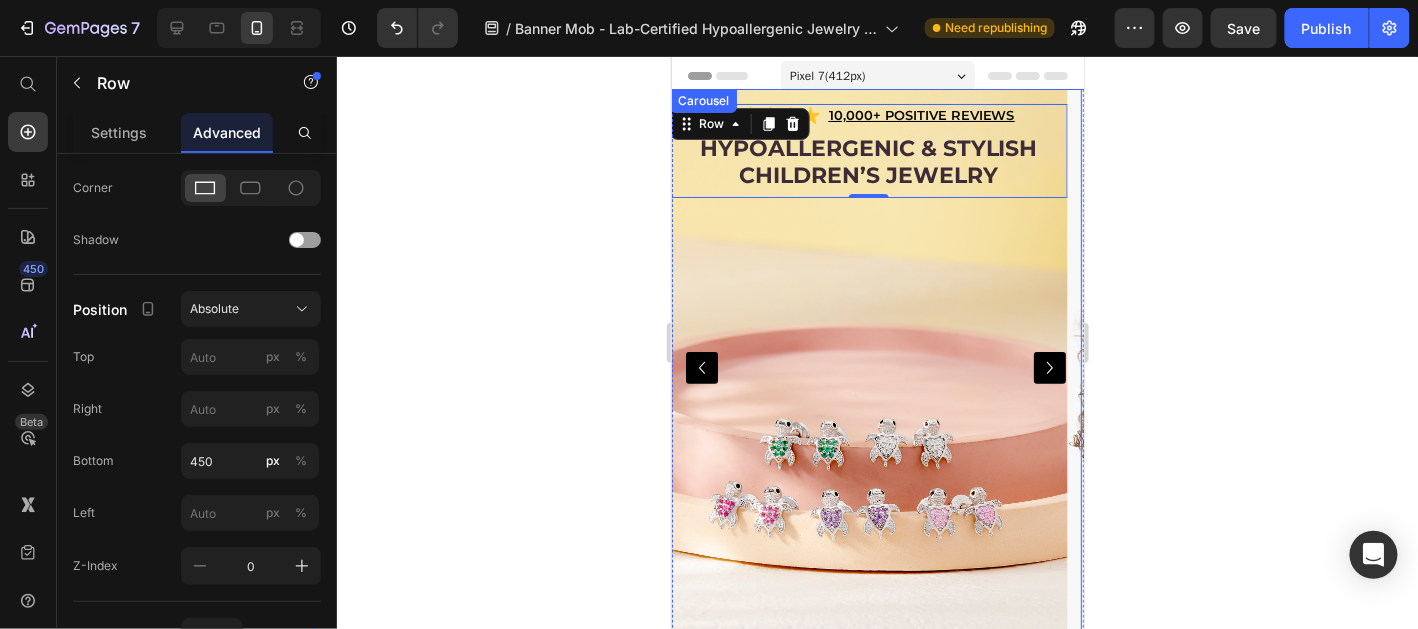 click at bounding box center [701, 367] 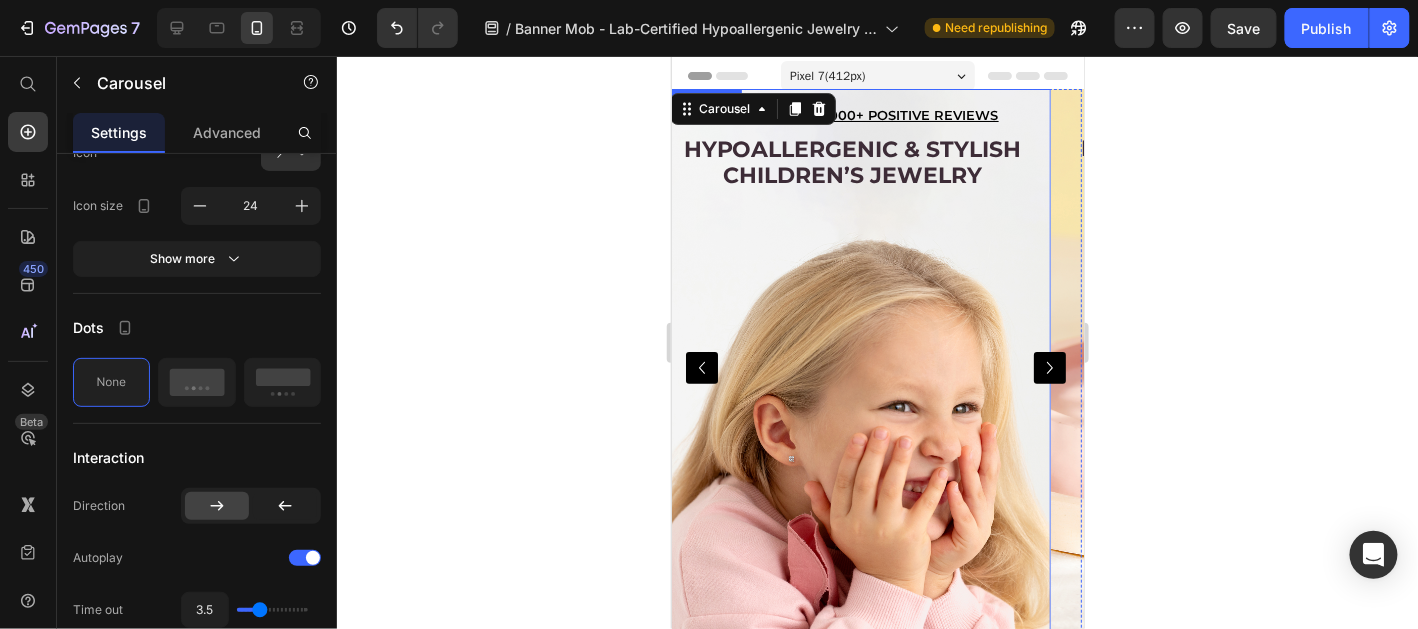 scroll, scrollTop: 0, scrollLeft: 0, axis: both 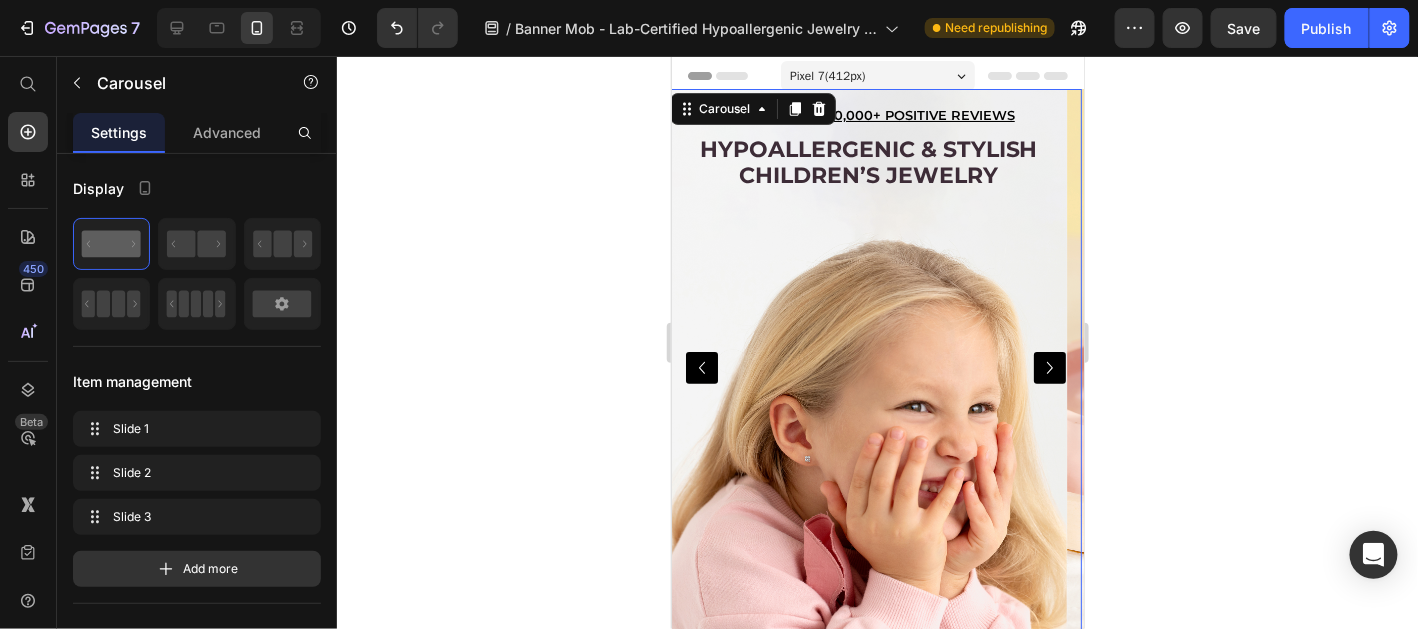 click 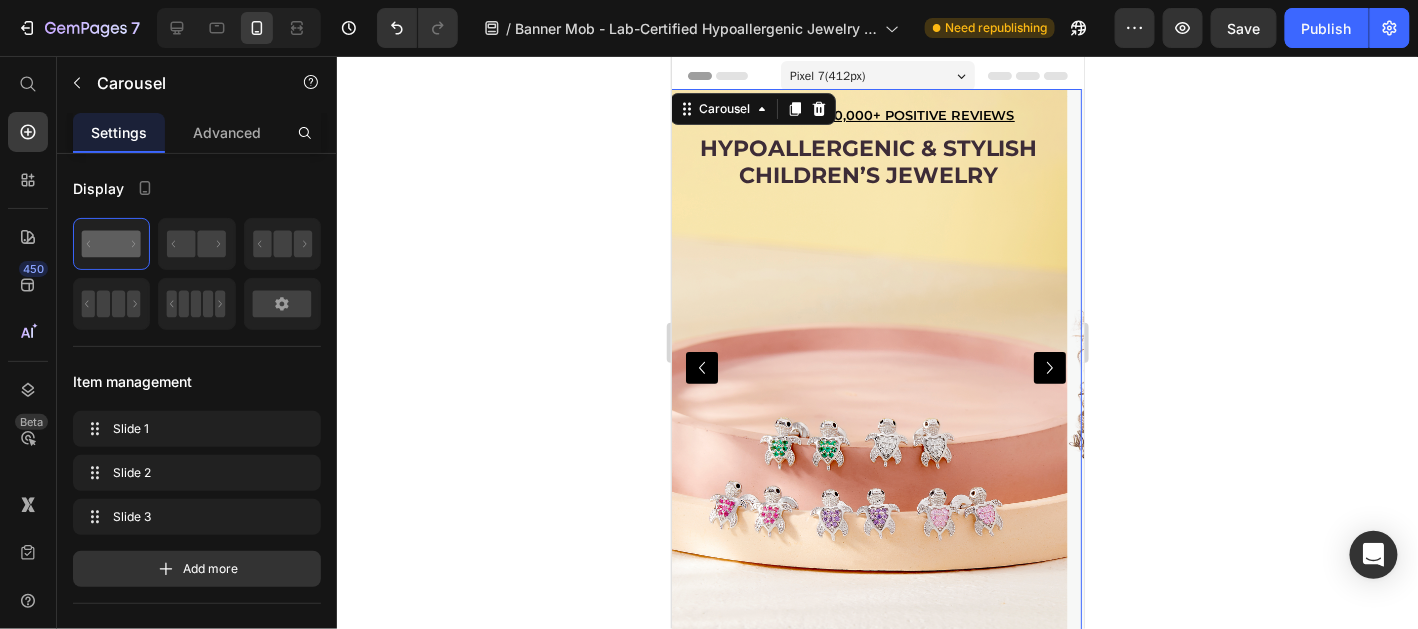 click 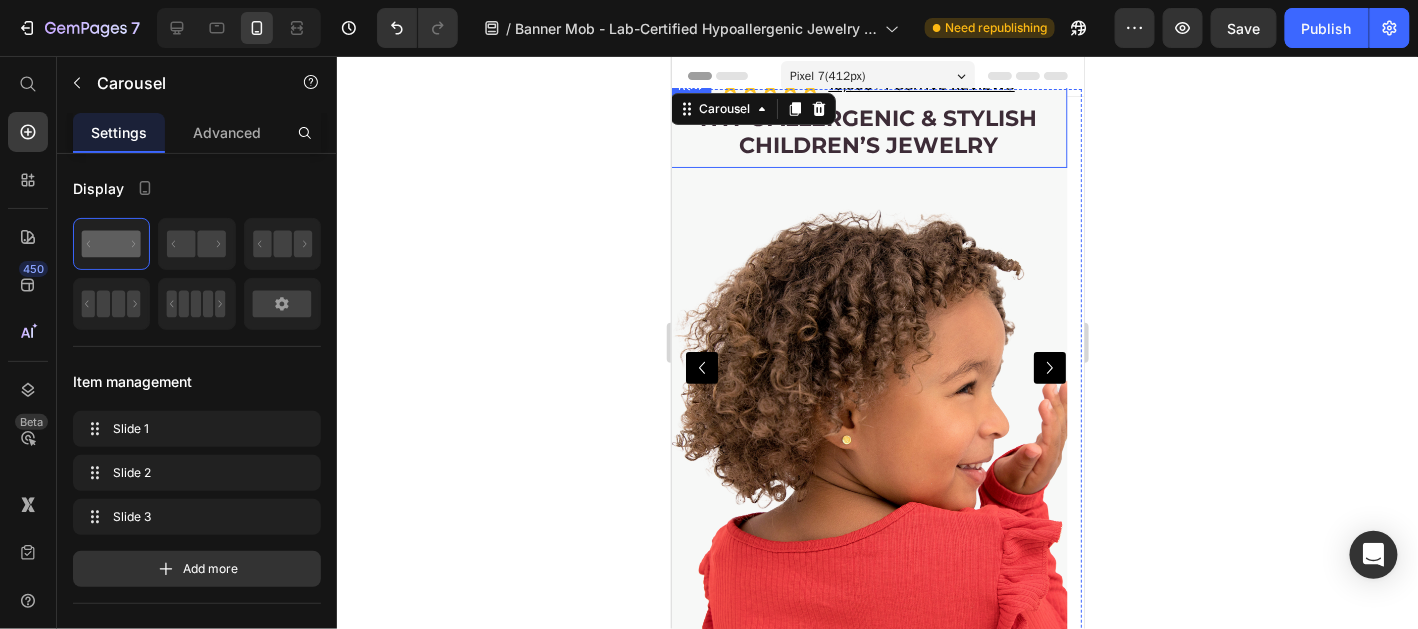 click on "Hypoallergenic & stylish Children’s Jewelry  Heading" at bounding box center [867, 134] 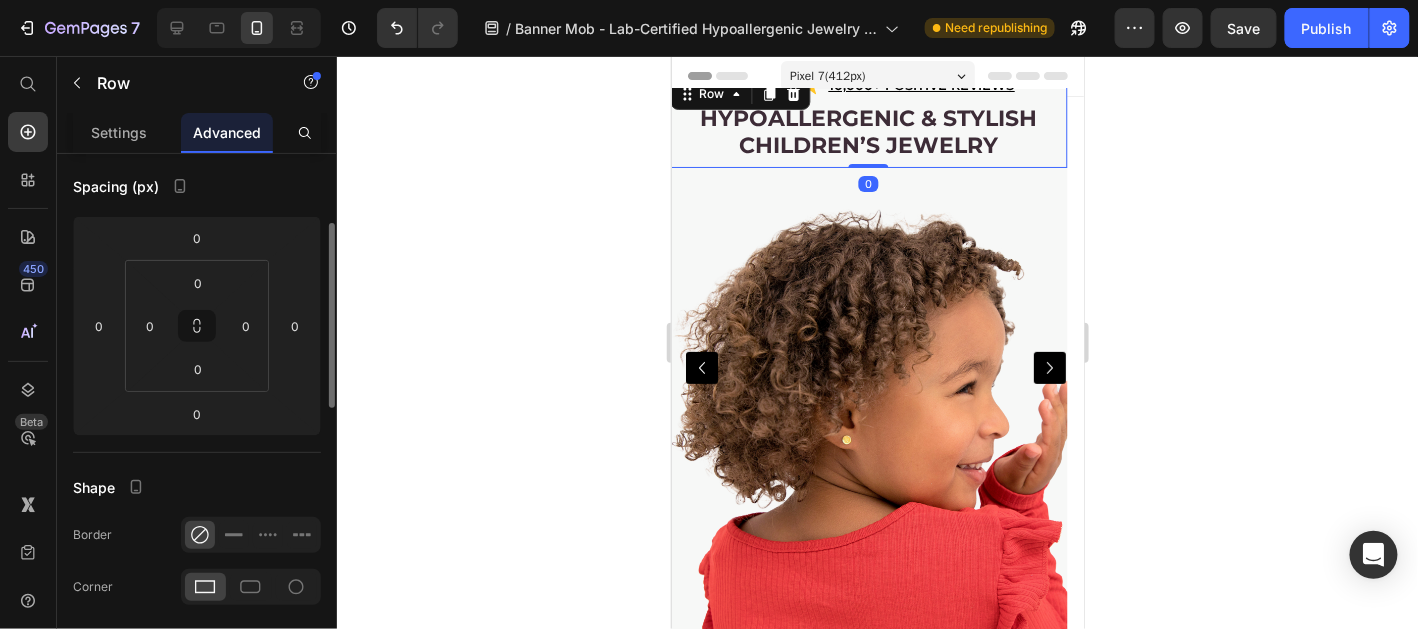 scroll, scrollTop: 498, scrollLeft: 0, axis: vertical 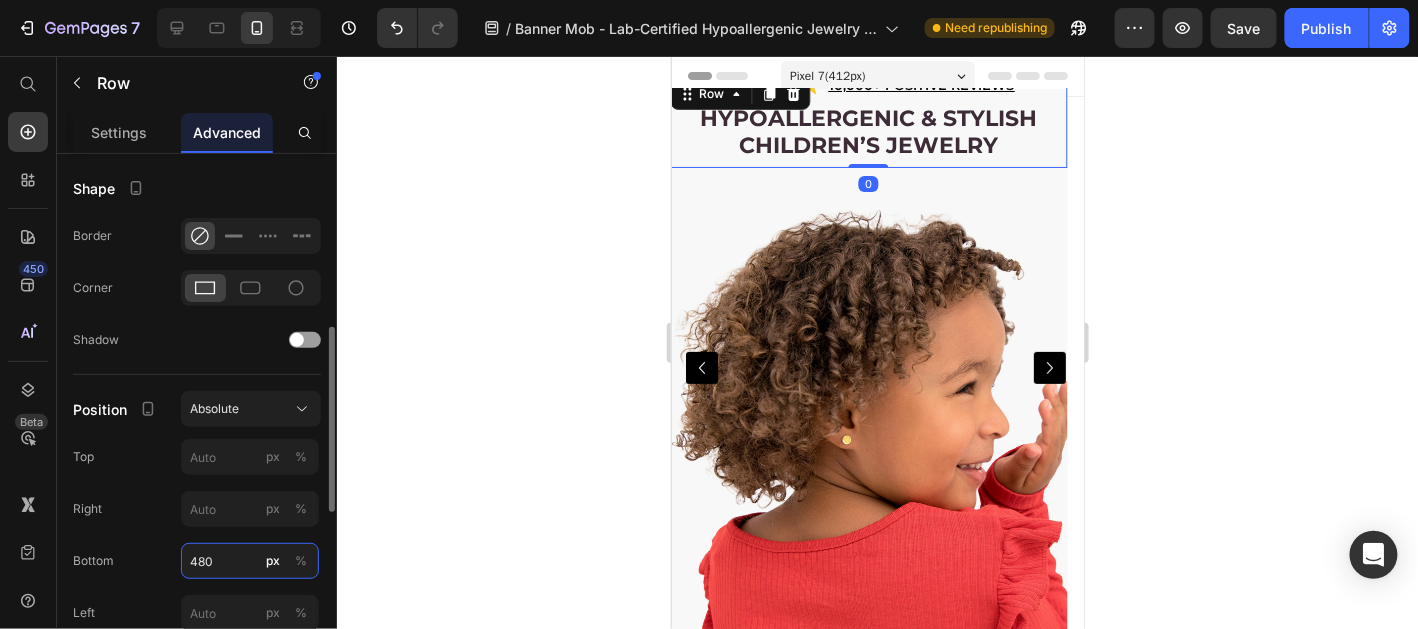 click on "480" at bounding box center [250, 561] 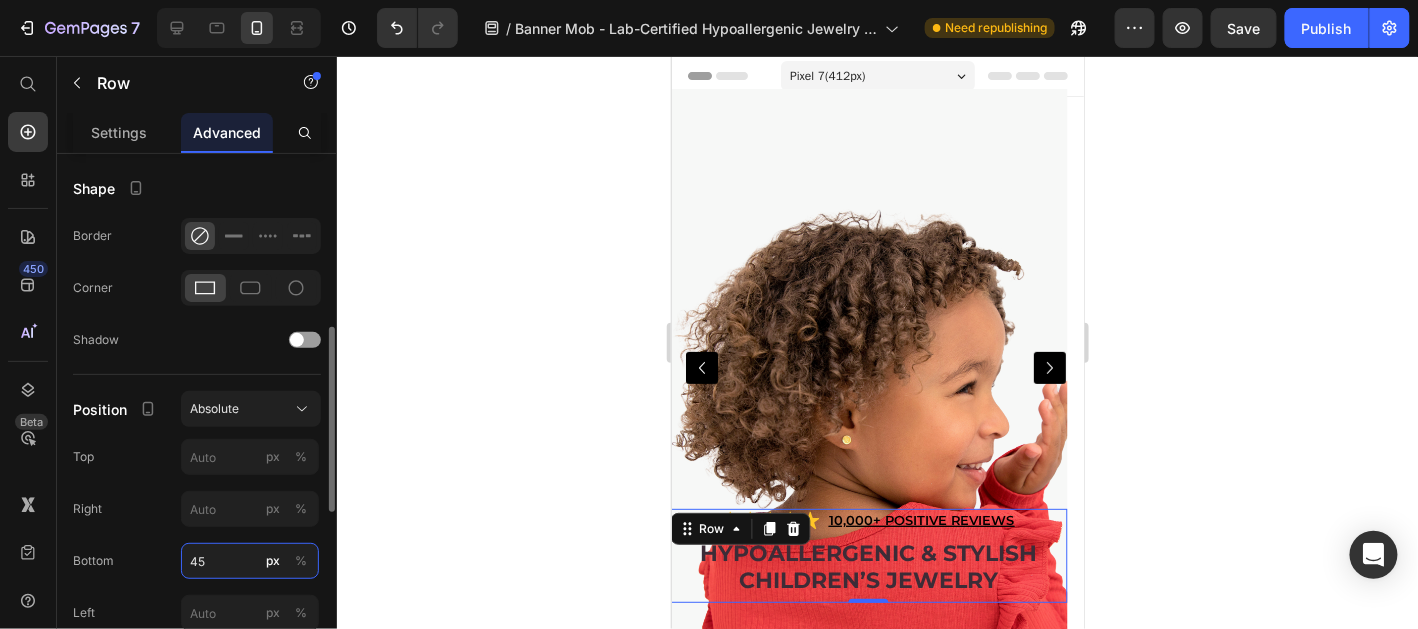 type on "450" 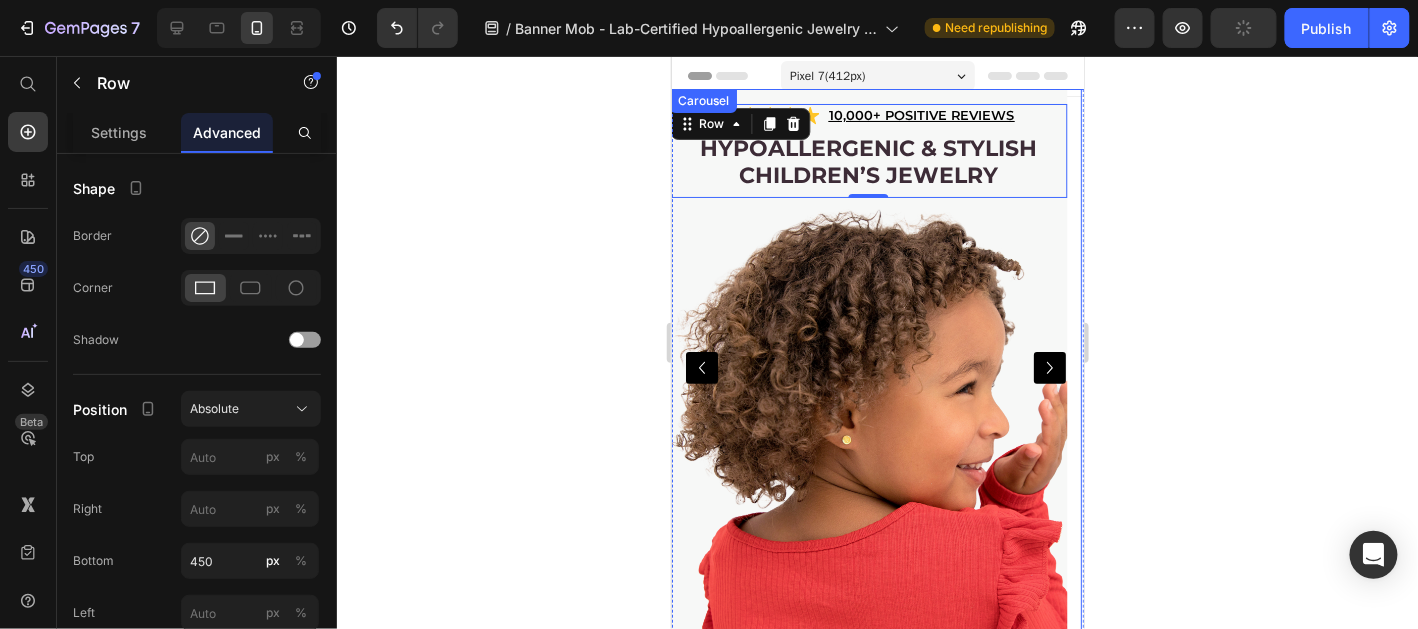 click 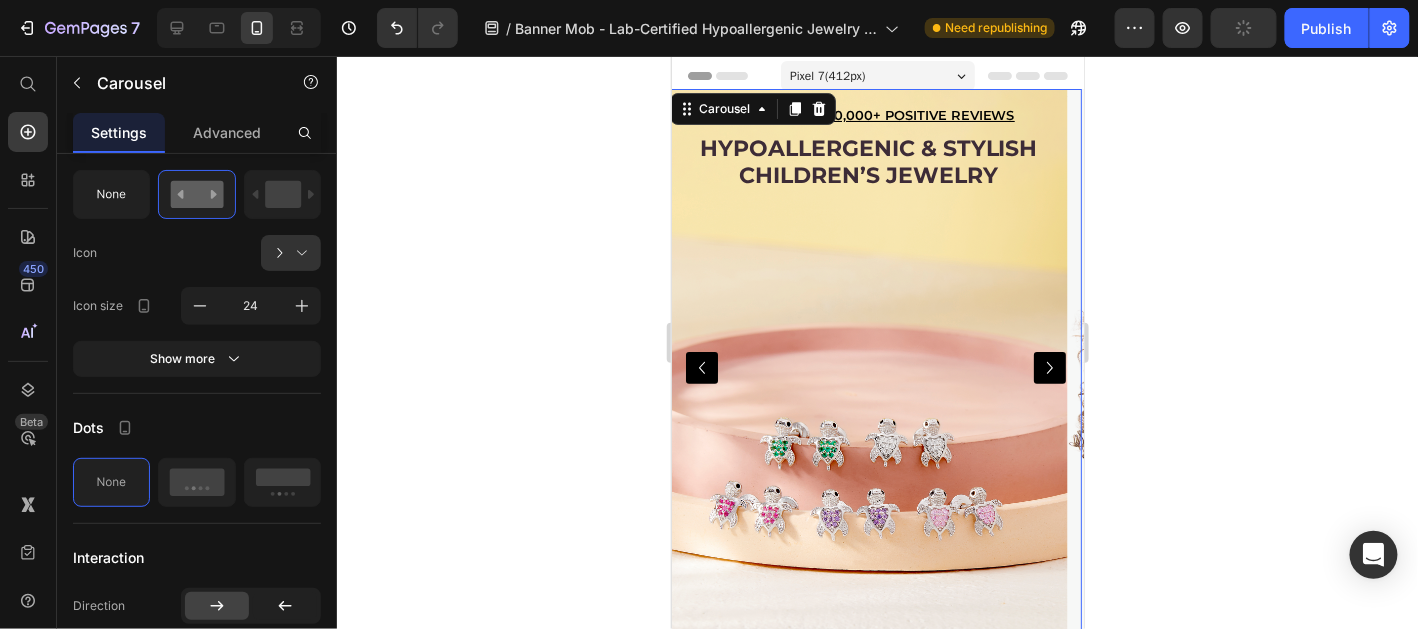 scroll, scrollTop: 0, scrollLeft: 0, axis: both 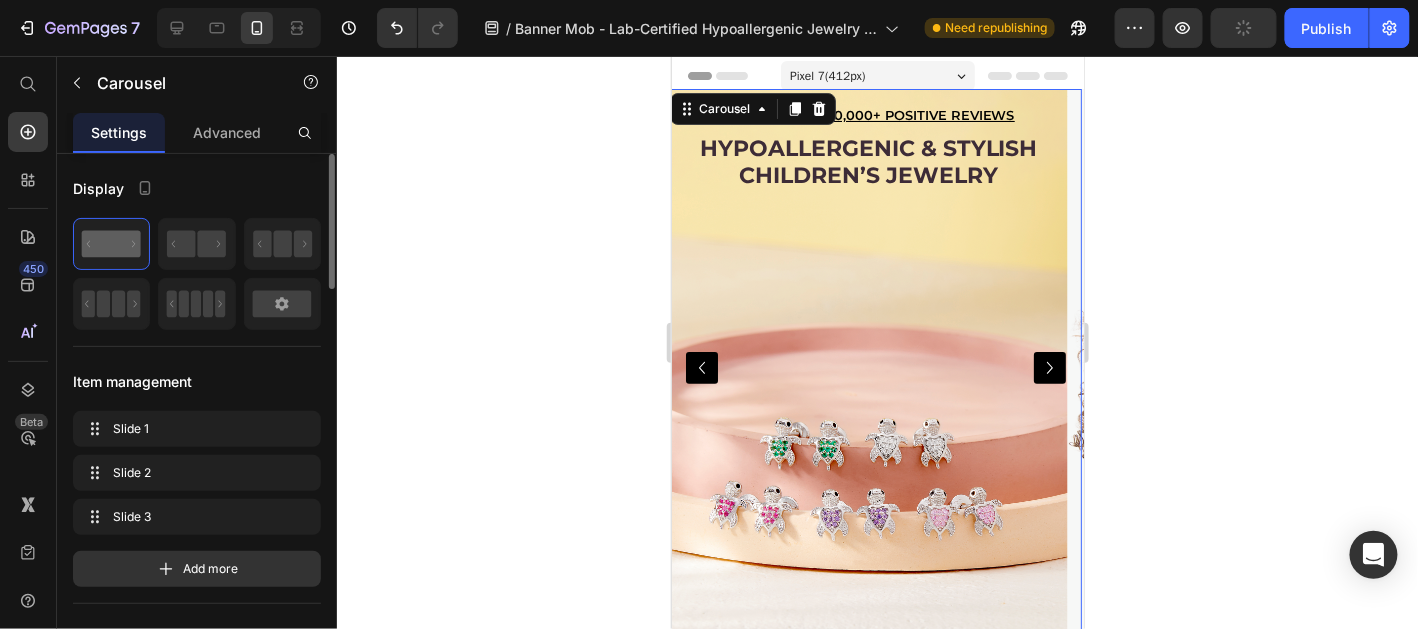 click 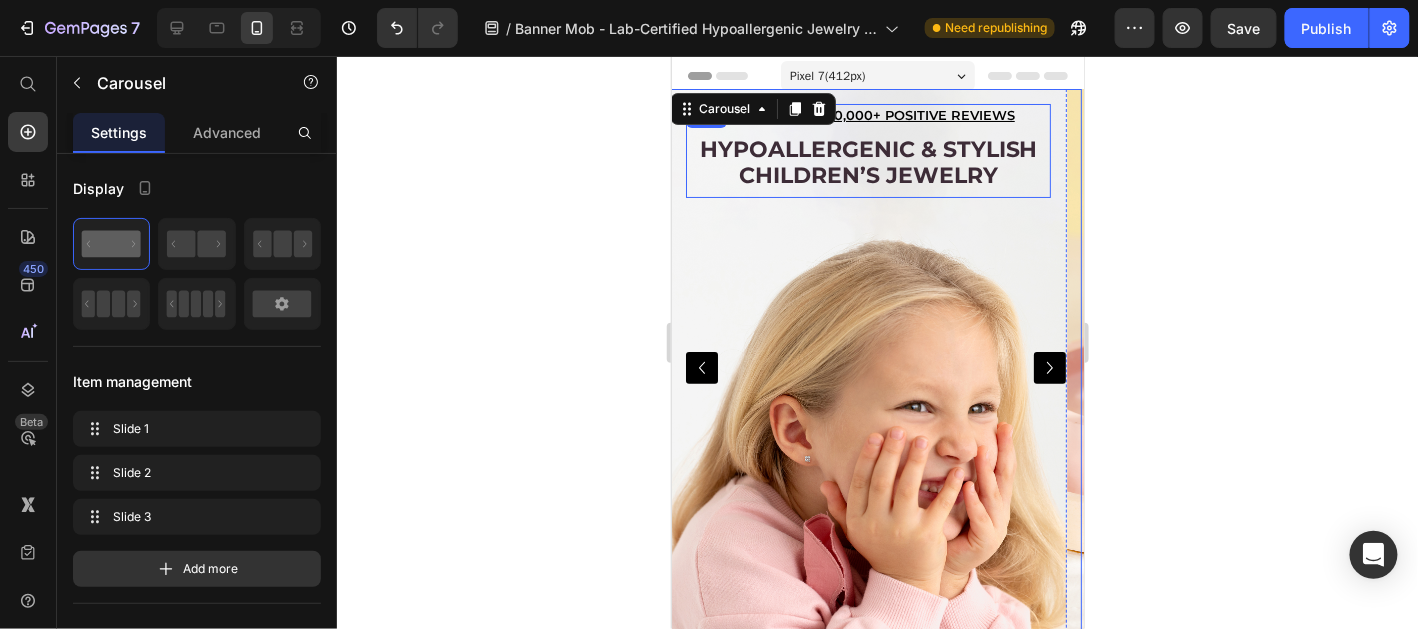 click on "Hypoallergenic & stylish Children’s Jewelry  Heading" at bounding box center (867, 165) 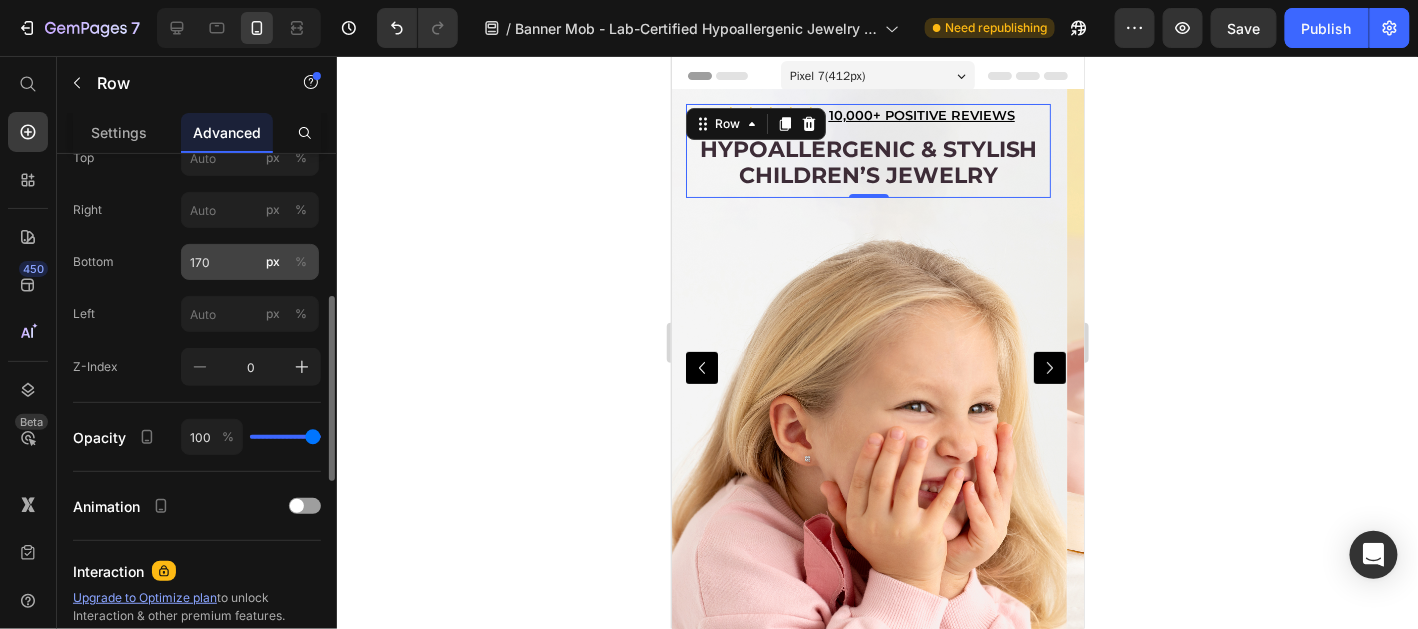 scroll, scrollTop: 697, scrollLeft: 0, axis: vertical 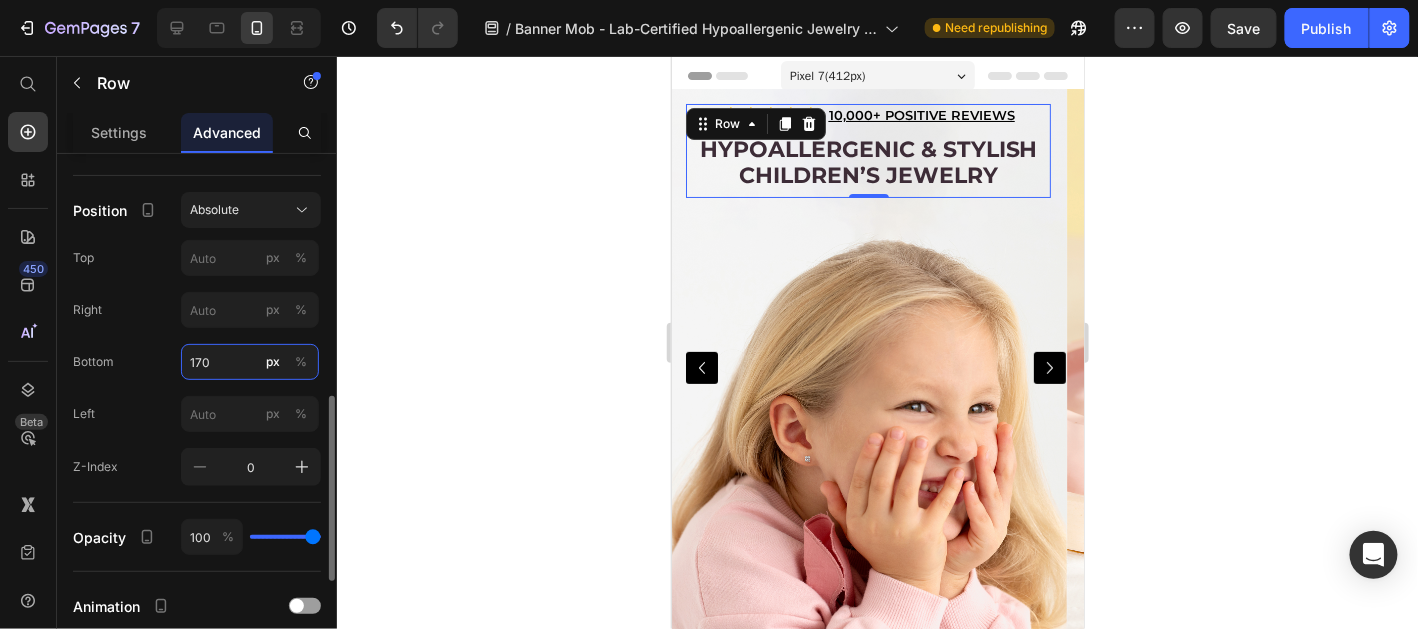 click on "170" at bounding box center [250, 362] 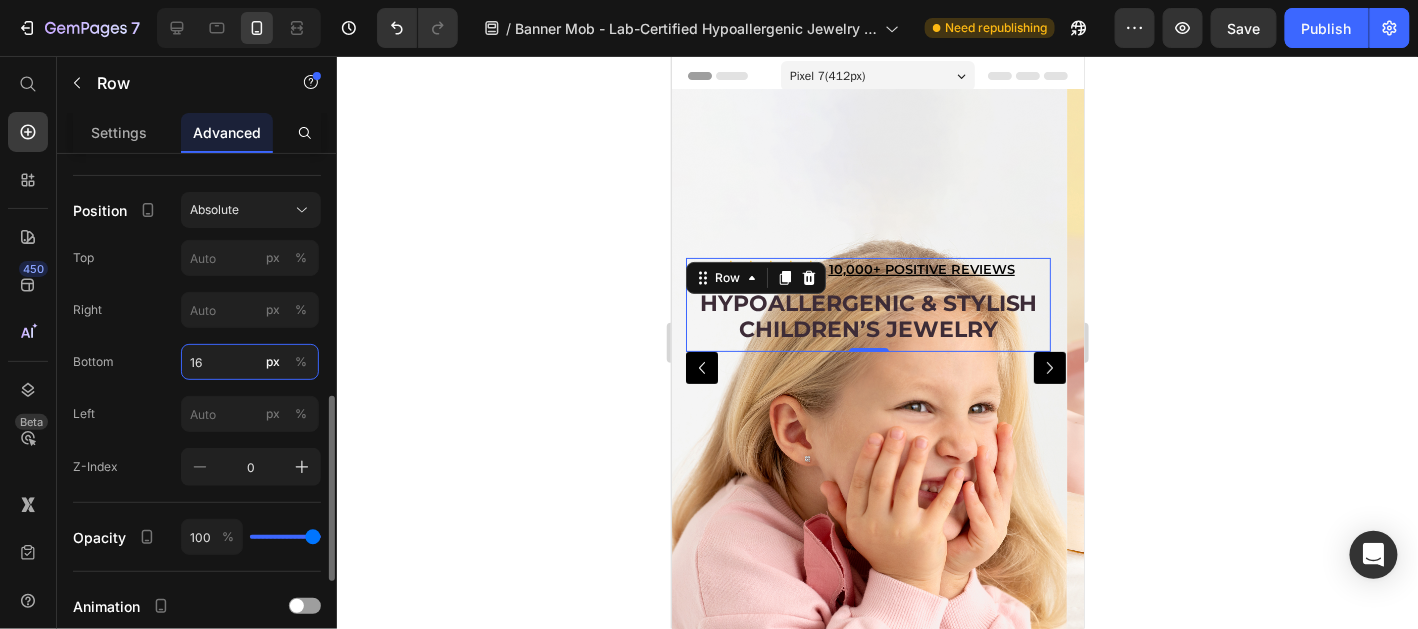 type on "160" 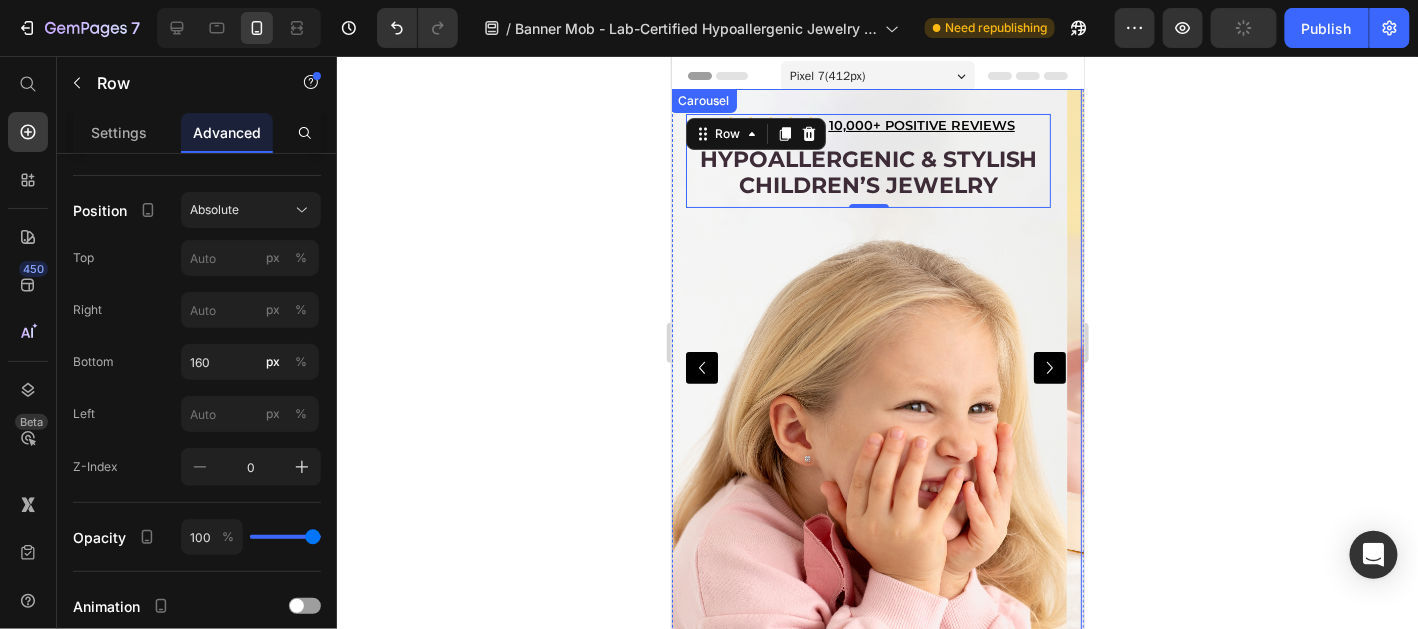 click 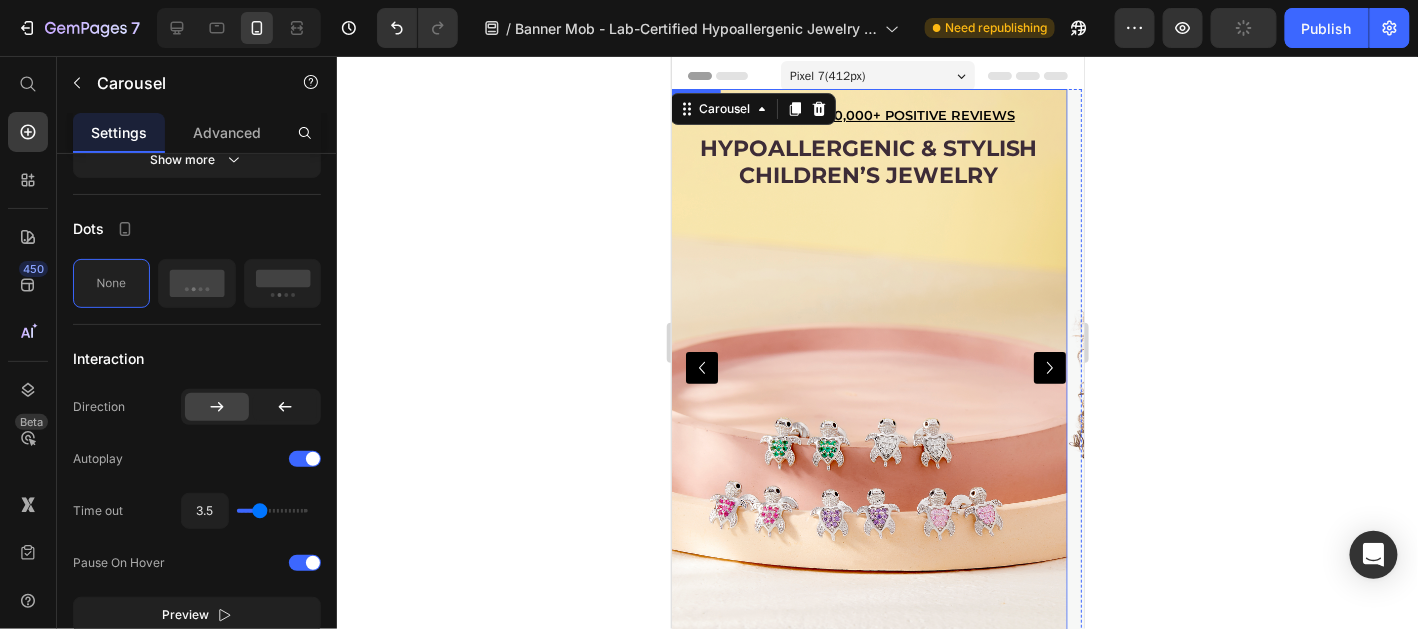 scroll, scrollTop: 0, scrollLeft: 0, axis: both 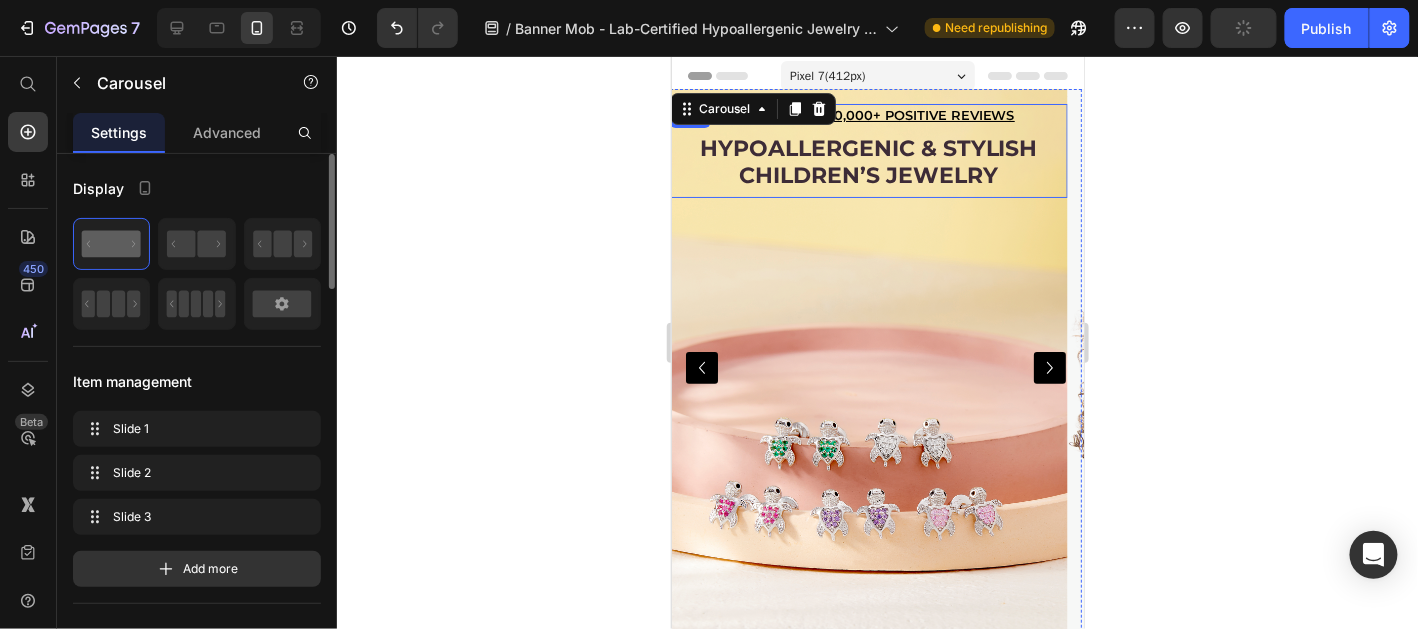 click on "Hypoallergenic & stylish Children’s Jewelry  Heading" at bounding box center (867, 164) 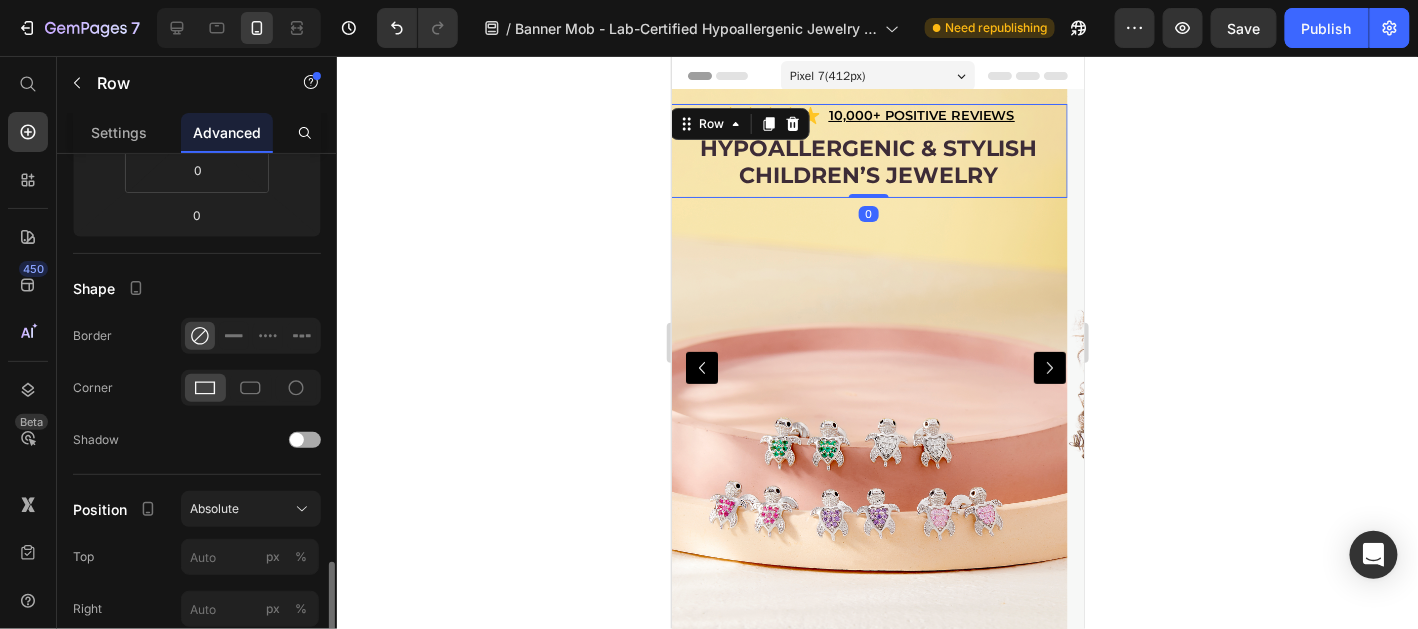 scroll, scrollTop: 697, scrollLeft: 0, axis: vertical 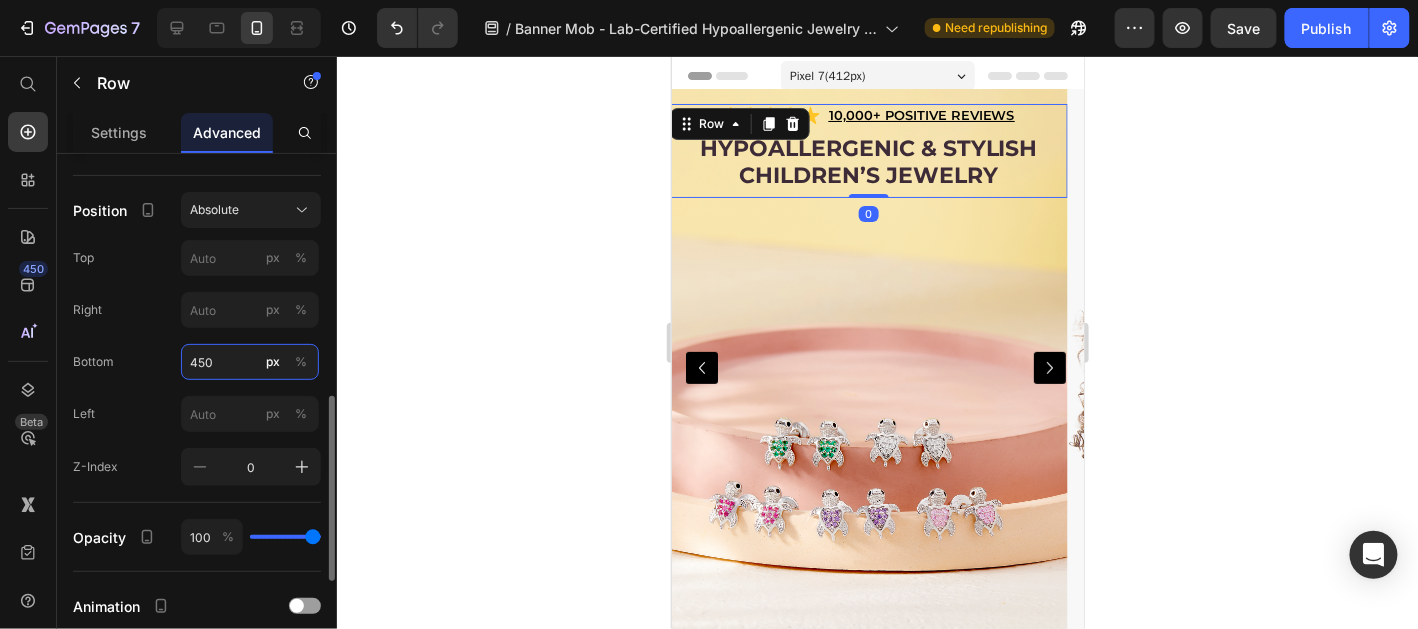 click on "450" at bounding box center (250, 362) 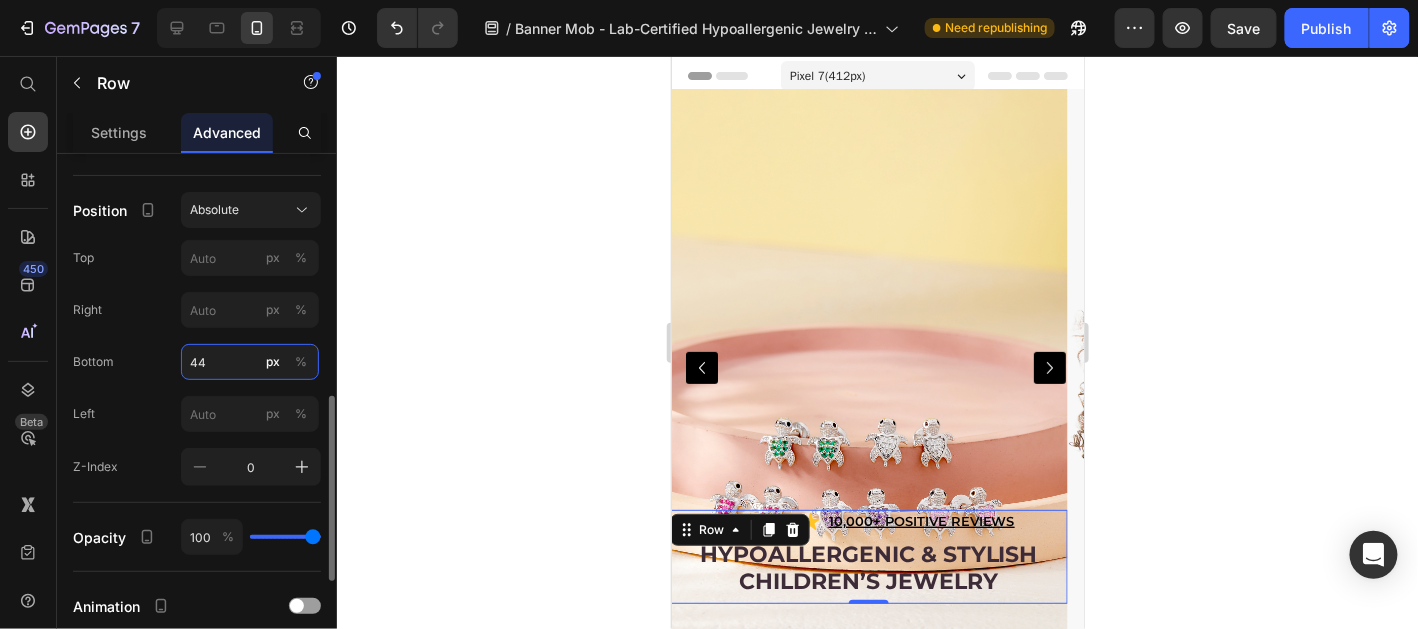 type on "440" 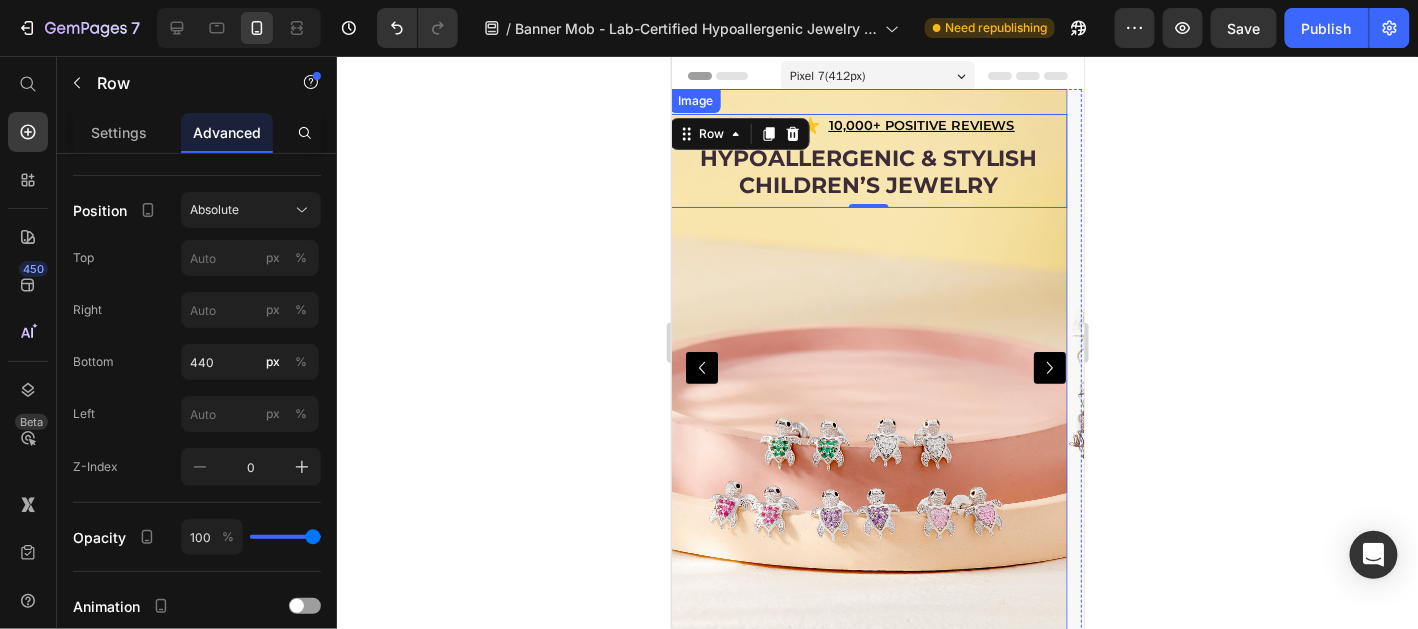click 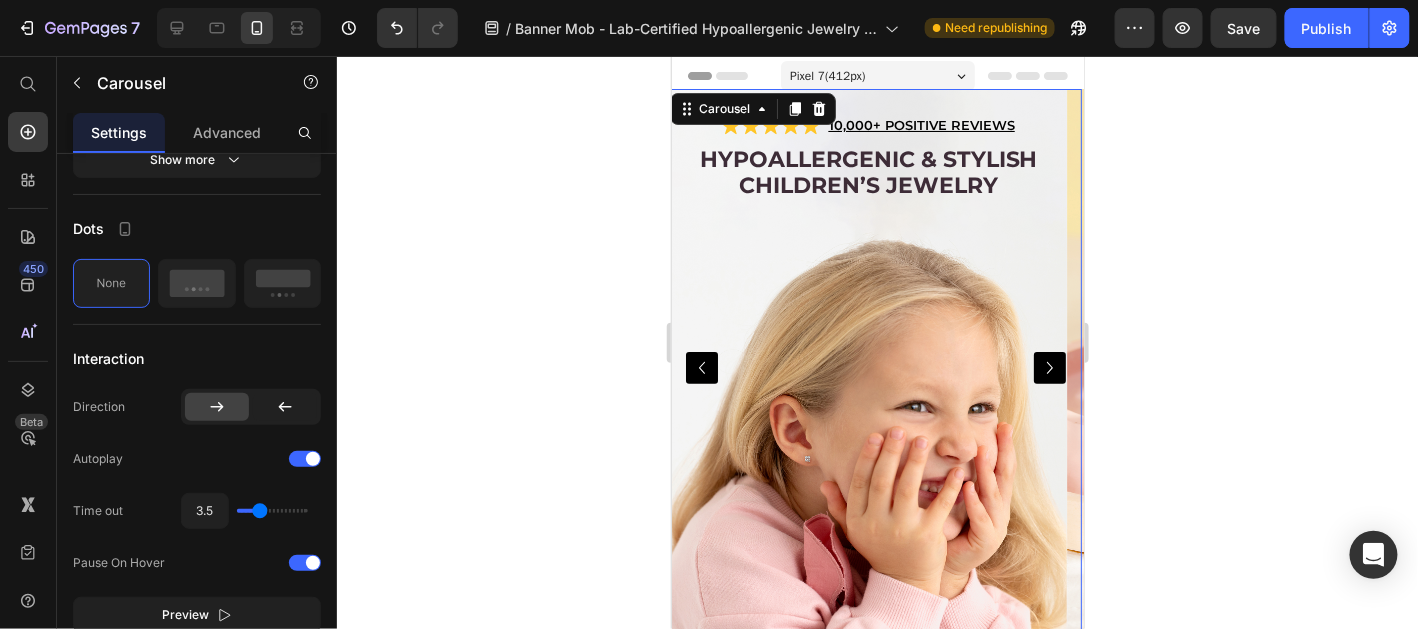 scroll, scrollTop: 0, scrollLeft: 0, axis: both 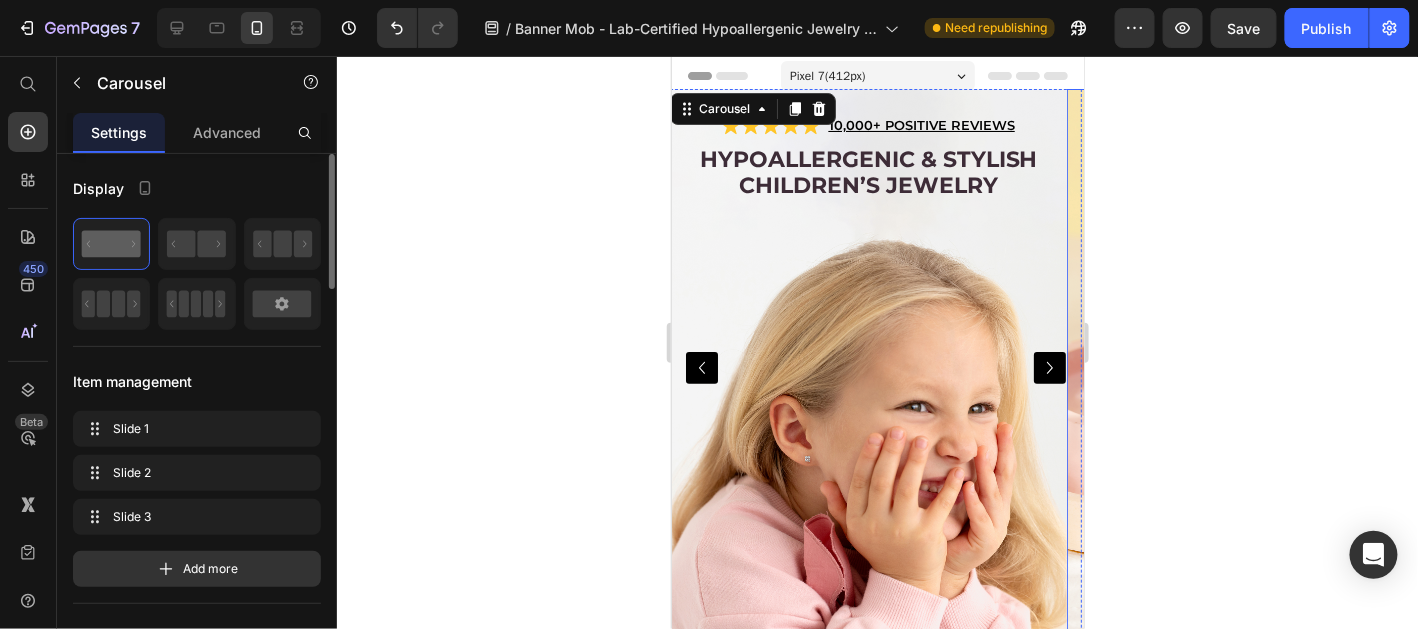 click on "Icon
Icon
Icon
Icon
Icon Icon List 10,000+ POSITIVE REVIEWS Text Block Row Hypoallergenic & stylish Children’s Jewelry  Heading Row" at bounding box center [867, 367] 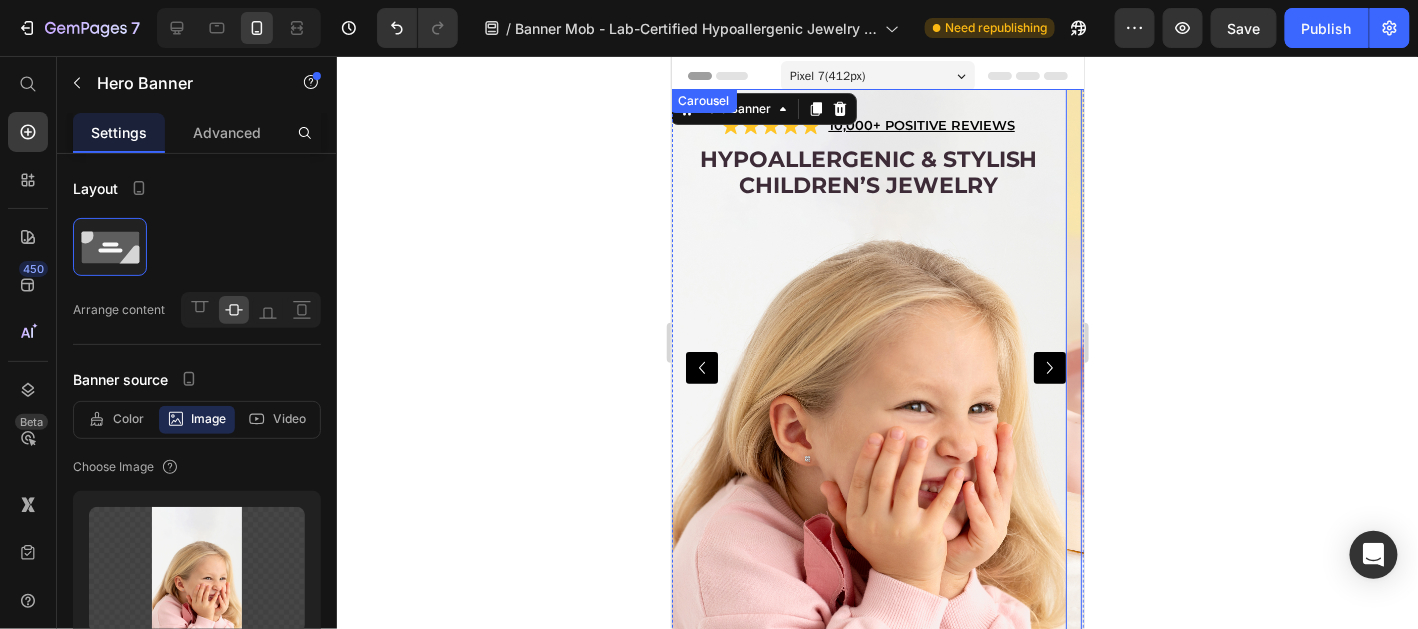 click 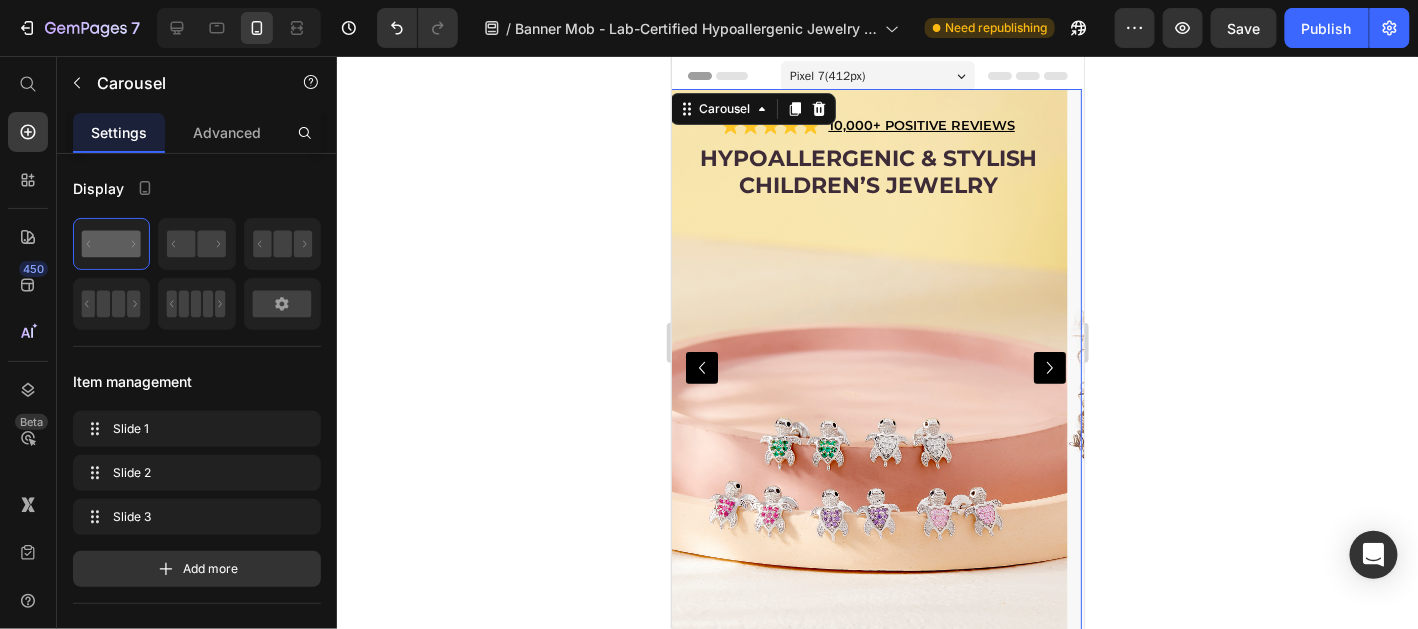 click 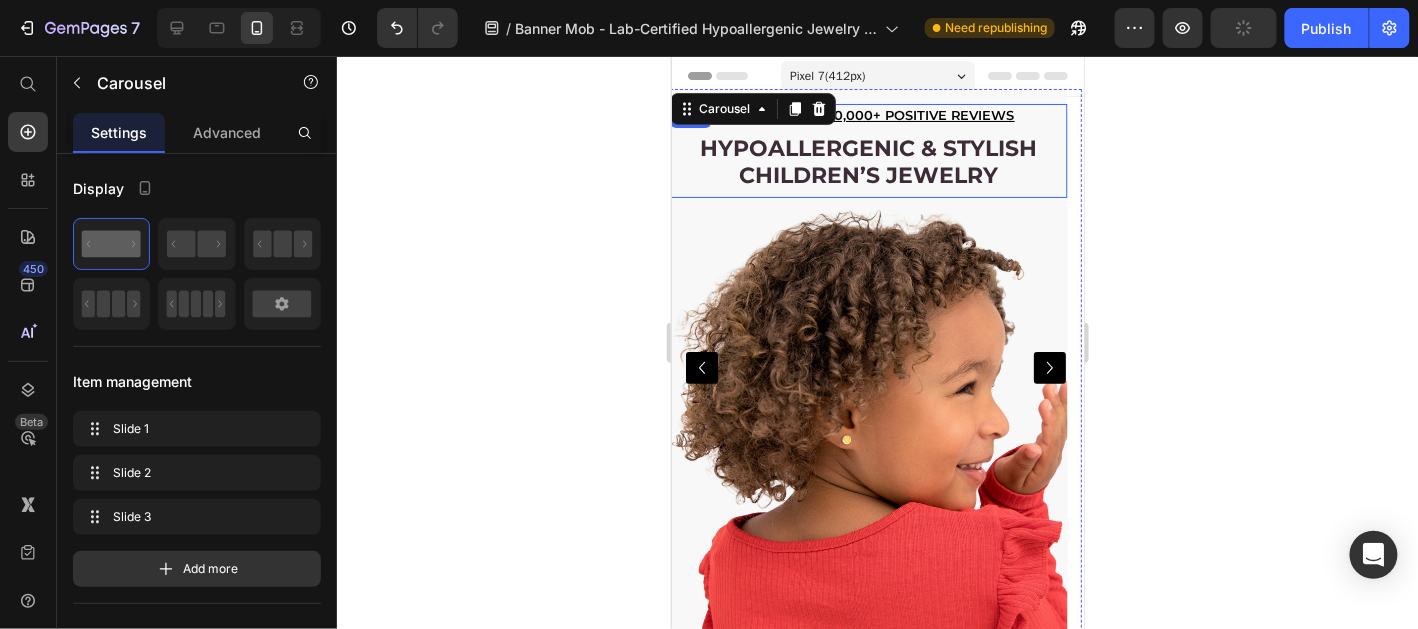 click on "Hypoallergenic & stylish Children’s Jewelry  Heading" at bounding box center (867, 164) 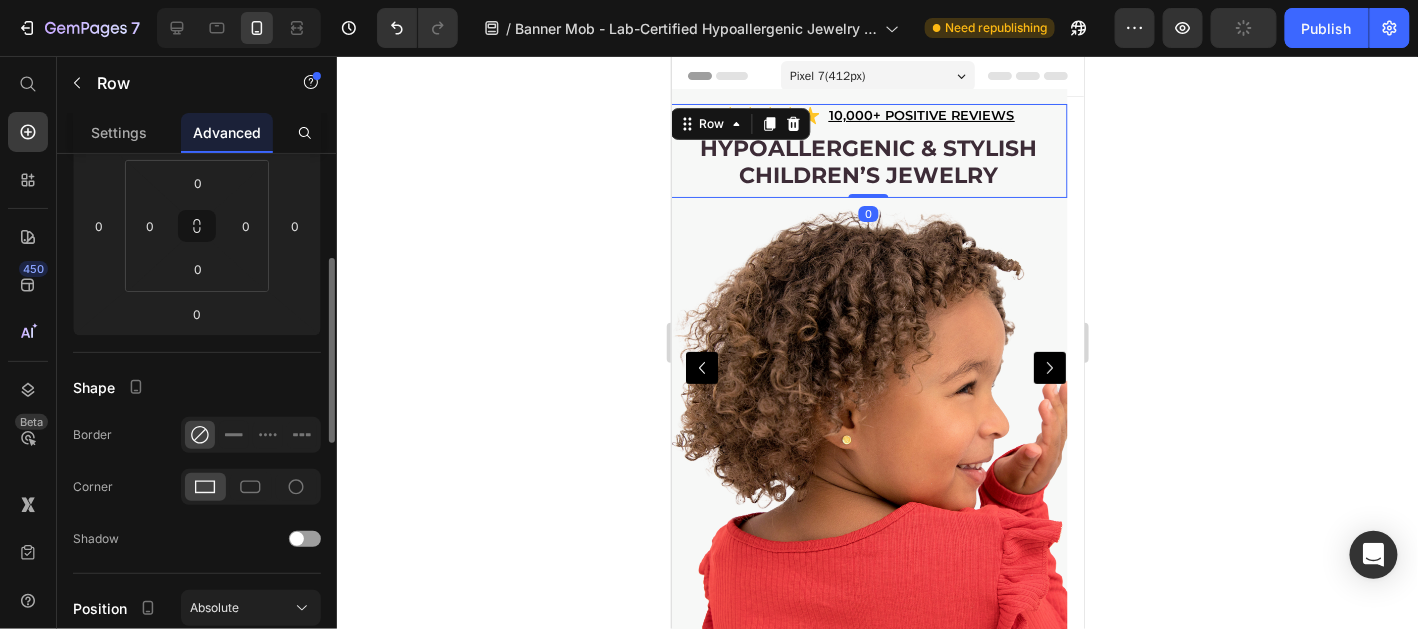 scroll, scrollTop: 598, scrollLeft: 0, axis: vertical 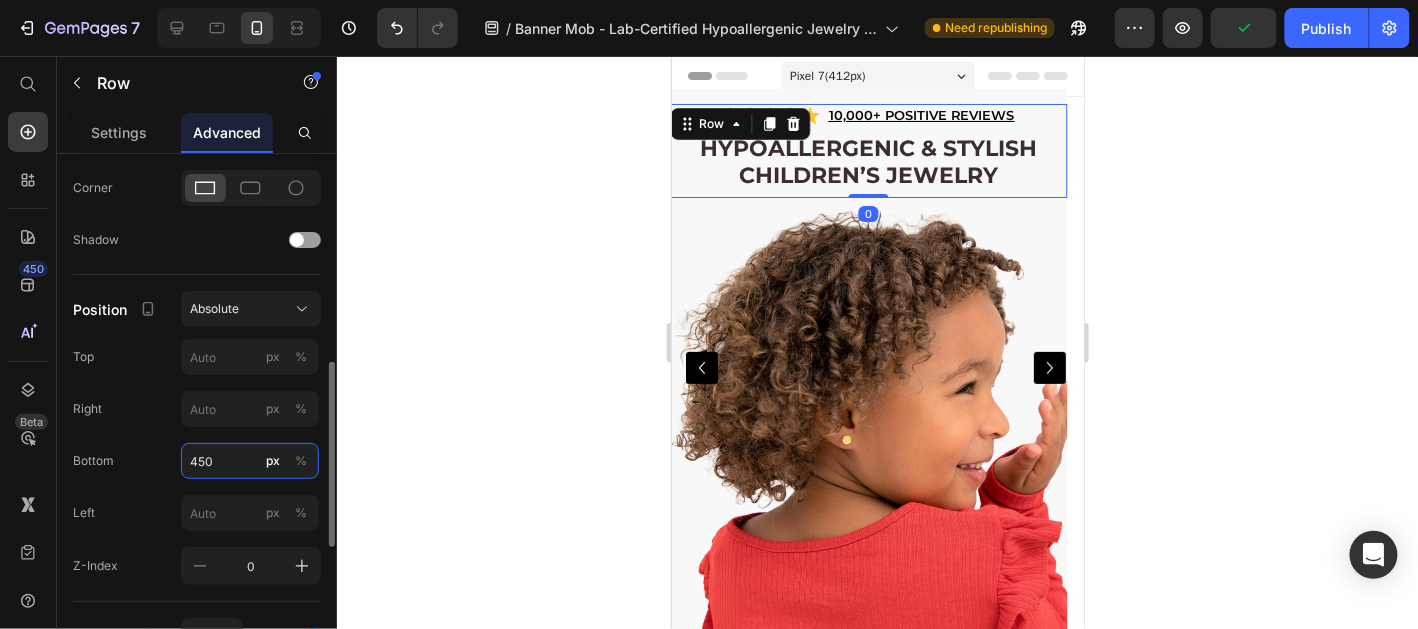click on "450" at bounding box center (250, 461) 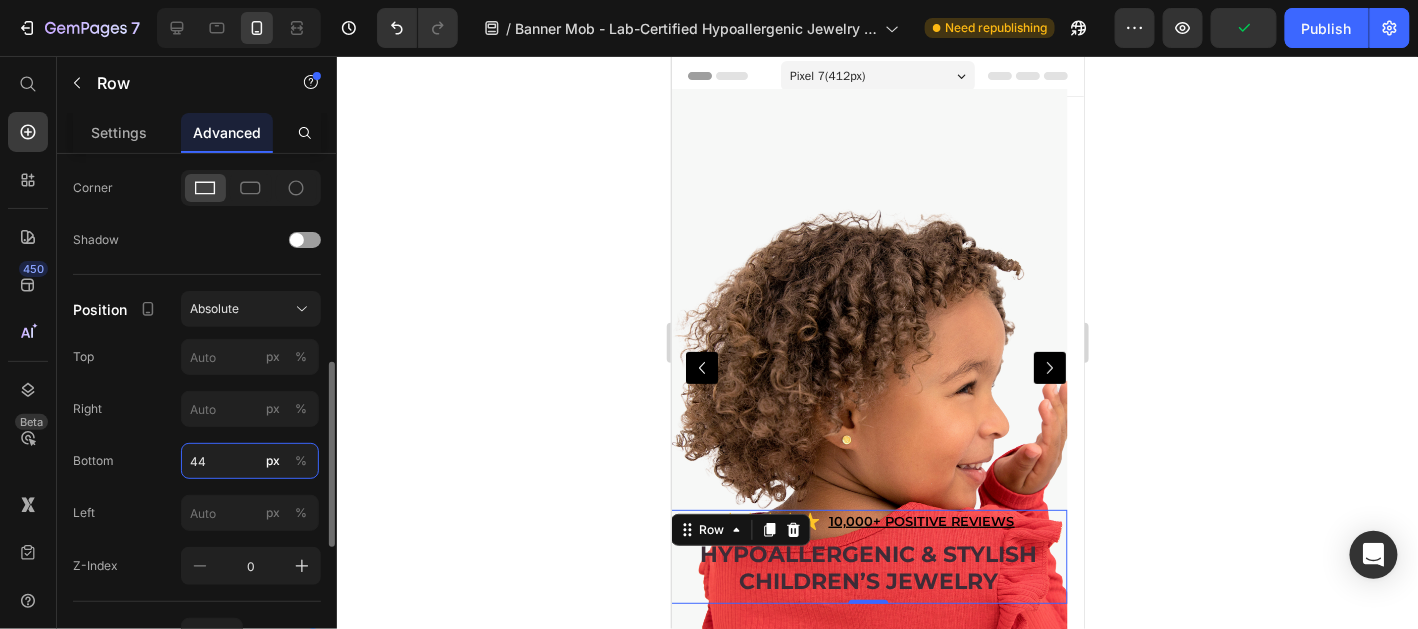 type on "440" 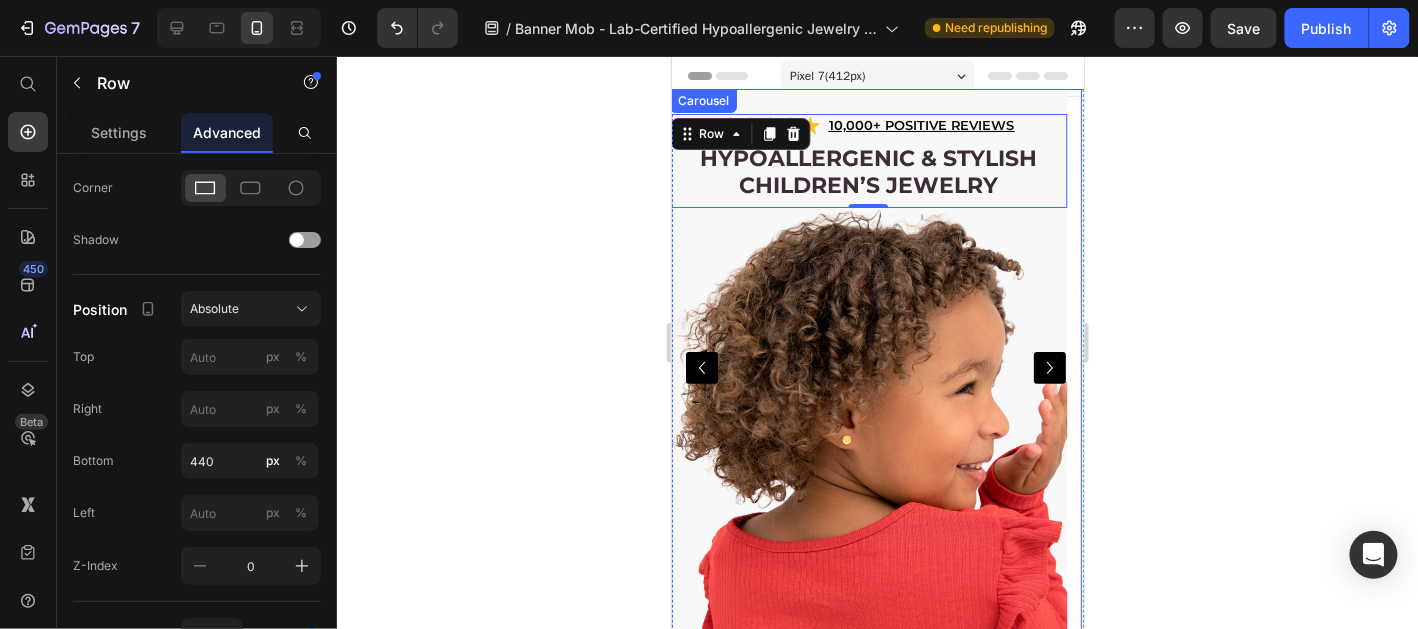 click 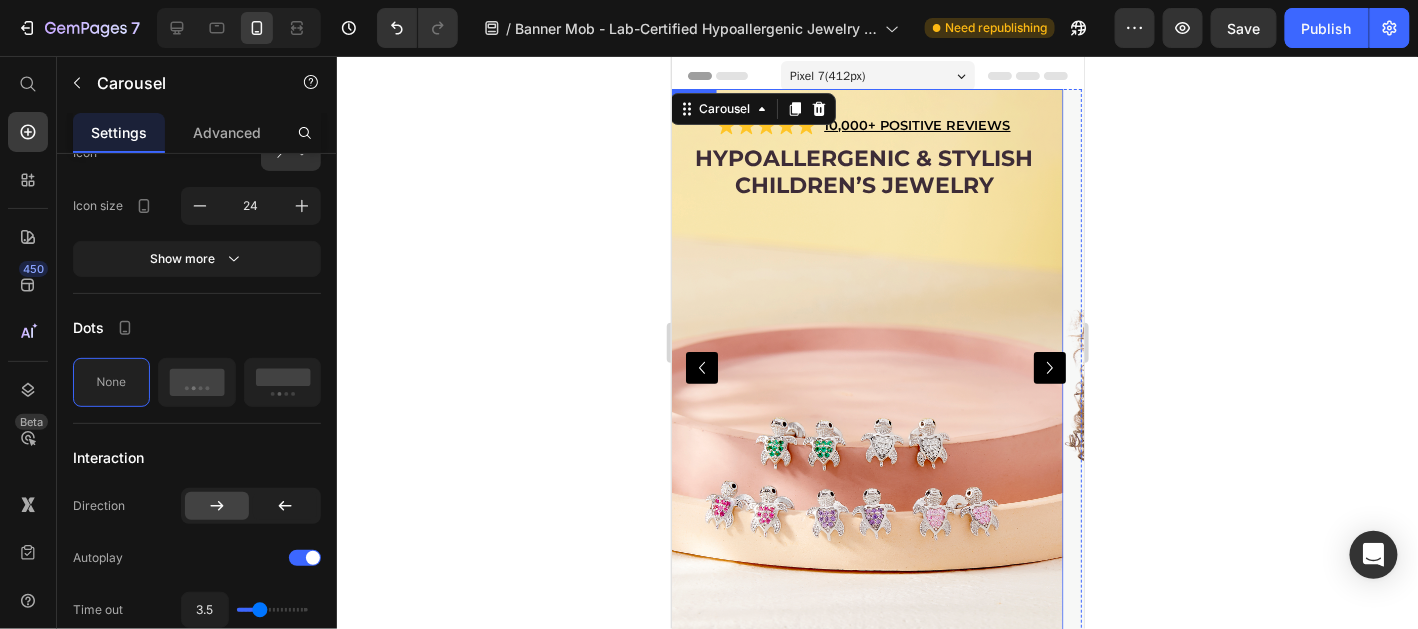 scroll, scrollTop: 0, scrollLeft: 0, axis: both 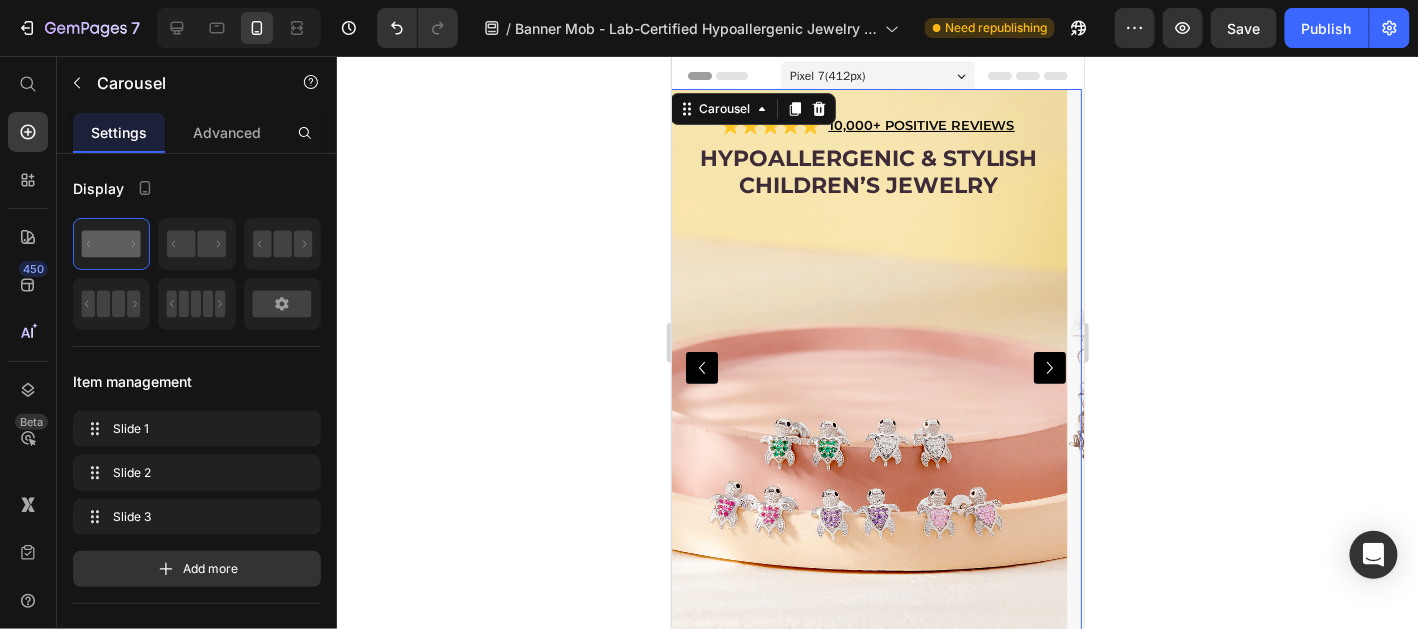 click 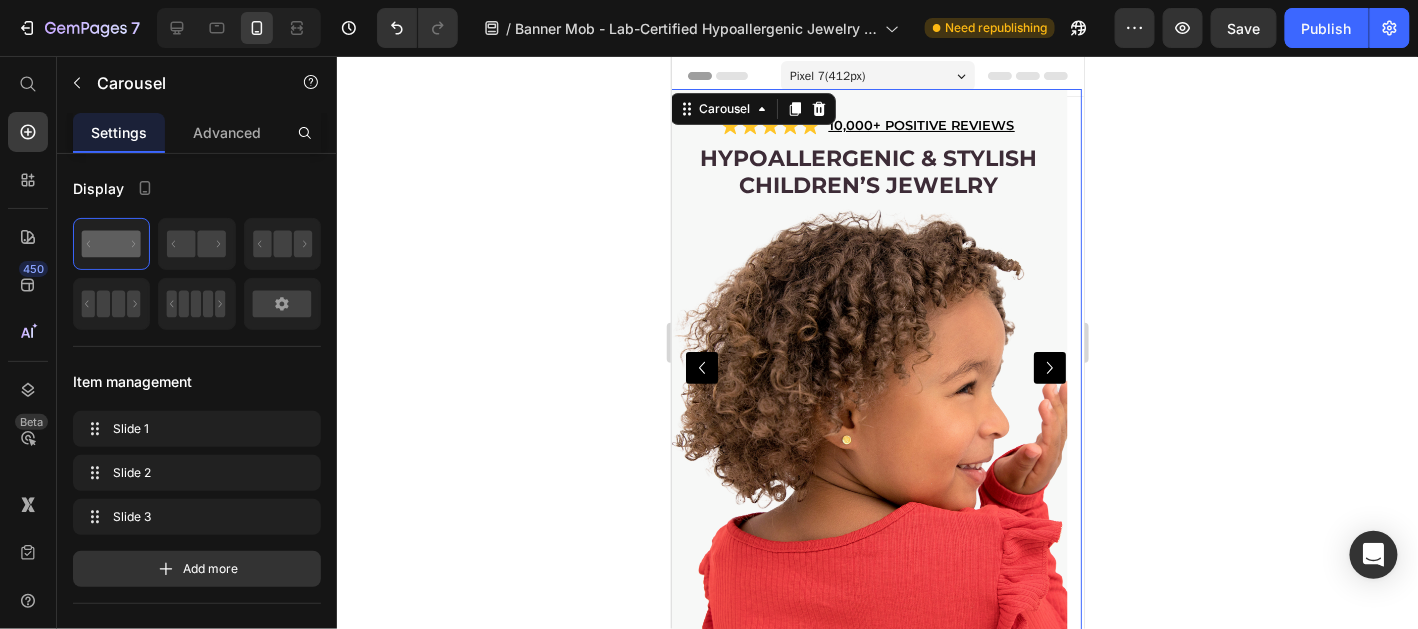 click 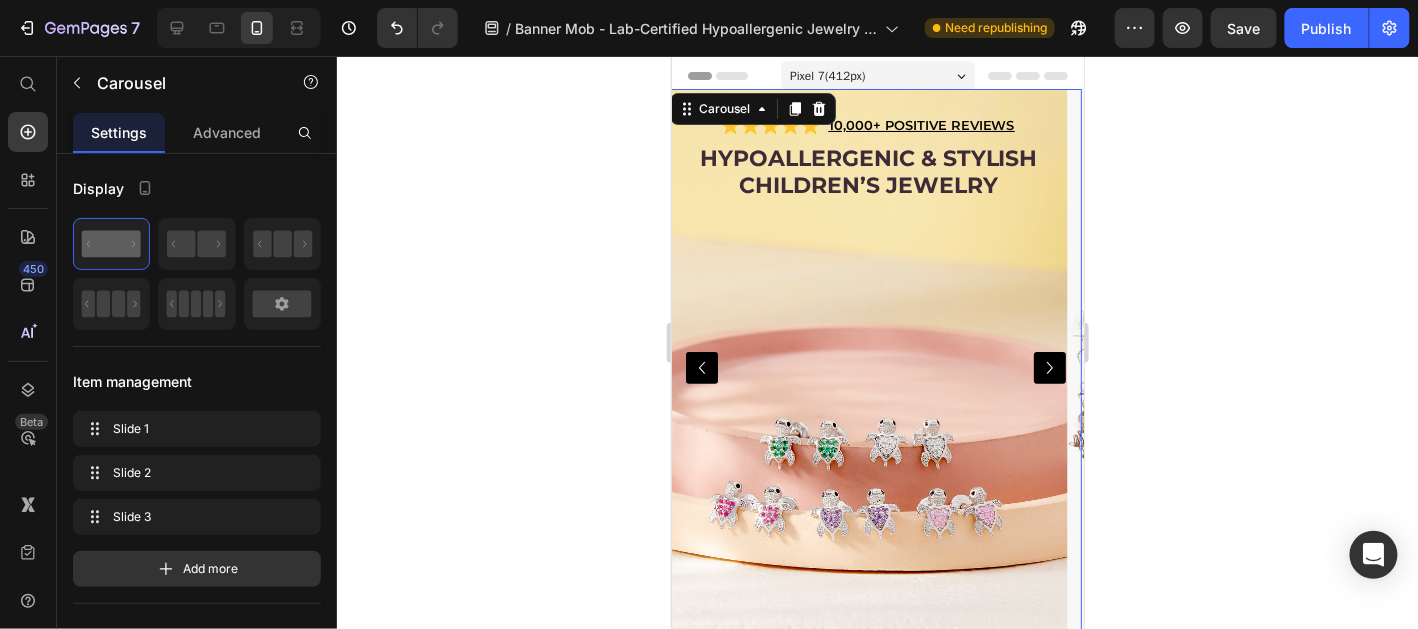 click 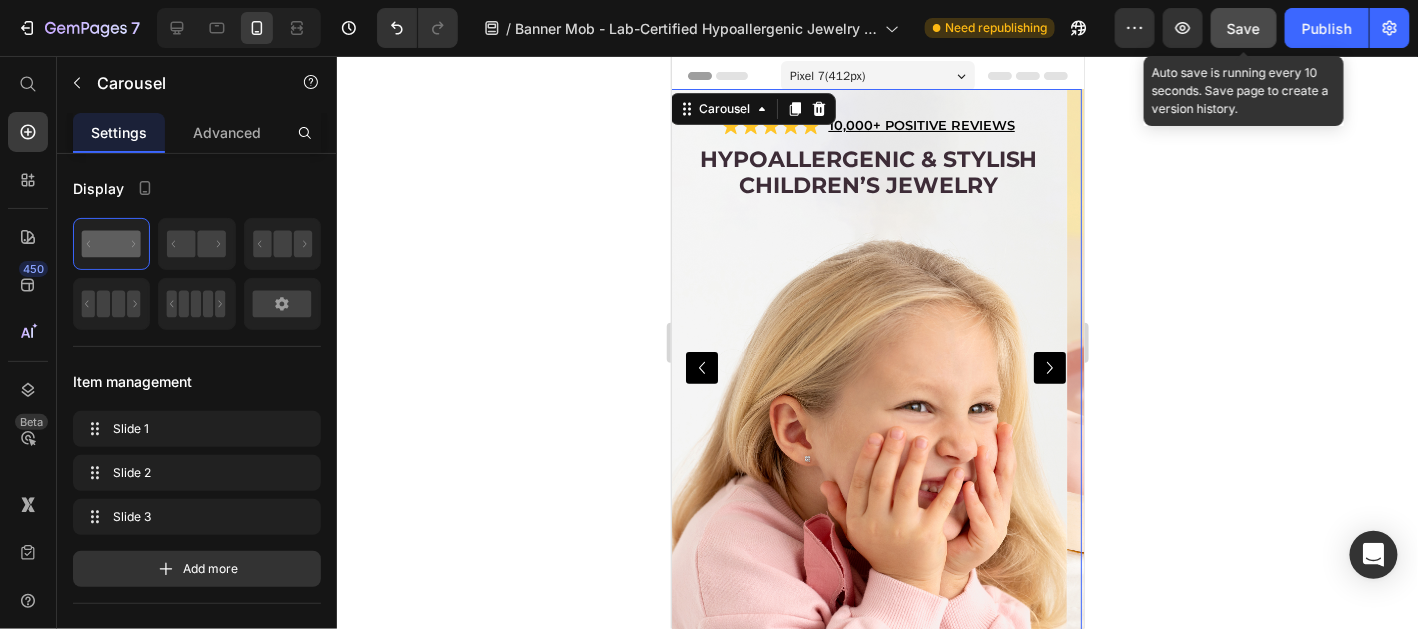 click on "Save" at bounding box center (1244, 28) 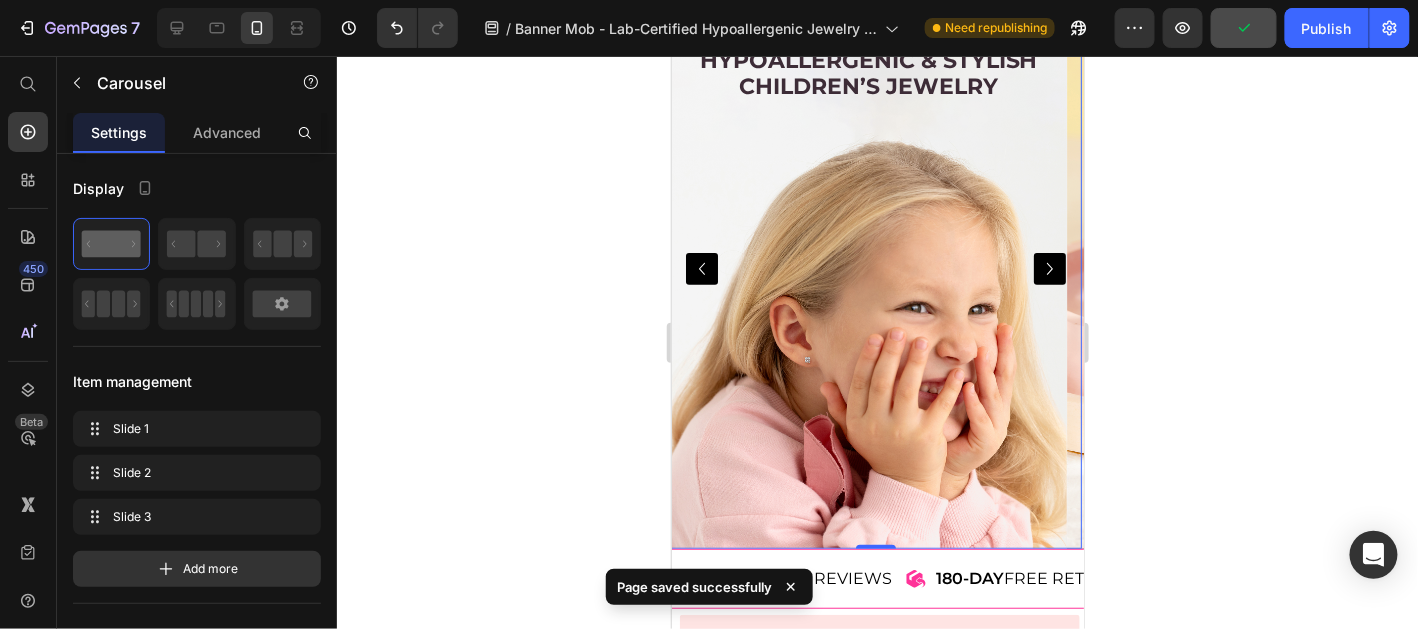 scroll, scrollTop: 0, scrollLeft: 0, axis: both 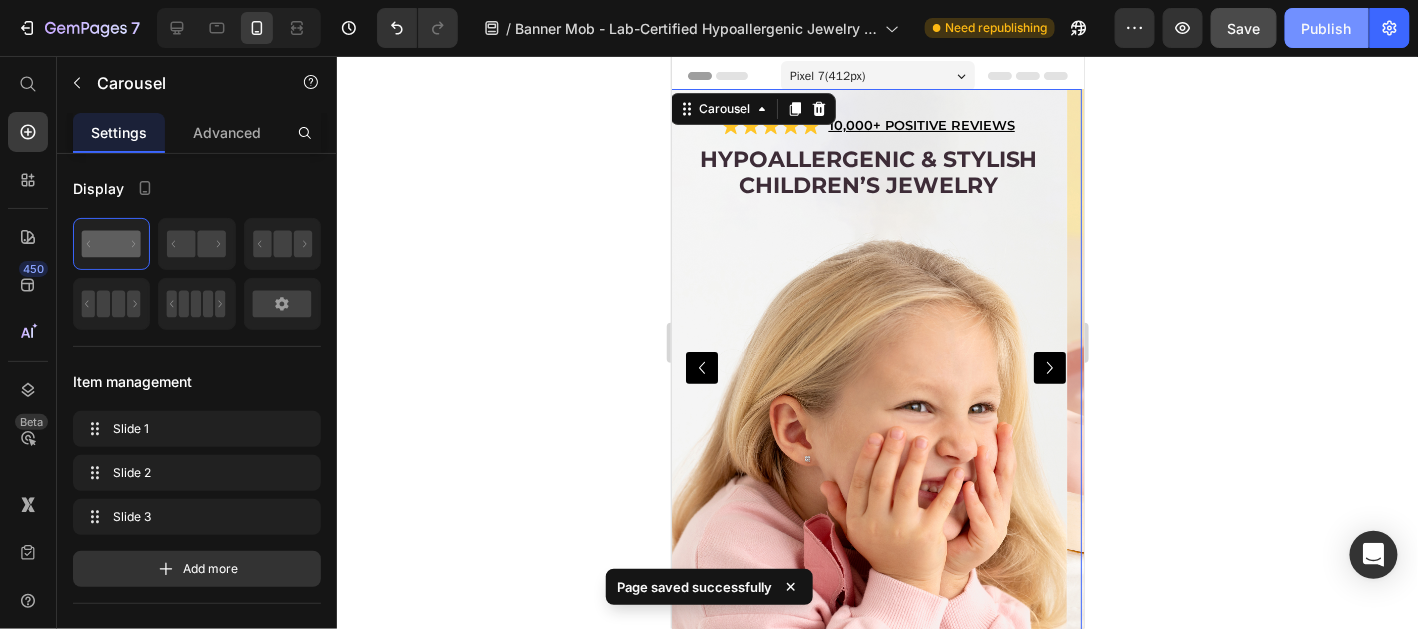 click on "Publish" at bounding box center [1327, 28] 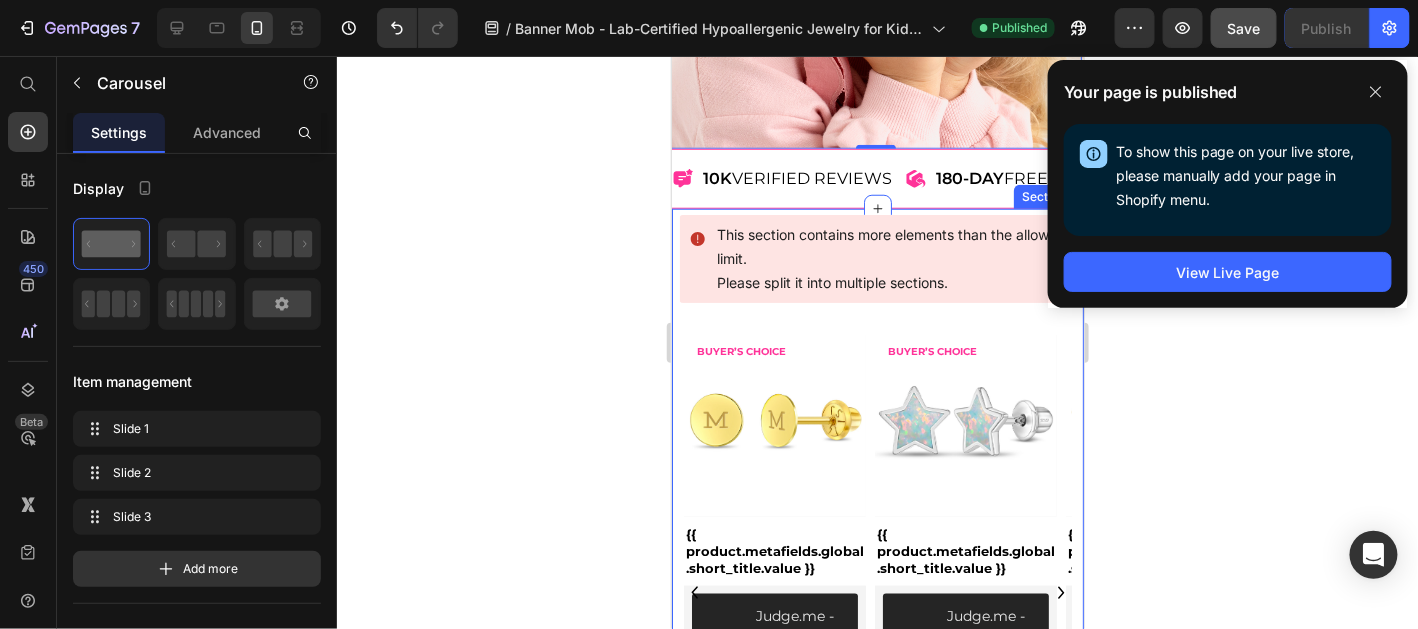 scroll, scrollTop: 400, scrollLeft: 0, axis: vertical 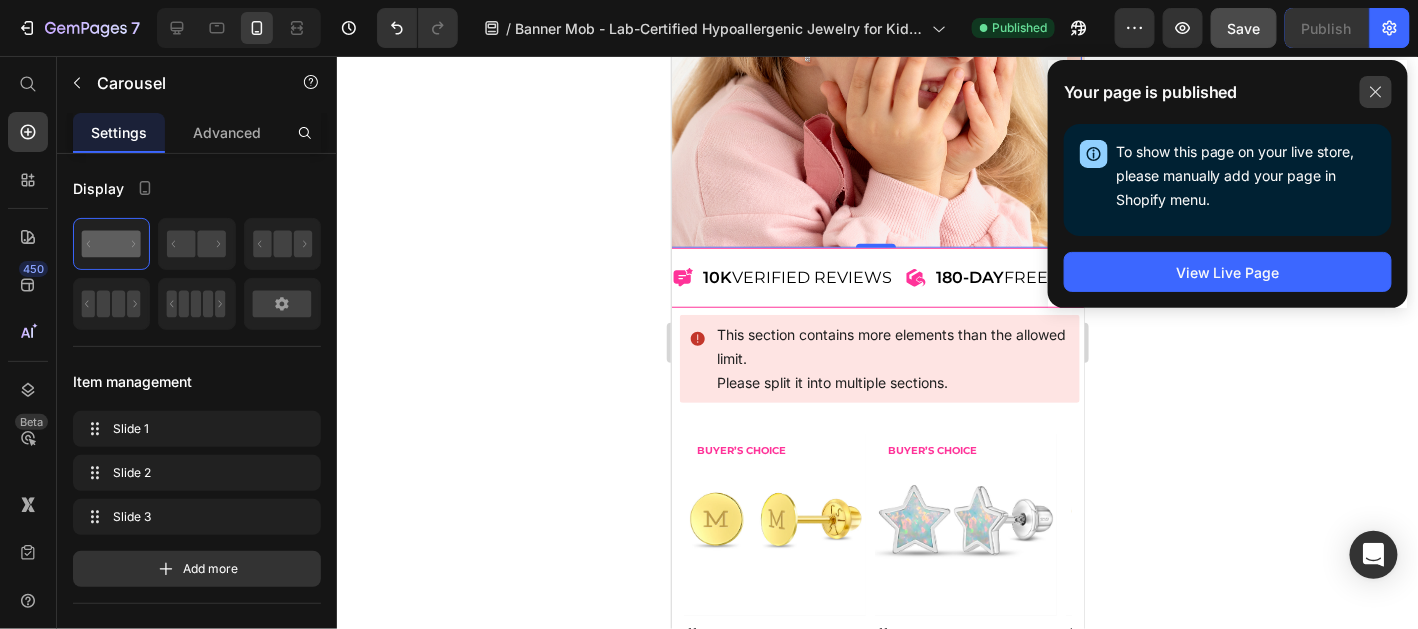 click 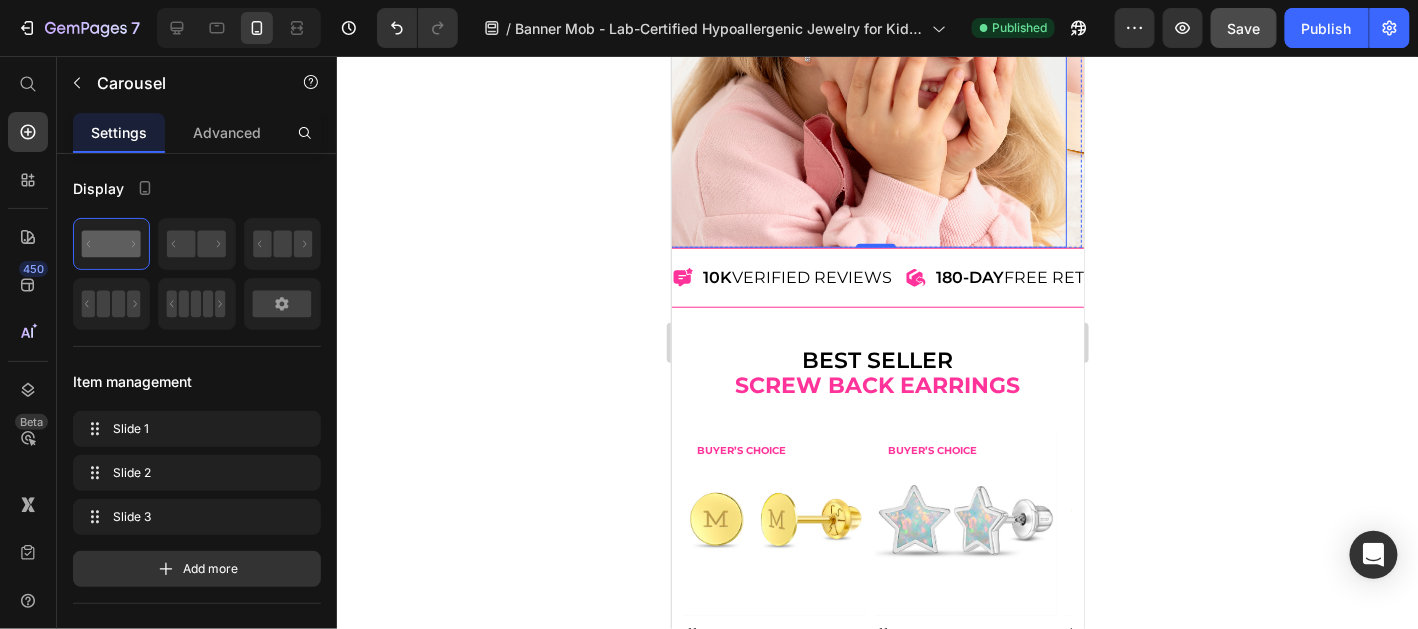scroll, scrollTop: 0, scrollLeft: 0, axis: both 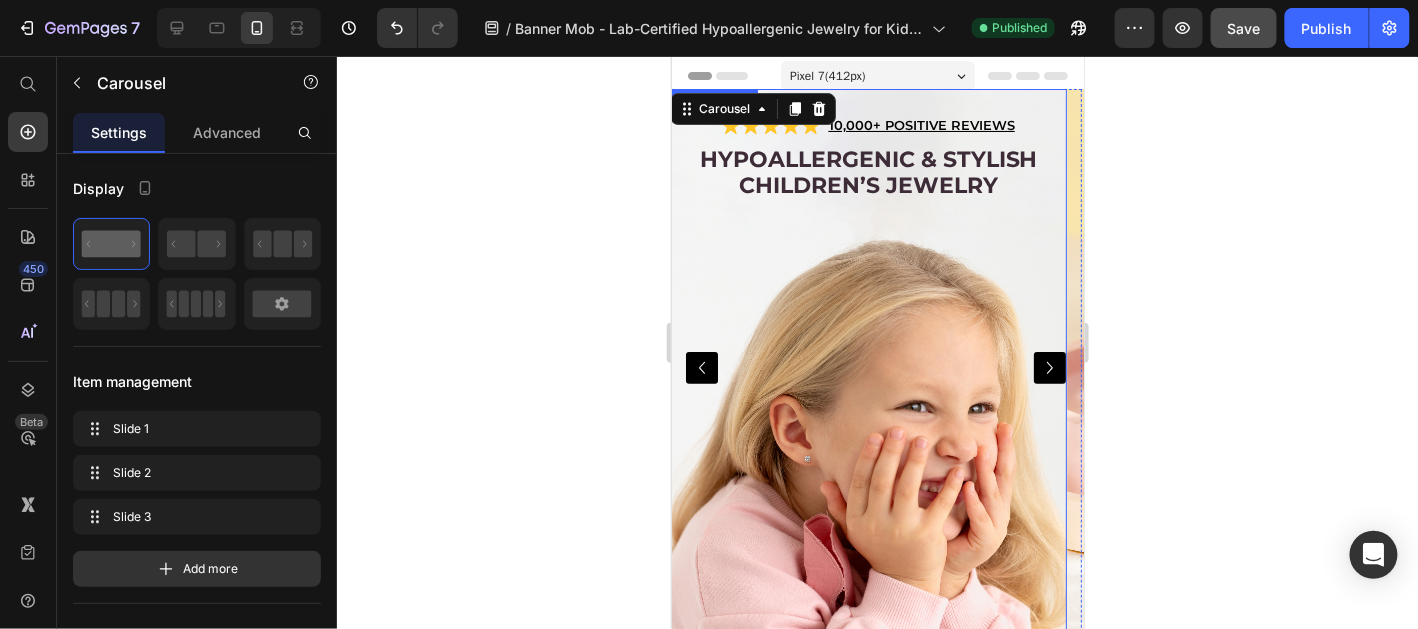 click on "Icon
Icon
Icon
Icon
Icon Icon List 10,000+ POSITIVE REVIEWS Text Block Row Hypoallergenic & stylish Children’s Jewelry  Heading Row" at bounding box center [867, 367] 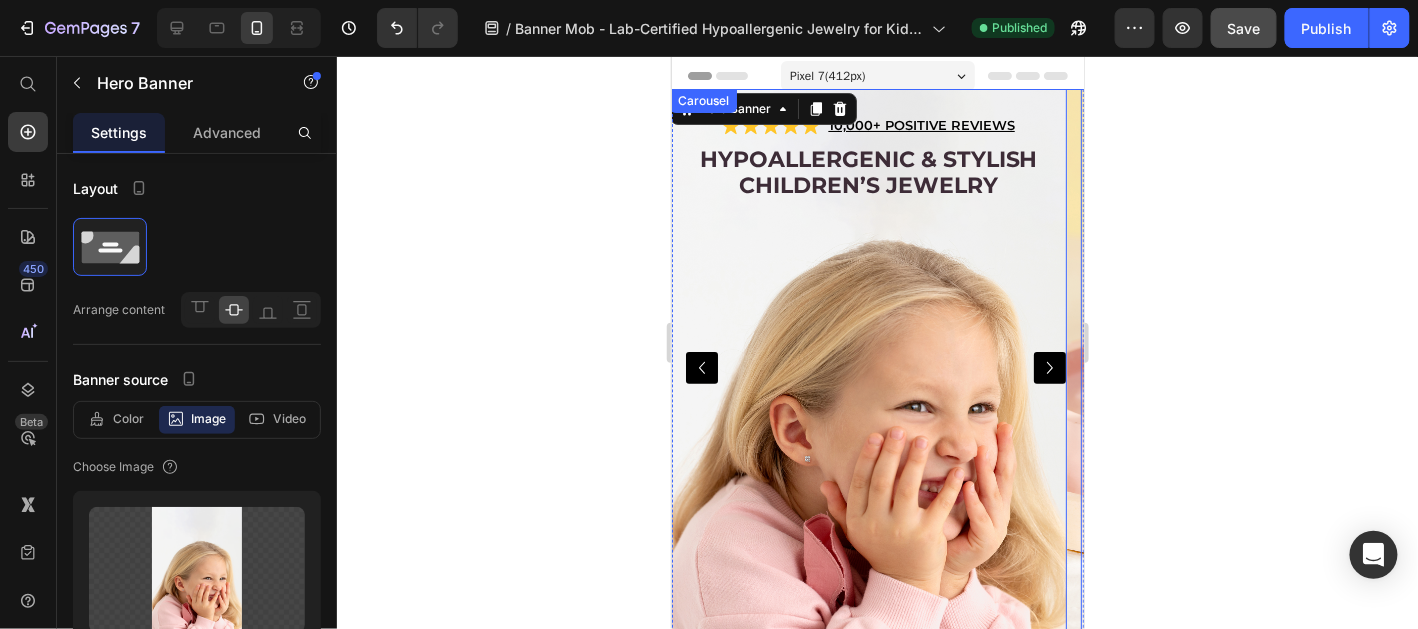 click 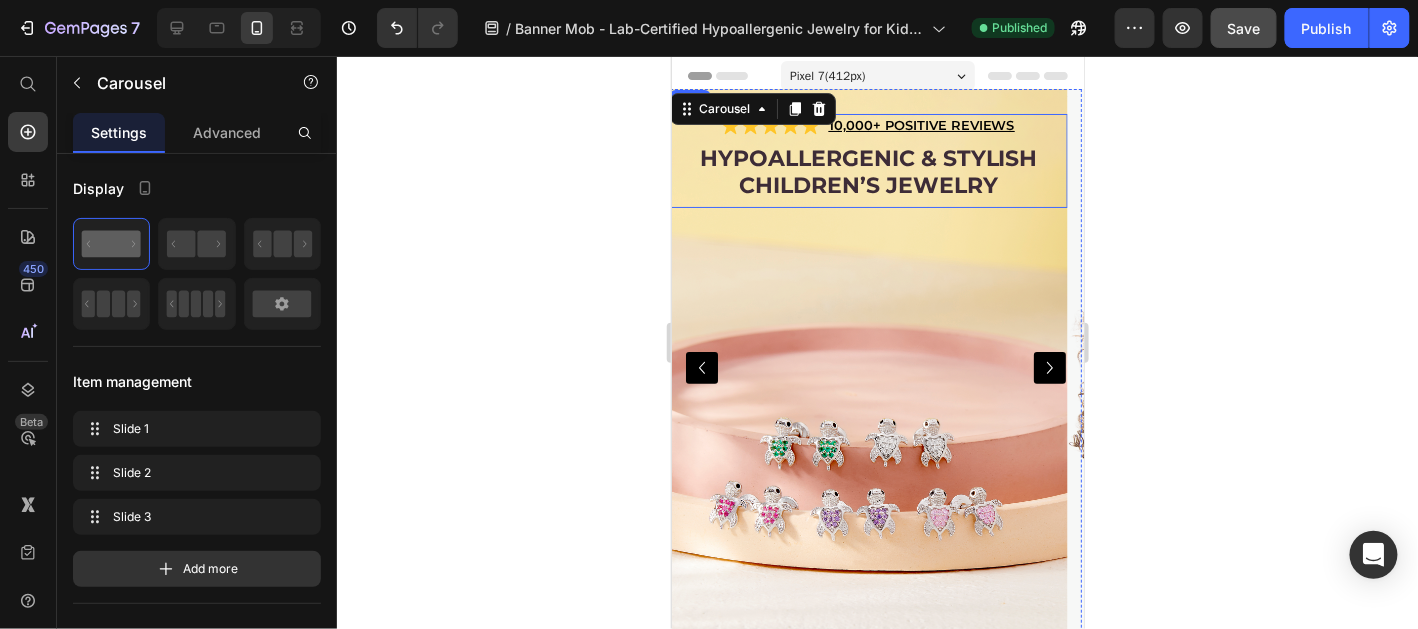 click on "Hypoallergenic & stylish Children’s Jewelry  Heading" at bounding box center [867, 174] 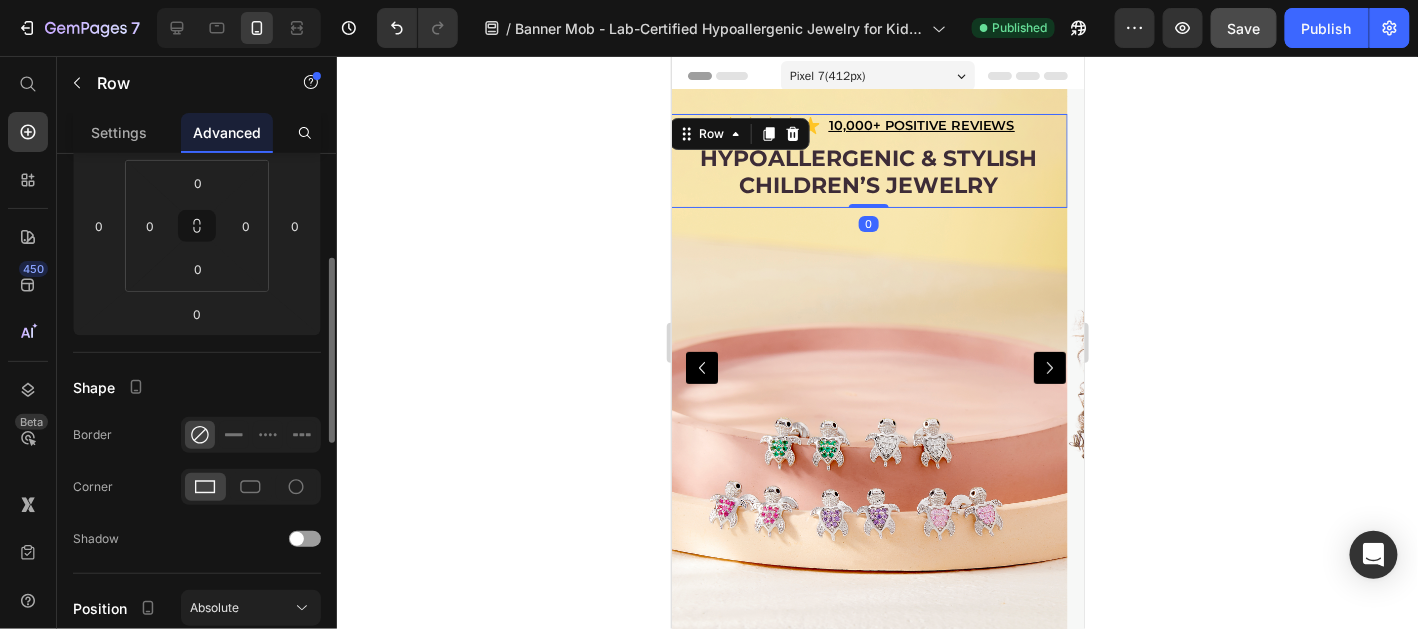 scroll, scrollTop: 598, scrollLeft: 0, axis: vertical 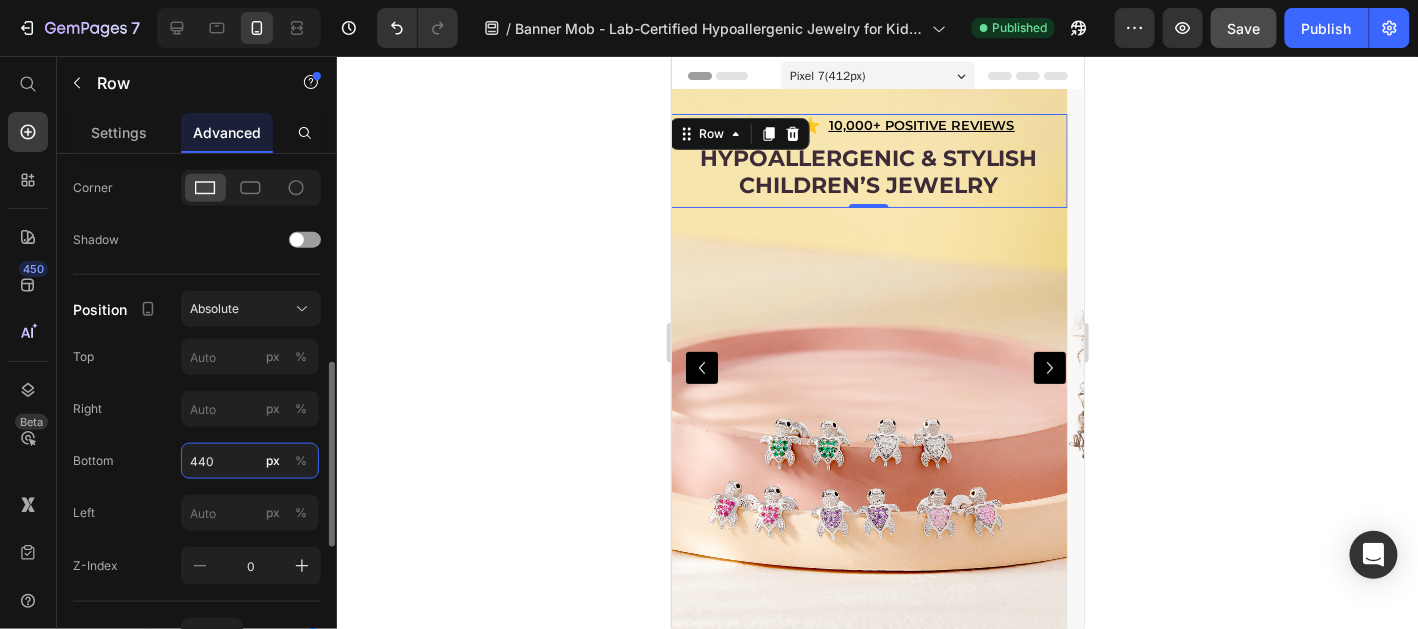 click on "440" at bounding box center [250, 461] 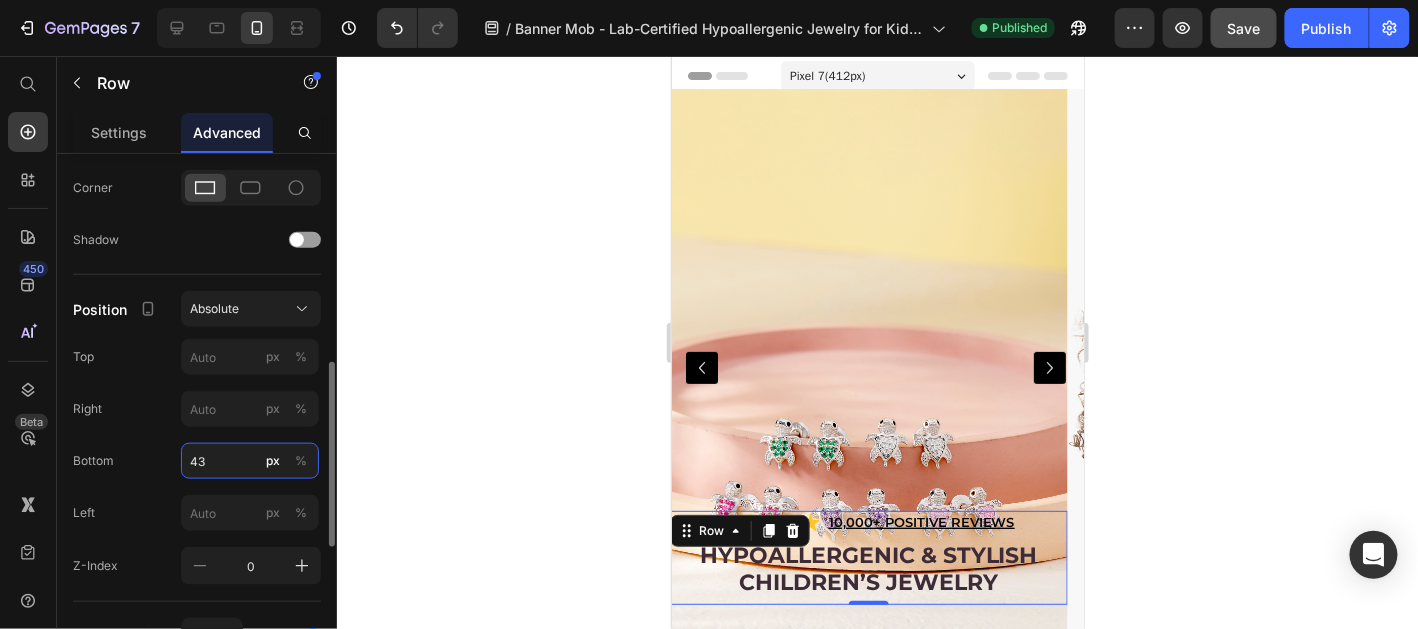 type on "430" 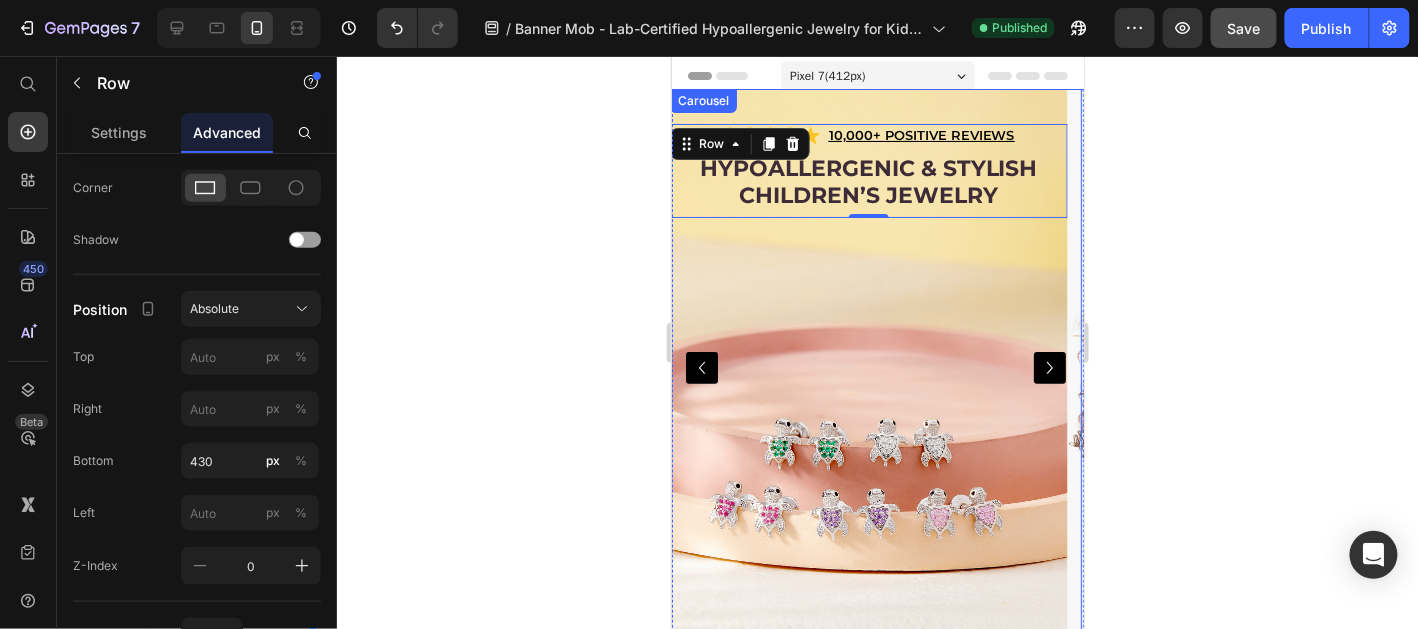 click 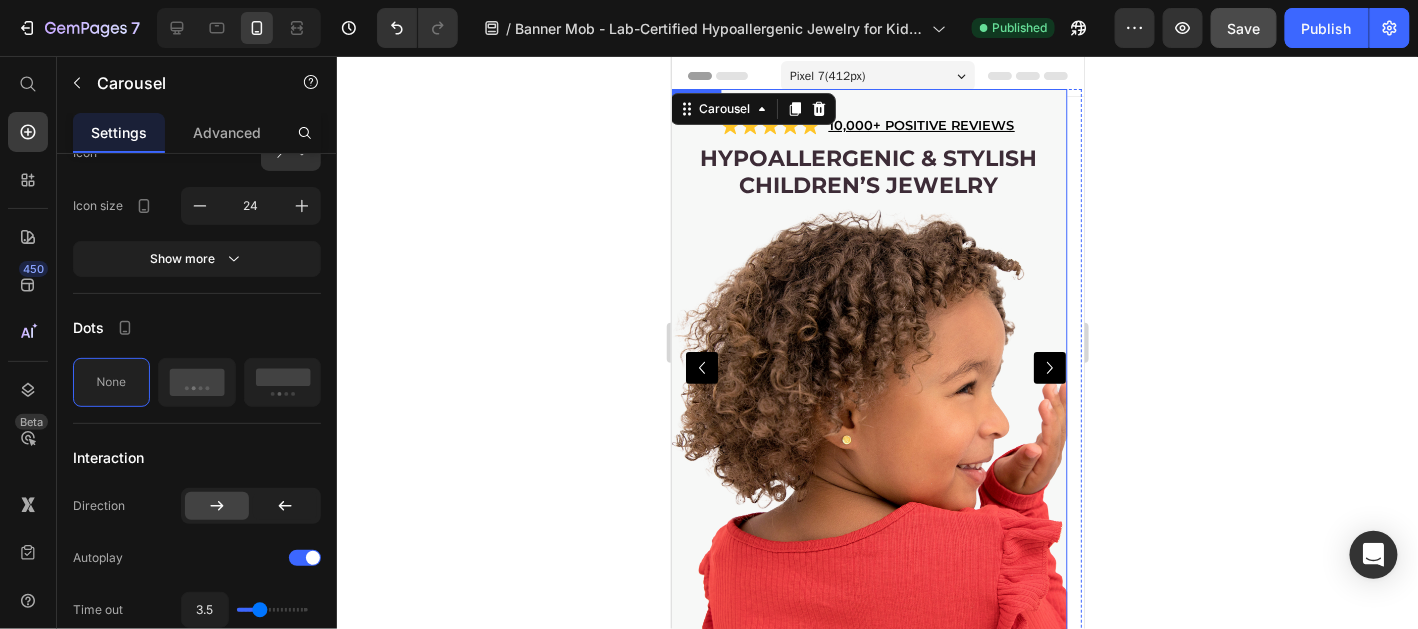 scroll, scrollTop: 0, scrollLeft: 0, axis: both 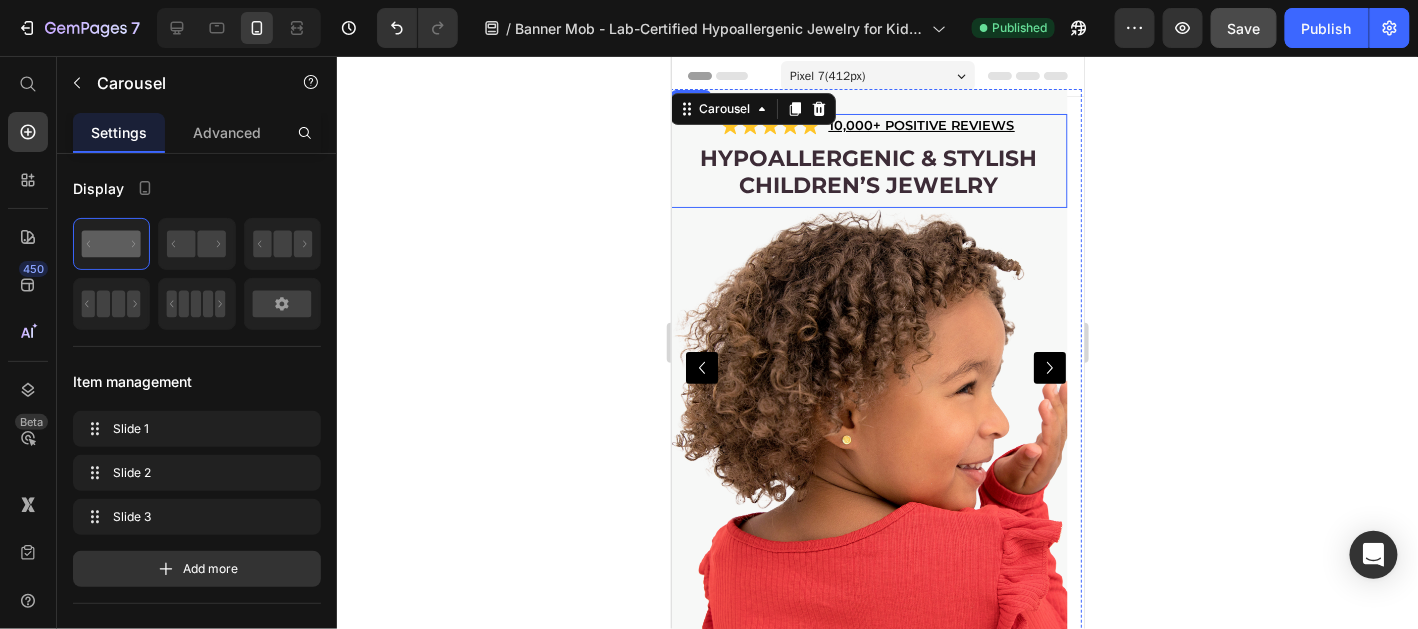 click on "Hypoallergenic & stylish Children’s Jewelry  Heading" at bounding box center [867, 174] 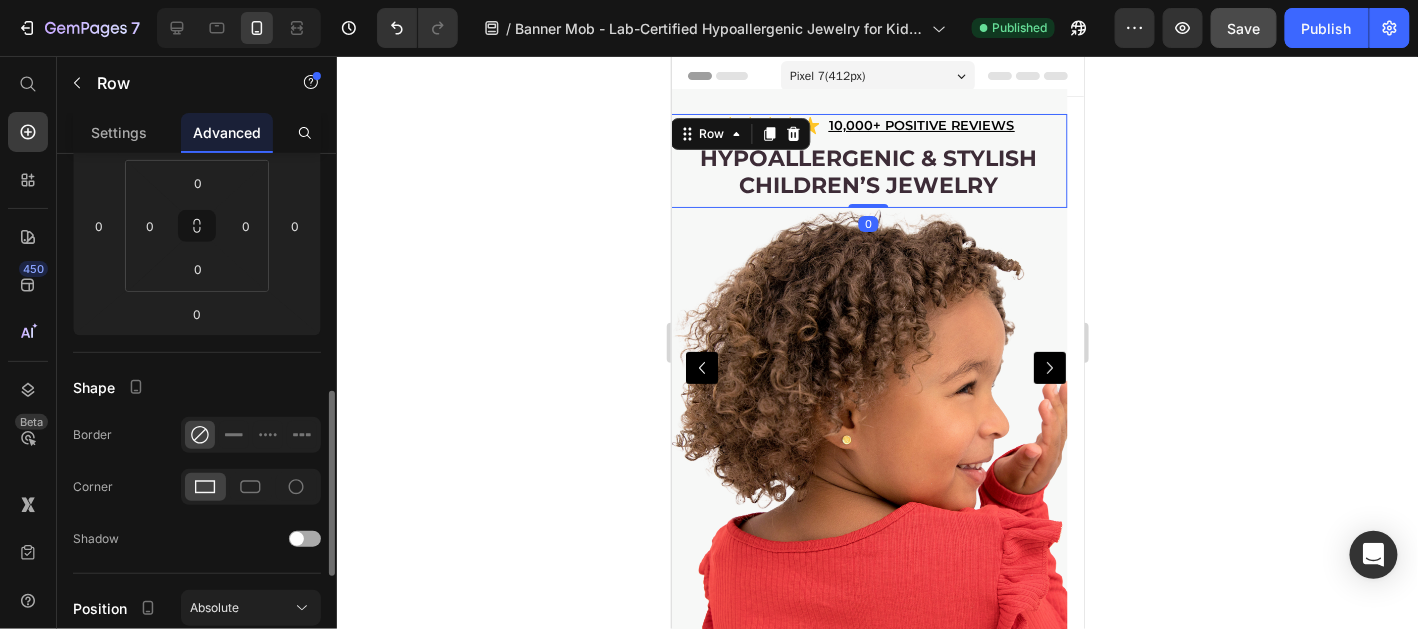 scroll, scrollTop: 498, scrollLeft: 0, axis: vertical 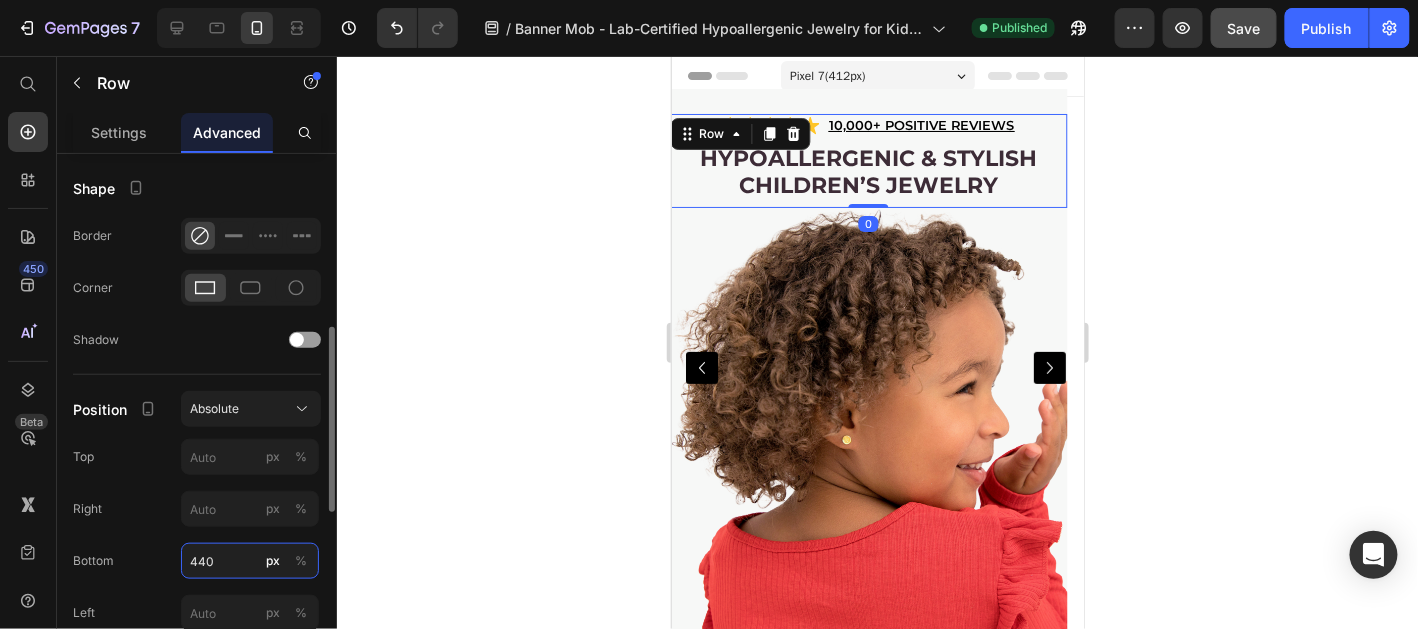 click on "440" at bounding box center [250, 561] 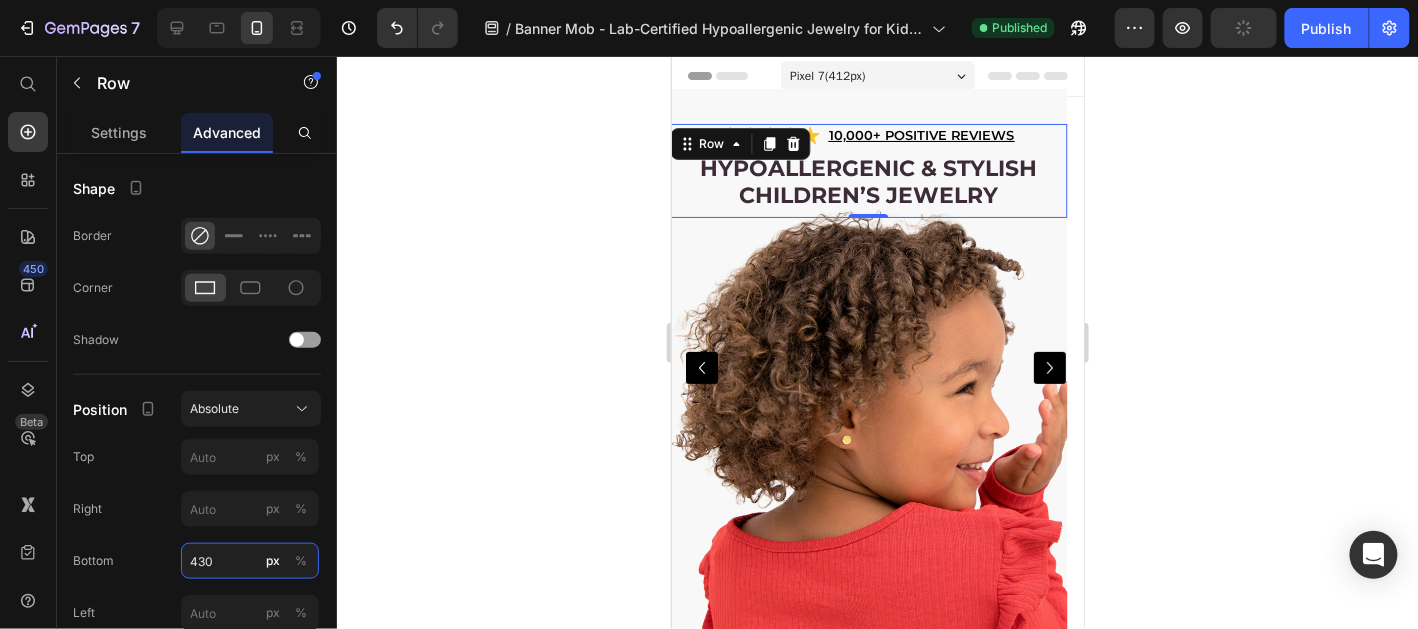 type on "440" 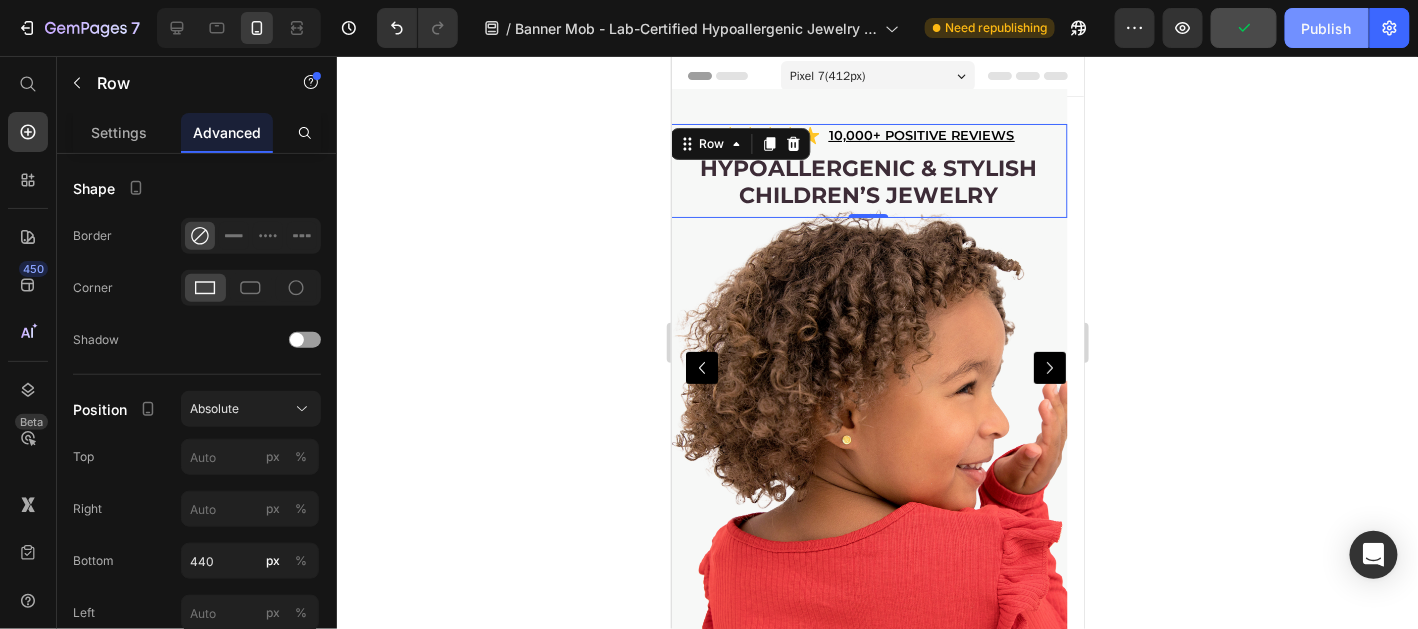 click on "Publish" at bounding box center [1327, 28] 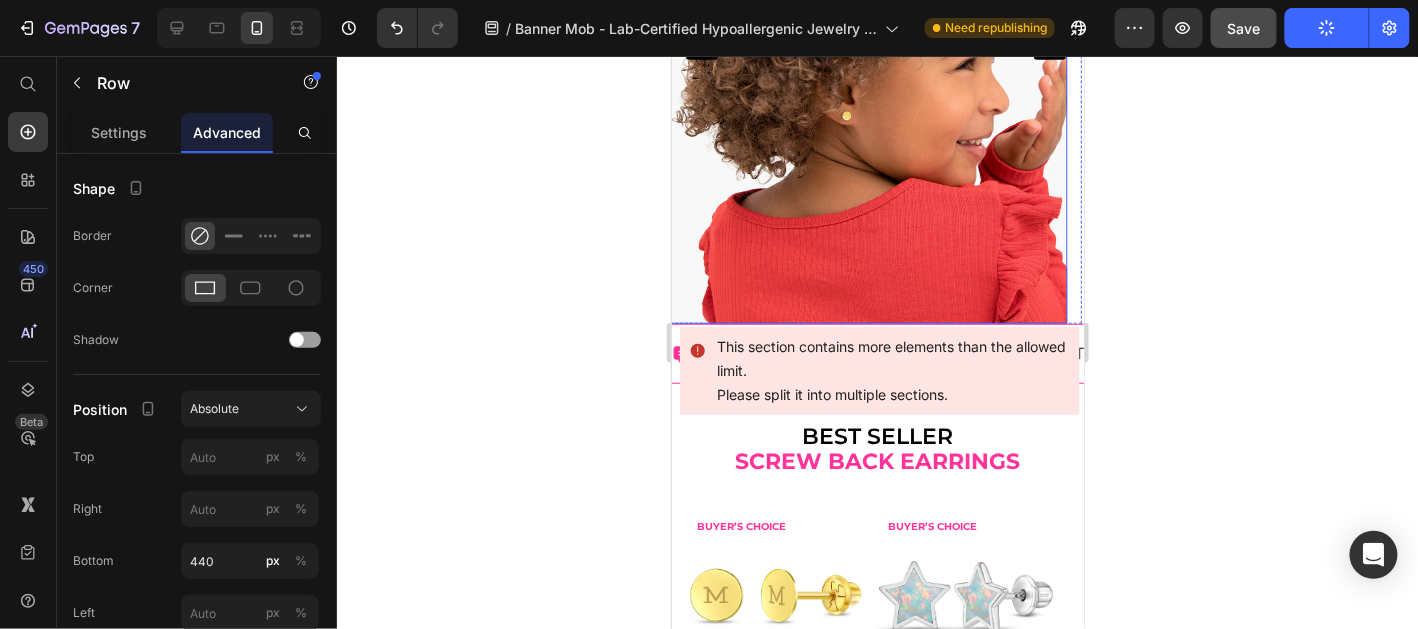 scroll, scrollTop: 200, scrollLeft: 0, axis: vertical 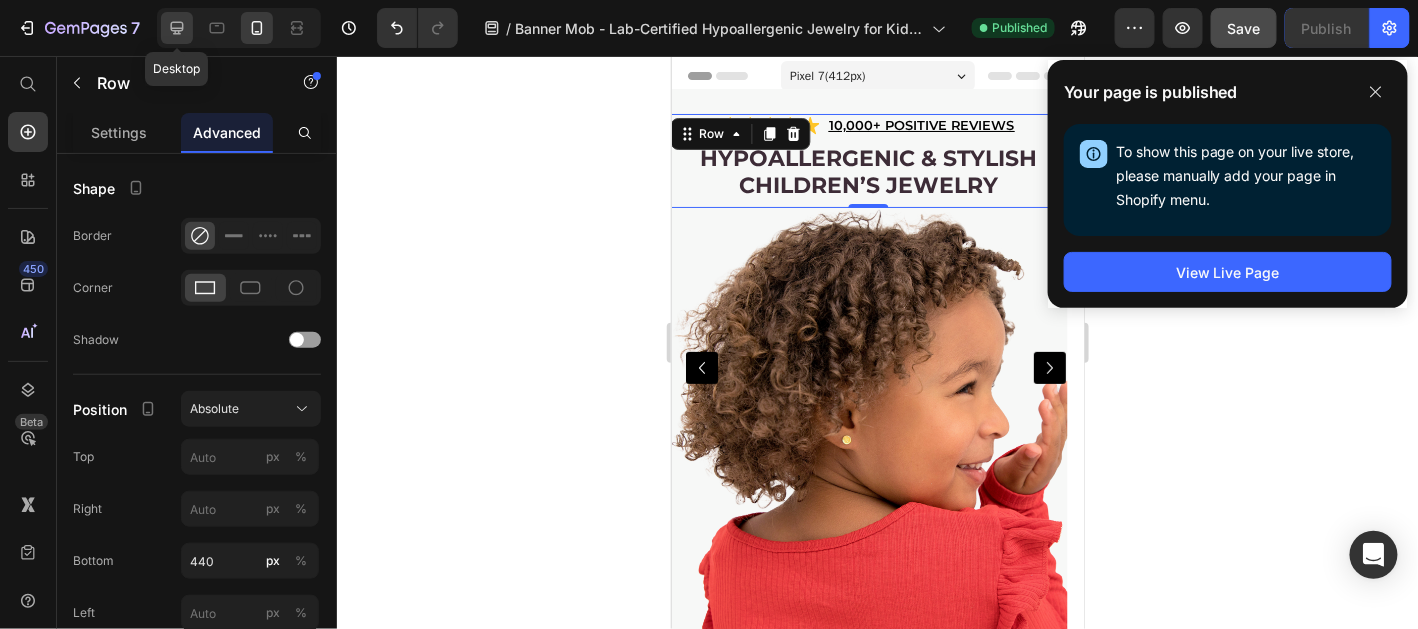 click 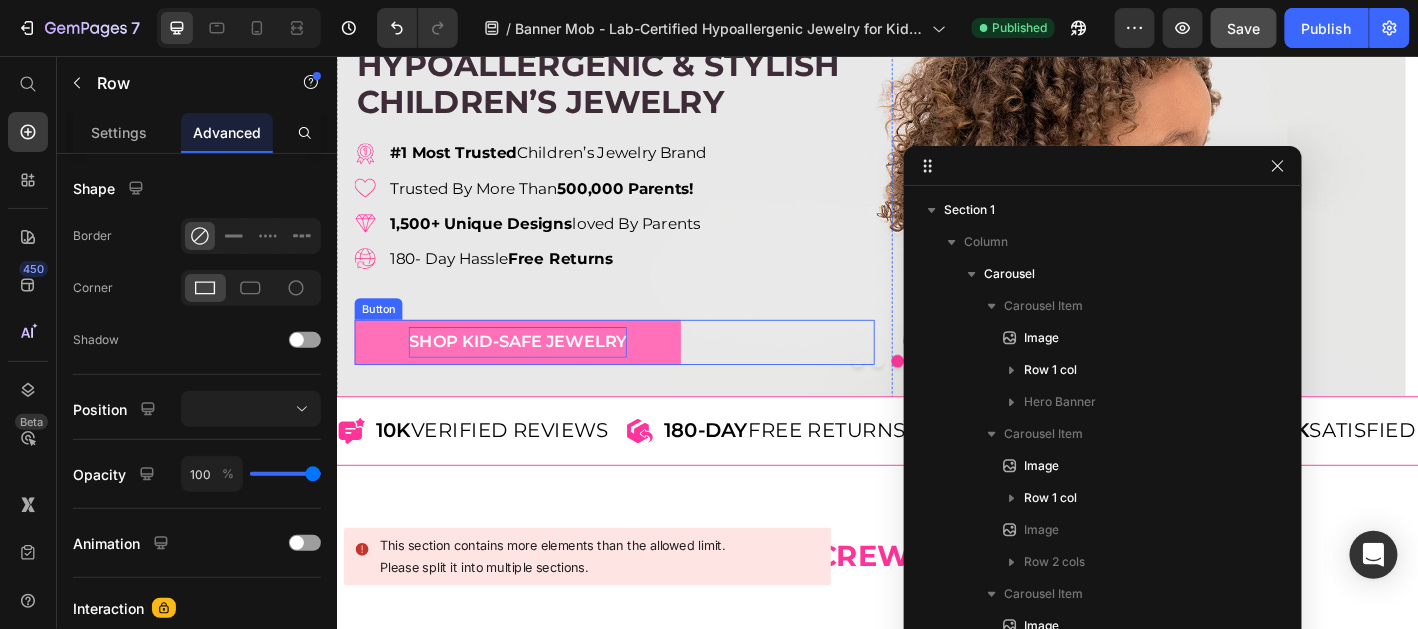 scroll, scrollTop: 200, scrollLeft: 0, axis: vertical 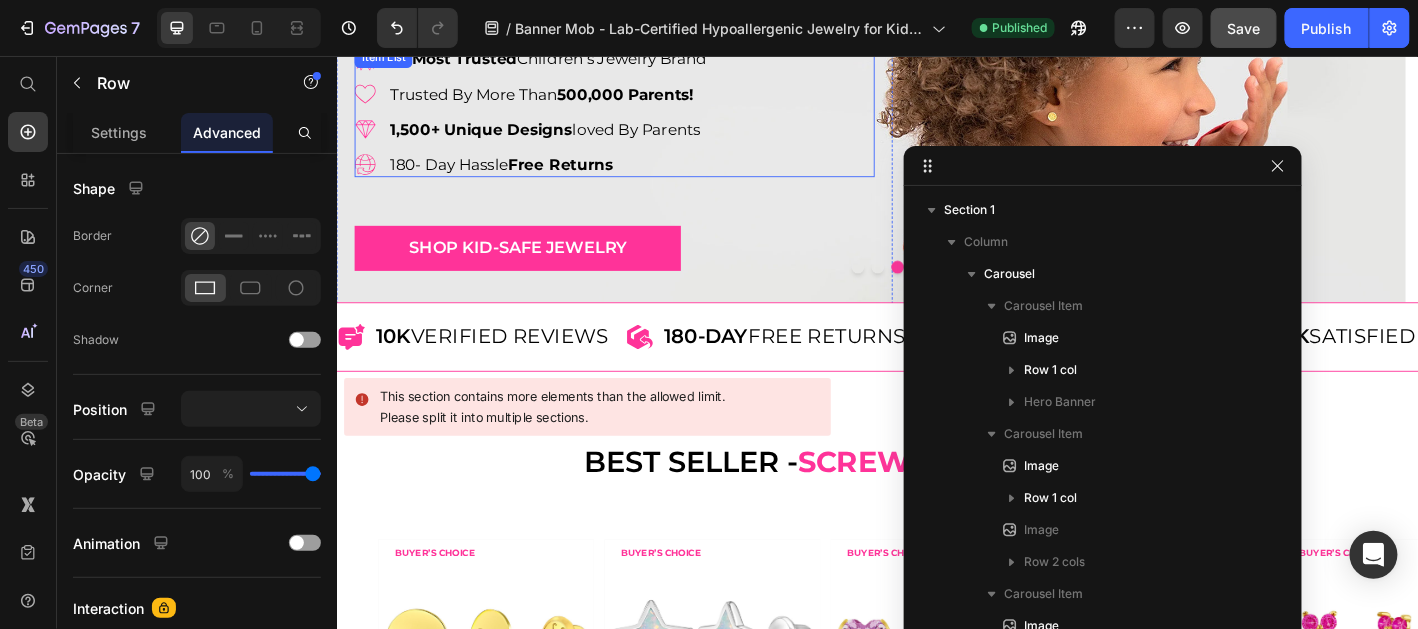 click on "#1 Most Trusted  Children’s Jewelry Brand
trusted by more than  500,000 parents!
1,500+ unique designs  loved by parents
180- Day Hassle  Free Returns" at bounding box center (644, 117) 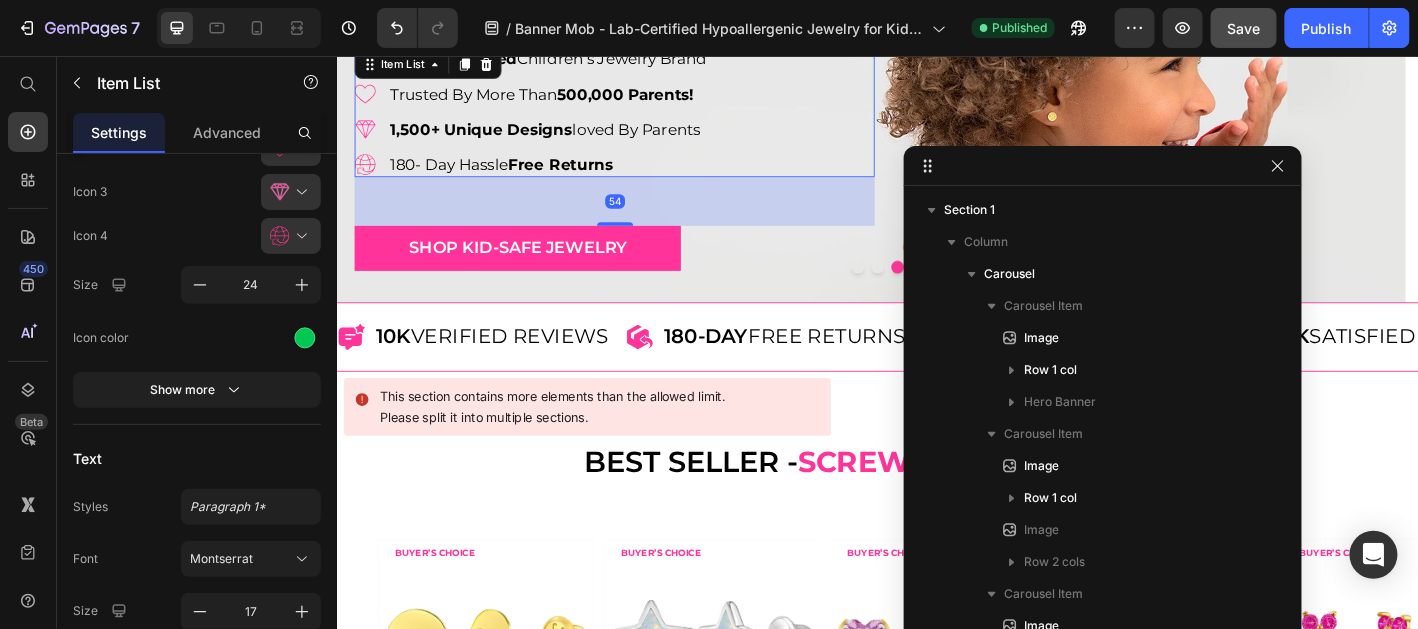 scroll, scrollTop: 0, scrollLeft: 0, axis: both 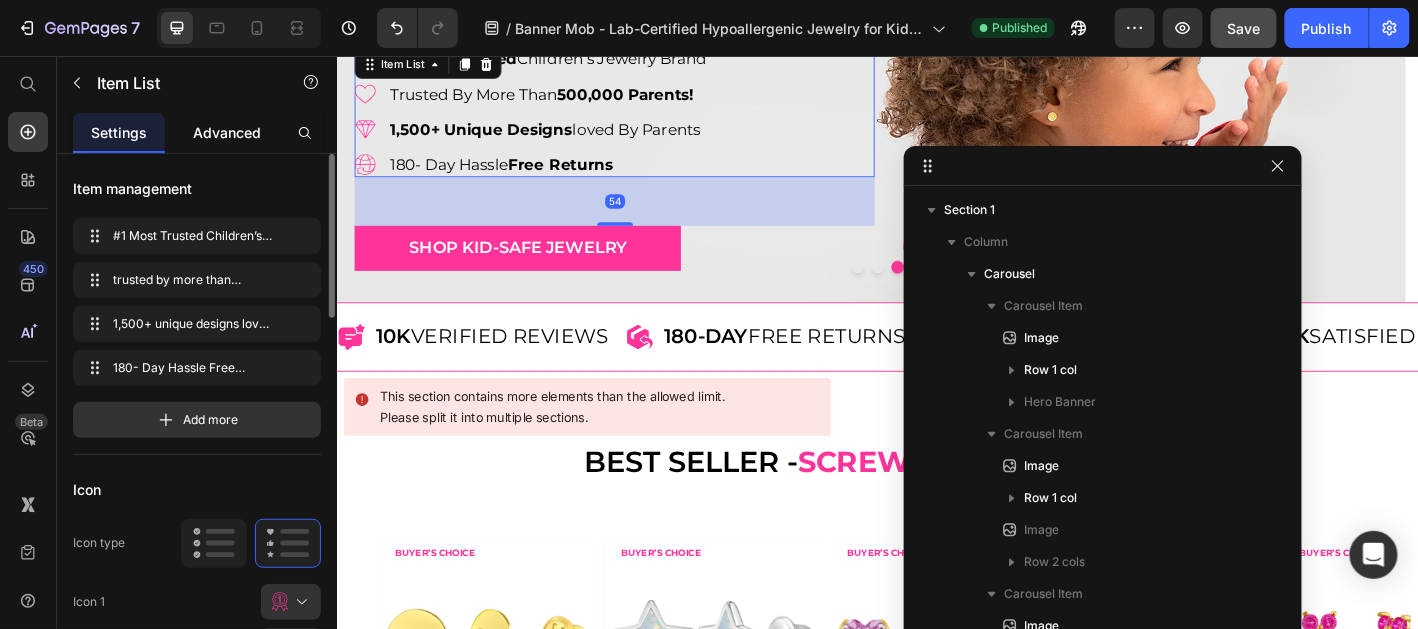 click on "Advanced" 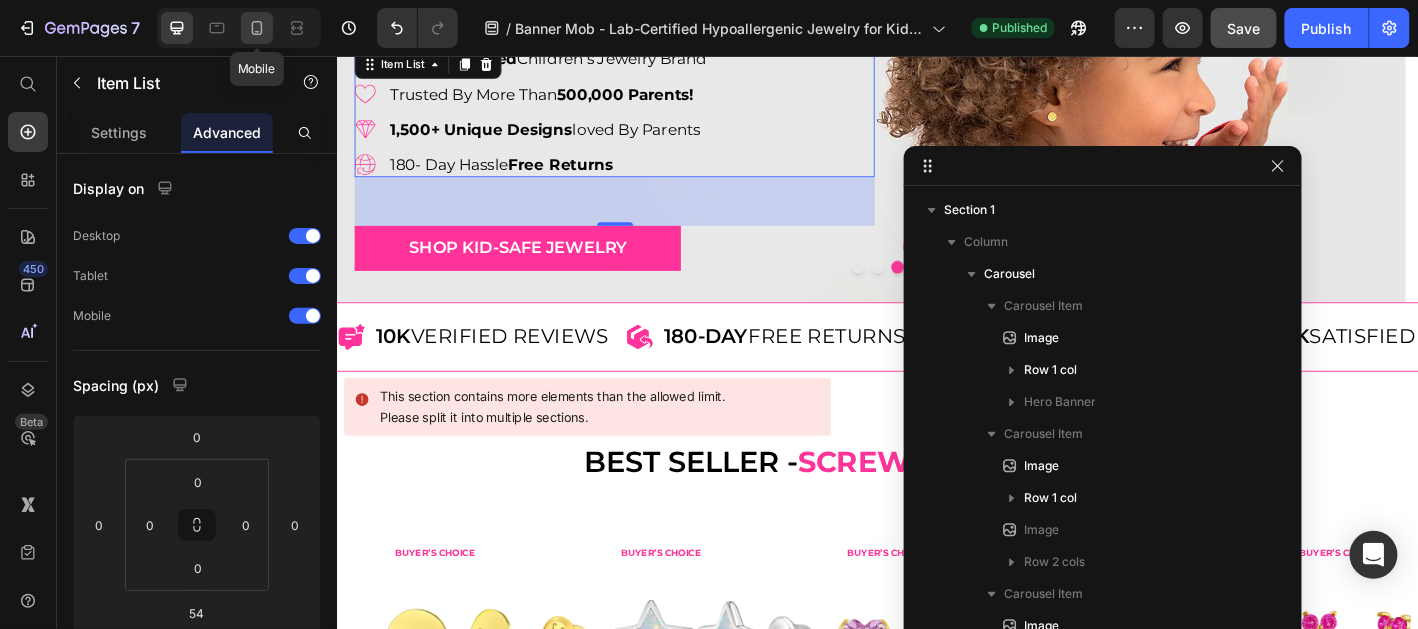 click 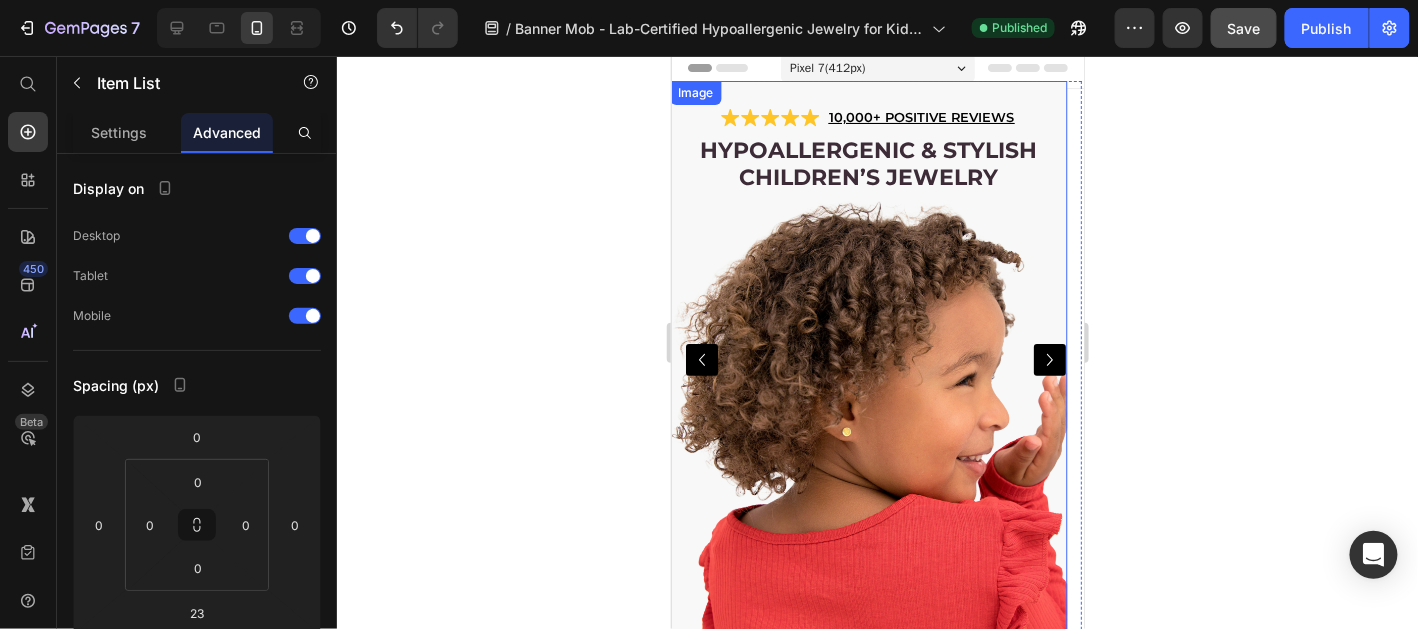 scroll, scrollTop: 0, scrollLeft: 0, axis: both 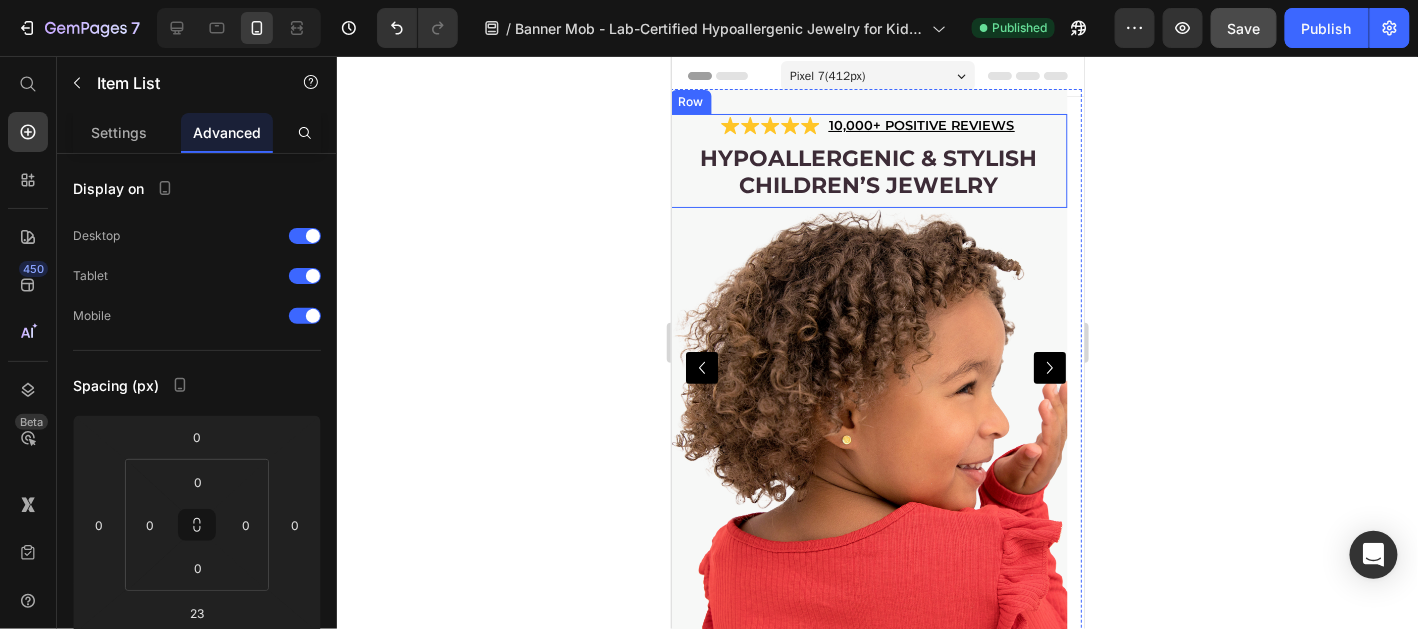 click on "Hypoallergenic & stylish Children’s Jewelry  Heading" at bounding box center (867, 174) 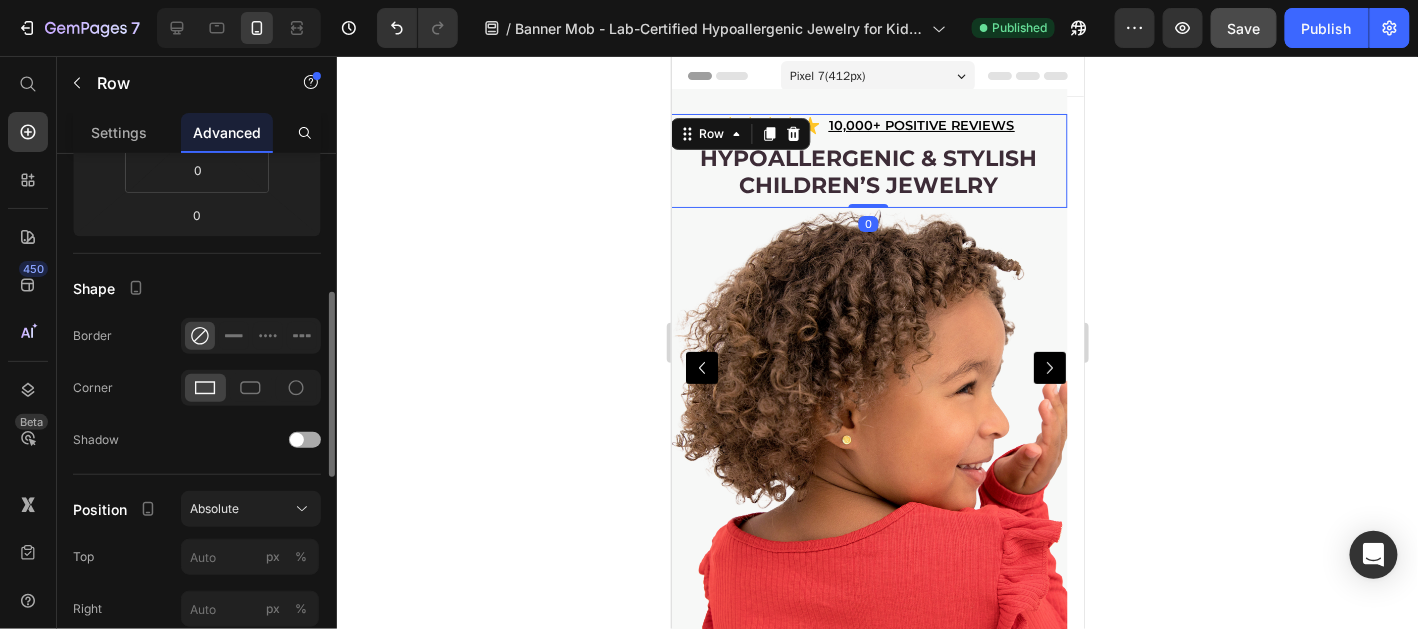 scroll, scrollTop: 797, scrollLeft: 0, axis: vertical 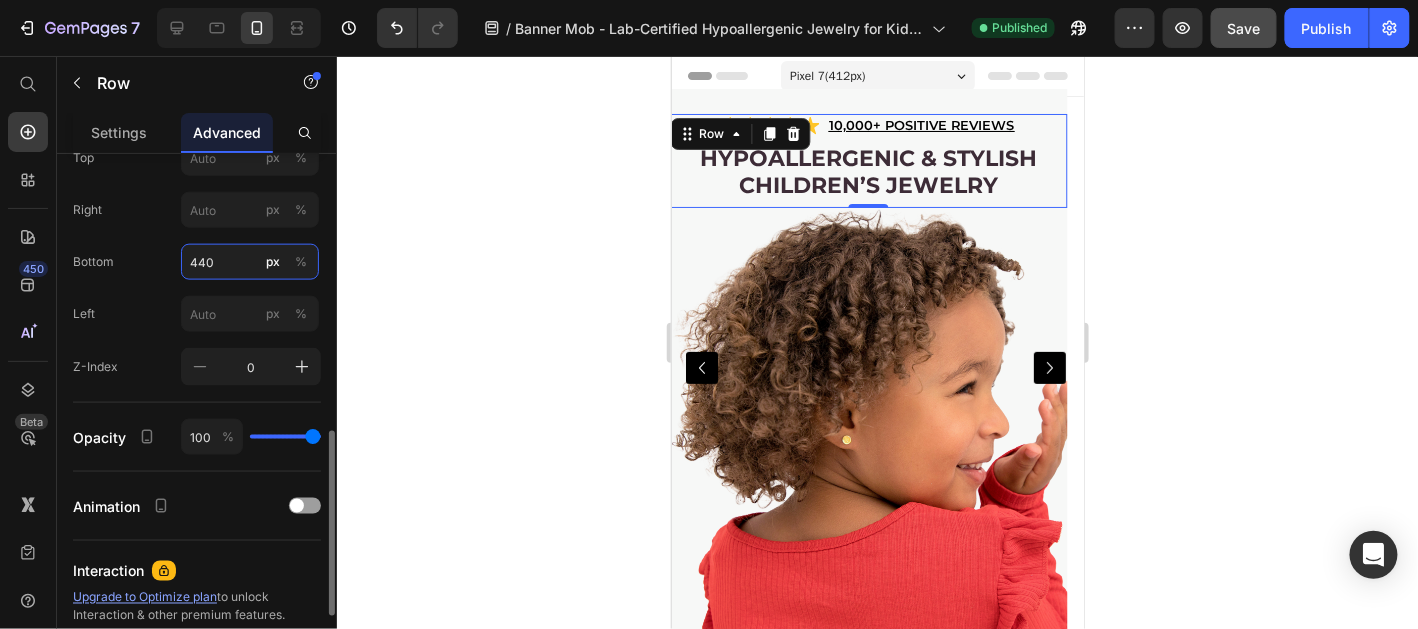 click on "440" at bounding box center [250, 262] 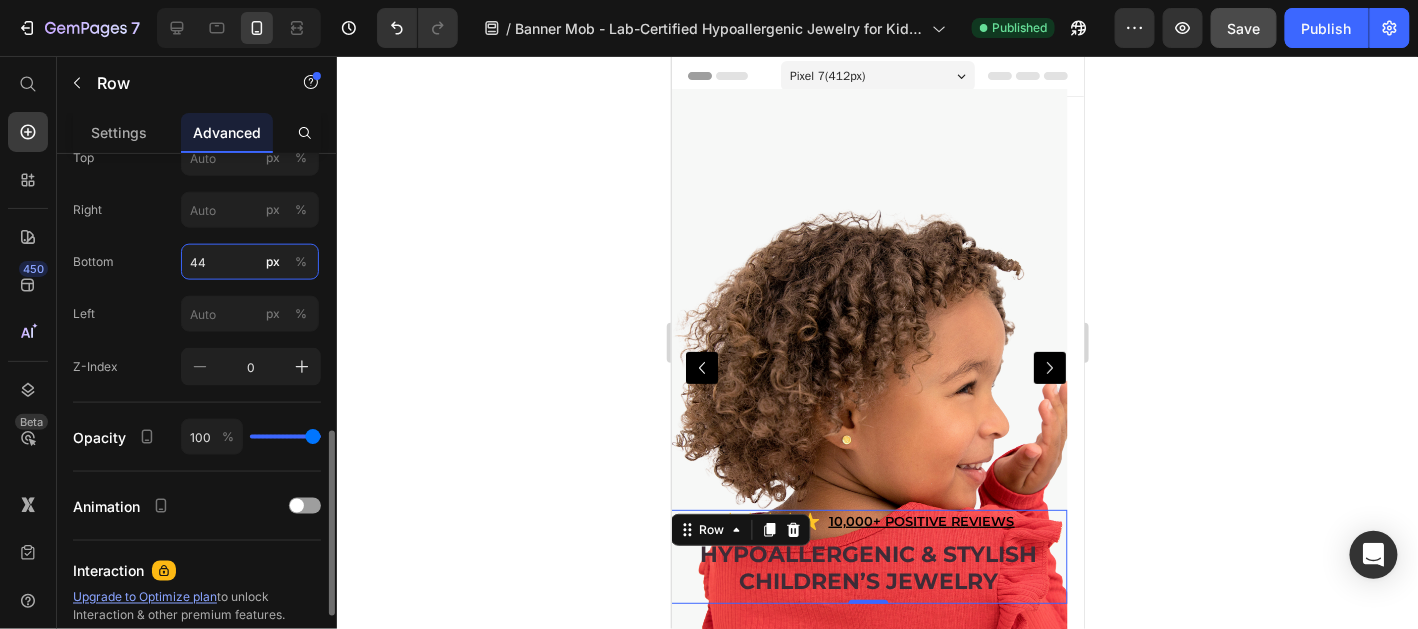 type on "442" 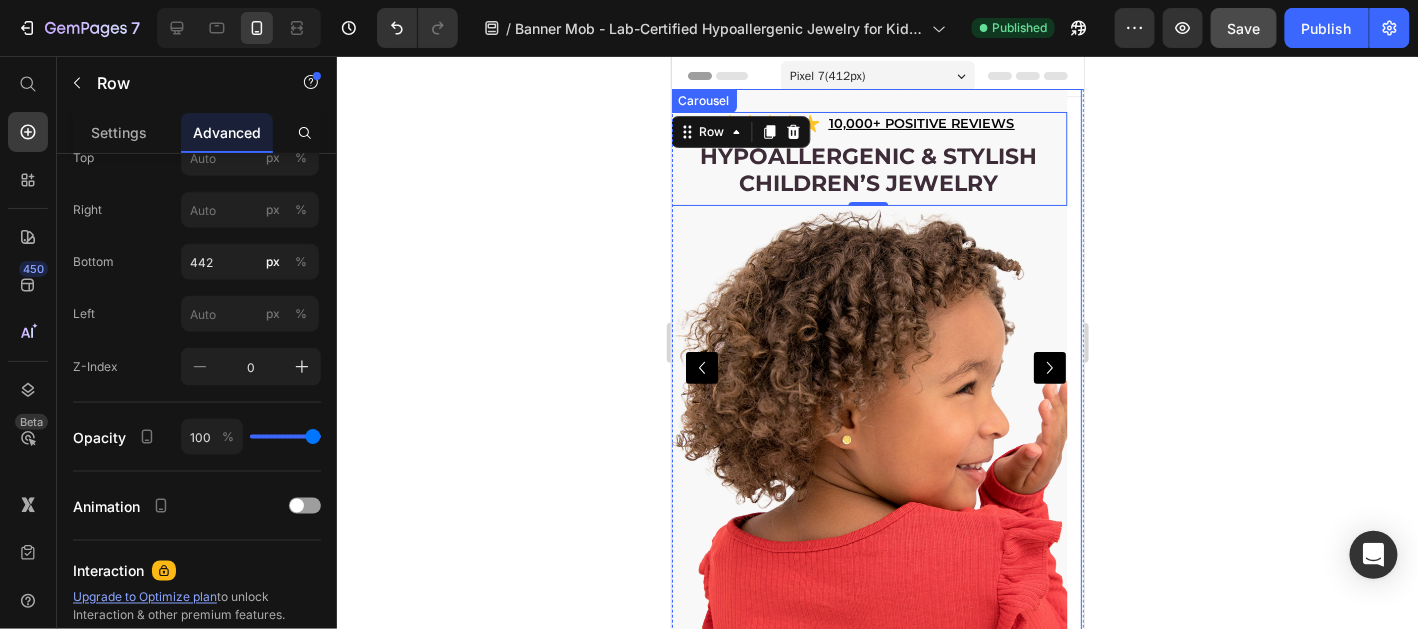 drag, startPoint x: 693, startPoint y: 367, endPoint x: 939, endPoint y: 273, distance: 263.3477 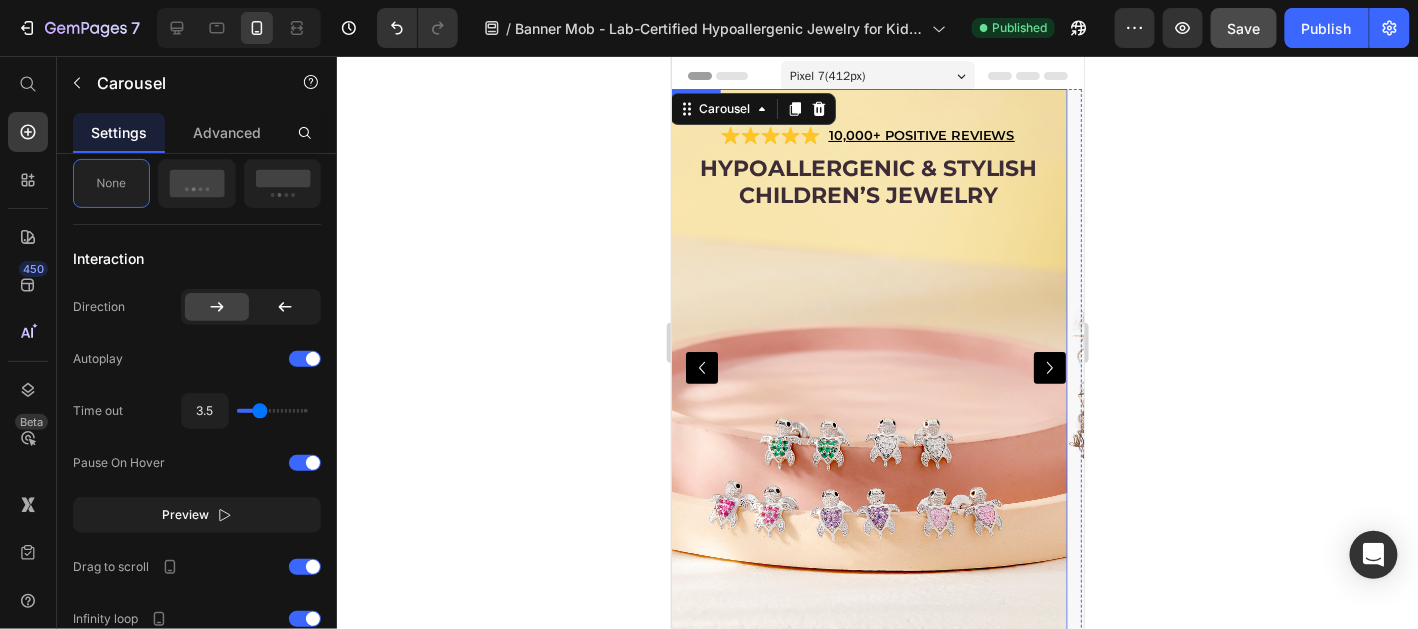 scroll, scrollTop: 0, scrollLeft: 0, axis: both 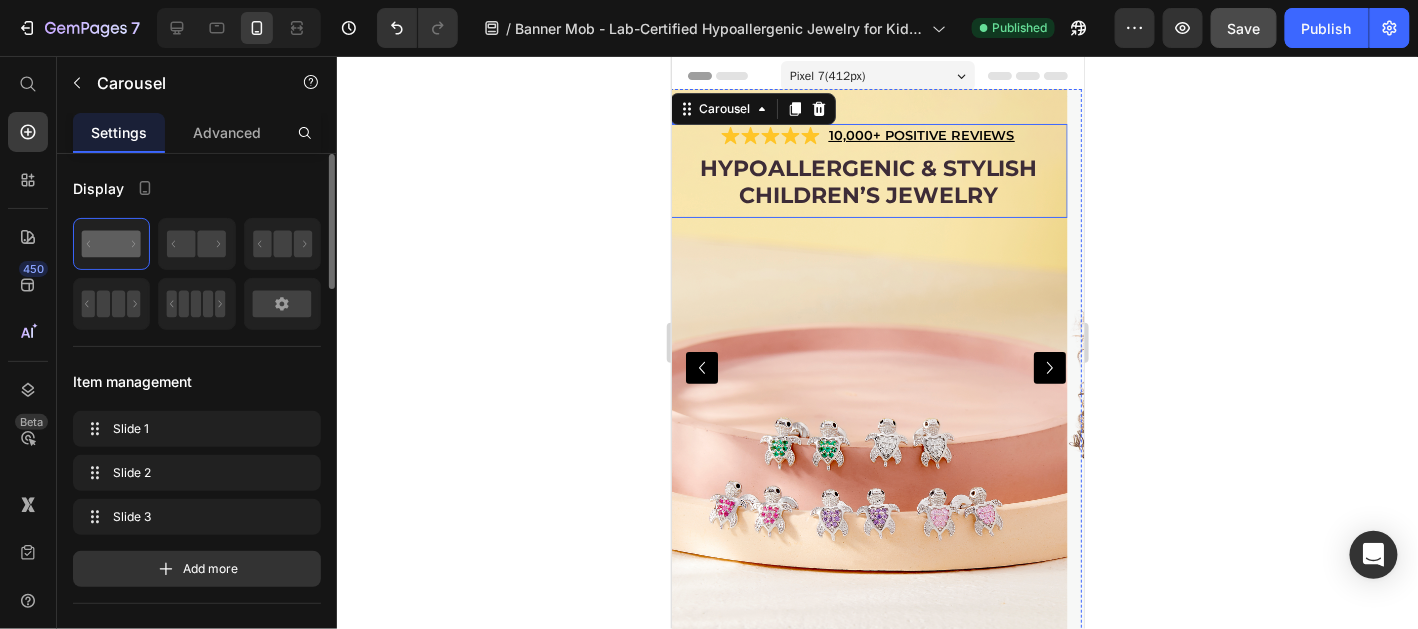click on "Hypoallergenic & stylish Children’s Jewelry  Heading" at bounding box center (867, 184) 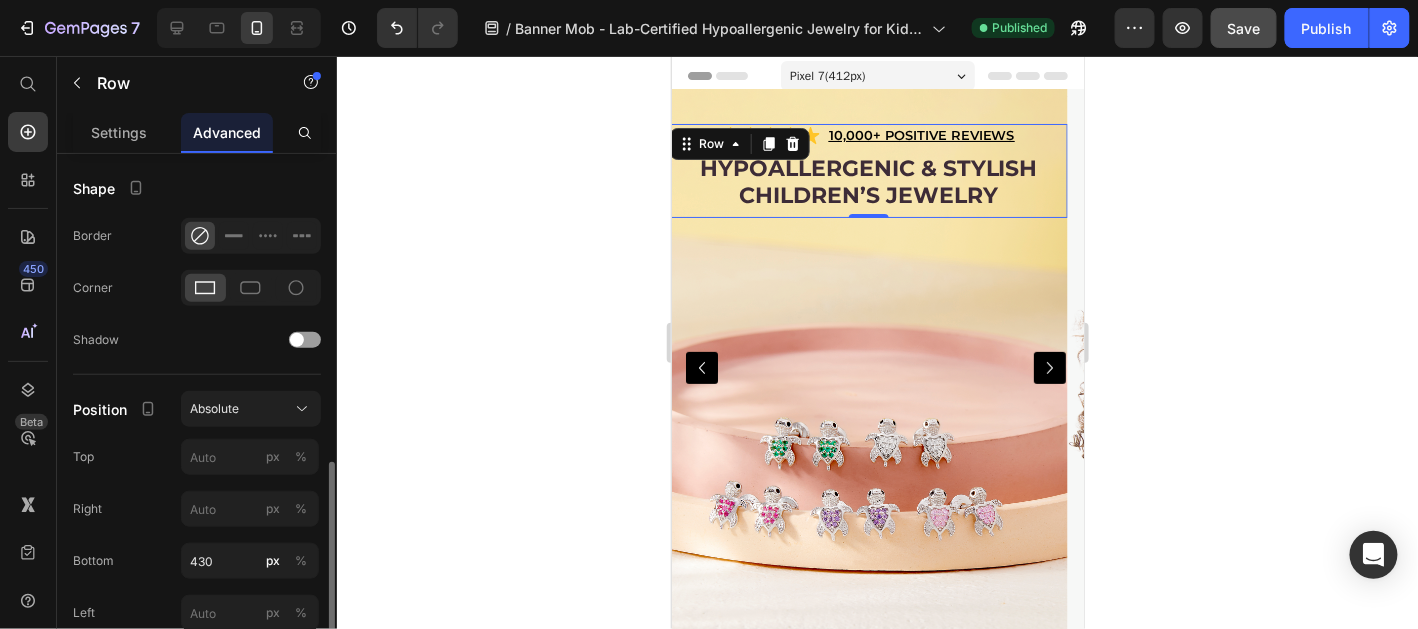 scroll, scrollTop: 598, scrollLeft: 0, axis: vertical 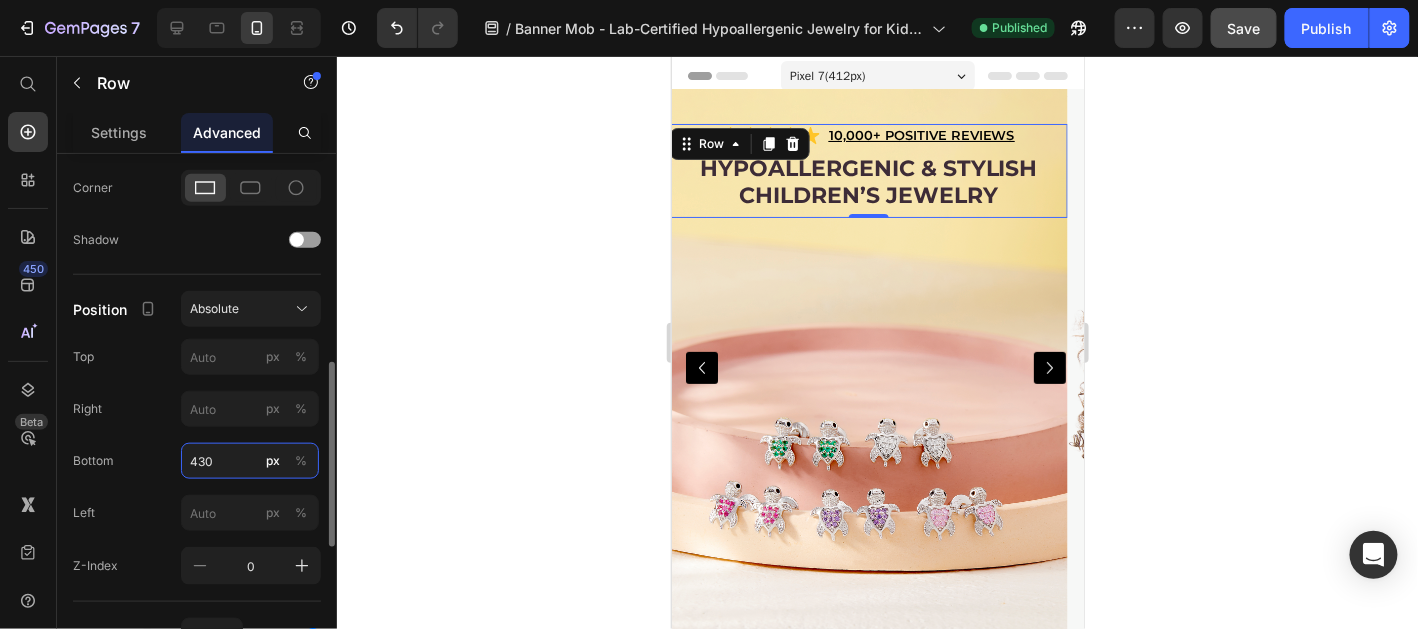 click on "430" at bounding box center [250, 461] 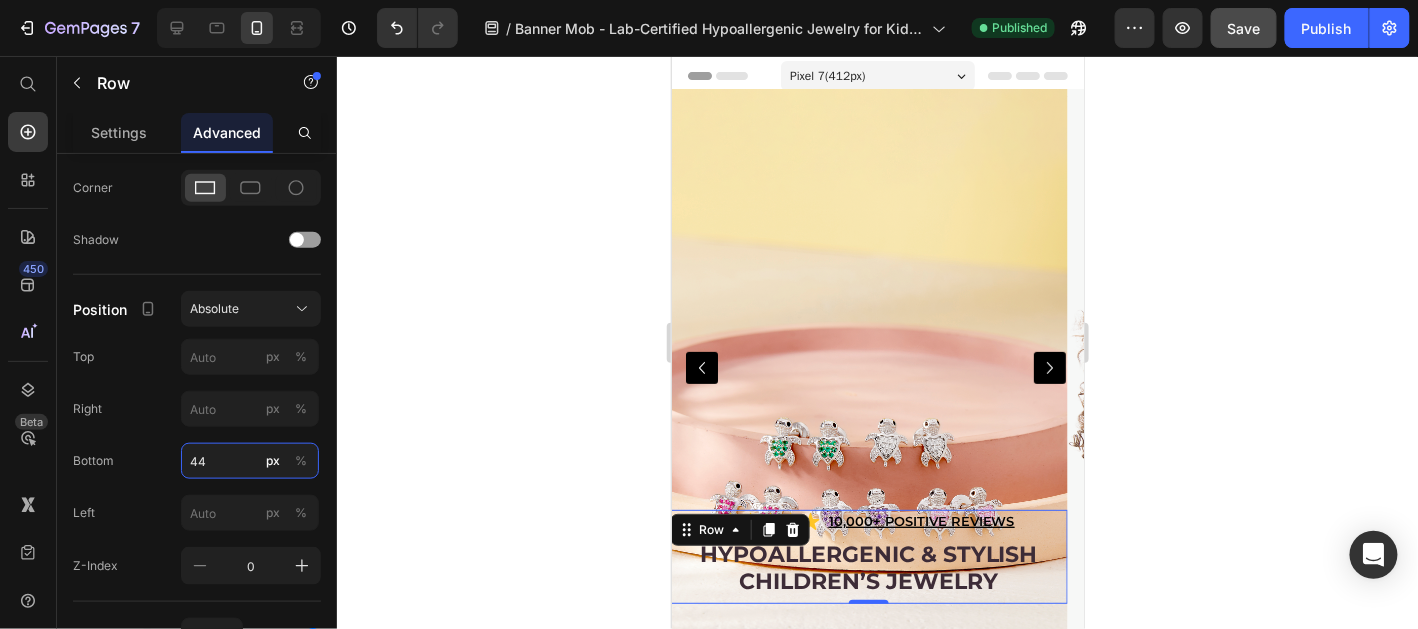 type on "442" 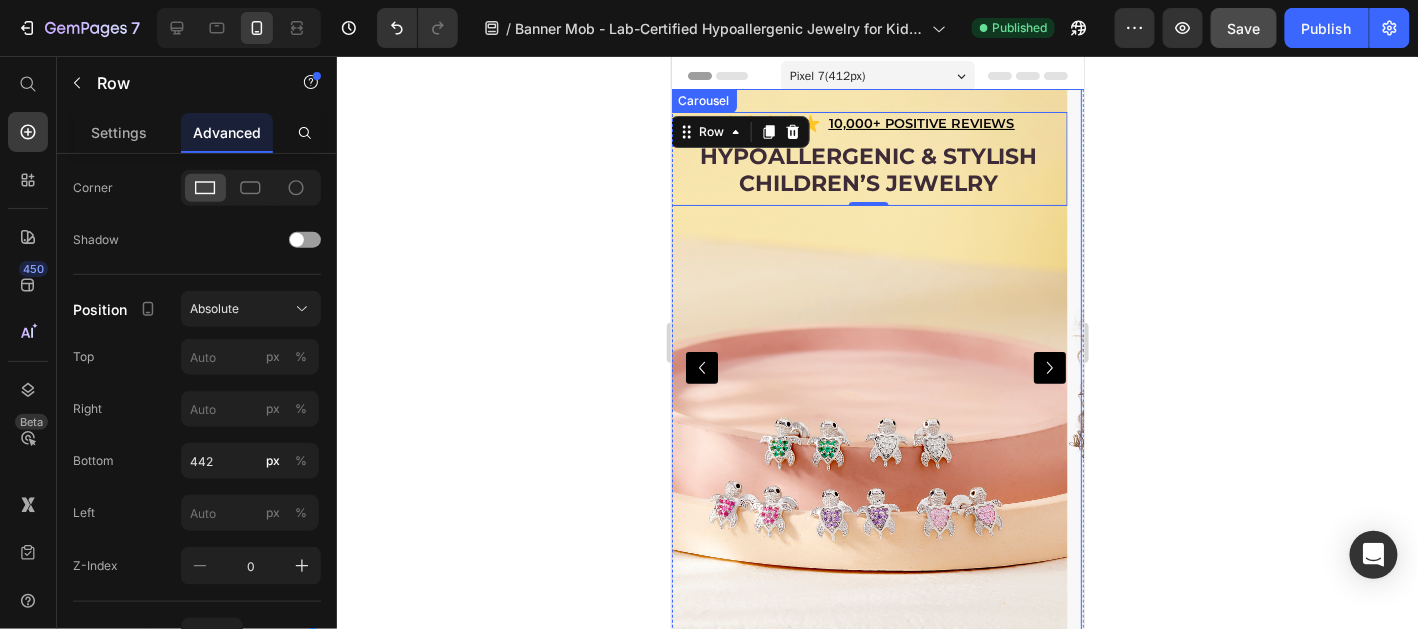 click 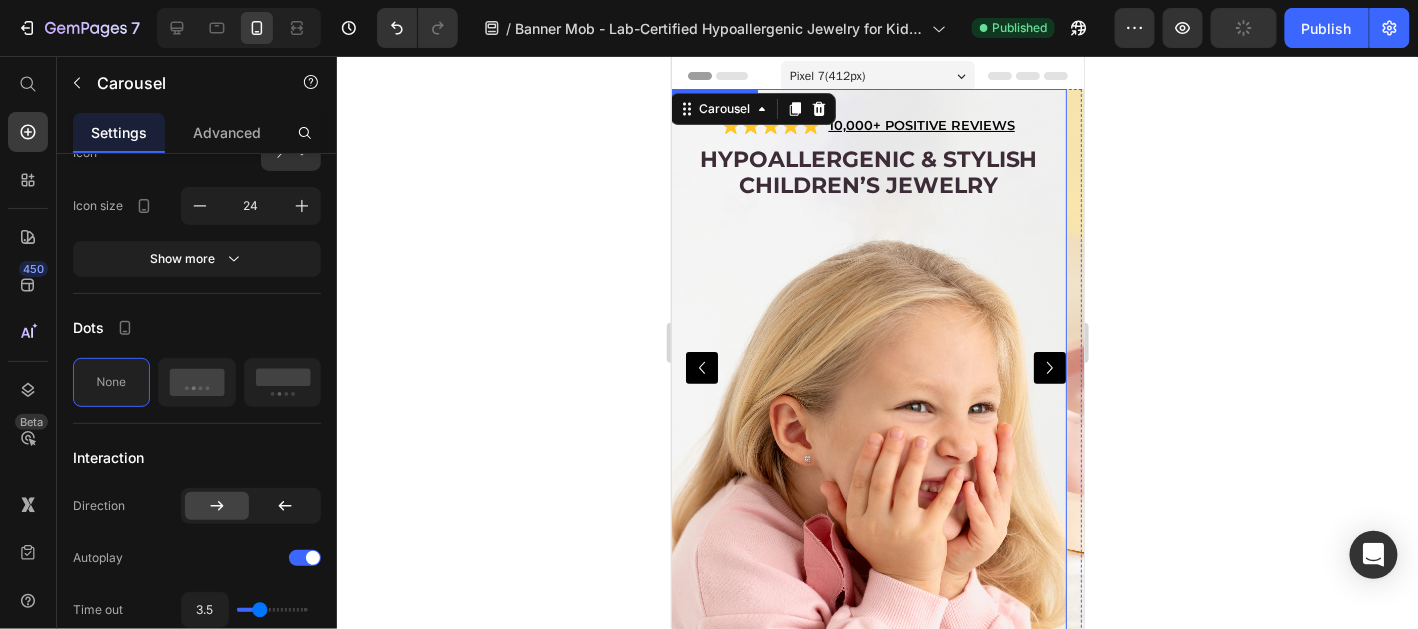 scroll, scrollTop: 0, scrollLeft: 0, axis: both 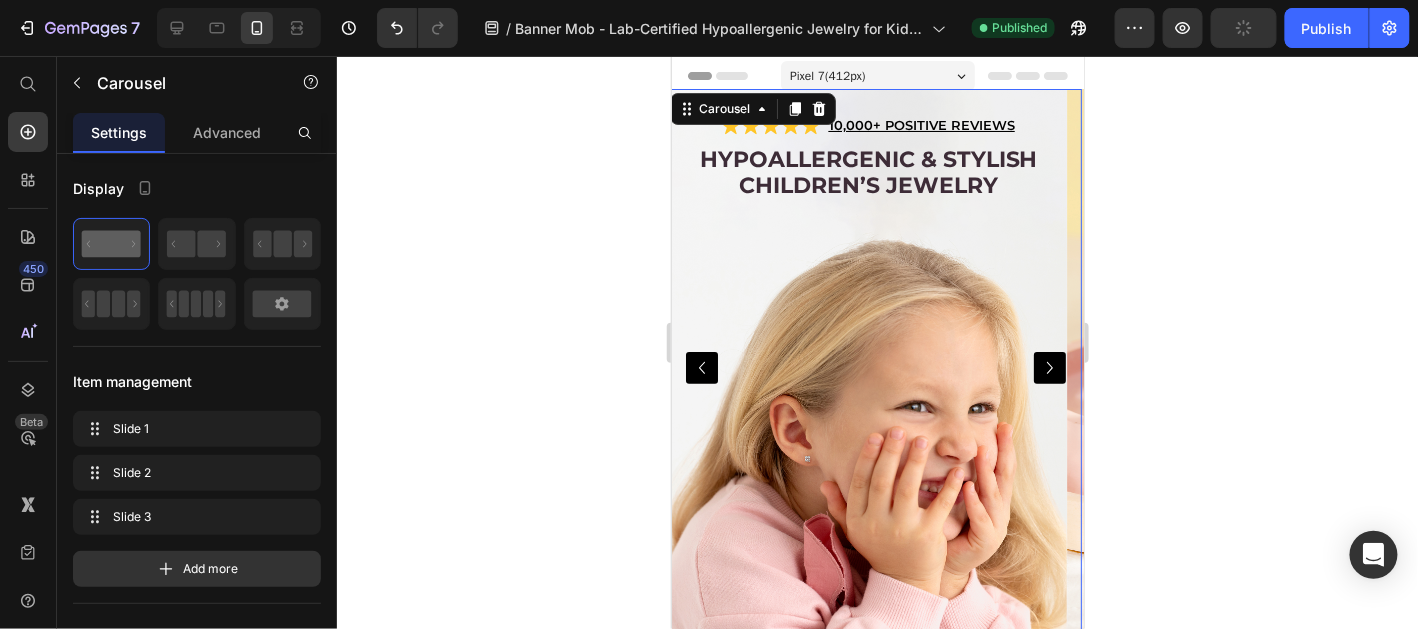 click 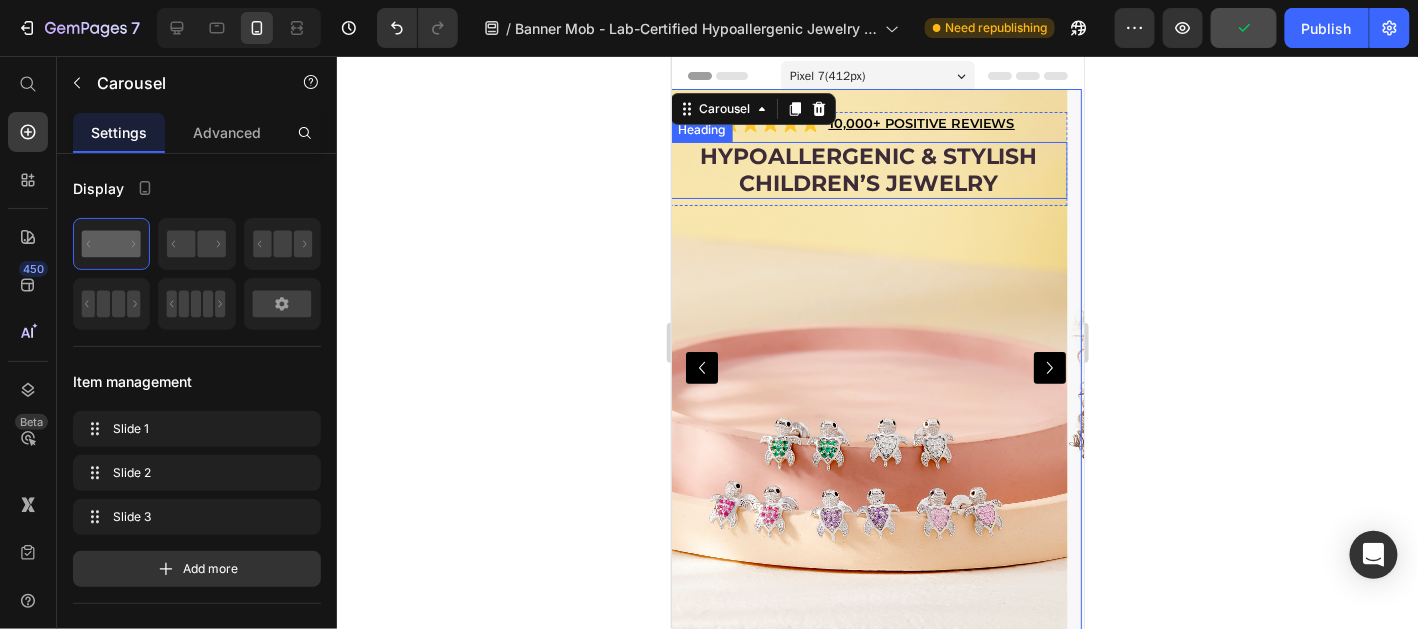 click on "Hypoallergenic & stylish Children’s Jewelry" at bounding box center (867, 169) 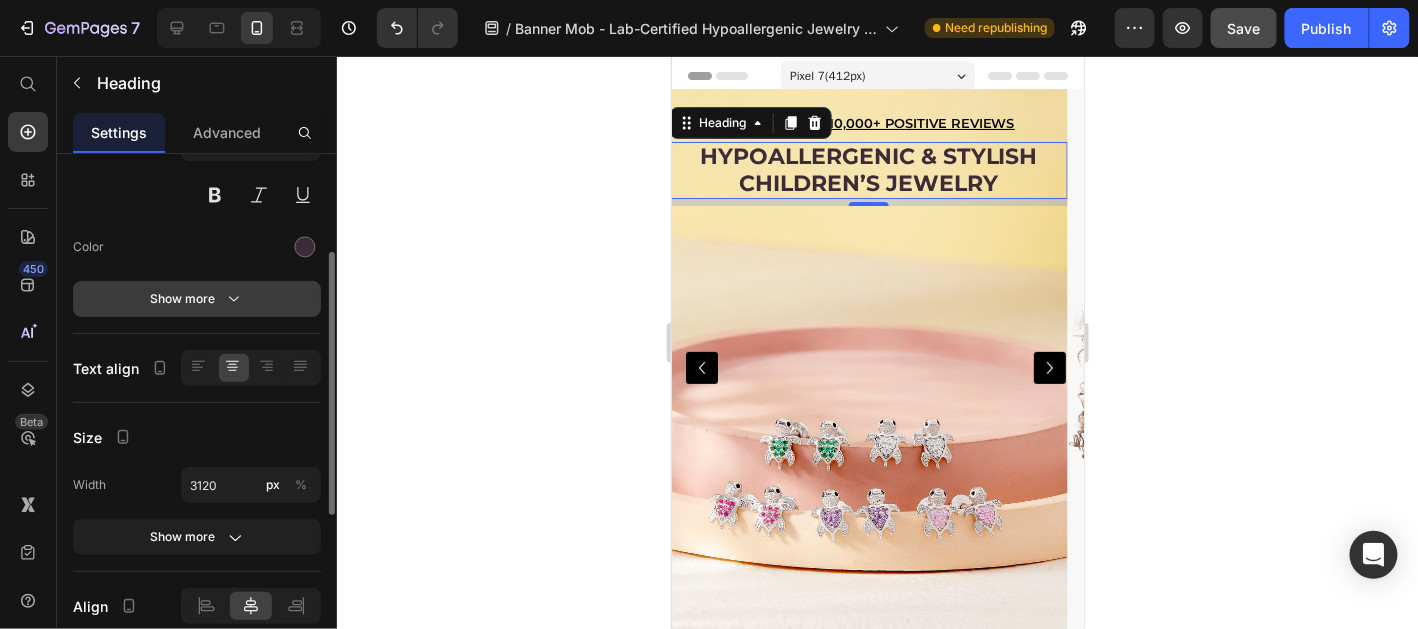 scroll, scrollTop: 0, scrollLeft: 0, axis: both 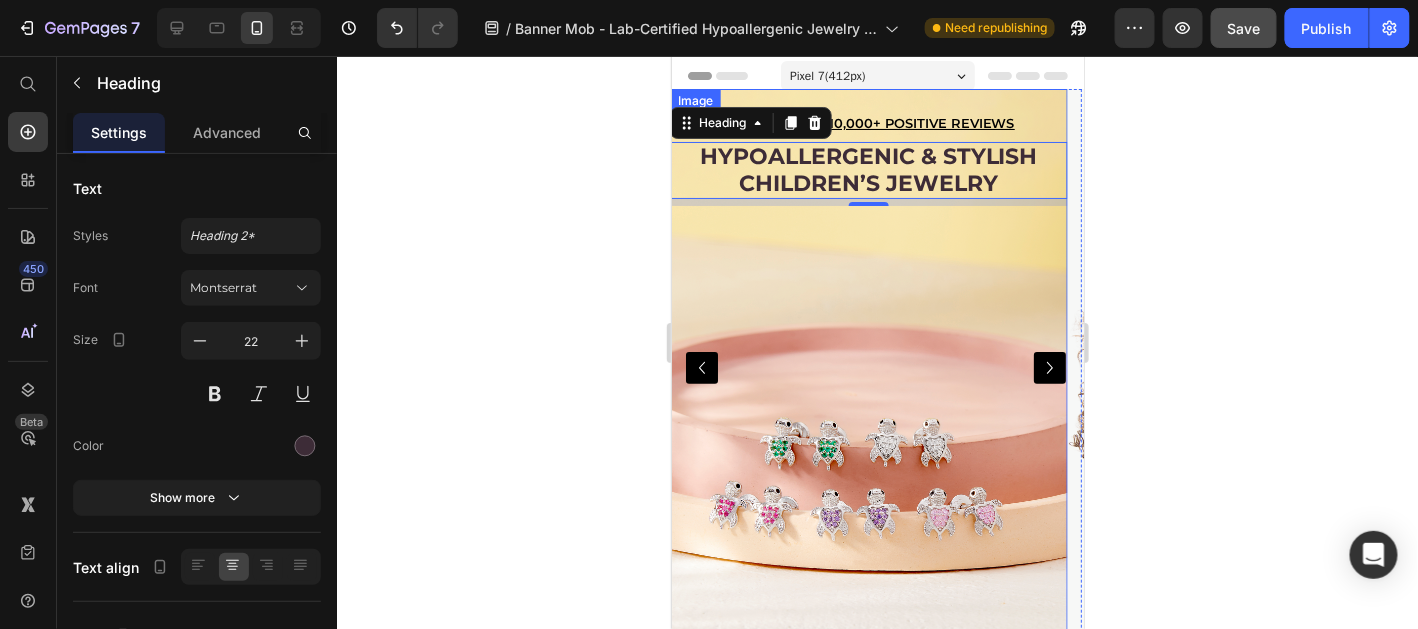 click at bounding box center [867, 367] 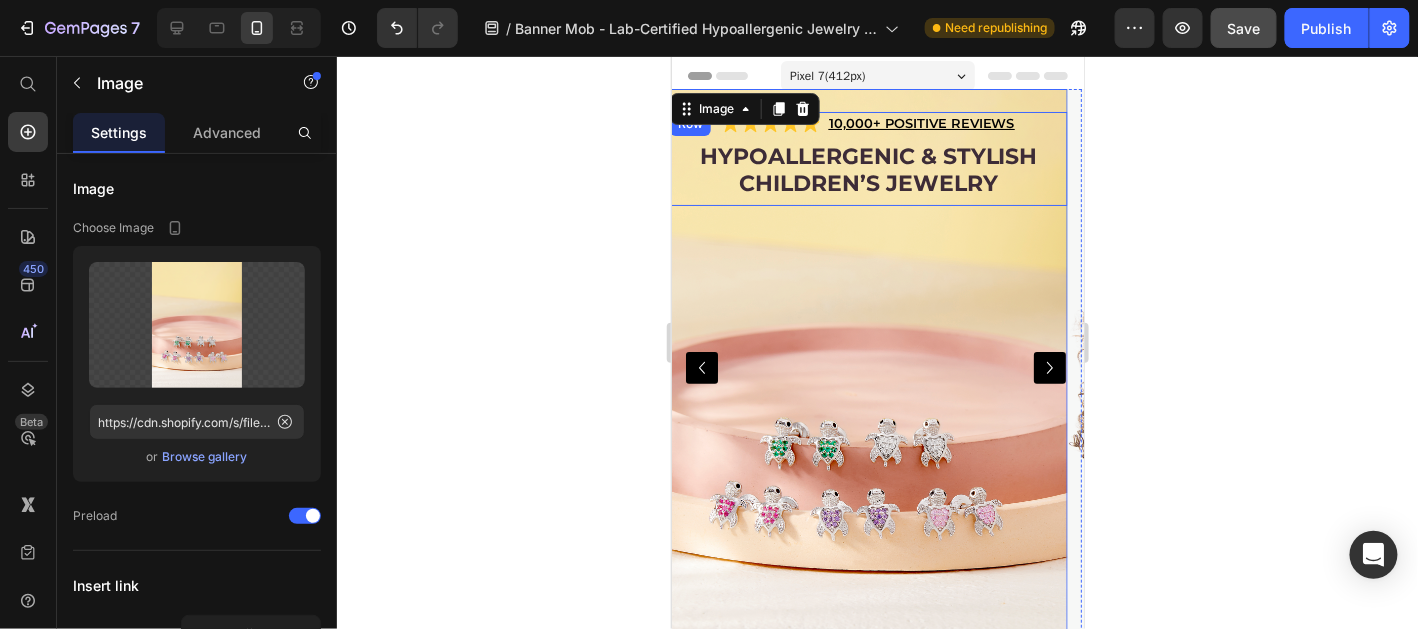 click on "Hypoallergenic & stylish Children’s Jewelry  Heading" at bounding box center (867, 172) 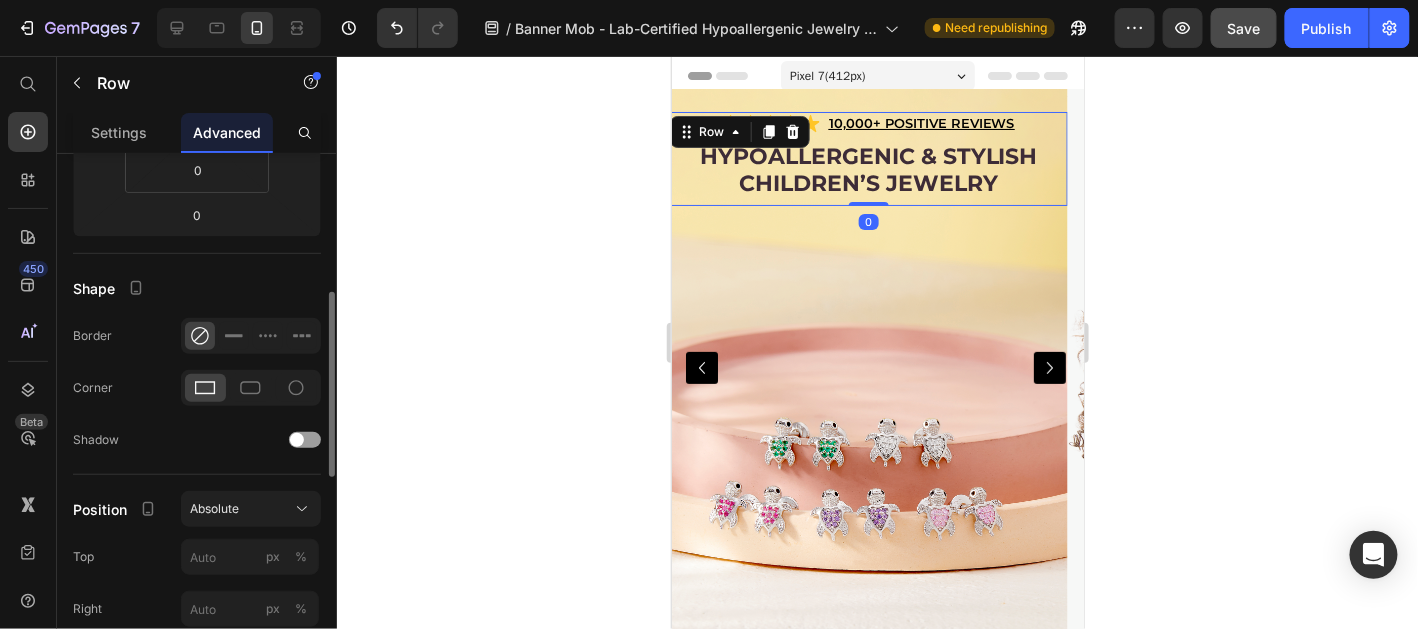 scroll, scrollTop: 697, scrollLeft: 0, axis: vertical 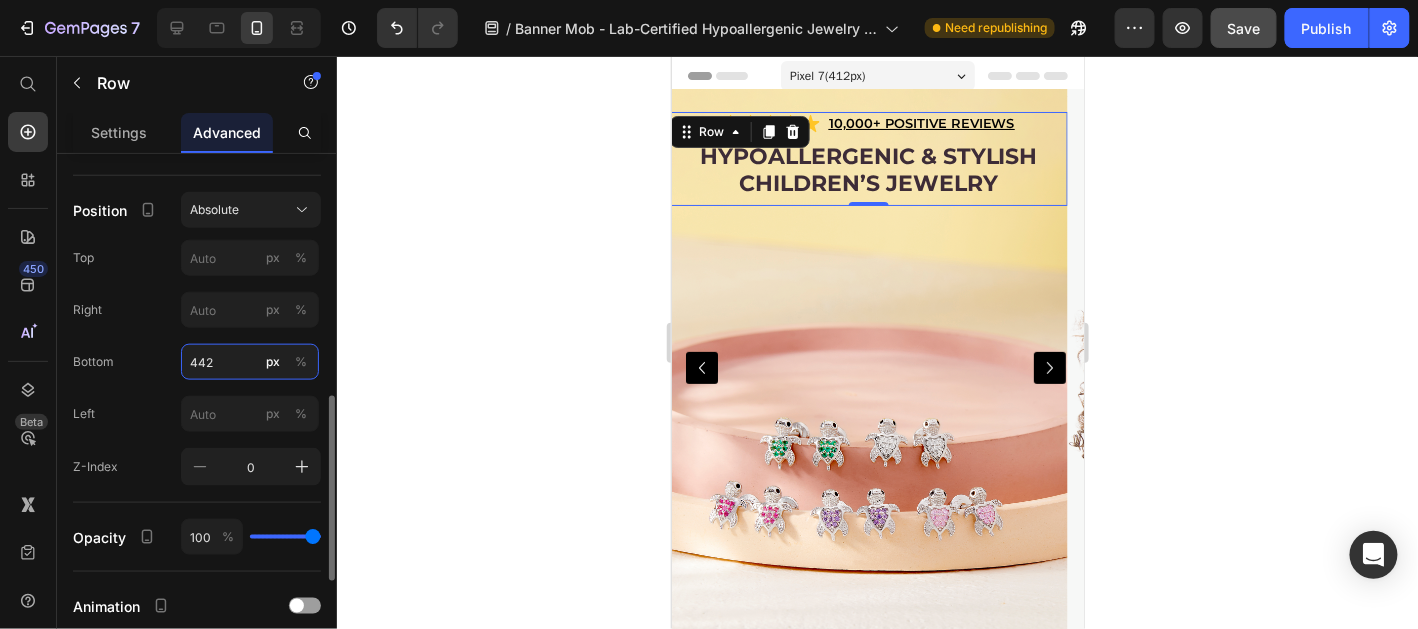 click on "442" at bounding box center (250, 362) 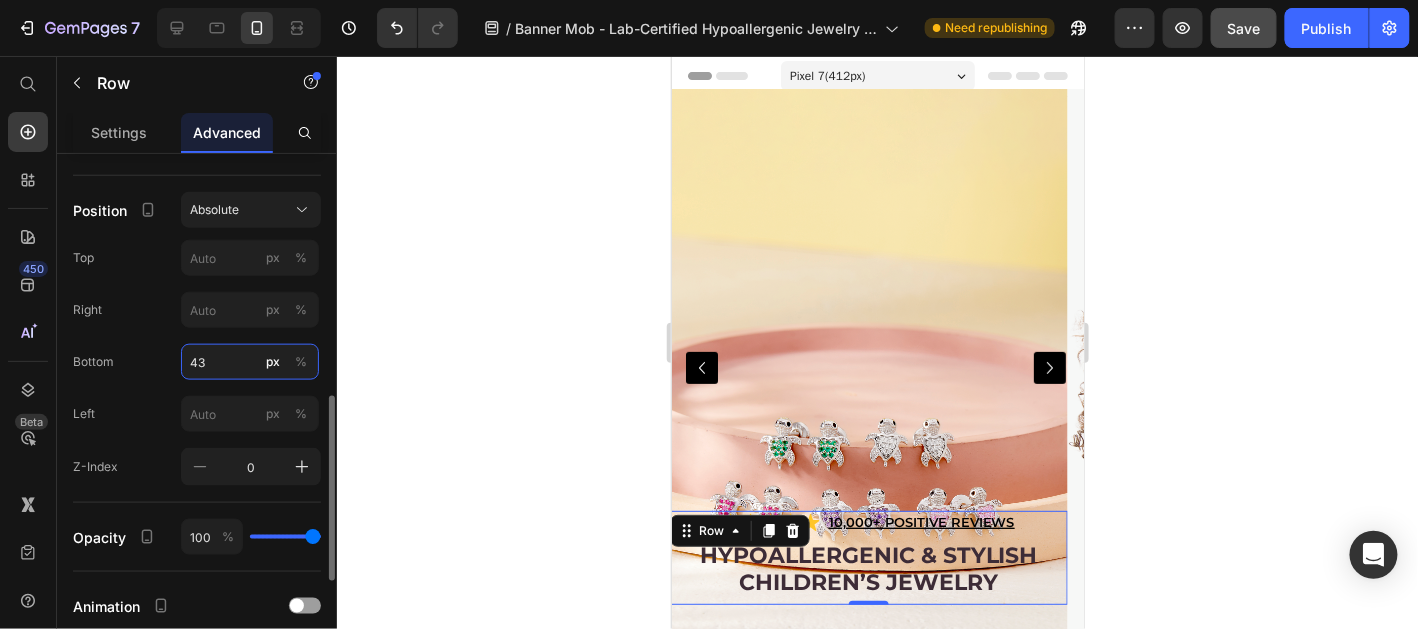 type on "438" 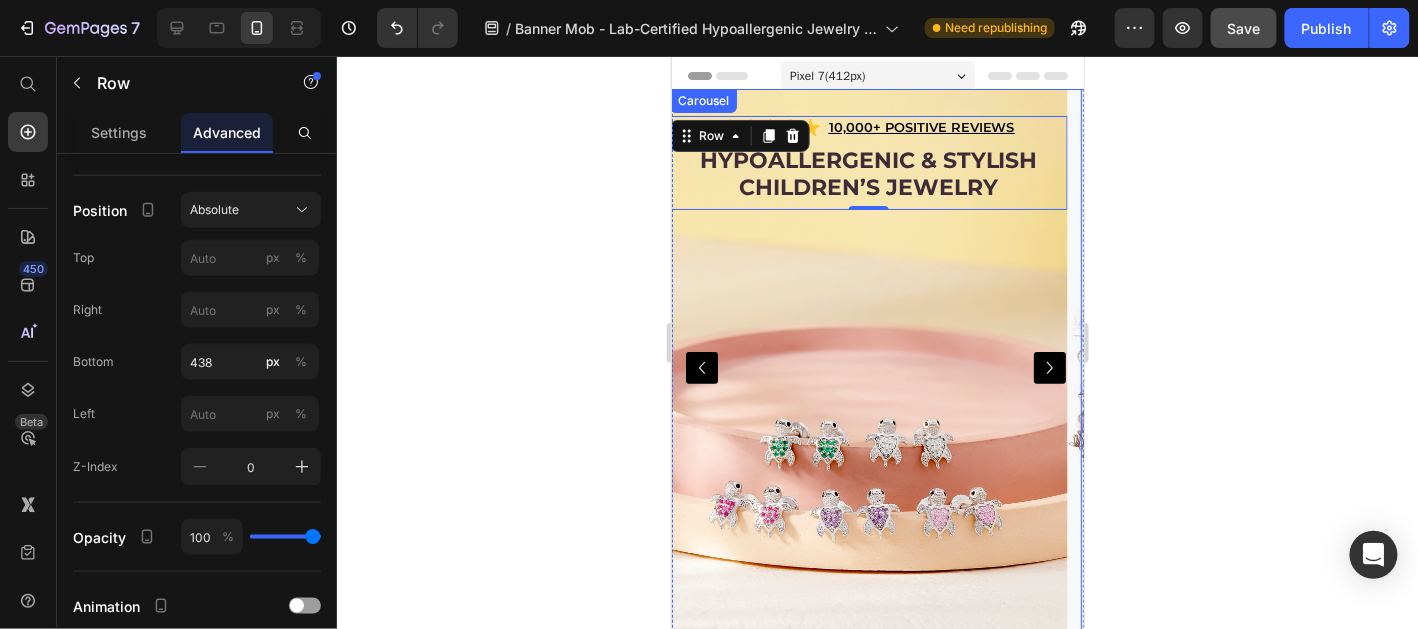 click 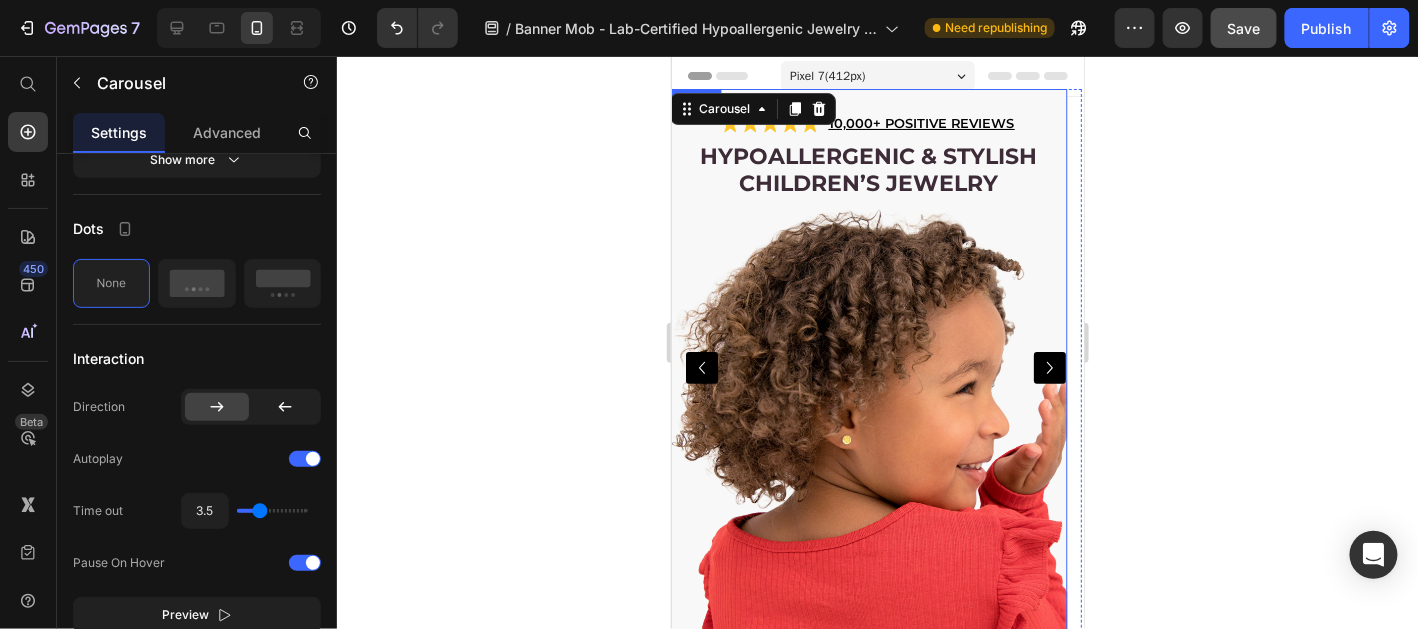 scroll, scrollTop: 0, scrollLeft: 0, axis: both 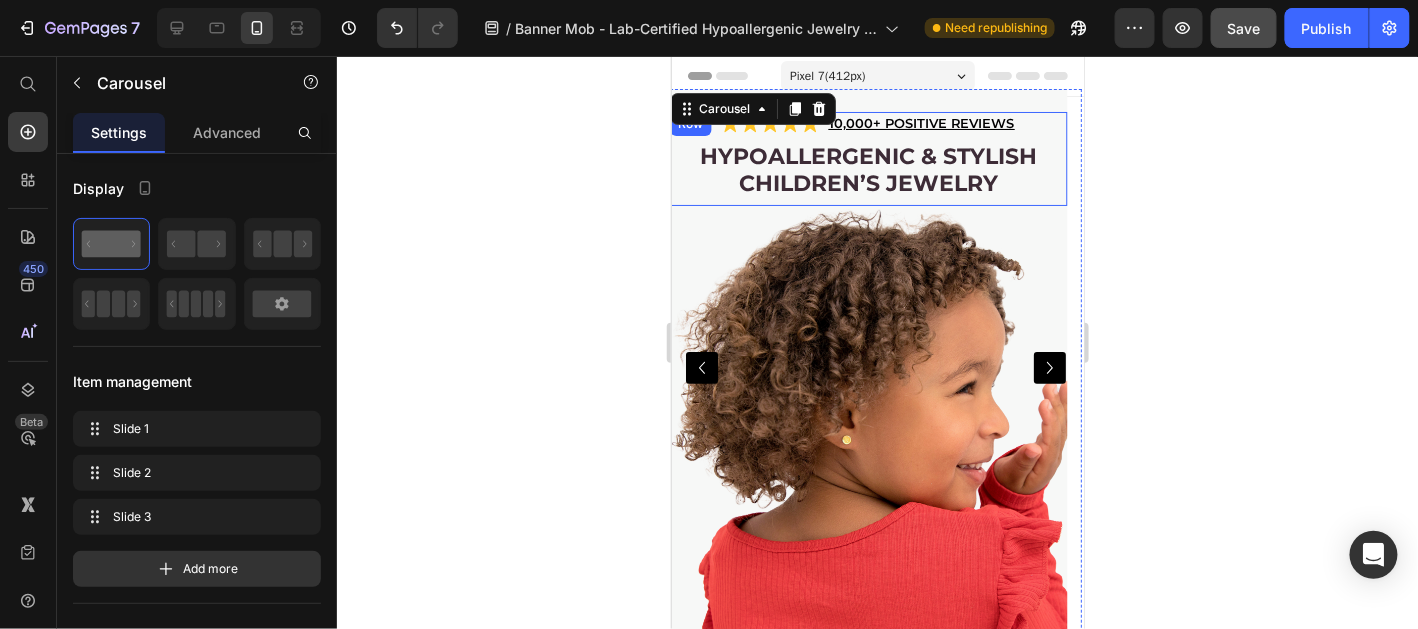 click on "Hypoallergenic & stylish Children’s Jewelry  Heading" at bounding box center (867, 172) 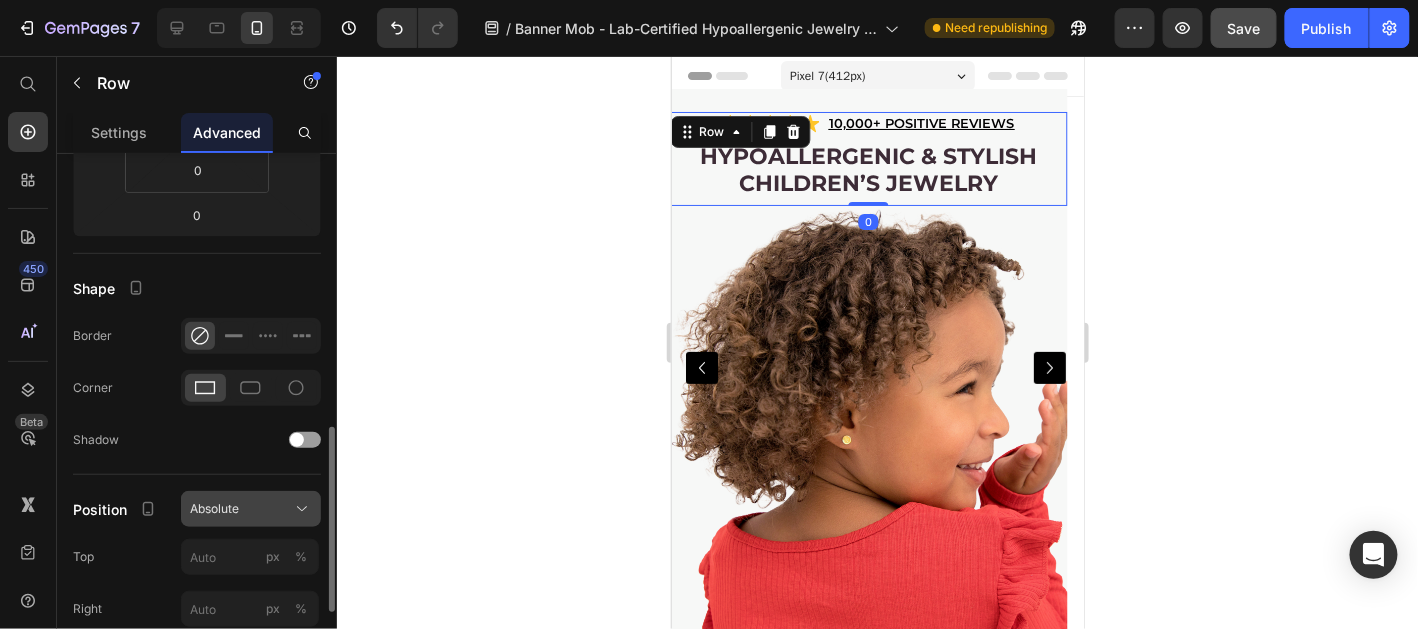 scroll, scrollTop: 498, scrollLeft: 0, axis: vertical 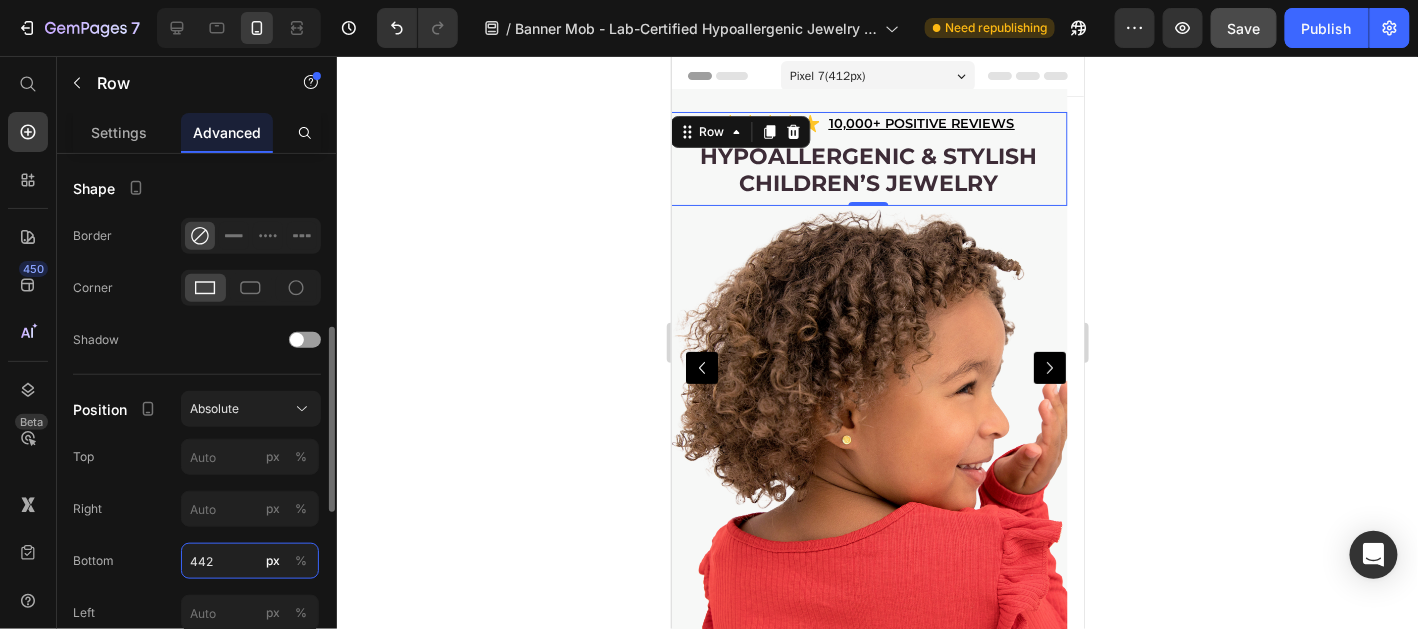 click on "442" at bounding box center [250, 561] 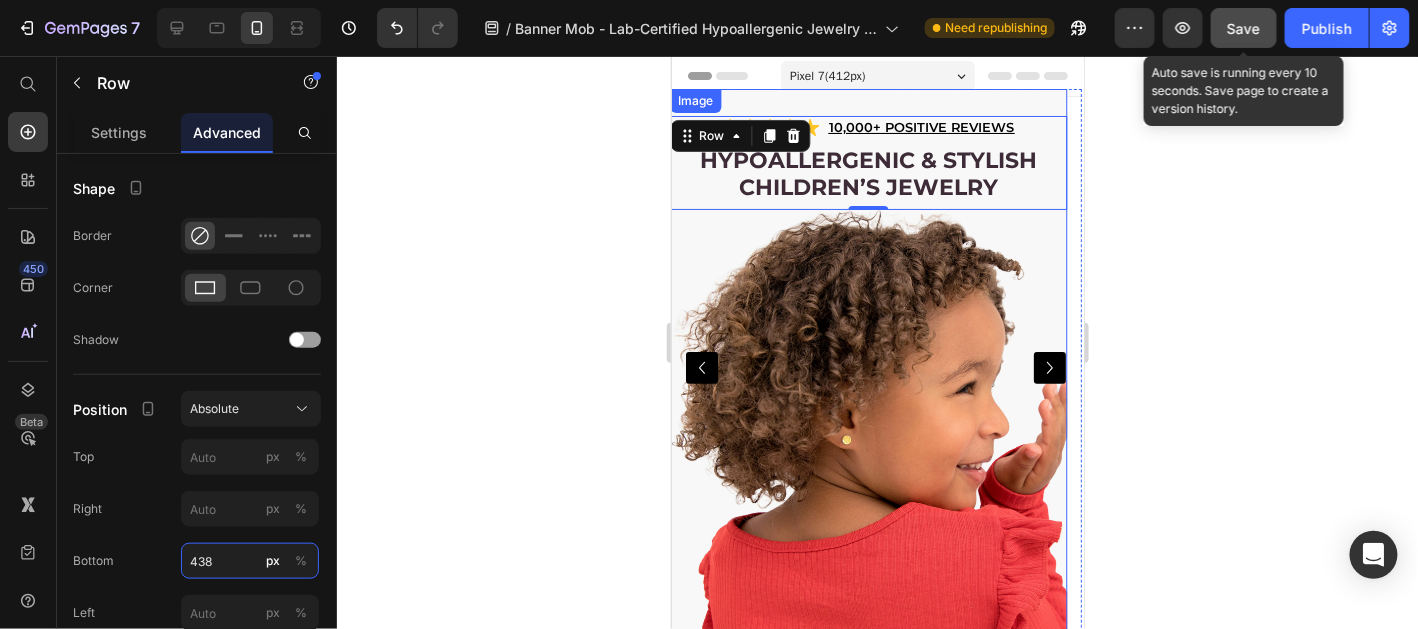 type on "438" 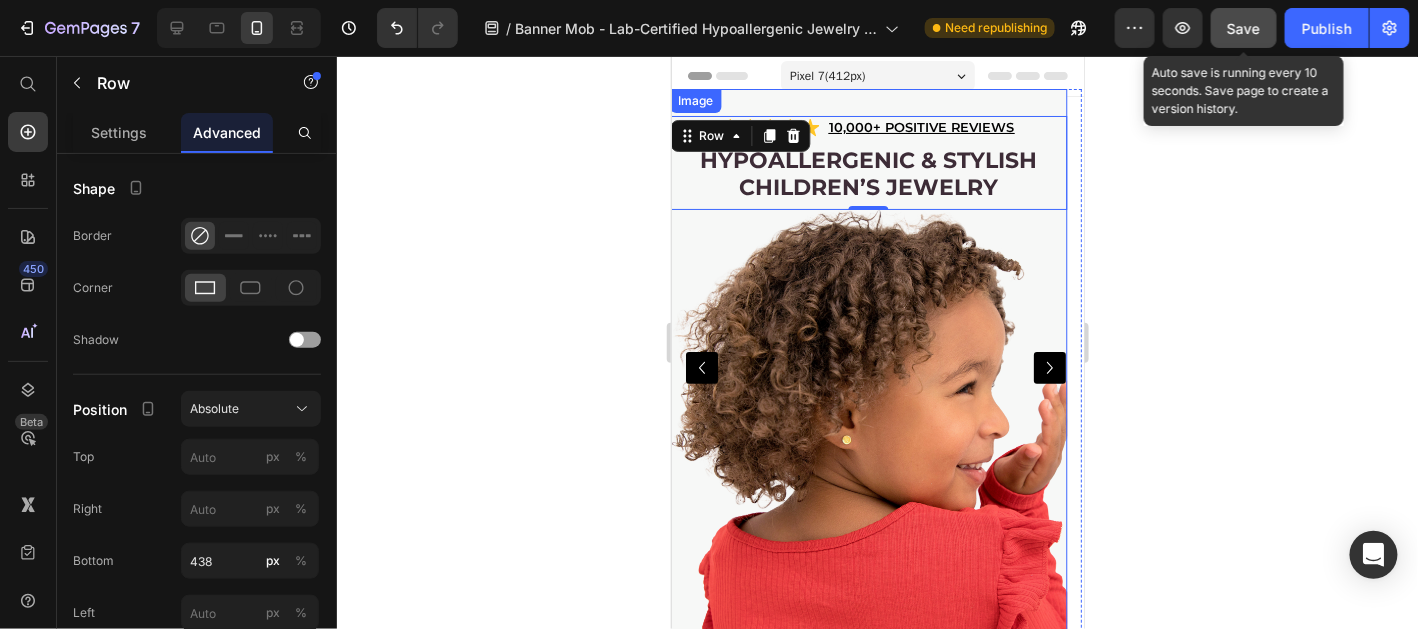 click on "Save" at bounding box center (1244, 28) 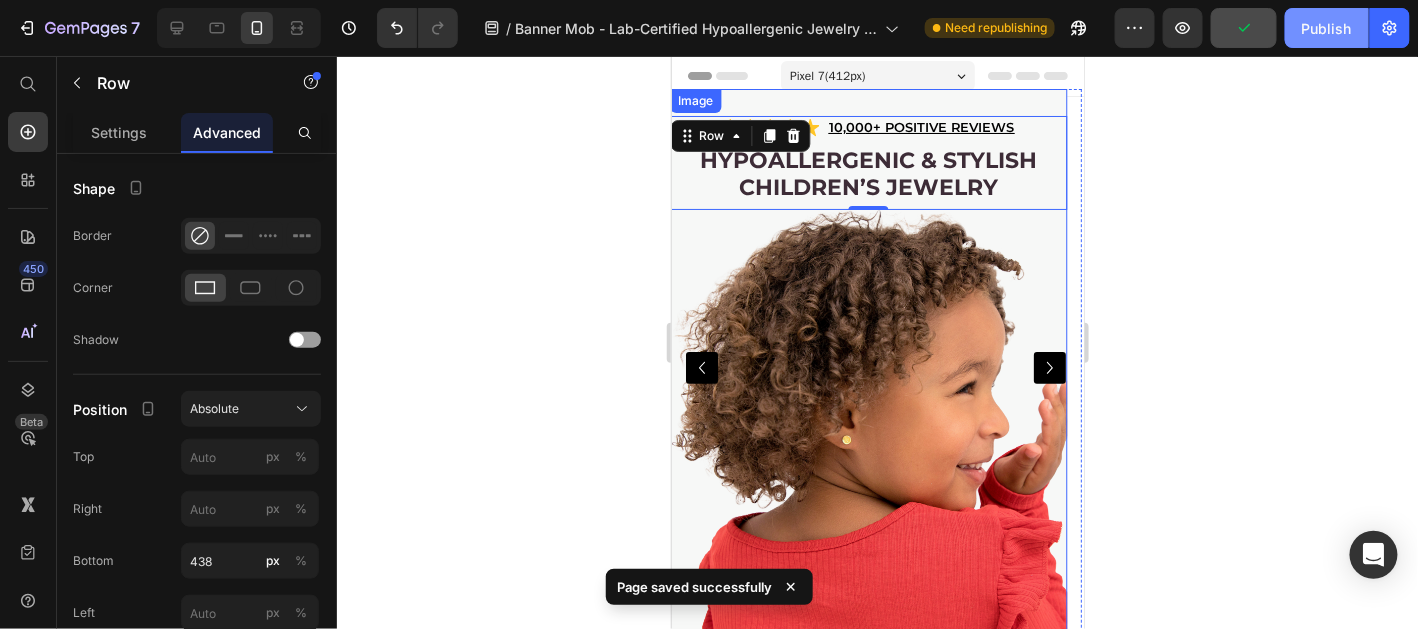 click on "Publish" 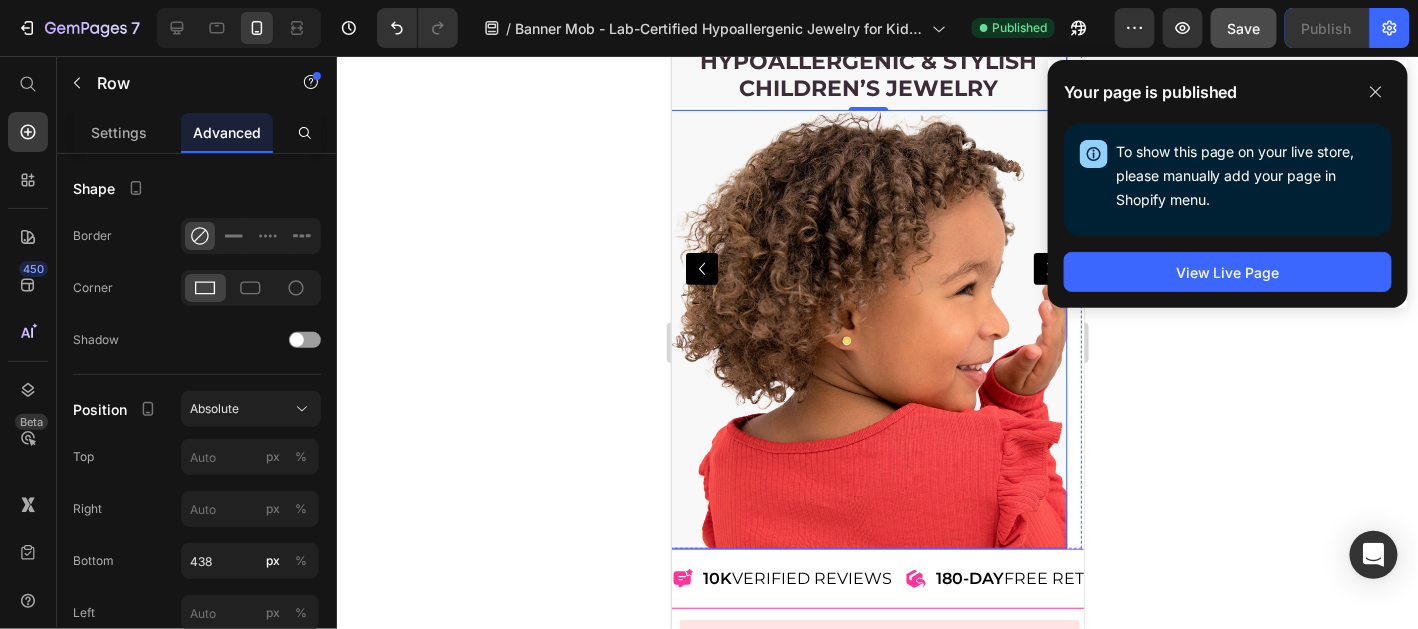 scroll, scrollTop: 0, scrollLeft: 0, axis: both 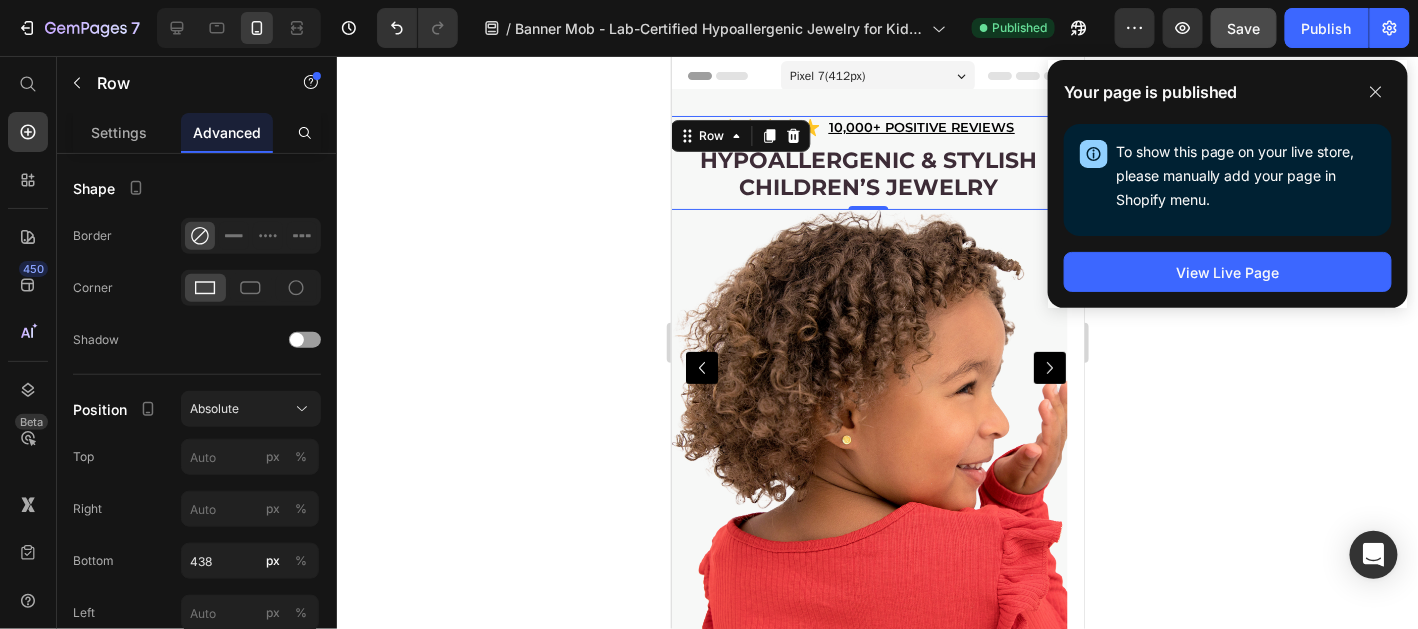 click on "Hypoallergenic & stylish Children’s Jewelry  Heading" at bounding box center [867, 176] 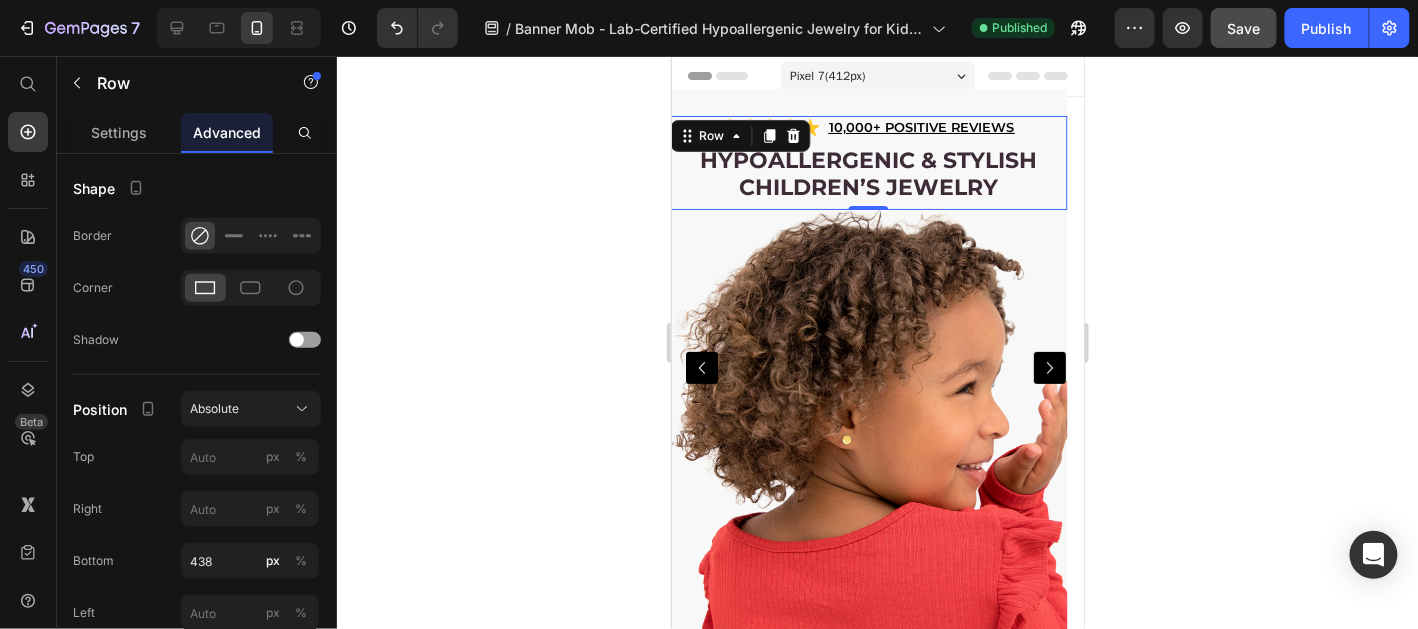 click 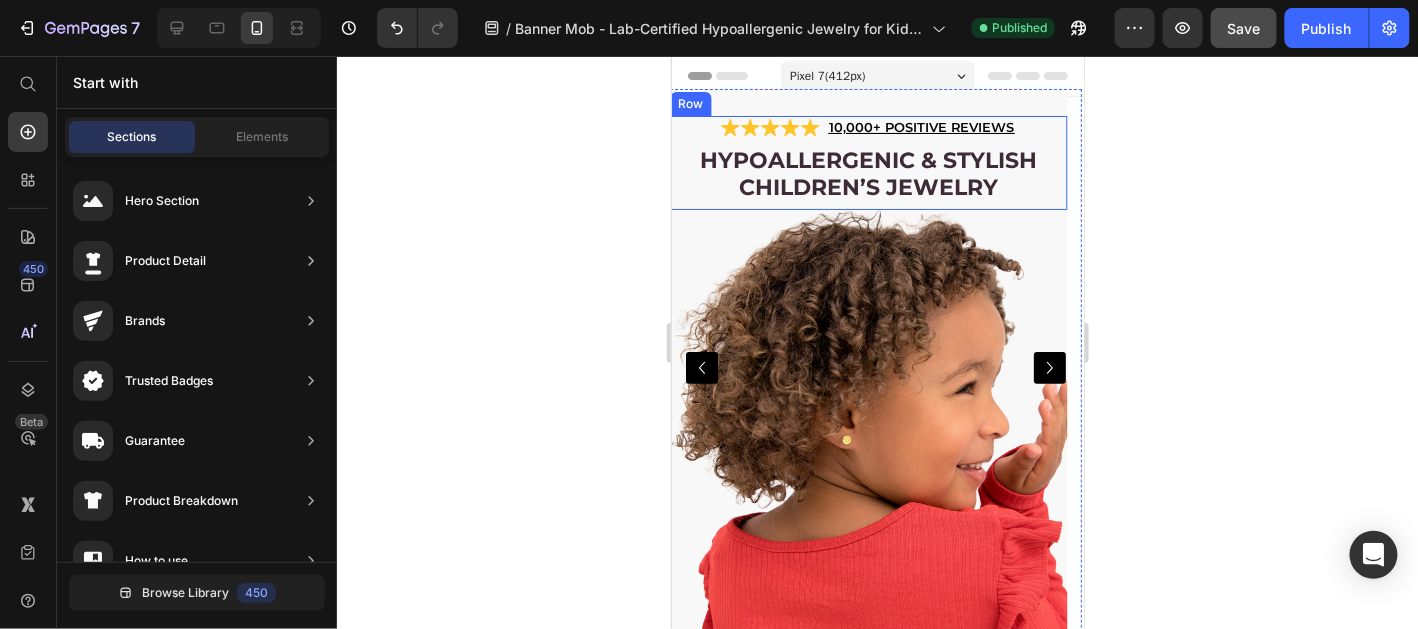 click on "Hypoallergenic & stylish Children’s Jewelry  Heading" at bounding box center [867, 176] 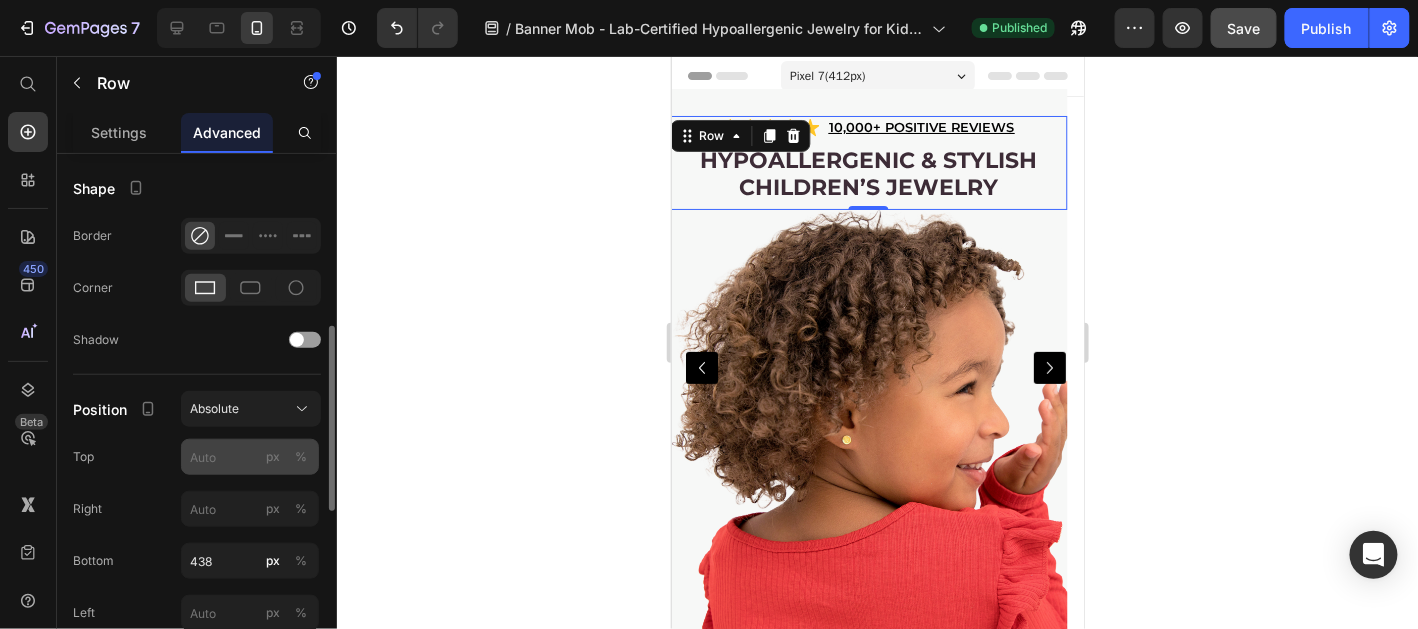 scroll, scrollTop: 796, scrollLeft: 0, axis: vertical 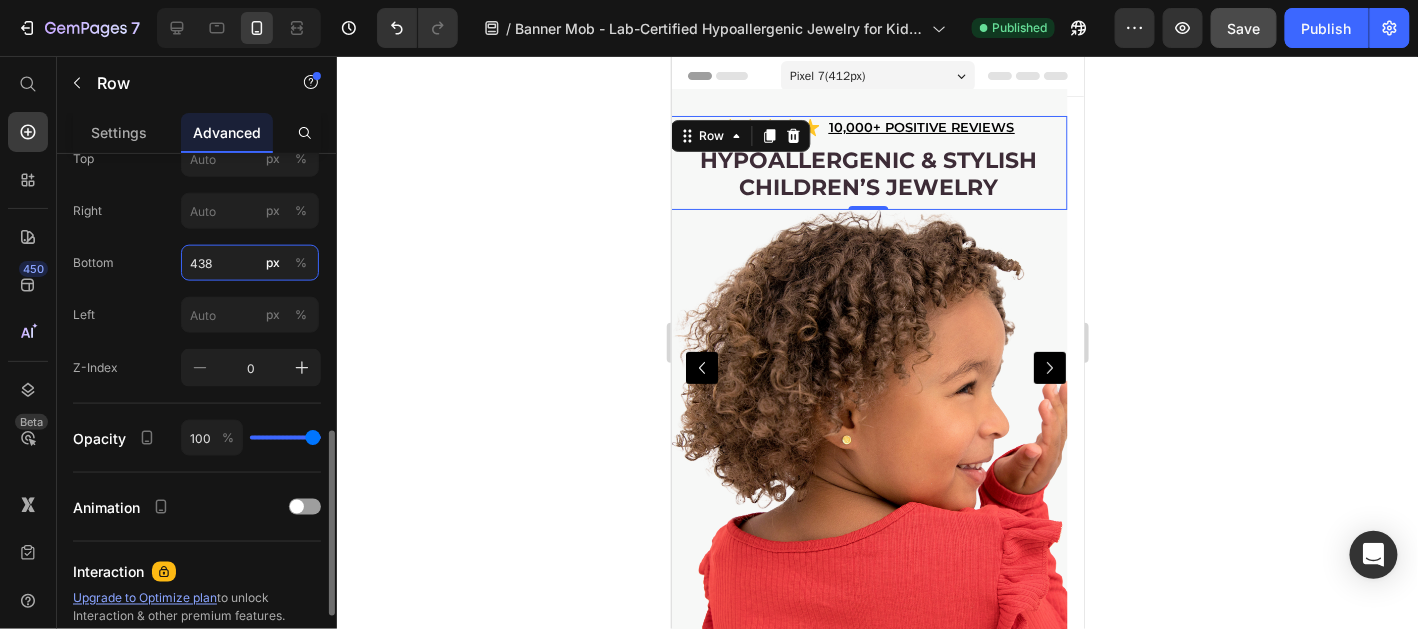 click on "438" at bounding box center [250, 263] 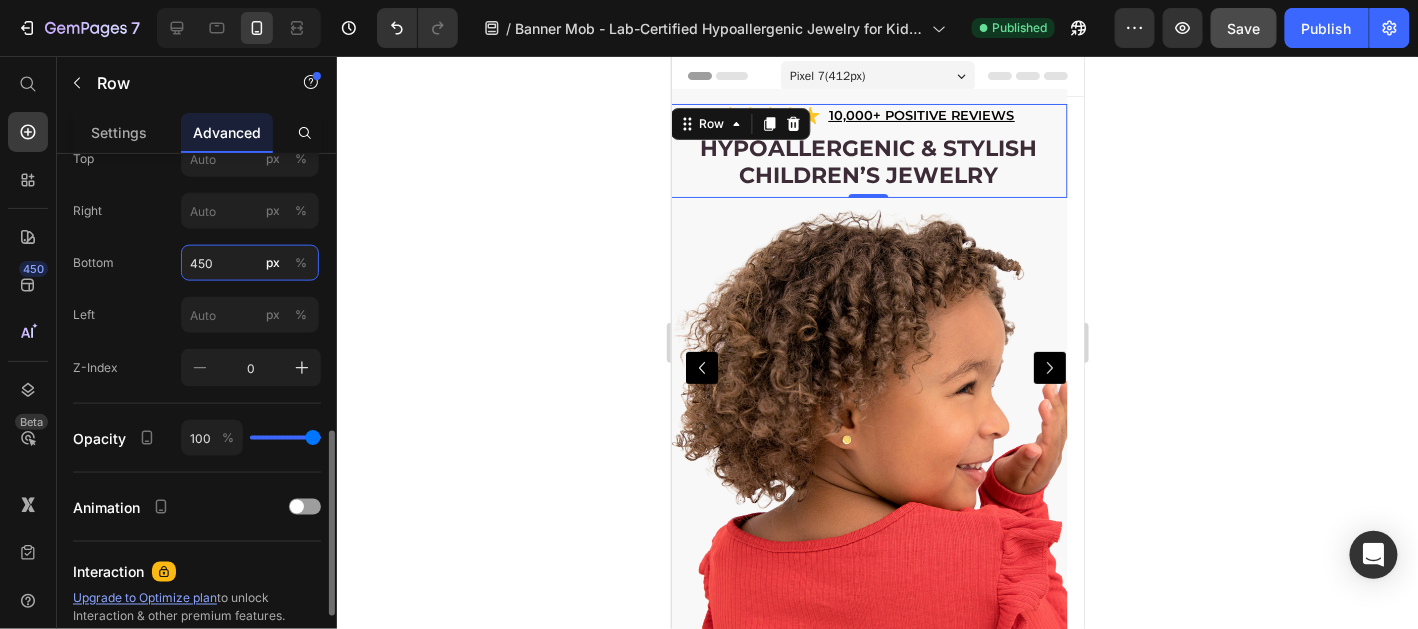 drag, startPoint x: 217, startPoint y: 258, endPoint x: 77, endPoint y: 263, distance: 140.08926 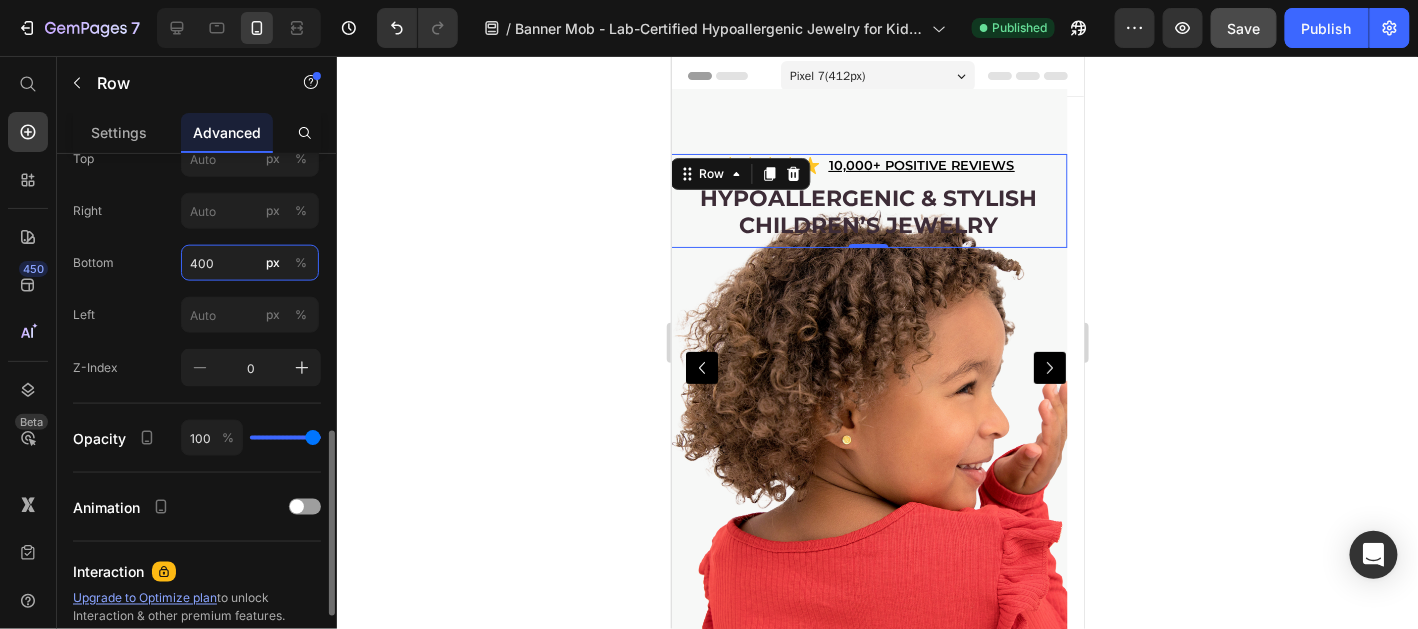 drag, startPoint x: 234, startPoint y: 263, endPoint x: 76, endPoint y: 266, distance: 158.02847 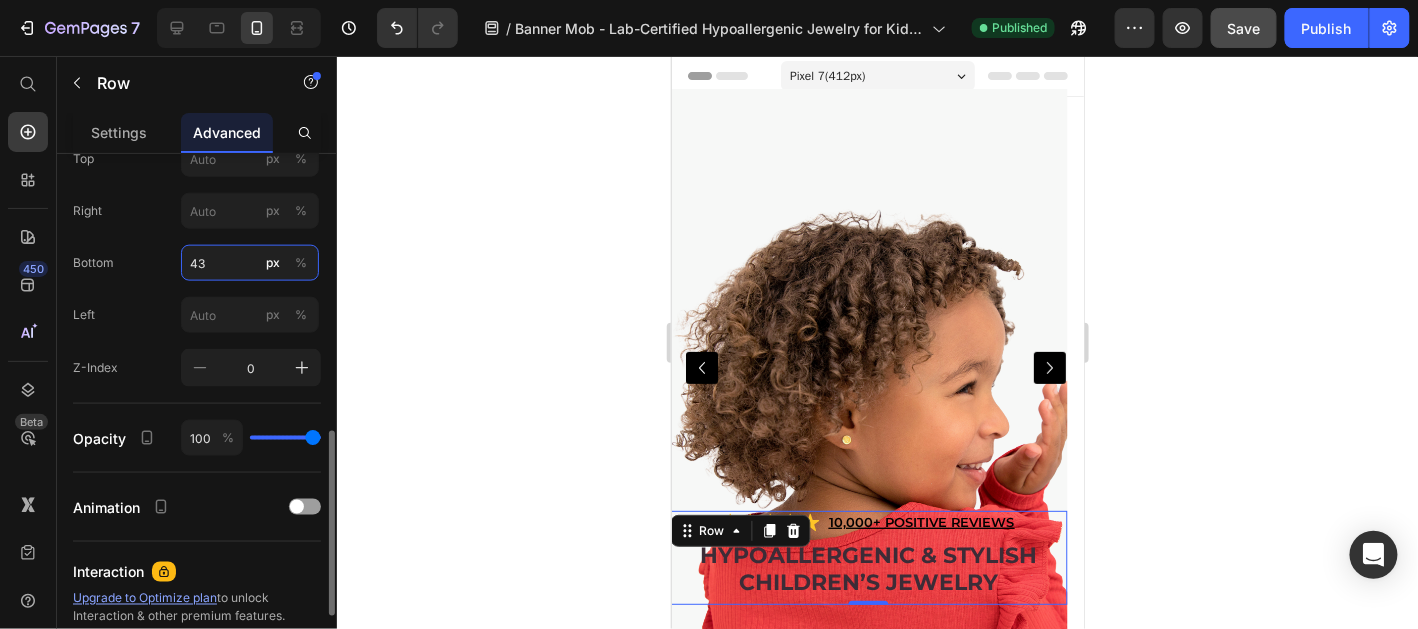 type on "430" 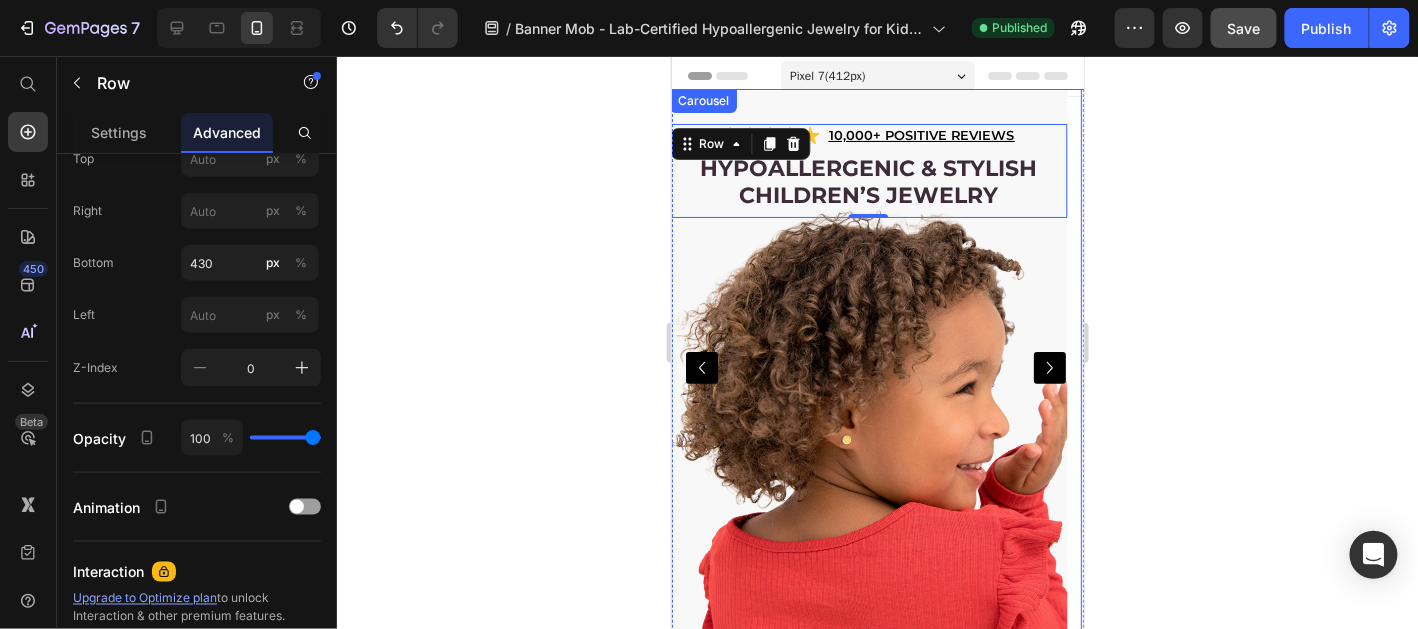 click 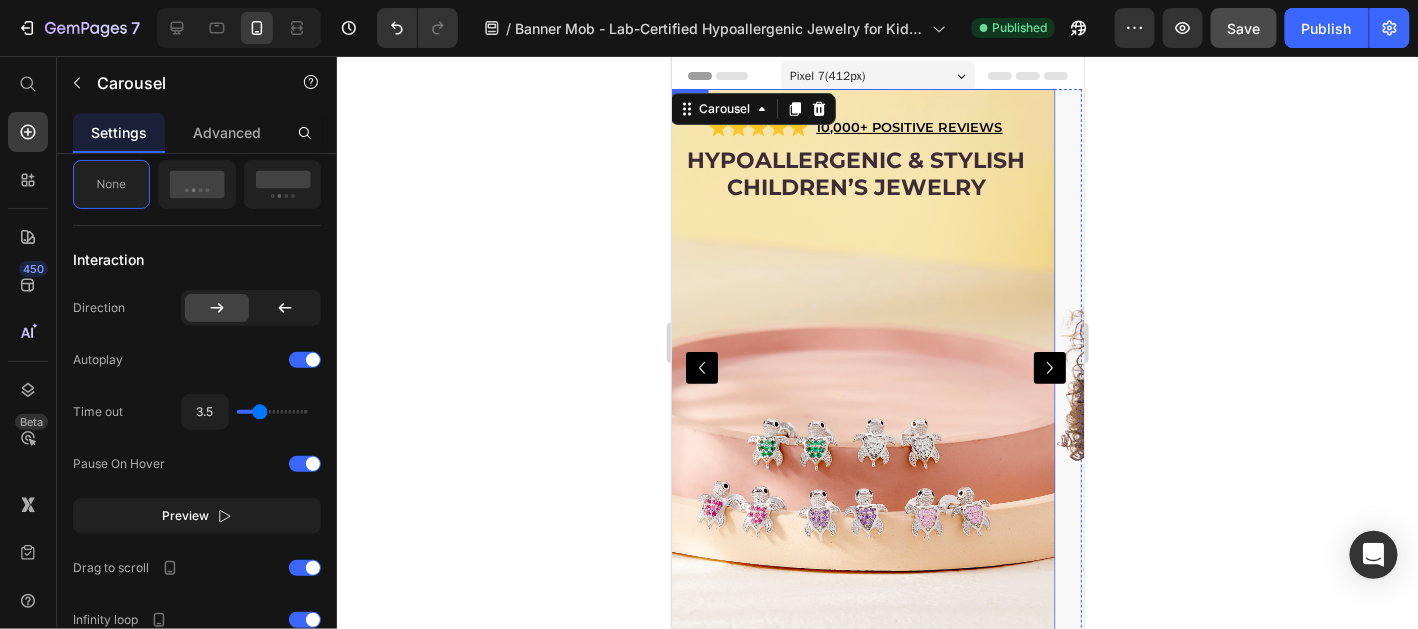 scroll, scrollTop: 0, scrollLeft: 0, axis: both 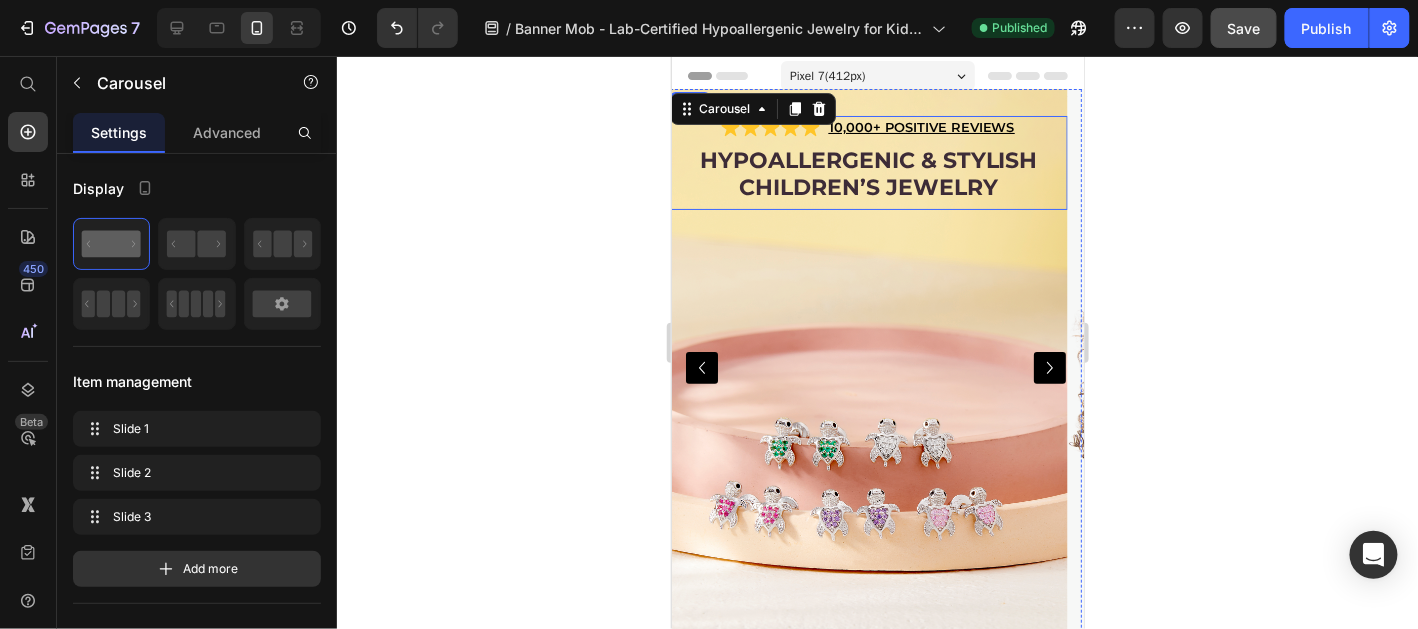 click on "Hypoallergenic & stylish Children’s Jewelry  Heading" at bounding box center [867, 176] 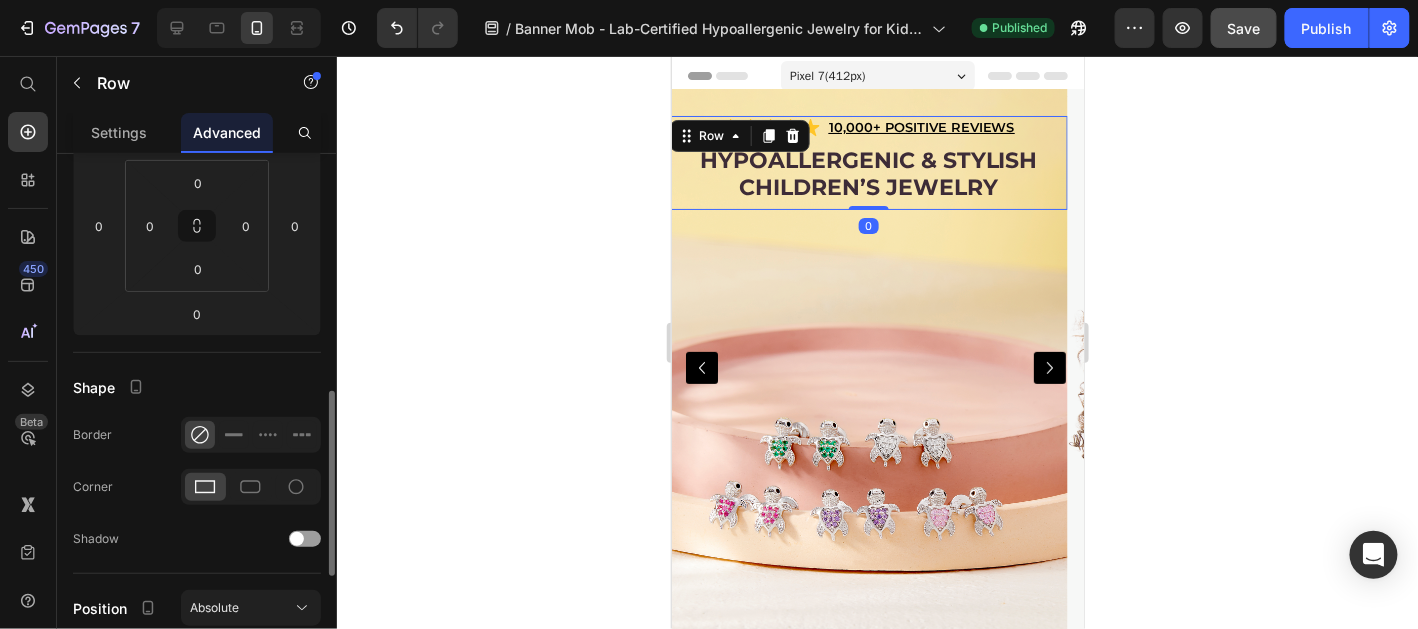 scroll, scrollTop: 498, scrollLeft: 0, axis: vertical 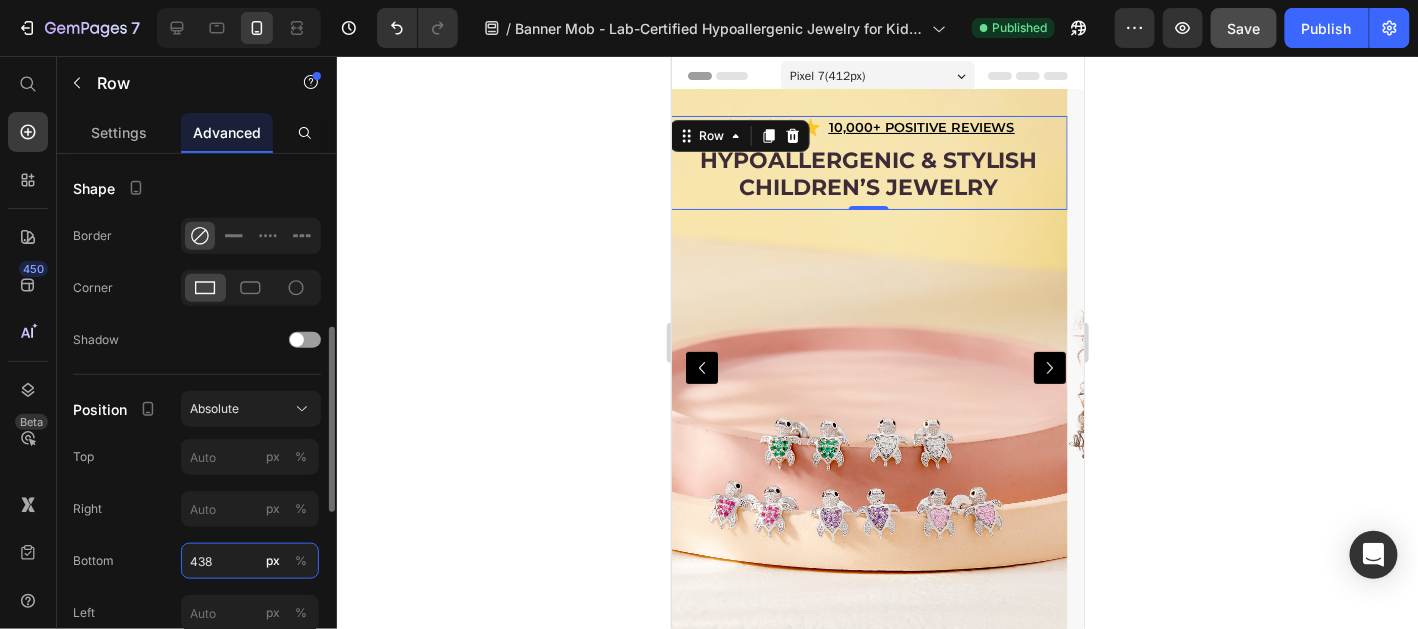 click on "438" at bounding box center [250, 561] 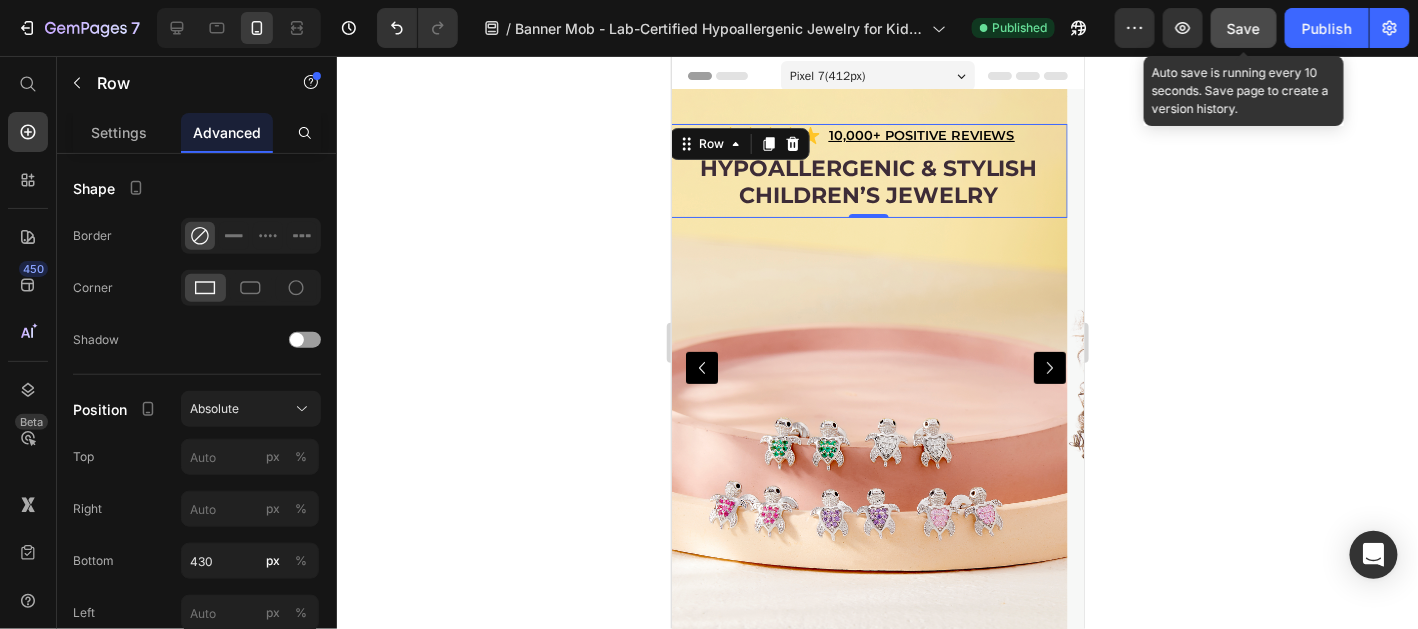 click on "Save" at bounding box center [1244, 28] 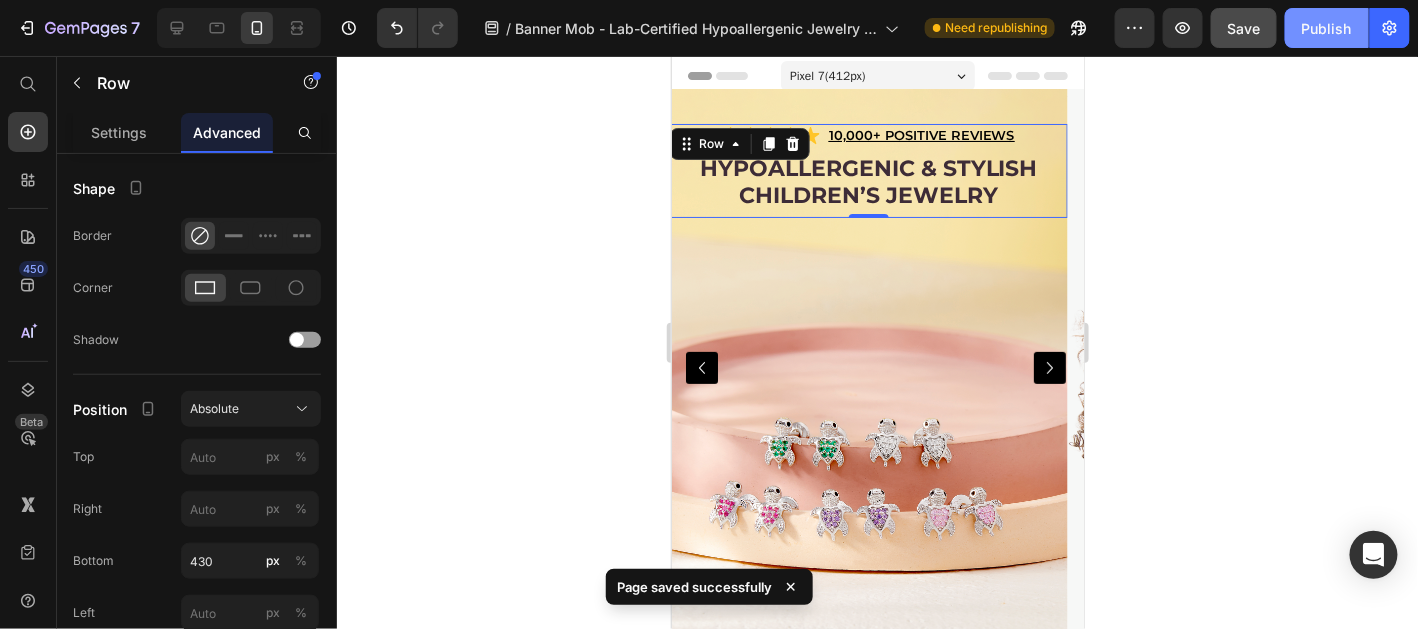 click on "Publish" at bounding box center (1327, 28) 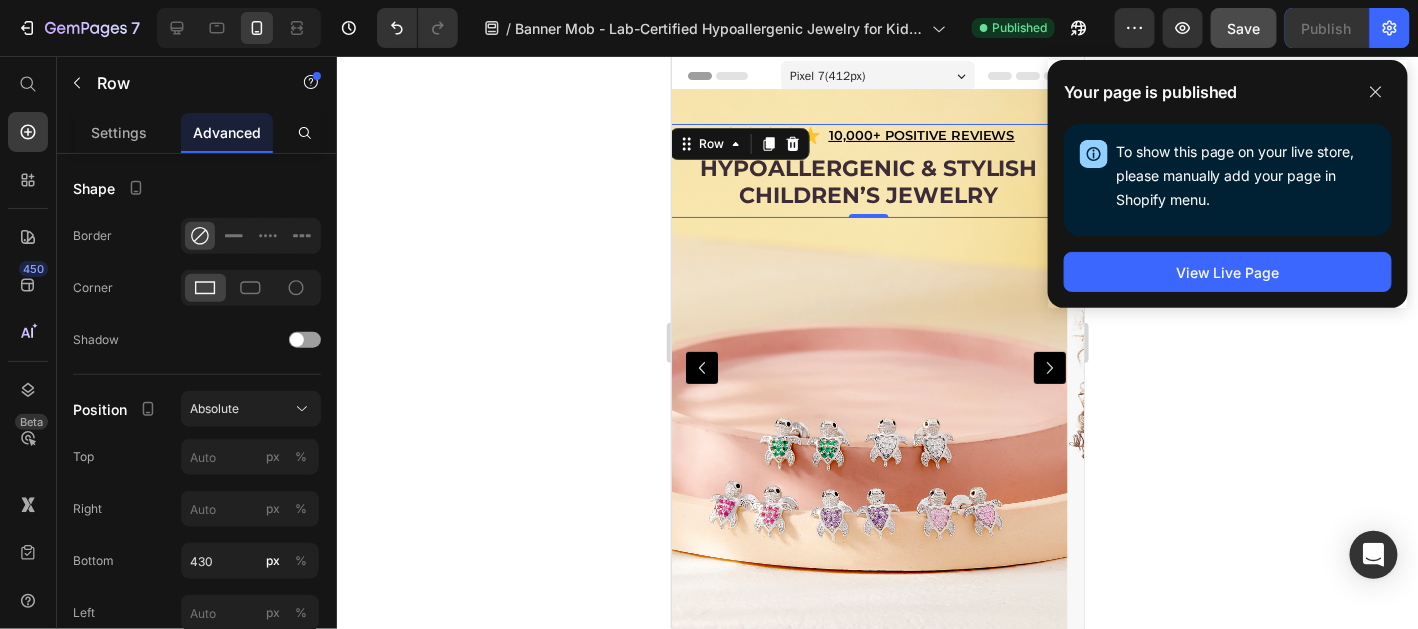 click on "Hypoallergenic & stylish Children’s Jewelry  Heading" at bounding box center (867, 184) 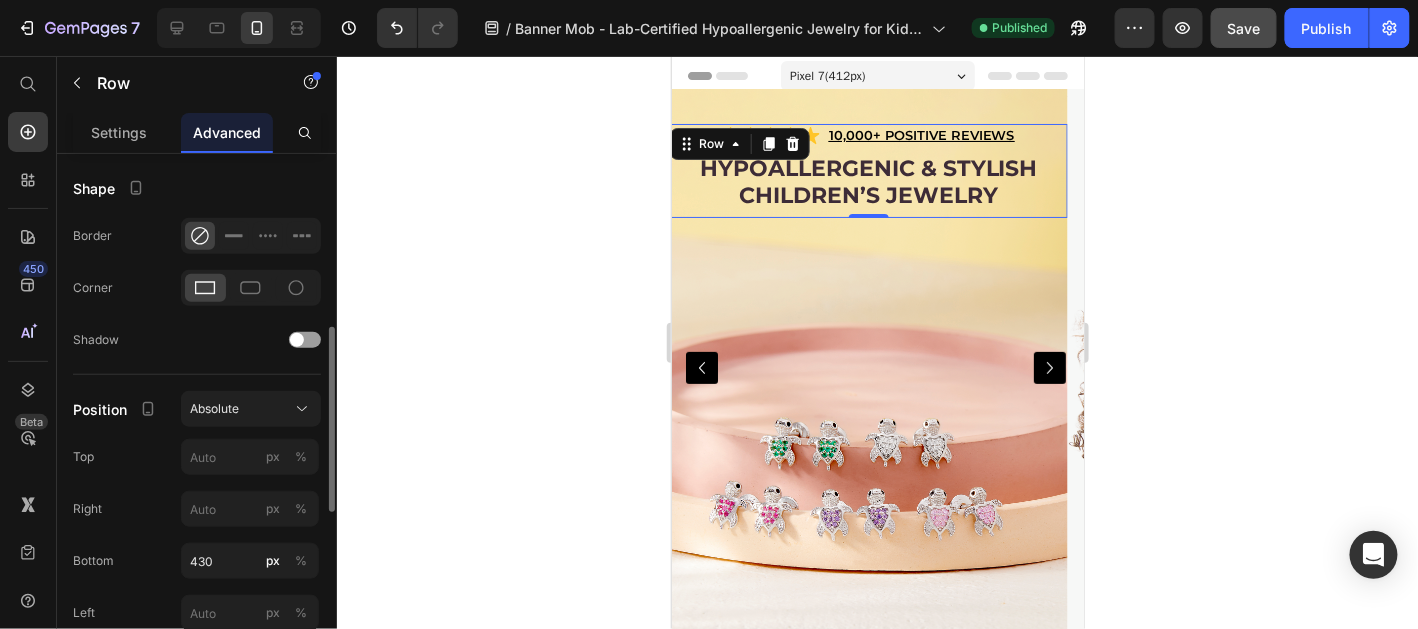 scroll, scrollTop: 598, scrollLeft: 0, axis: vertical 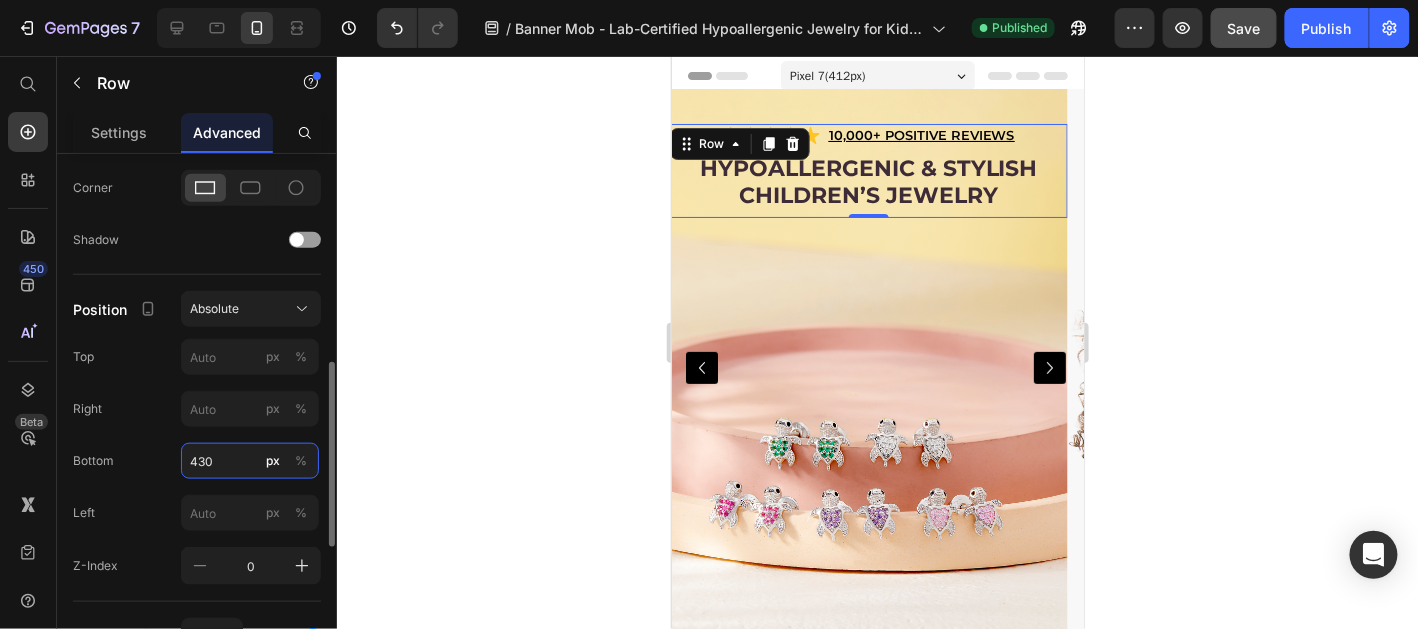 click on "430" at bounding box center [250, 461] 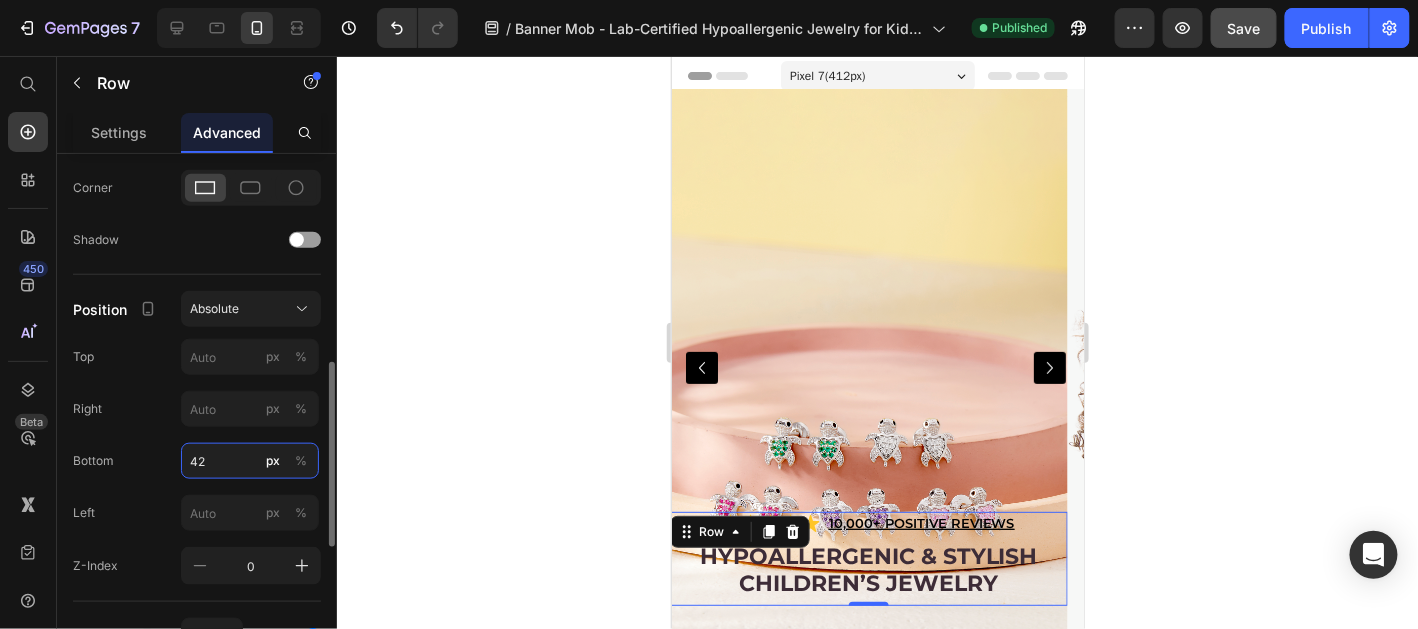 type on "425" 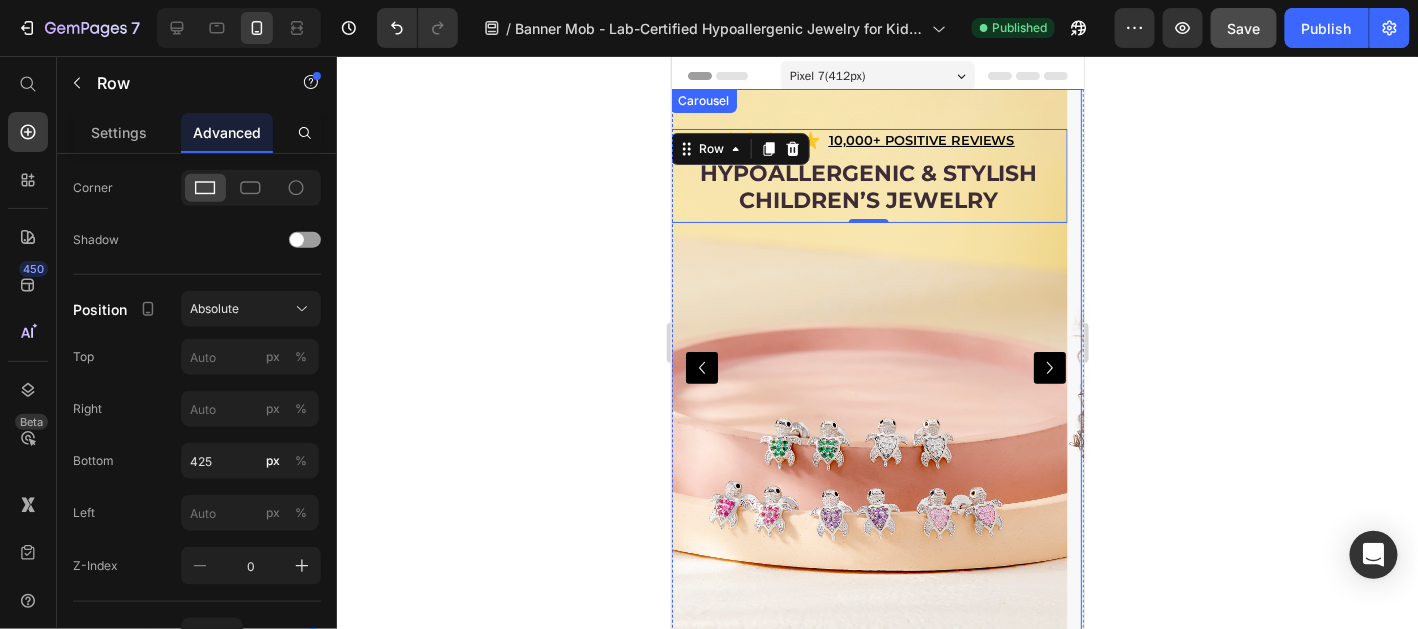 click 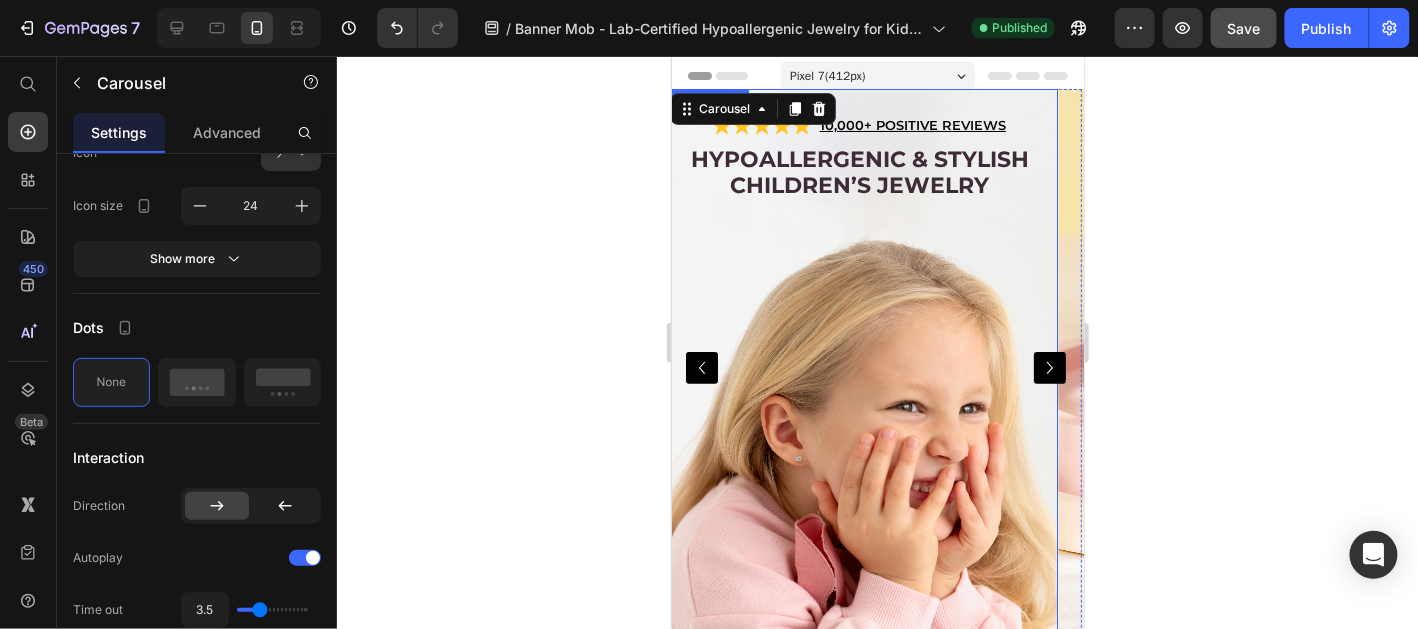 scroll, scrollTop: 0, scrollLeft: 0, axis: both 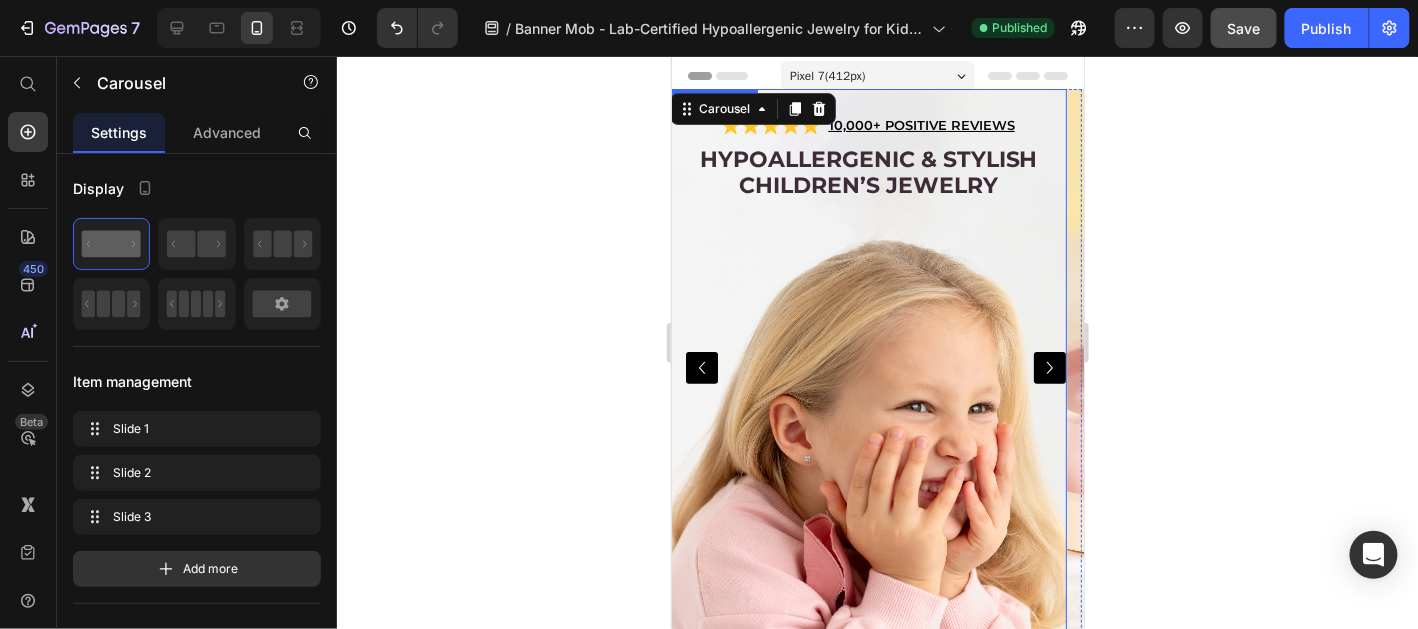 click 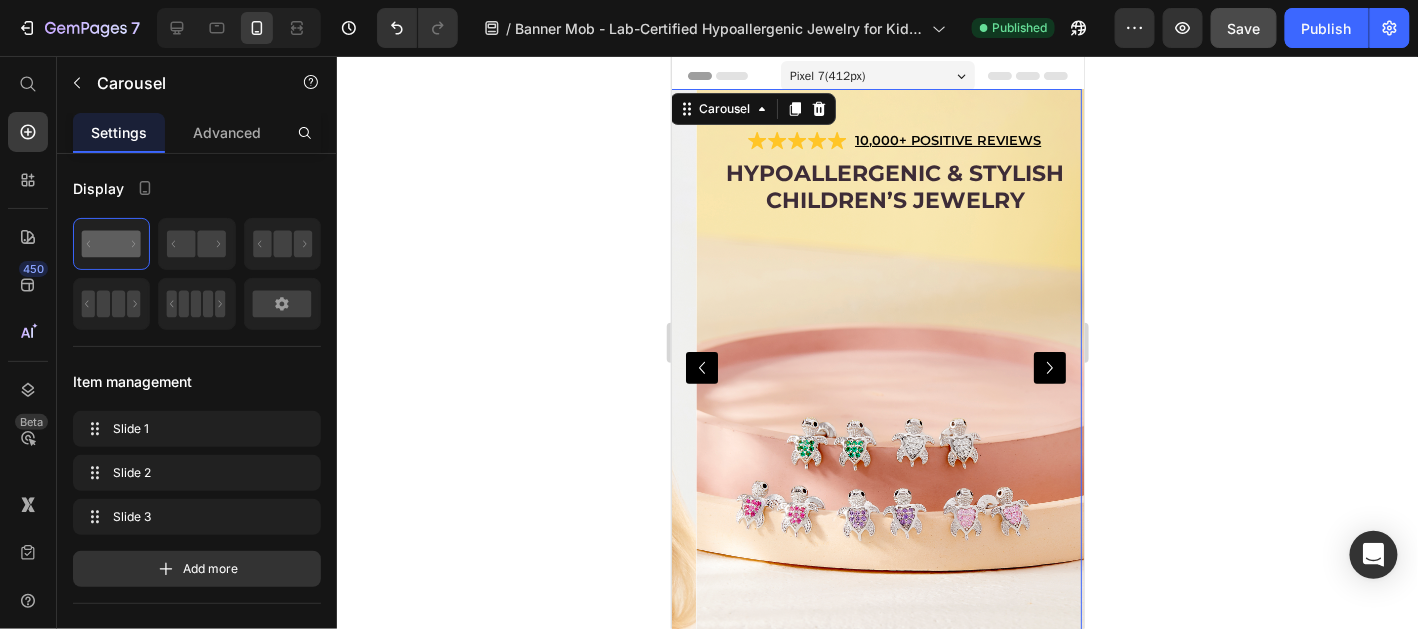 click 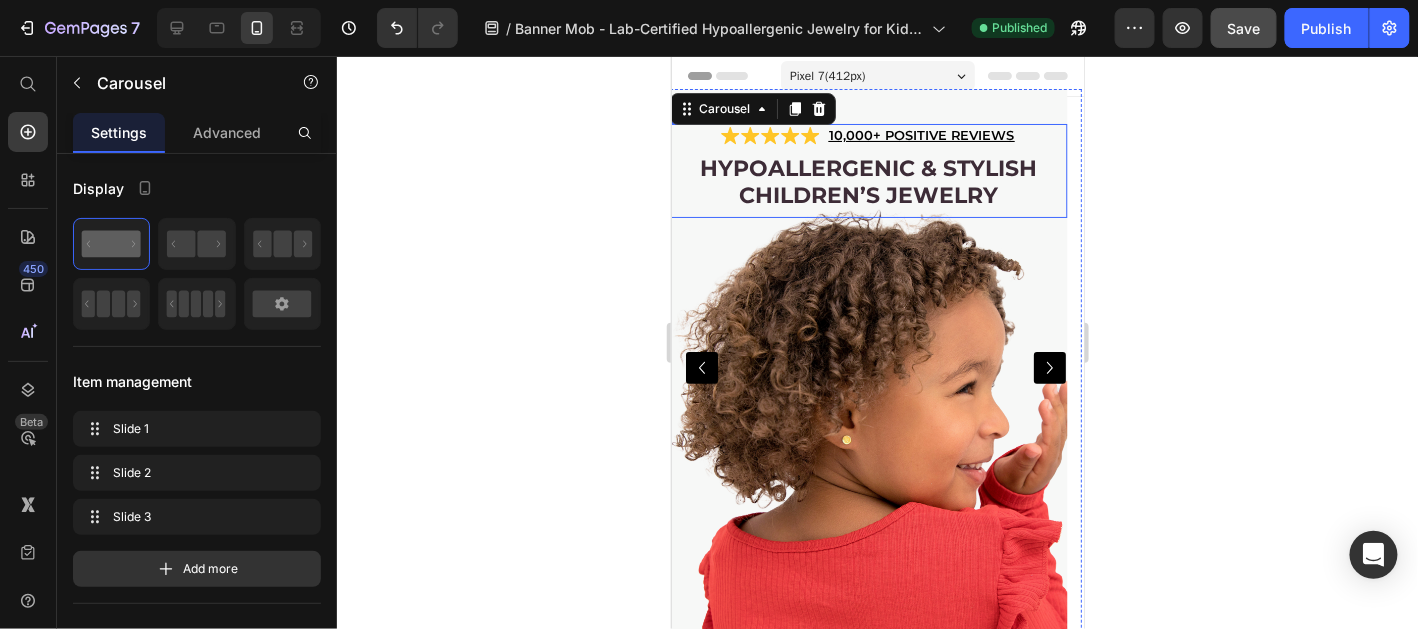 click on "Hypoallergenic & stylish Children’s Jewelry  Heading" at bounding box center (867, 184) 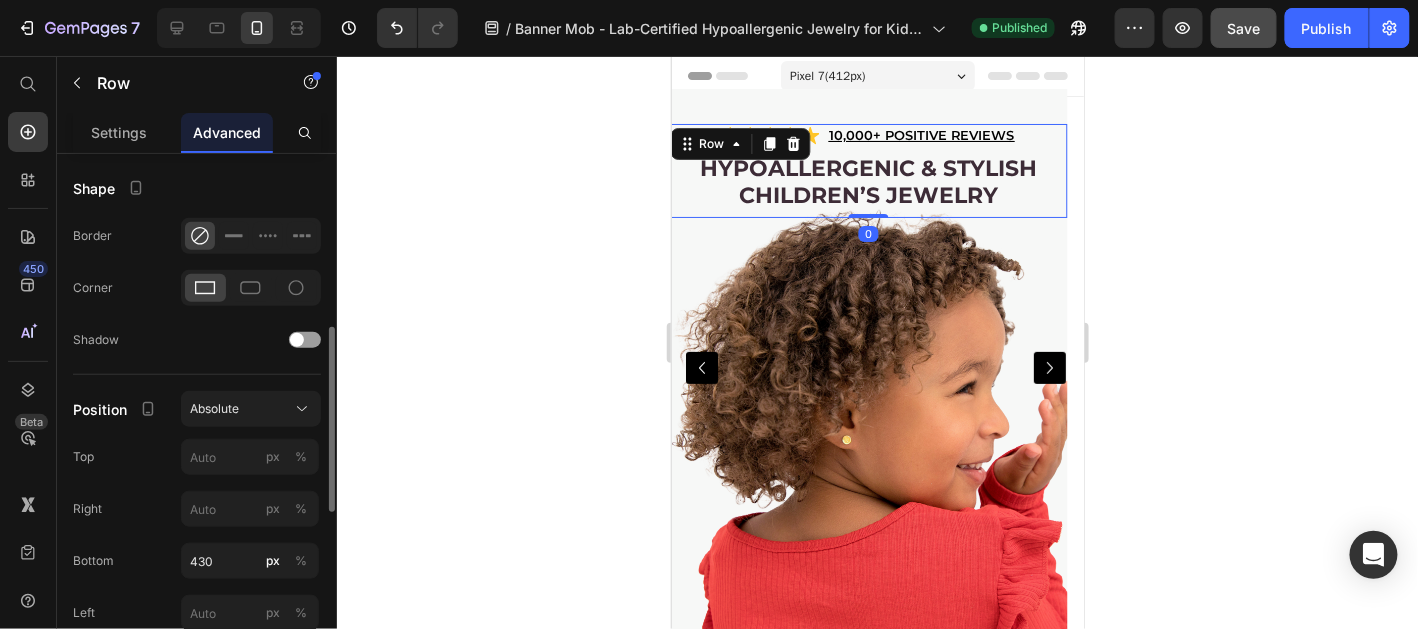 scroll, scrollTop: 598, scrollLeft: 0, axis: vertical 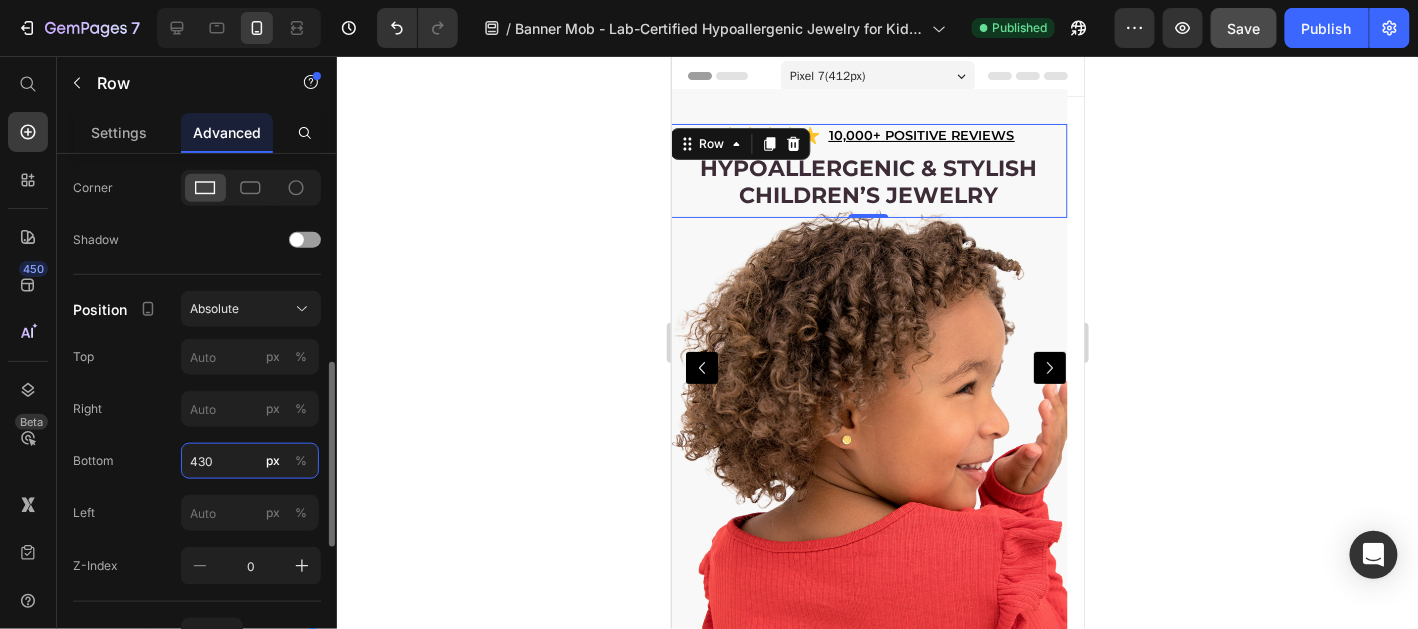 click on "430" at bounding box center [250, 461] 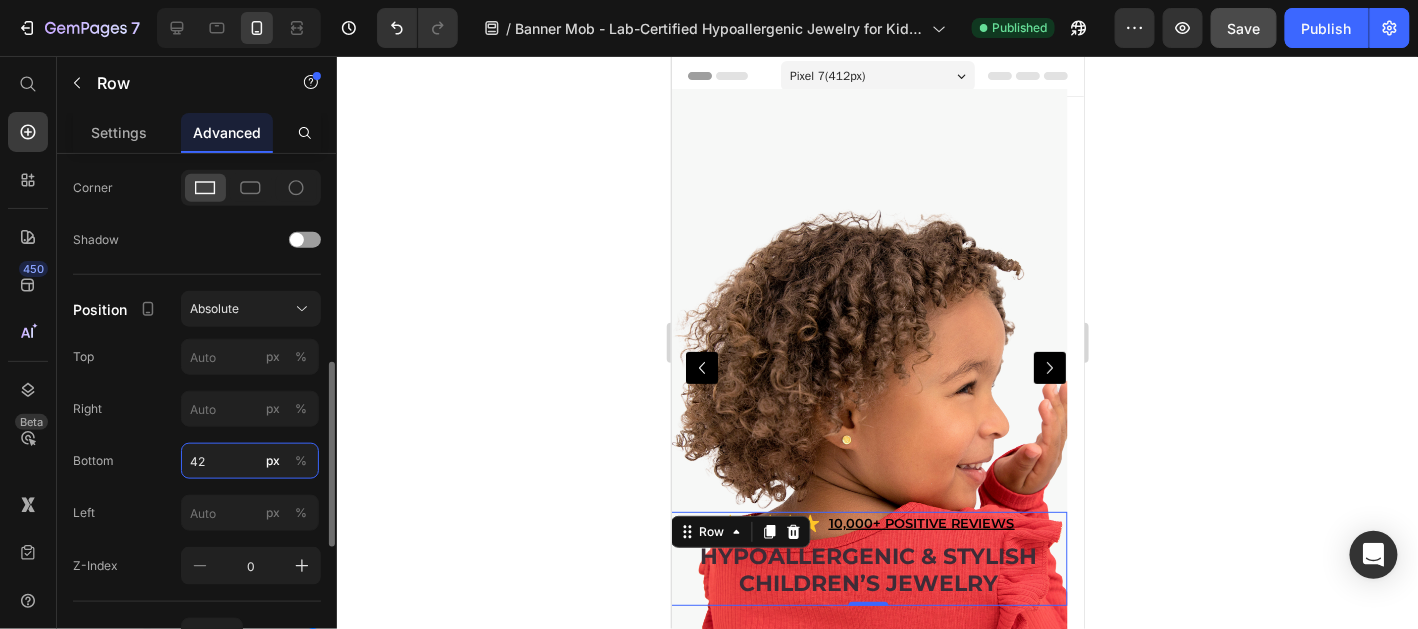 type on "425" 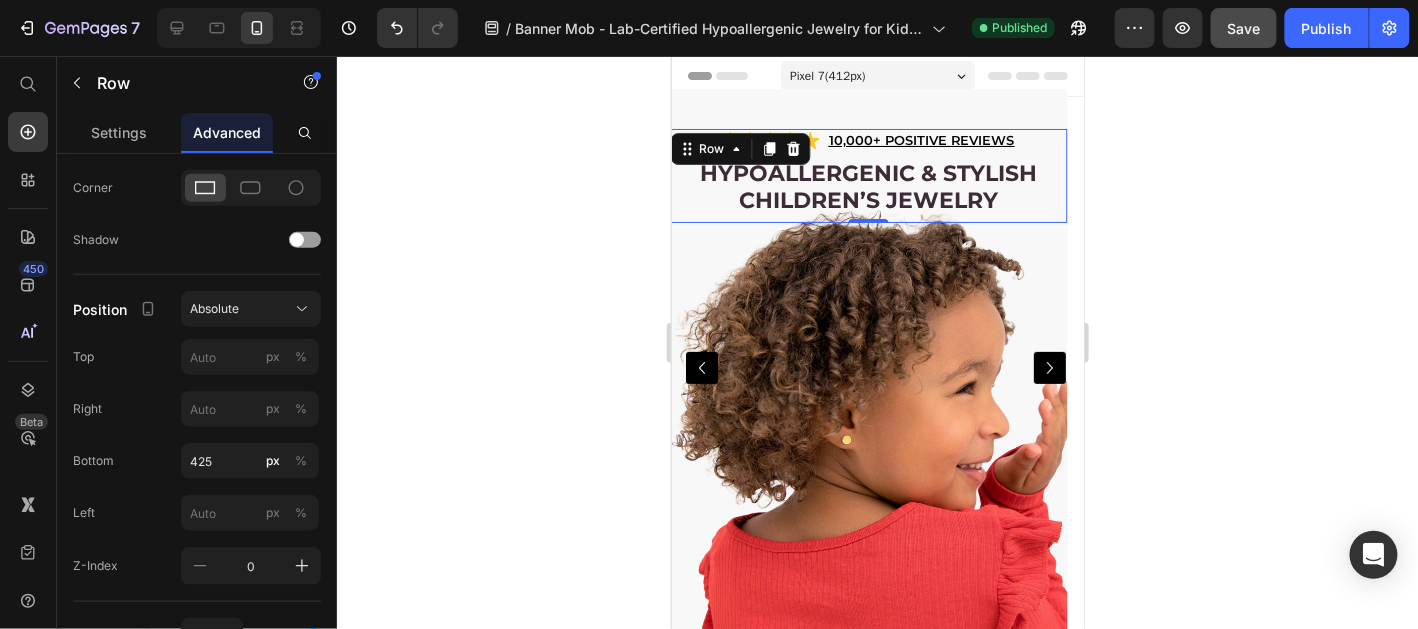 click 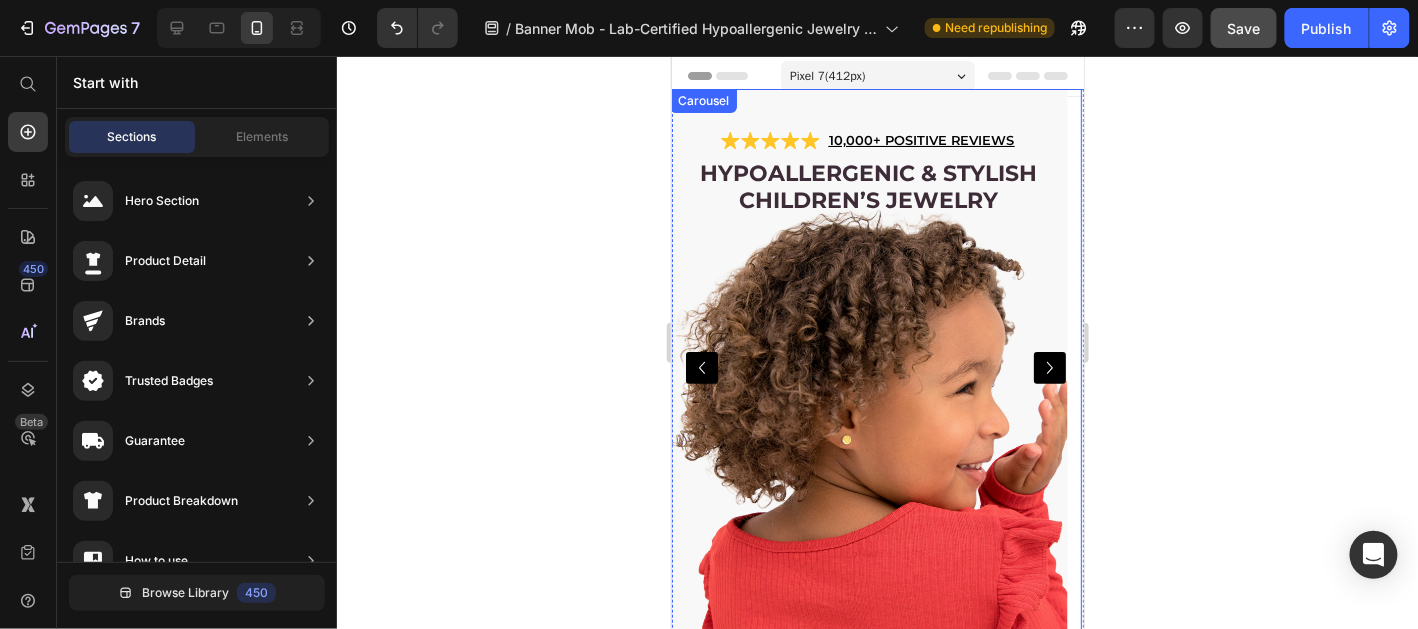 click 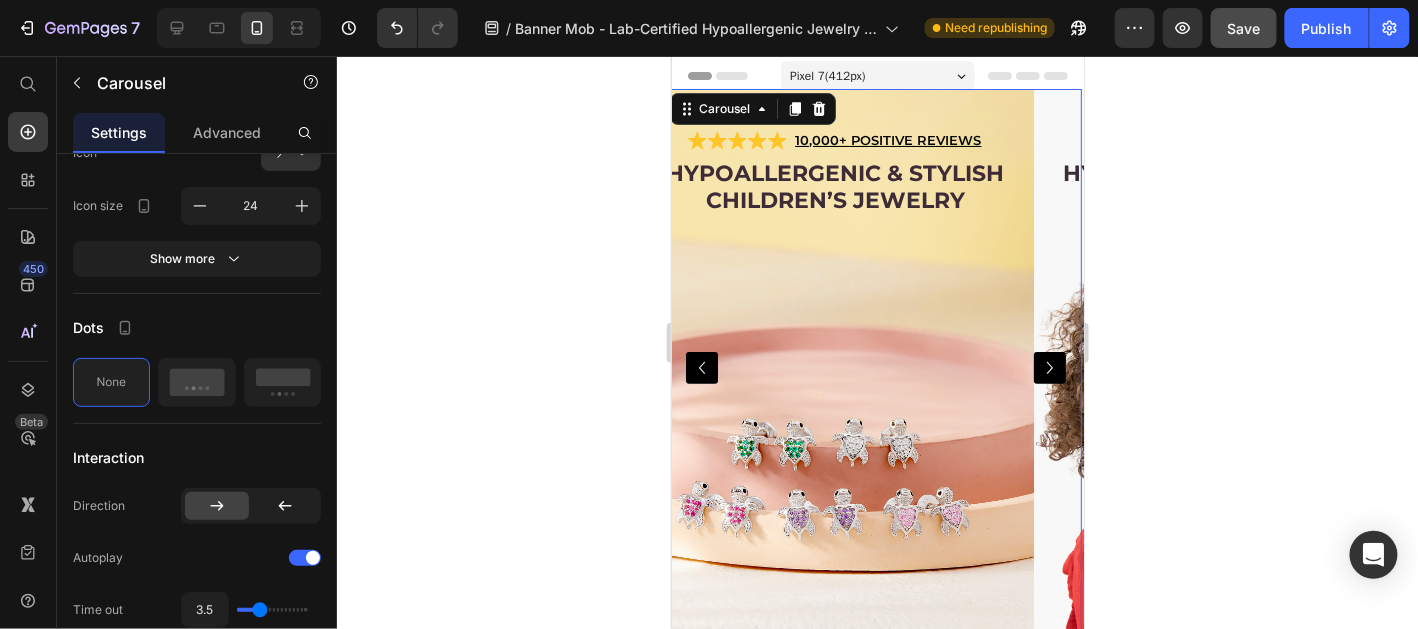 scroll, scrollTop: 0, scrollLeft: 0, axis: both 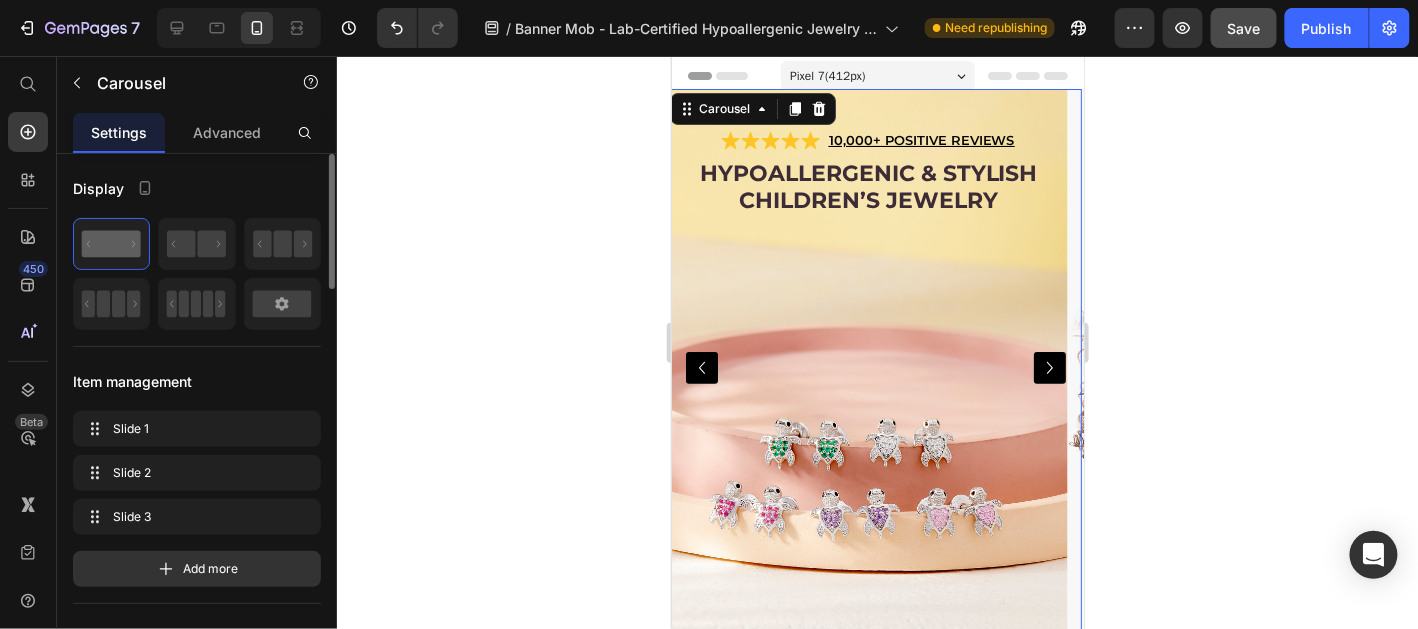 click 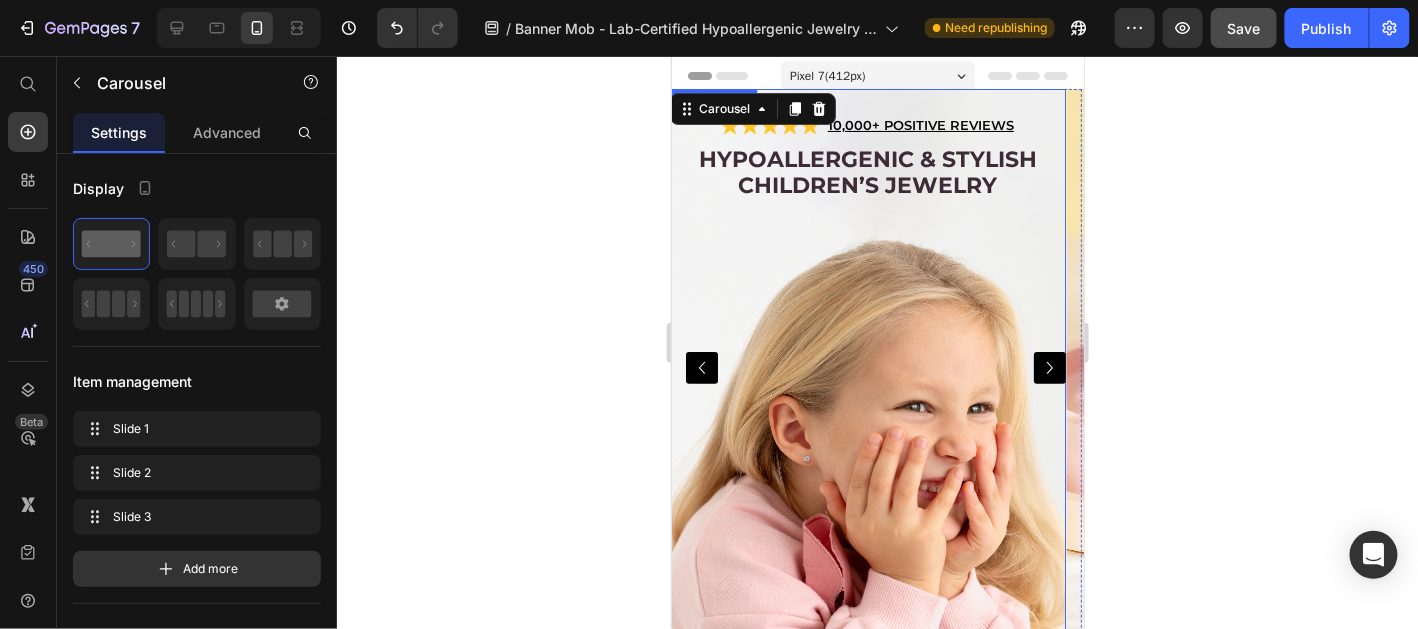 click at bounding box center (866, 367) 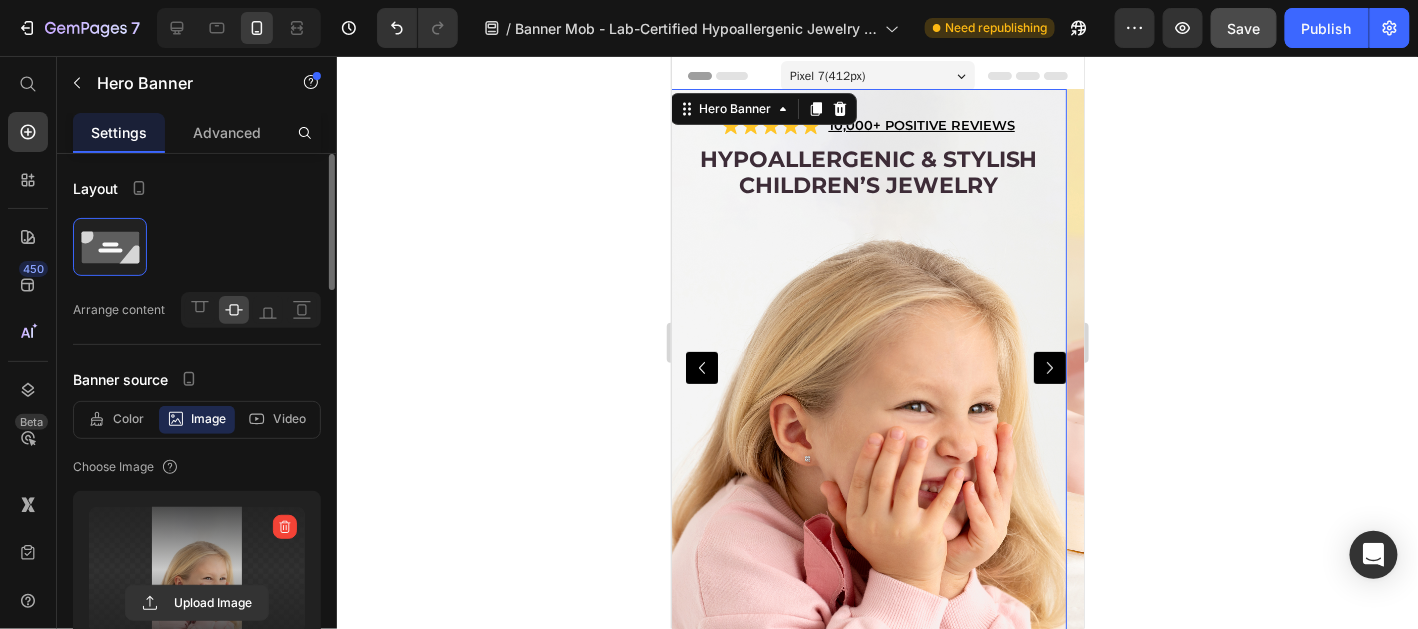 click at bounding box center [197, 570] 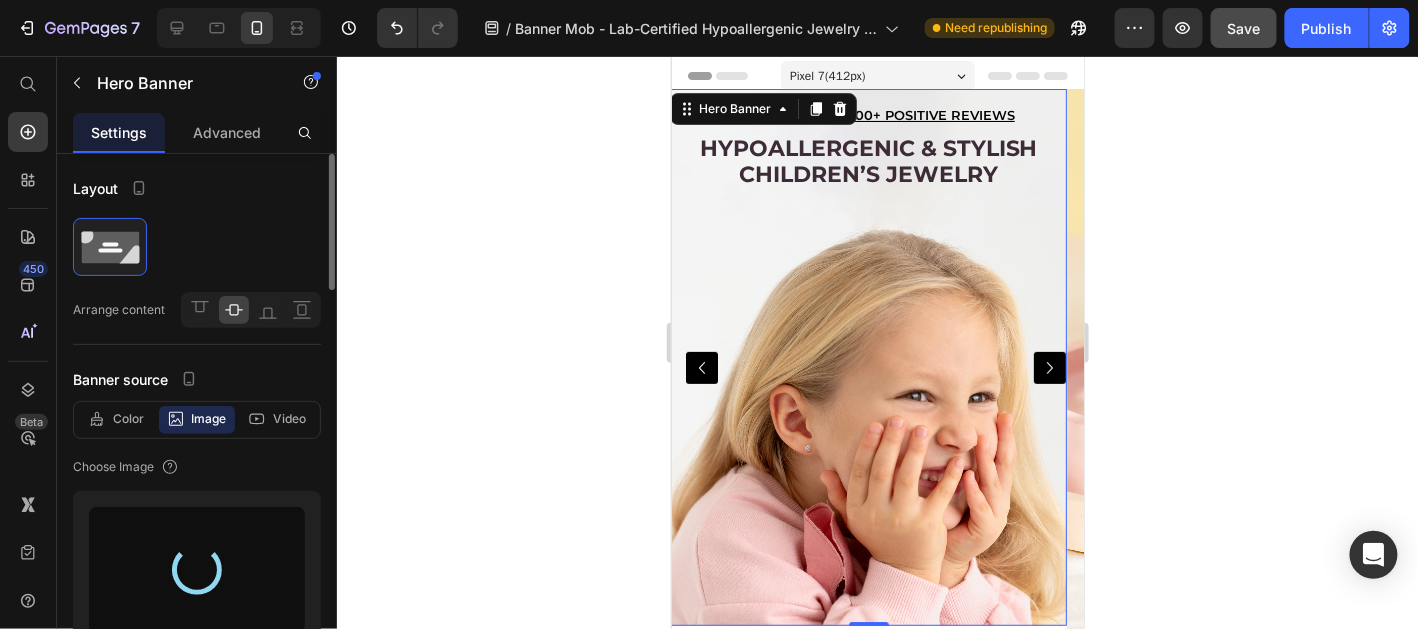 type on "https://cdn.shopify.com/s/files/1/0446/9345/files/gempages_543244316194112516-3a977a3b-d01b-4a20-b08f-ad19e285a345.png" 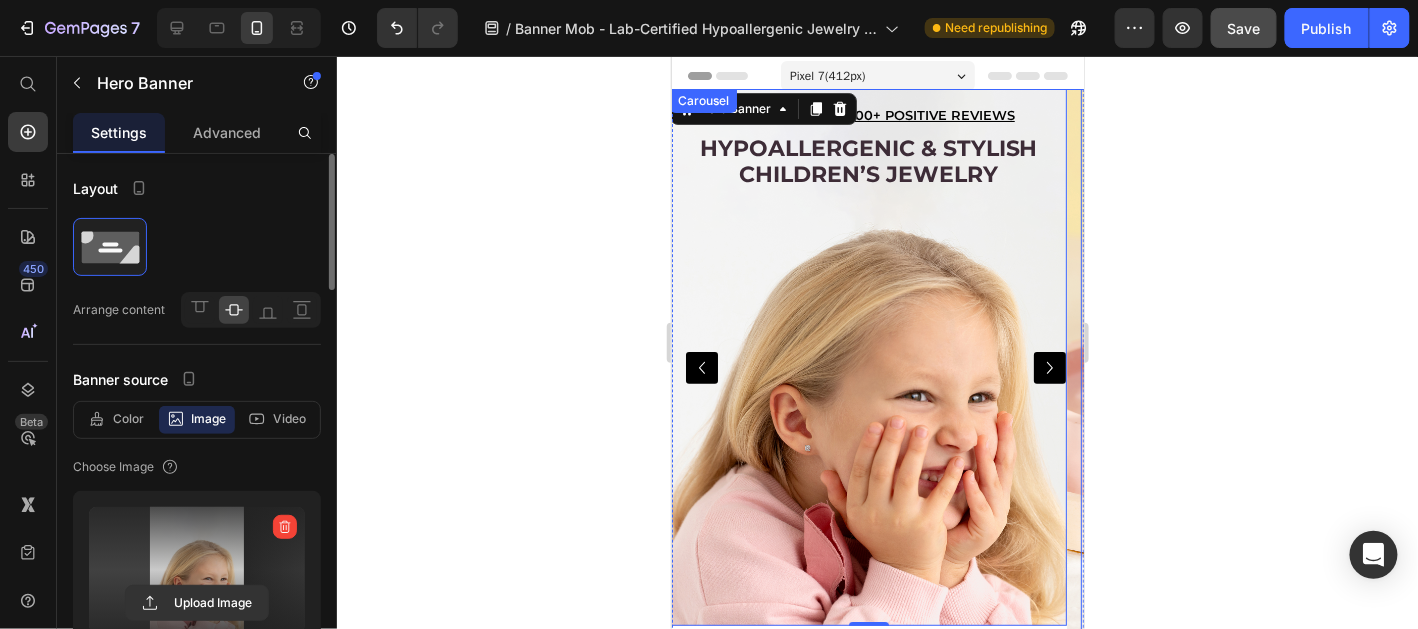 click 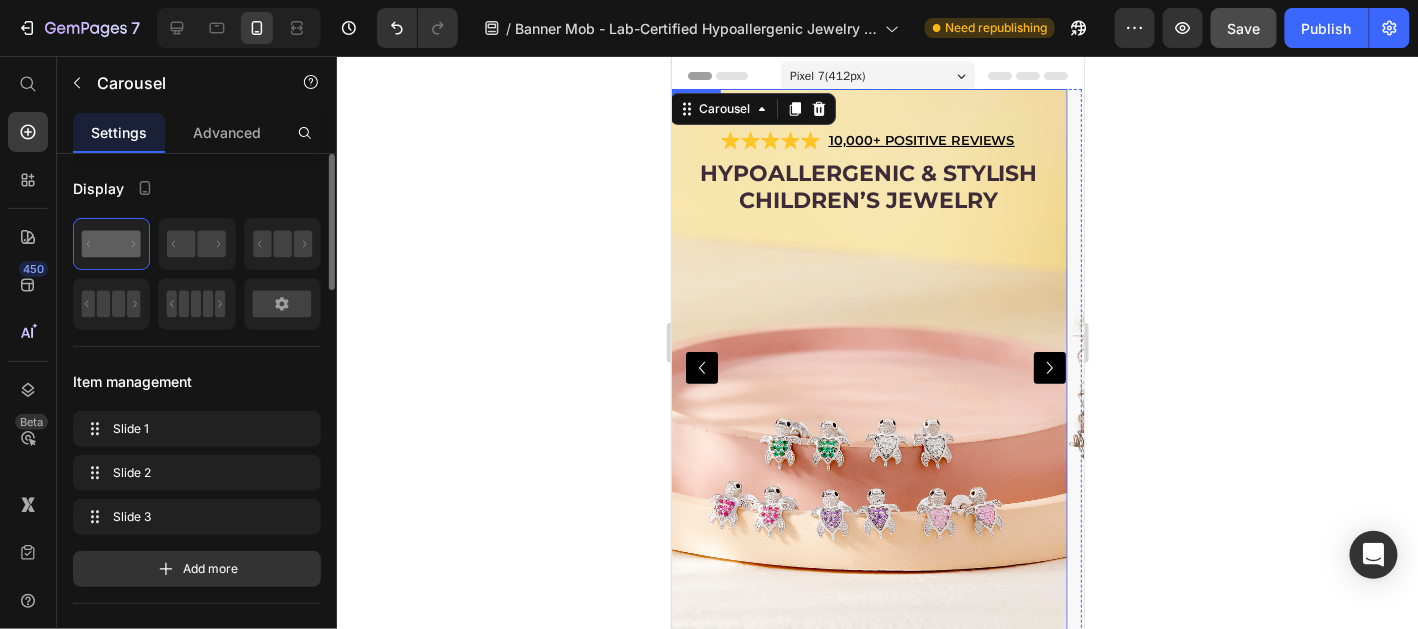 click at bounding box center (867, 367) 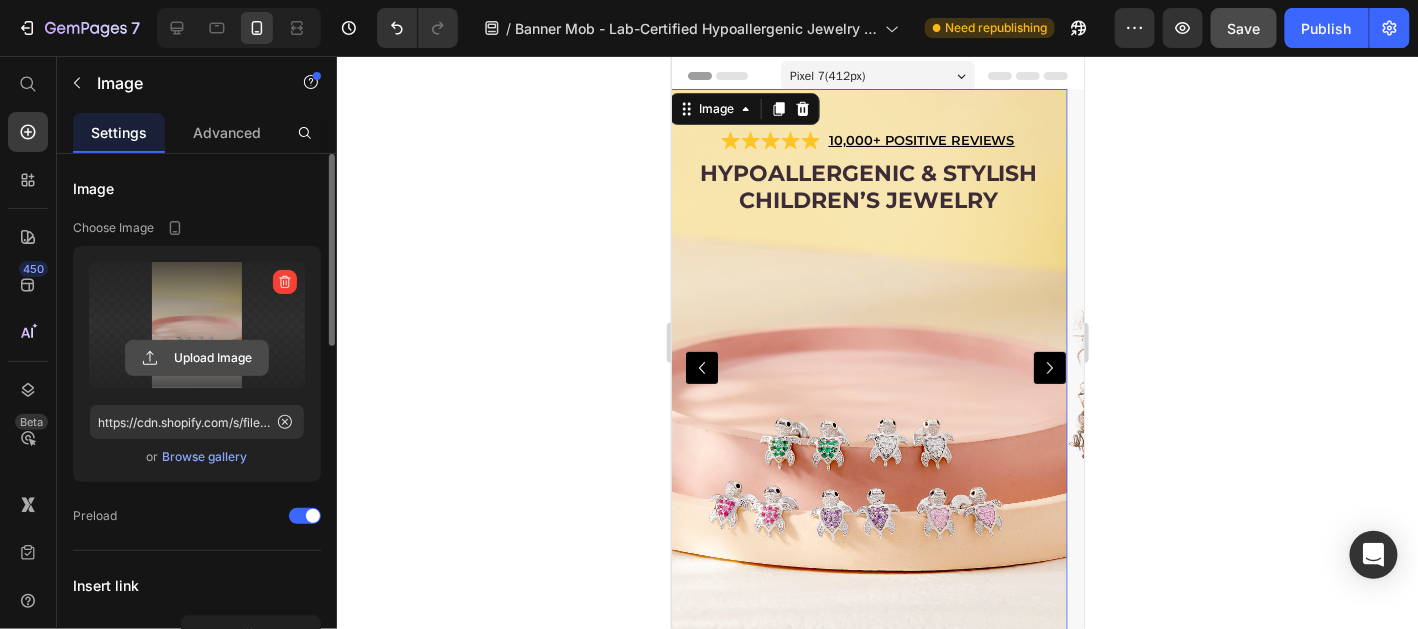 click 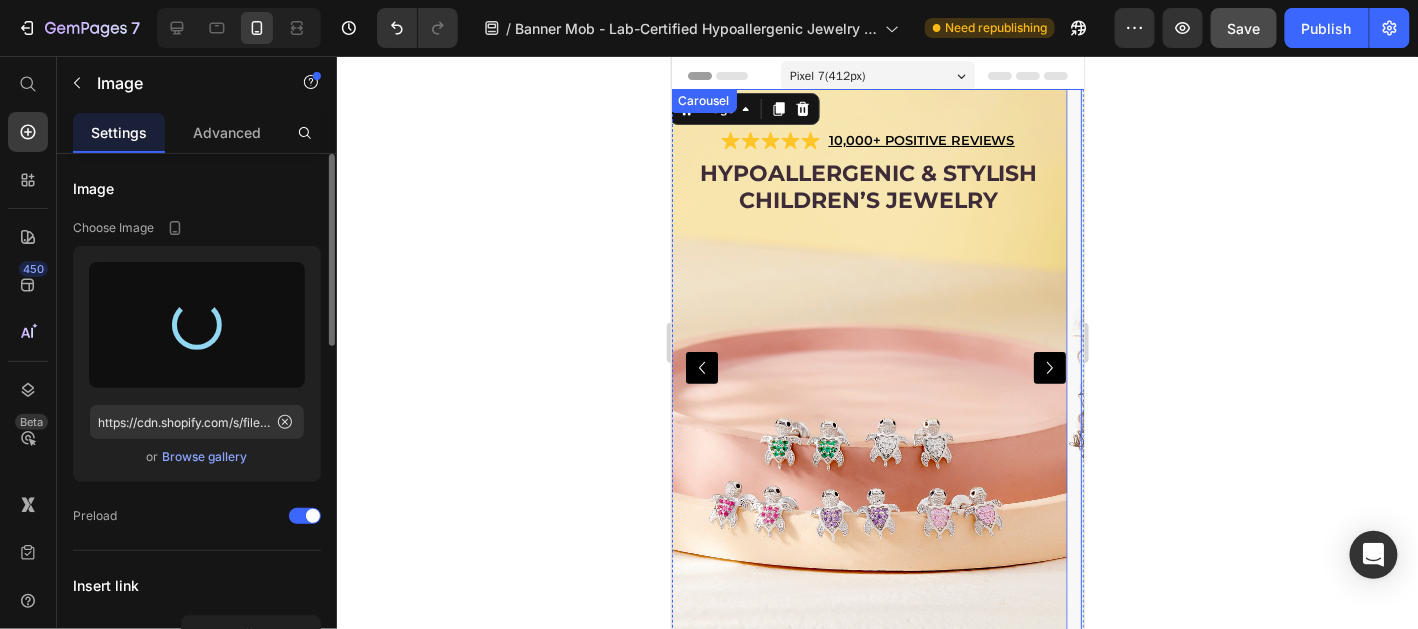 type on "https://cdn.shopify.com/s/files/1/0446/9345/files/gempages_543244316194112516-59990fe8-fee6-43f7-a40f-4f596bb95bc8.png" 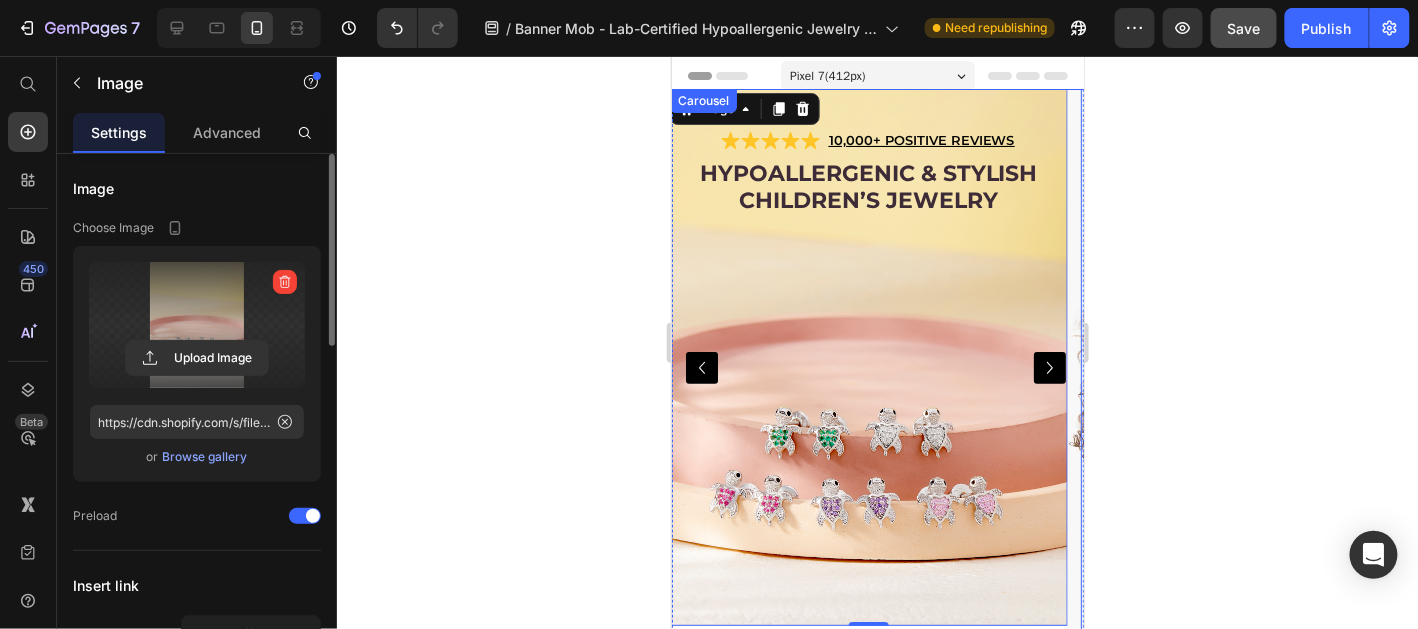 click 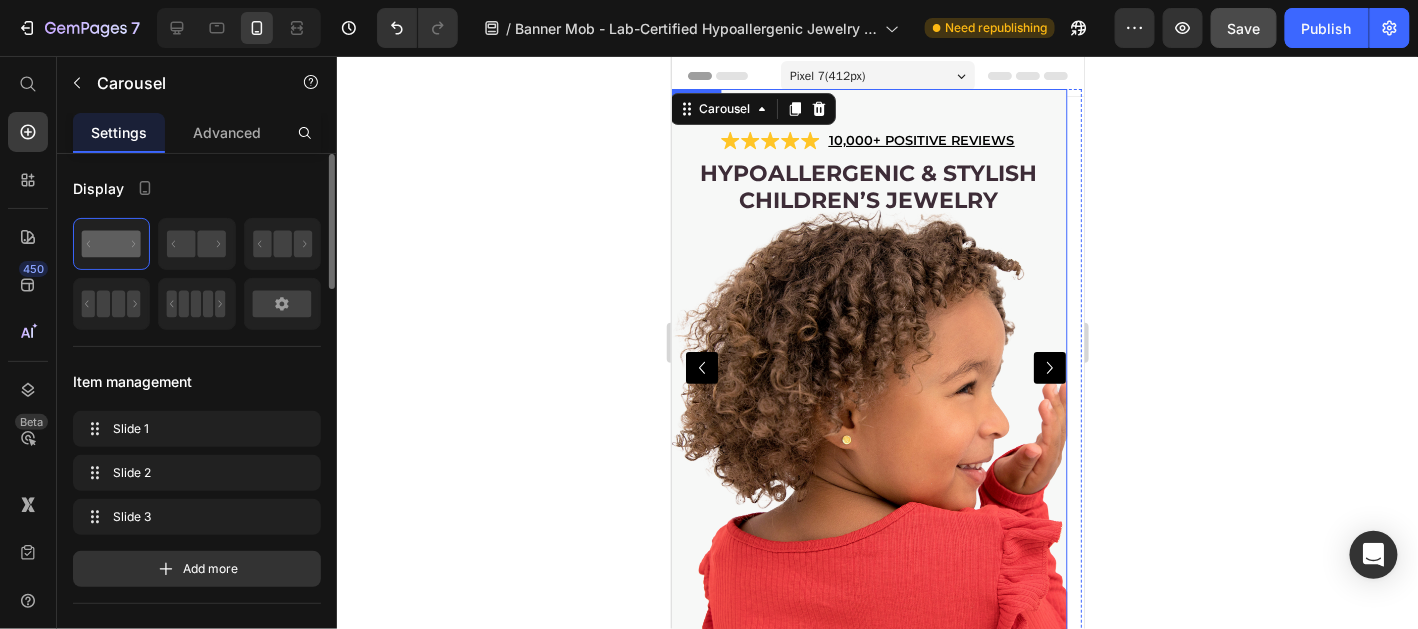 click at bounding box center (867, 367) 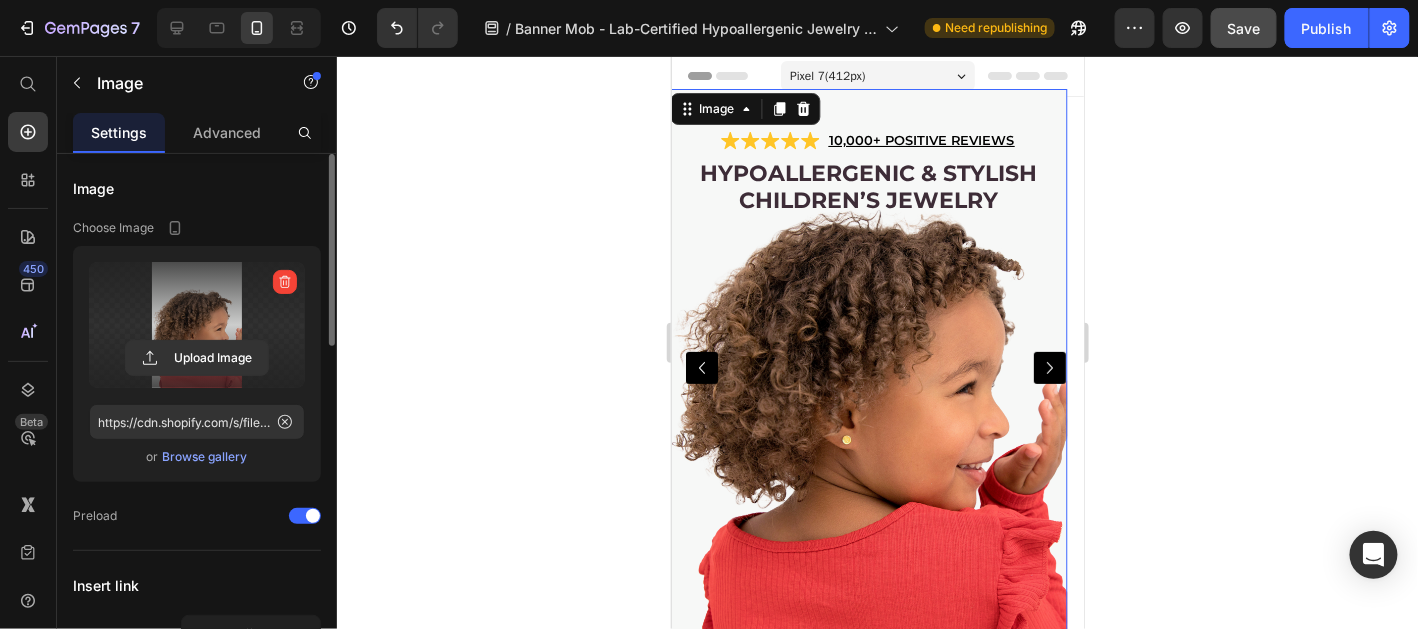 click at bounding box center (197, 325) 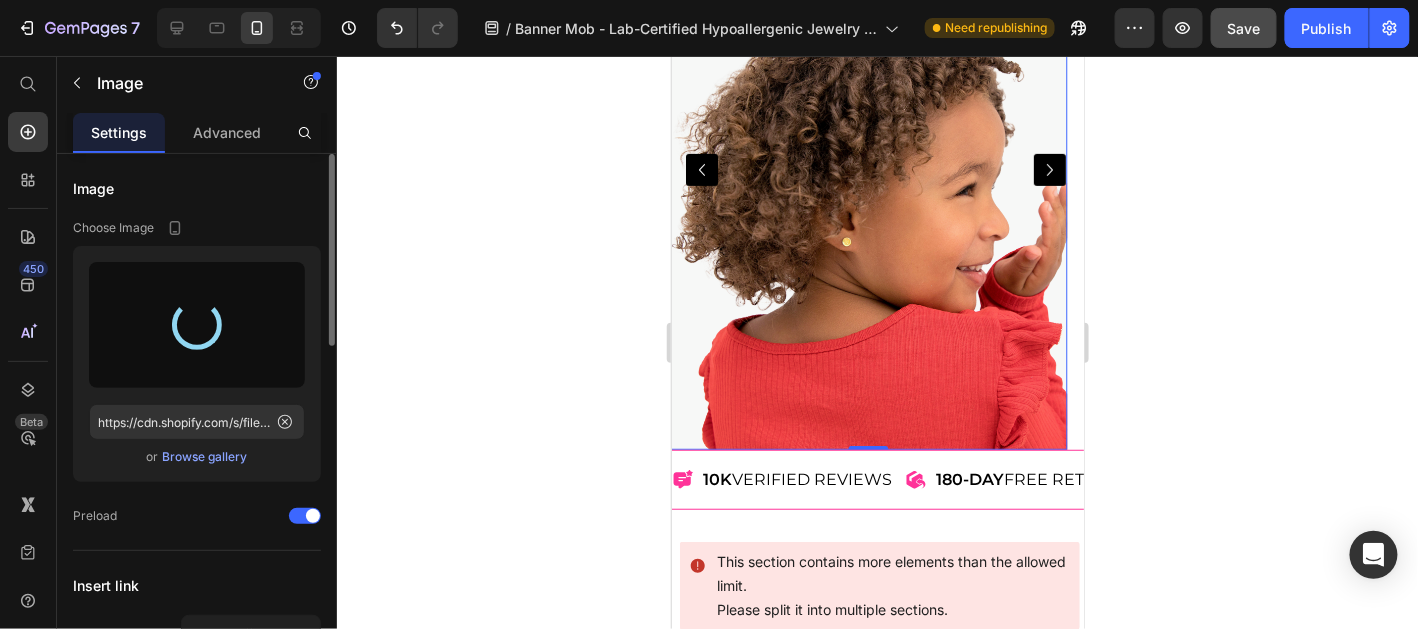 scroll, scrollTop: 200, scrollLeft: 0, axis: vertical 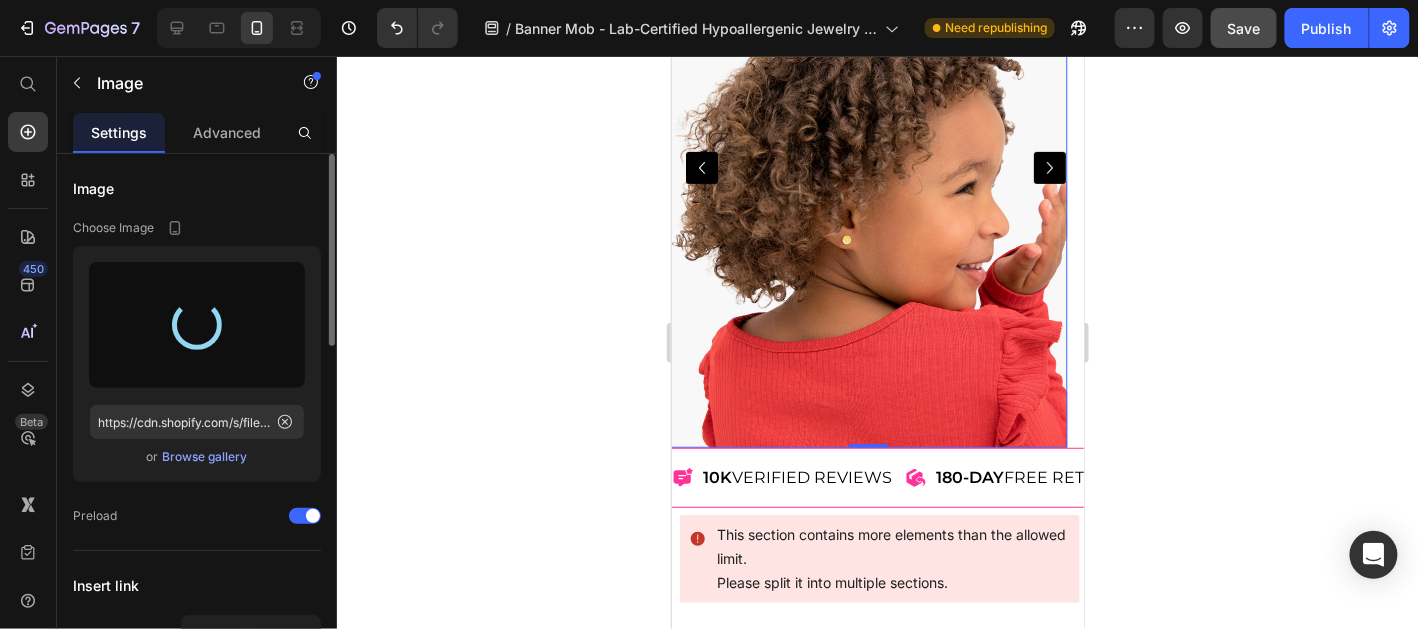 type on "https://cdn.shopify.com/s/files/1/0446/9345/files/gempages_543244316194112516-65ea3788-d0ac-43d2-b76b-81f7a259cb85.png" 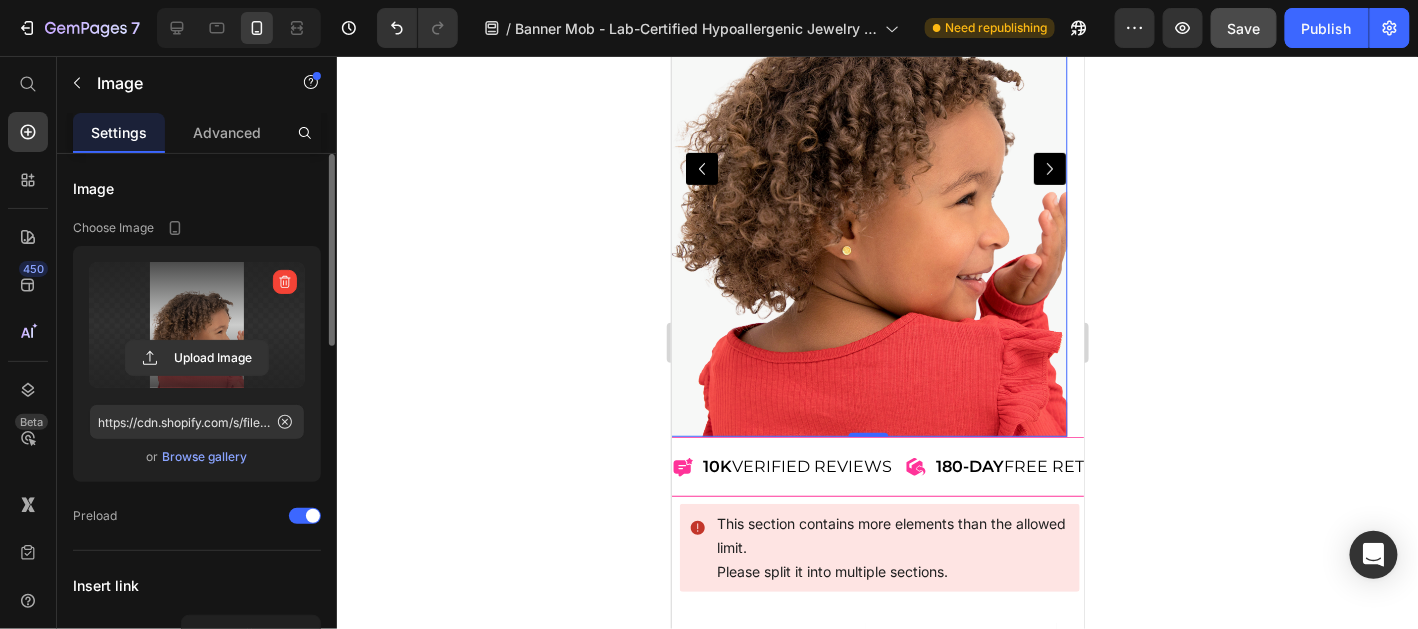 scroll, scrollTop: 0, scrollLeft: 0, axis: both 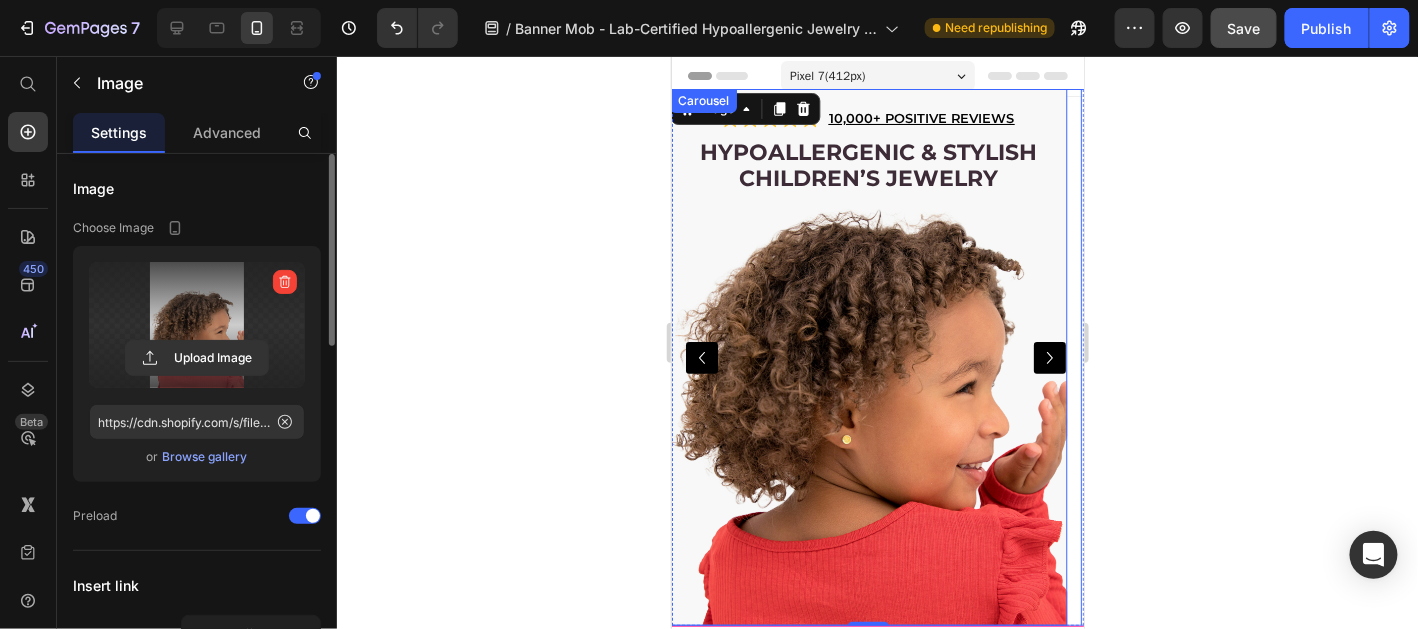click at bounding box center [701, 357] 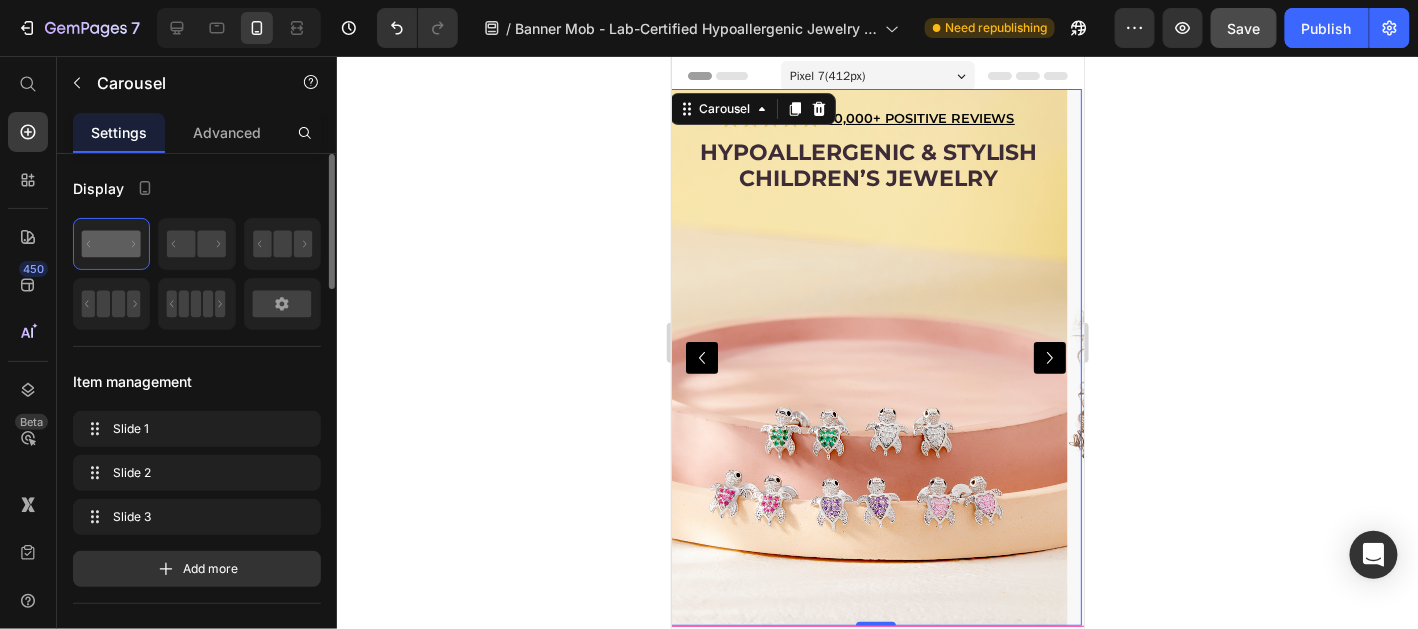 click 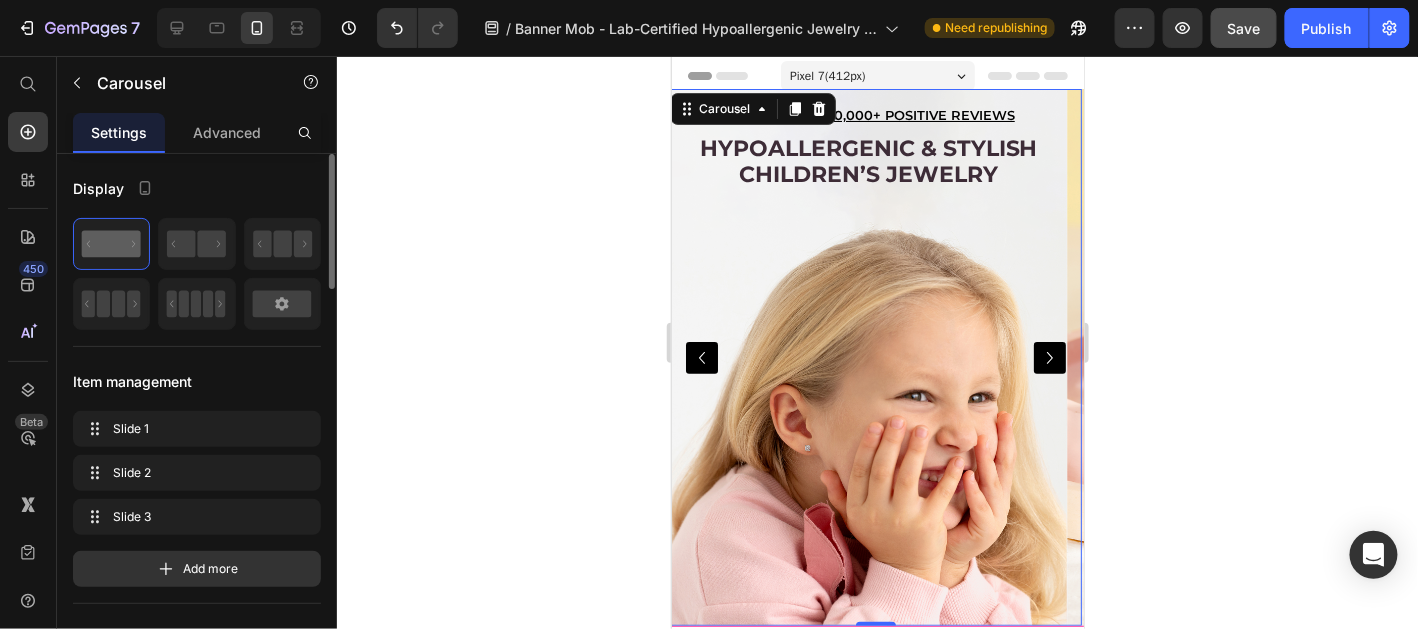 click 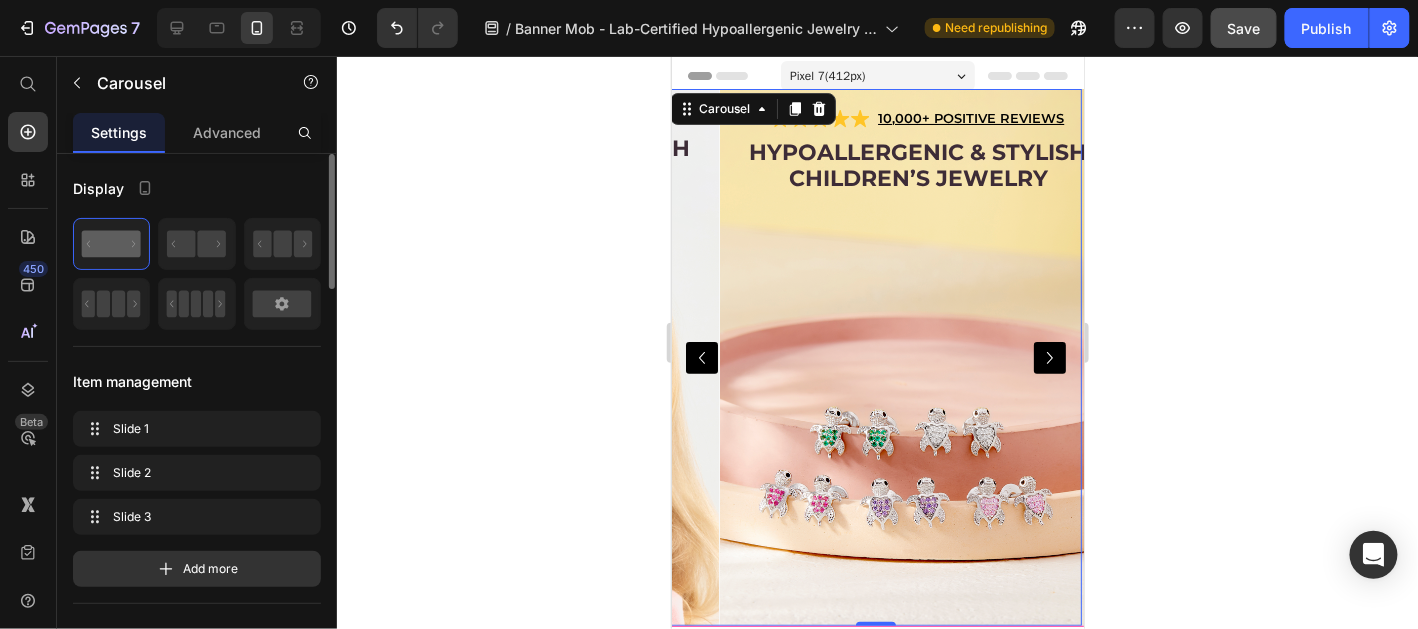click 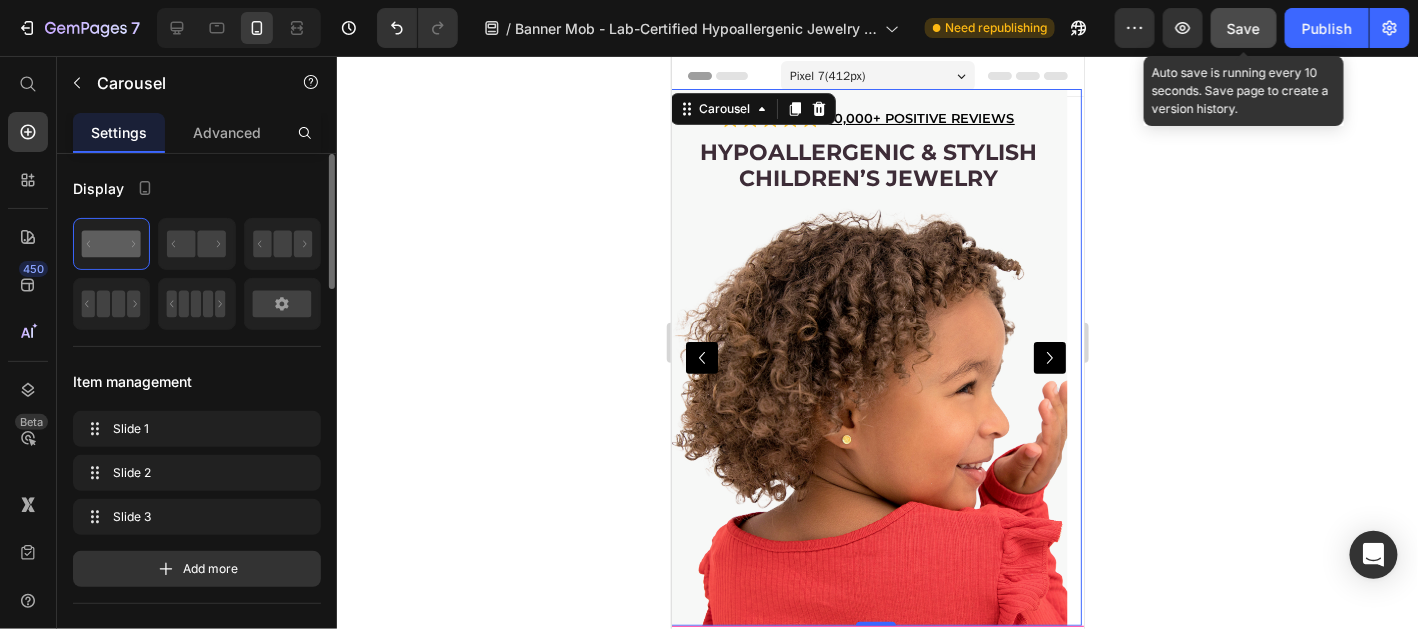 click on "Save" 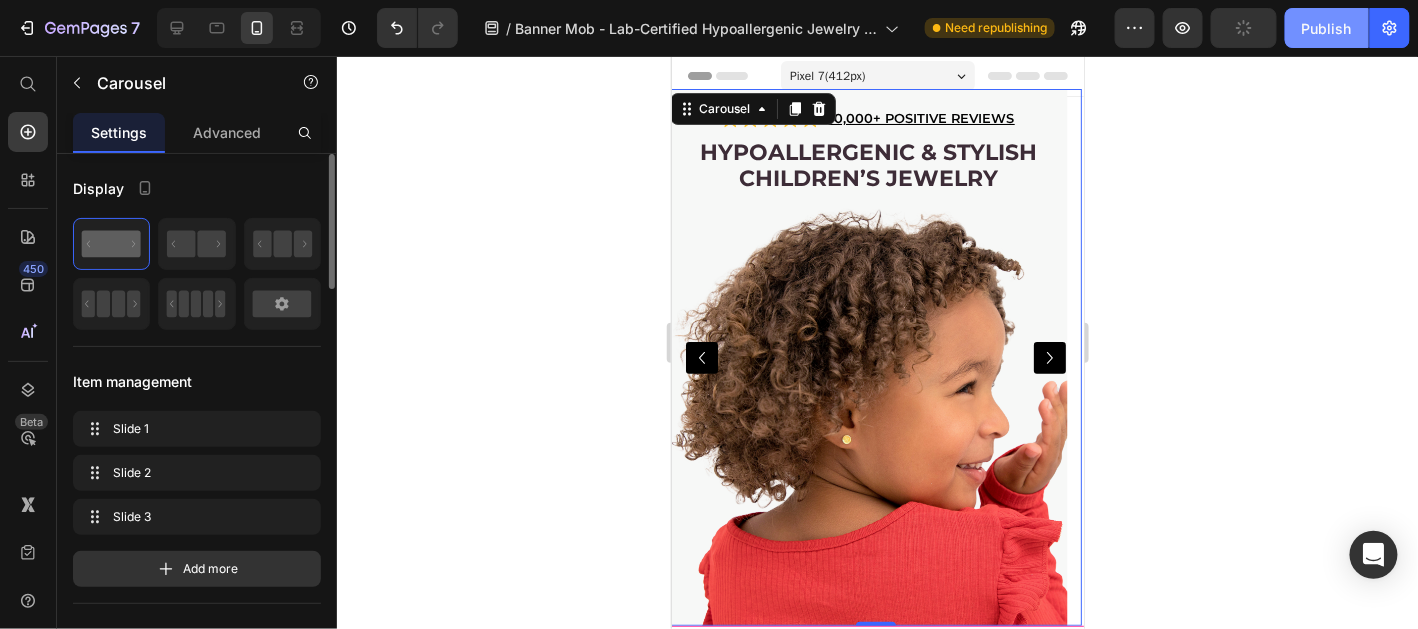 click on "Publish" 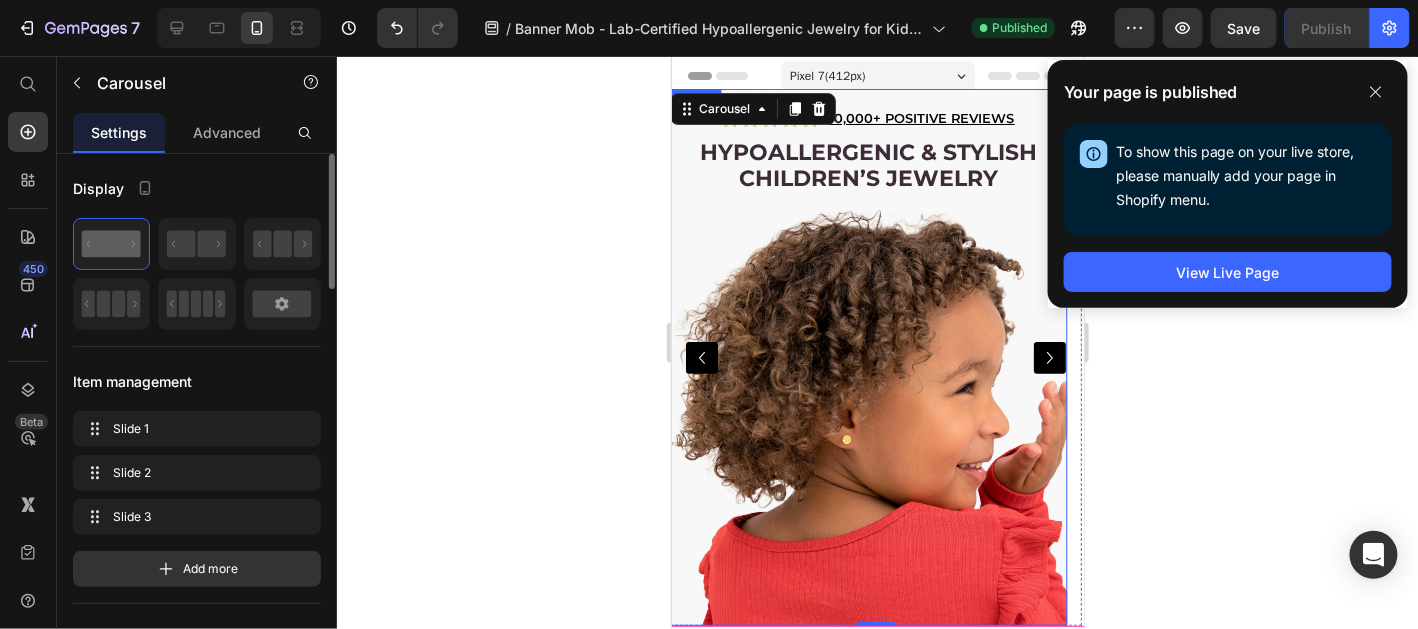 click at bounding box center (867, 356) 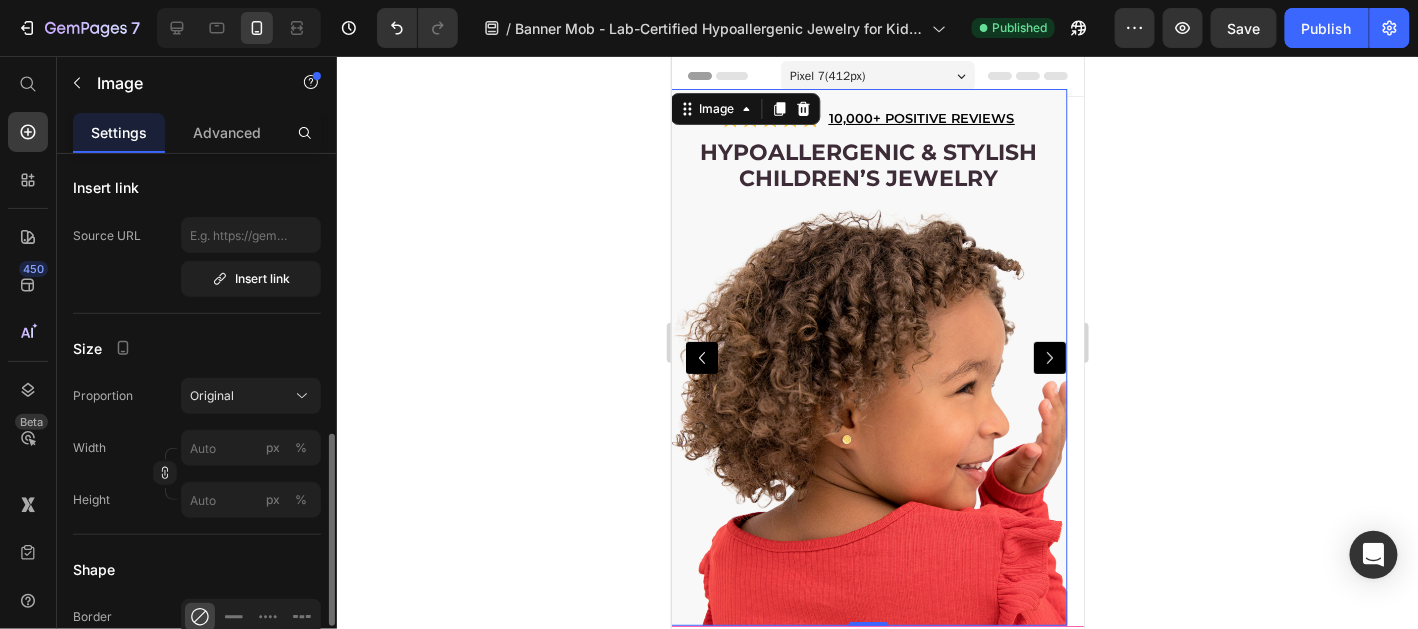 scroll, scrollTop: 498, scrollLeft: 0, axis: vertical 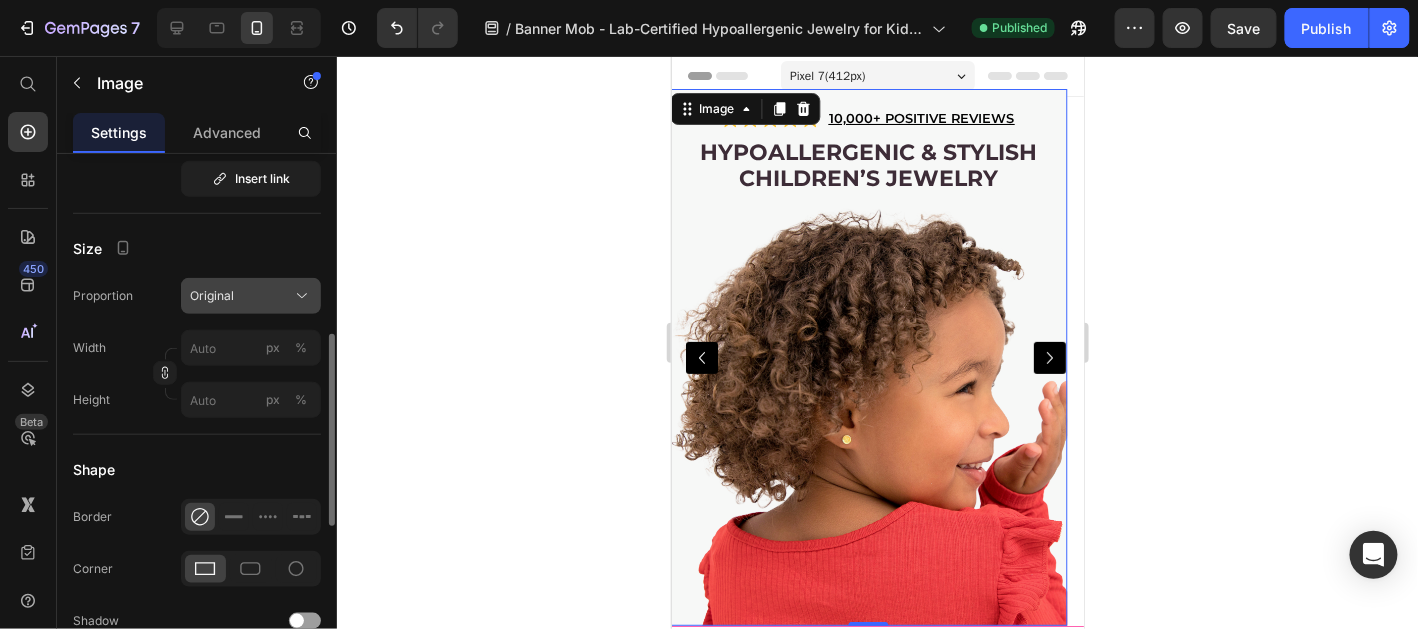 click on "Original" at bounding box center [251, 296] 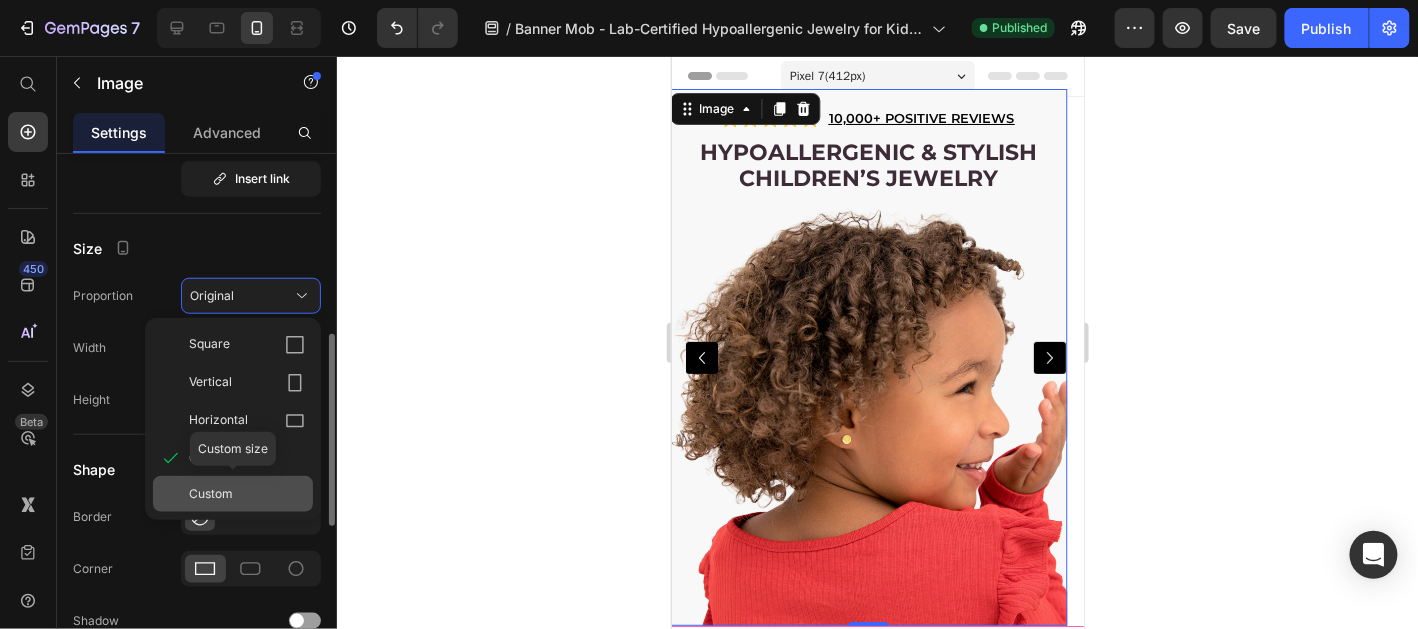 click on "Custom" at bounding box center (247, 494) 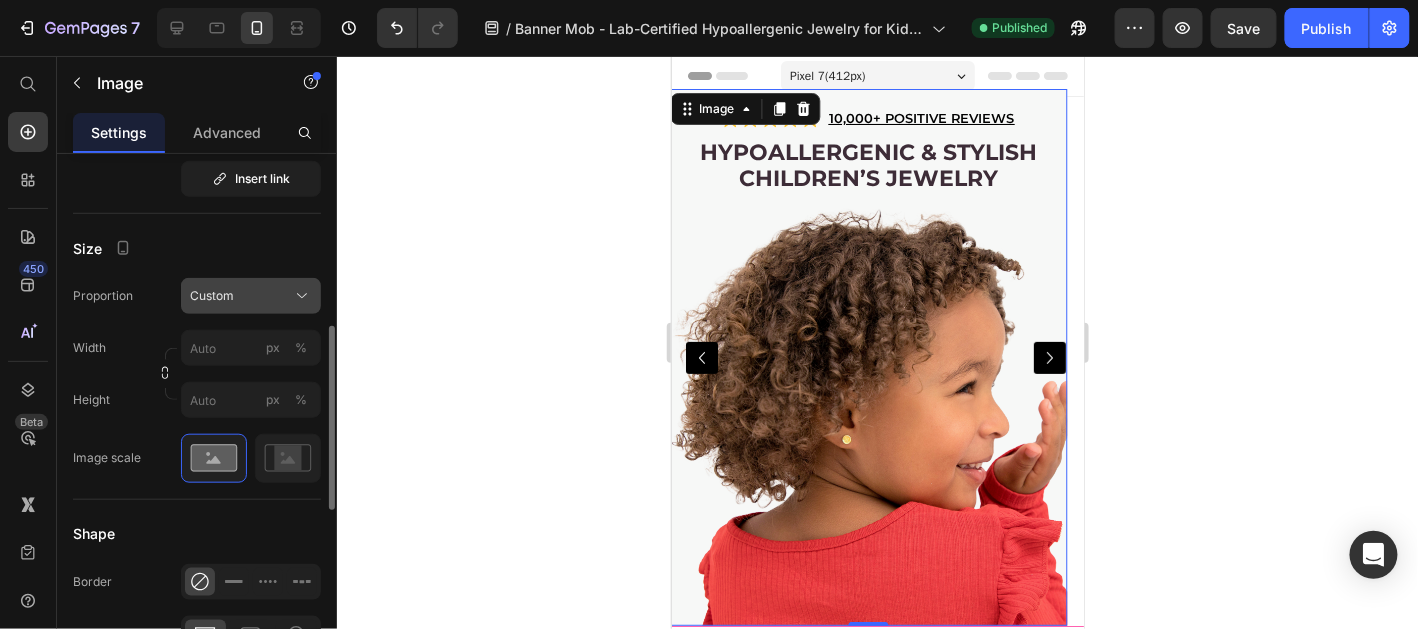 click on "Custom" at bounding box center [251, 296] 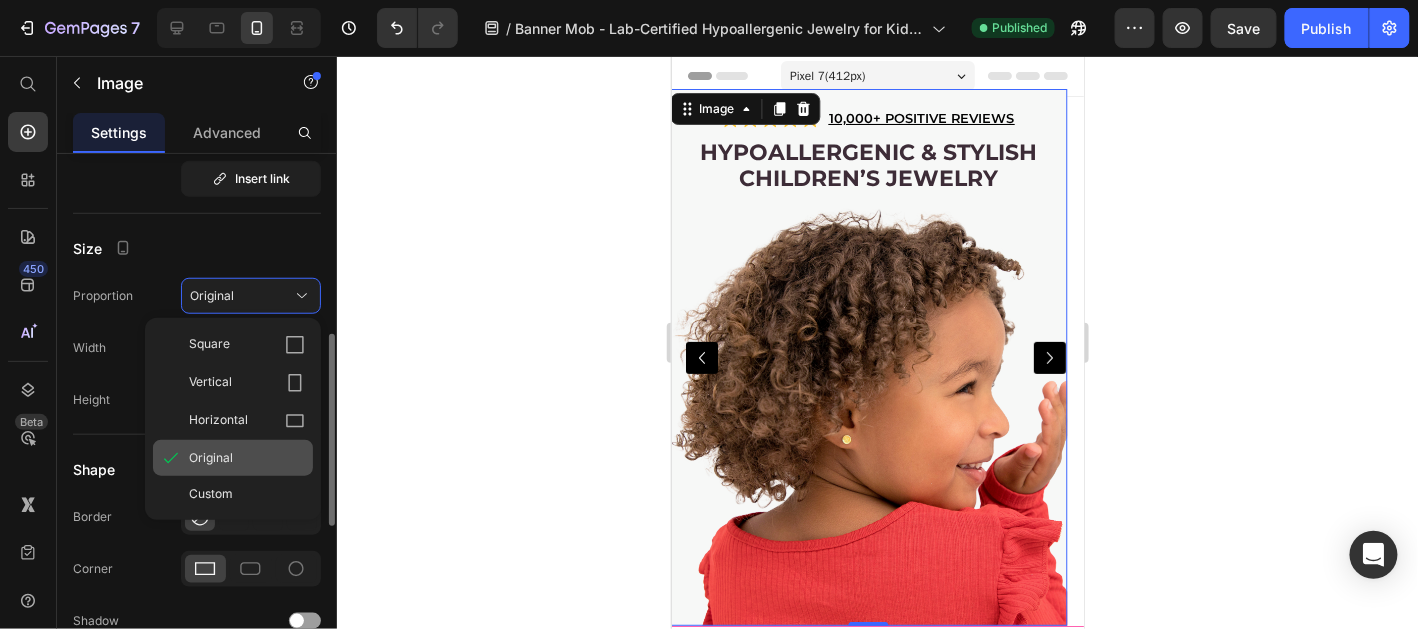 click on "Original" at bounding box center [247, 458] 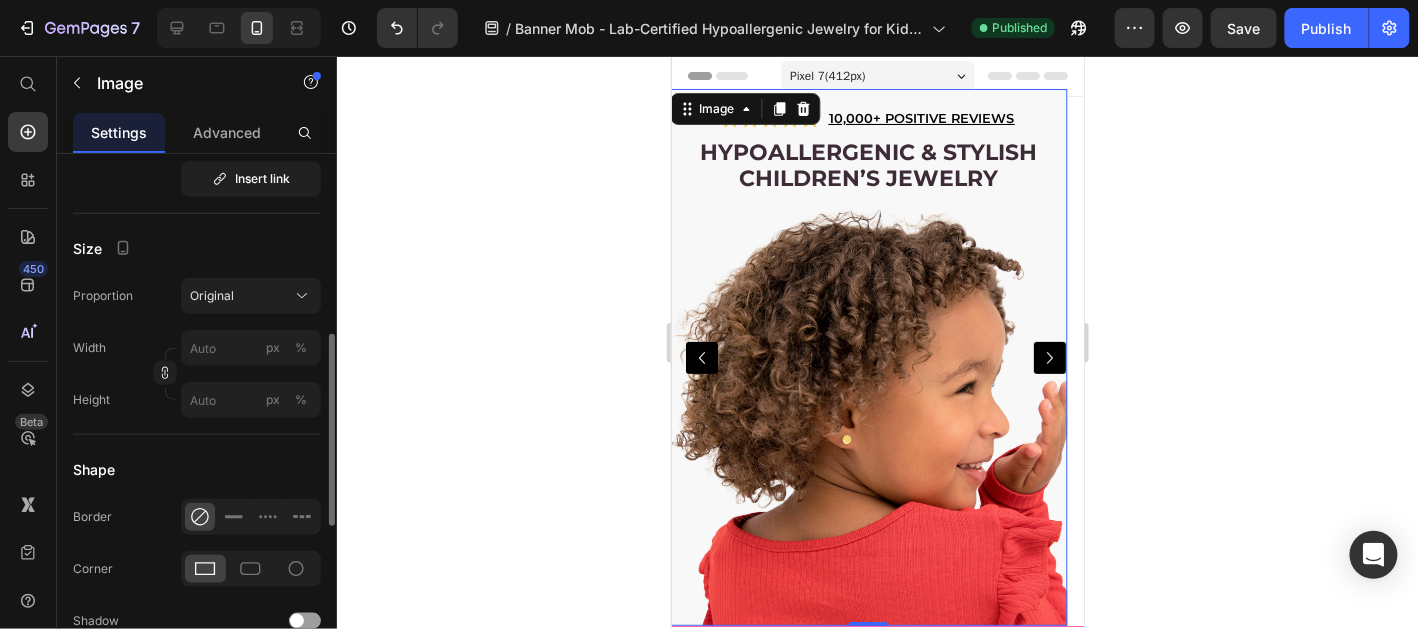 click 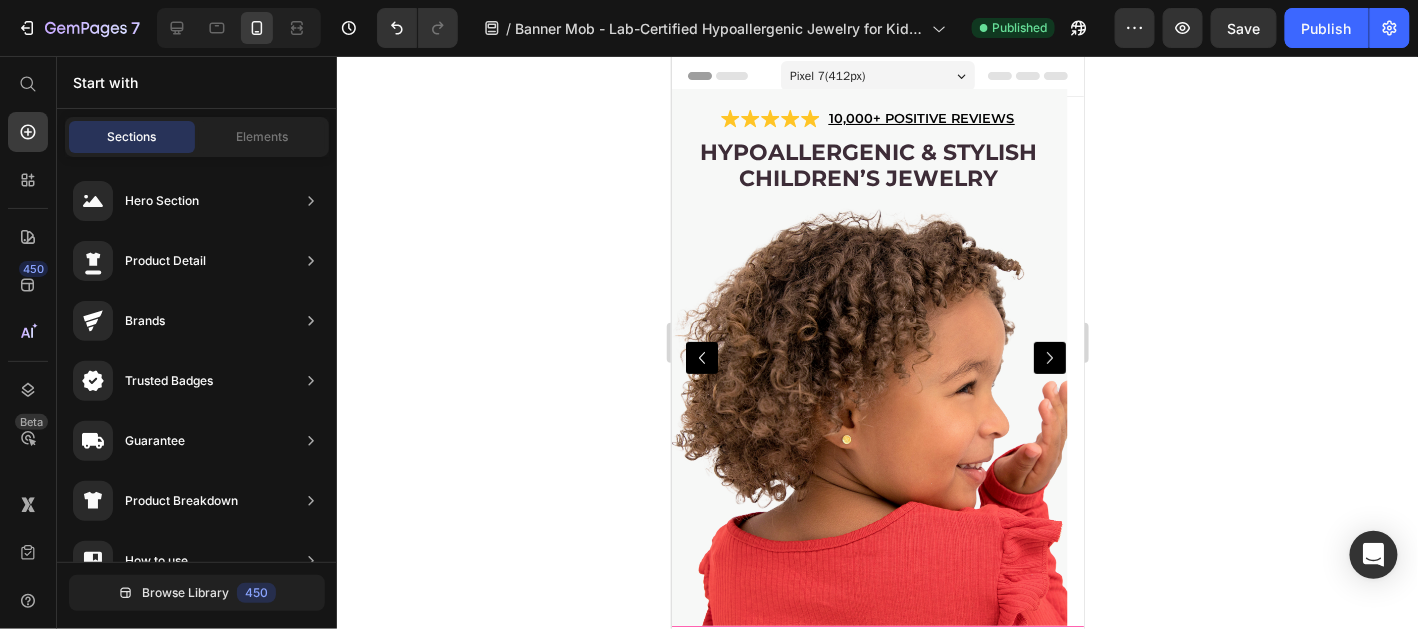 click at bounding box center [867, 356] 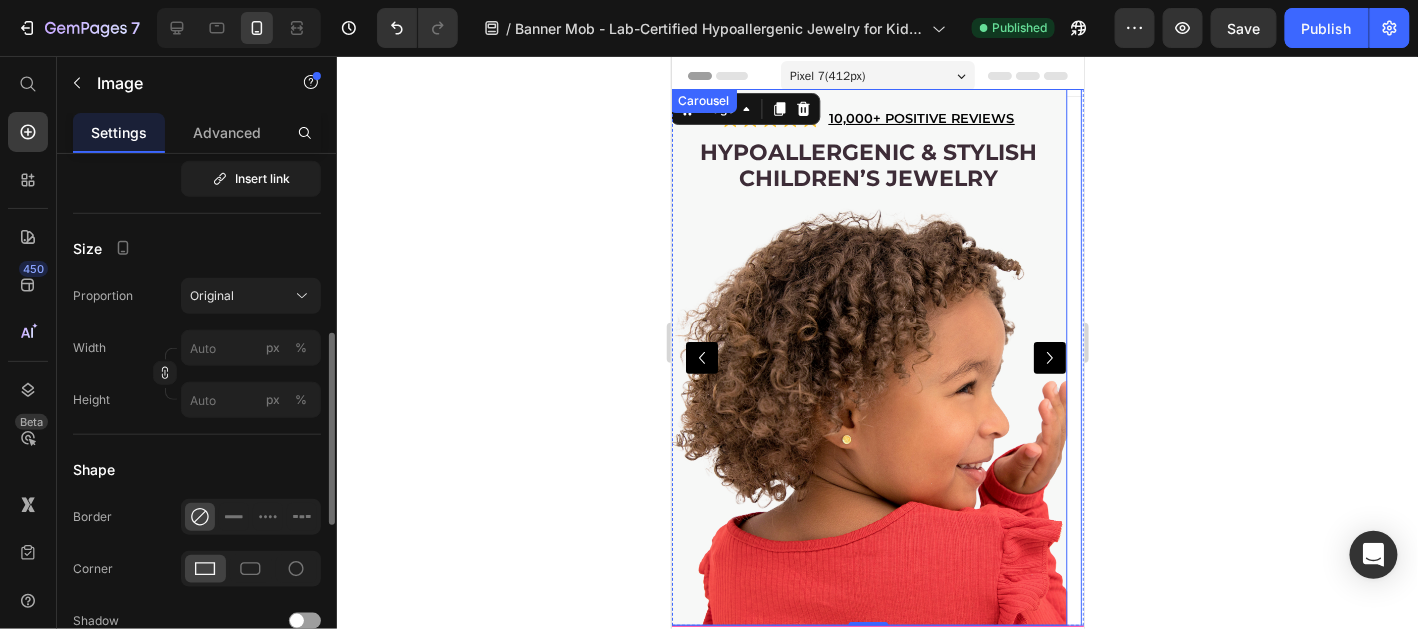 click 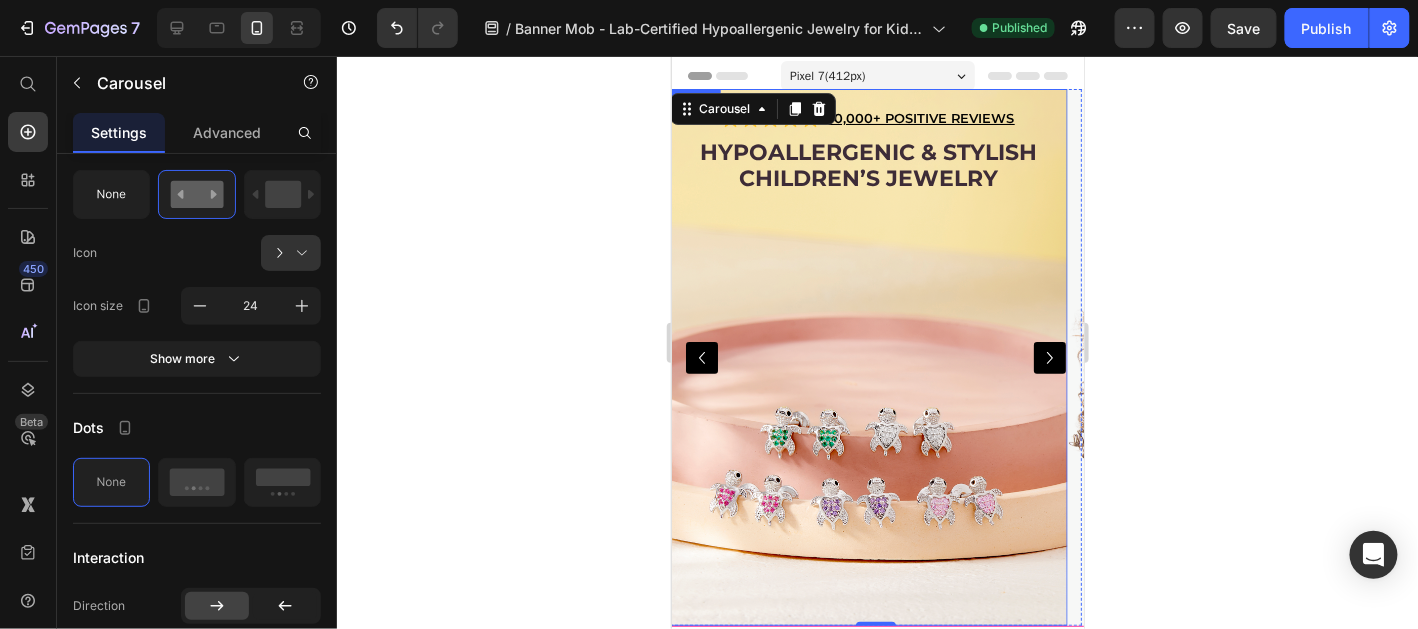scroll, scrollTop: 0, scrollLeft: 0, axis: both 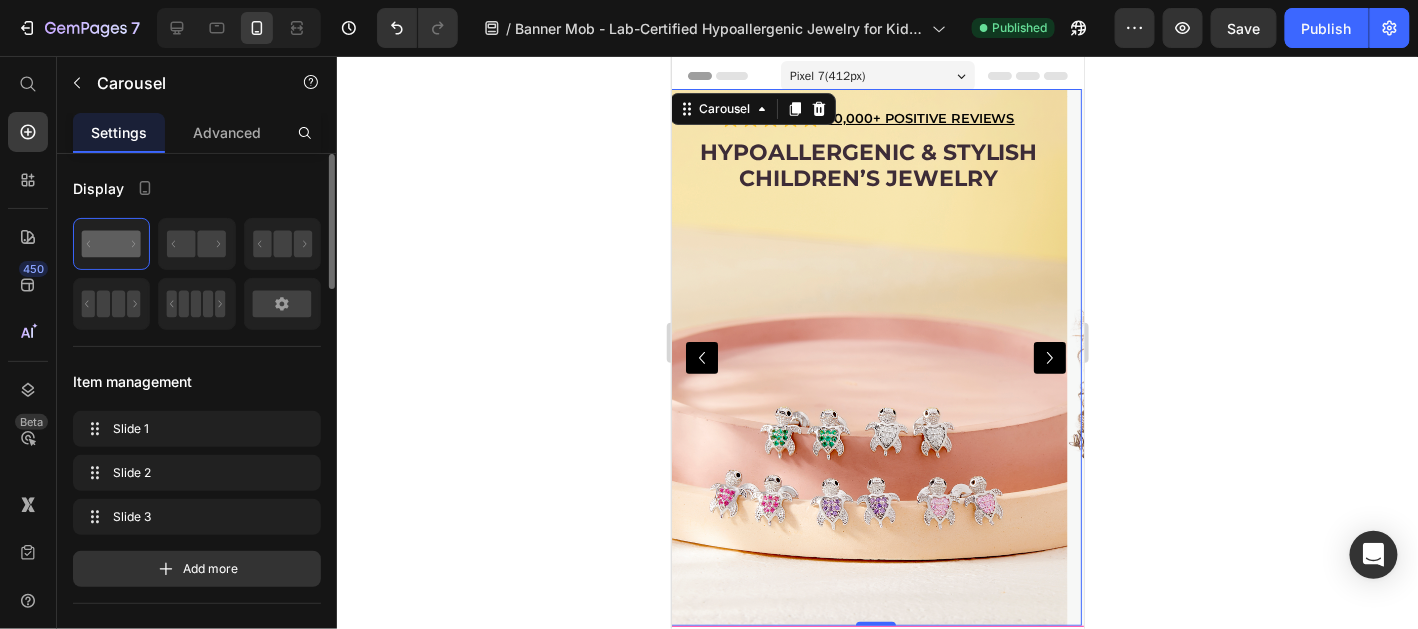 click at bounding box center [701, 357] 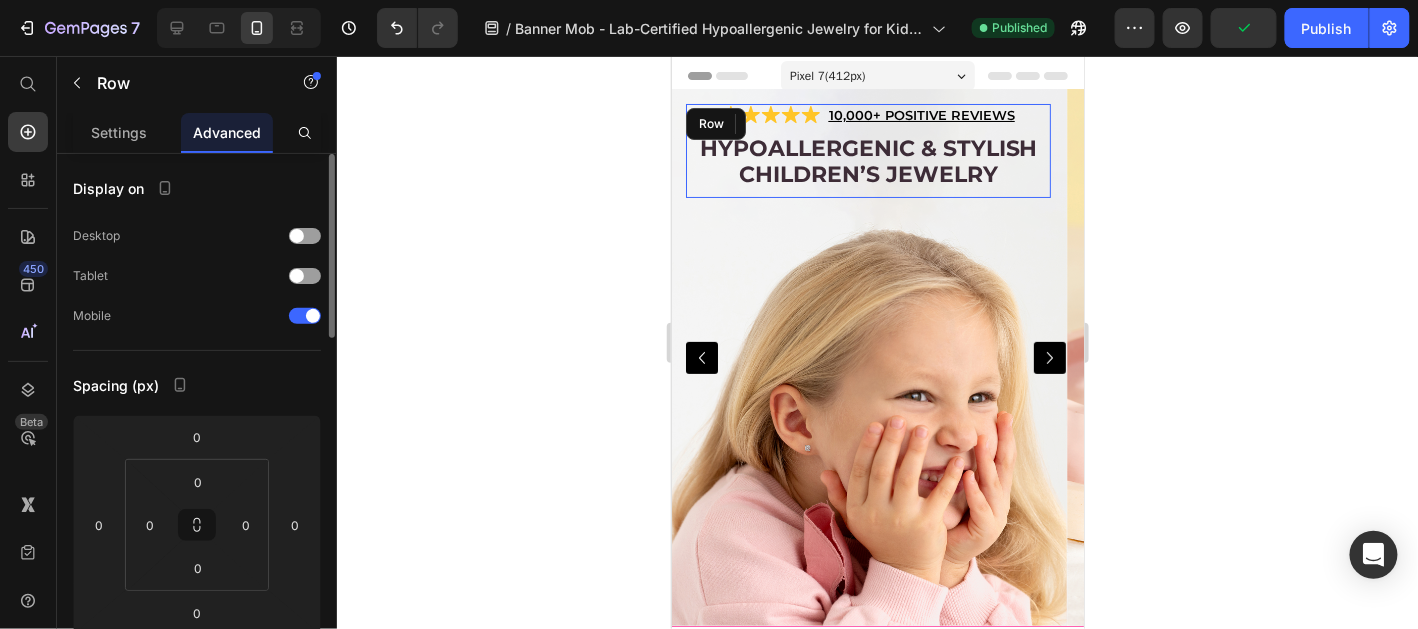 click on "Hypoallergenic & stylish Children’s Jewelry  Heading" at bounding box center (867, 164) 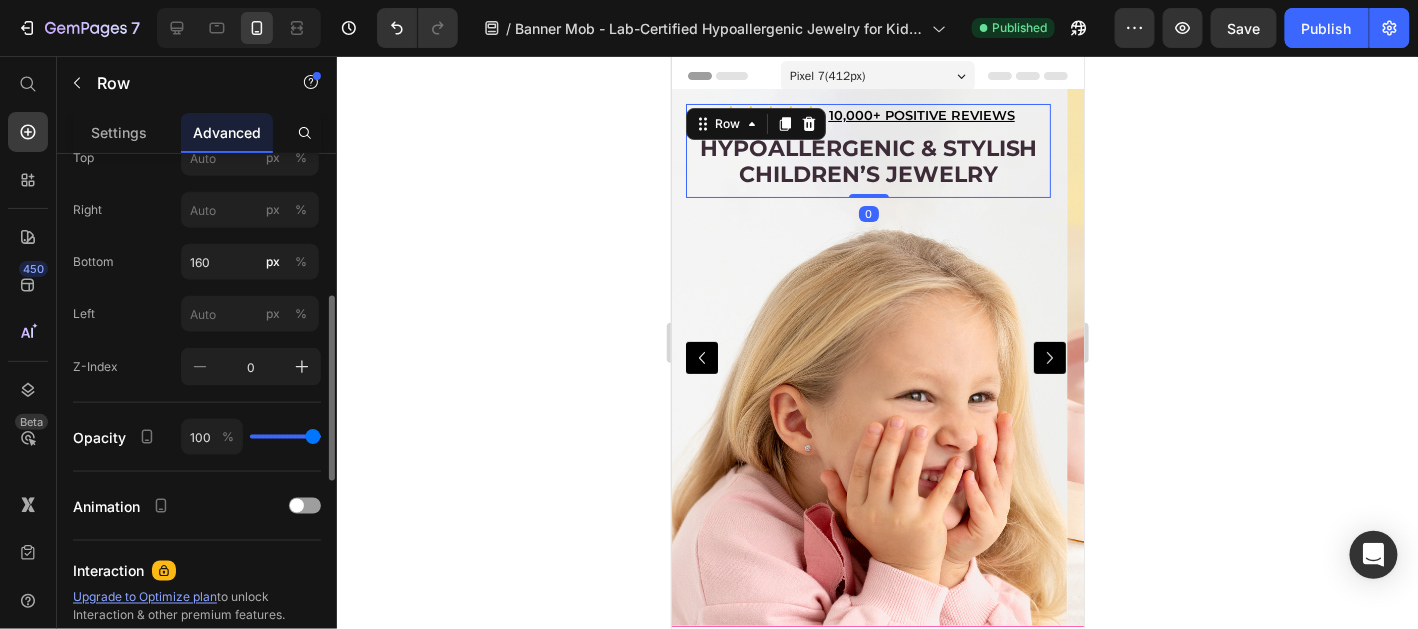 scroll, scrollTop: 697, scrollLeft: 0, axis: vertical 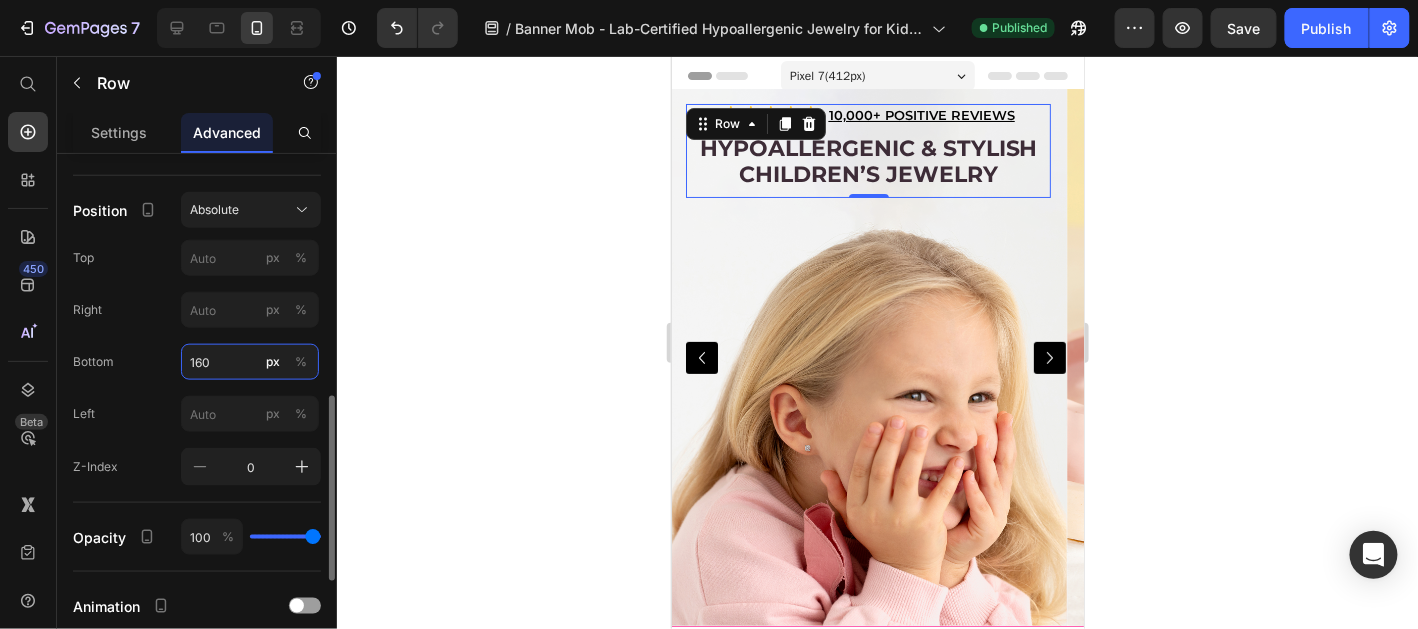 click on "160" at bounding box center [250, 362] 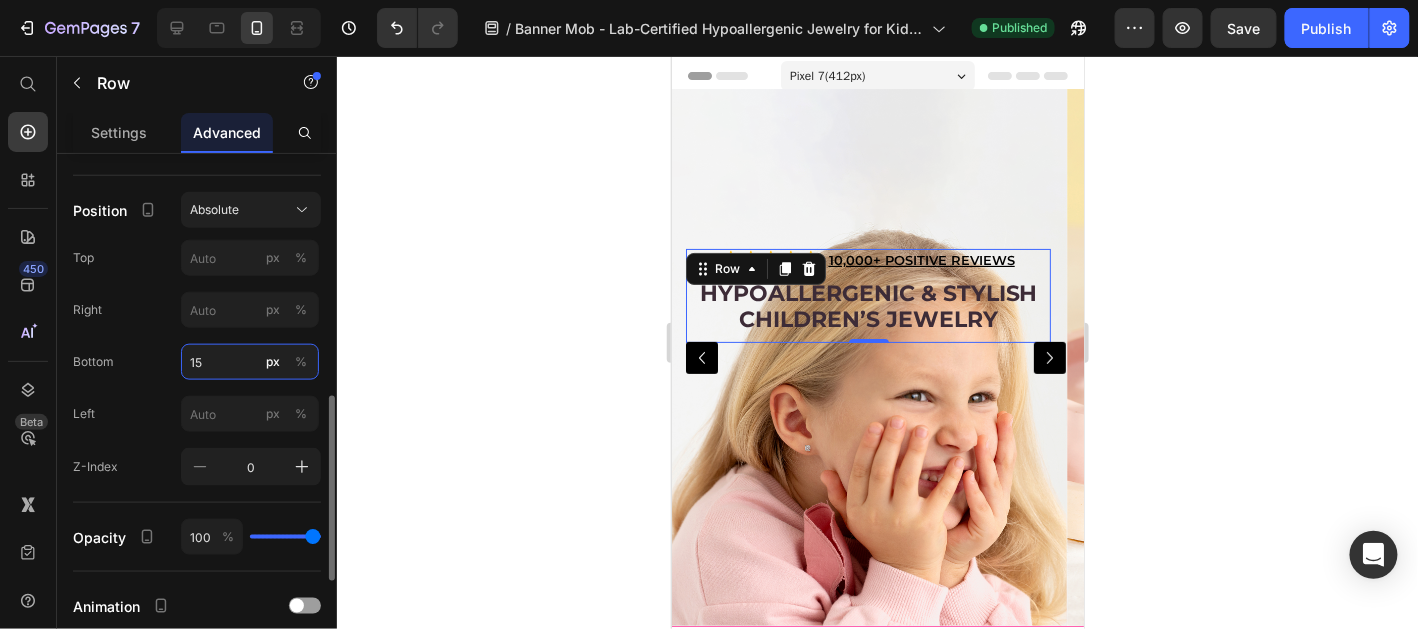 type on "150" 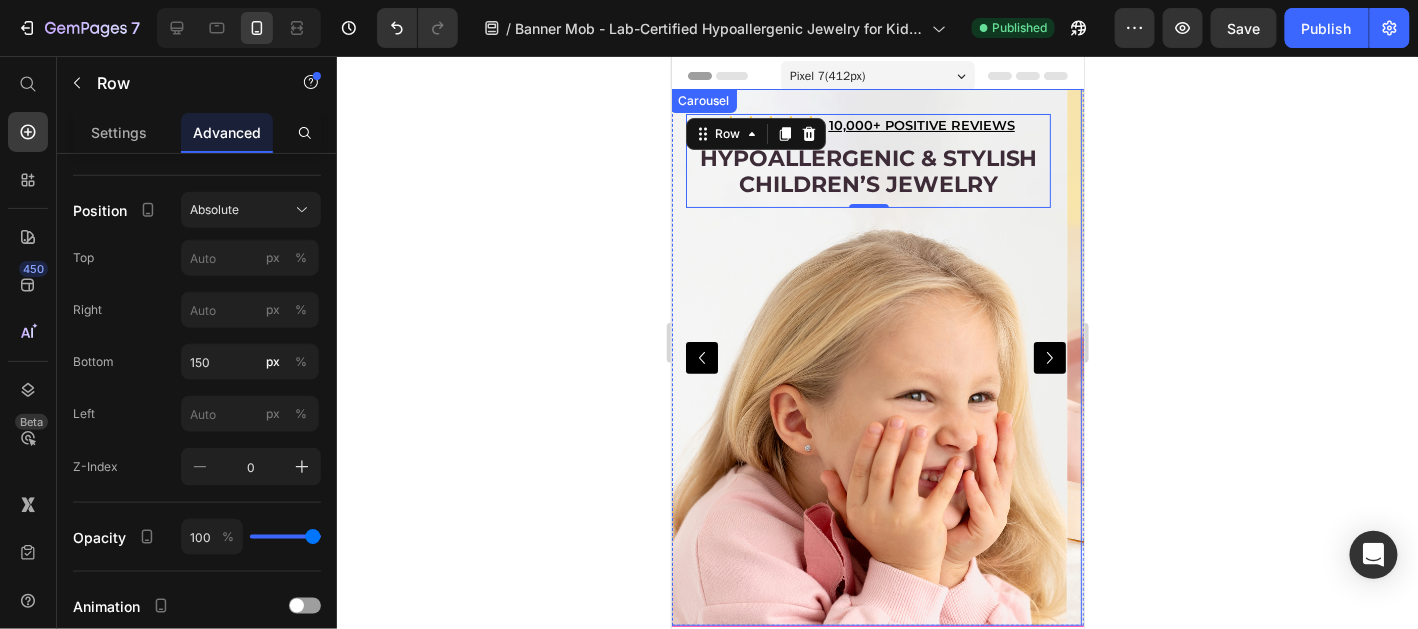 click 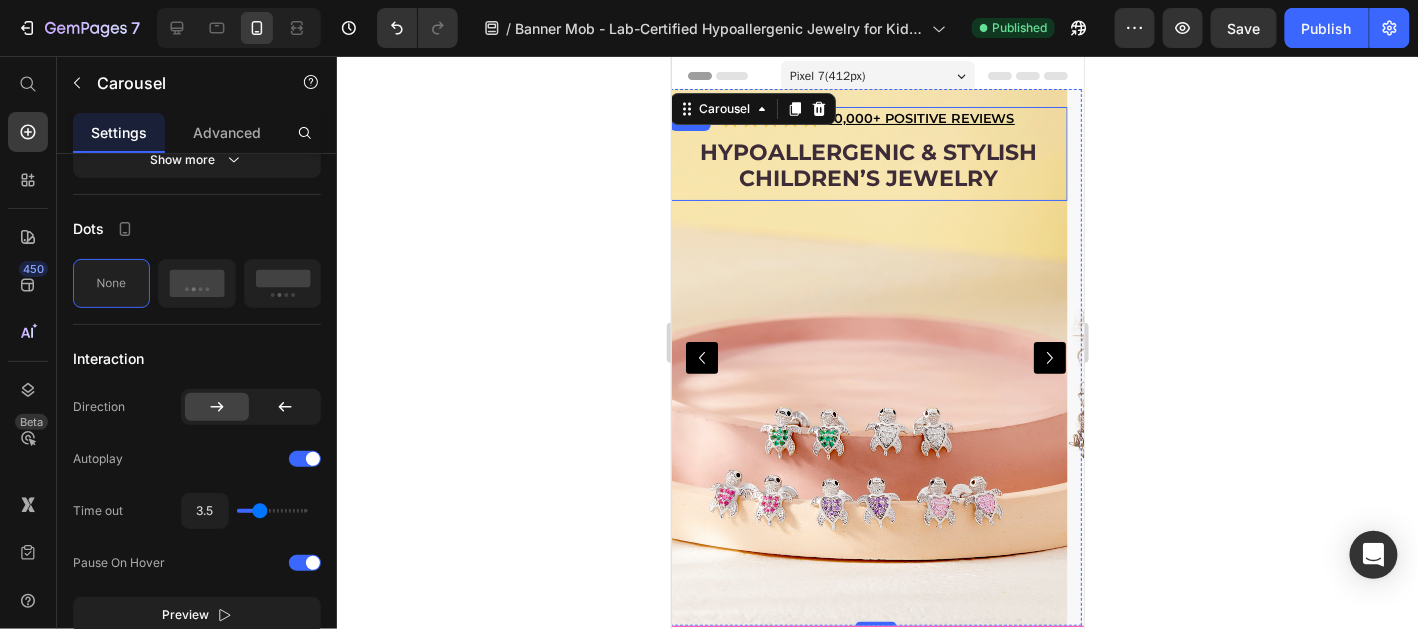 scroll, scrollTop: 0, scrollLeft: 0, axis: both 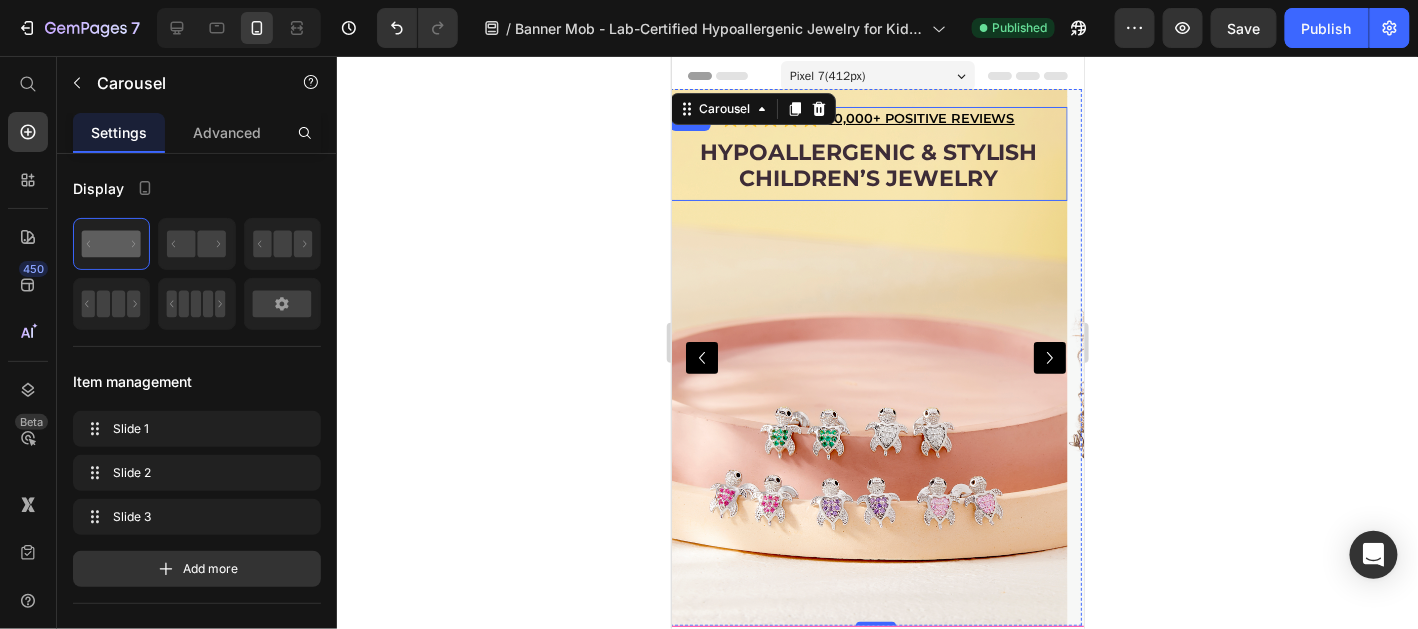 click on "Hypoallergenic & stylish Children’s Jewelry  Heading" at bounding box center (867, 168) 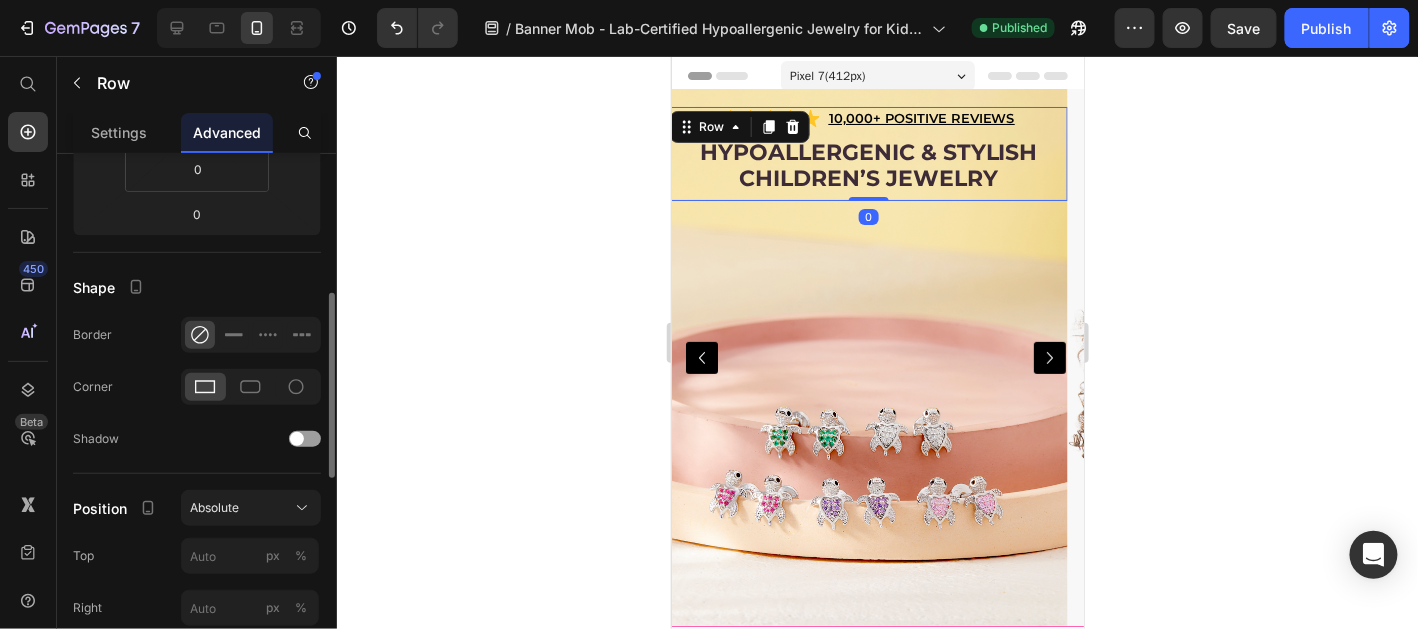 scroll, scrollTop: 598, scrollLeft: 0, axis: vertical 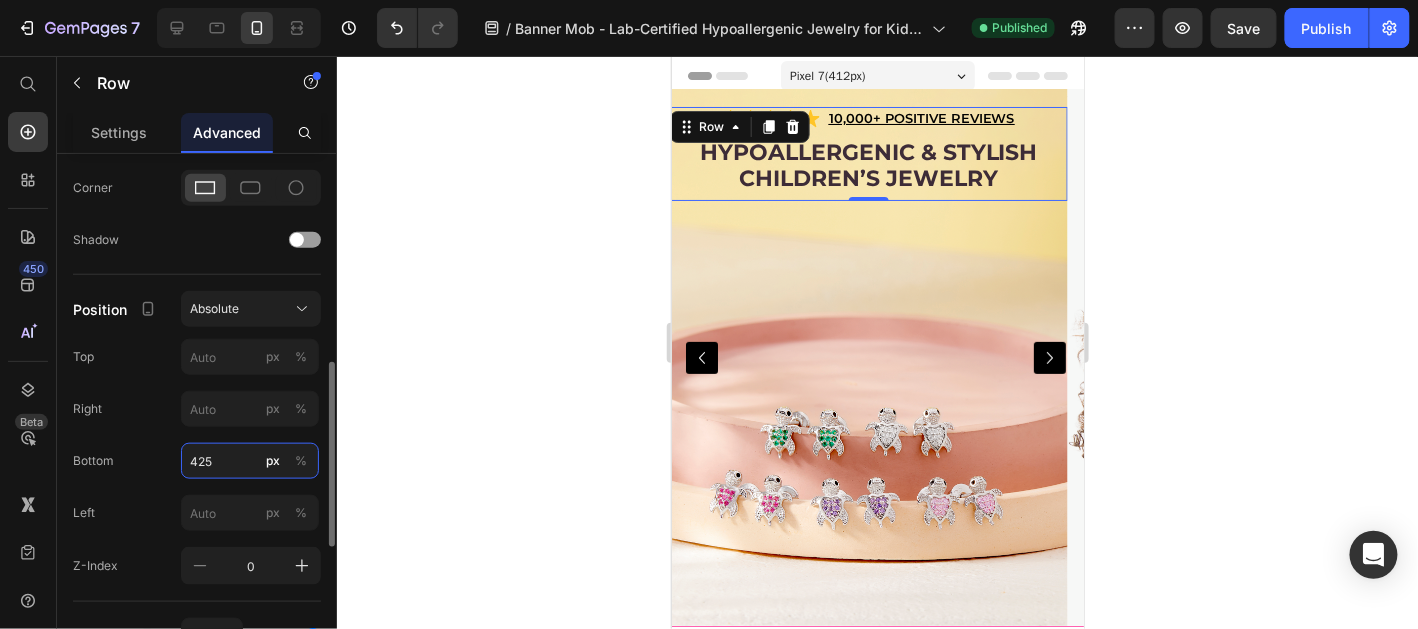 click on "425" at bounding box center (250, 461) 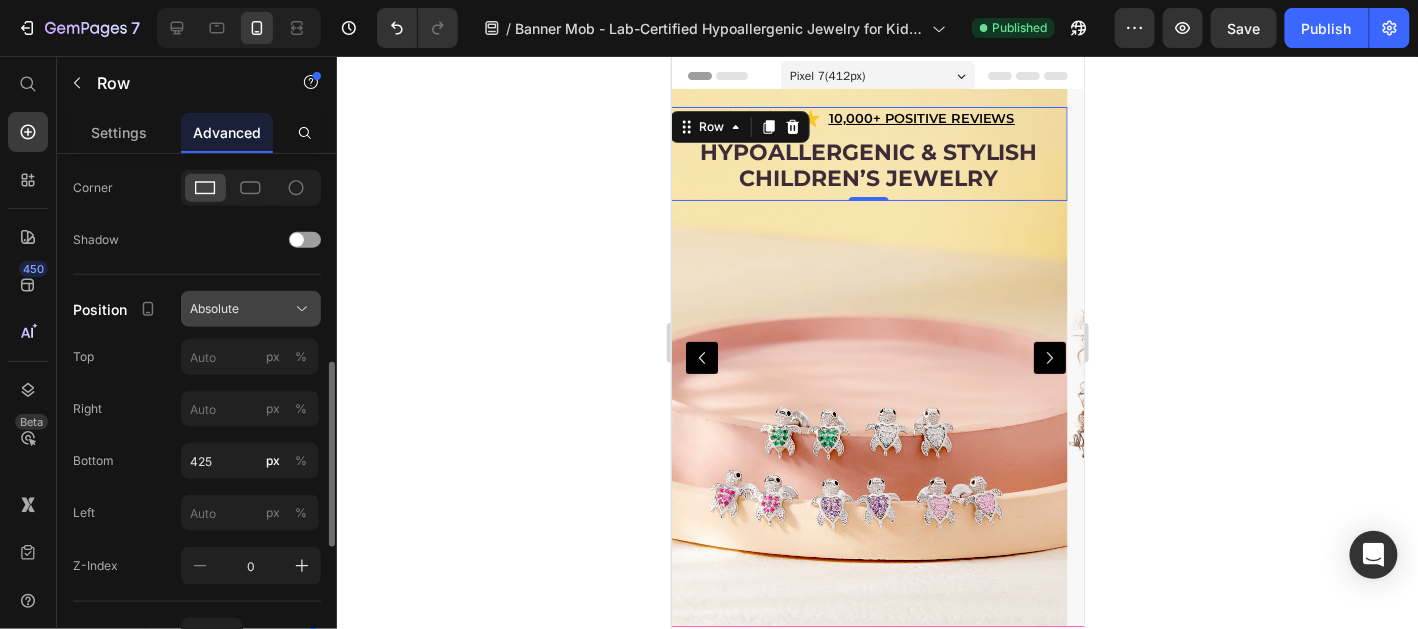 click on "Absolute" 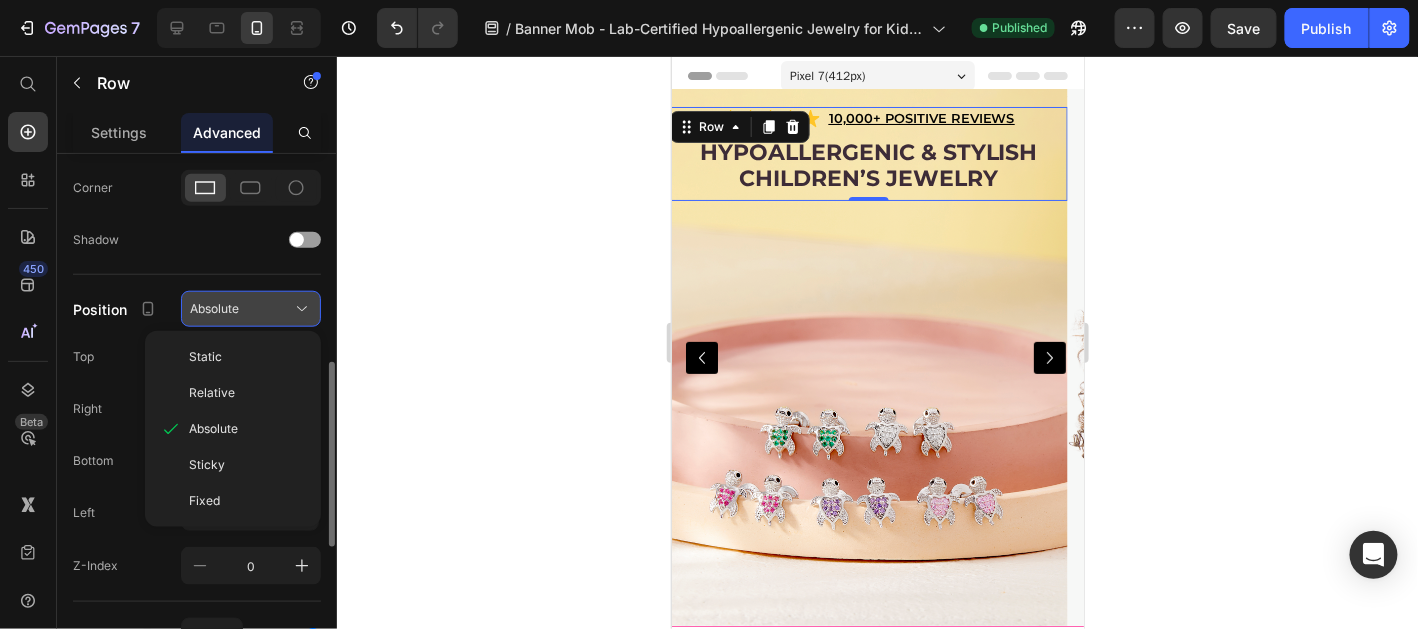 click on "Absolute" 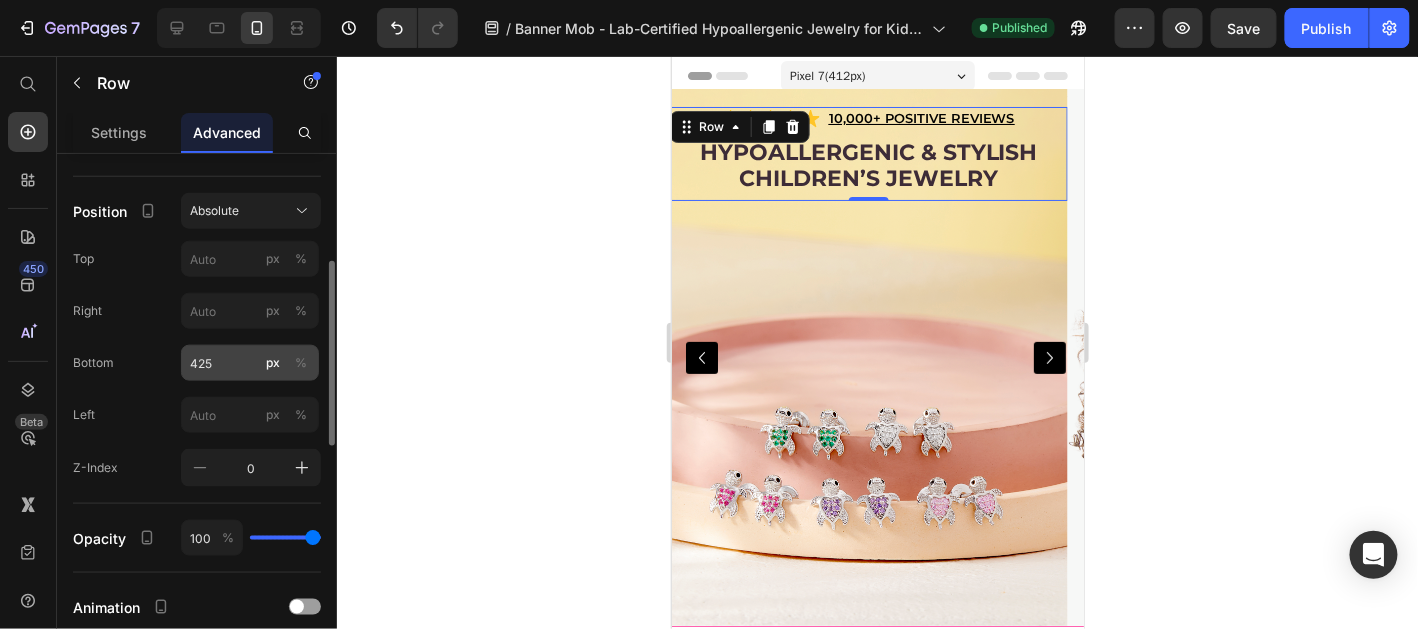 scroll, scrollTop: 596, scrollLeft: 0, axis: vertical 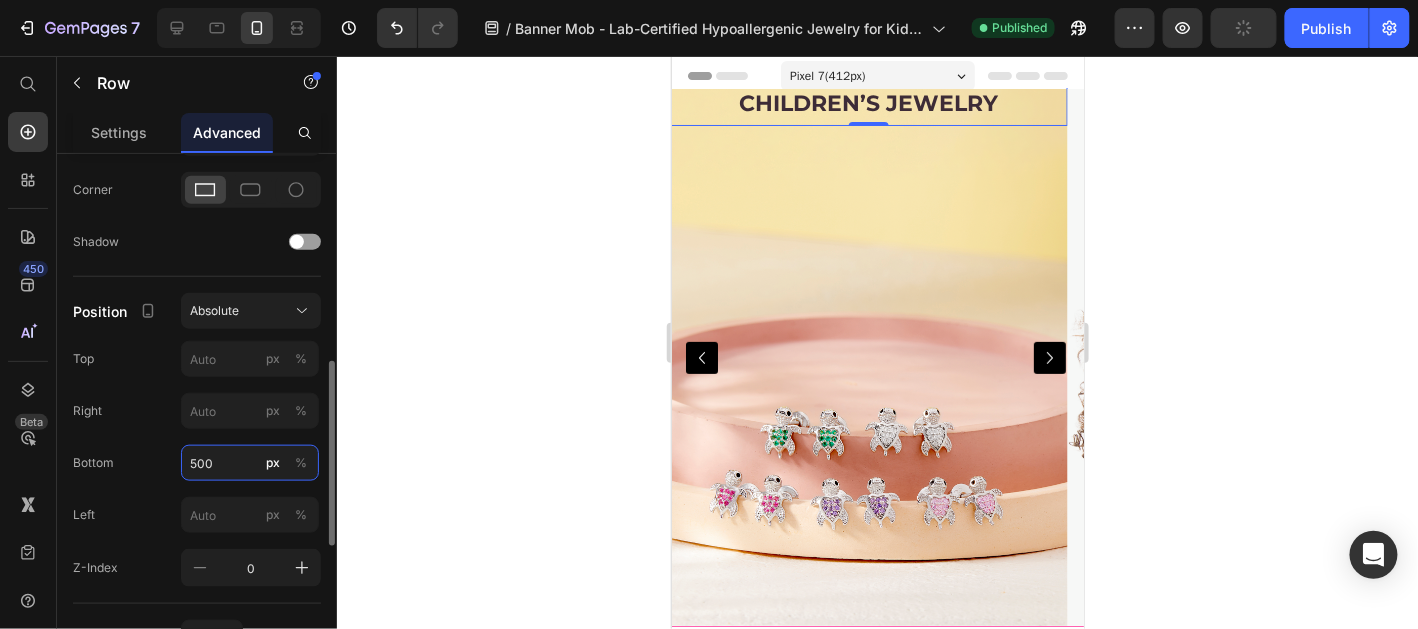 drag, startPoint x: 218, startPoint y: 457, endPoint x: 141, endPoint y: 461, distance: 77.10383 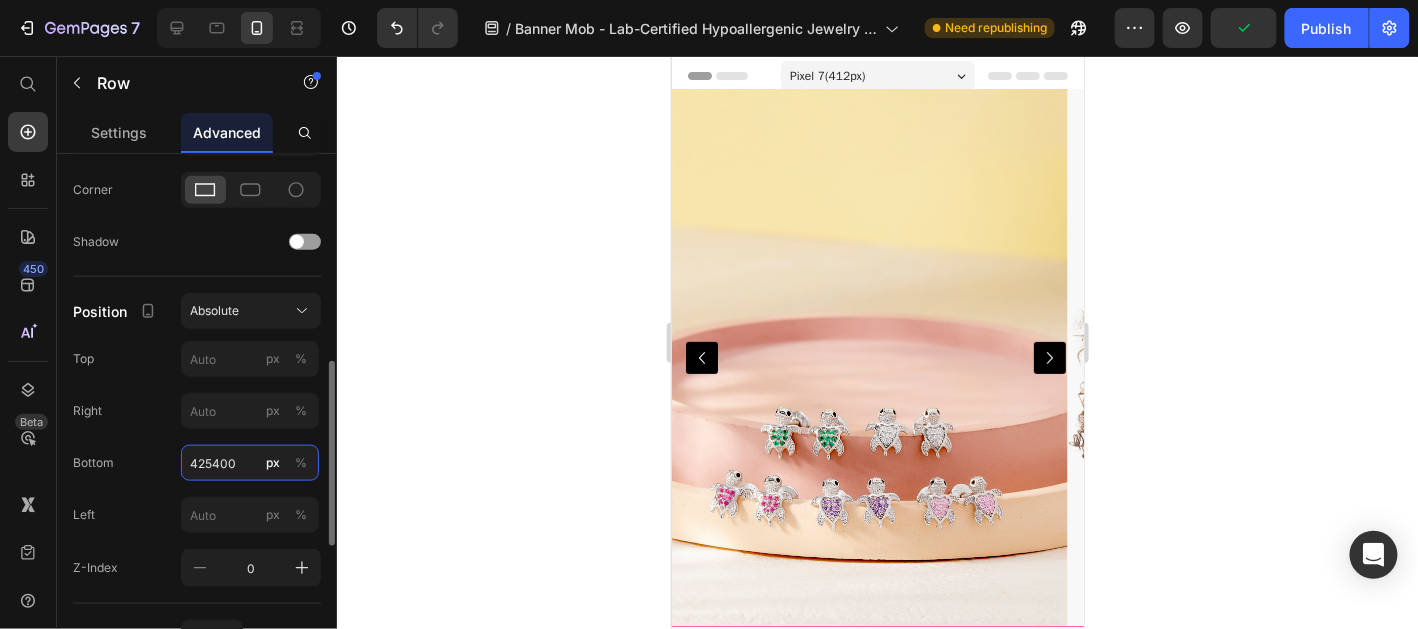 drag, startPoint x: 254, startPoint y: 463, endPoint x: 152, endPoint y: 449, distance: 102.9563 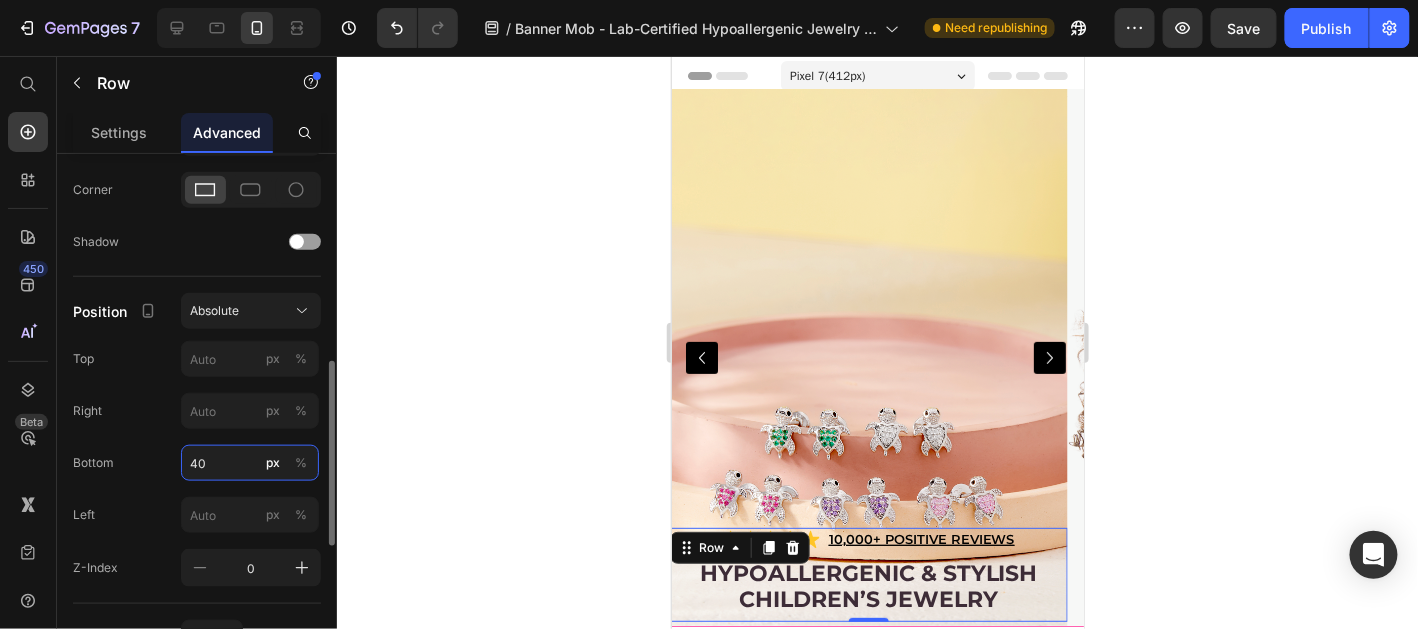 type on "400" 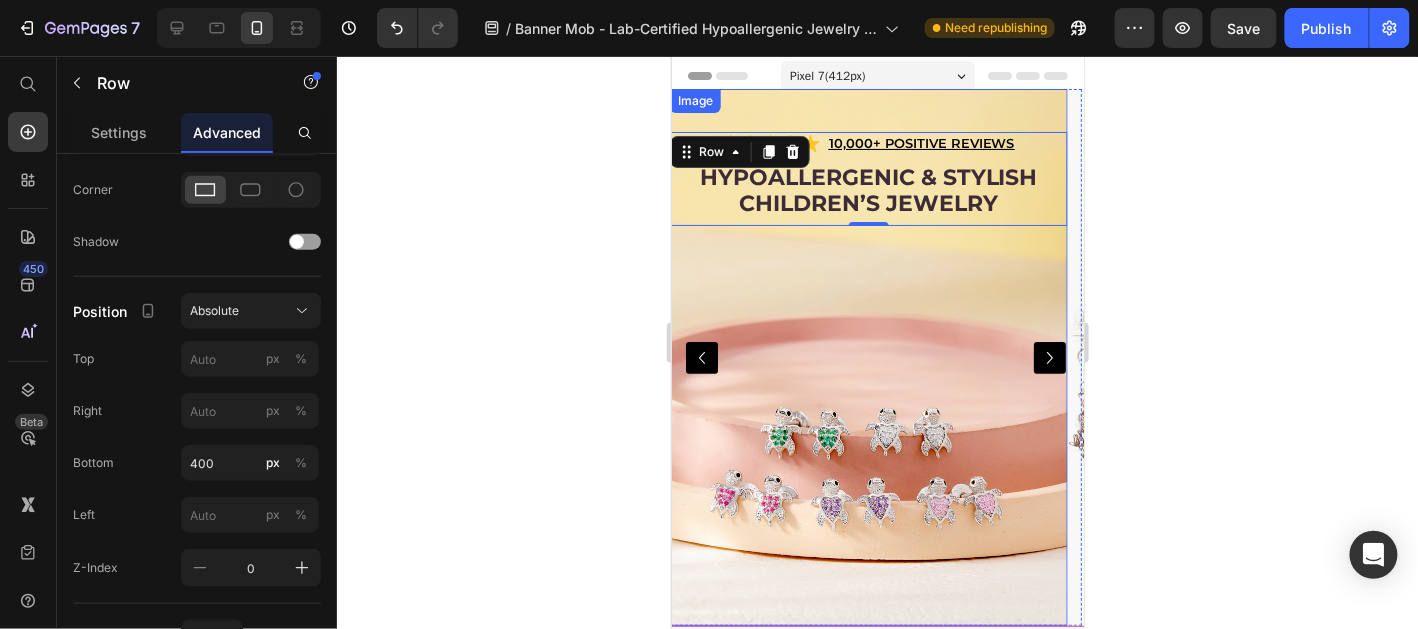 click 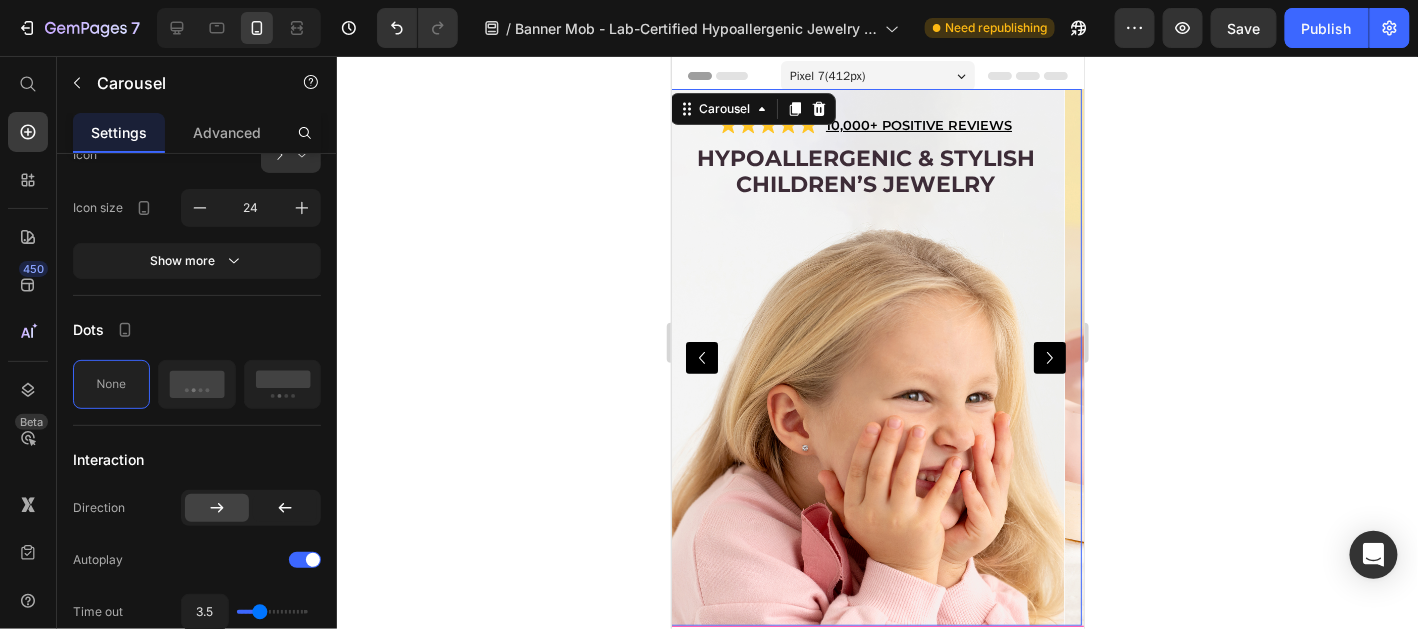 scroll, scrollTop: 0, scrollLeft: 0, axis: both 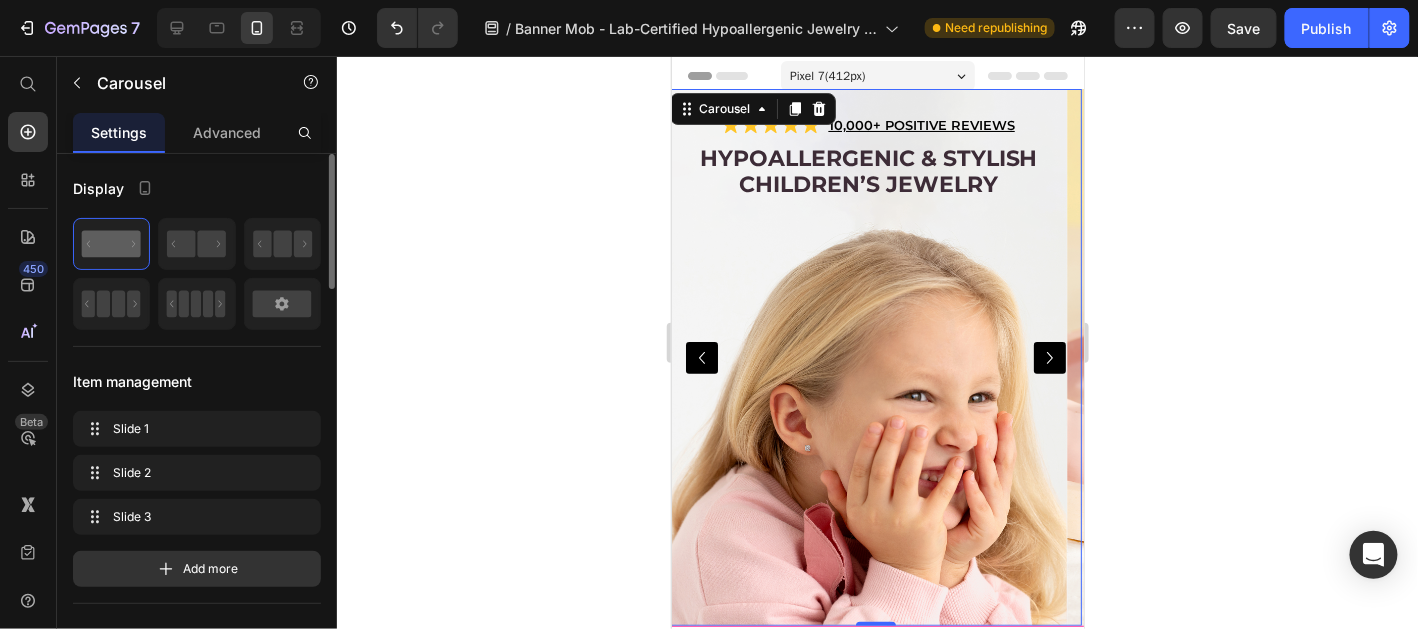 click at bounding box center [1049, 357] 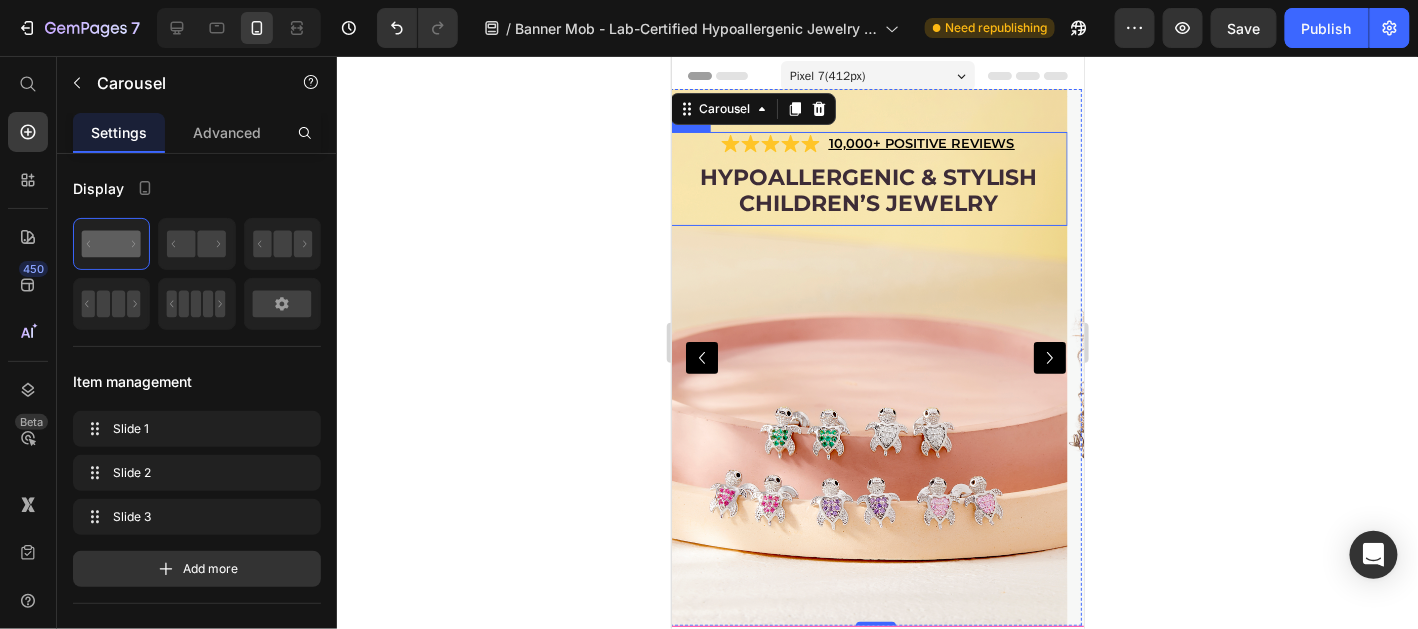 click on "Hypoallergenic & stylish Children’s Jewelry  Heading" at bounding box center (867, 193) 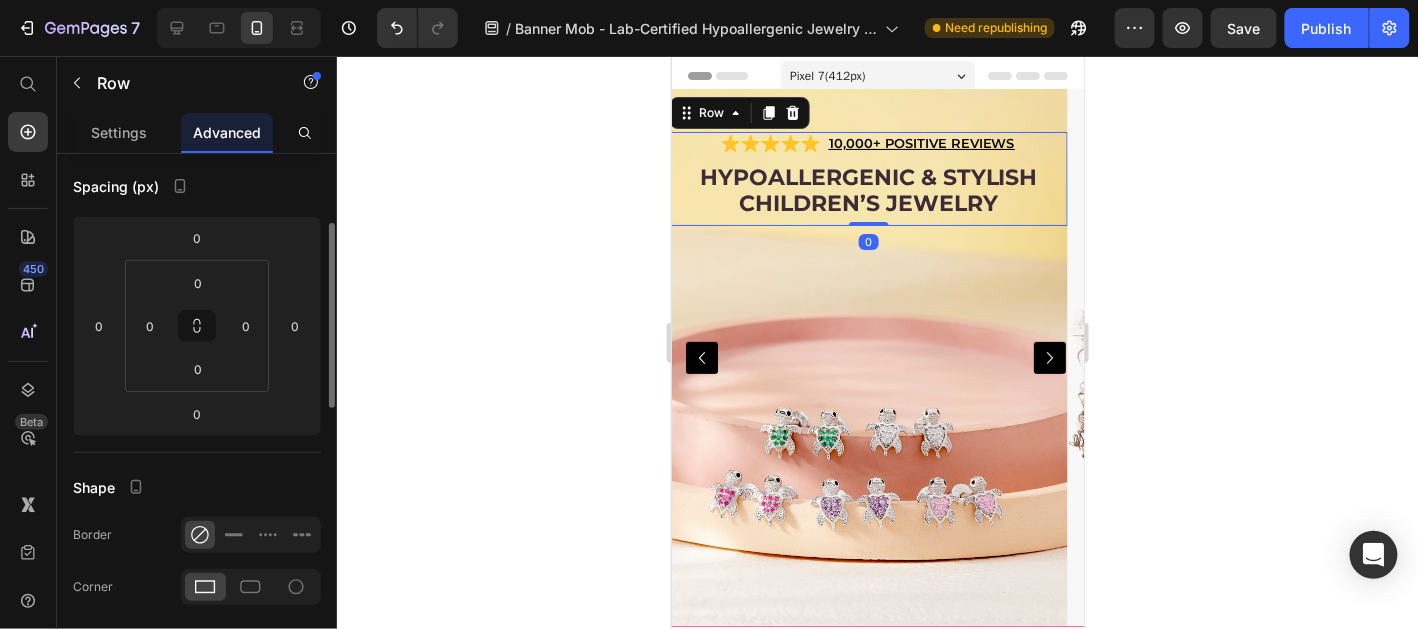 scroll, scrollTop: 398, scrollLeft: 0, axis: vertical 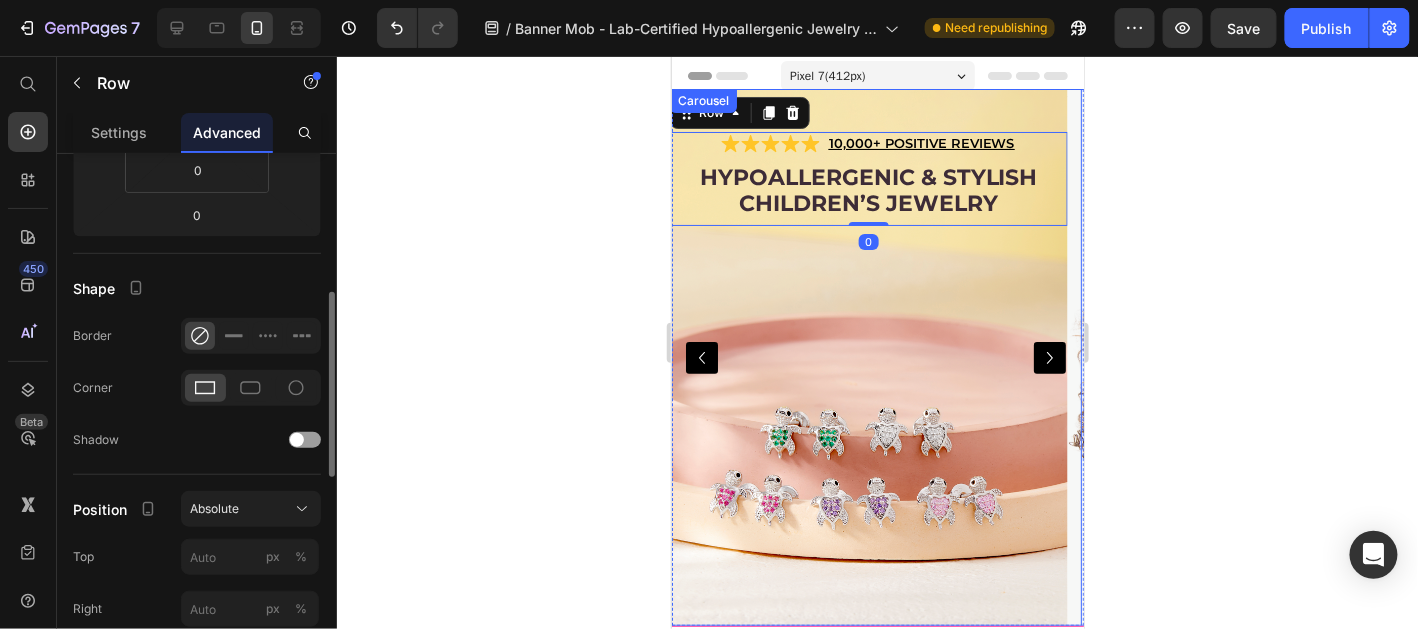 click 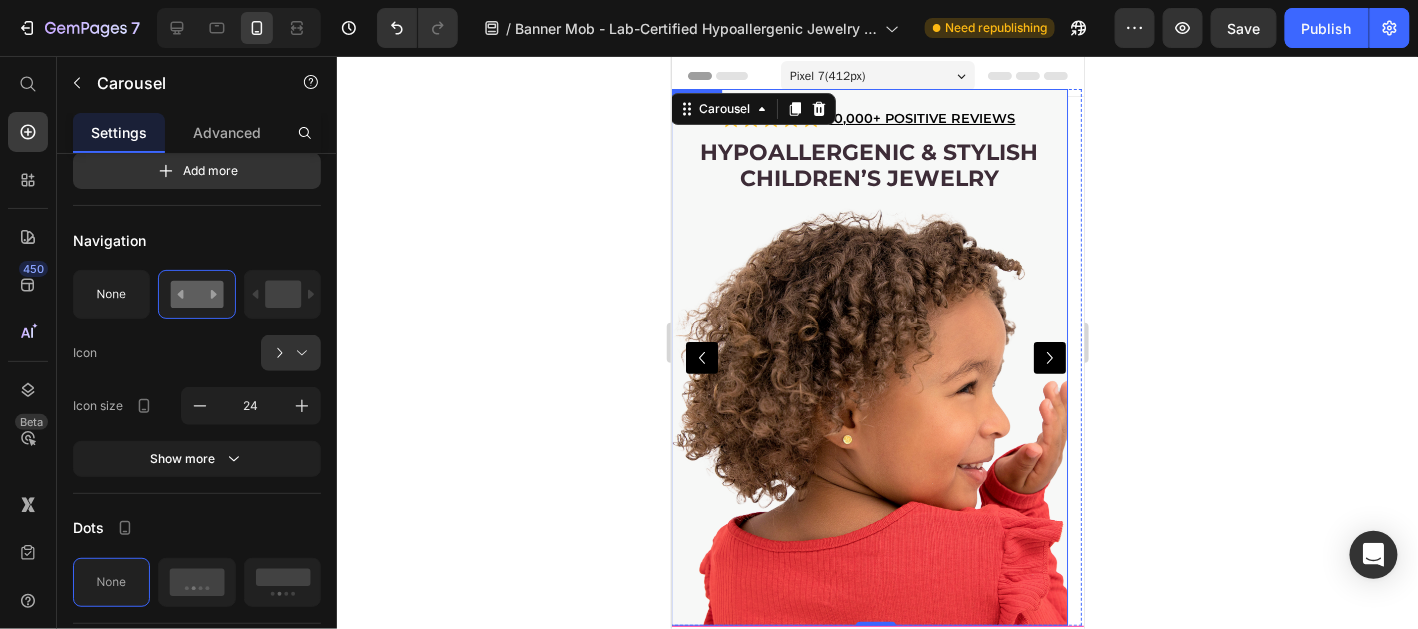 scroll, scrollTop: 0, scrollLeft: 0, axis: both 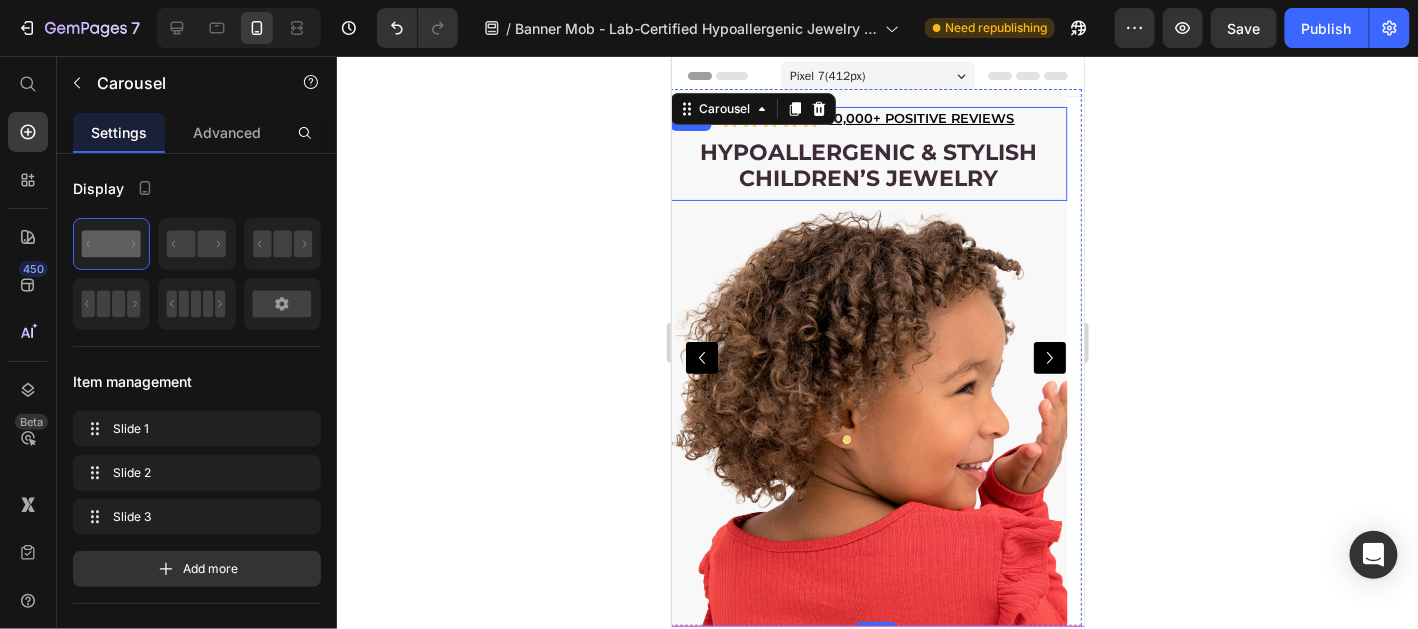 click on "Hypoallergenic & stylish Children’s Jewelry  Heading" at bounding box center [867, 168] 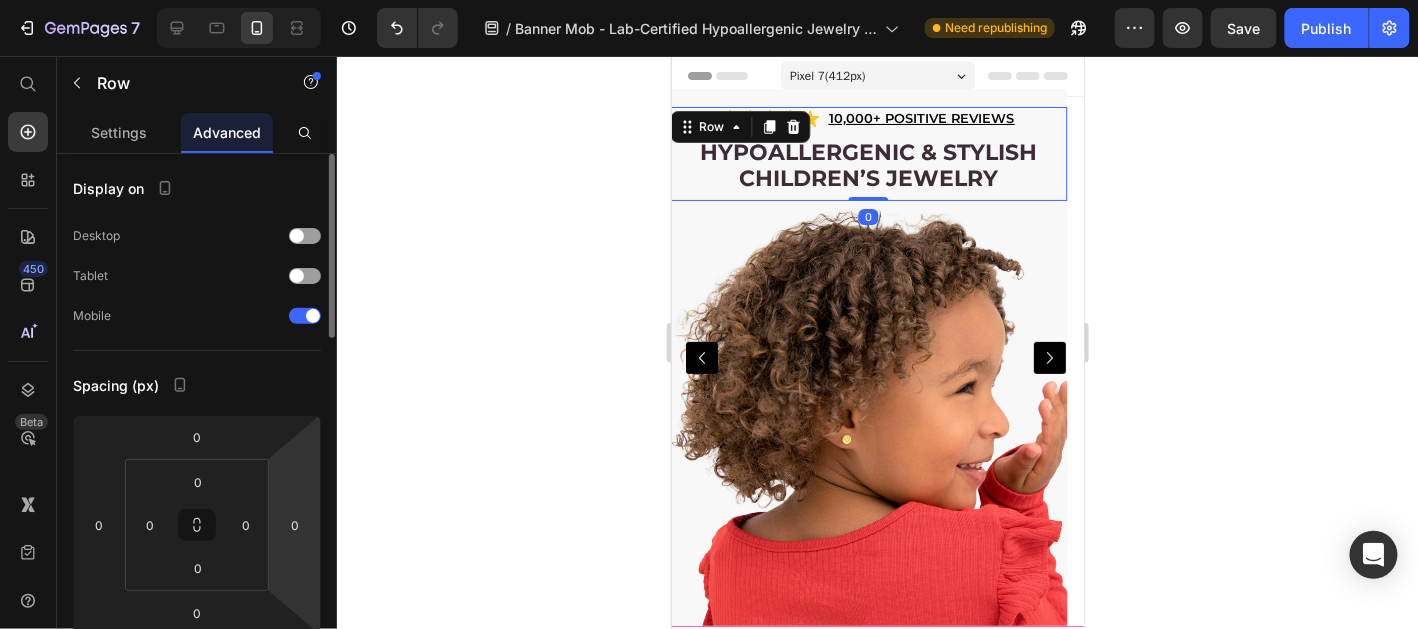 scroll, scrollTop: 498, scrollLeft: 0, axis: vertical 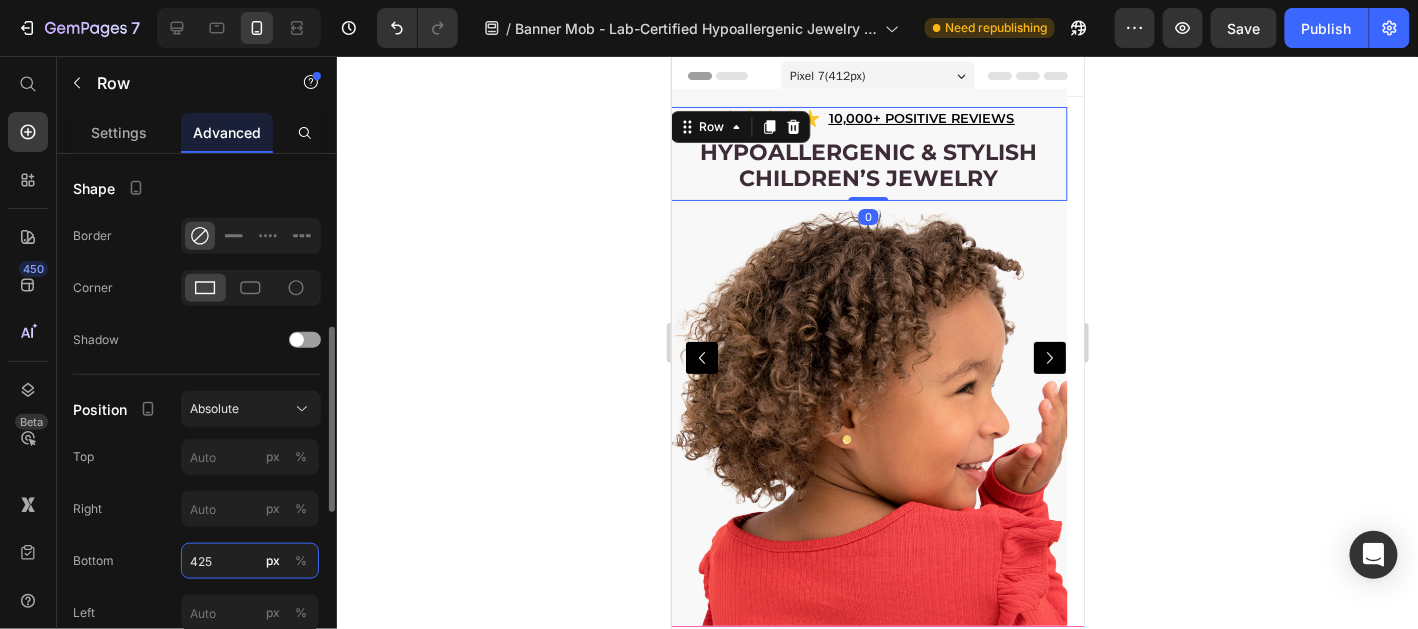 click on "425" at bounding box center (250, 561) 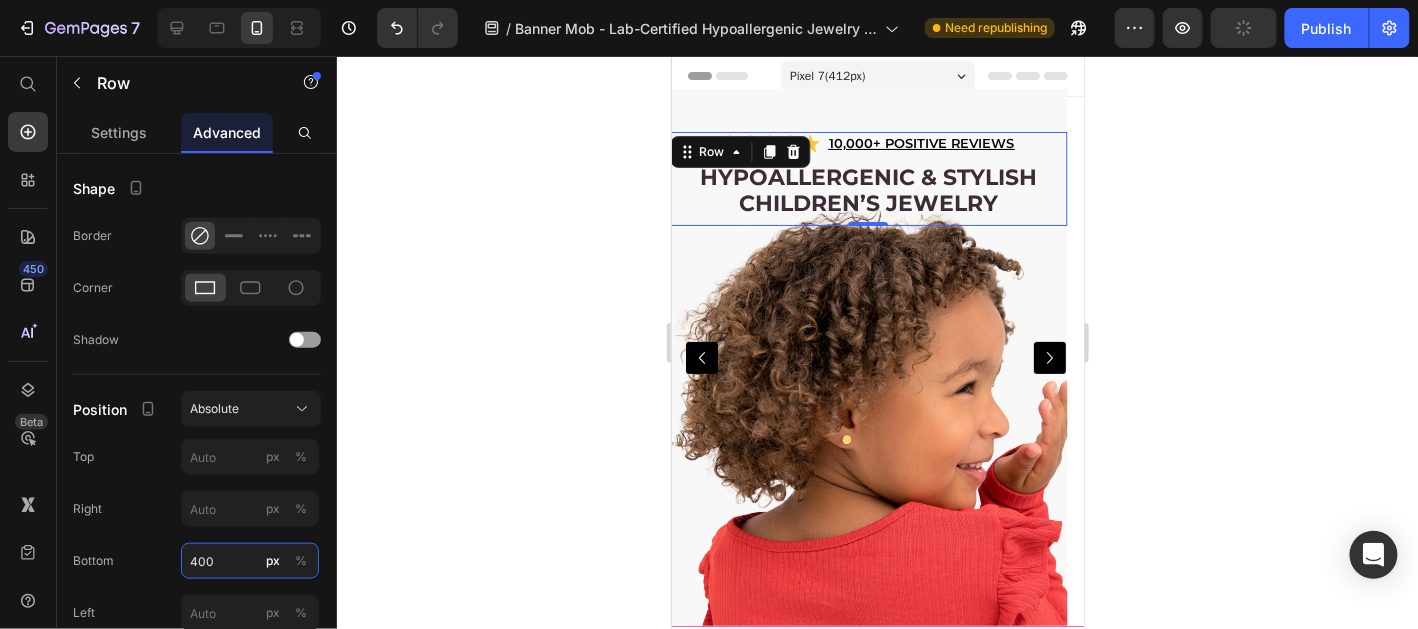 type on "425" 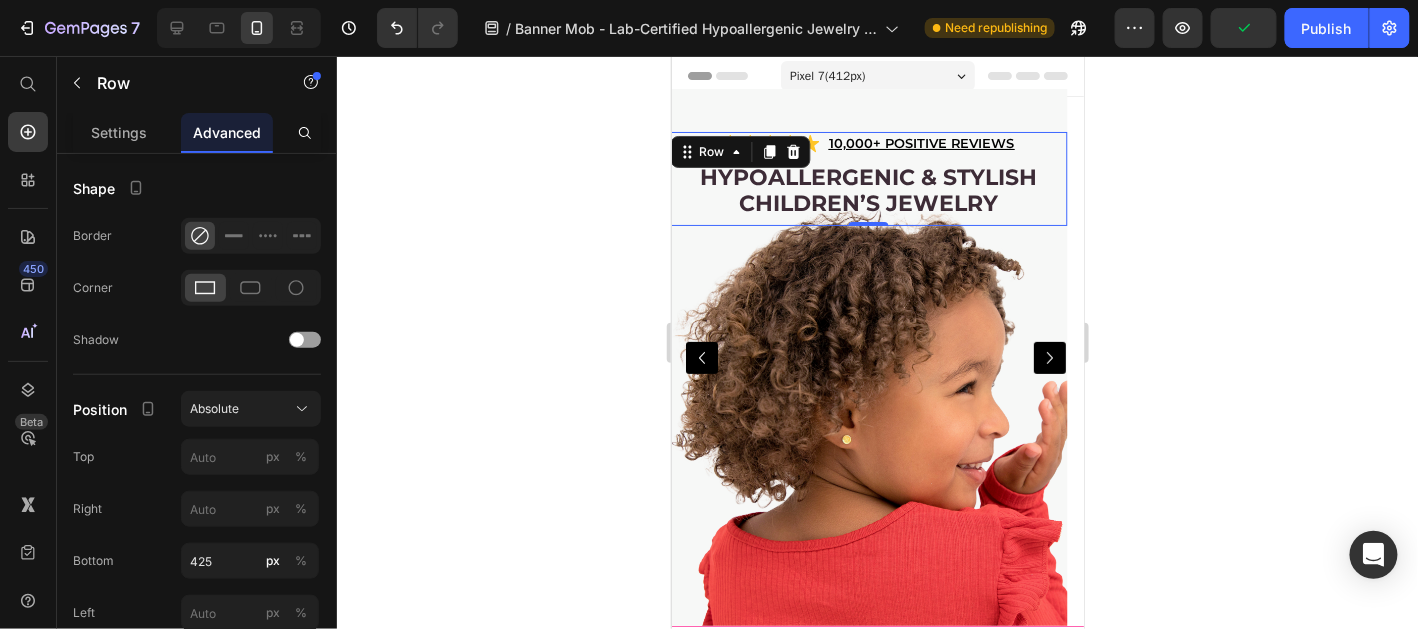 click on "Publish" 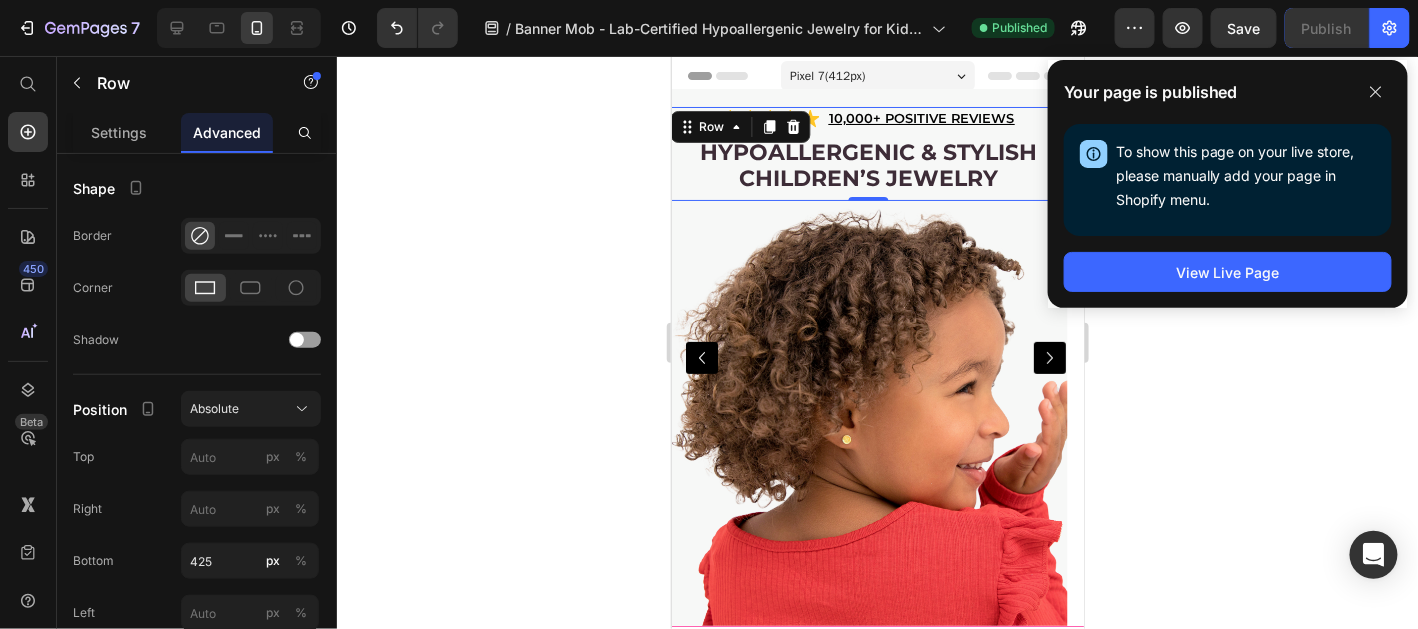 click 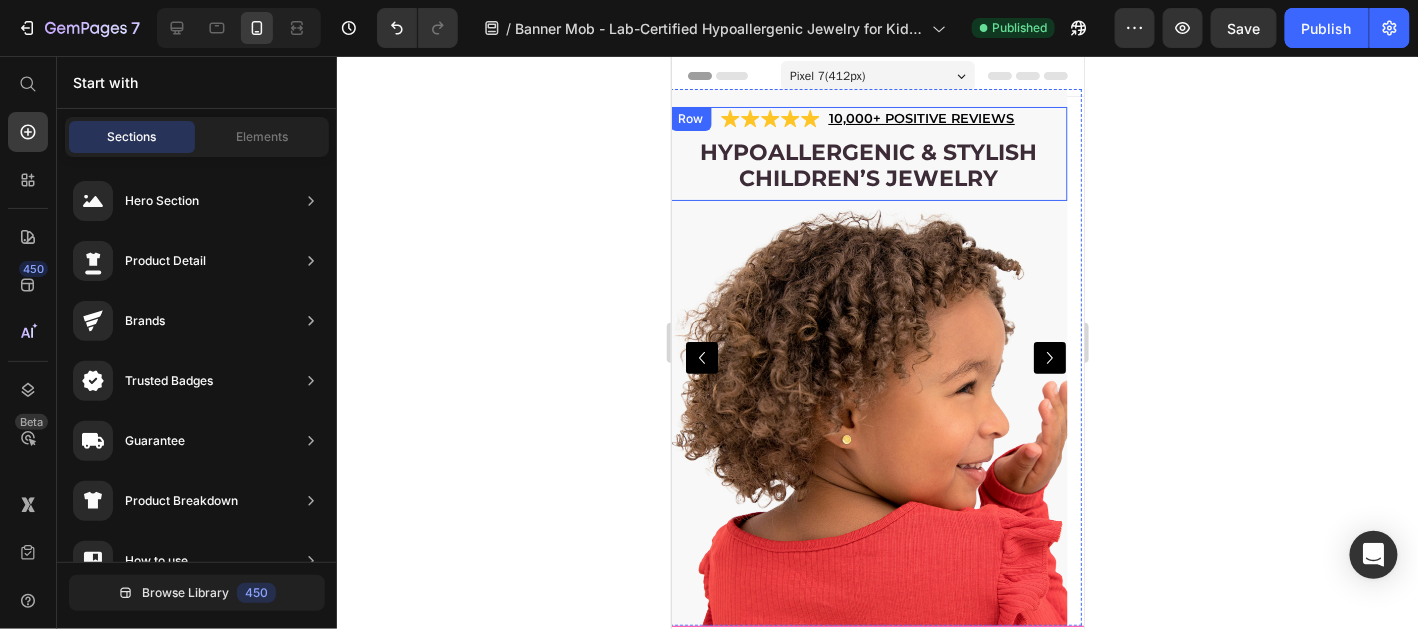 click on "Hypoallergenic & stylish Children’s Jewelry  Heading" at bounding box center [867, 168] 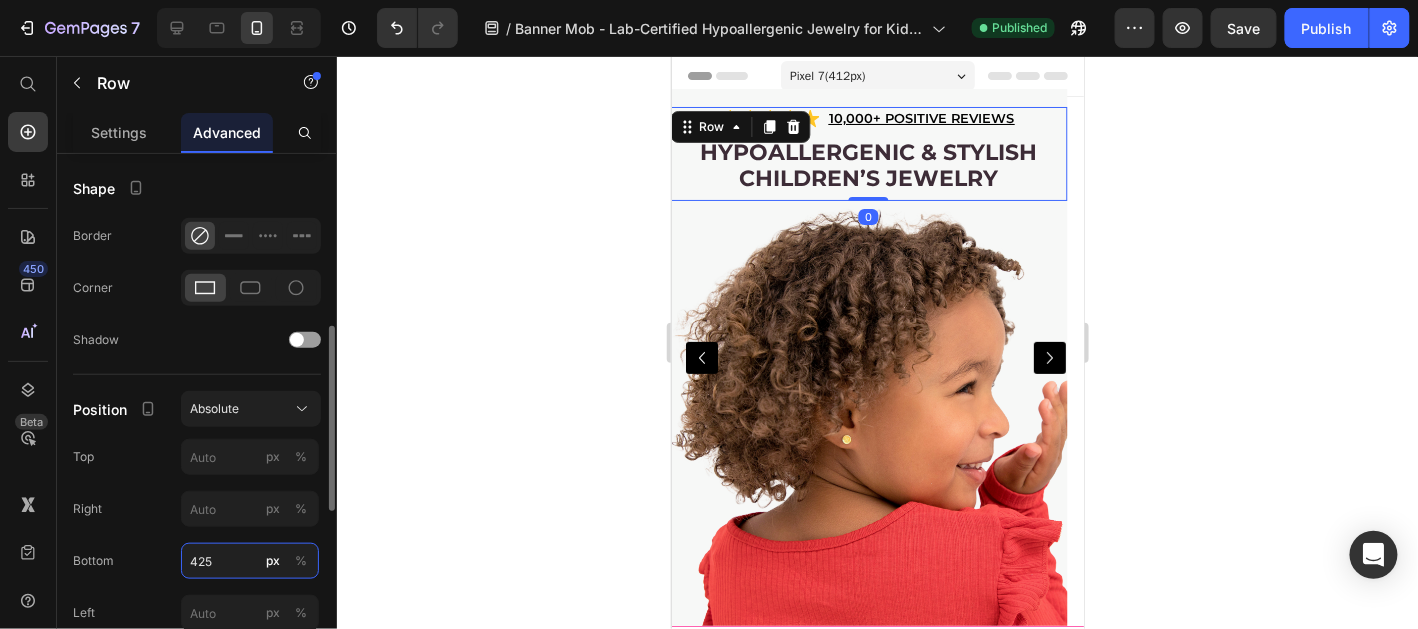 click on "425" at bounding box center [250, 561] 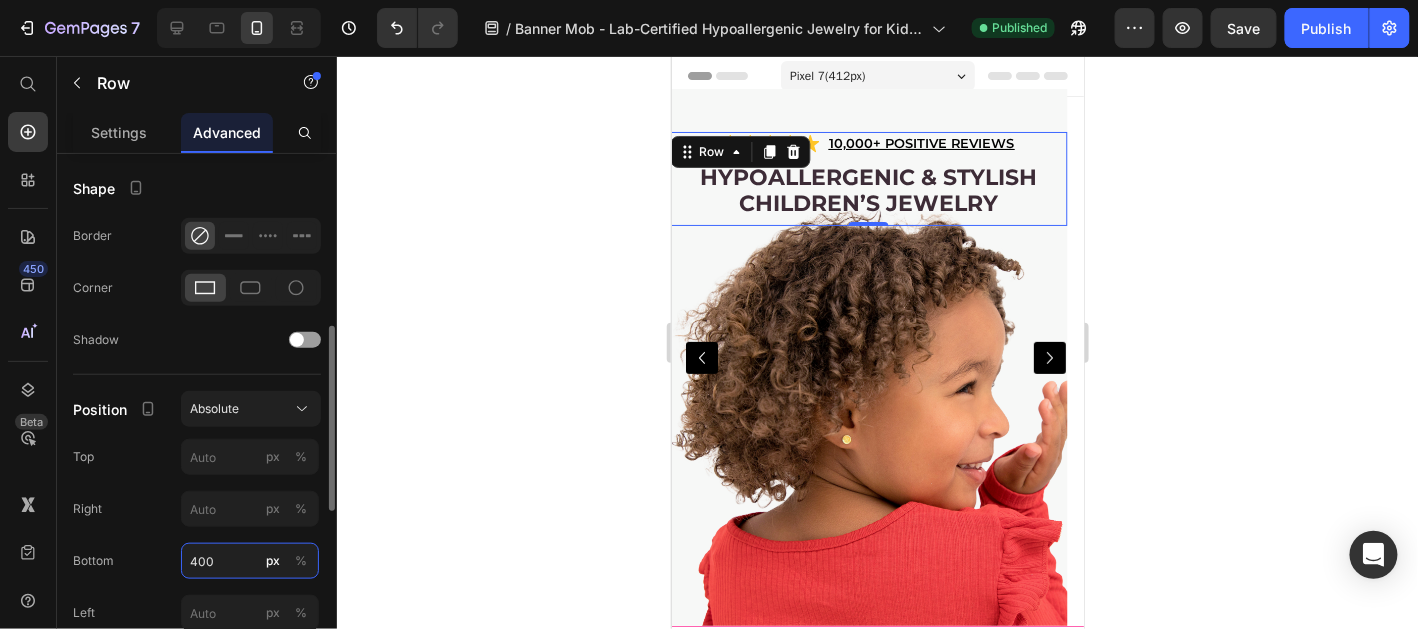 type on "400" 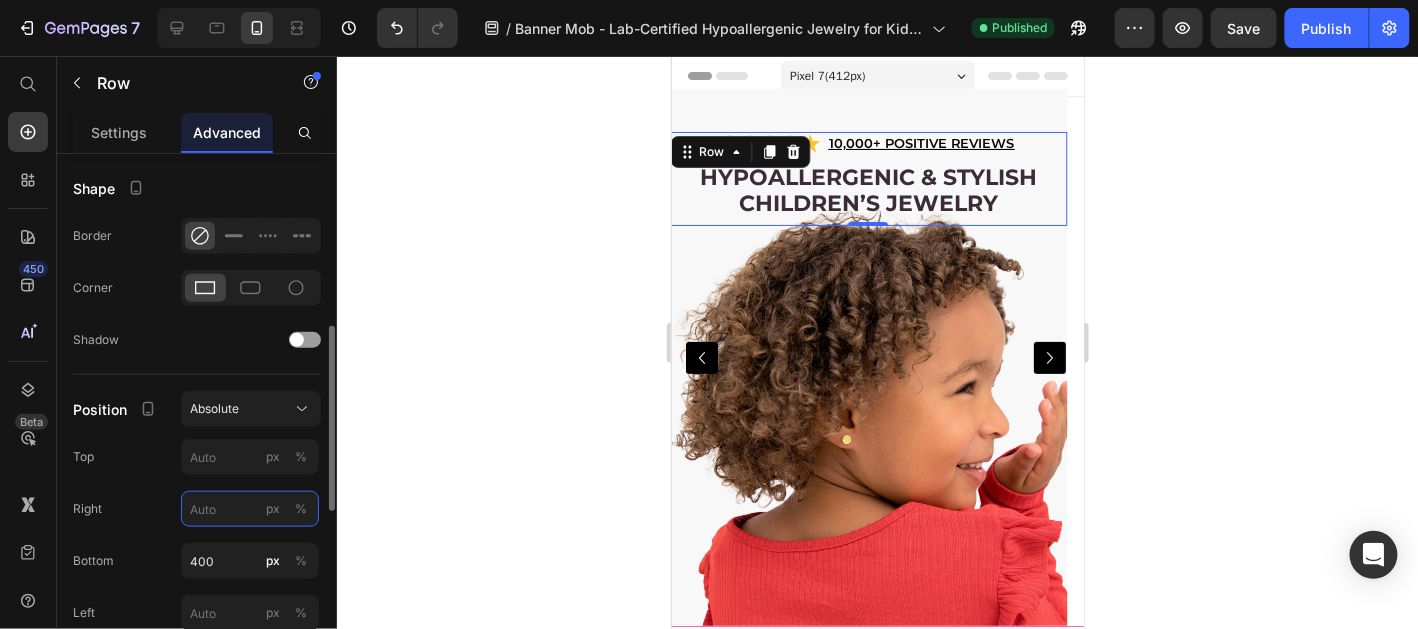 click on "px %" at bounding box center (250, 509) 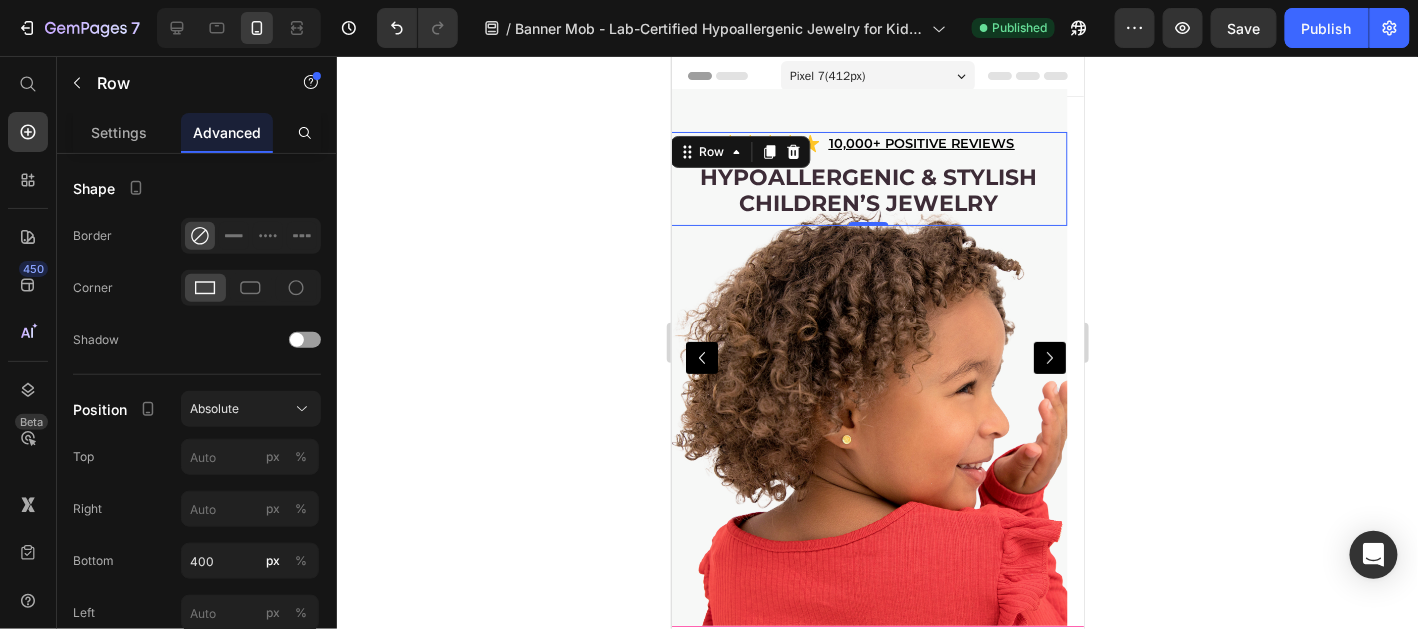 click 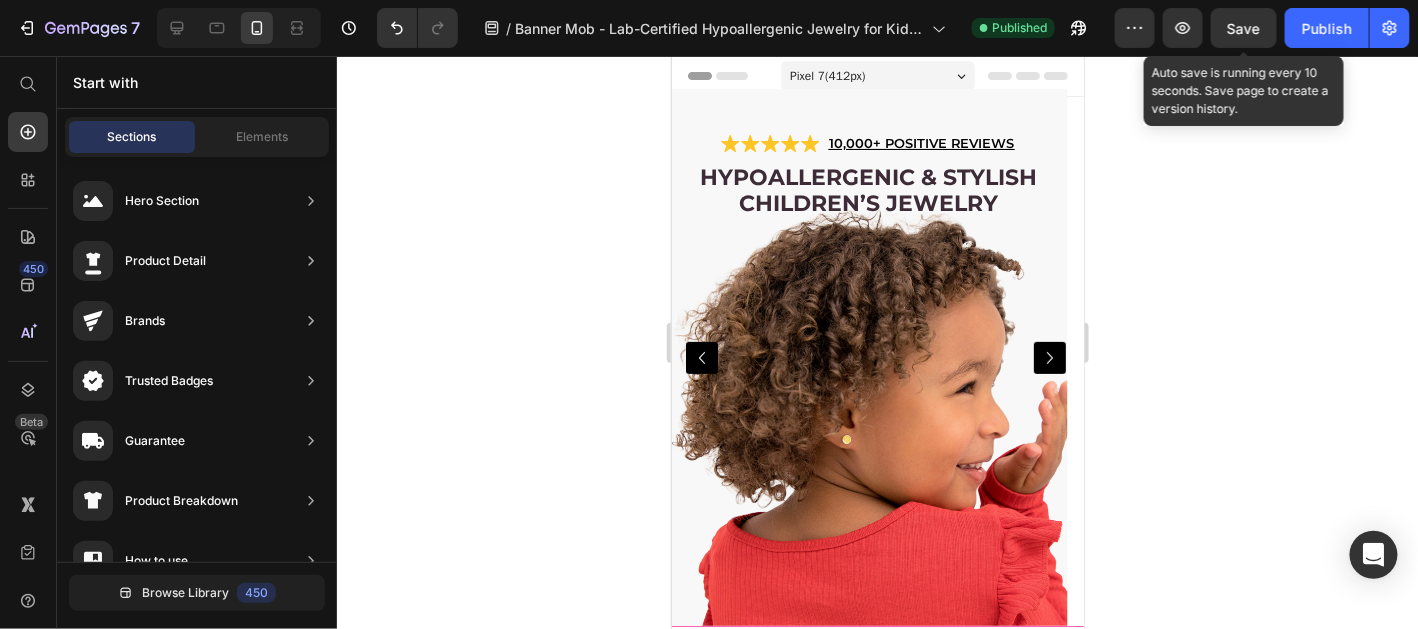 click on "Save" at bounding box center [1244, 28] 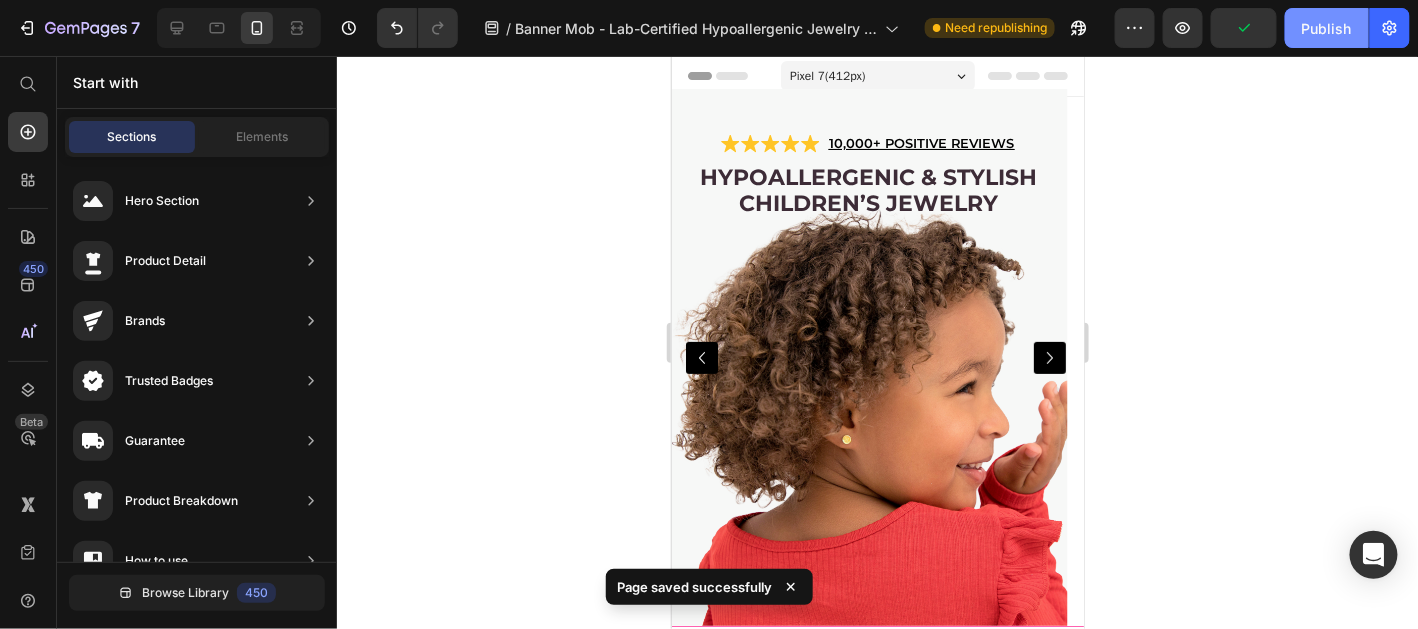 click on "Publish" at bounding box center [1327, 28] 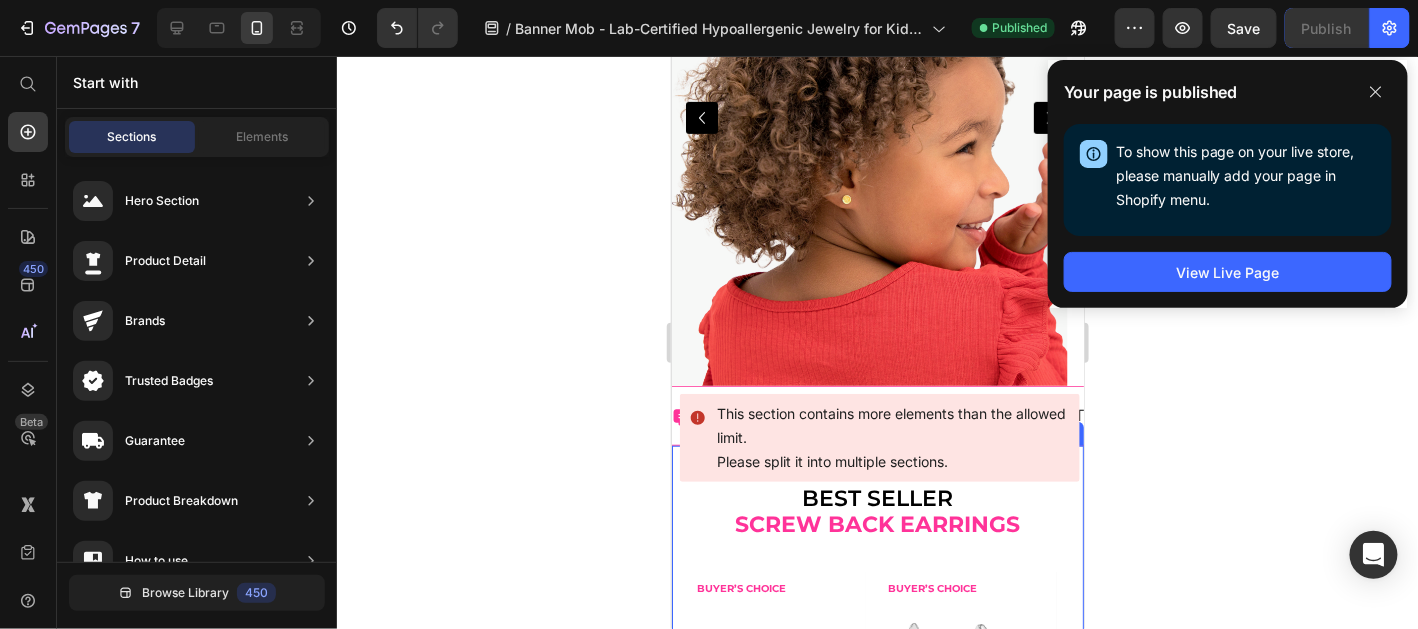 scroll, scrollTop: 299, scrollLeft: 0, axis: vertical 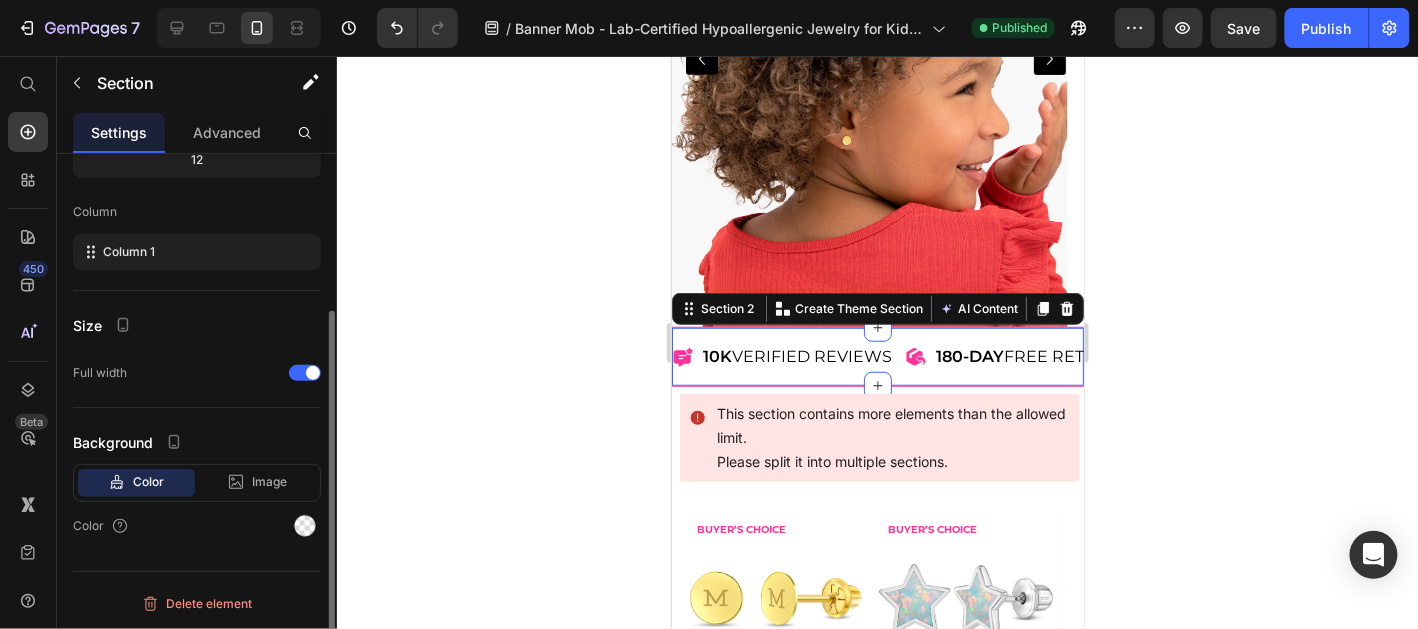click on "Image 10k  verified reviews Text Block Row Image 180-day  free returns Text Block Row Image 1500+  Unique designs Text Block Row Image 500k  satisfied customers Text Block Row Image 10k  verified reviews Text Block Row Image 180-day  free returns Text Block Row Image 1500+  Unique designs Text Block Row Image 500k  satisfied customers Text Block Row Marquee Section 2   You can create reusable sections Create Theme Section AI Content Write with GemAI What would you like to describe here? Tone and Voice Persuasive Product Getting products... Show more Generate" at bounding box center [877, 356] 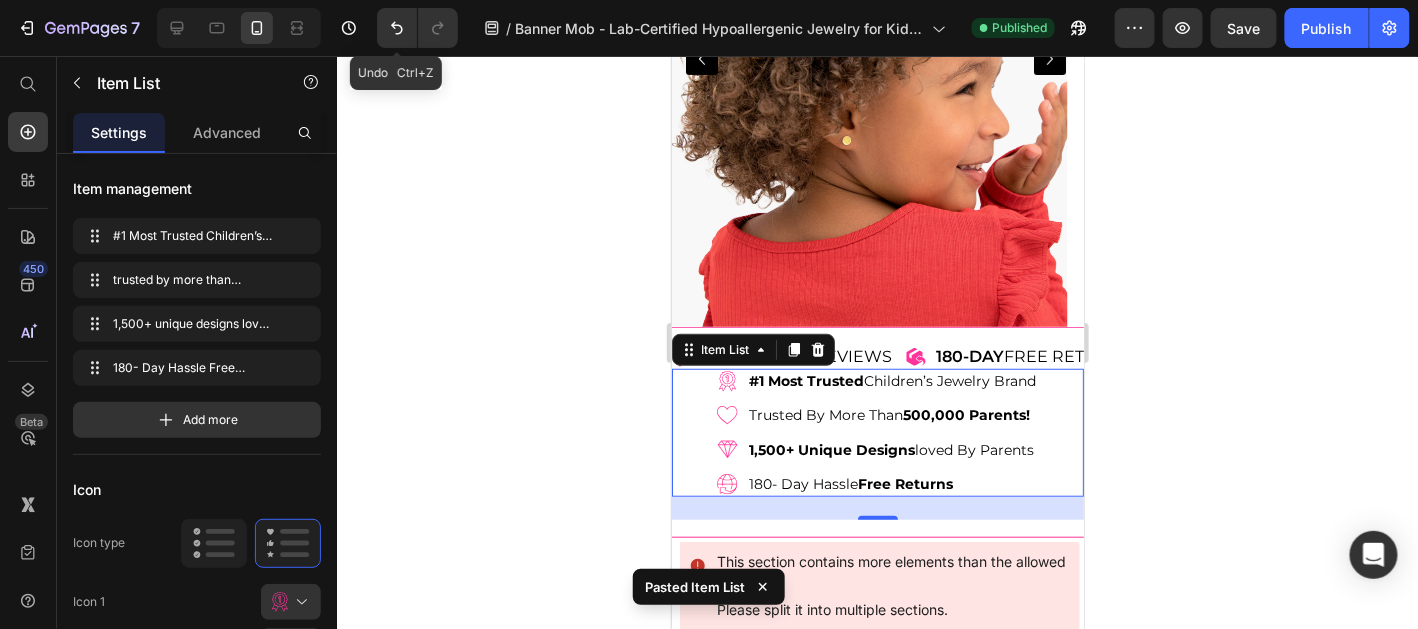 drag, startPoint x: 399, startPoint y: 31, endPoint x: 587, endPoint y: 158, distance: 226.87662 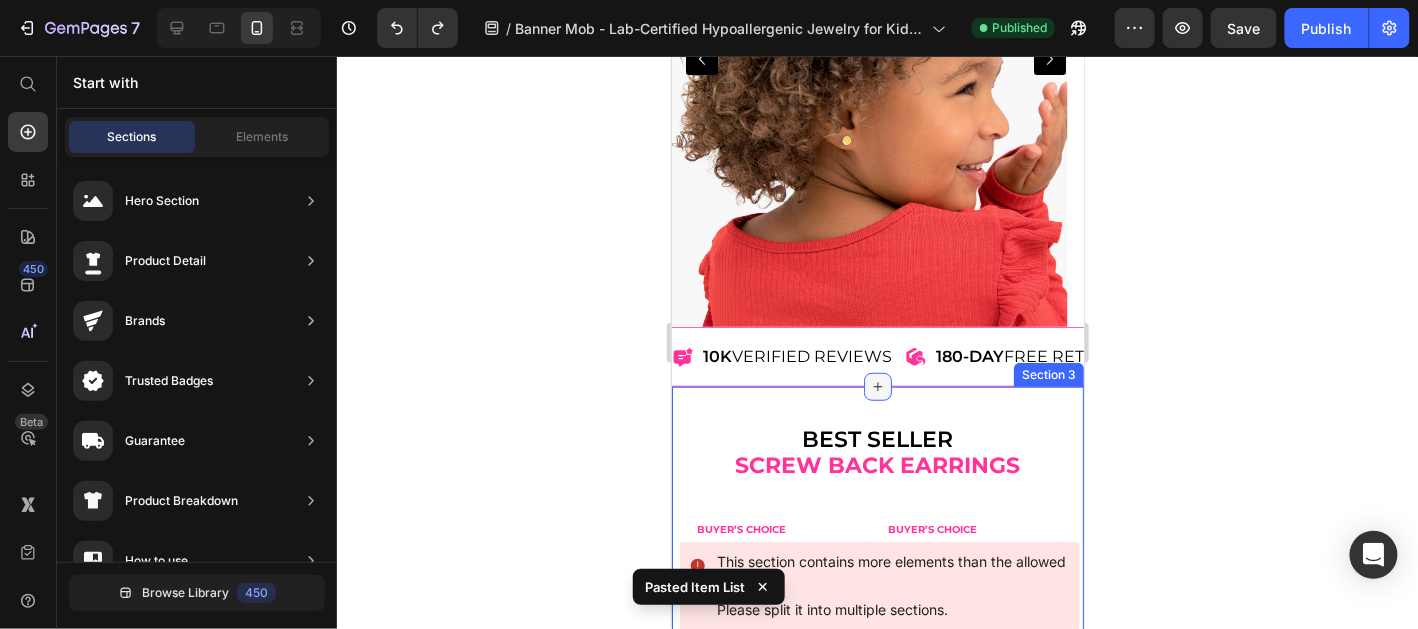 click 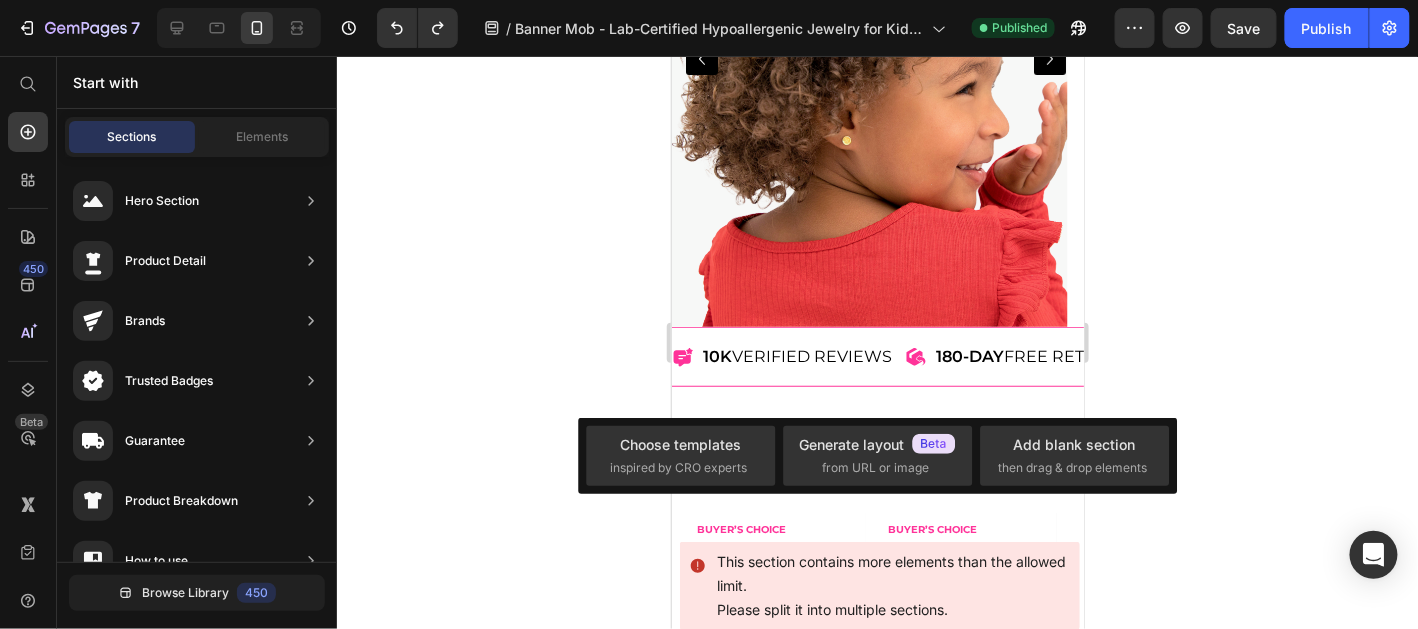 click 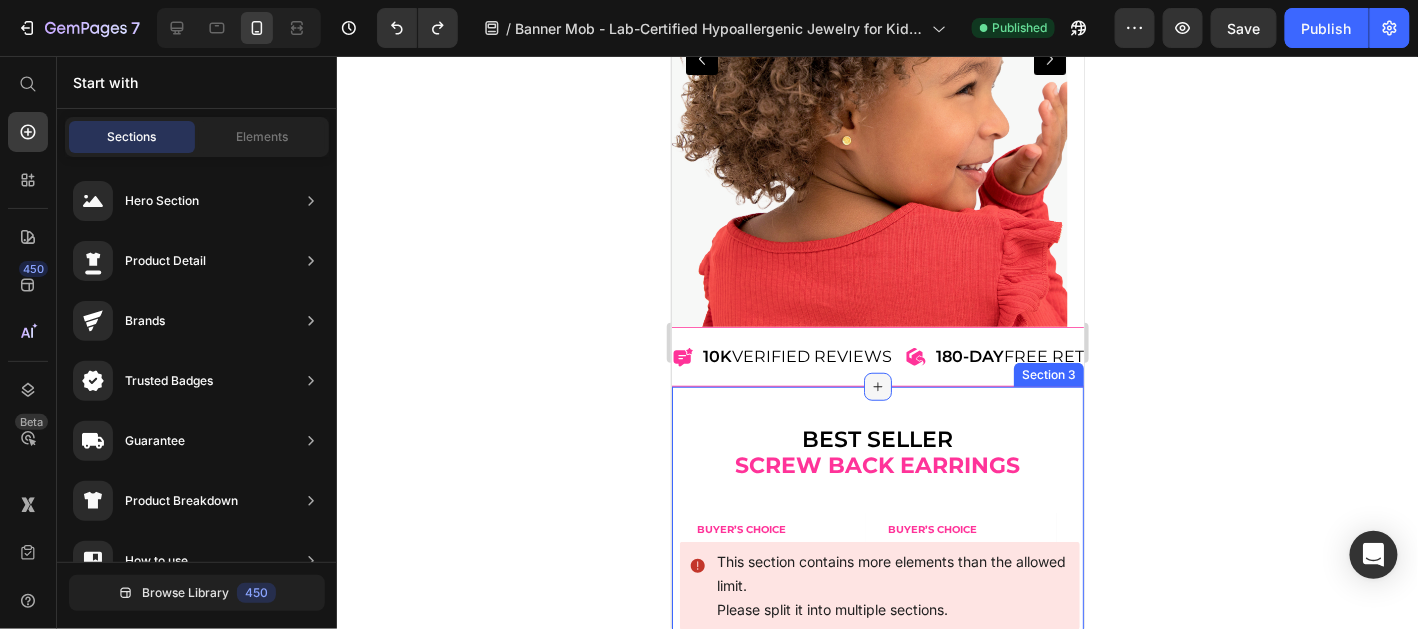 click 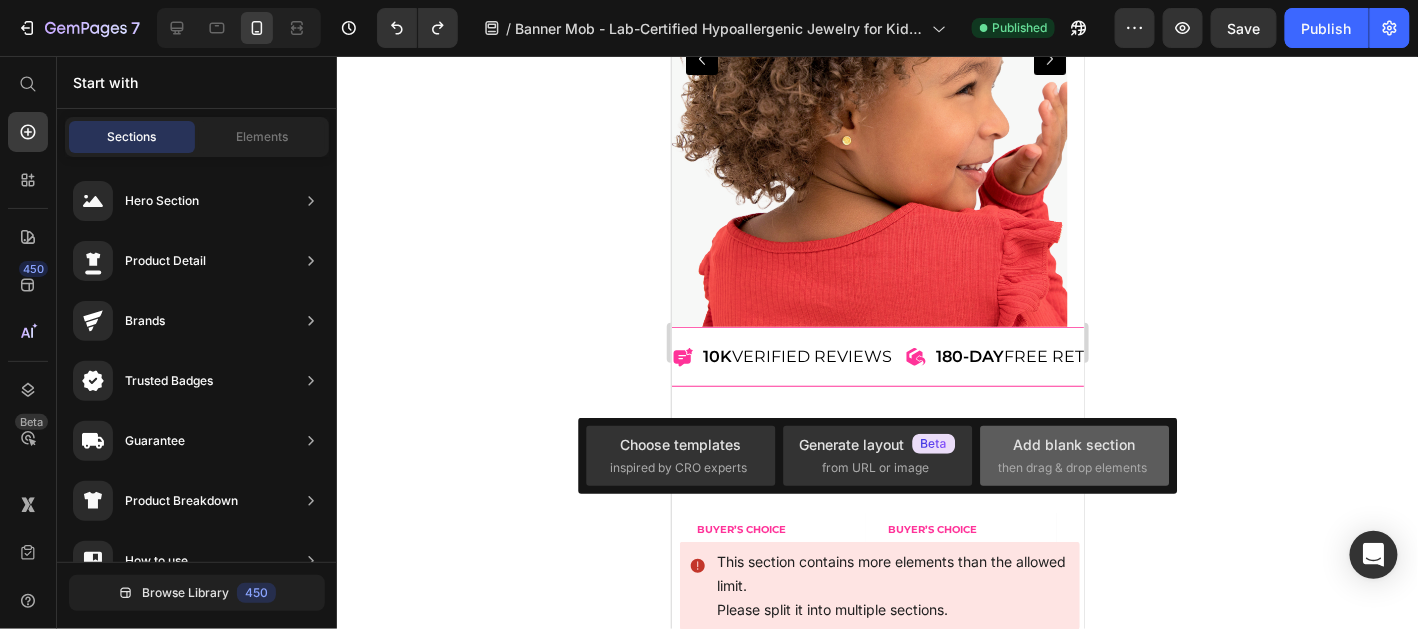 click on "Add blank section" at bounding box center (1075, 444) 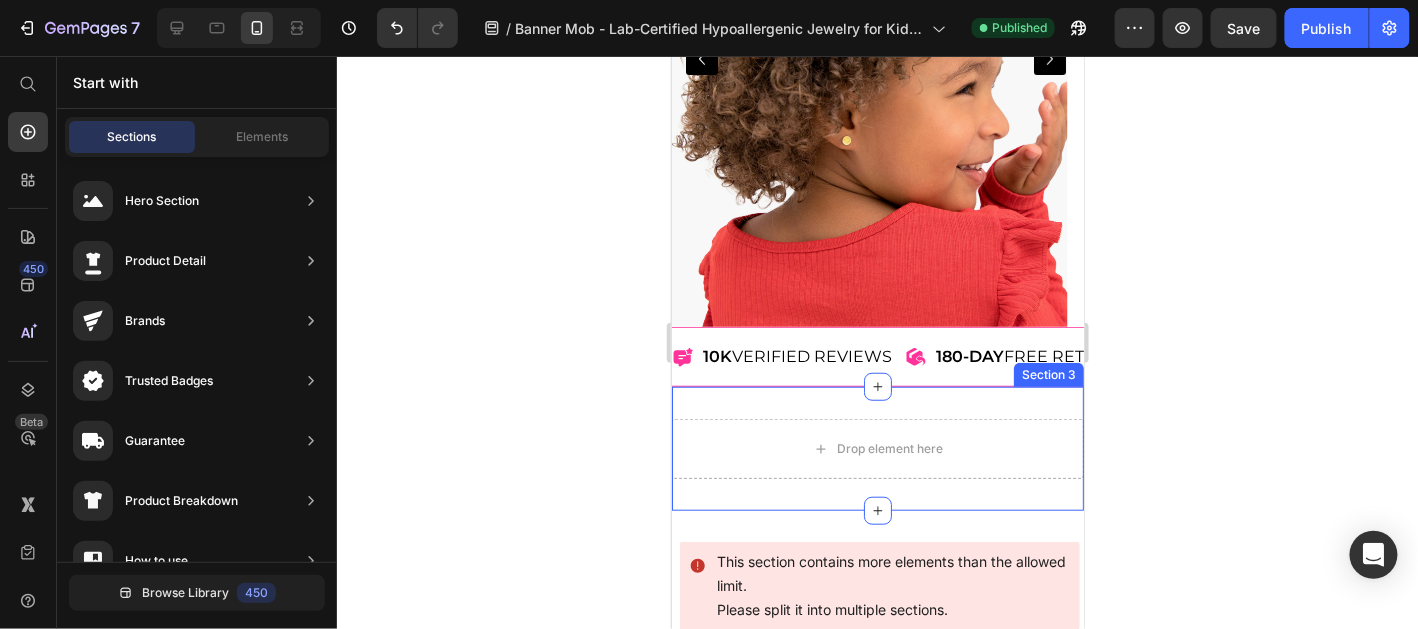 click on "Drop element here Section 3" at bounding box center (877, 448) 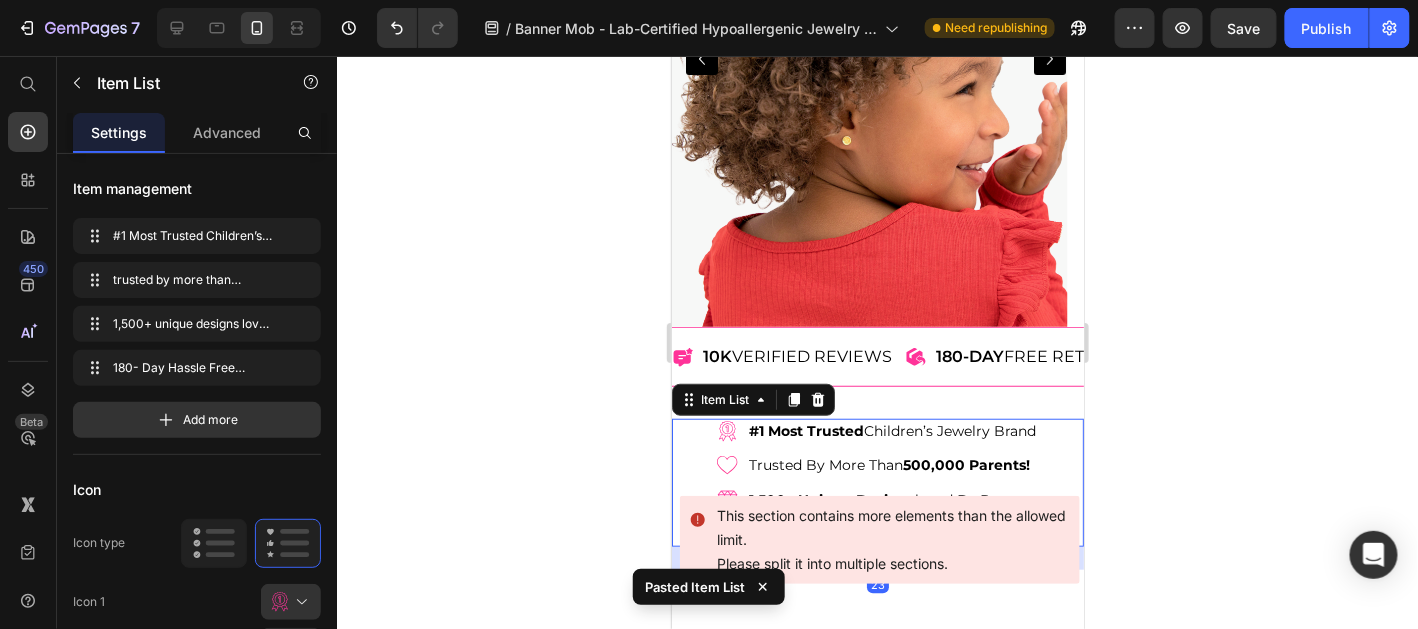 scroll, scrollTop: 499, scrollLeft: 0, axis: vertical 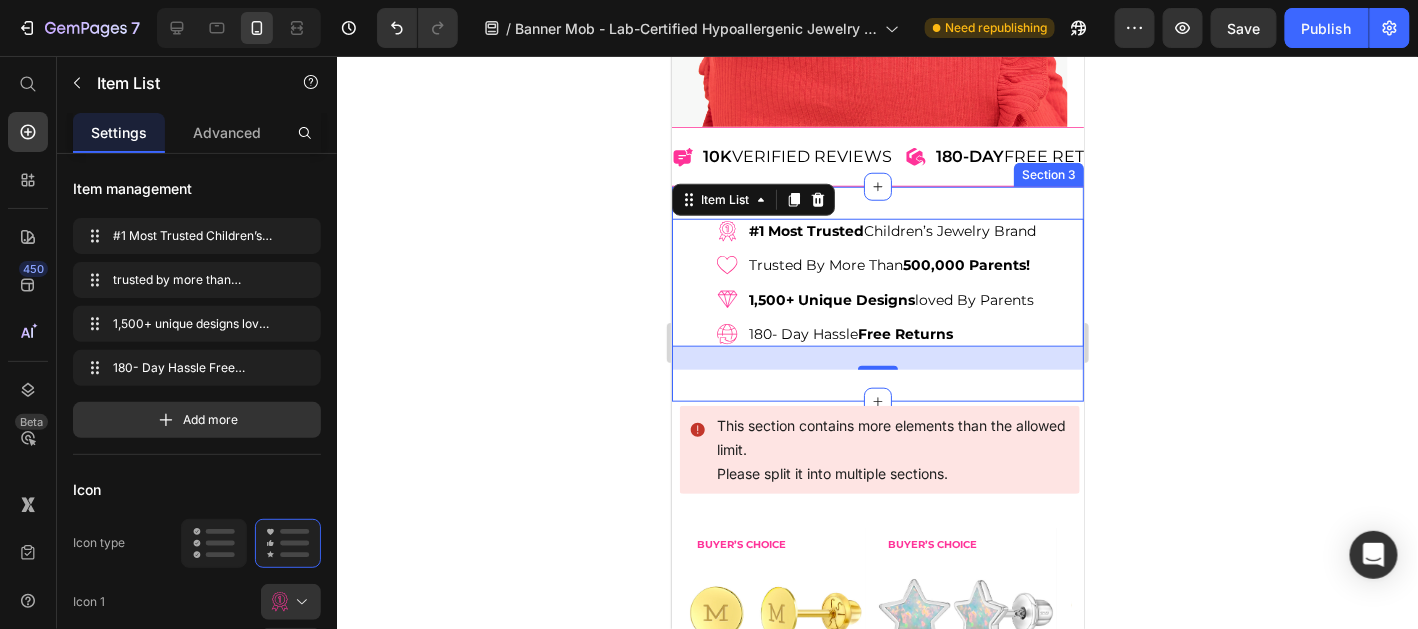 click on "#1 Most Trusted  Children’s Jewelry Brand
trusted by more than  500,000 parents!
1,500+ unique designs  loved by parents
180- Day Hassle  Free Returns Item List   23 Section 3" at bounding box center (877, 293) 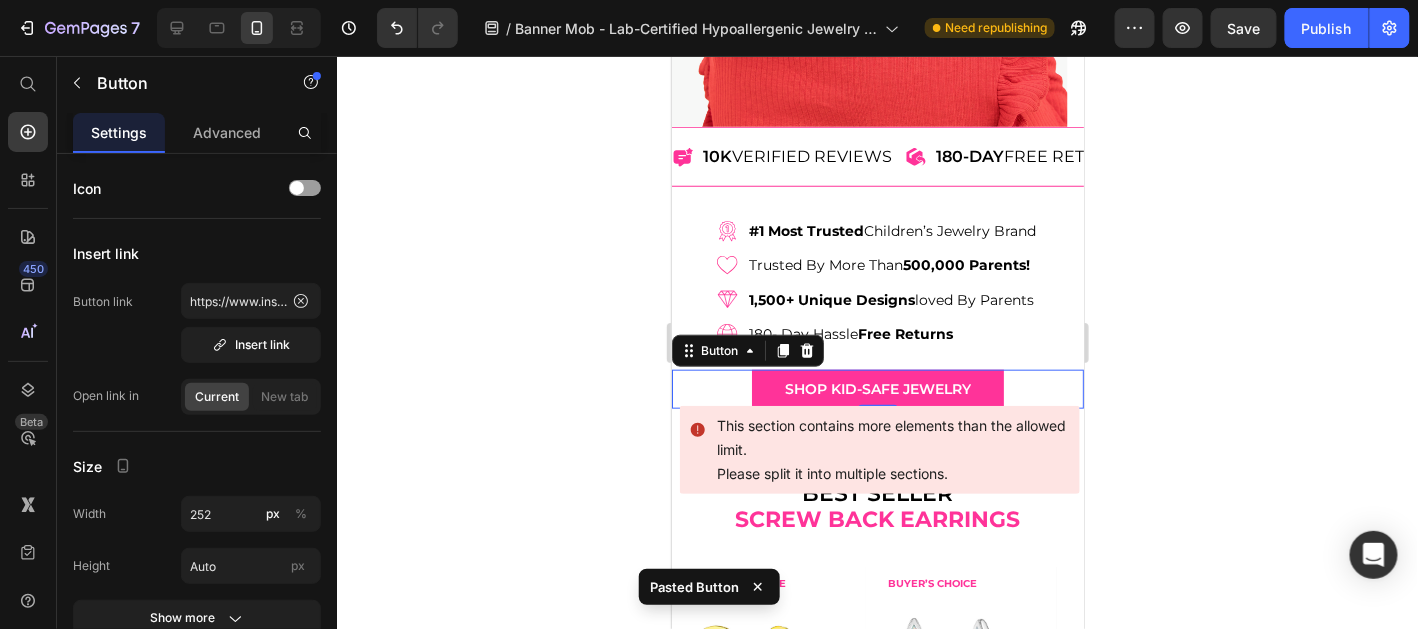 click 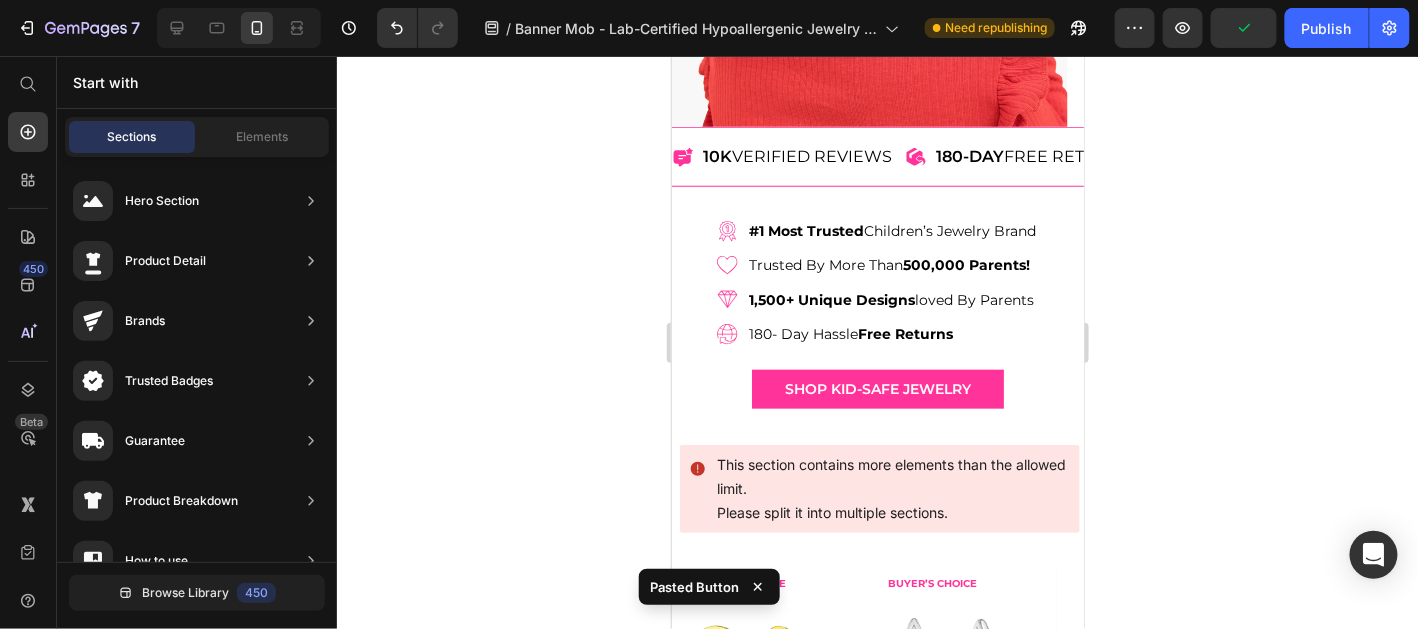 click 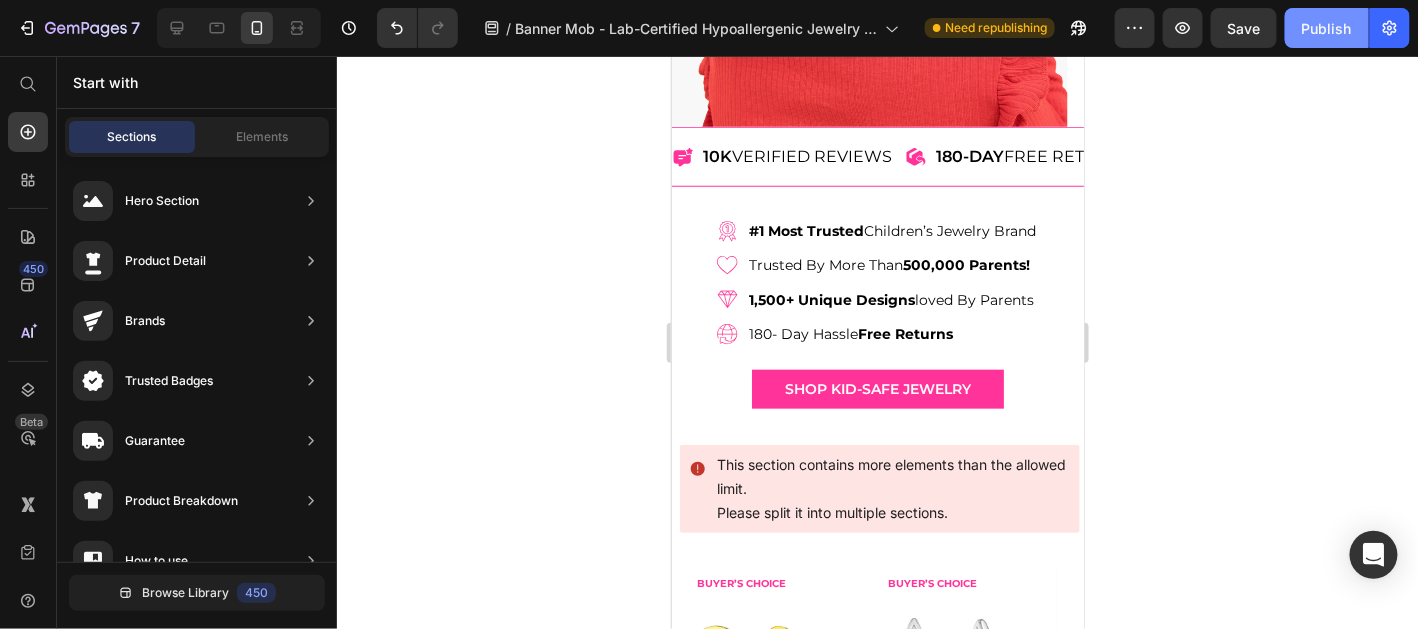 click on "Publish" at bounding box center (1327, 28) 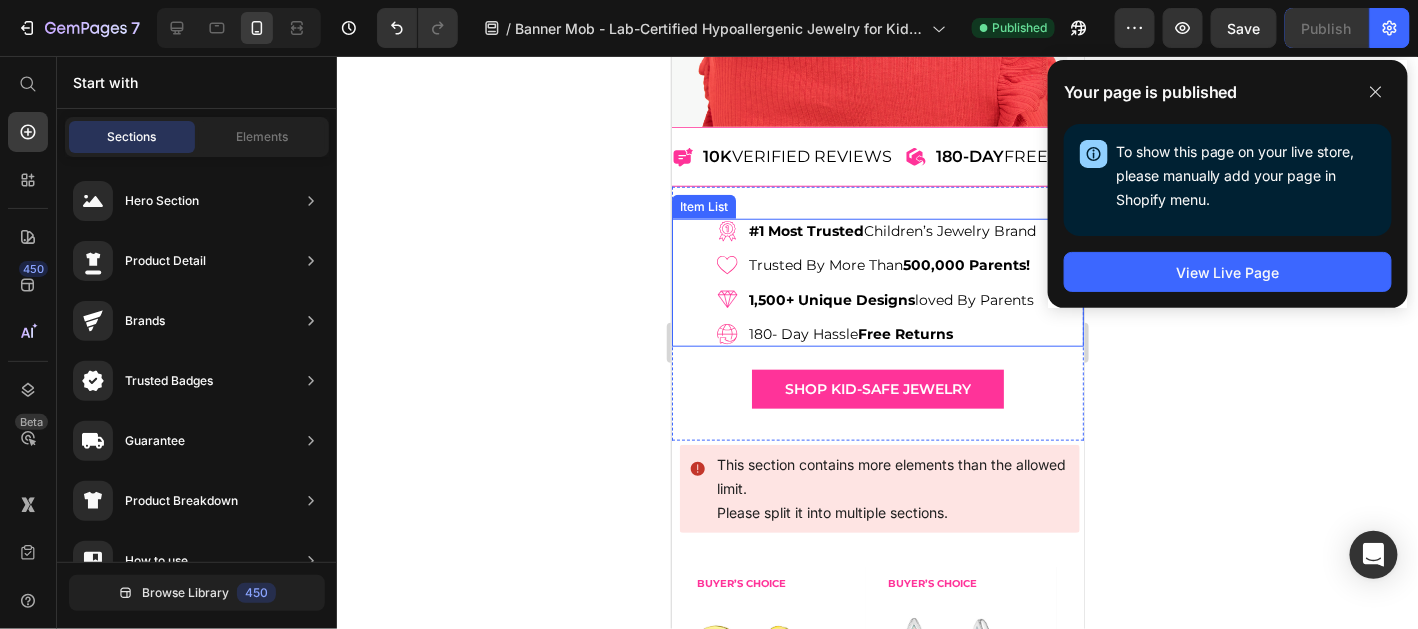 click on "180- Day Hassle  Free Returns" at bounding box center (892, 333) 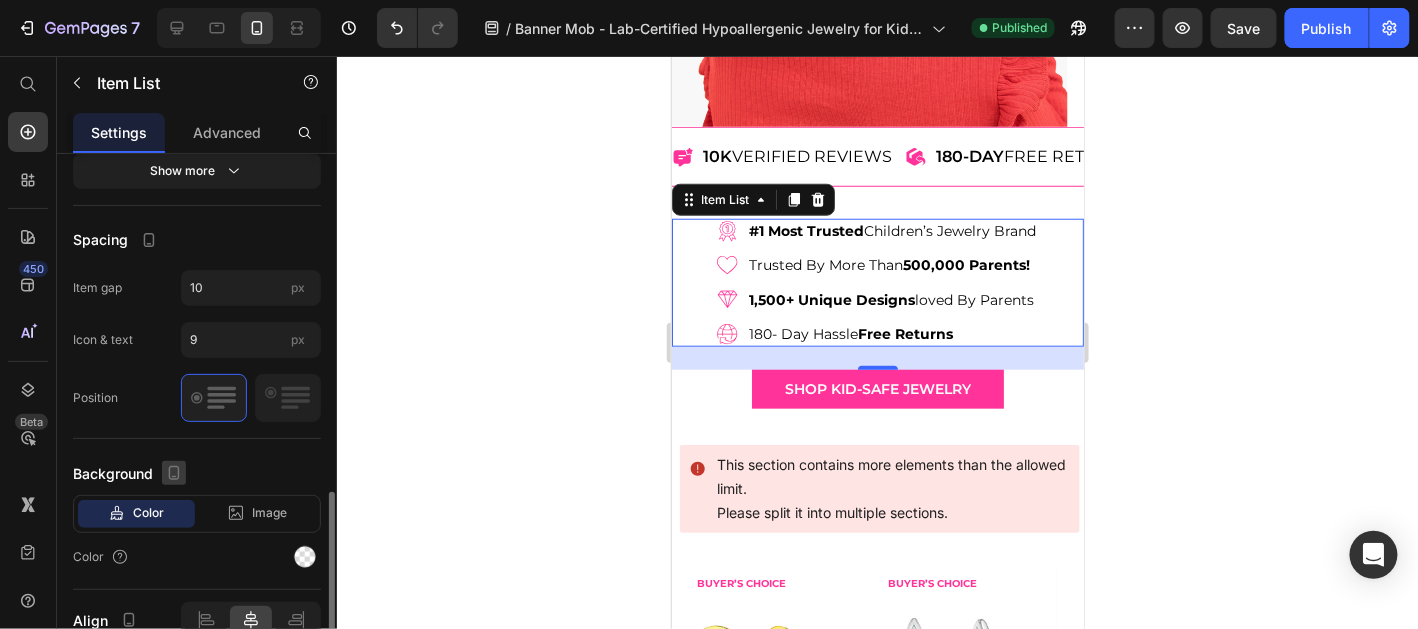 scroll, scrollTop: 1191, scrollLeft: 0, axis: vertical 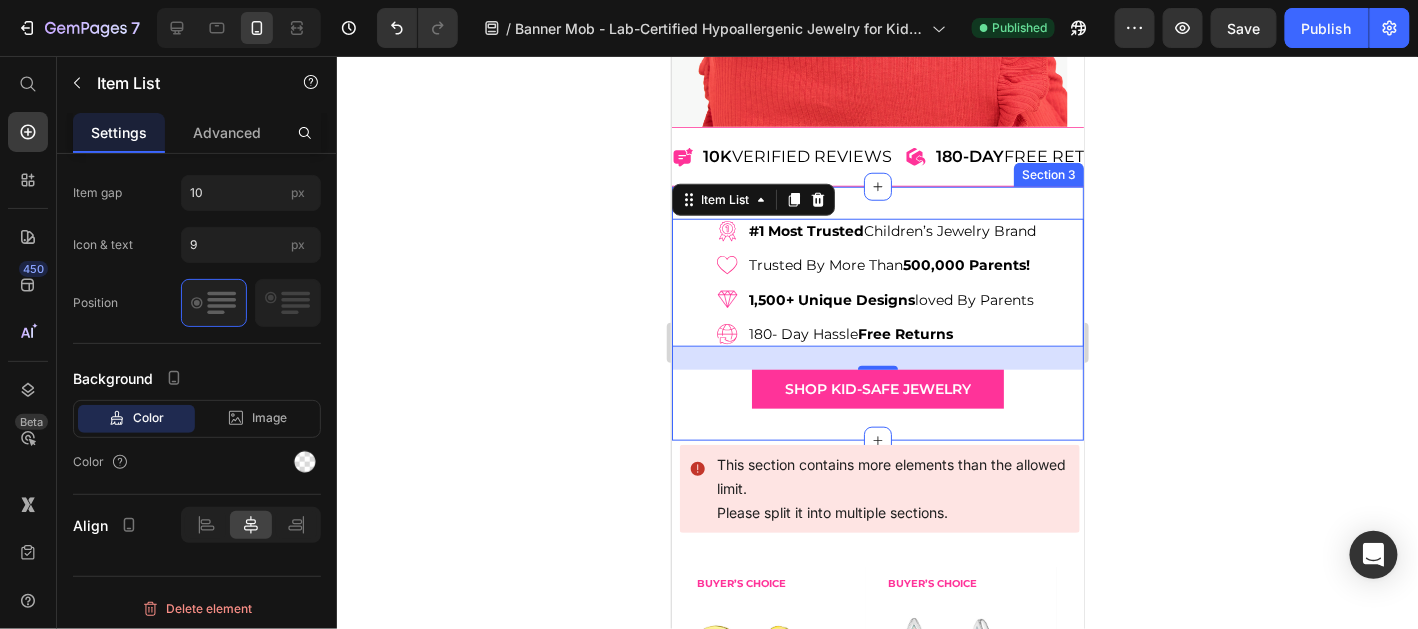 click on "#1 Most Trusted  Children’s Jewelry Brand
trusted by more than  500,000 parents!
1,500+ unique designs  loved by parents
180- Day Hassle  Free Returns Item List   23 shop kid-safe jewelry Button Section 3" at bounding box center [877, 313] 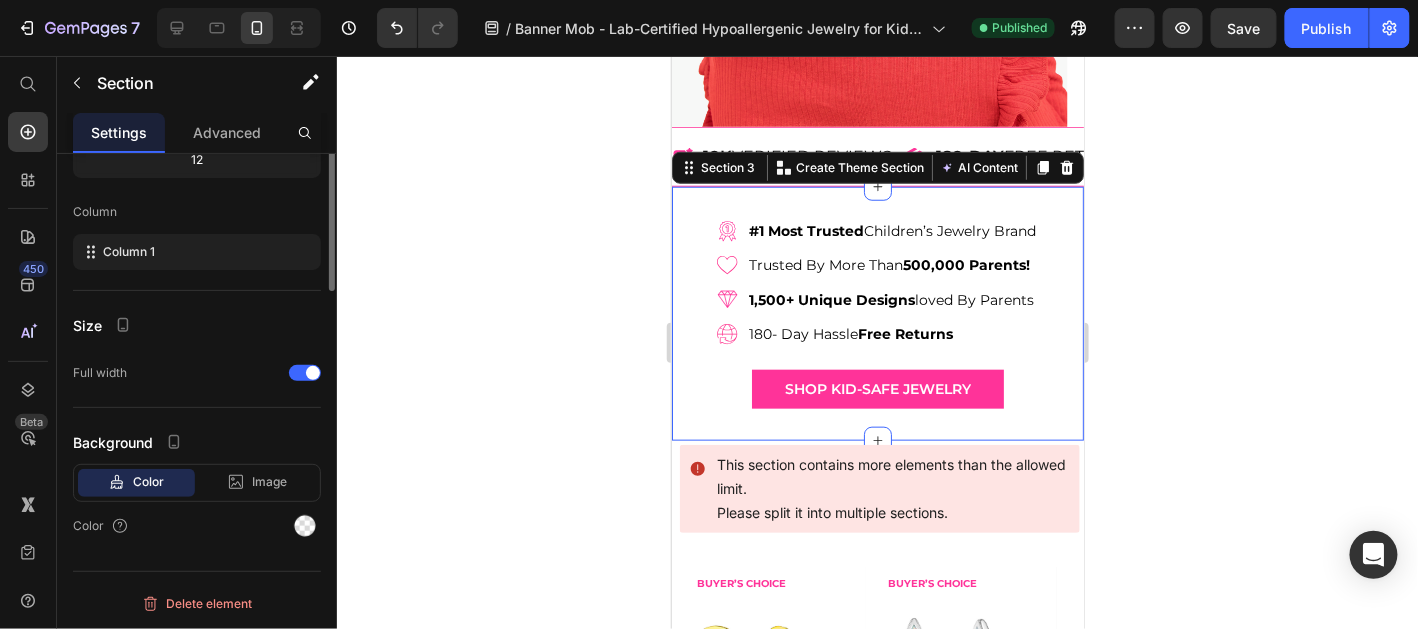 scroll, scrollTop: 0, scrollLeft: 0, axis: both 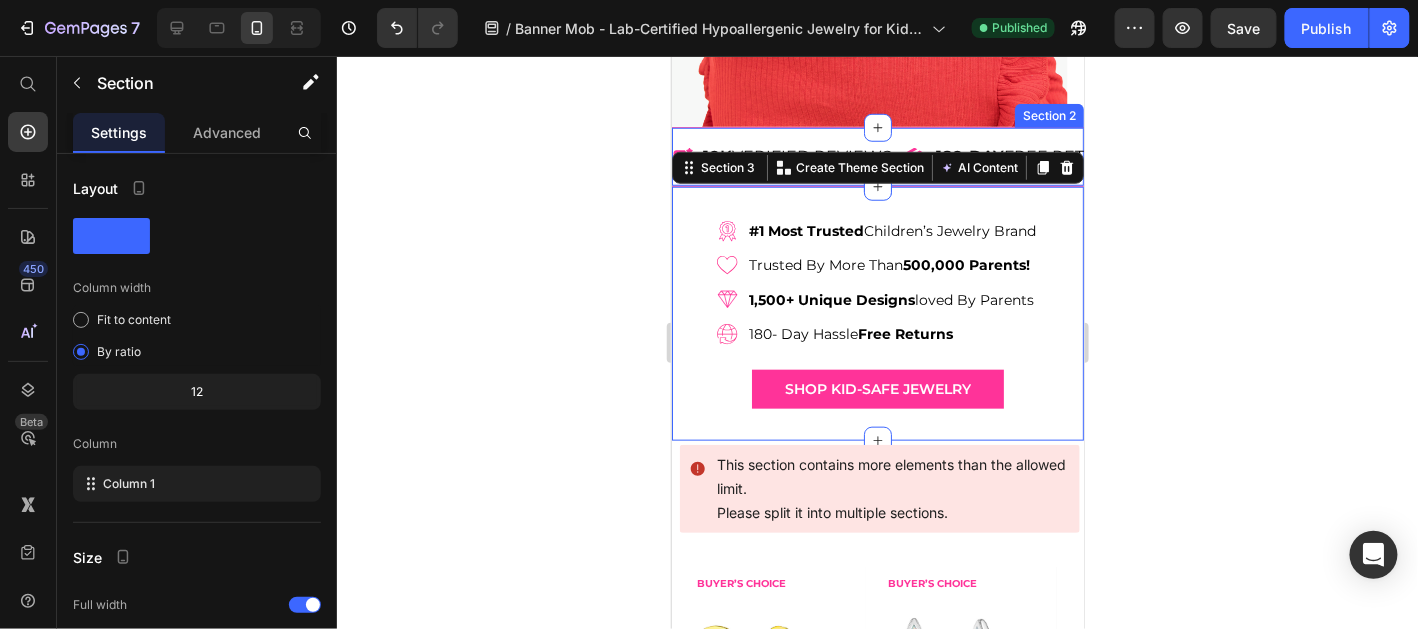 click on "Image 10k  verified reviews Text Block Row Image 180-day  free returns Text Block Row Image 1500+  Unique designs Text Block Row Image 500k  satisfied customers Text Block Row Image 10k  verified reviews Text Block Row Image 180-day  free returns Text Block Row Image 1500+  Unique designs Text Block Row Image 500k  satisfied customers Text Block Row Marquee Section 2" at bounding box center [877, 156] 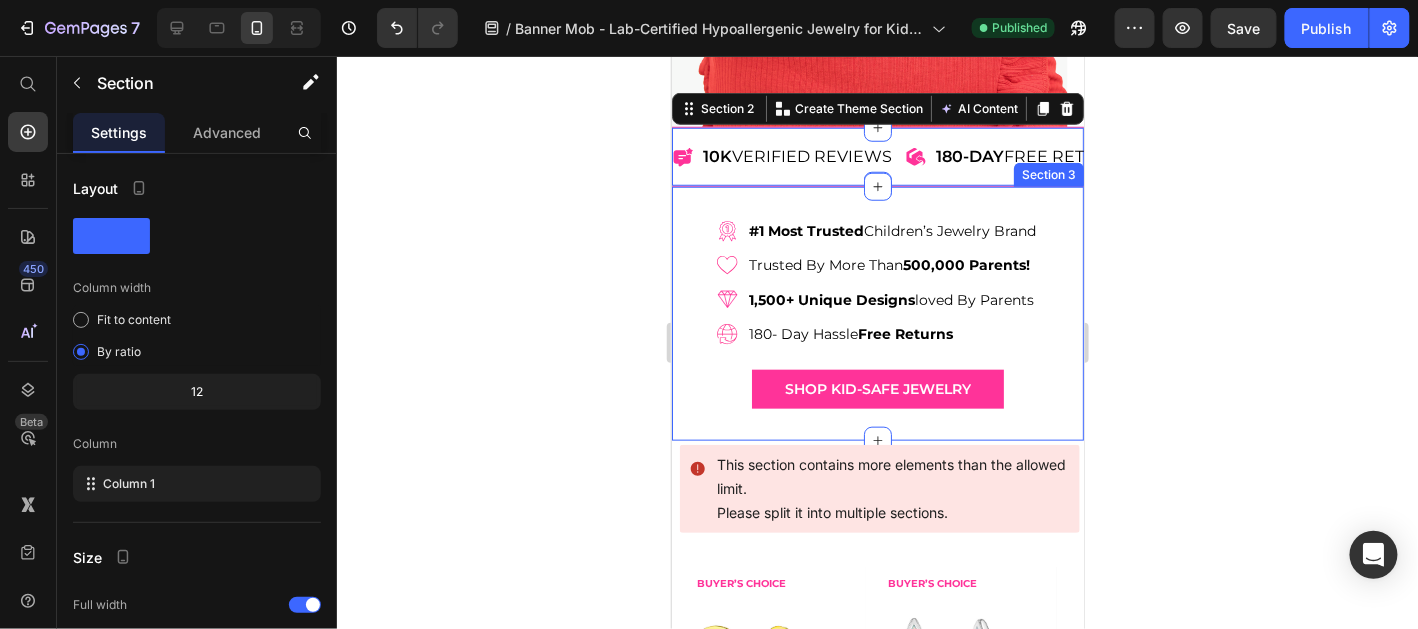 click on "#1 Most Trusted  Children’s Jewelry Brand
trusted by more than  500,000 parents!
1,500+ unique designs  loved by parents
180- Day Hassle  Free Returns Item List shop kid-safe jewelry Button Section 3" at bounding box center [877, 313] 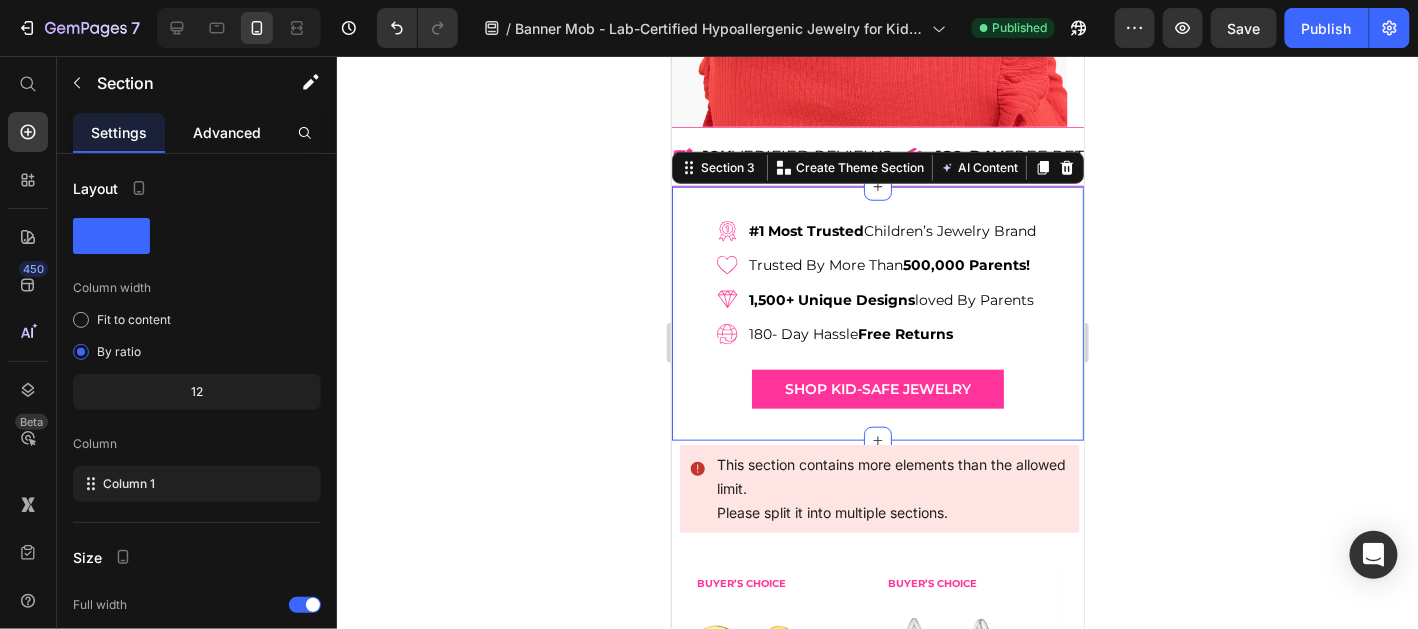 click on "Advanced" 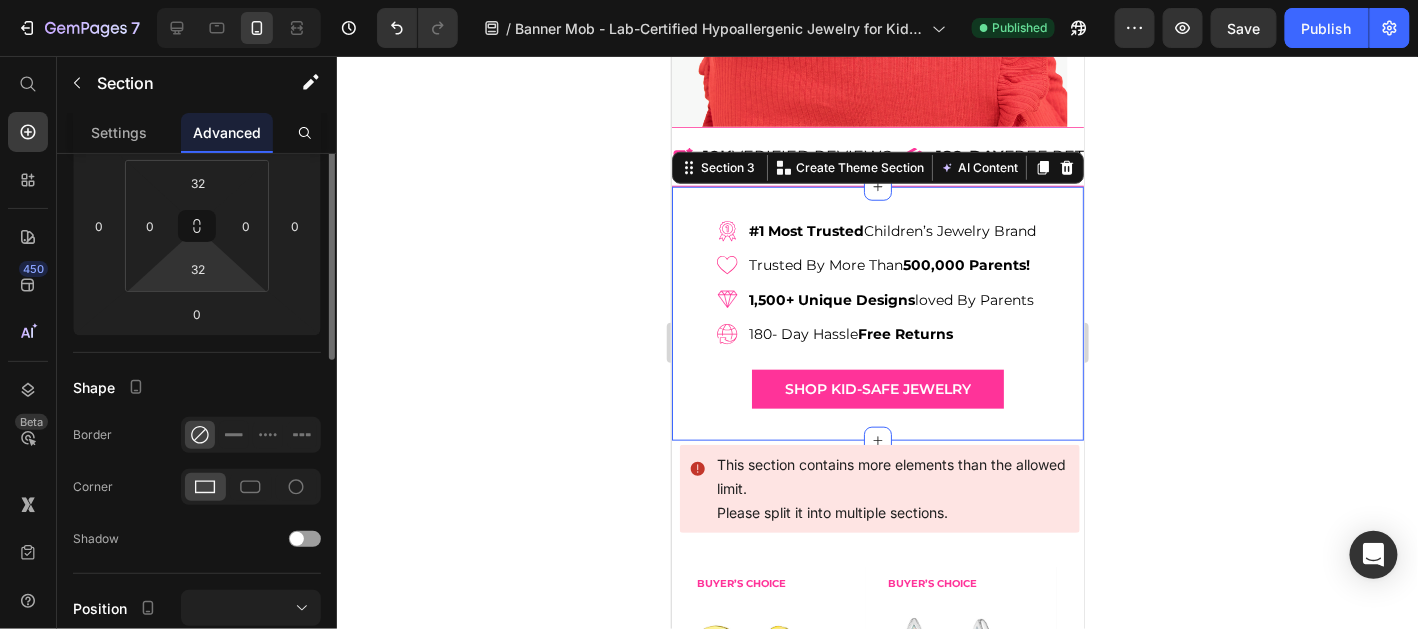 scroll, scrollTop: 199, scrollLeft: 0, axis: vertical 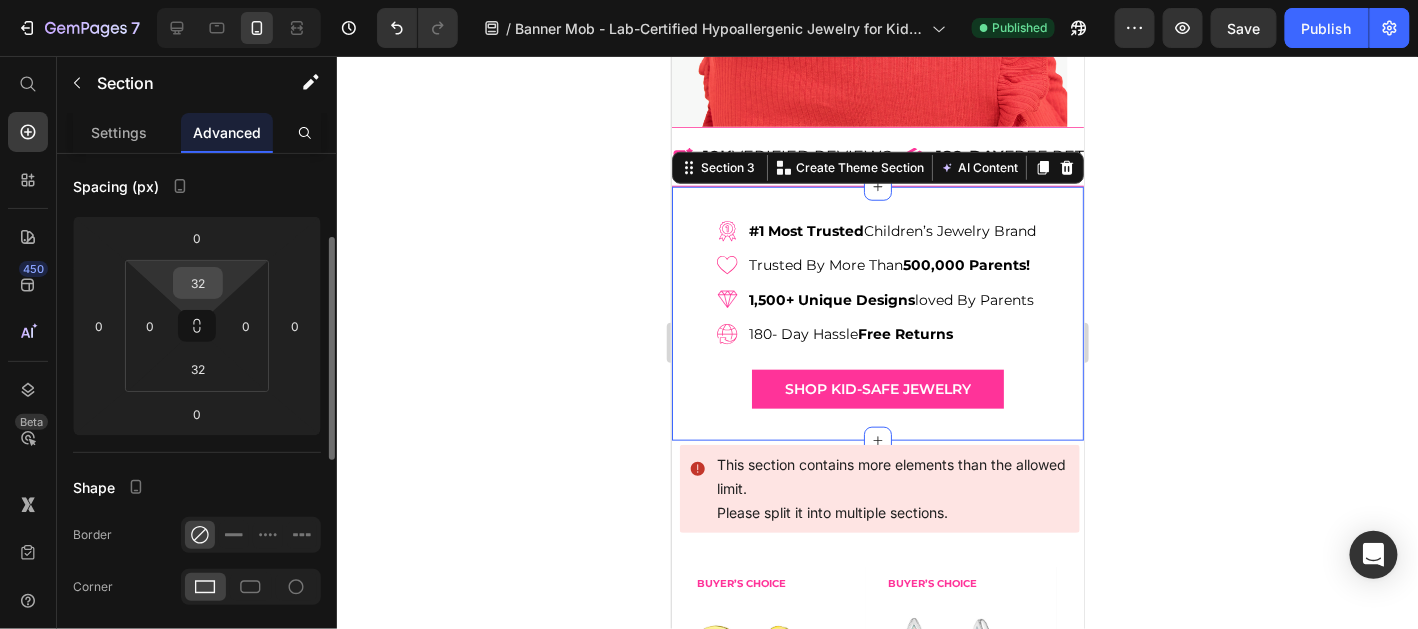 click on "32" at bounding box center (198, 283) 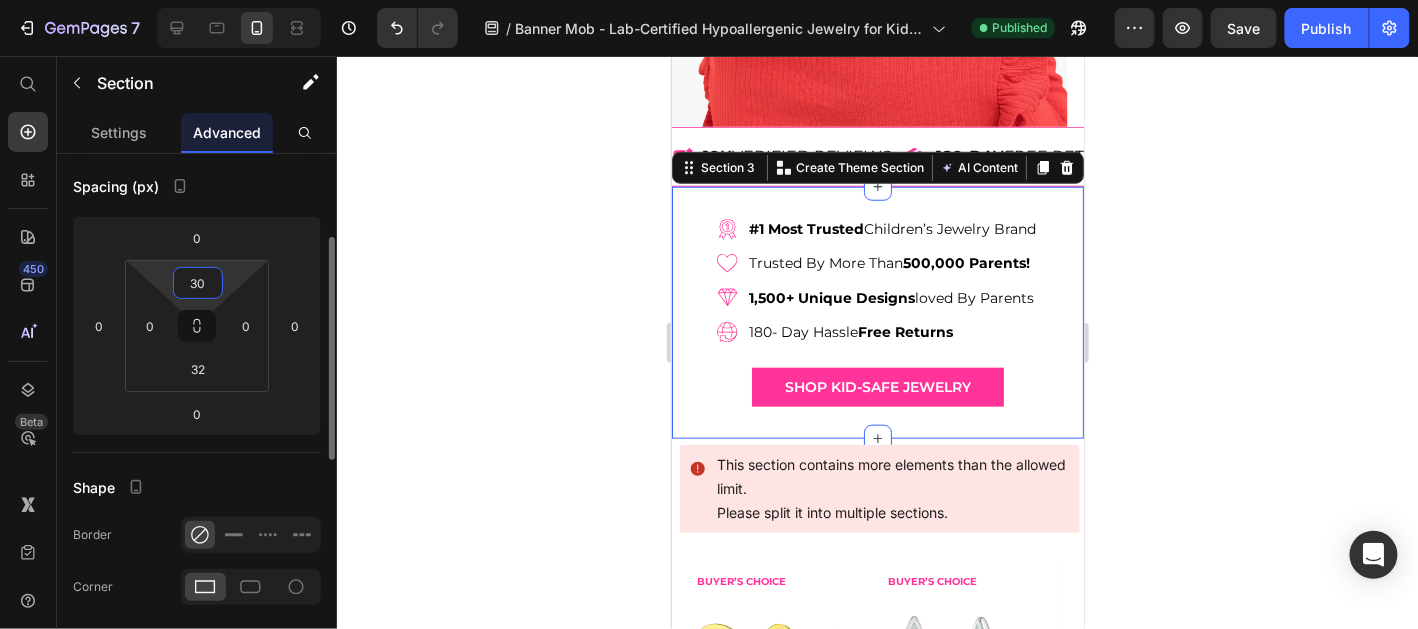 type on "3" 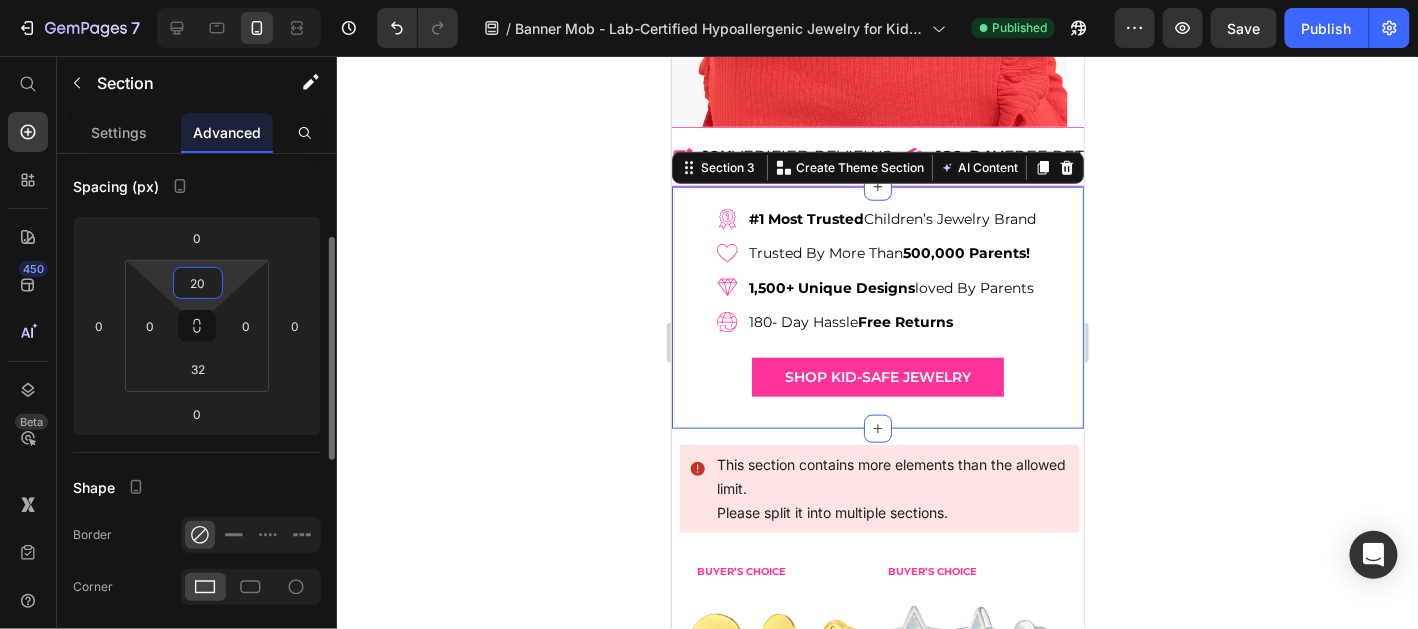 type on "2" 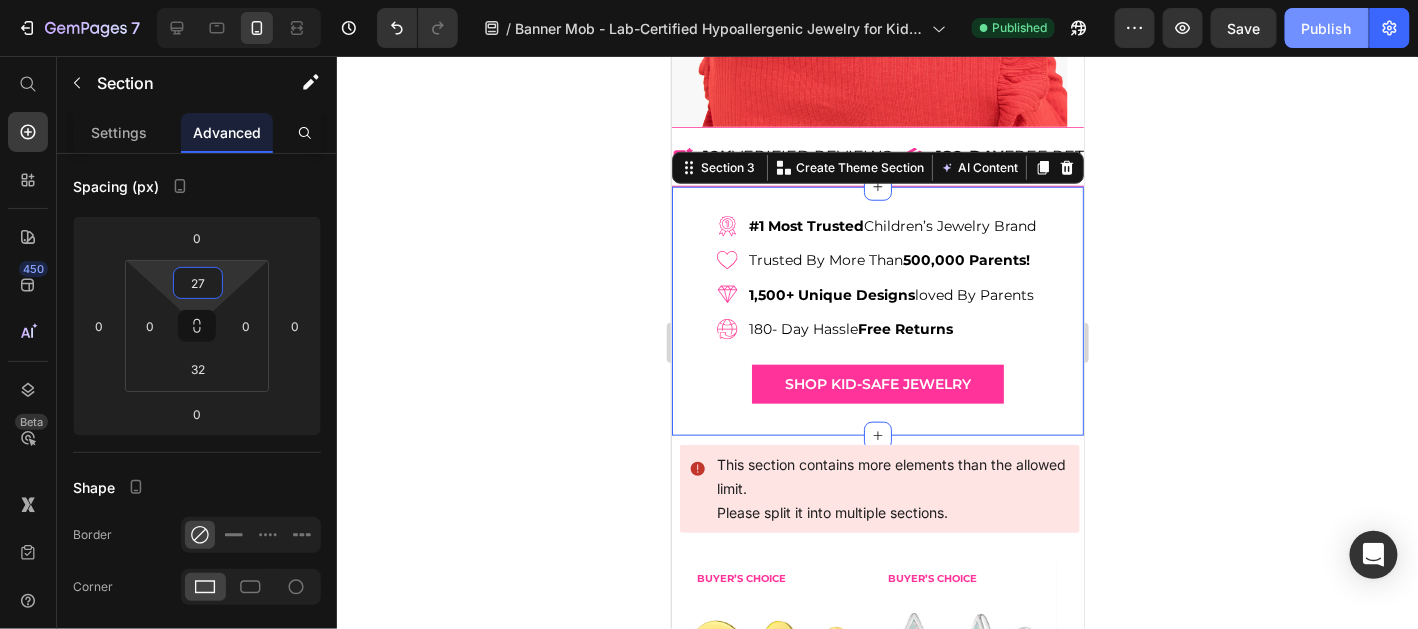 type on "27" 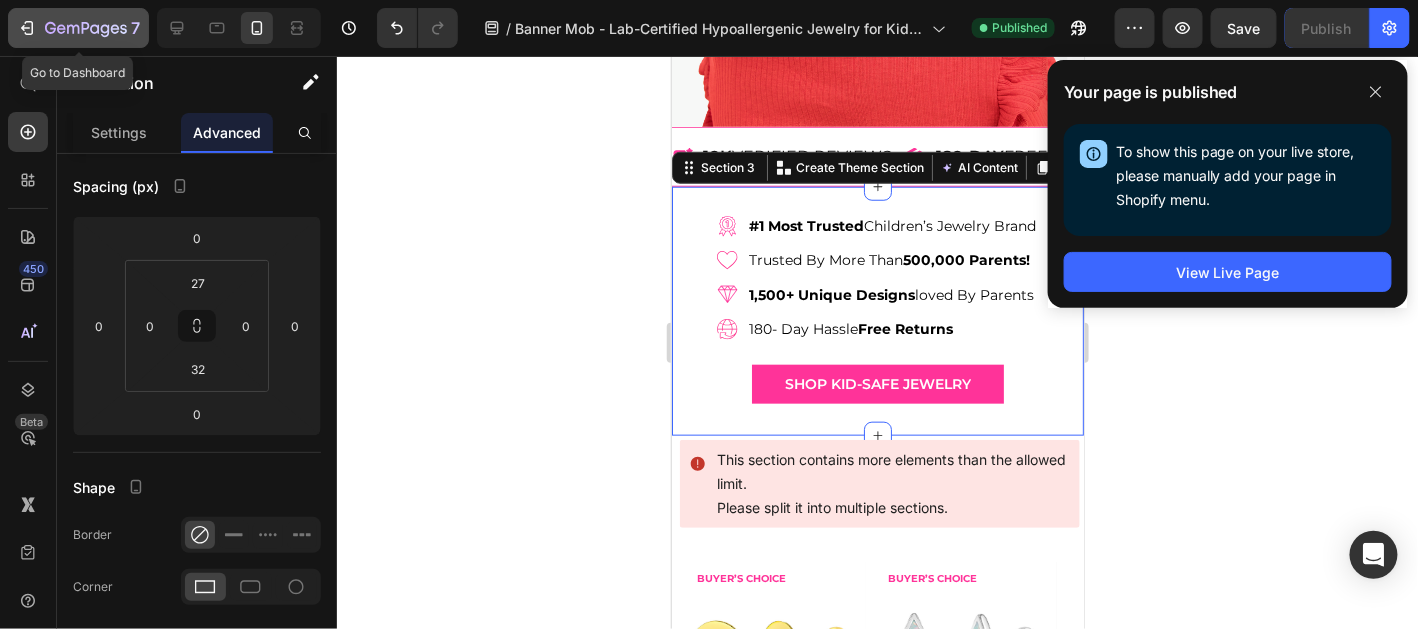 click 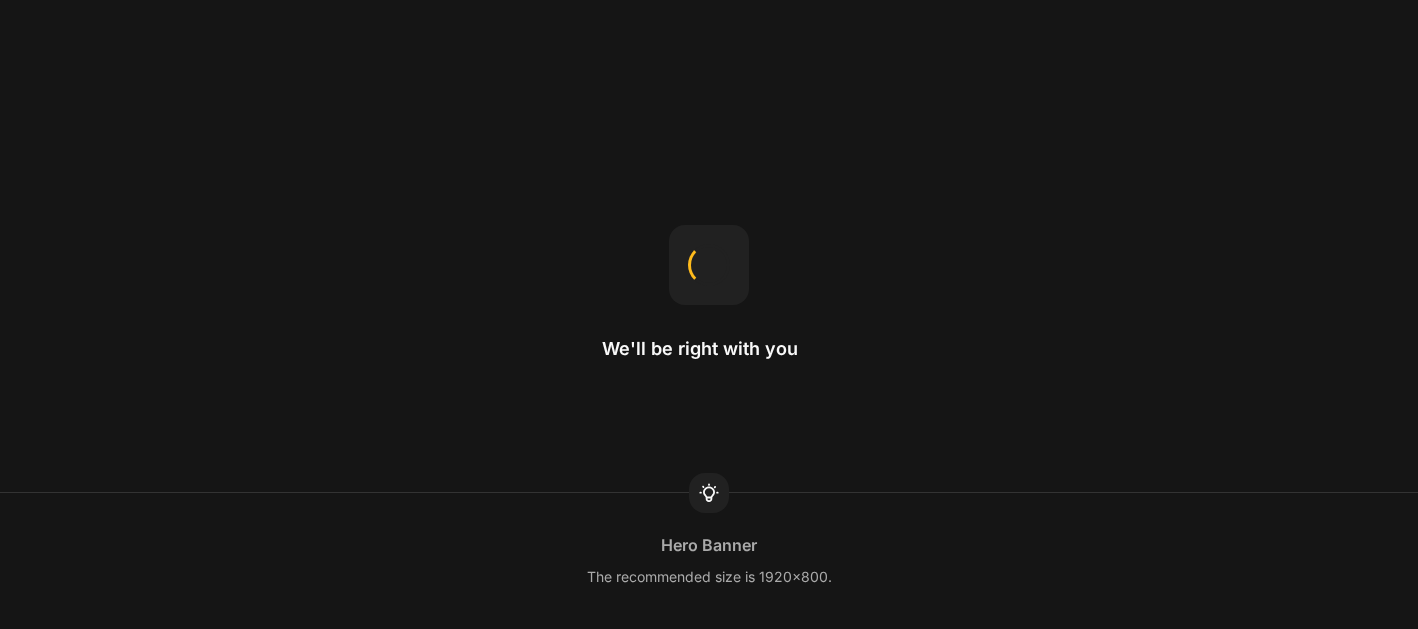 scroll, scrollTop: 0, scrollLeft: 0, axis: both 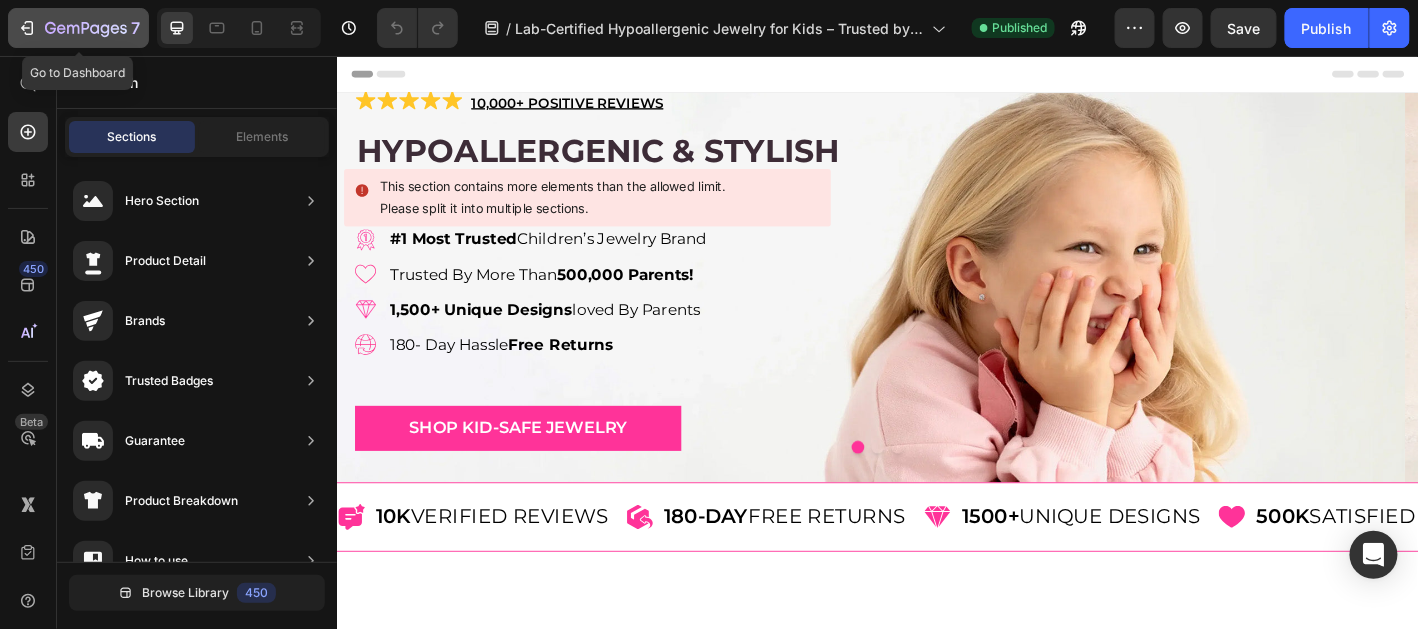 click 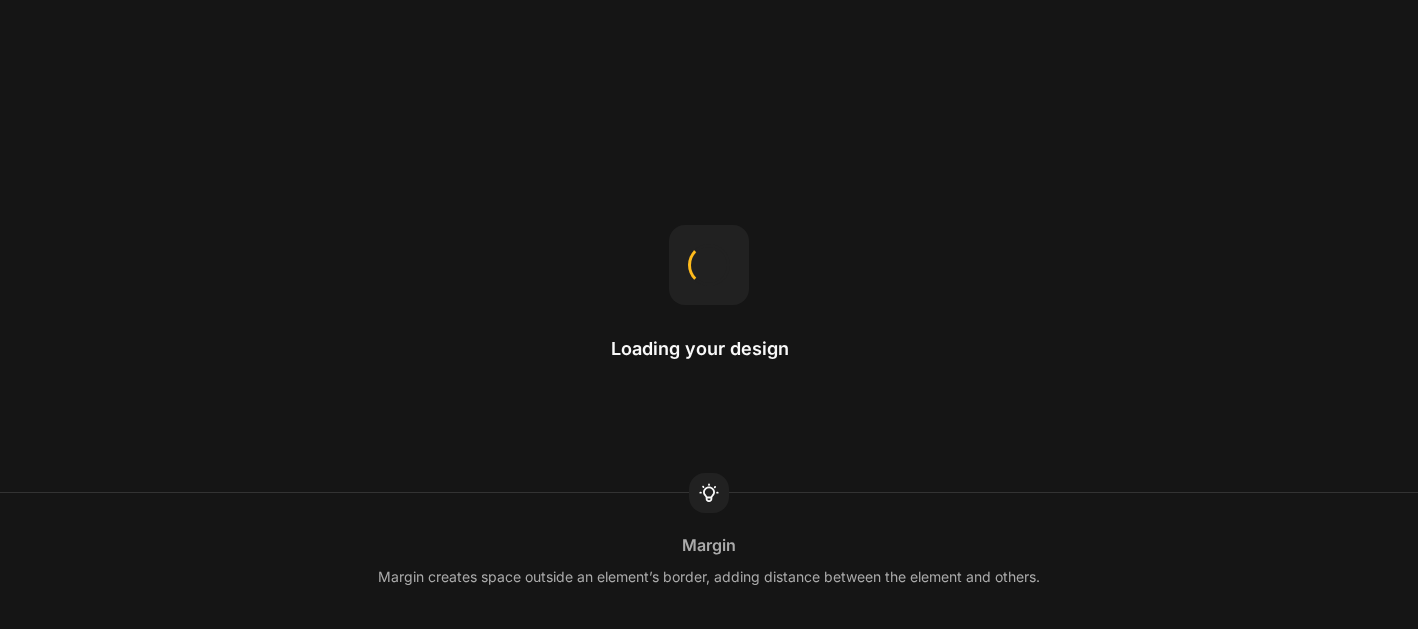 scroll, scrollTop: 0, scrollLeft: 0, axis: both 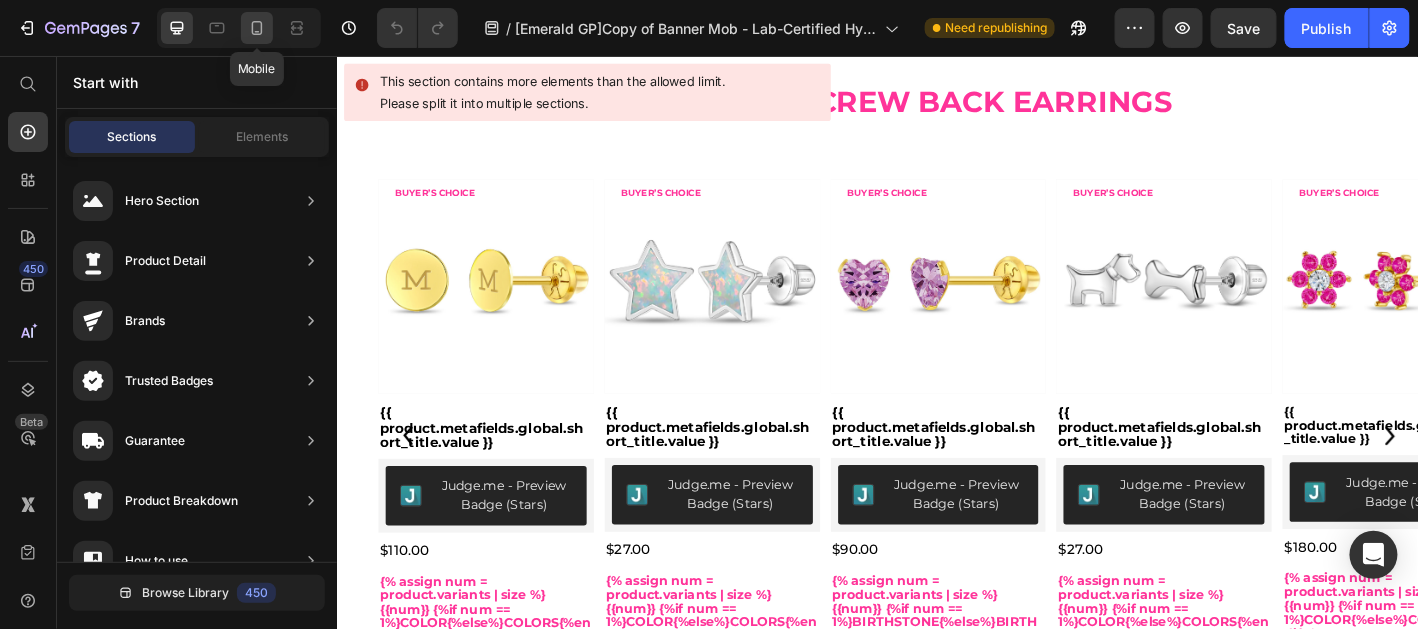 click 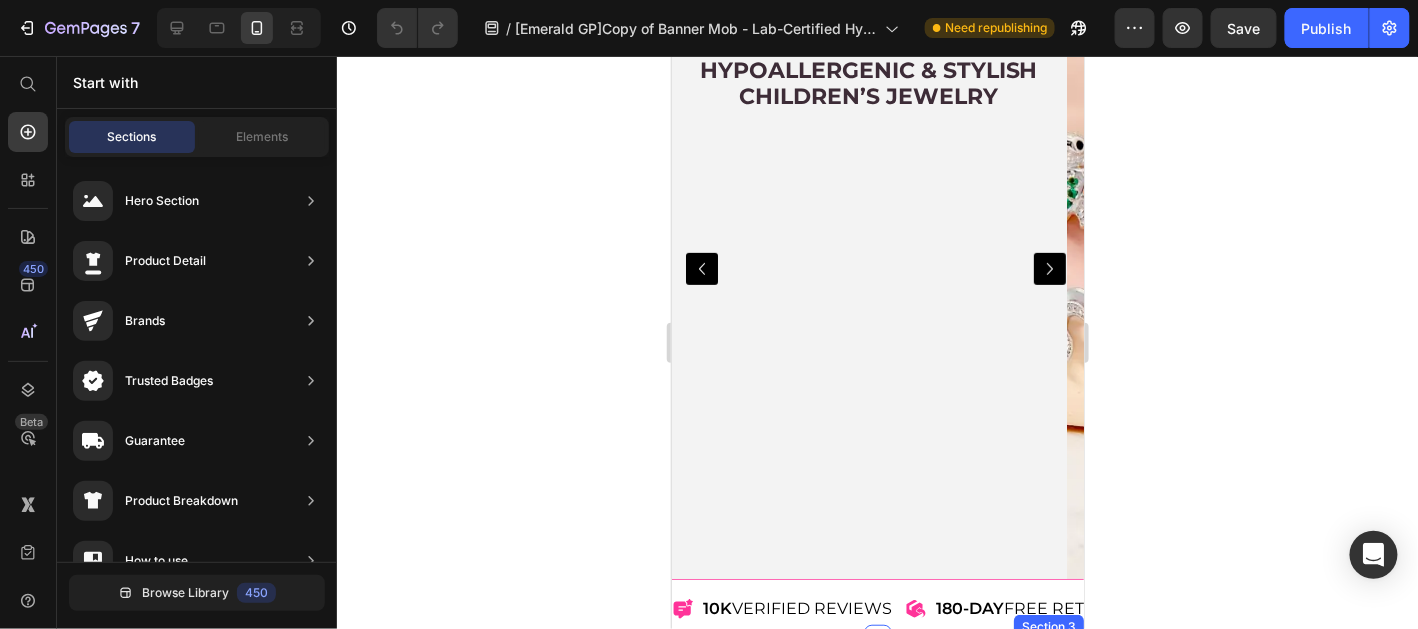 scroll, scrollTop: 0, scrollLeft: 0, axis: both 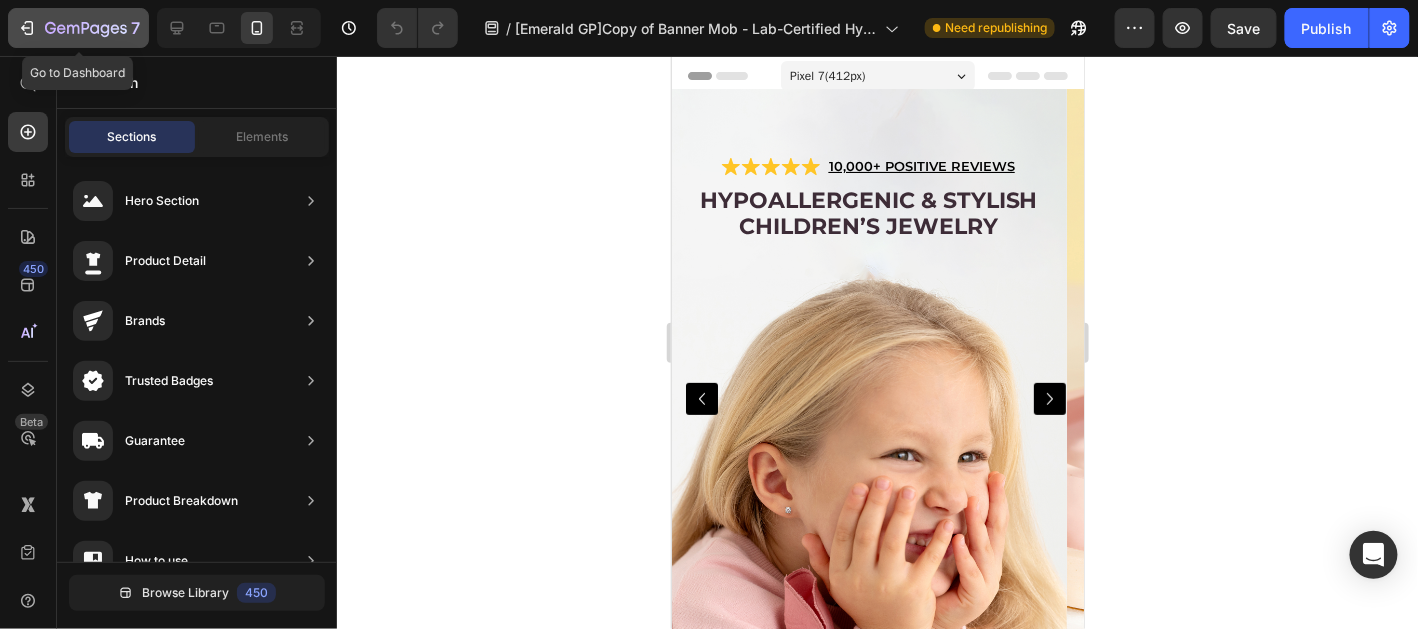 click on "7" at bounding box center [78, 28] 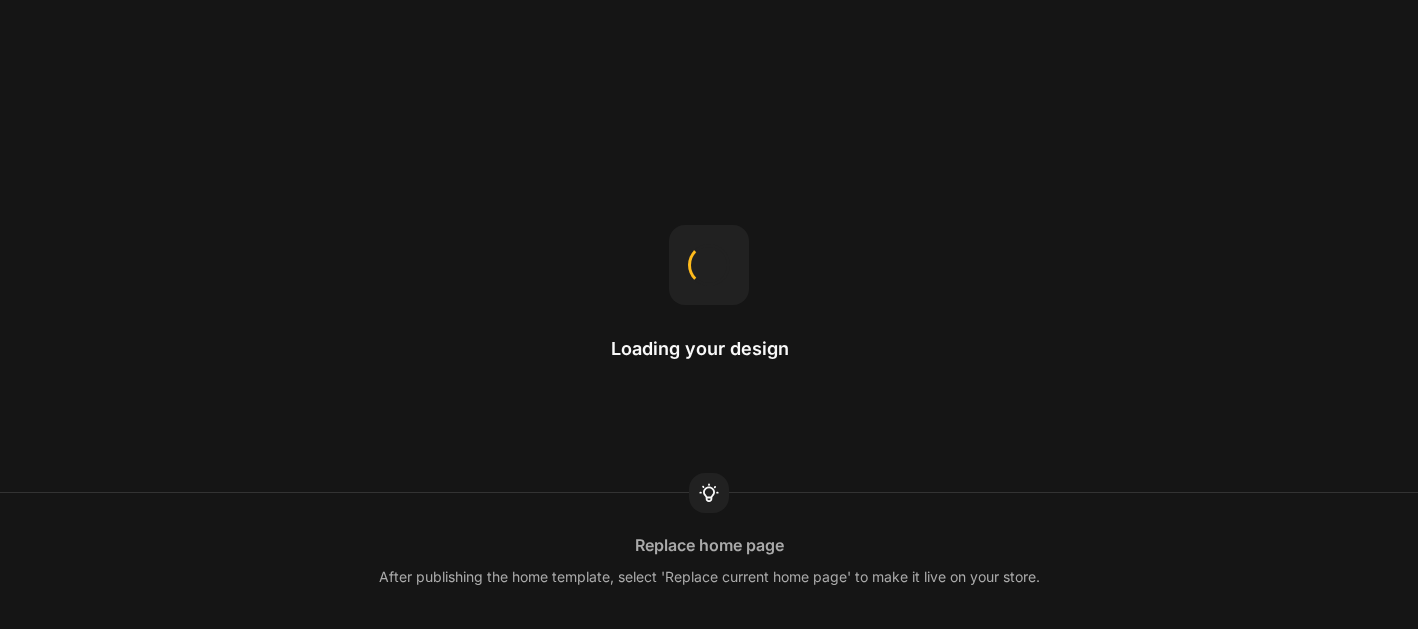 scroll, scrollTop: 0, scrollLeft: 0, axis: both 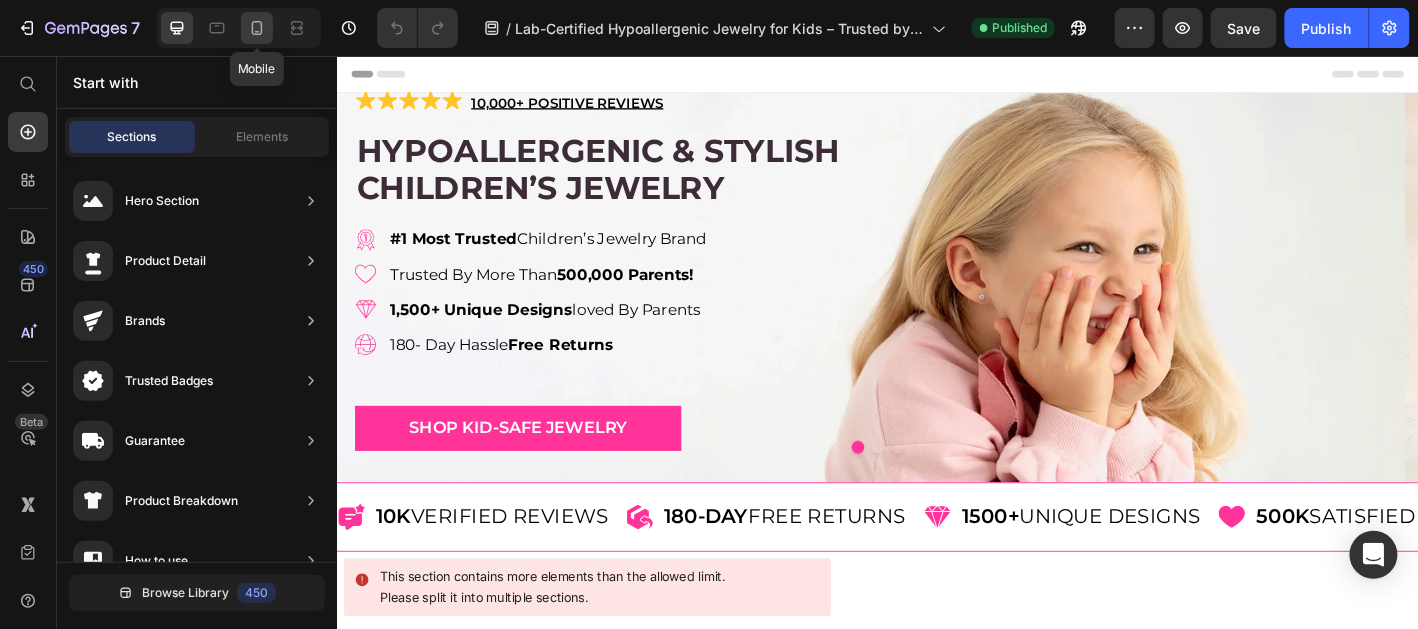 click 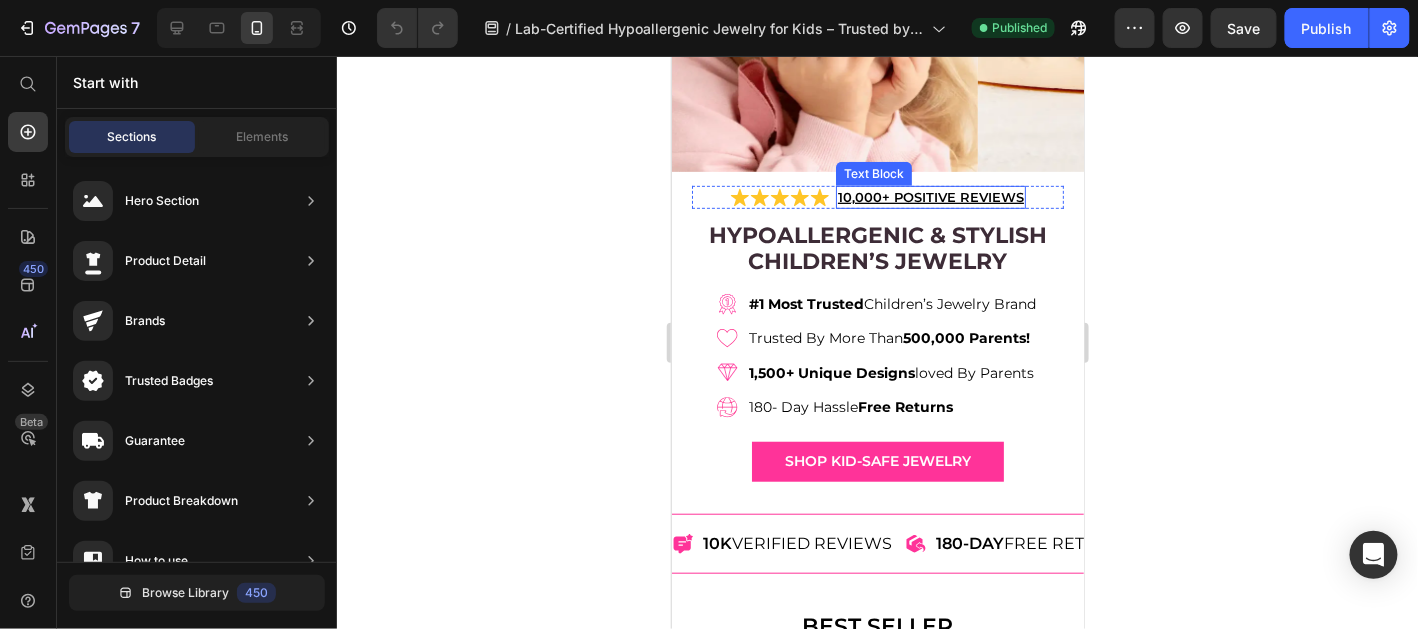 scroll, scrollTop: 299, scrollLeft: 0, axis: vertical 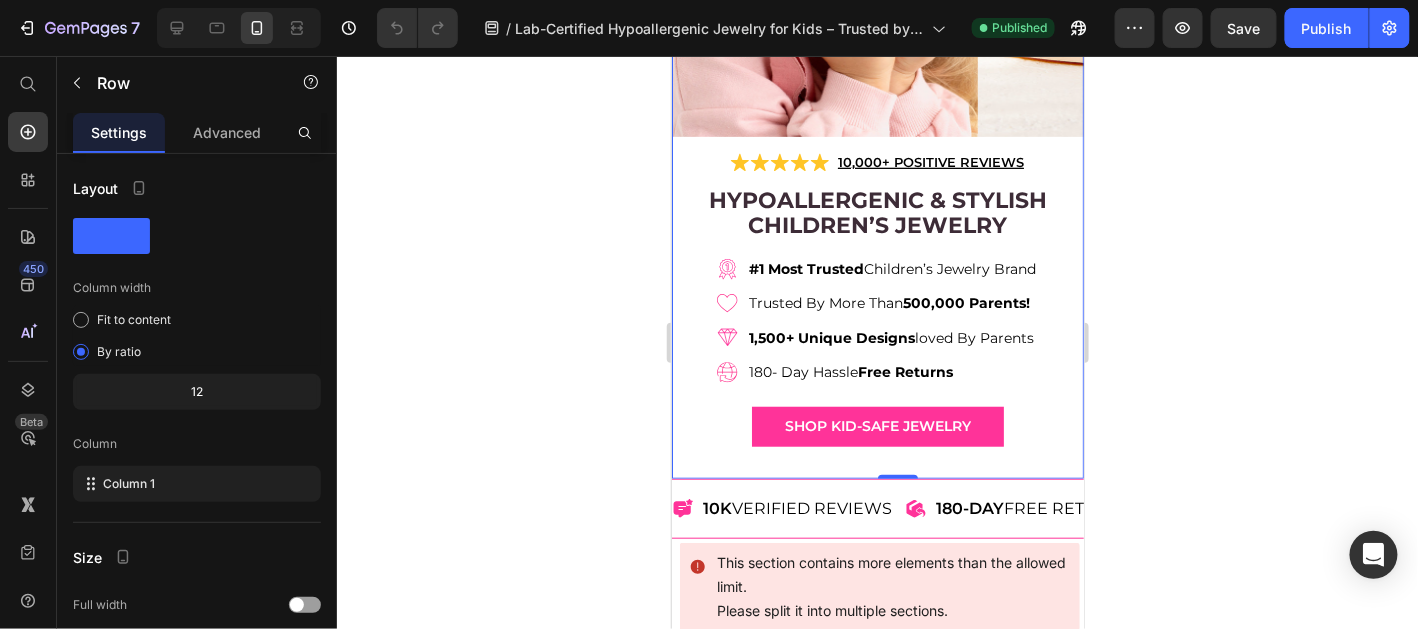 click on "Icon
Icon
Icon
Icon
Icon Icon List 10,000+ POSITIVE REVIEWS Text Block Row Hypoallergenic & stylish Children’s Jewelry  Heading
#1 Most Trusted  Children’s Jewelry Brand
trusted by more than  500,000 parents!
1,500+ unique designs  loved by parents
180- Day Hassle  Free Returns Item List shop kid-safe jewelry Button Row   0" at bounding box center [877, 307] 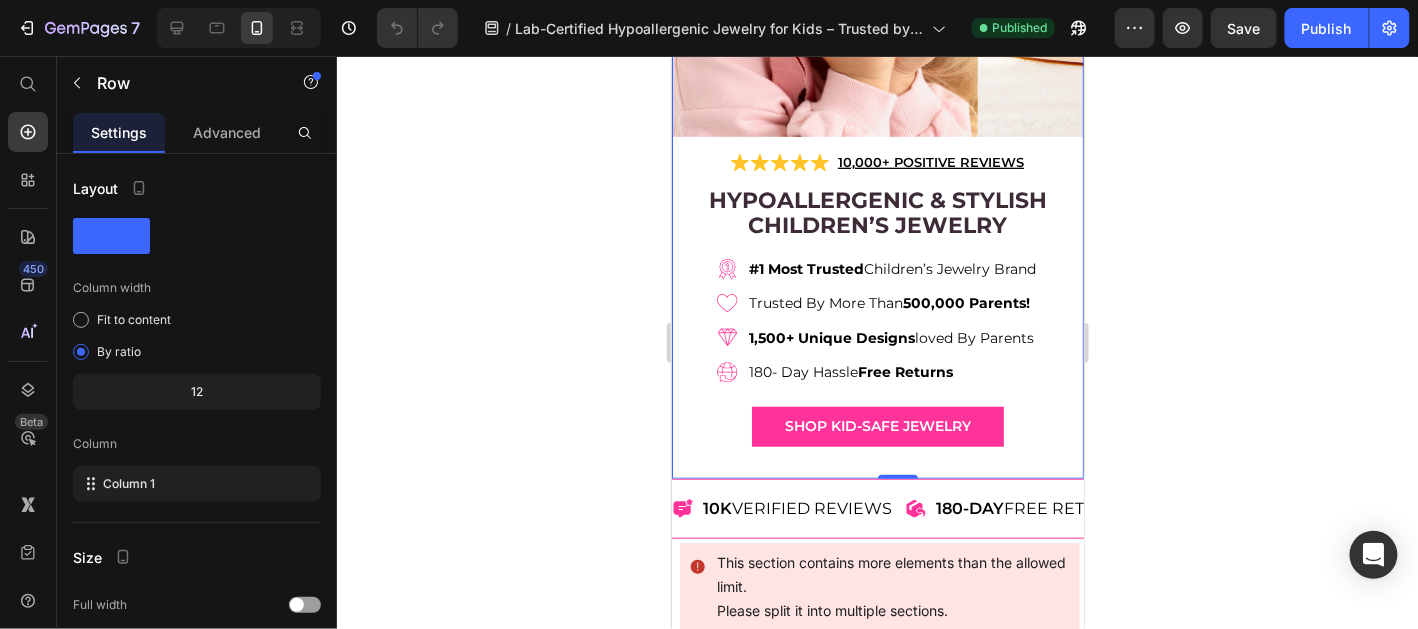 click 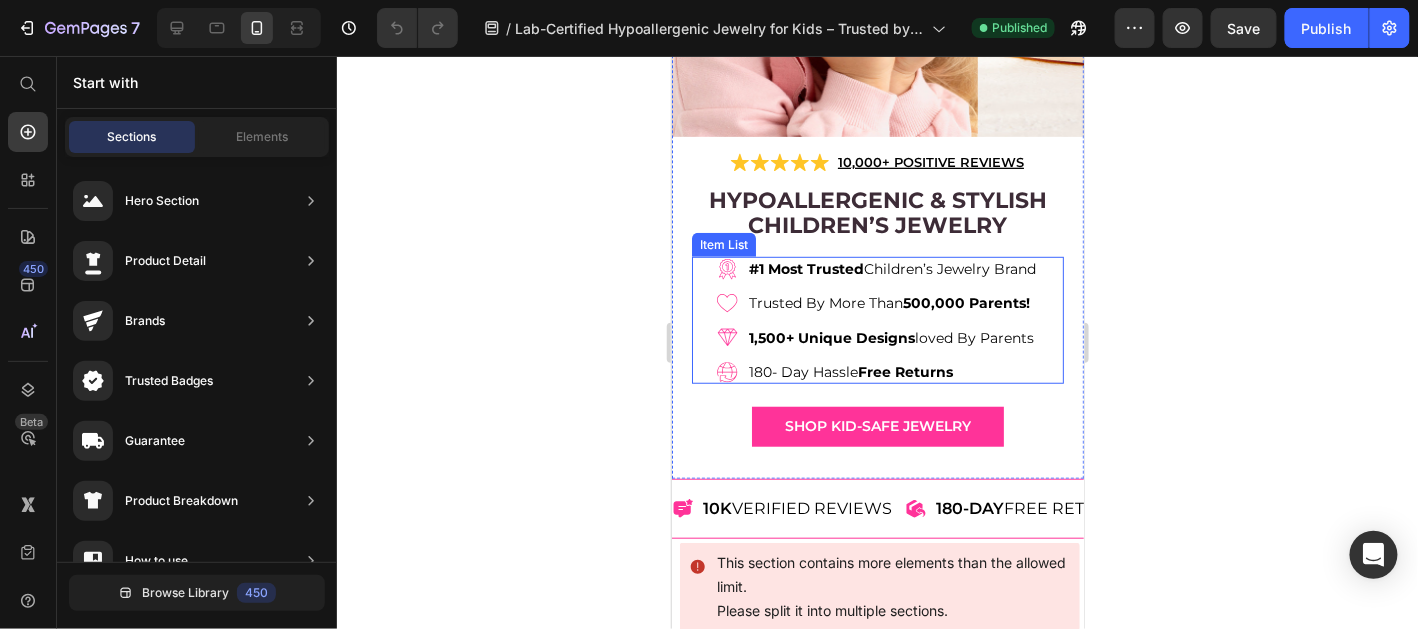 click on "#1 Most Trusted  Children’s Jewelry Brand
trusted by more than  500,000 parents!
1,500+ unique designs  loved by parents
180- Day Hassle  Free Returns" at bounding box center (877, 319) 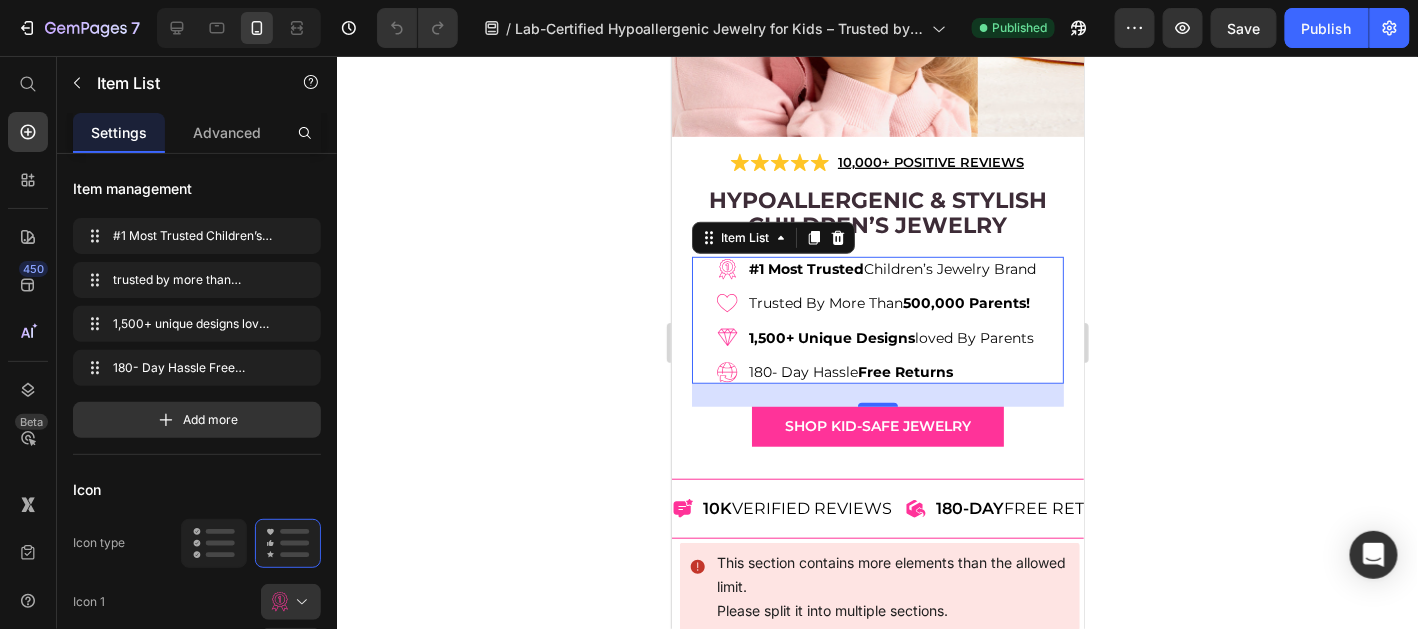click on "#1 Most Trusted  Children’s Jewelry Brand
trusted by more than  500,000 parents!
1,500+ unique designs  loved by parents
180- Day Hassle  Free Returns" at bounding box center [877, 319] 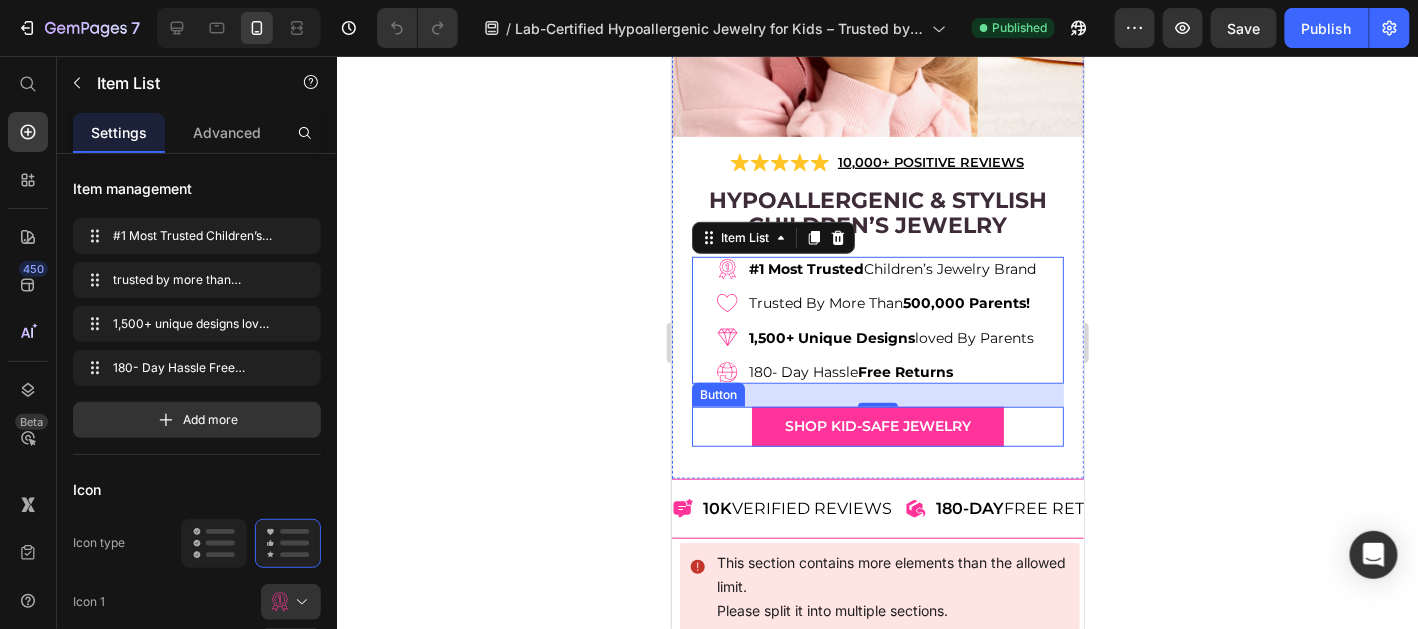 click on "shop kid-safe jewelry Button" at bounding box center (877, 426) 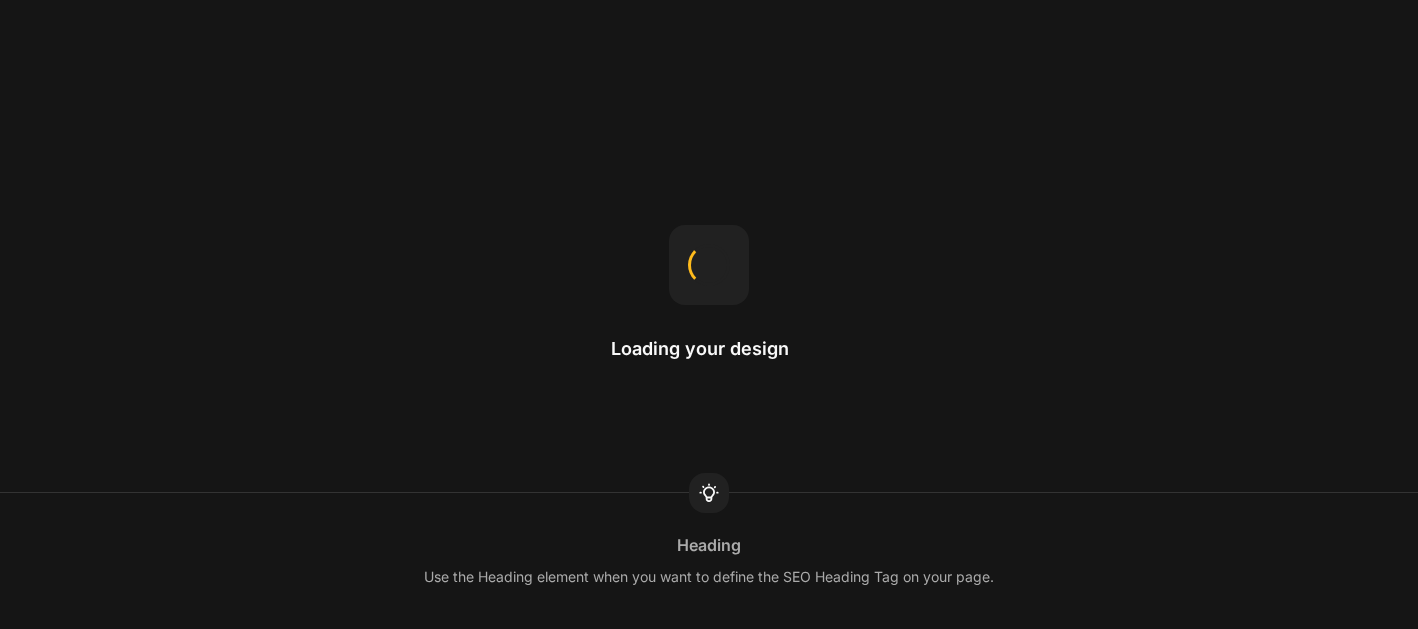 scroll, scrollTop: 0, scrollLeft: 0, axis: both 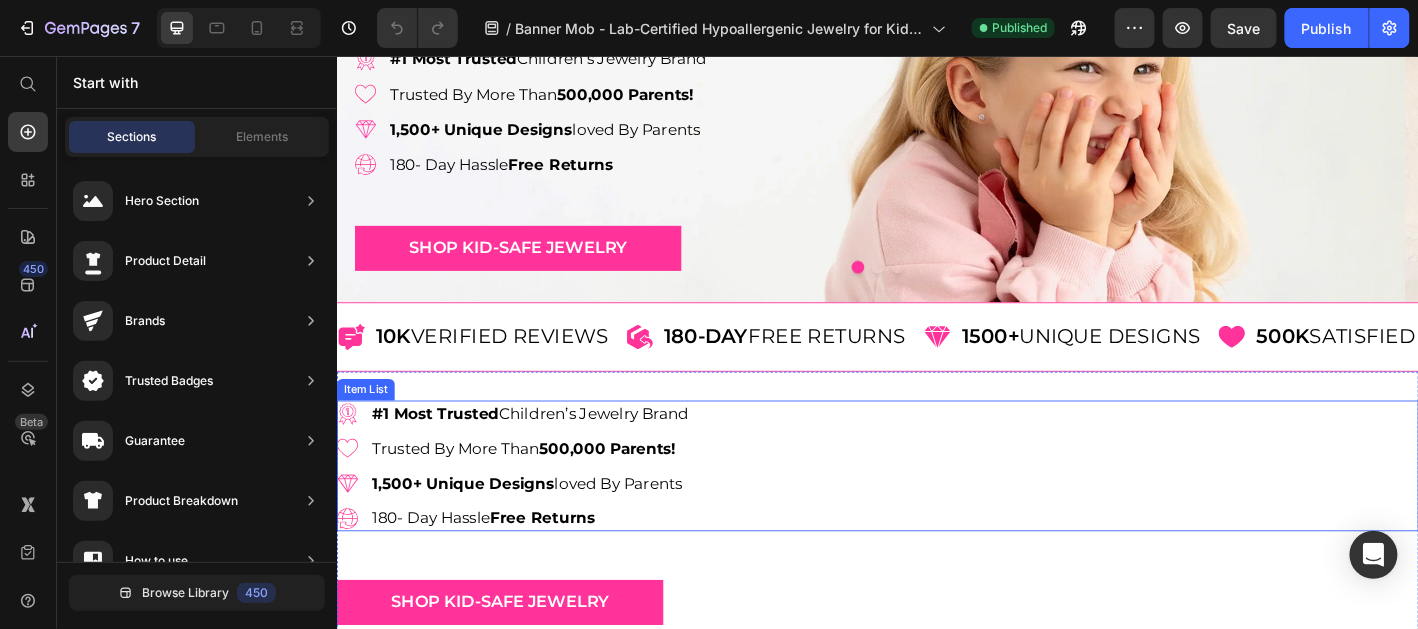 click on "#1 Most Trusted  Children’s Jewelry Brand
trusted by more than  500,000 parents!
1,500+ unique designs  loved by parents
180- Day Hassle  Free Returns" at bounding box center [936, 510] 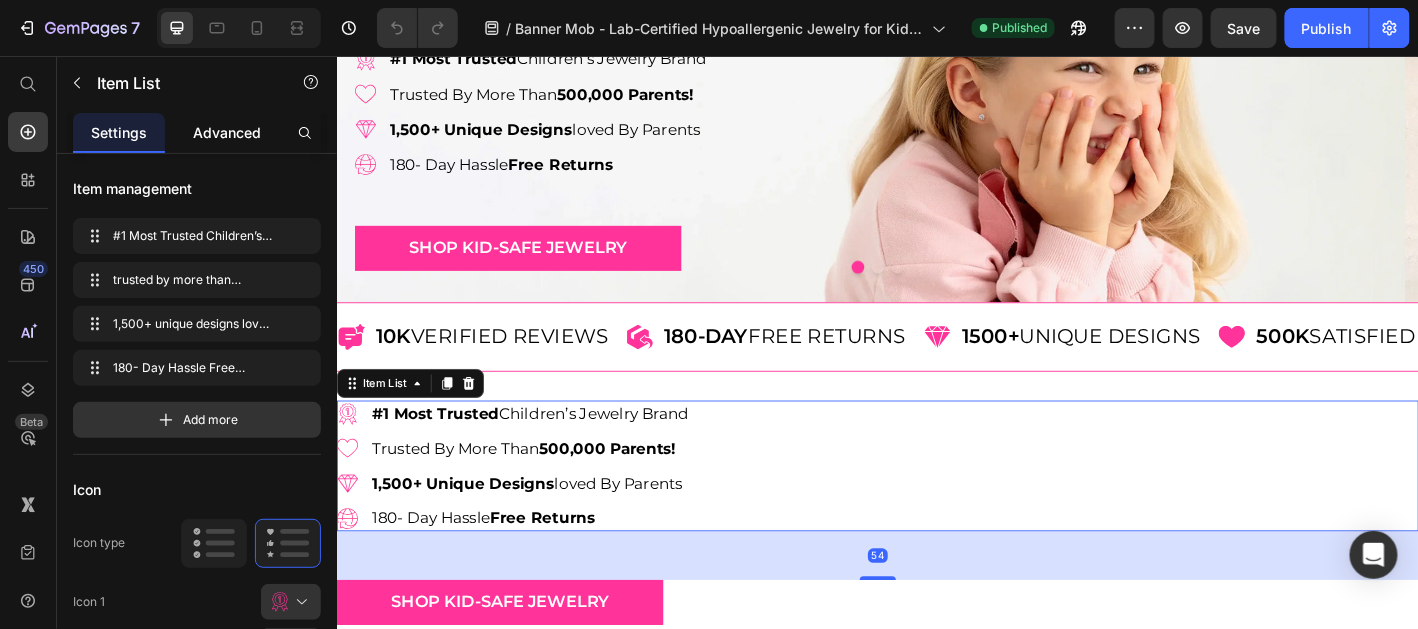 click on "Advanced" at bounding box center [227, 132] 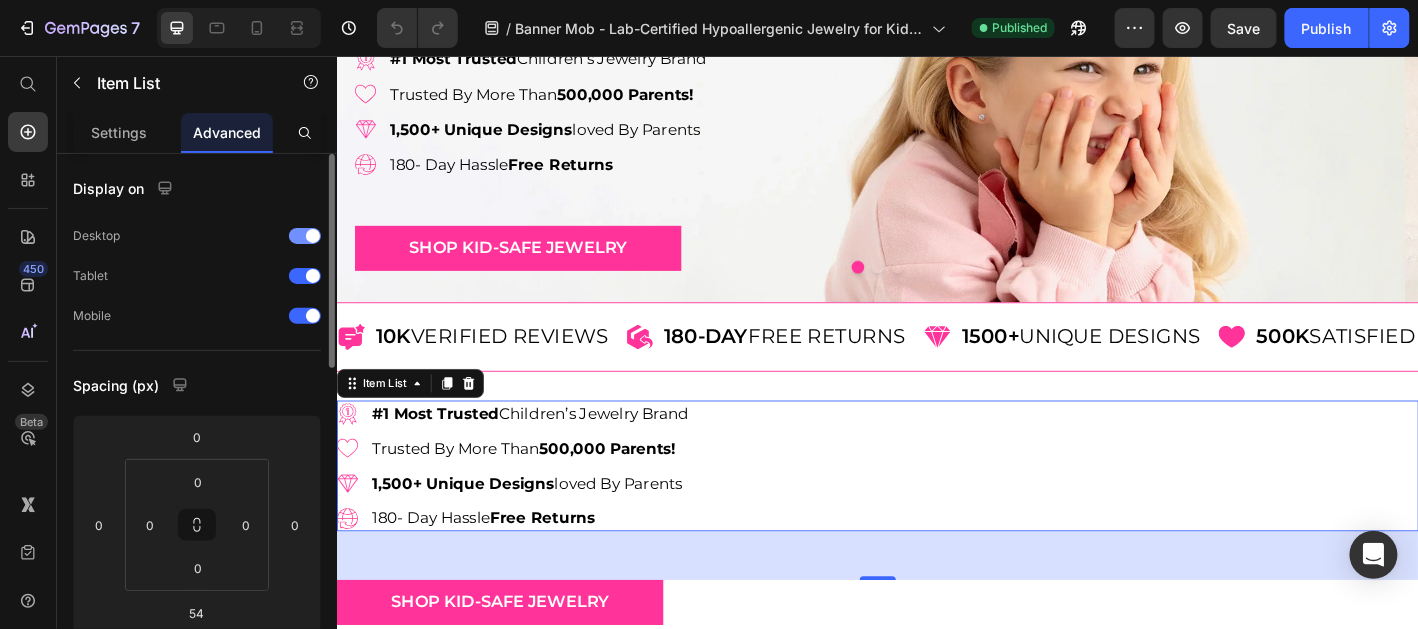 click at bounding box center [305, 236] 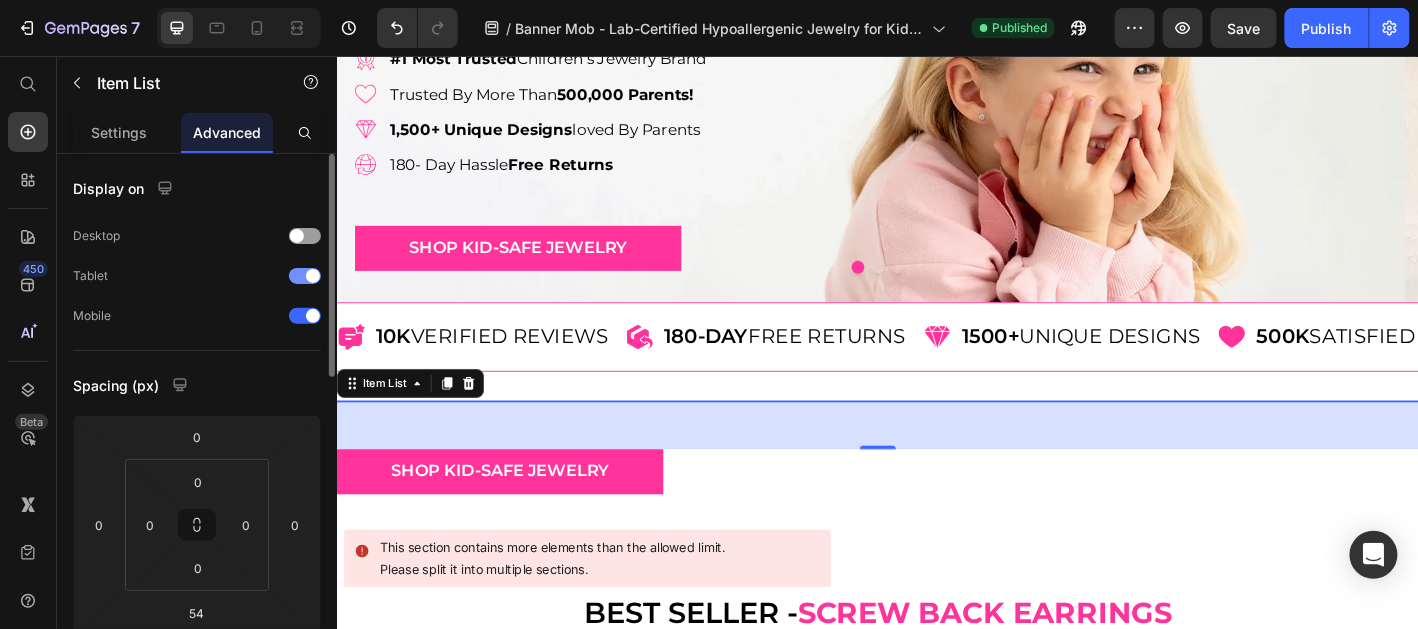 click at bounding box center (313, 276) 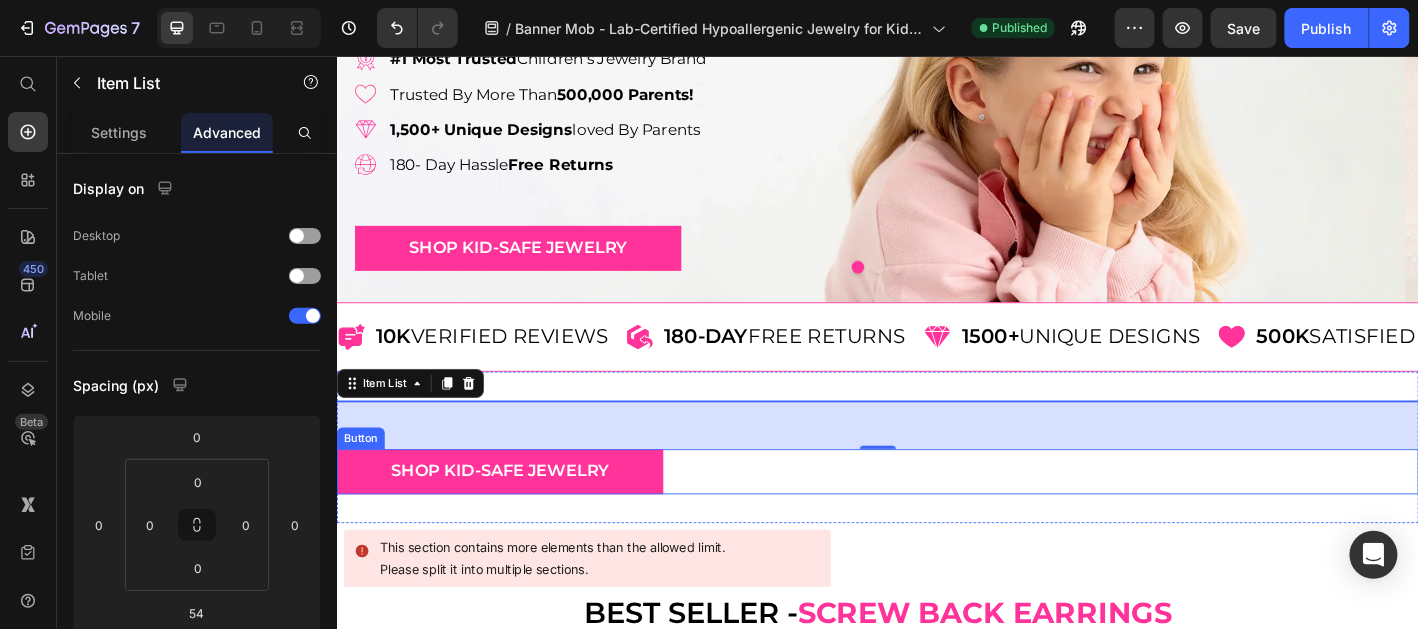 click on "shop kid-safe jewelry Button" at bounding box center [936, 516] 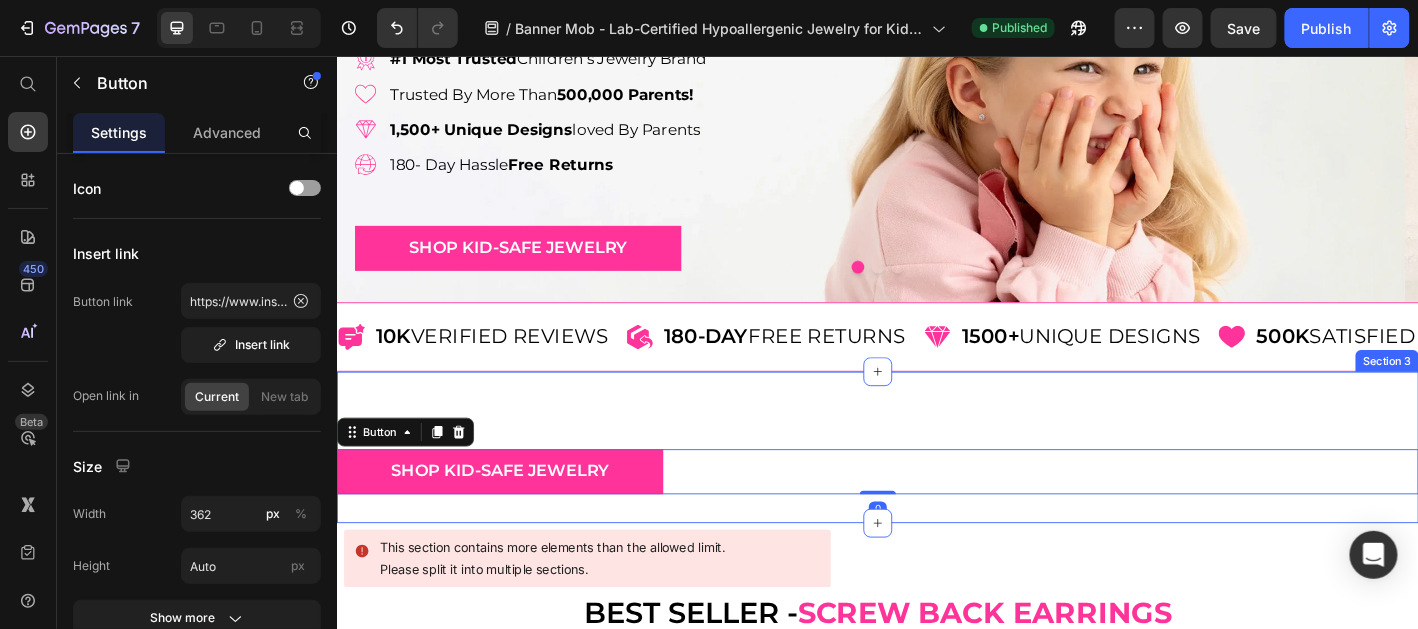 click on "#1 Most Trusted  Children’s Jewelry Brand
trusted by more than  500,000 parents!
1,500+ unique designs  loved by parents
180- Day Hassle  Free Returns Item List shop kid-safe jewelry Button   0 Section 3" at bounding box center [936, 489] 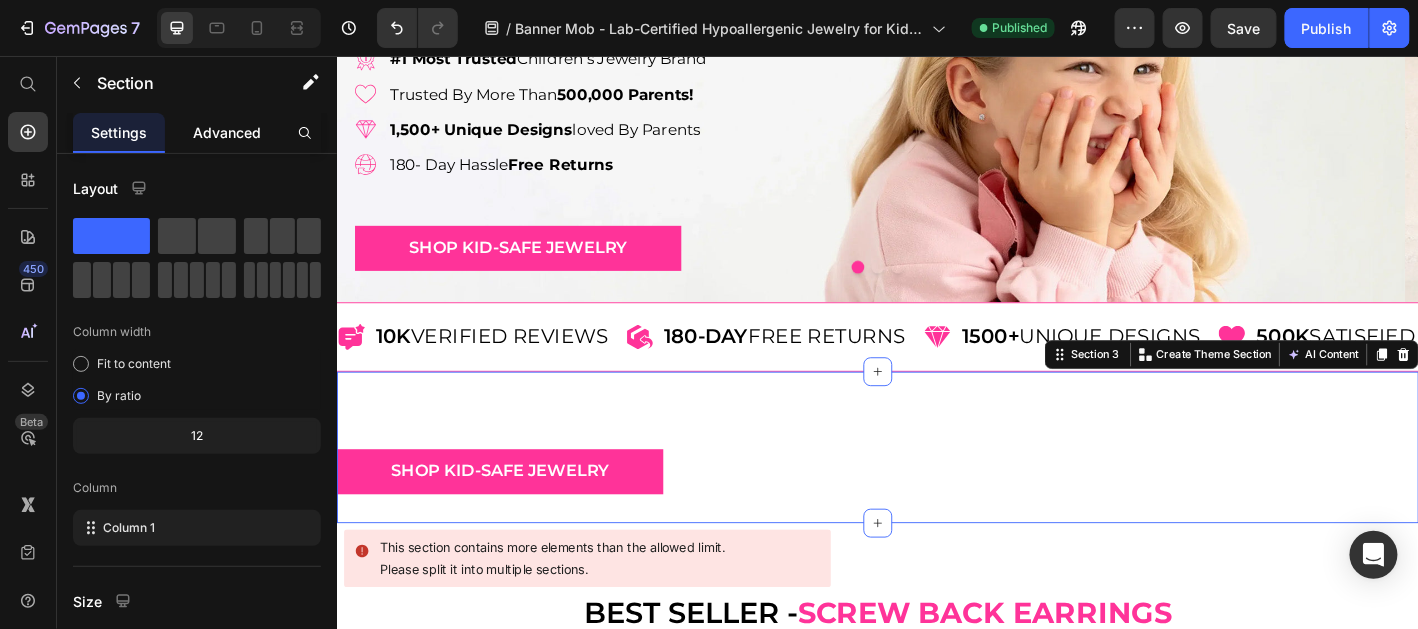 click on "Advanced" 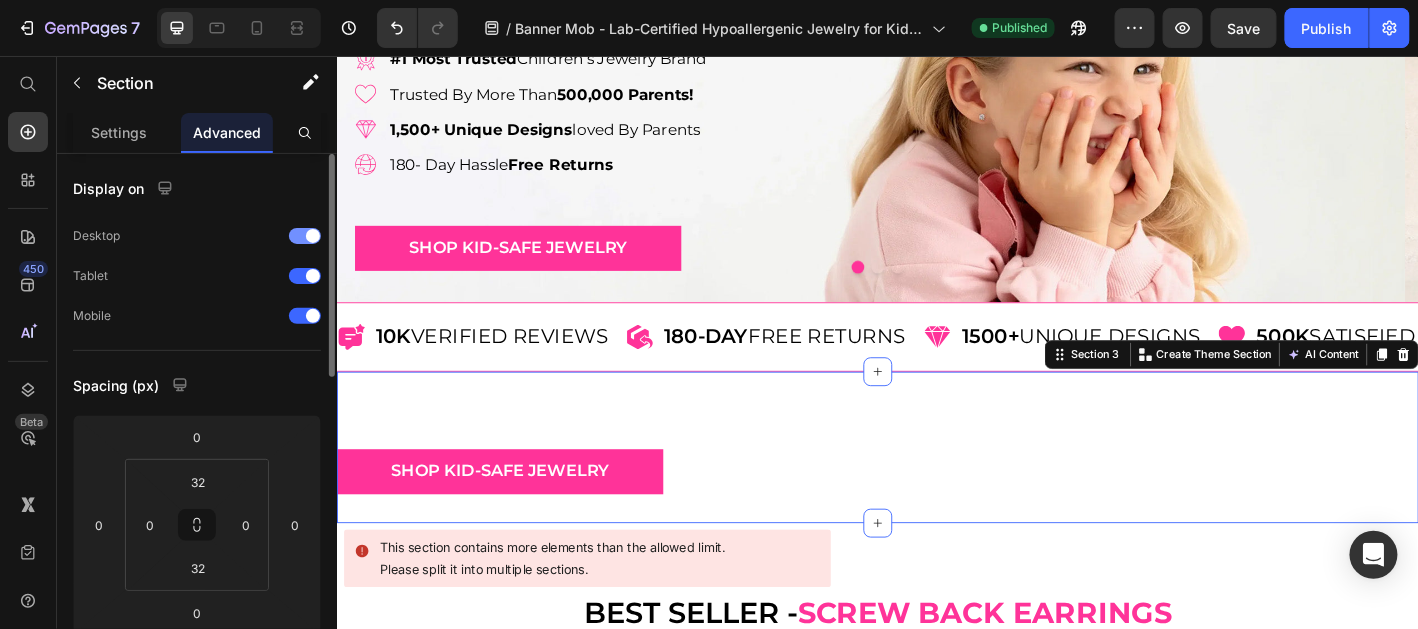 click at bounding box center [305, 236] 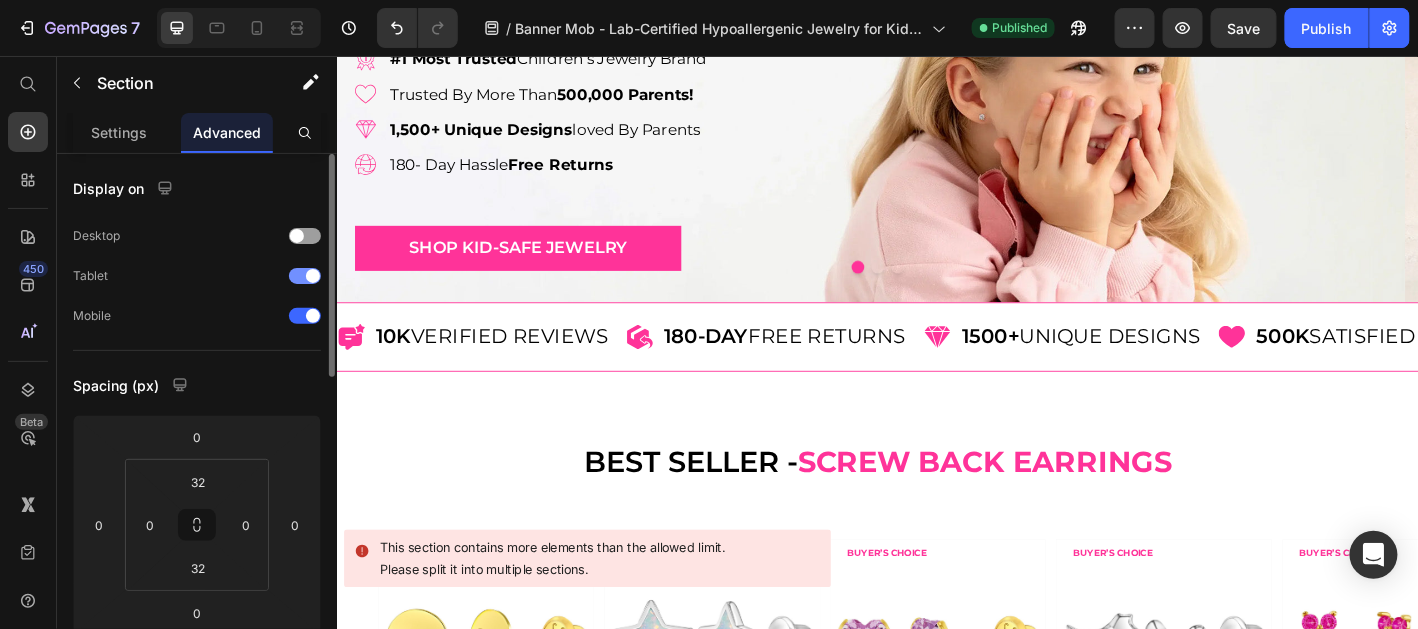 click at bounding box center [313, 276] 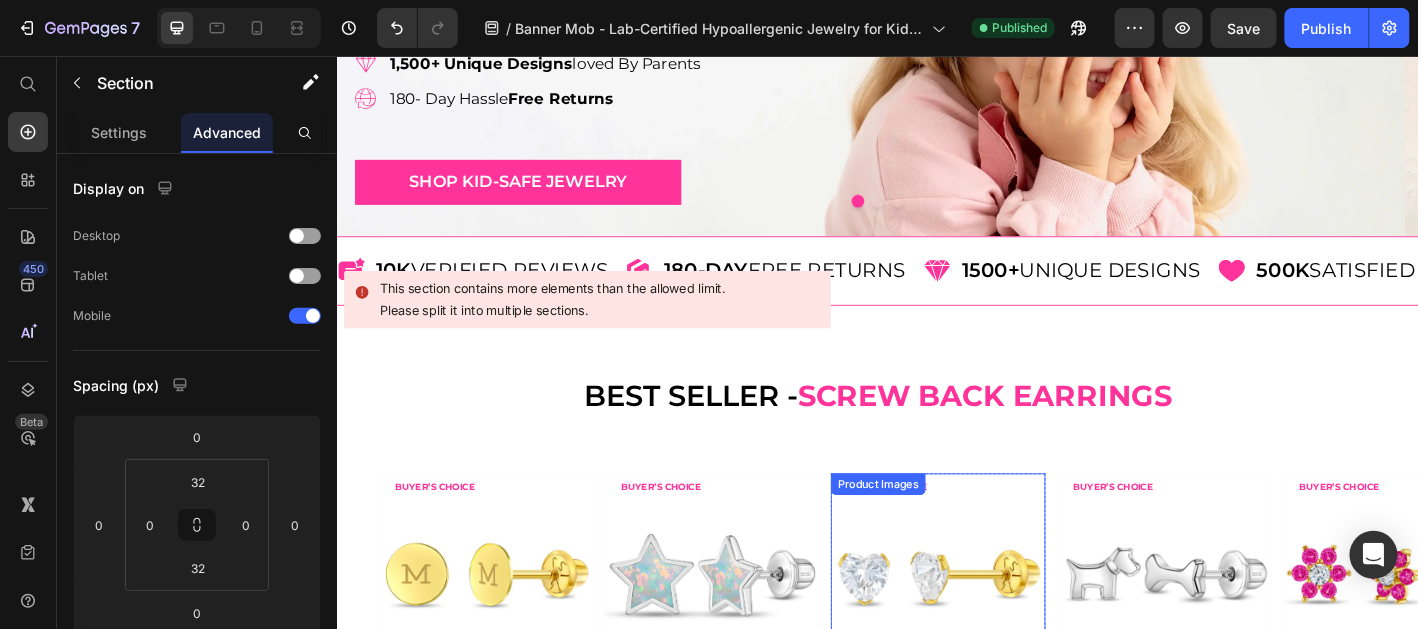 scroll, scrollTop: 400, scrollLeft: 0, axis: vertical 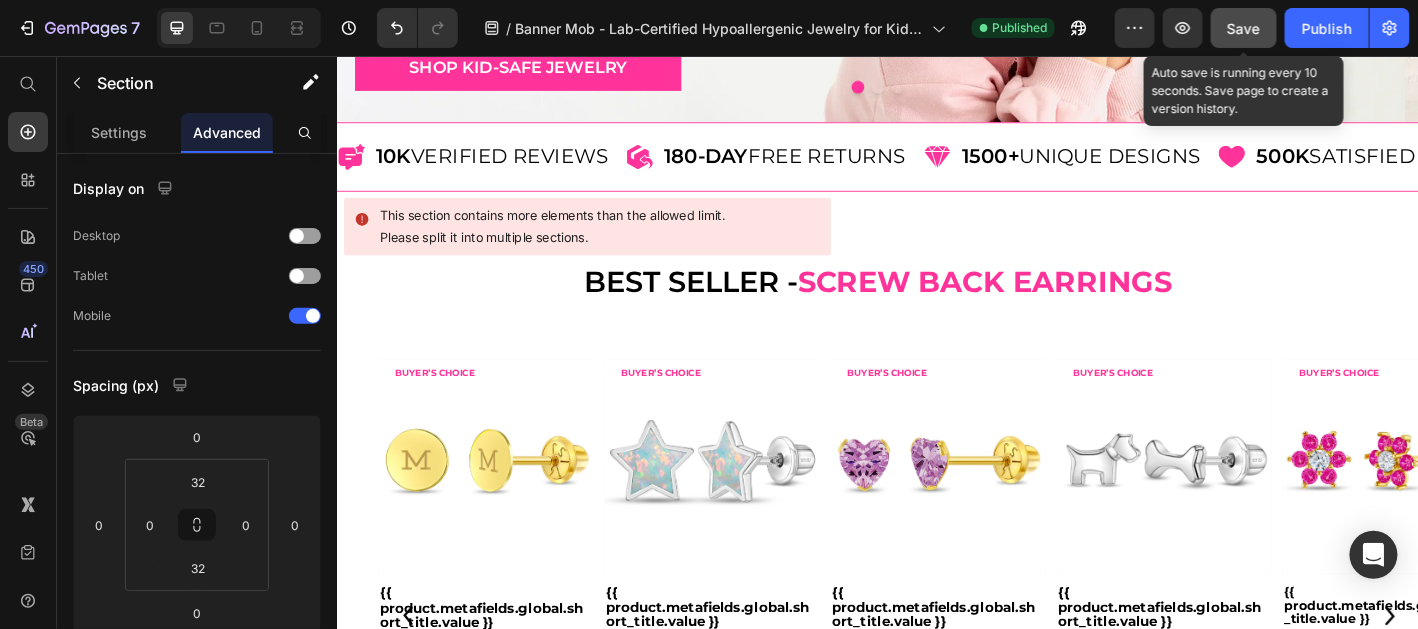 click on "Save" at bounding box center [1244, 28] 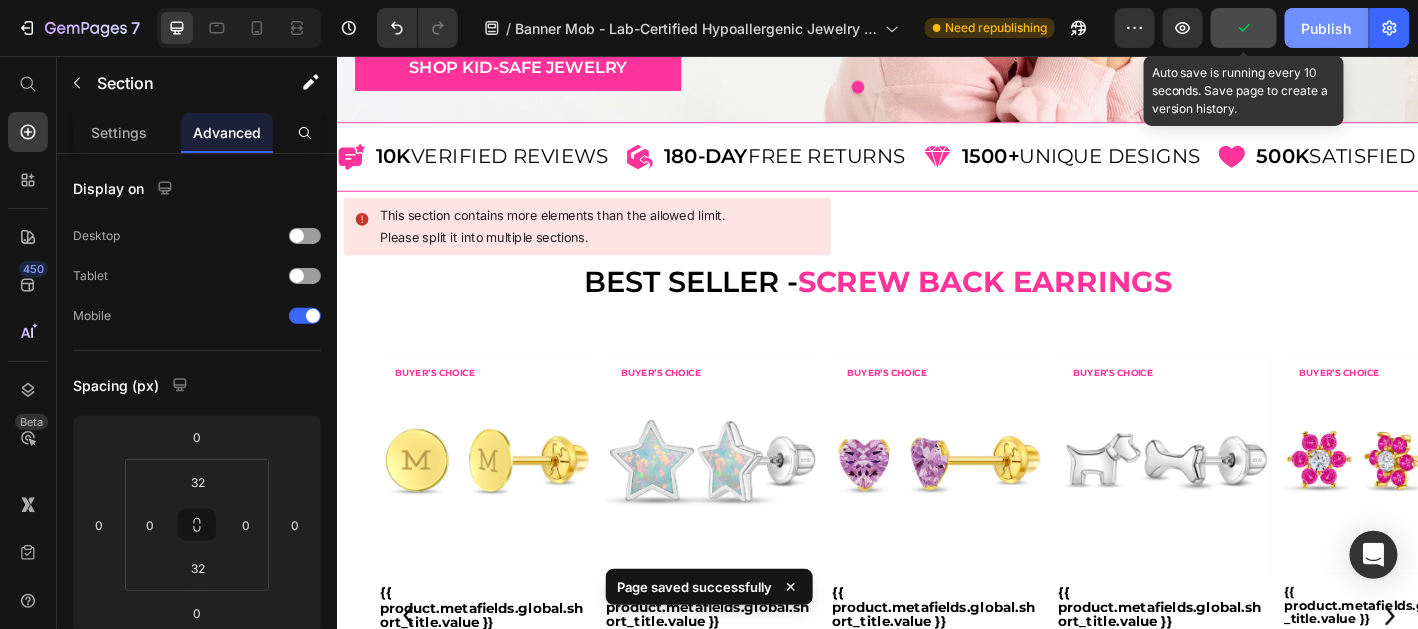 click on "Publish" at bounding box center (1327, 28) 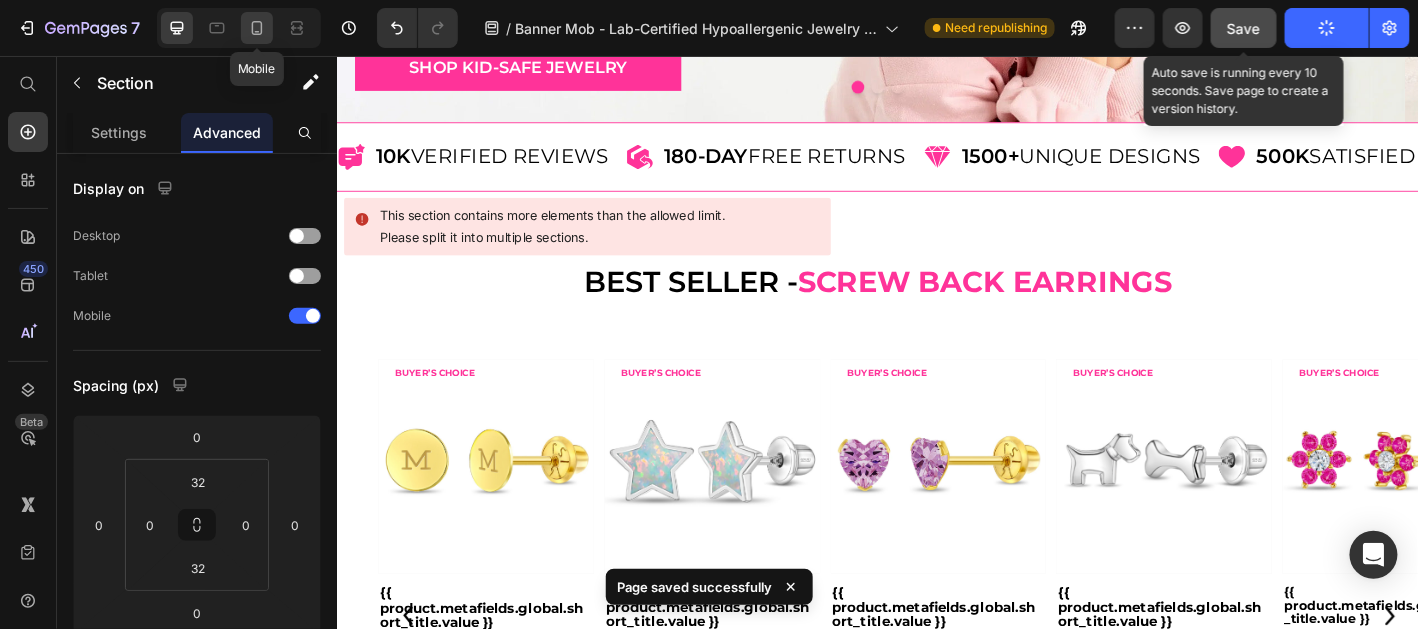click 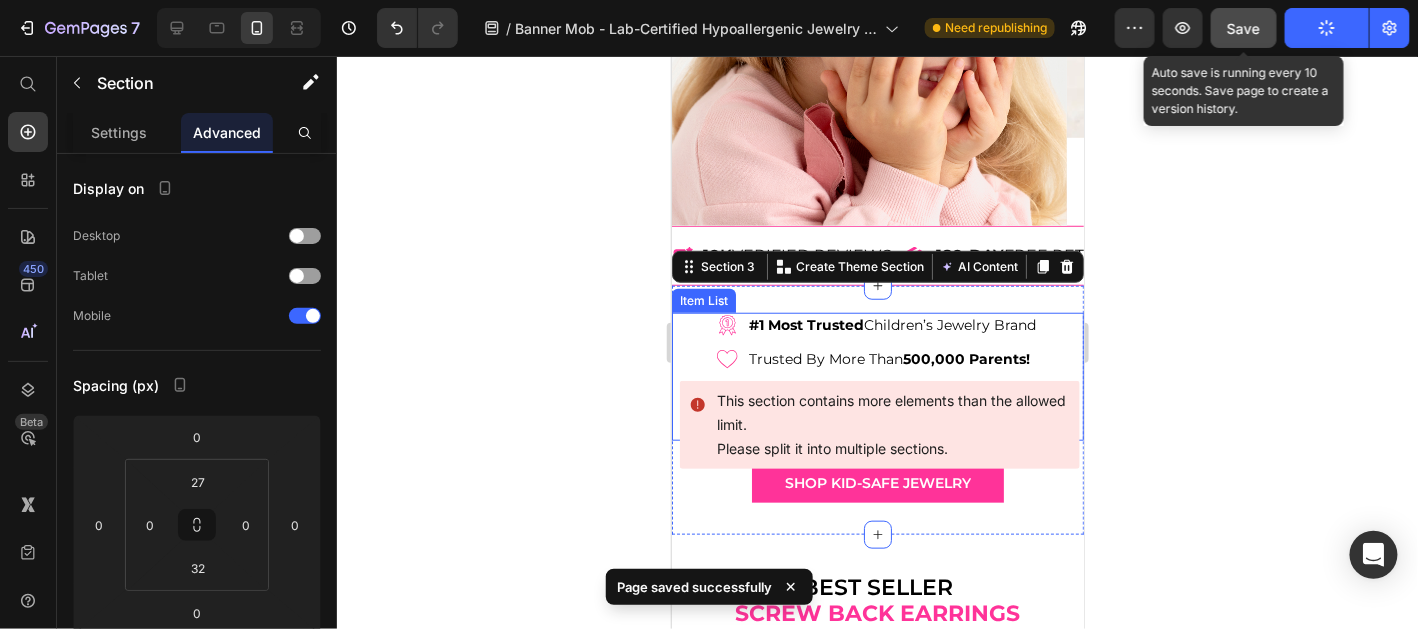 scroll, scrollTop: 559, scrollLeft: 0, axis: vertical 